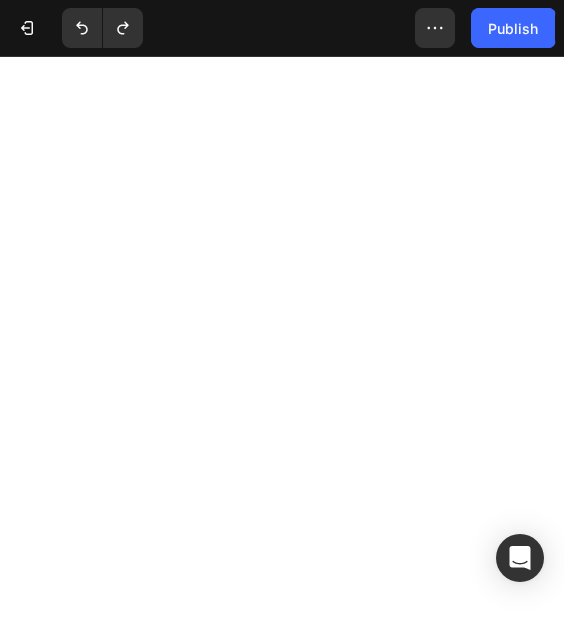 scroll, scrollTop: 0, scrollLeft: 0, axis: both 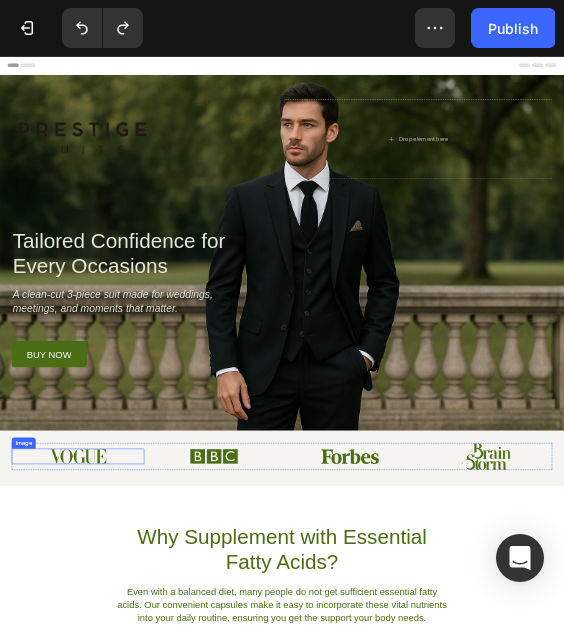 click at bounding box center (166, 908) 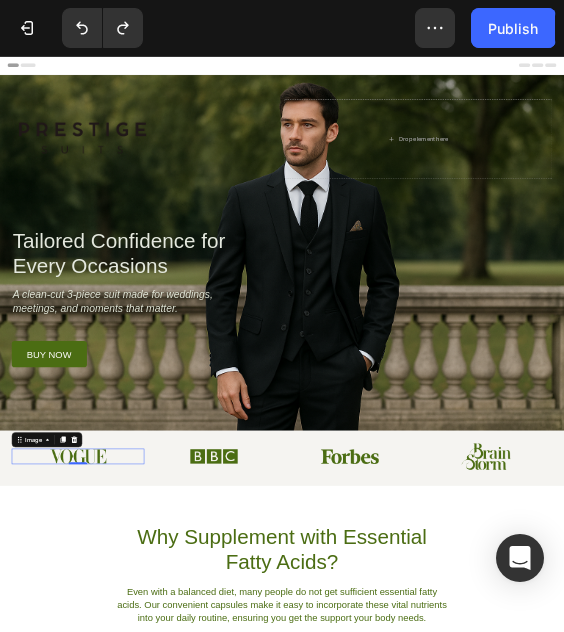 click at bounding box center (166, 908) 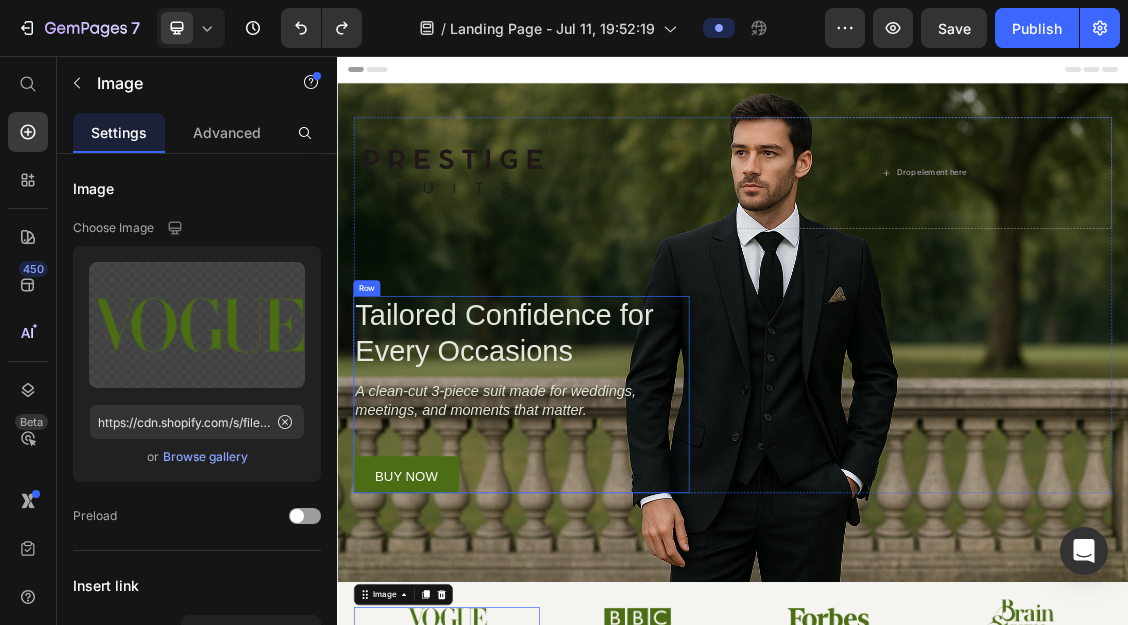 scroll, scrollTop: 108, scrollLeft: 0, axis: vertical 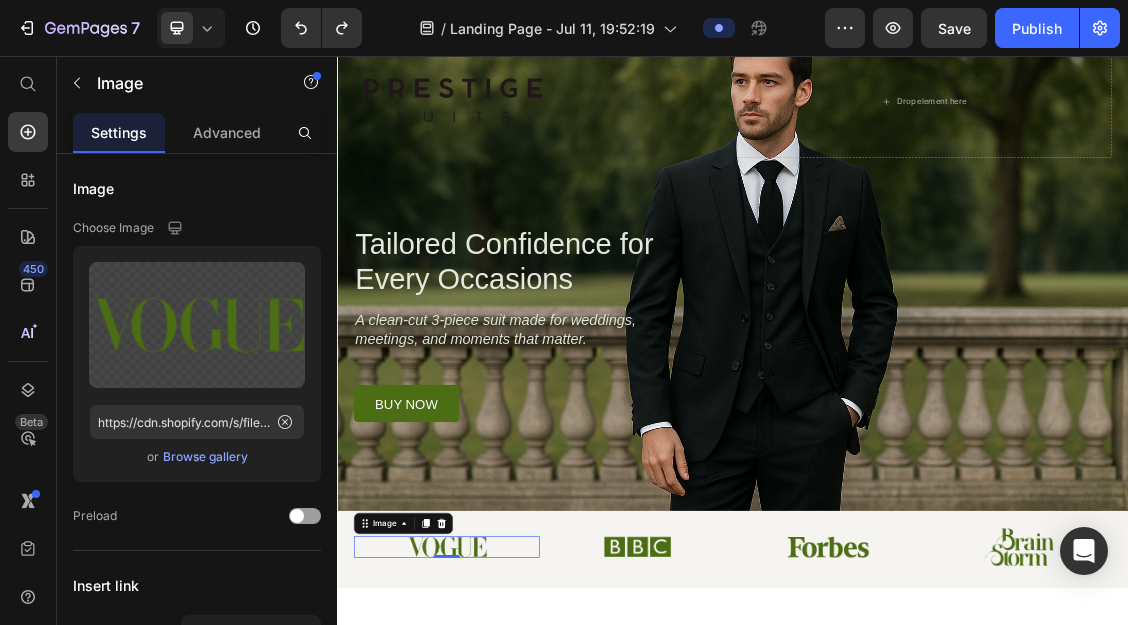 click on "px %" at bounding box center (251, 898) 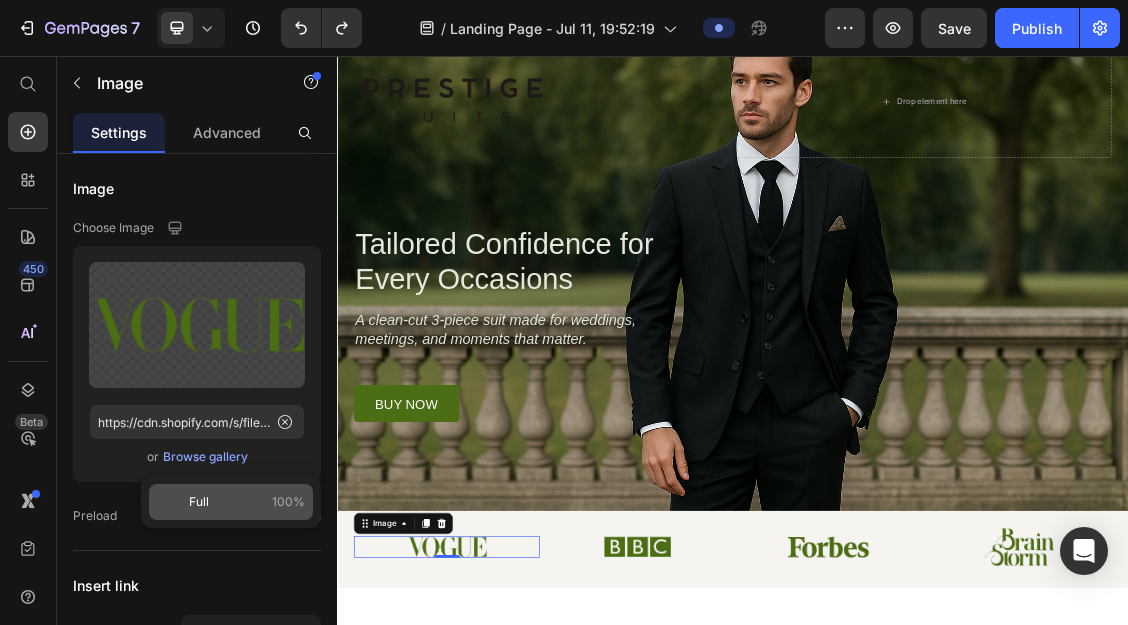 click on "Full" at bounding box center [199, 502] 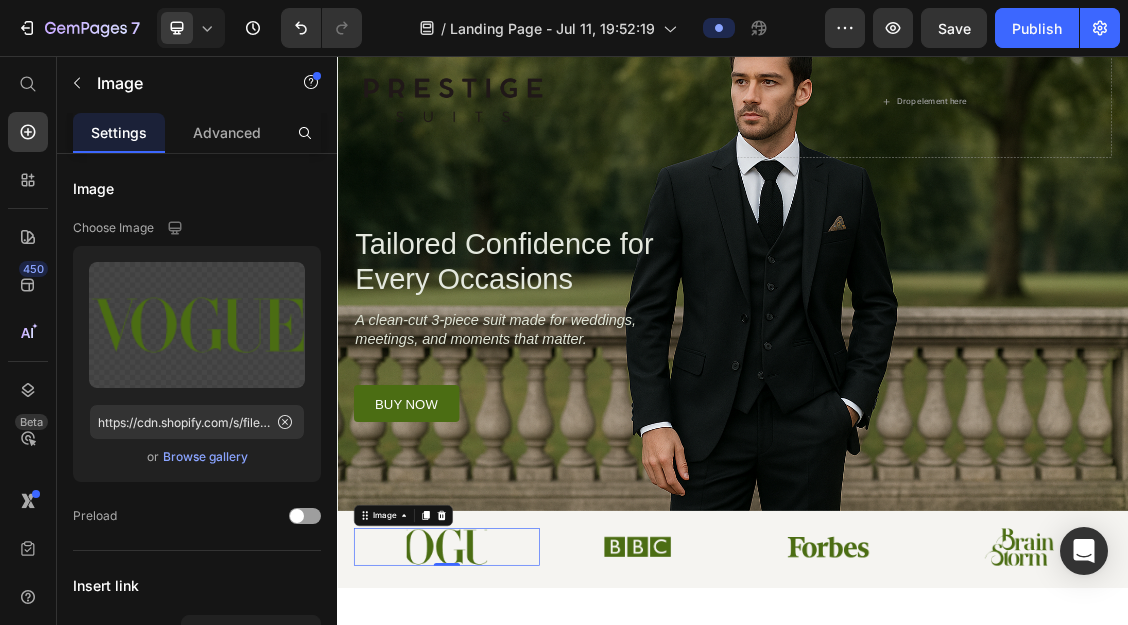 click on "100" at bounding box center (251, 898) 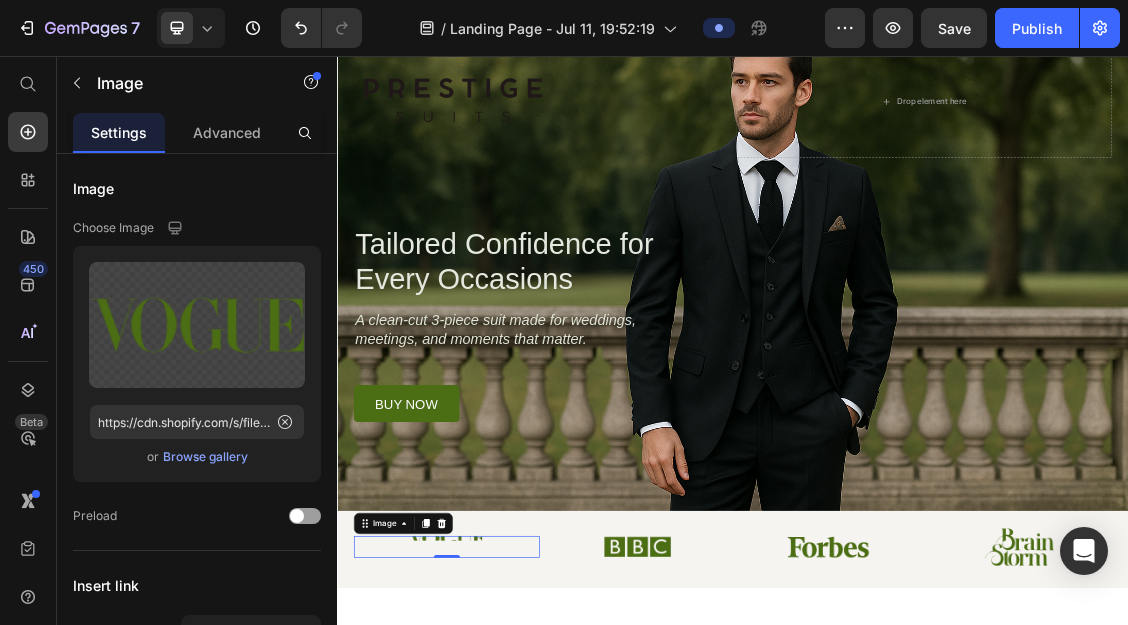 type on "2" 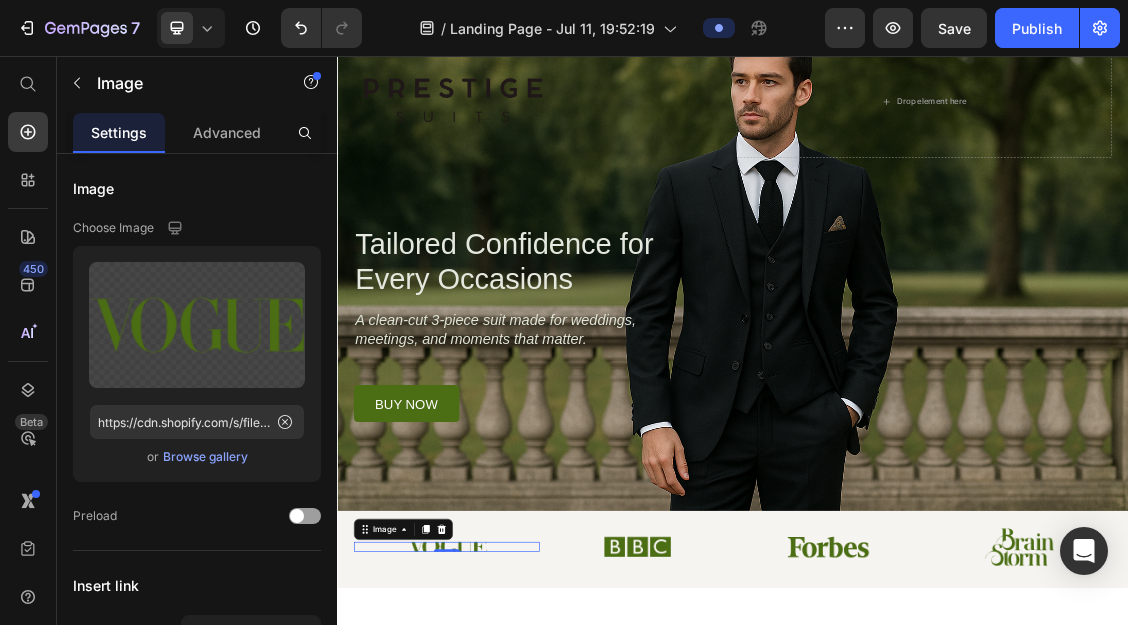 type on "1" 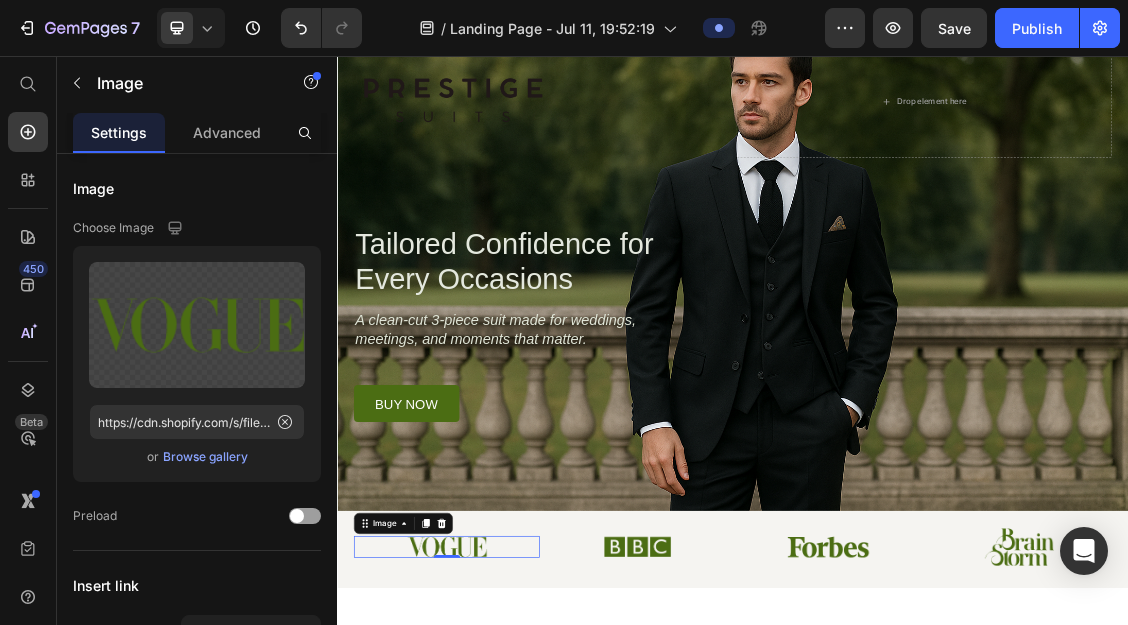 type on "2" 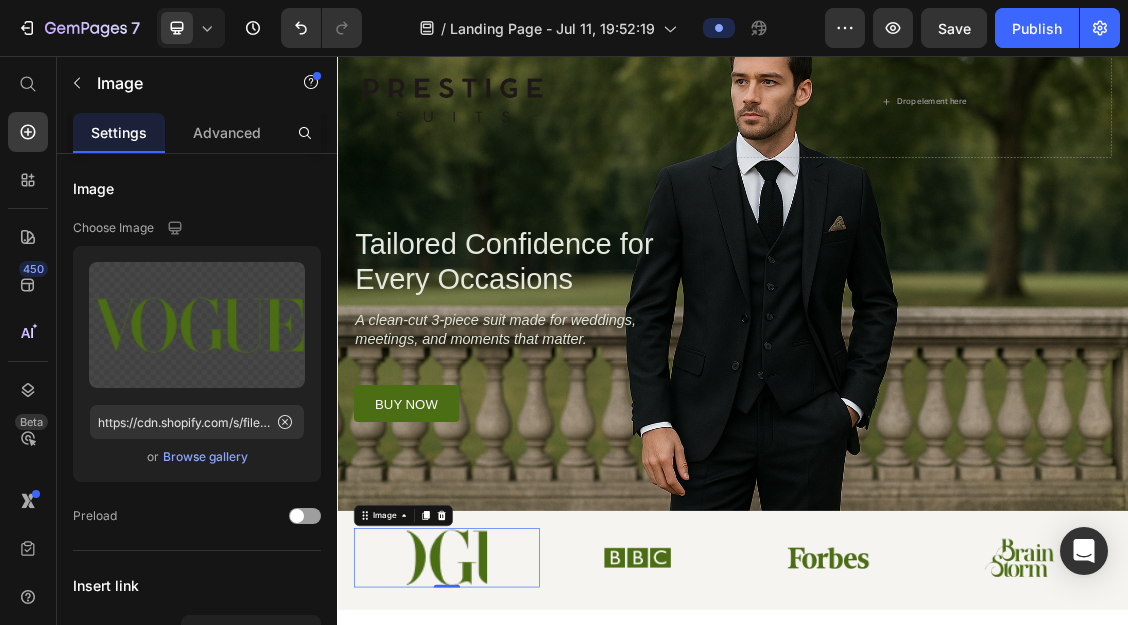 type on "9" 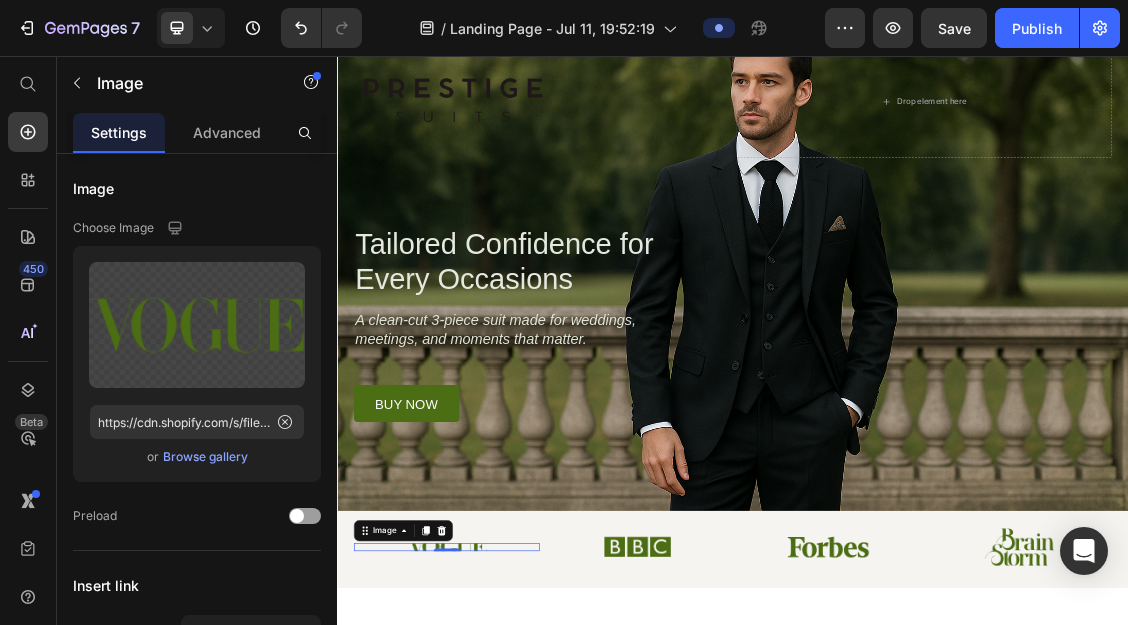type on "1" 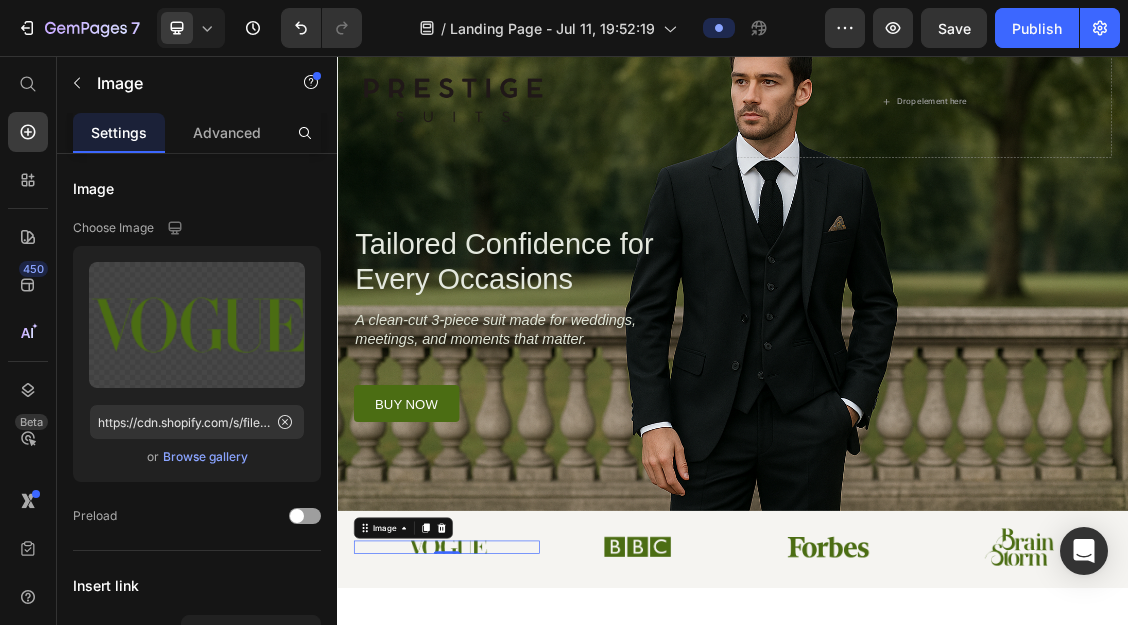type on "2" 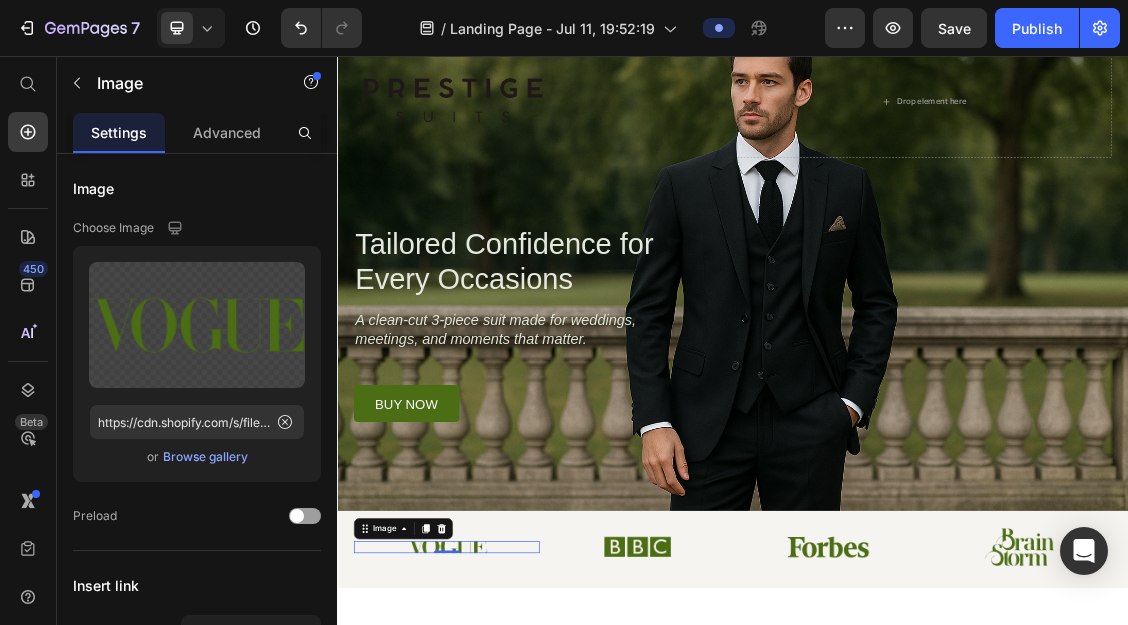 type on "1" 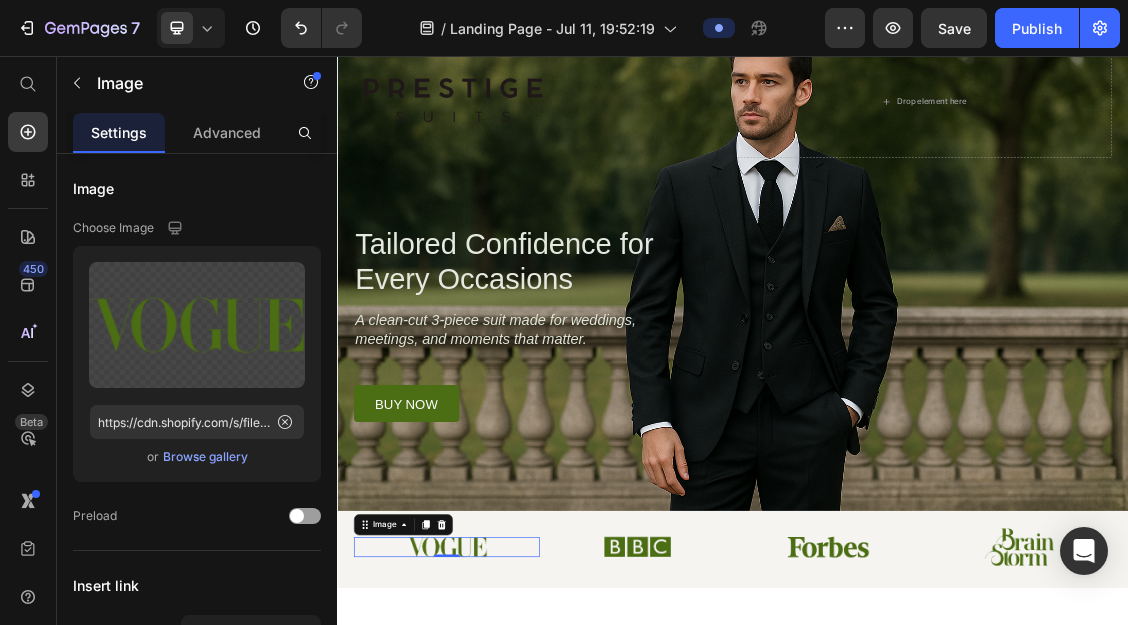 type on "3" 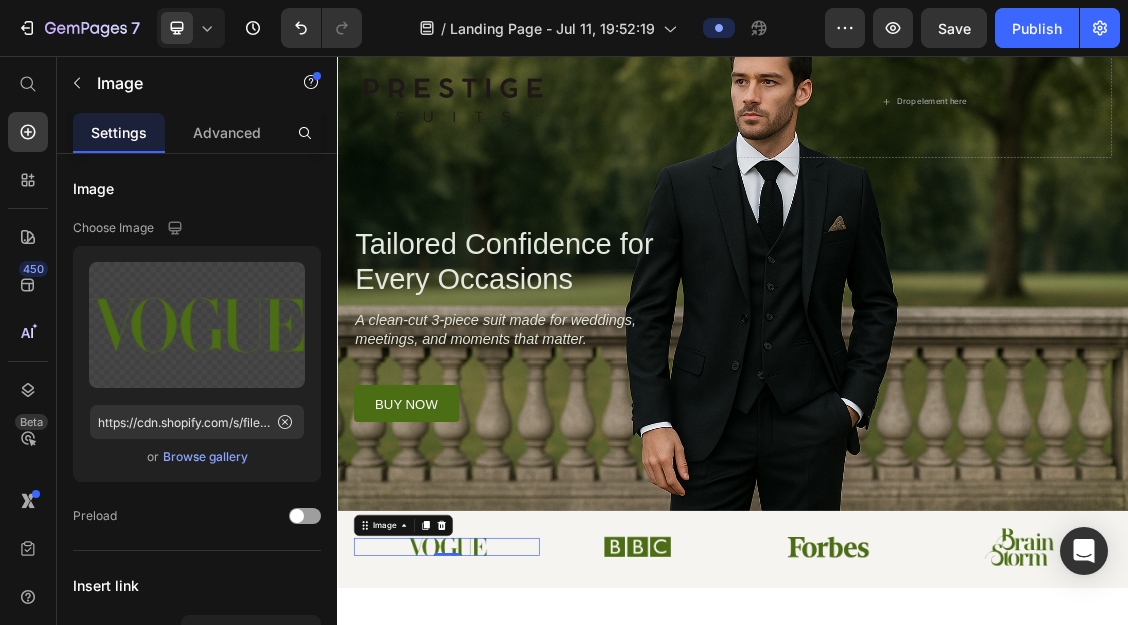 type on "27" 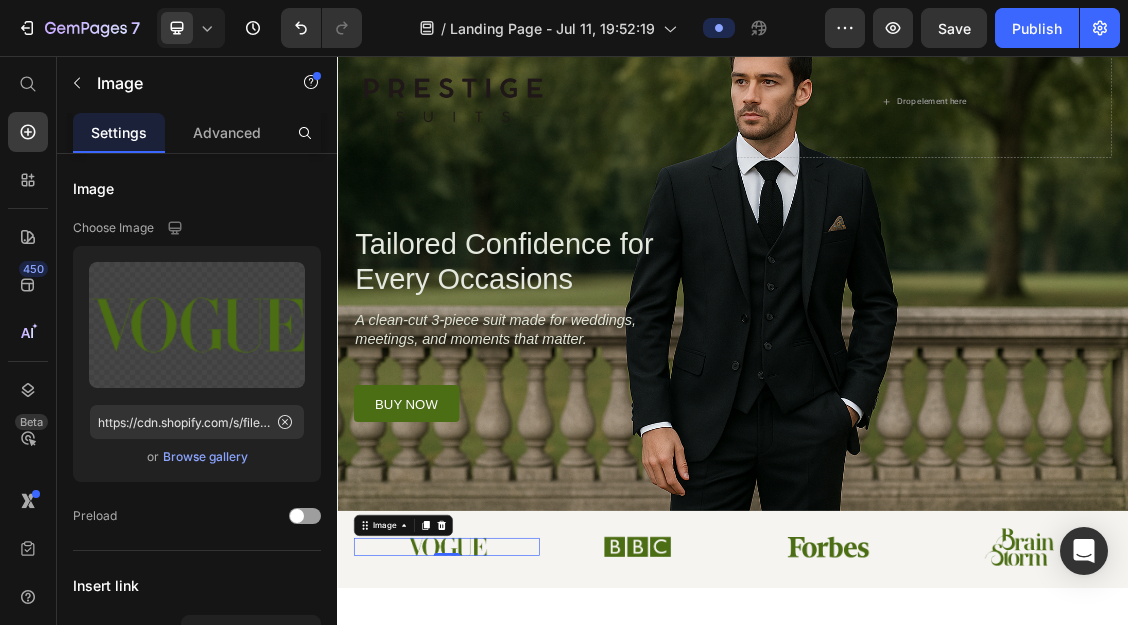 click at bounding box center (503, 800) 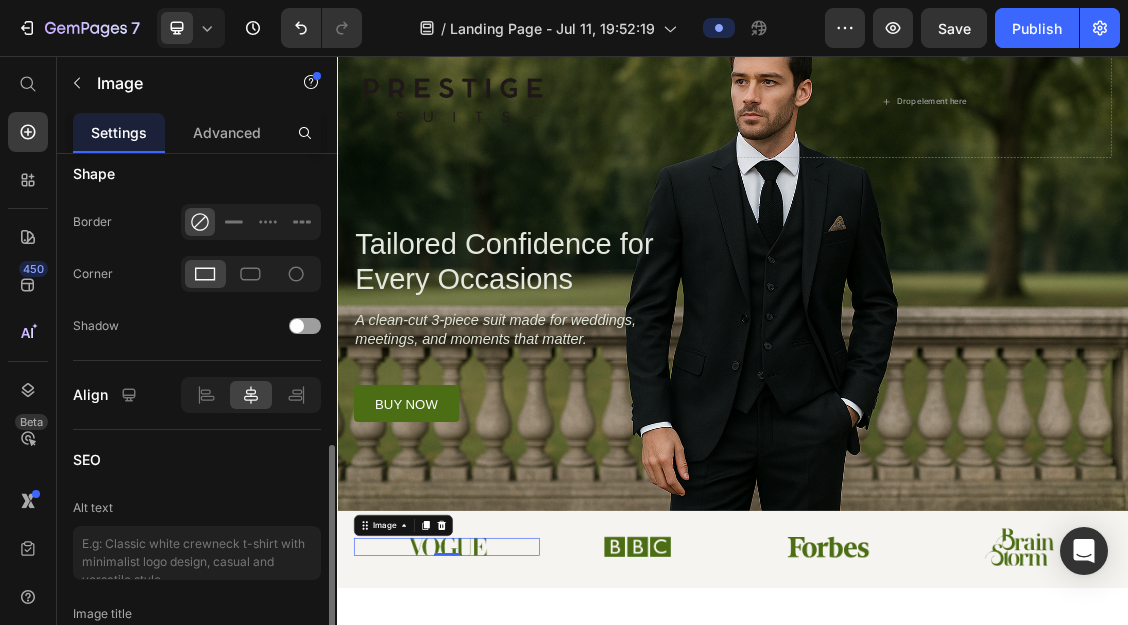 scroll, scrollTop: 860, scrollLeft: 0, axis: vertical 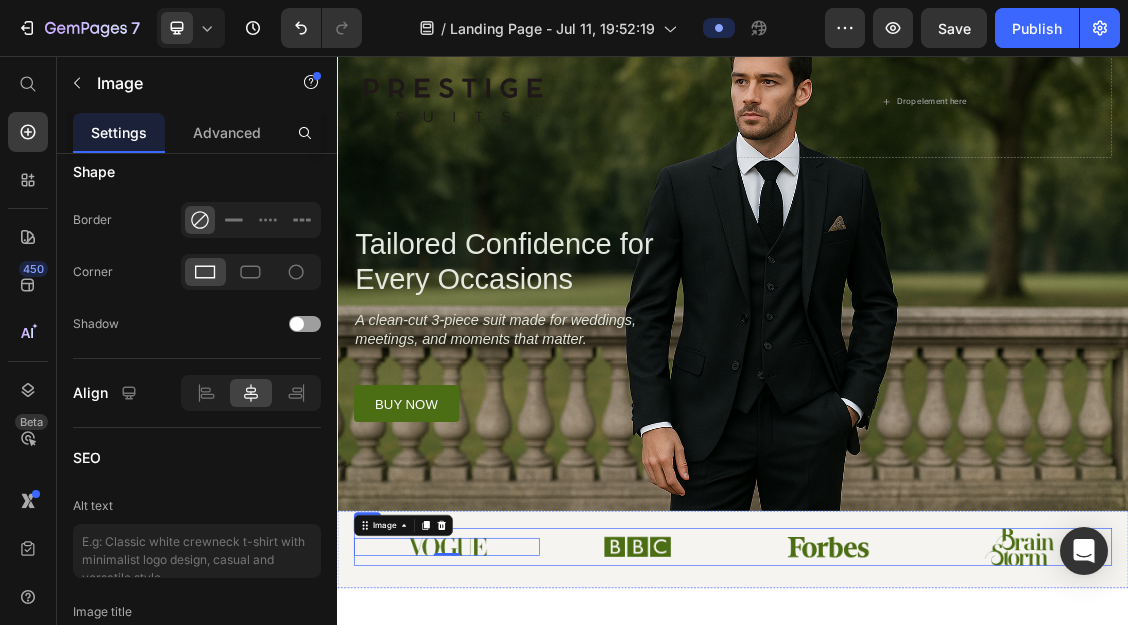 click on "Image   0" at bounding box center (503, 800) 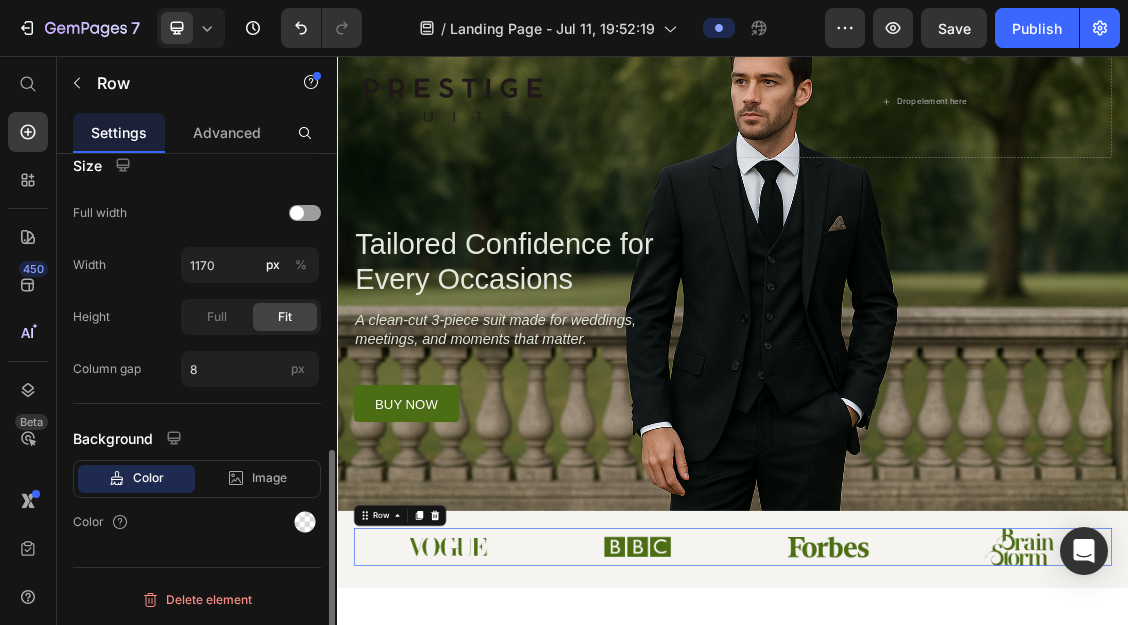 scroll, scrollTop: 0, scrollLeft: 0, axis: both 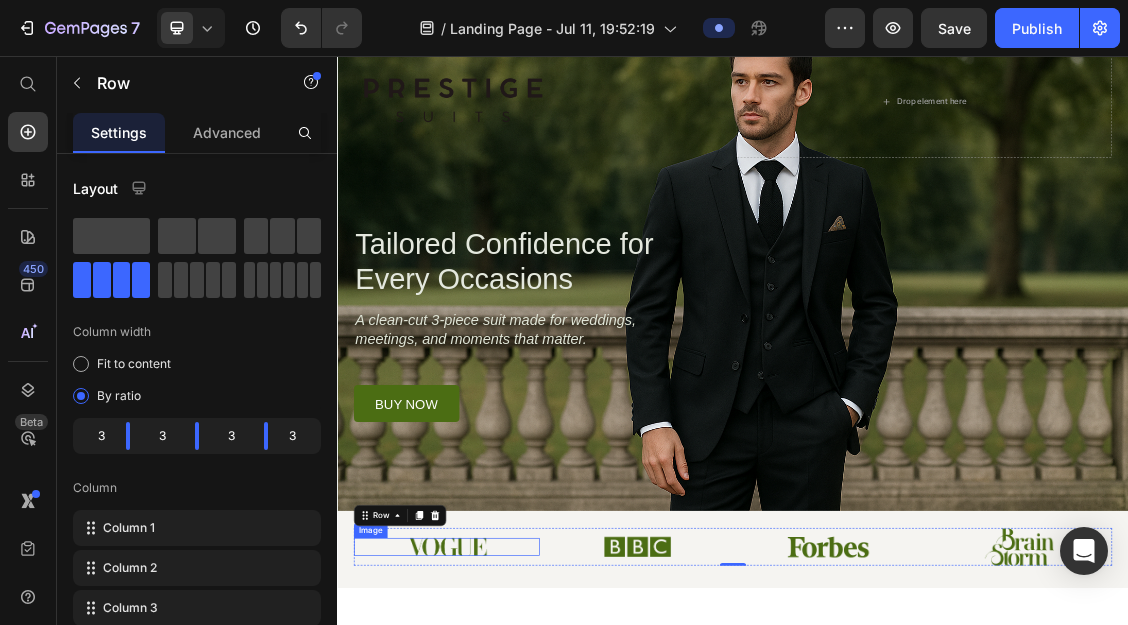 click at bounding box center [503, 800] 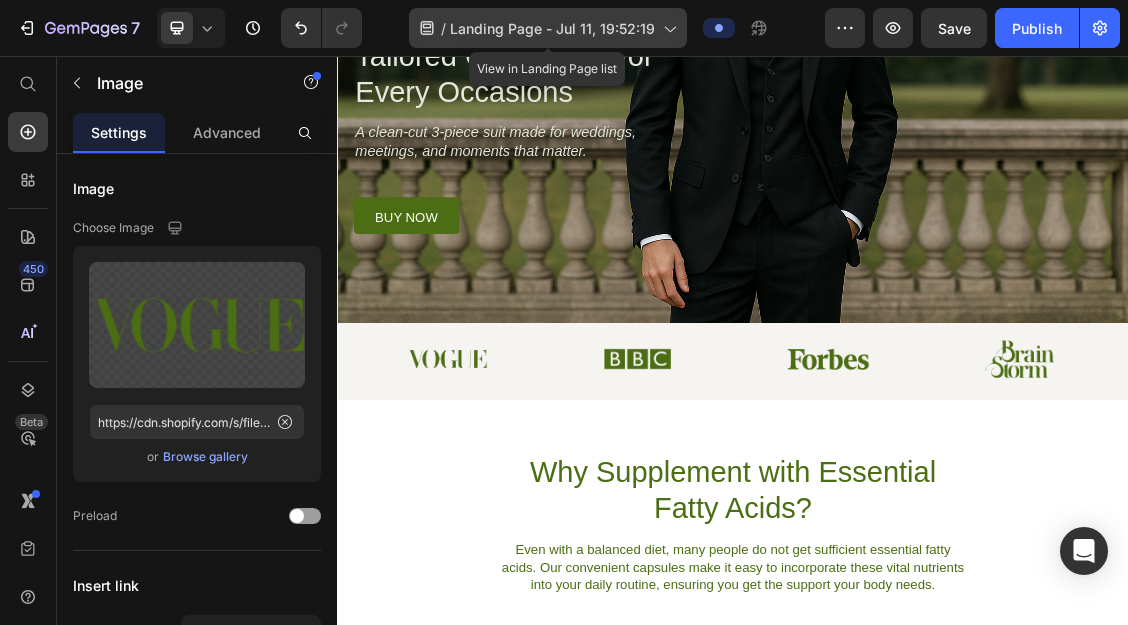 scroll, scrollTop: 392, scrollLeft: 0, axis: vertical 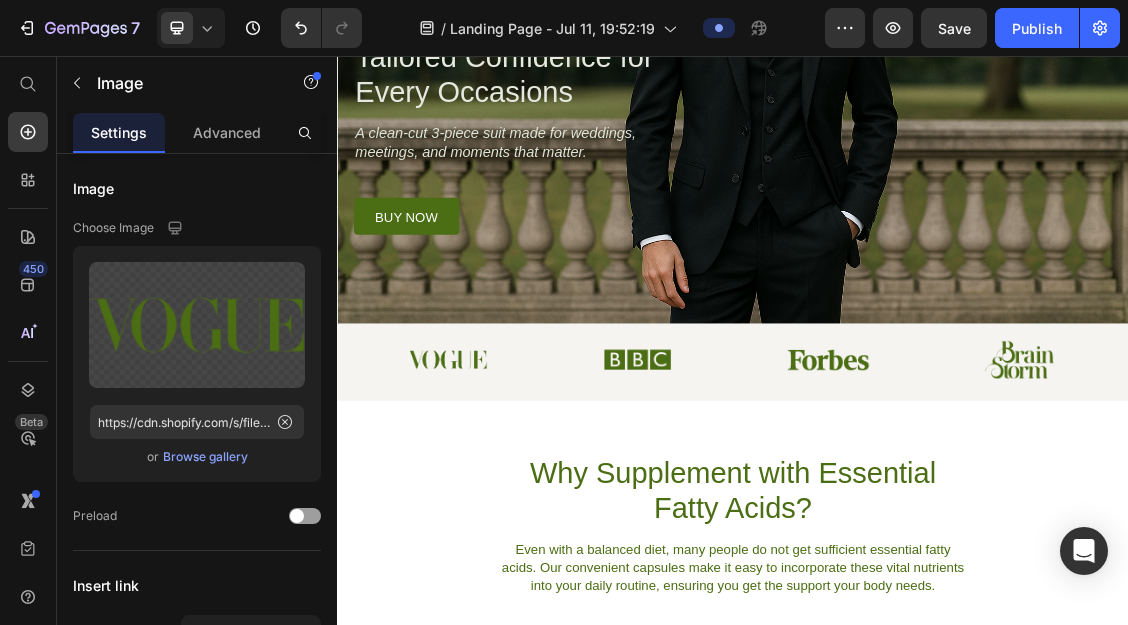 click at bounding box center [503, 516] 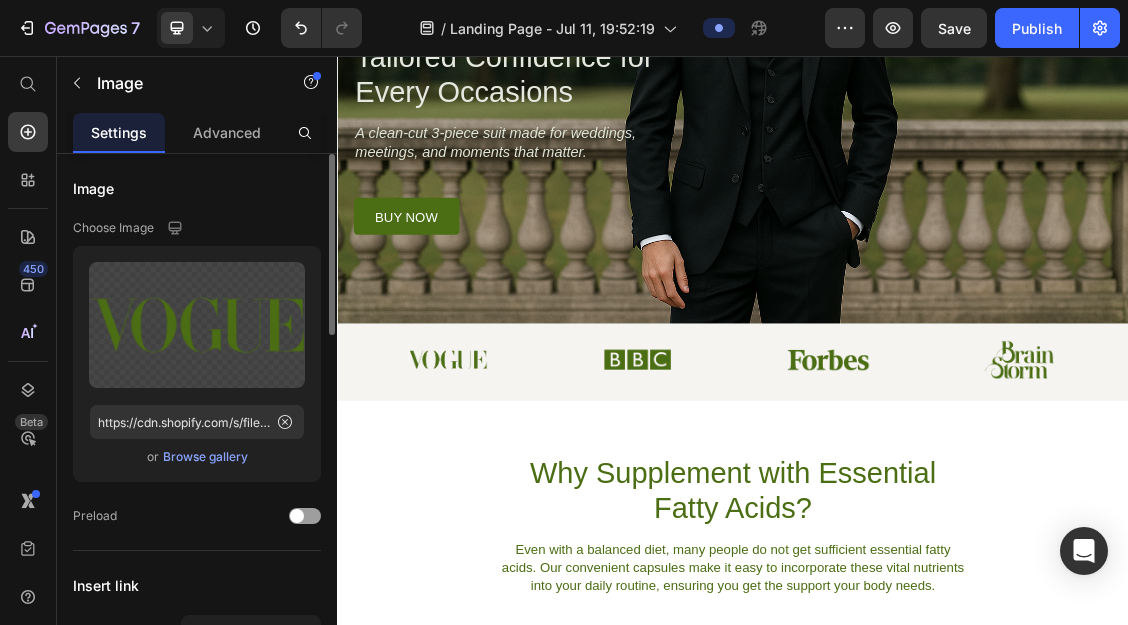 click on "Browse gallery" at bounding box center (205, 457) 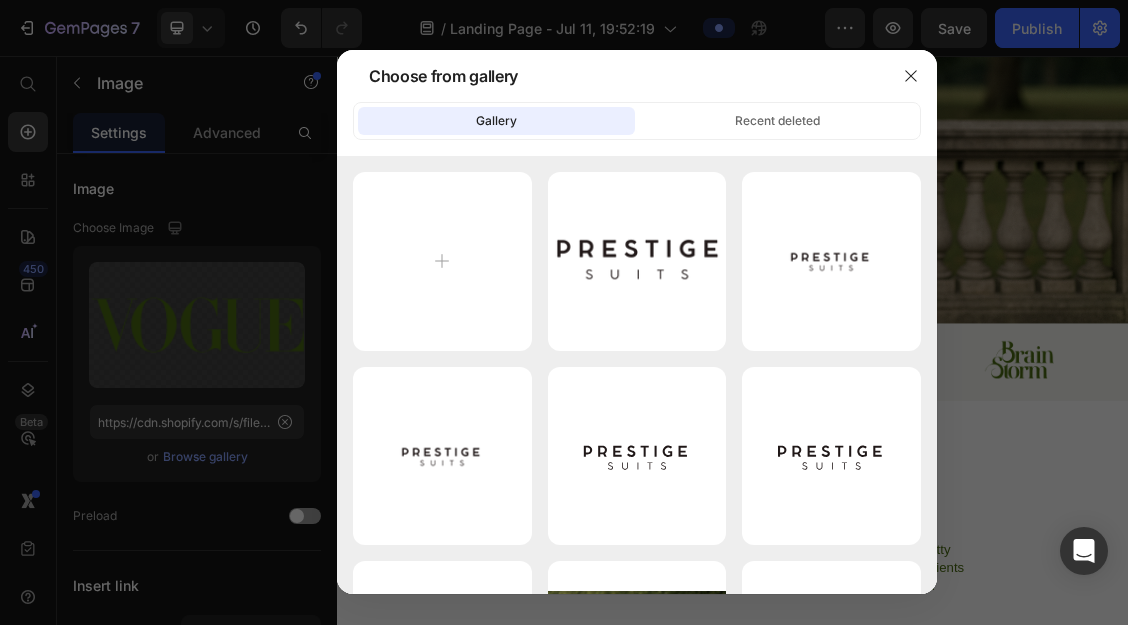 click at bounding box center [564, 312] 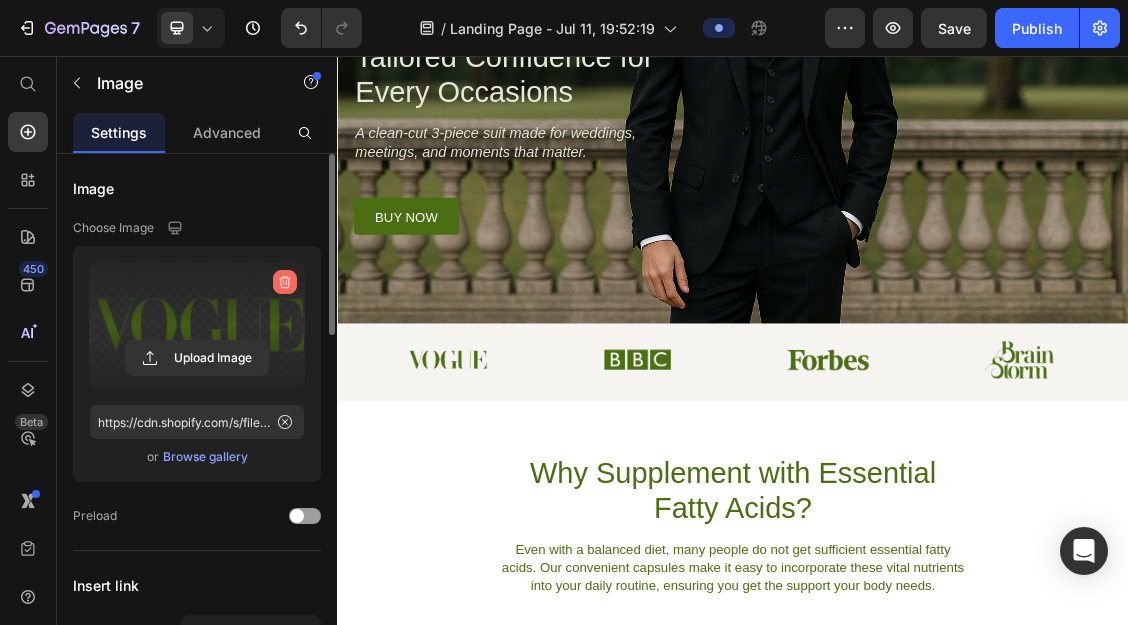 drag, startPoint x: 223, startPoint y: 360, endPoint x: 276, endPoint y: 288, distance: 89.40358 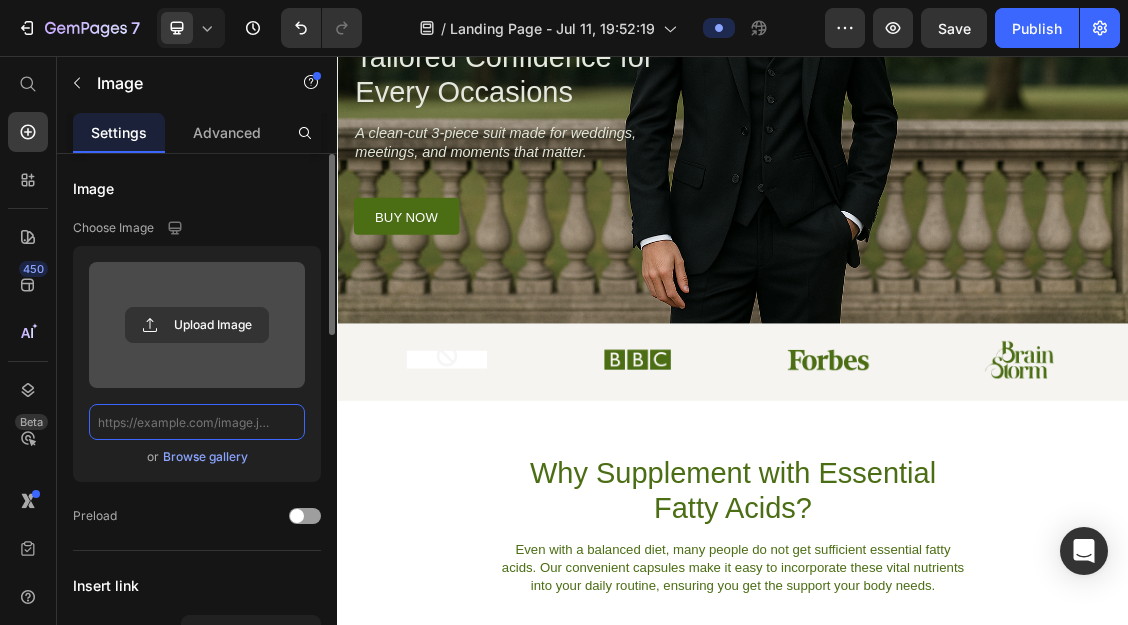 scroll, scrollTop: 0, scrollLeft: 0, axis: both 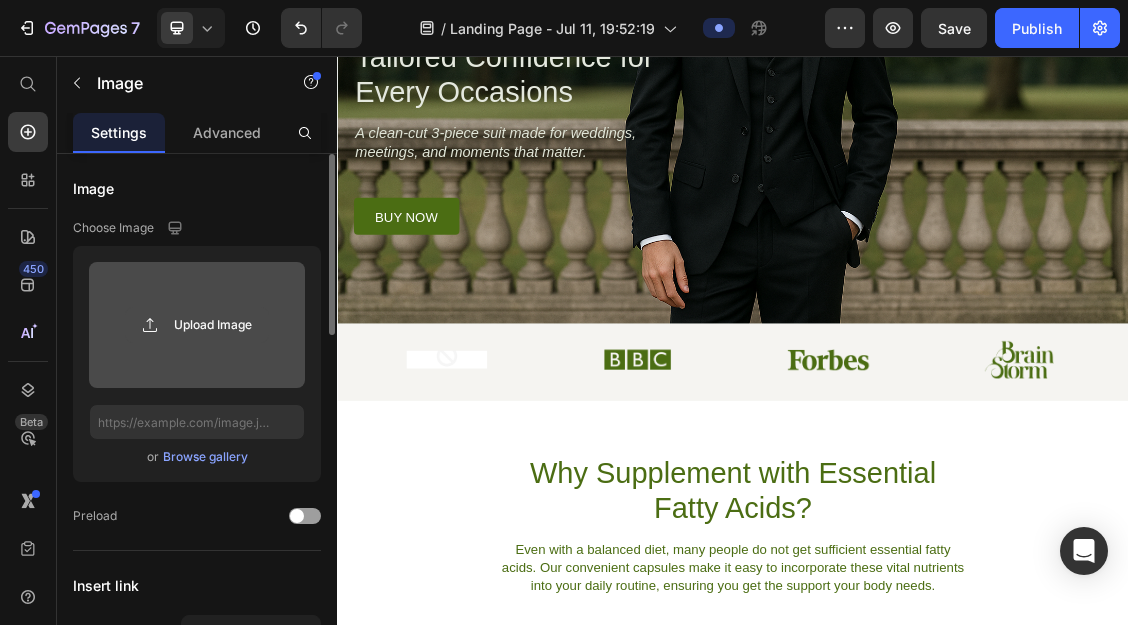 click 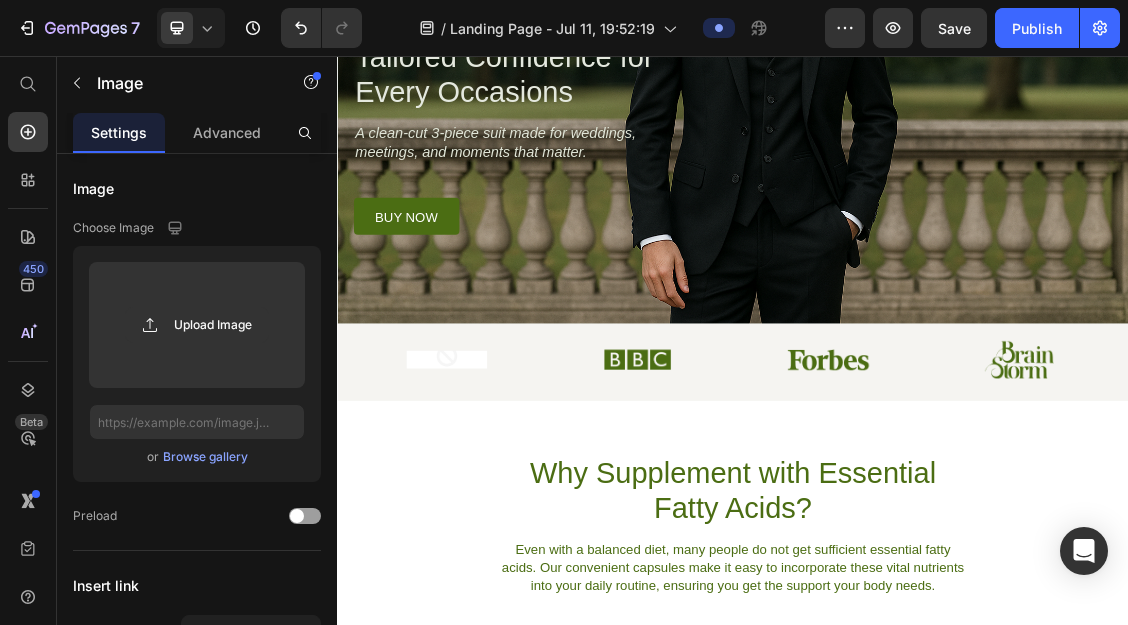 click at bounding box center [503, 516] 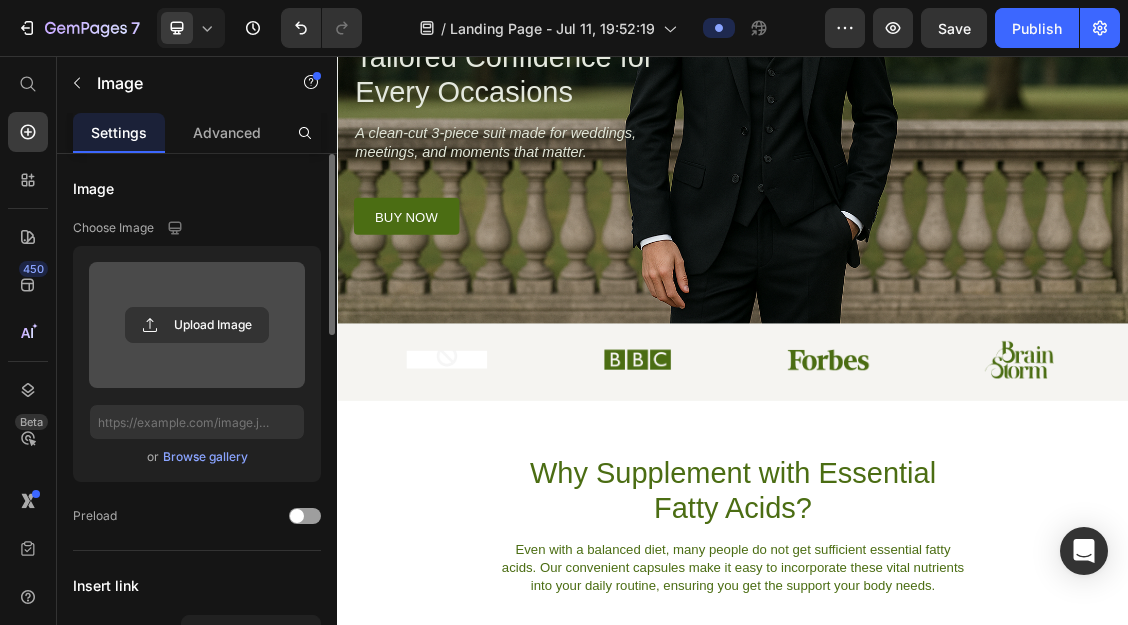 click at bounding box center [197, 325] 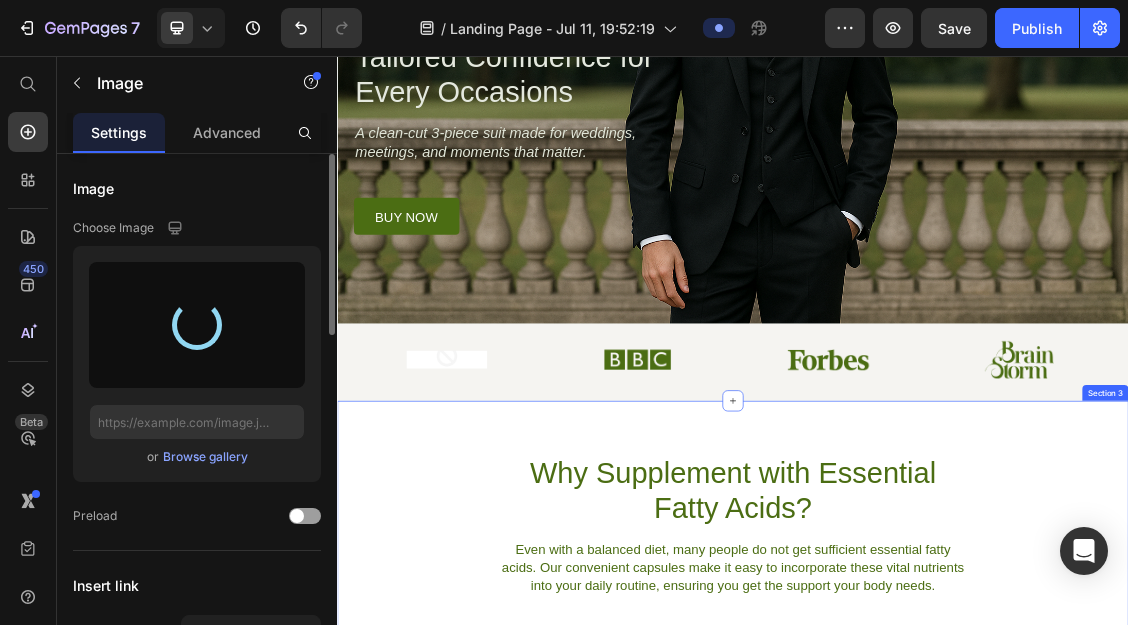 type on "https://cdn.shopify.com/s/files/1/0920/7581/9386/files/gempages_[NUMBER]-[TEXT].png" 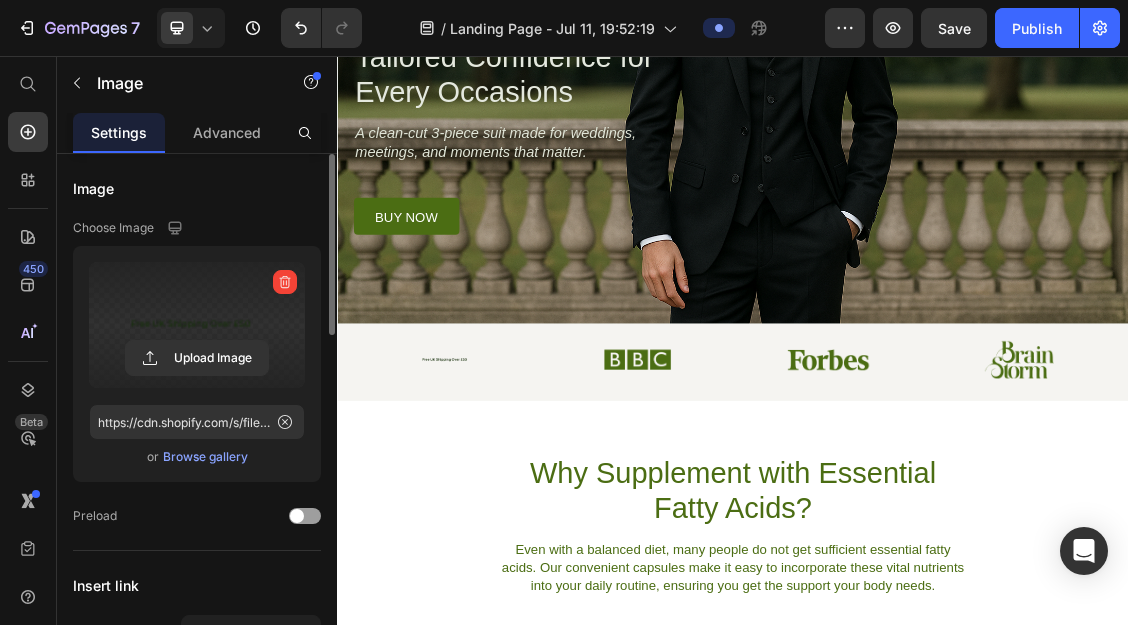 click at bounding box center [503, 516] 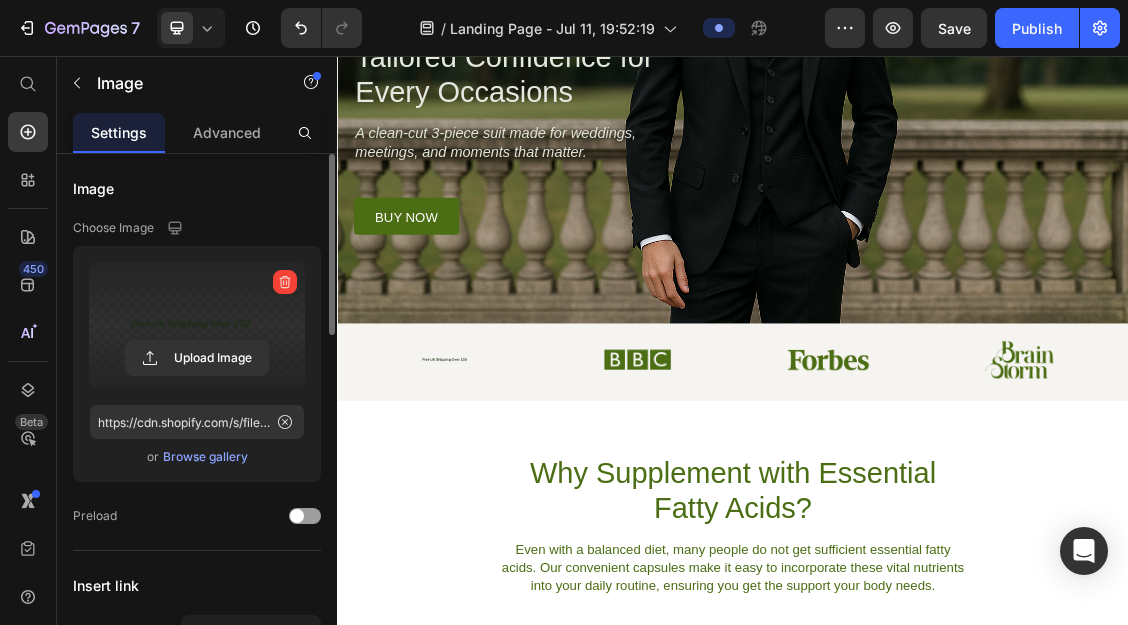click at bounding box center [503, 516] 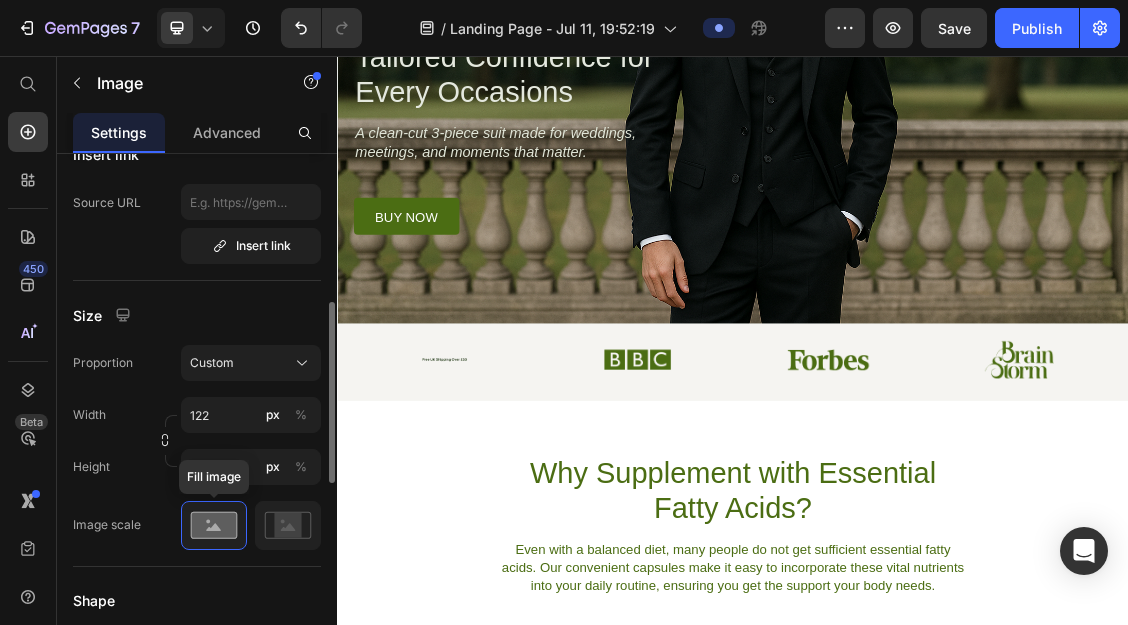 scroll, scrollTop: 432, scrollLeft: 0, axis: vertical 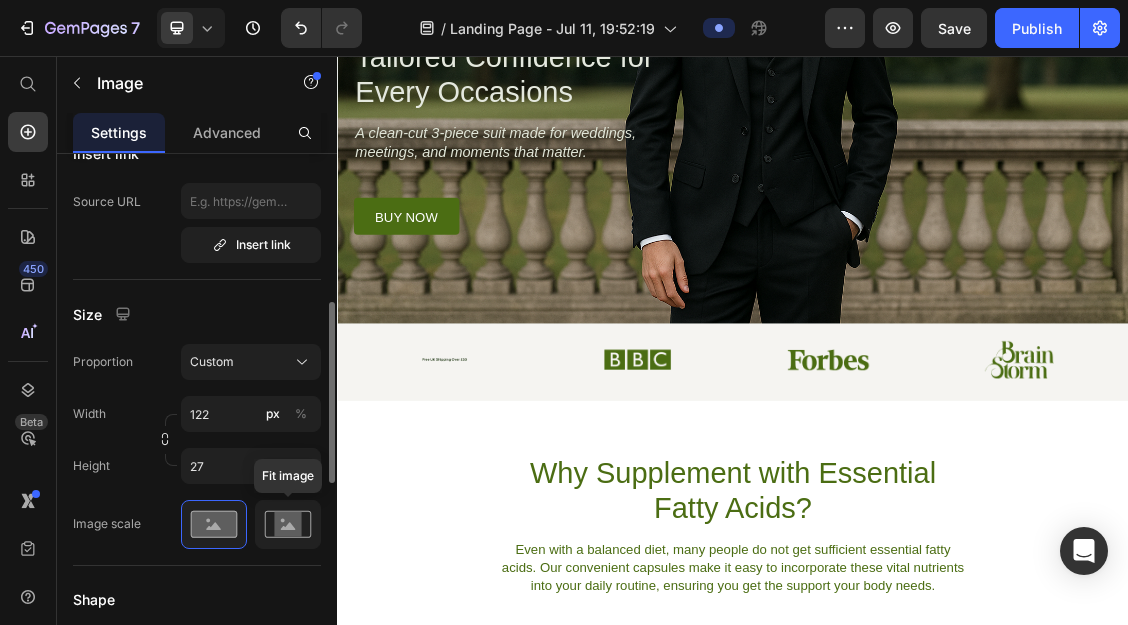 click 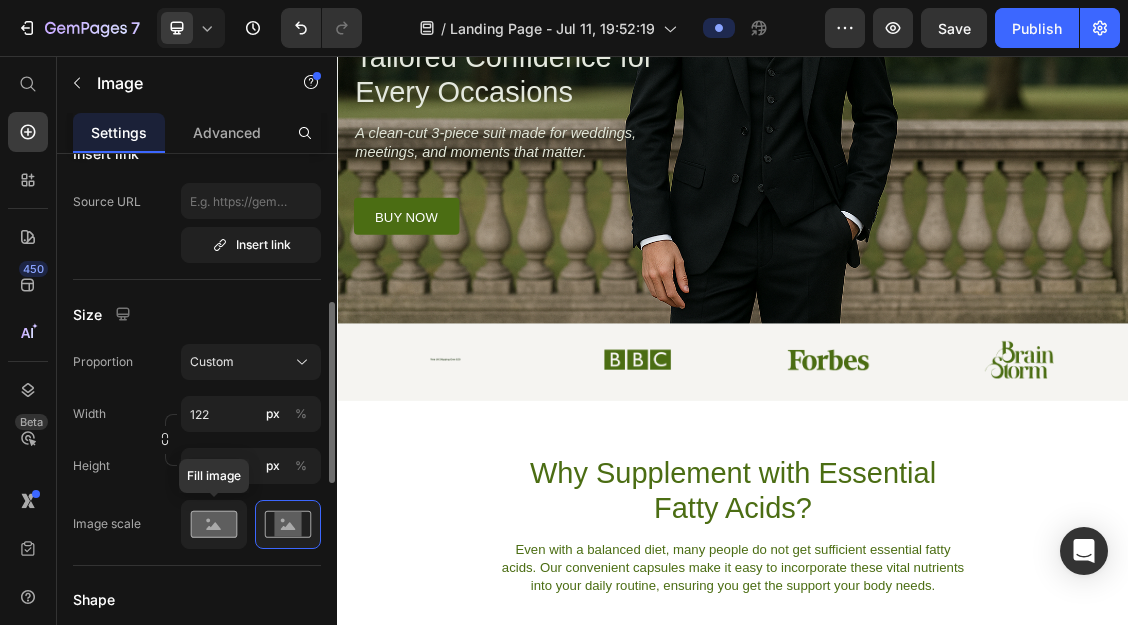click 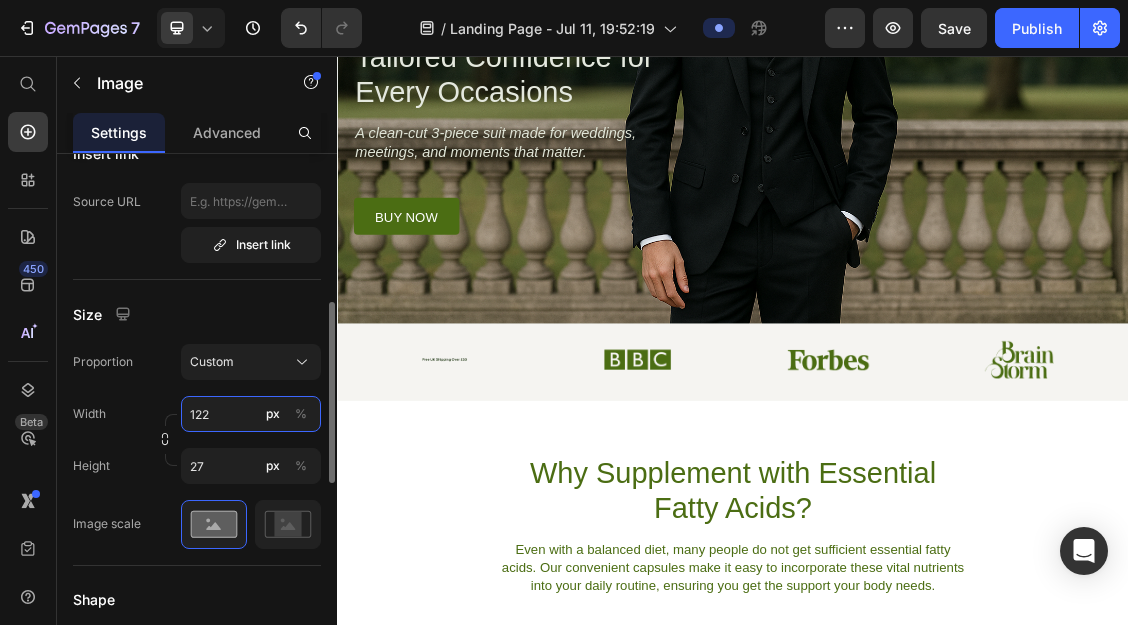 click on "122" at bounding box center [251, 414] 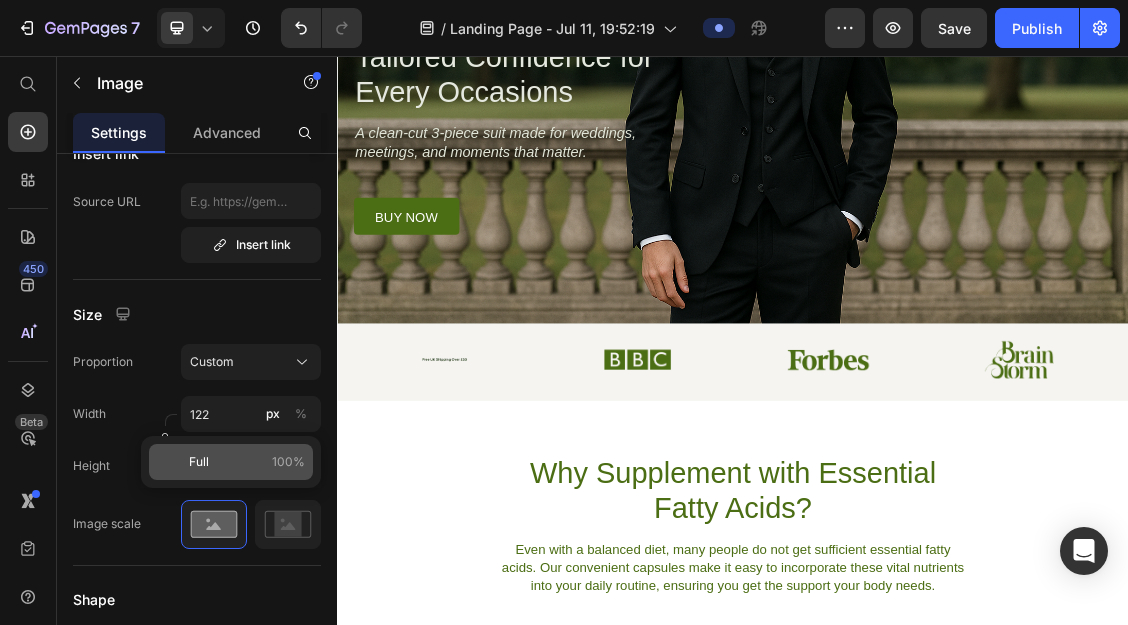 click on "Full 100%" at bounding box center (247, 462) 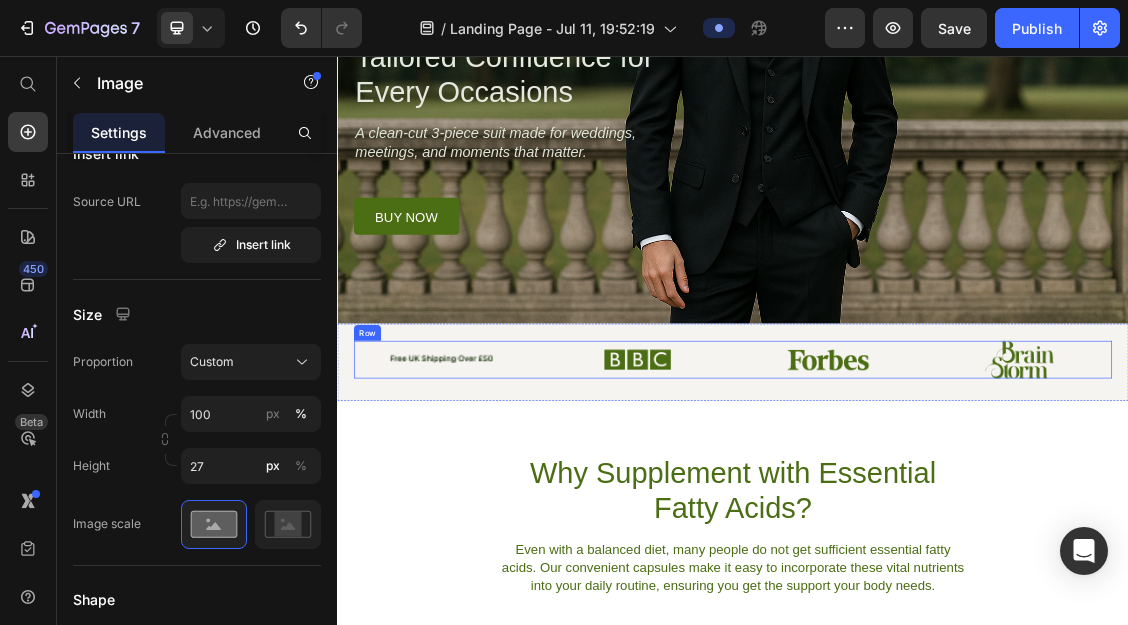 click on "Image" at bounding box center (503, 516) 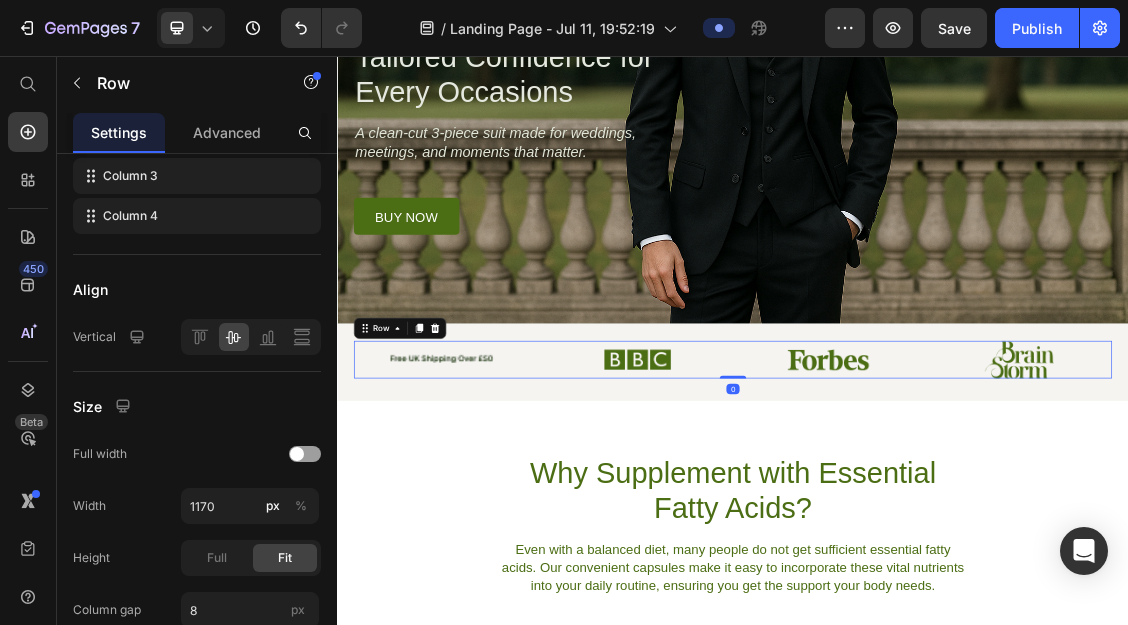 scroll, scrollTop: 0, scrollLeft: 0, axis: both 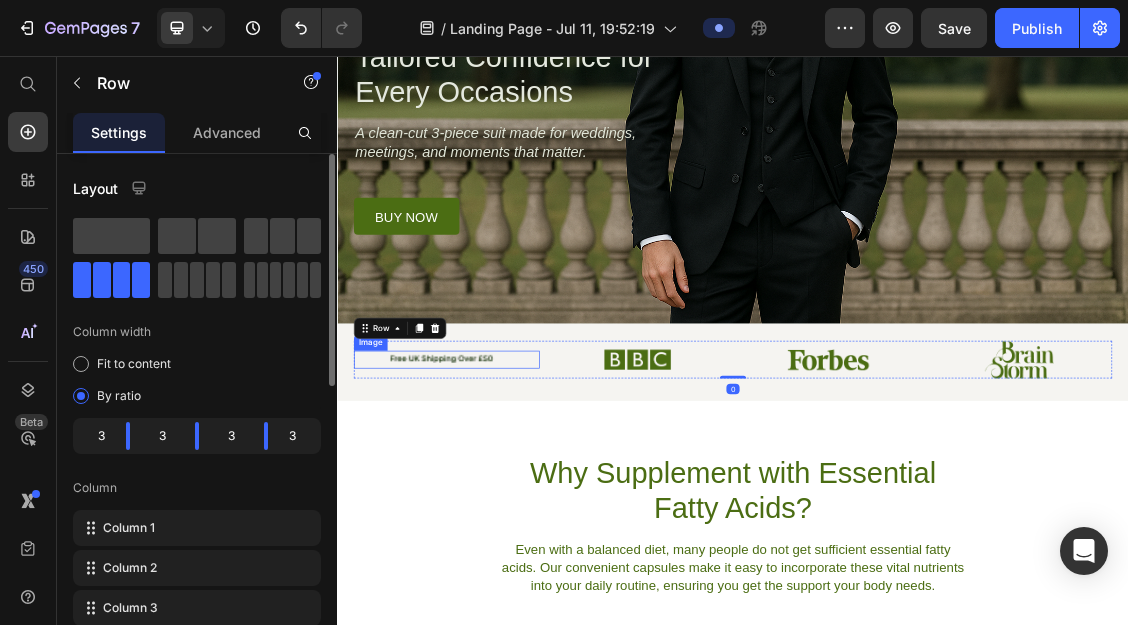 click at bounding box center [503, 516] 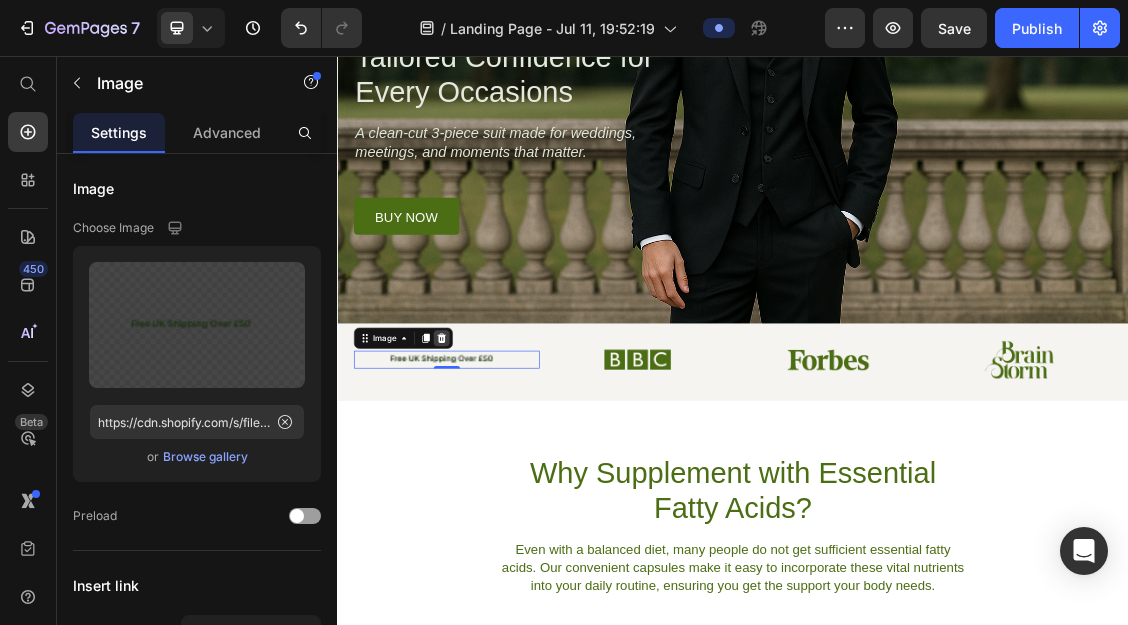 click 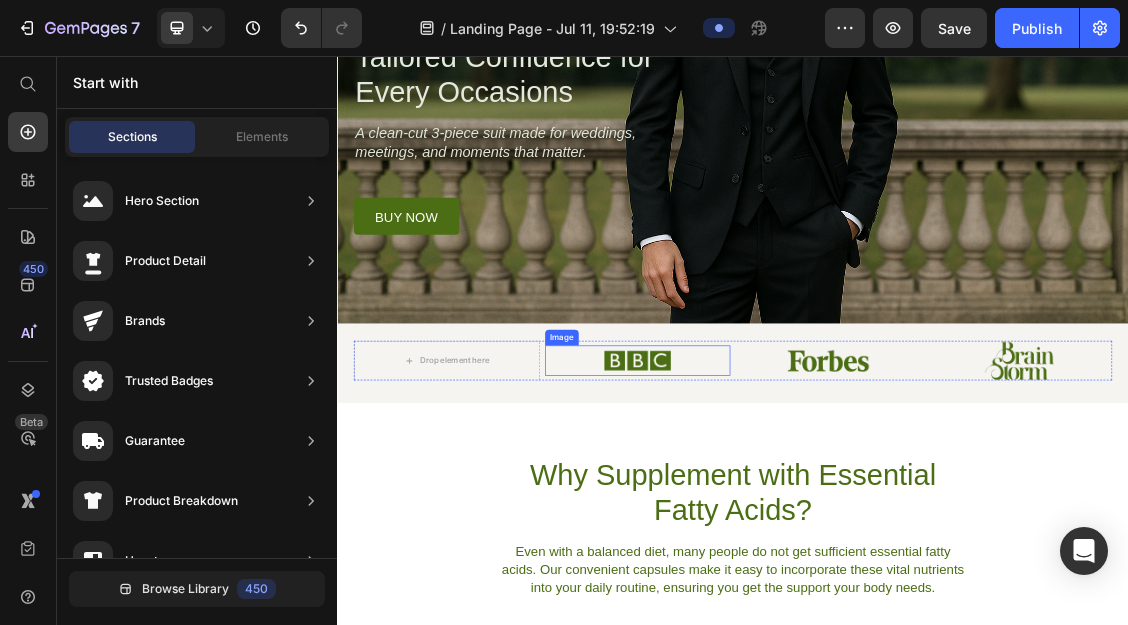 click at bounding box center (793, 518) 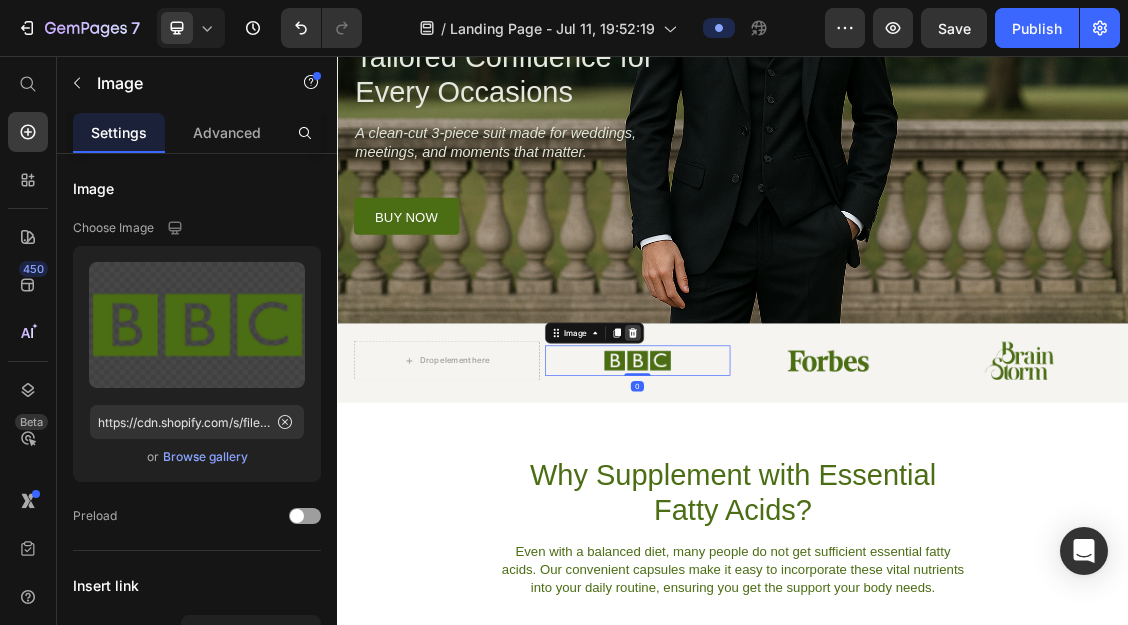 click 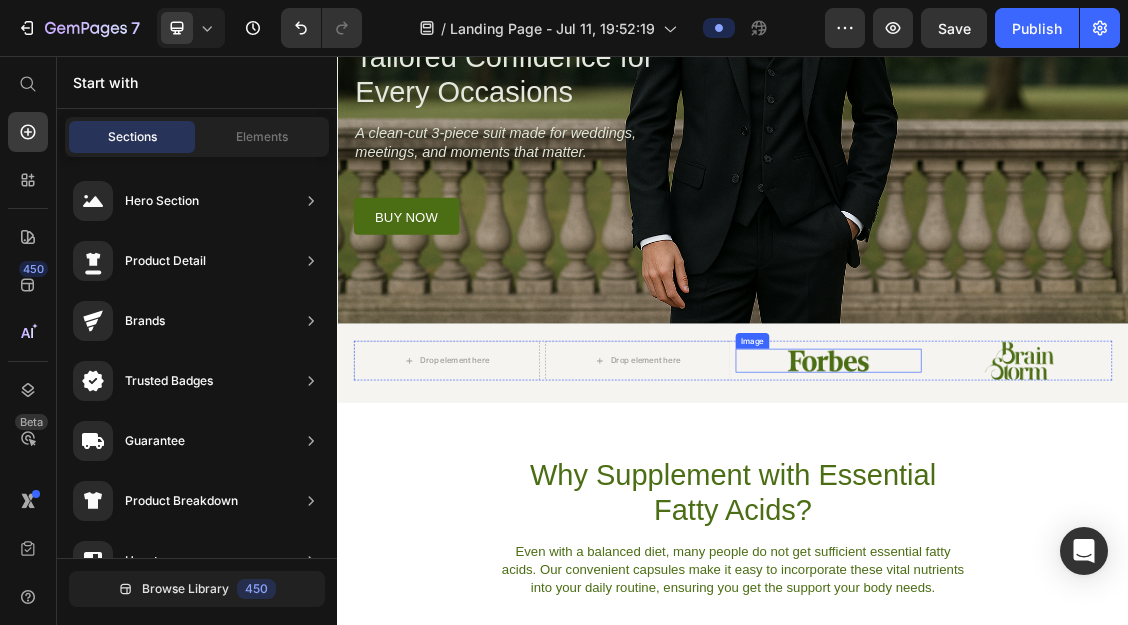 click at bounding box center (1082, 518) 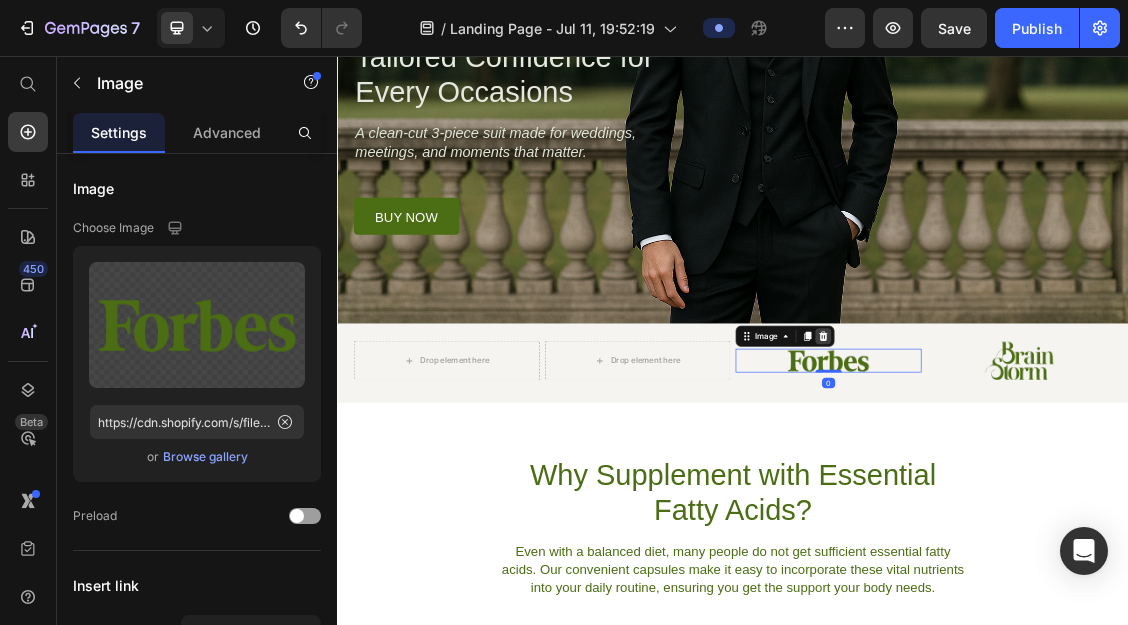 click 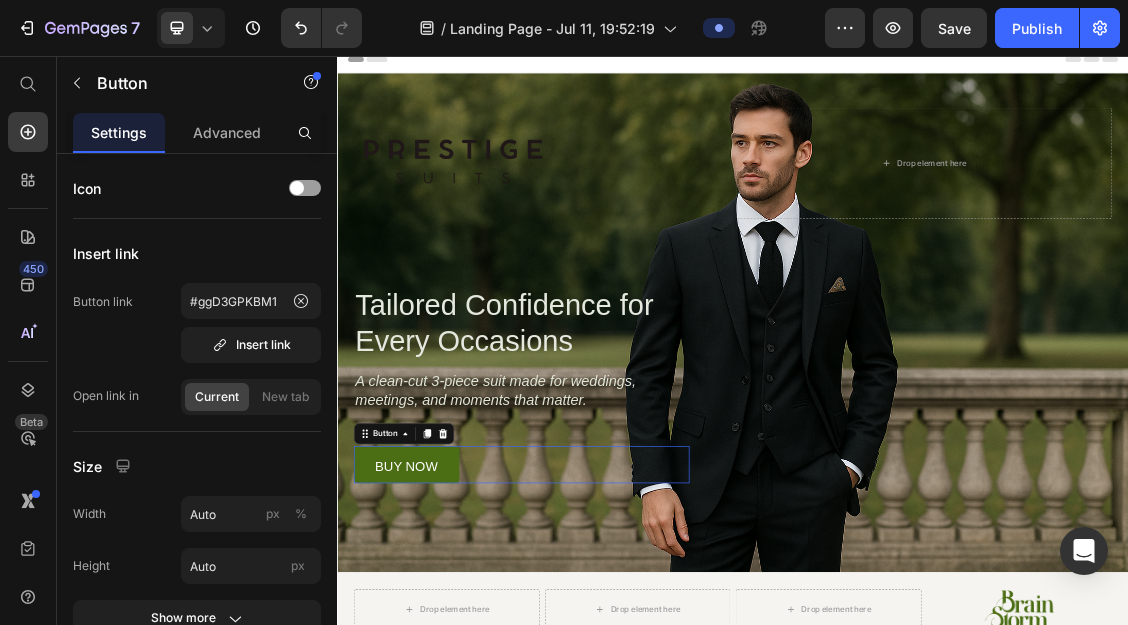 scroll, scrollTop: 422, scrollLeft: 0, axis: vertical 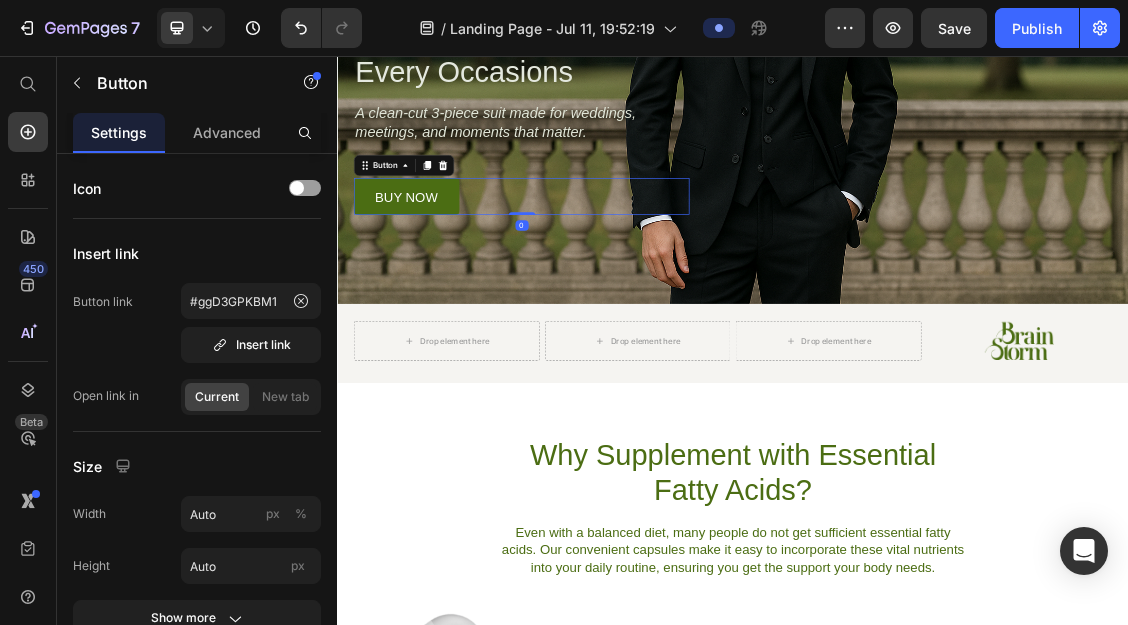 click at bounding box center [1372, 487] 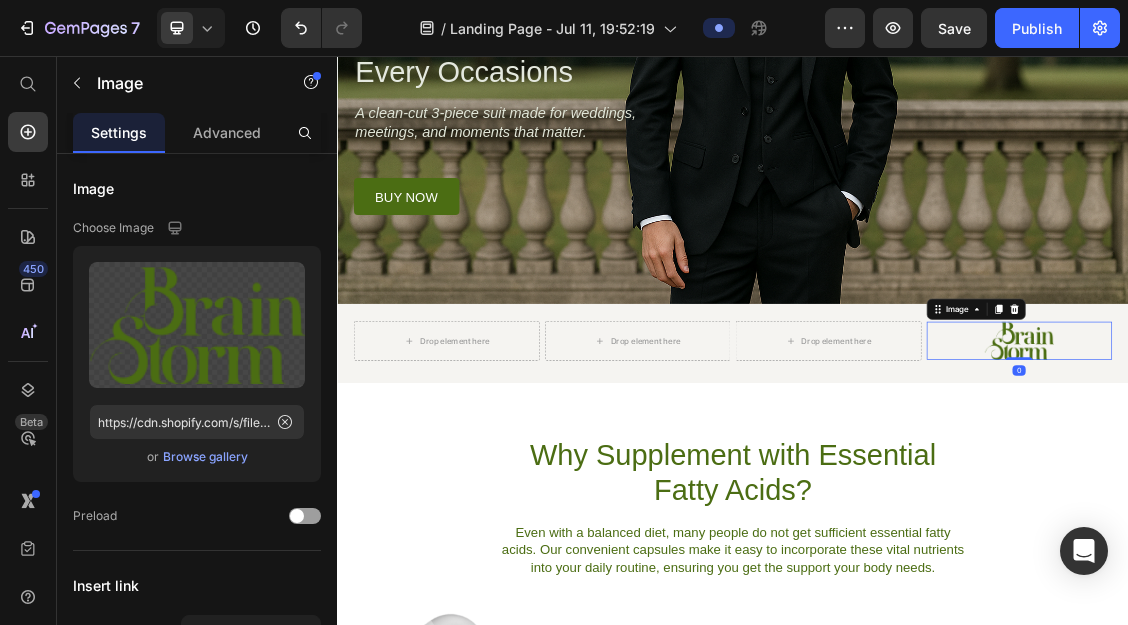 click on "Drop element here" at bounding box center (503, 488) 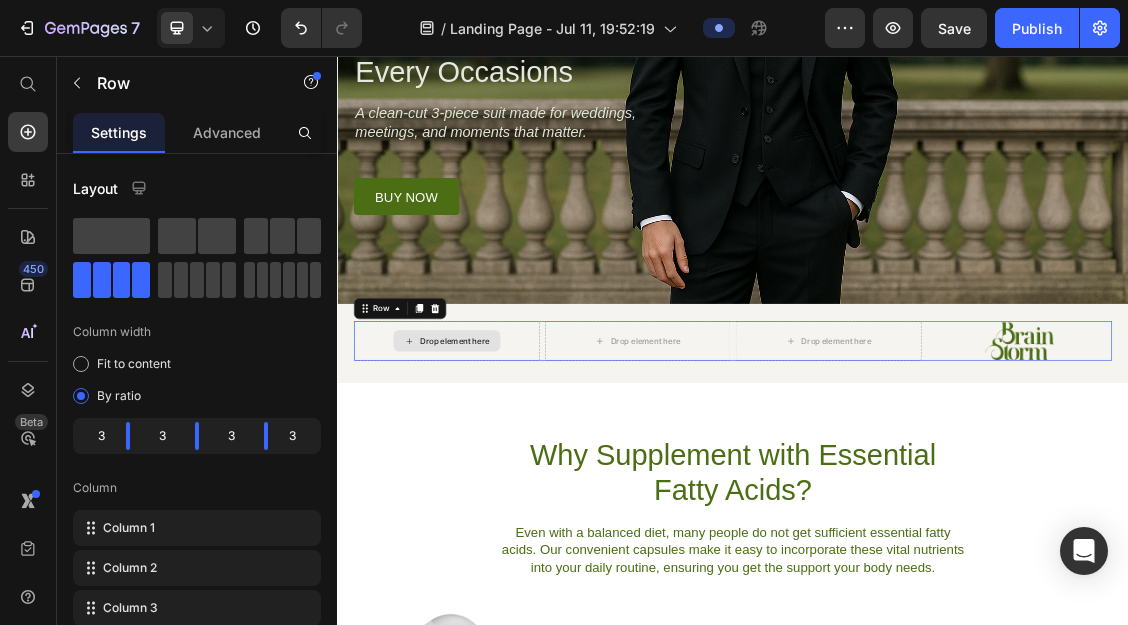 click on "Drop element here" at bounding box center (804, 488) 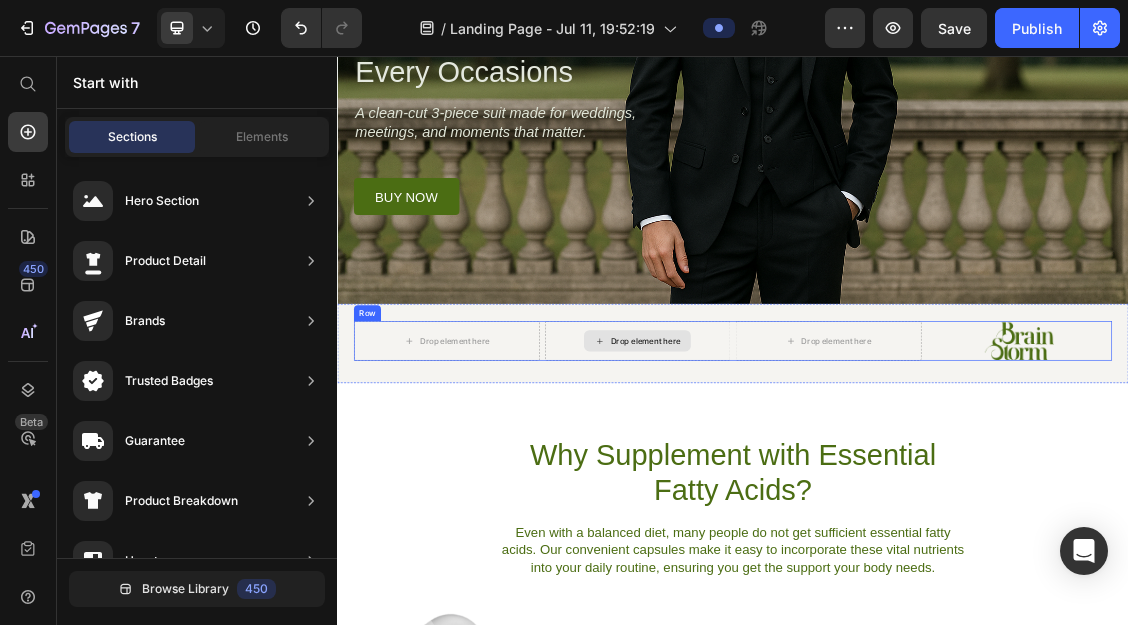 click on "Drop element here" at bounding box center [1094, 488] 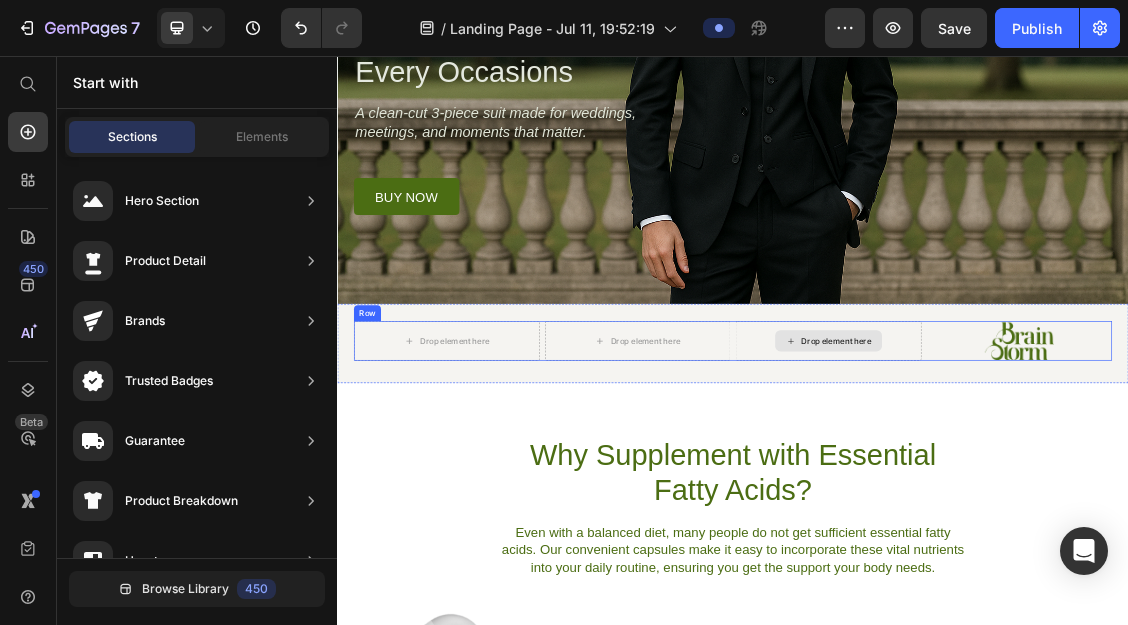 click at bounding box center [1372, 487] 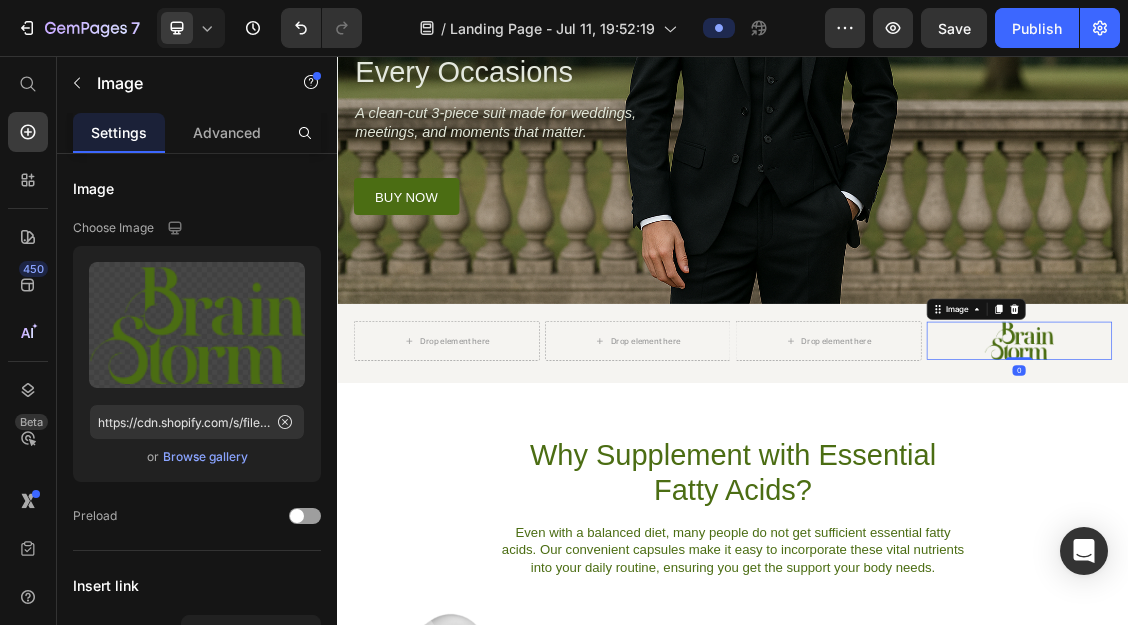 click on "Drop element here" at bounding box center (515, 488) 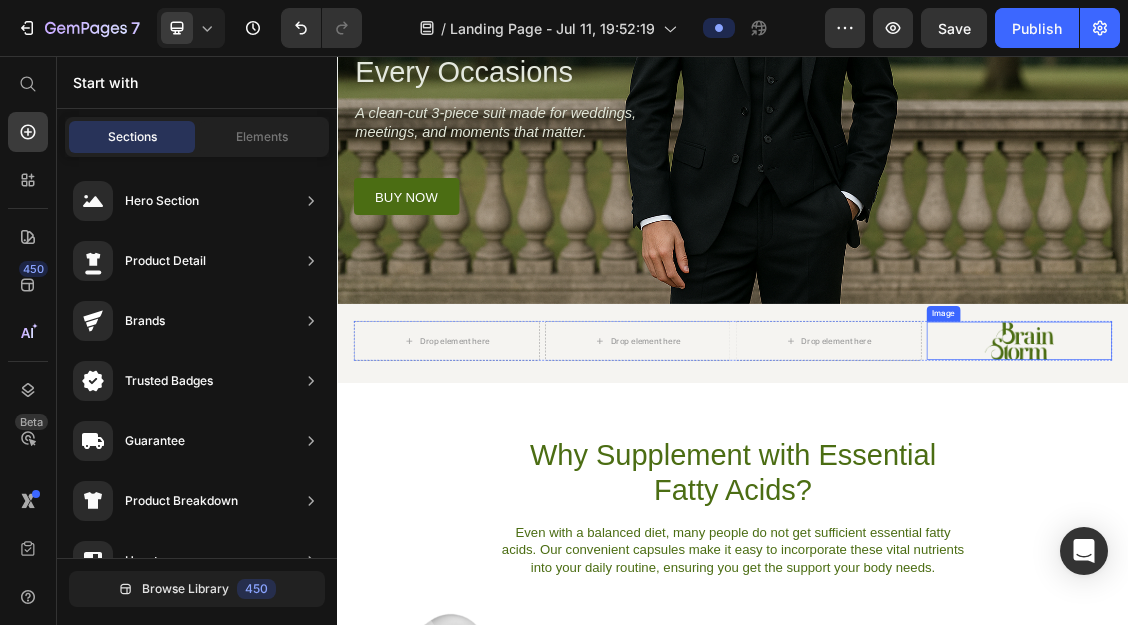 click at bounding box center [1372, 487] 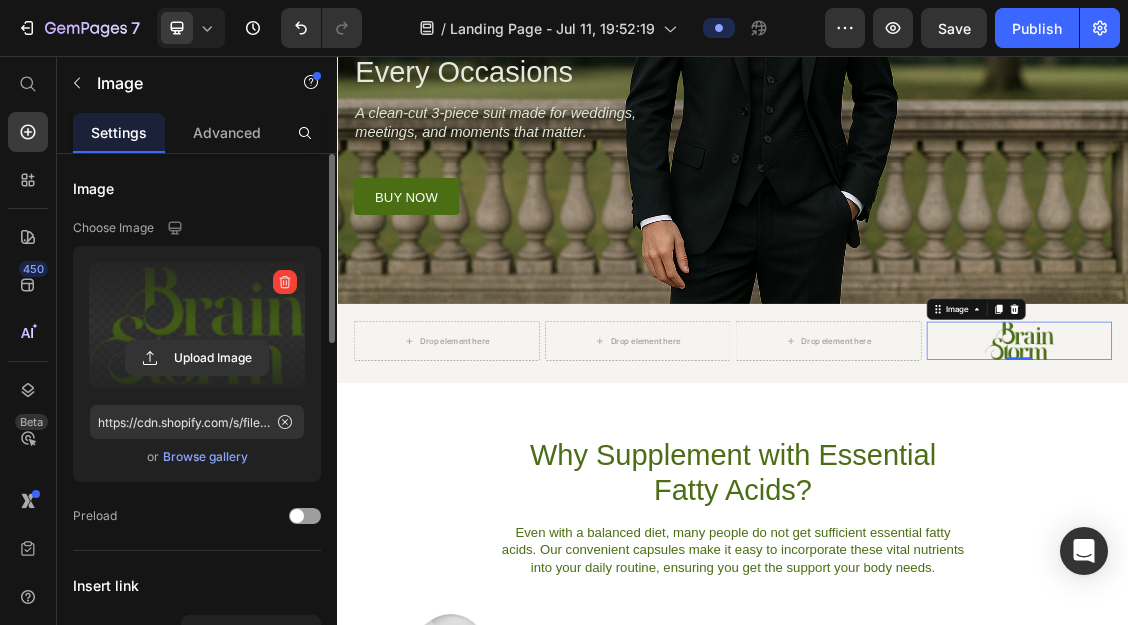 click at bounding box center (197, 325) 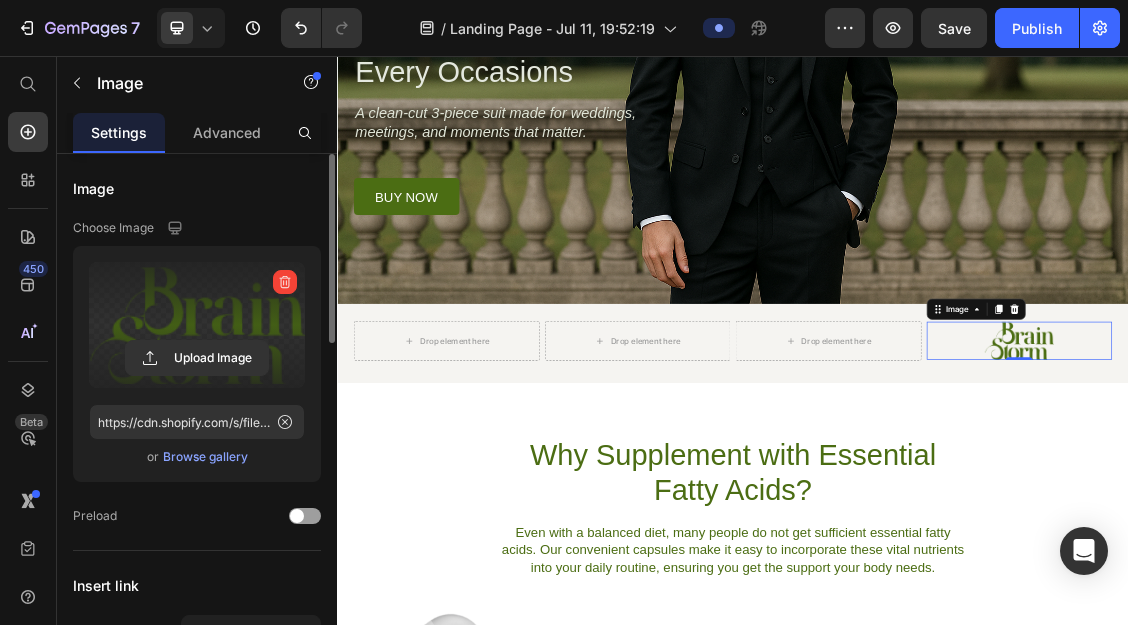 click at bounding box center [197, 325] 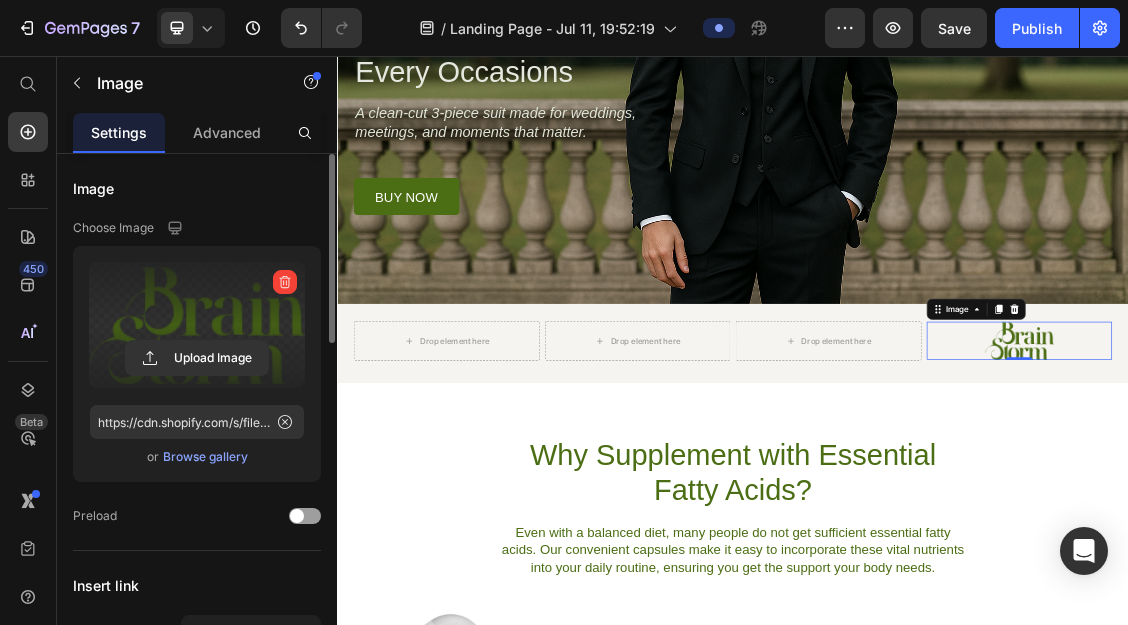 click 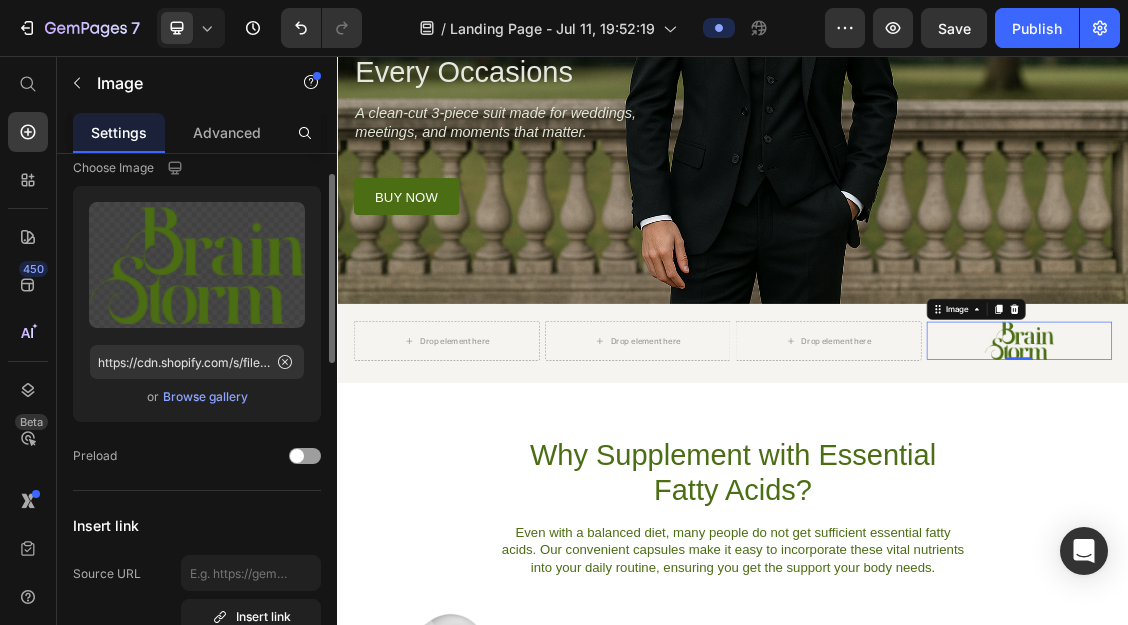 scroll, scrollTop: 59, scrollLeft: 0, axis: vertical 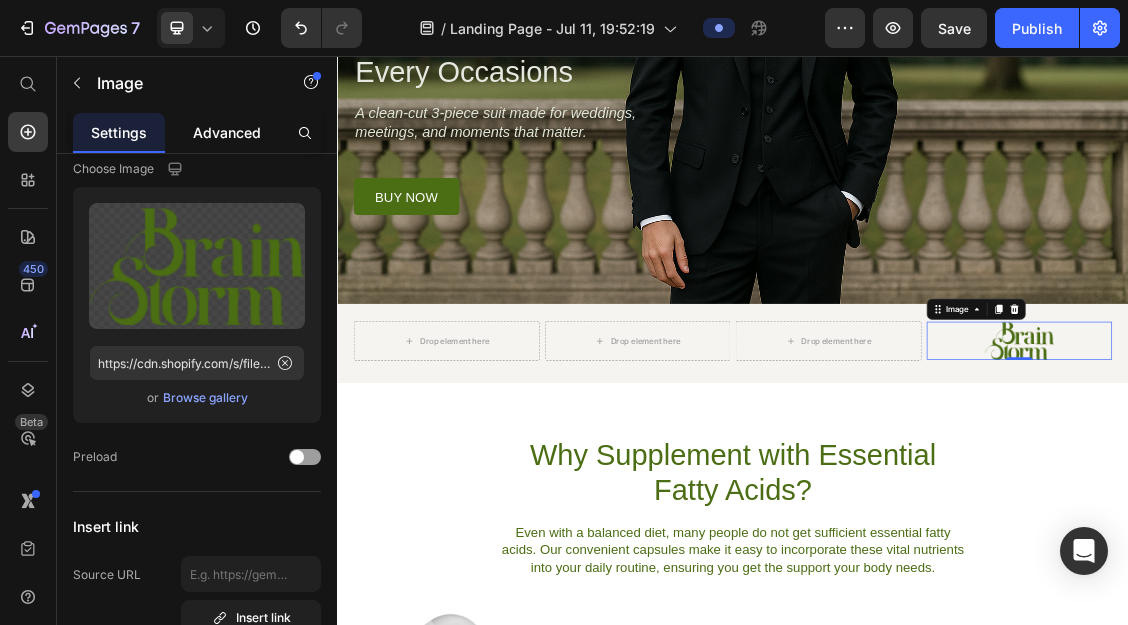 click on "Advanced" 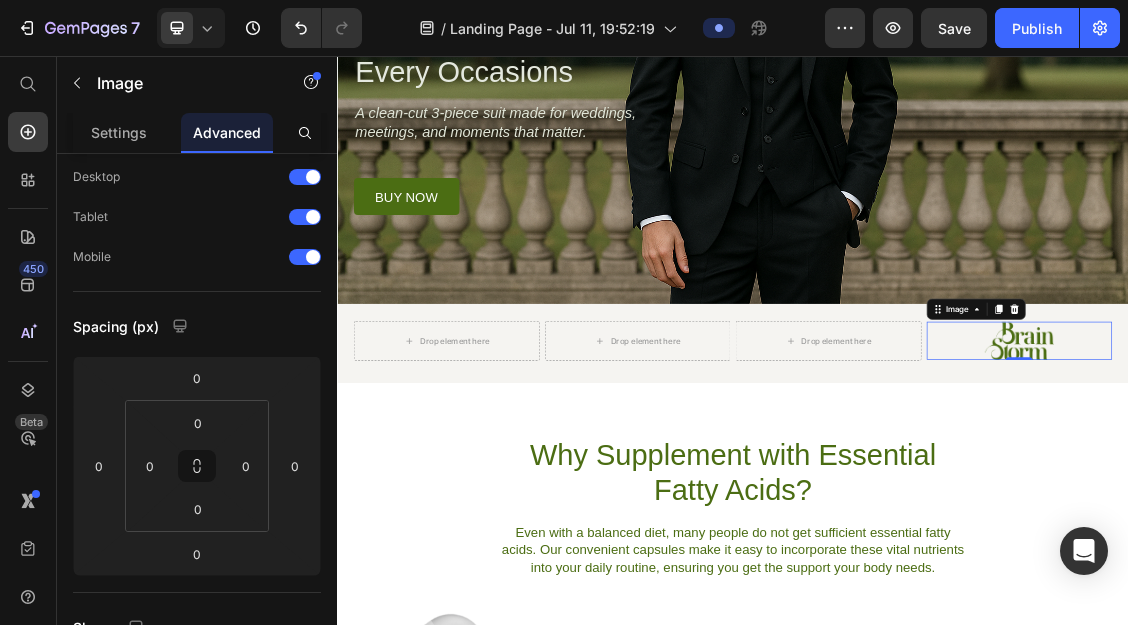 scroll, scrollTop: 0, scrollLeft: 0, axis: both 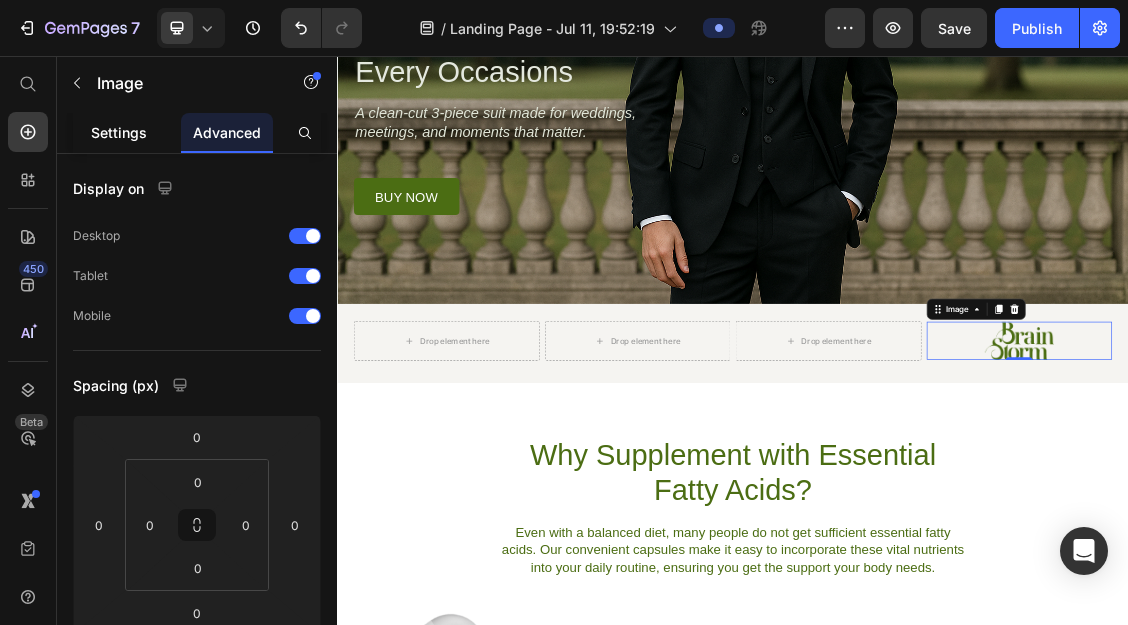 click on "Settings" at bounding box center [119, 132] 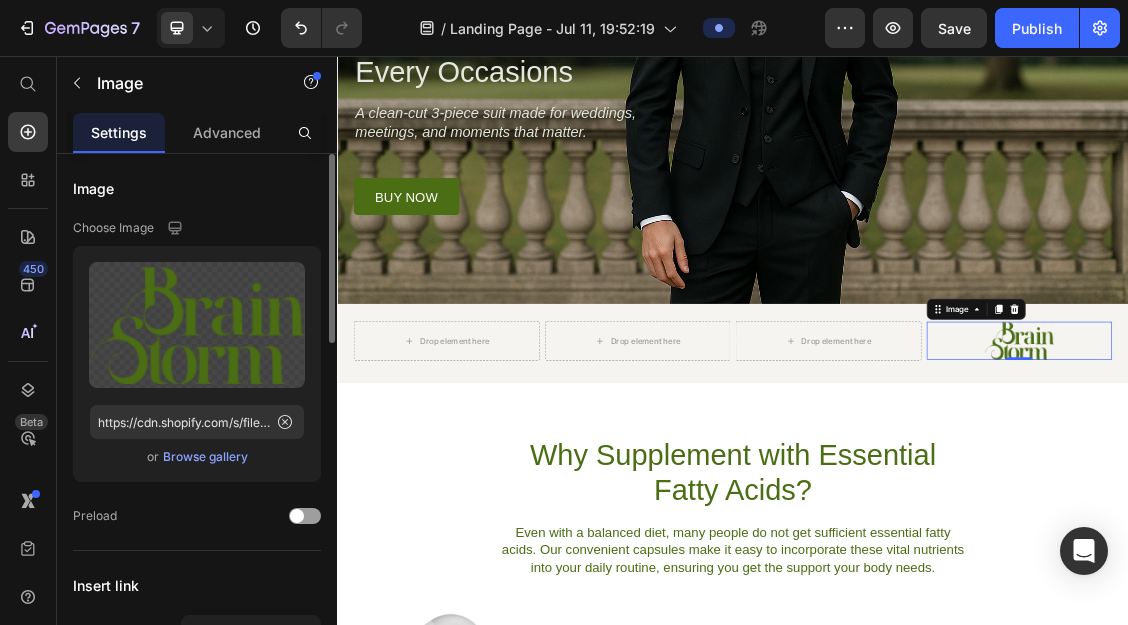 click on "Choose Image" at bounding box center [113, 228] 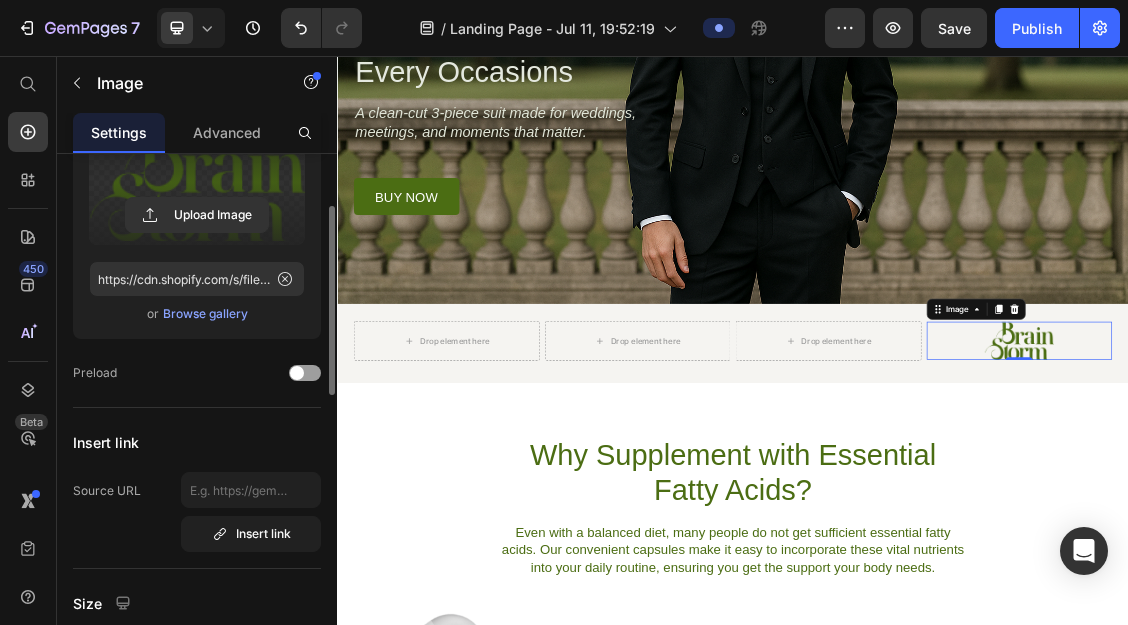 scroll, scrollTop: 144, scrollLeft: 0, axis: vertical 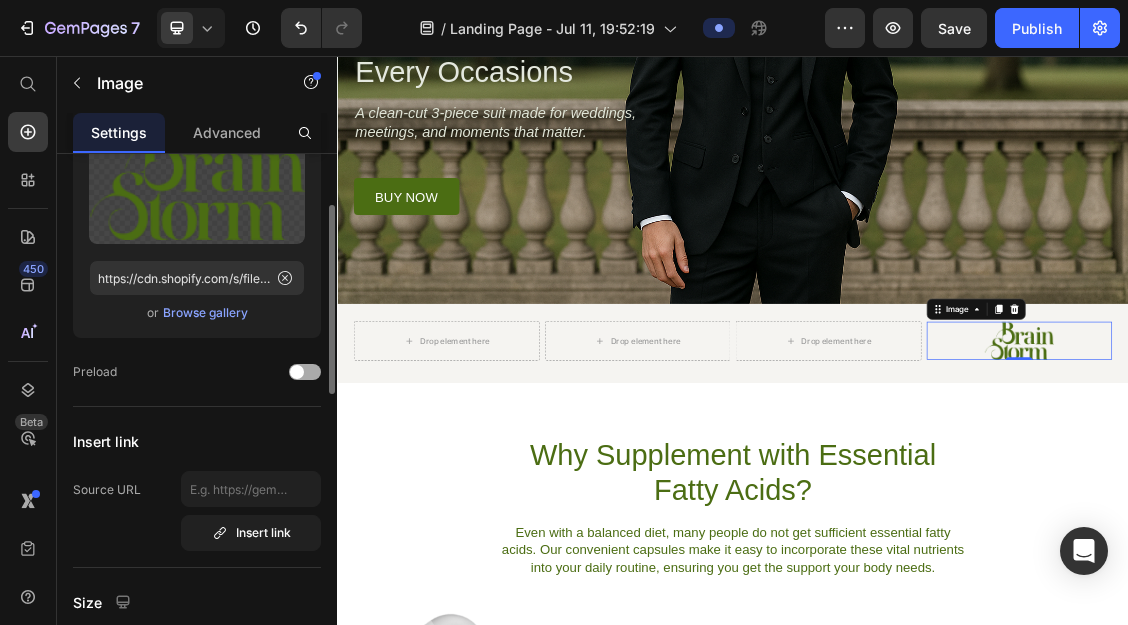 click at bounding box center [305, 372] 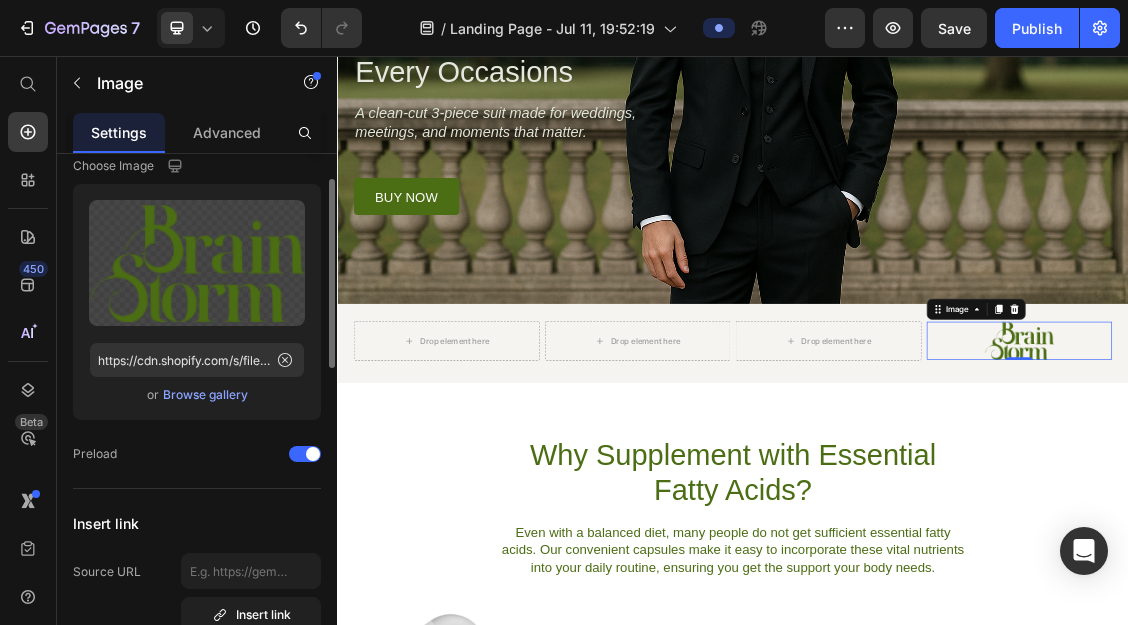 scroll, scrollTop: 57, scrollLeft: 0, axis: vertical 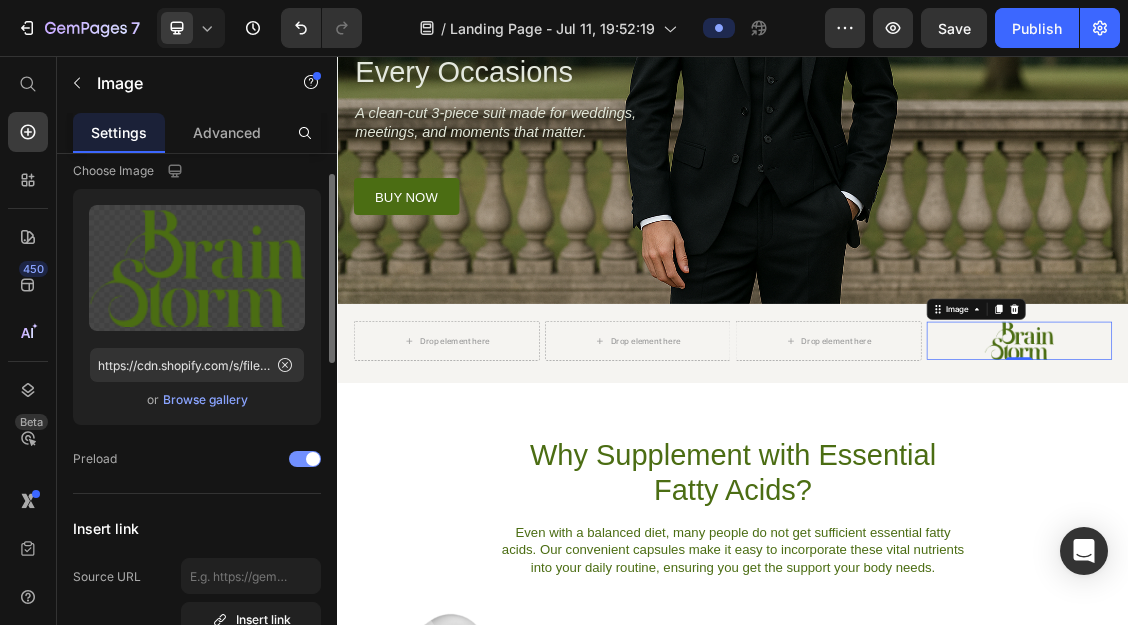 click at bounding box center (313, 459) 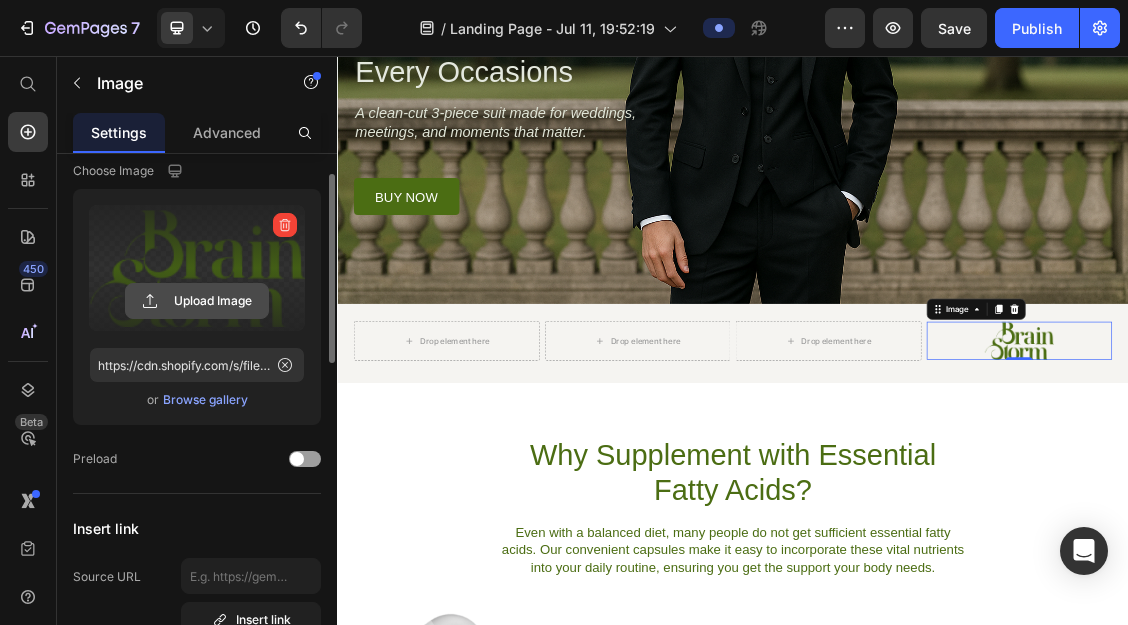 click 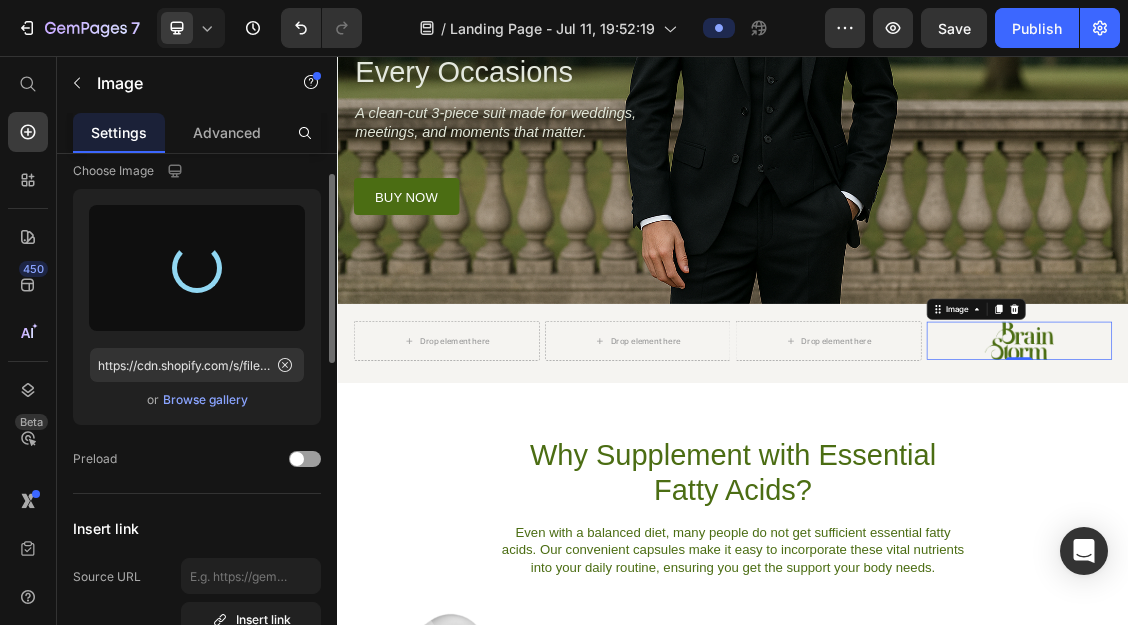 type on "https://cdn.shopify.com/s/files/1/0920/7581/9386/files/gempages_[NUMBER]-[TEXT].png" 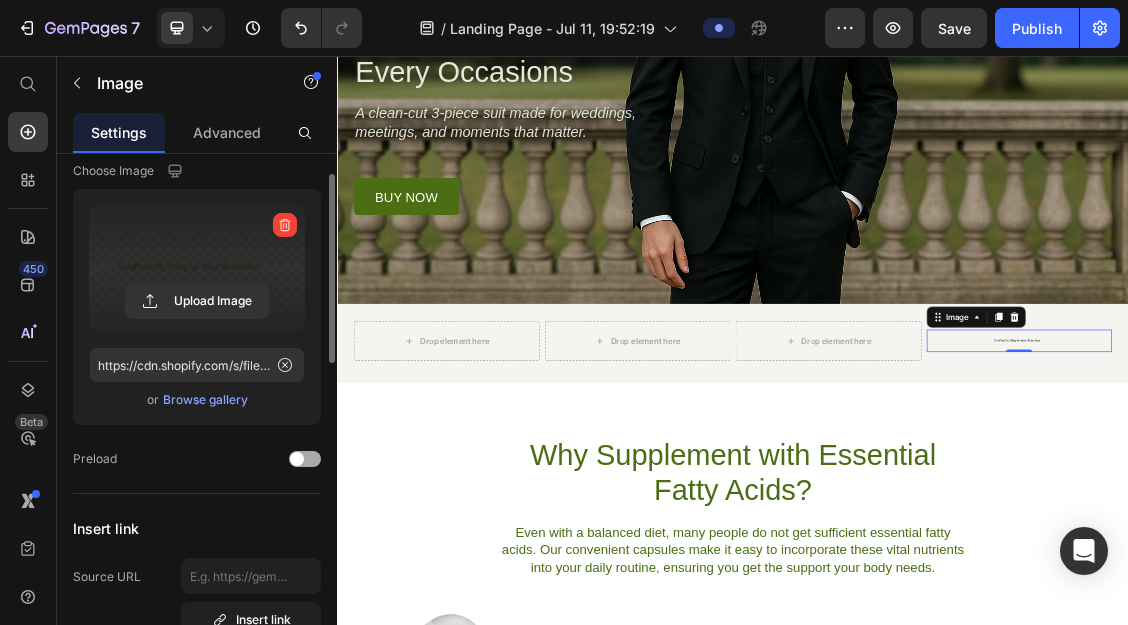click at bounding box center (297, 459) 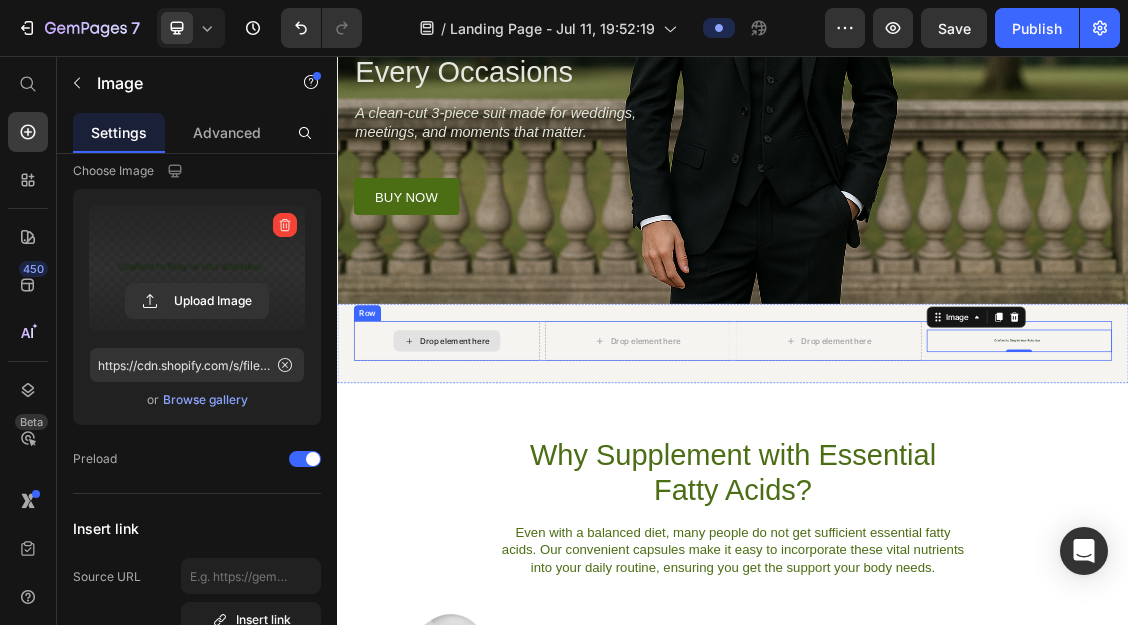 click on "Drop element here" at bounding box center [515, 488] 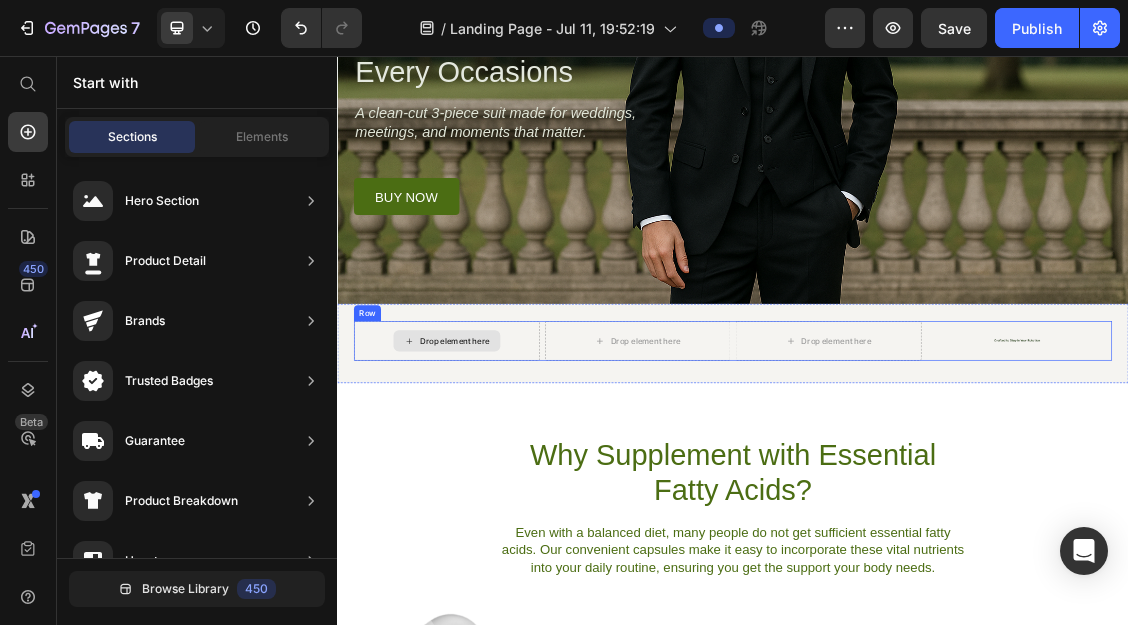 click on "Drop element here" at bounding box center (503, 488) 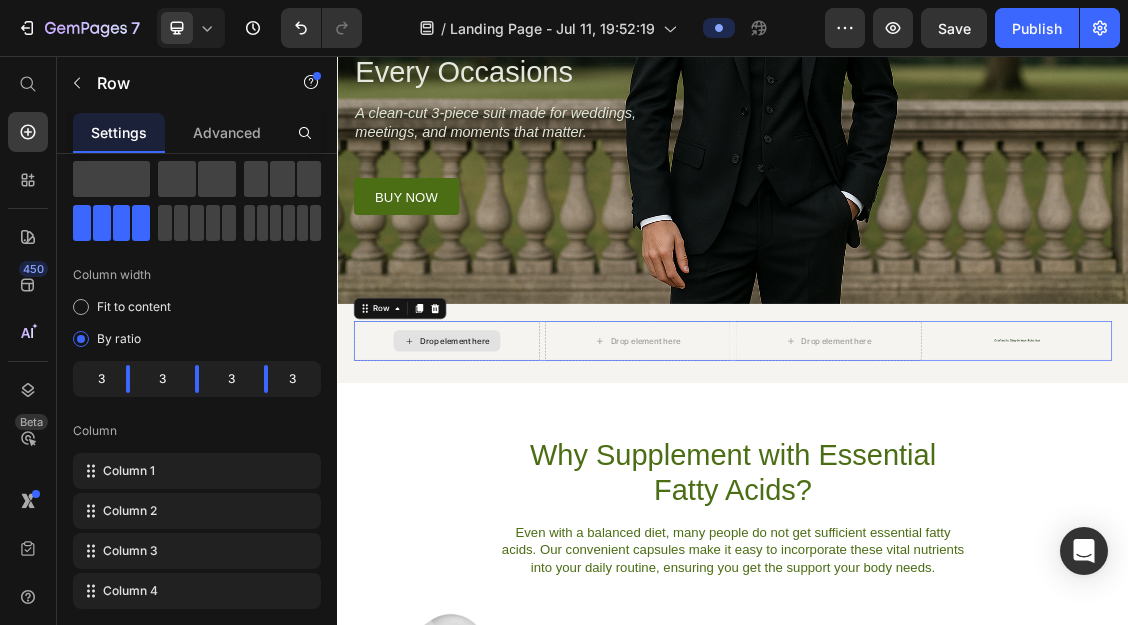 scroll, scrollTop: 0, scrollLeft: 0, axis: both 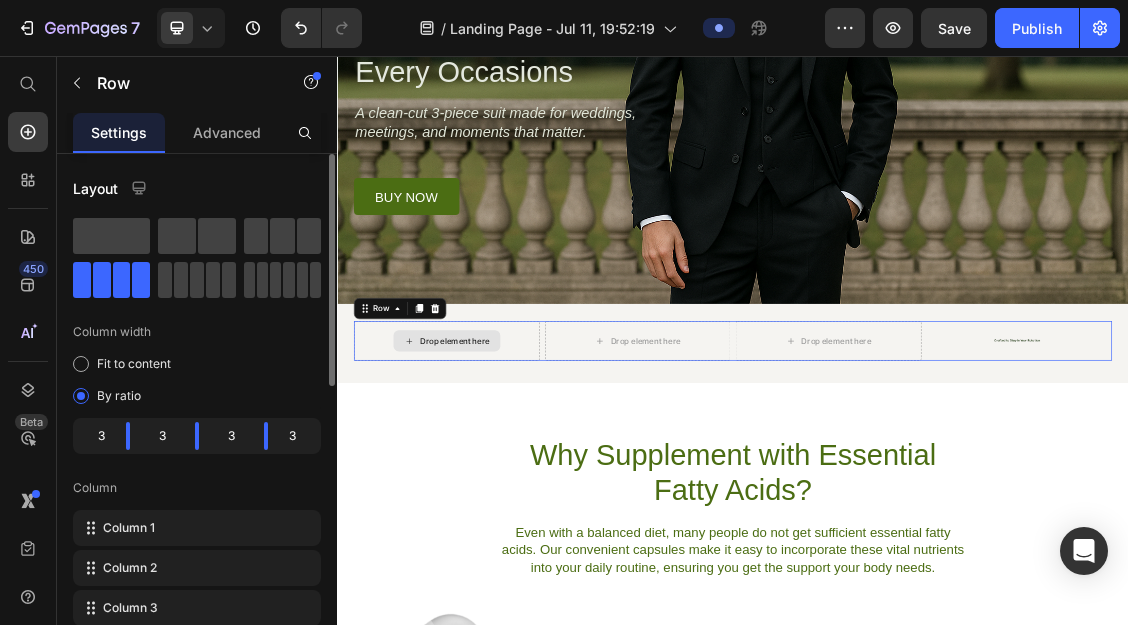 click on "Drop element here" at bounding box center (503, 488) 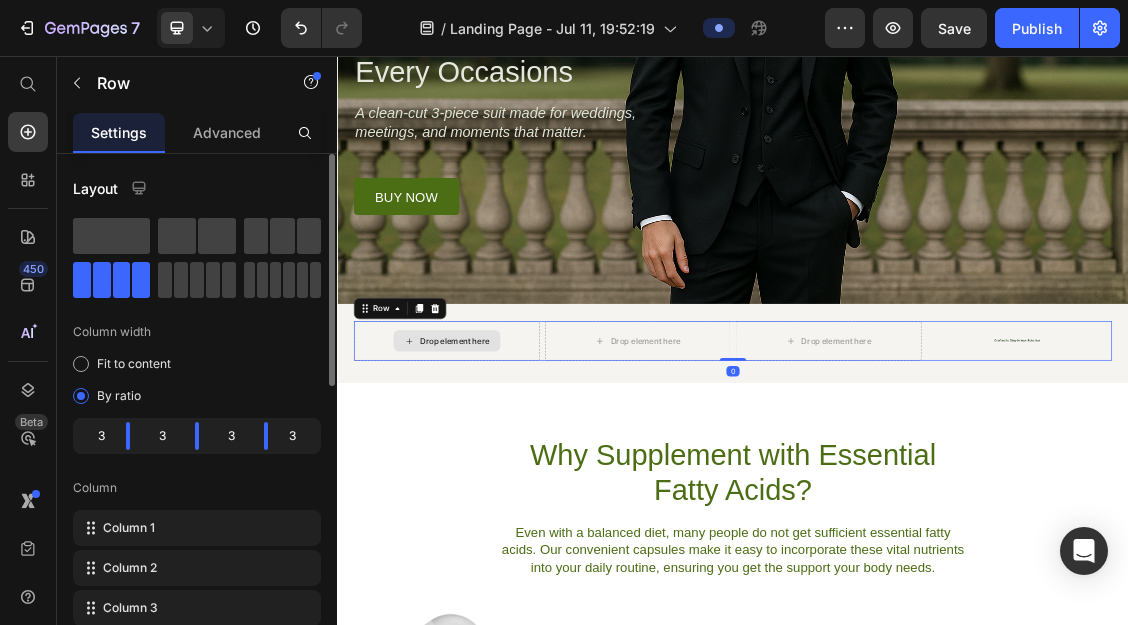 click on "Drop element here" at bounding box center (515, 488) 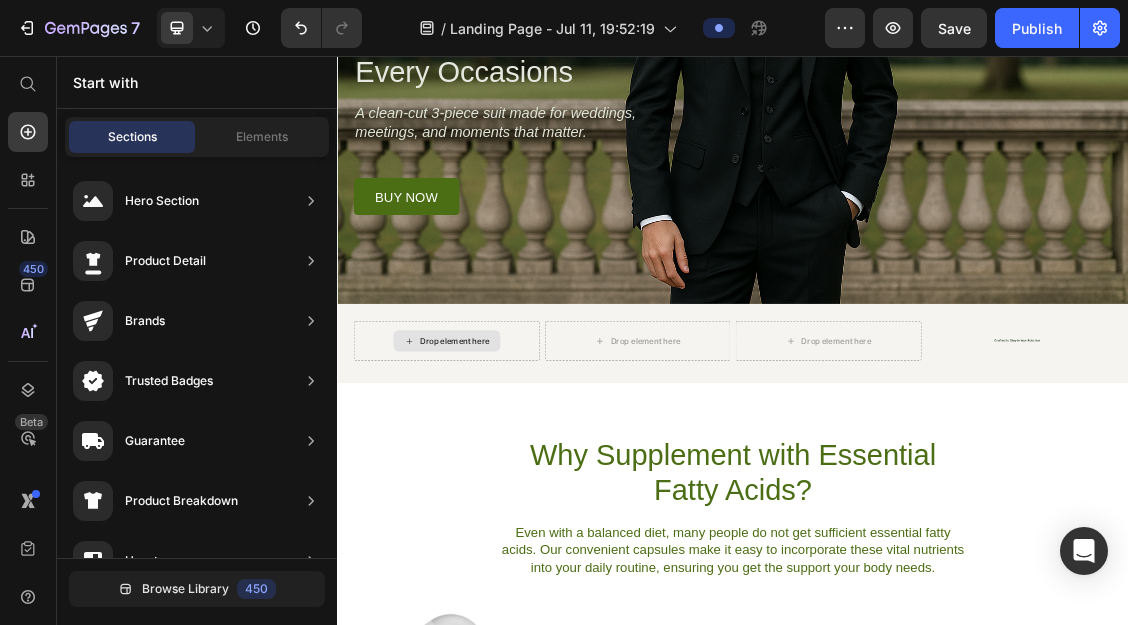 click on "Drop element here" at bounding box center [515, 488] 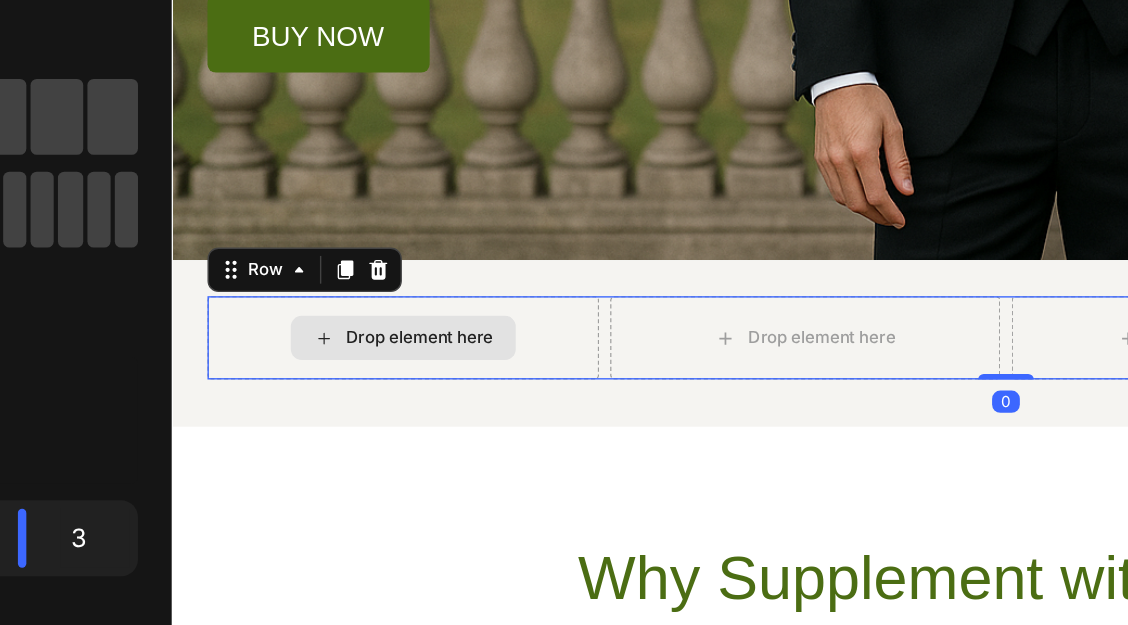 click 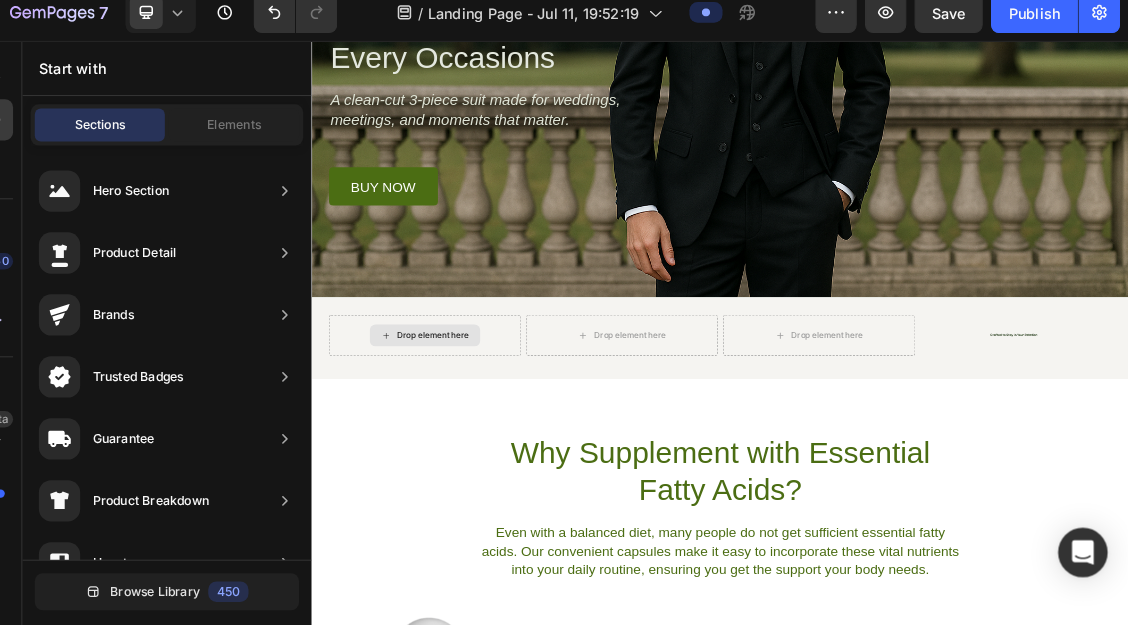 scroll, scrollTop: 0, scrollLeft: 0, axis: both 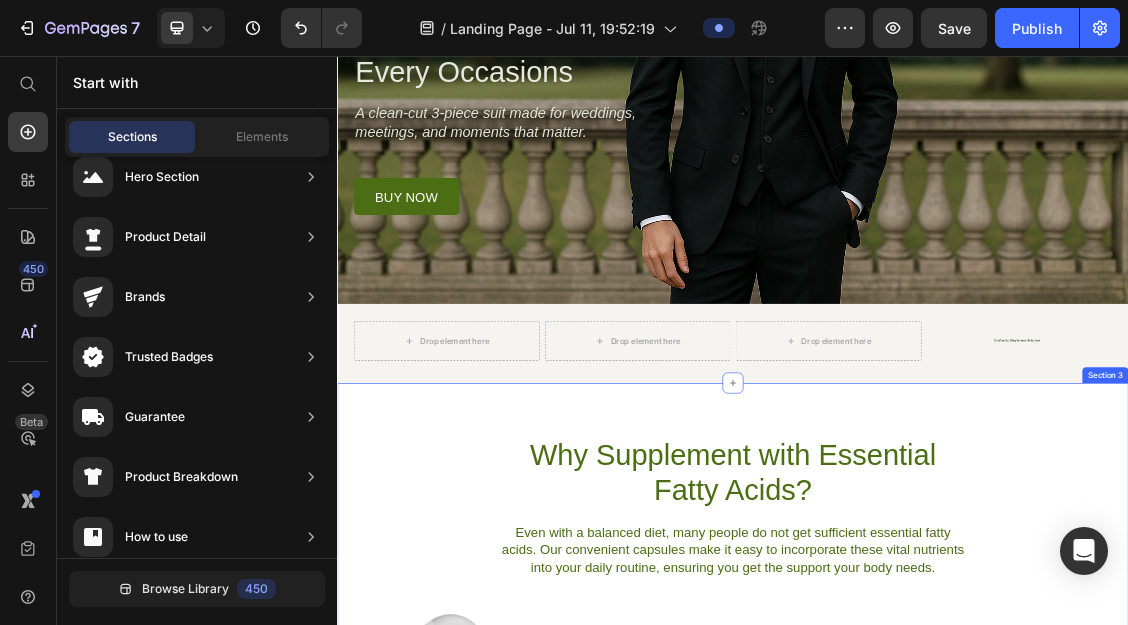 click on "Why Supplement with Essential Fatty Acids? Heading Even with a balanced diet, many people do not get sufficient essential fatty acids. Our convenient capsules make it easy to incorporate these vital nutrients into your daily routine, ensuring you get the support your body needs. Text Block Row Section 3" at bounding box center (937, 758) 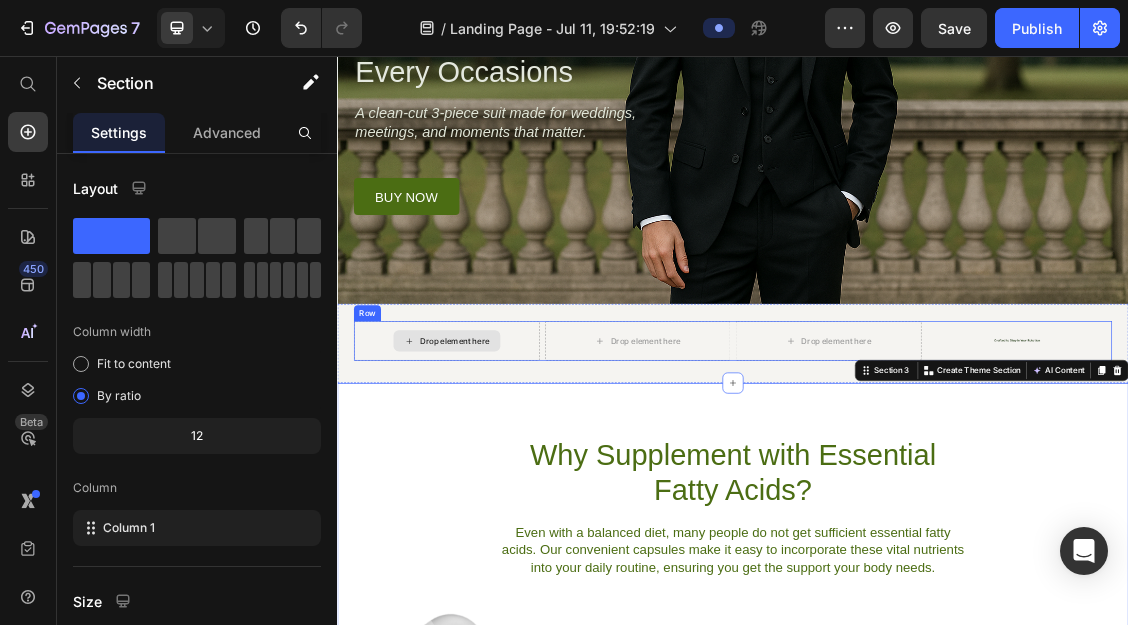 click on "Drop element here" at bounding box center (503, 488) 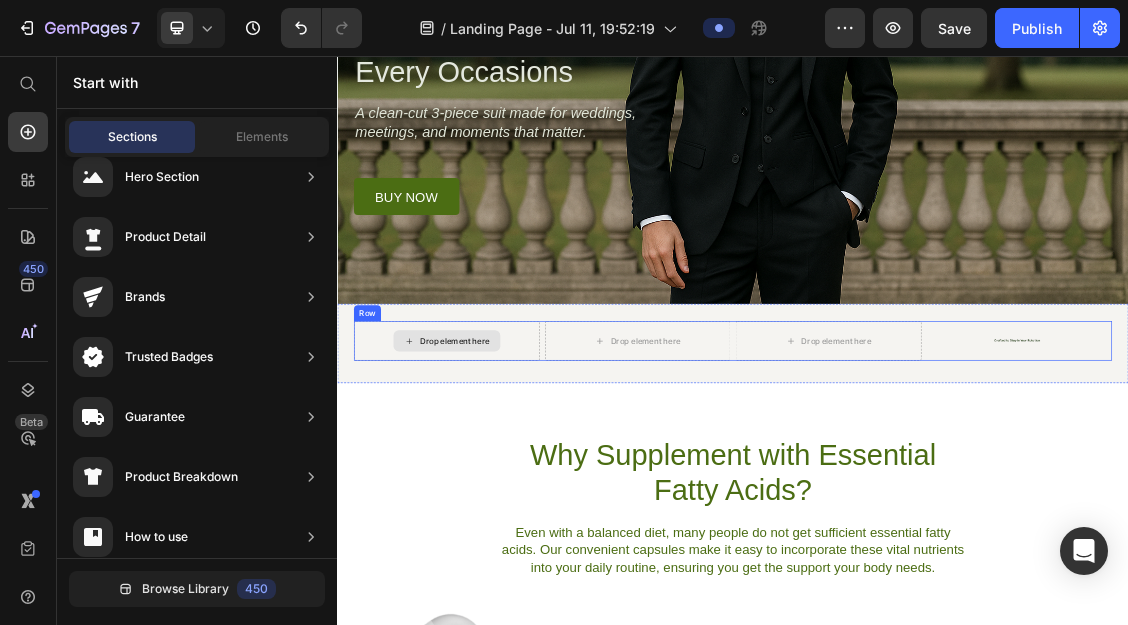 click on "Drop element here" at bounding box center [503, 488] 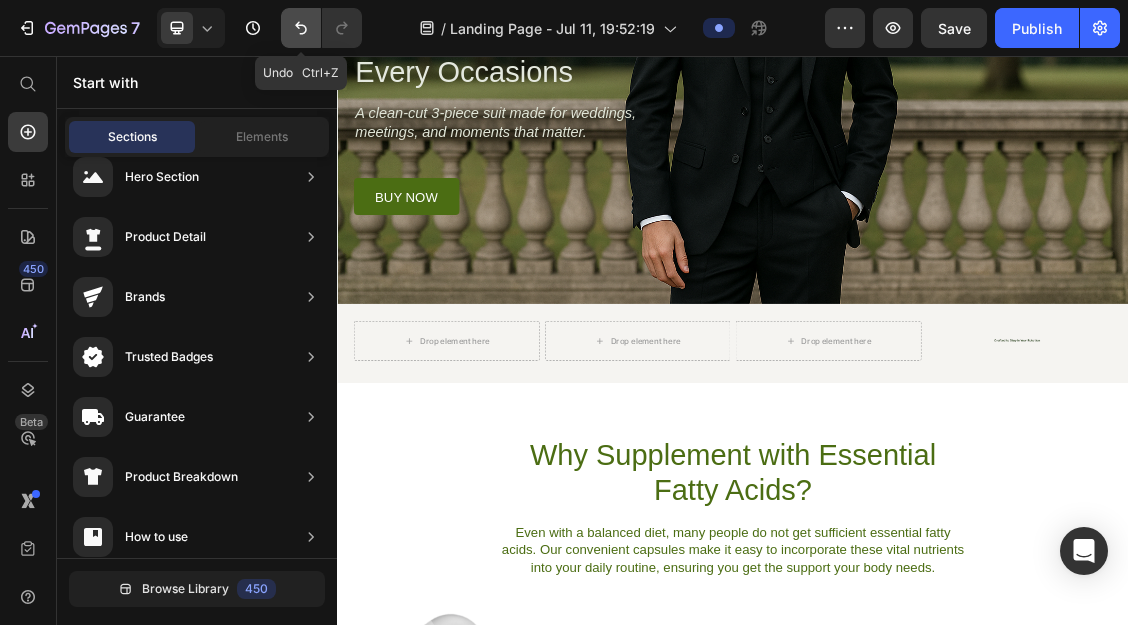 click 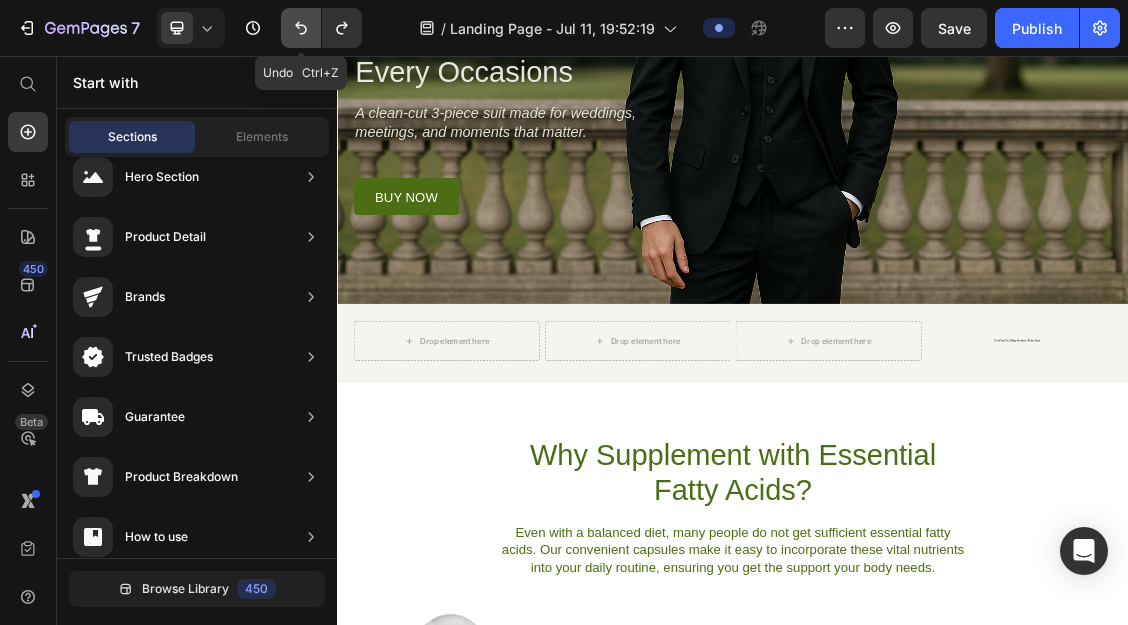 click 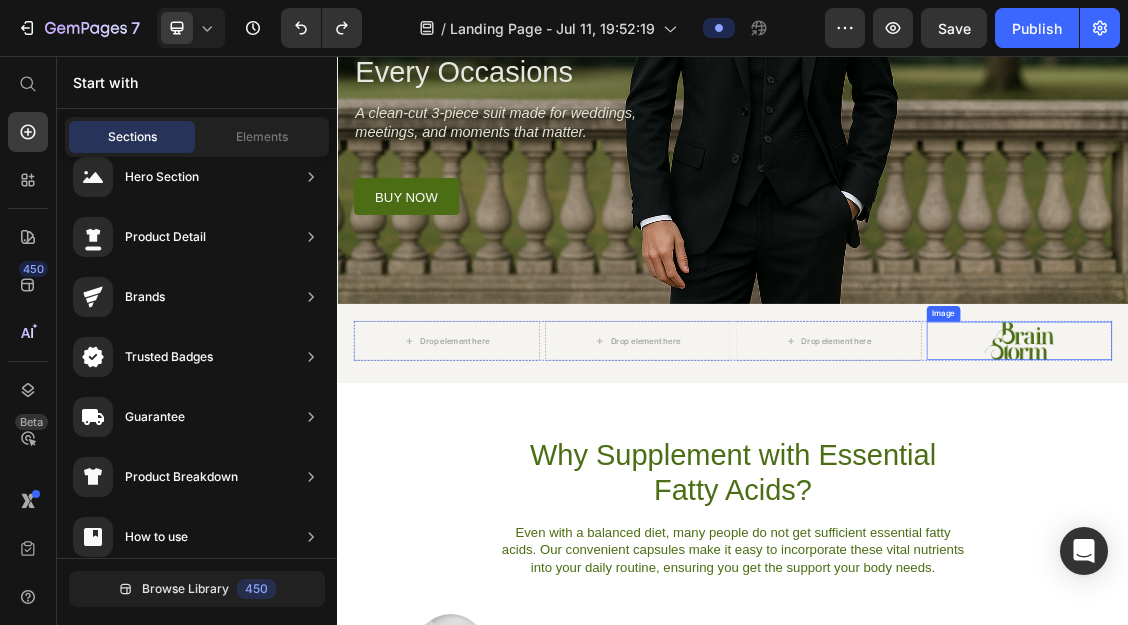 click at bounding box center (1372, 487) 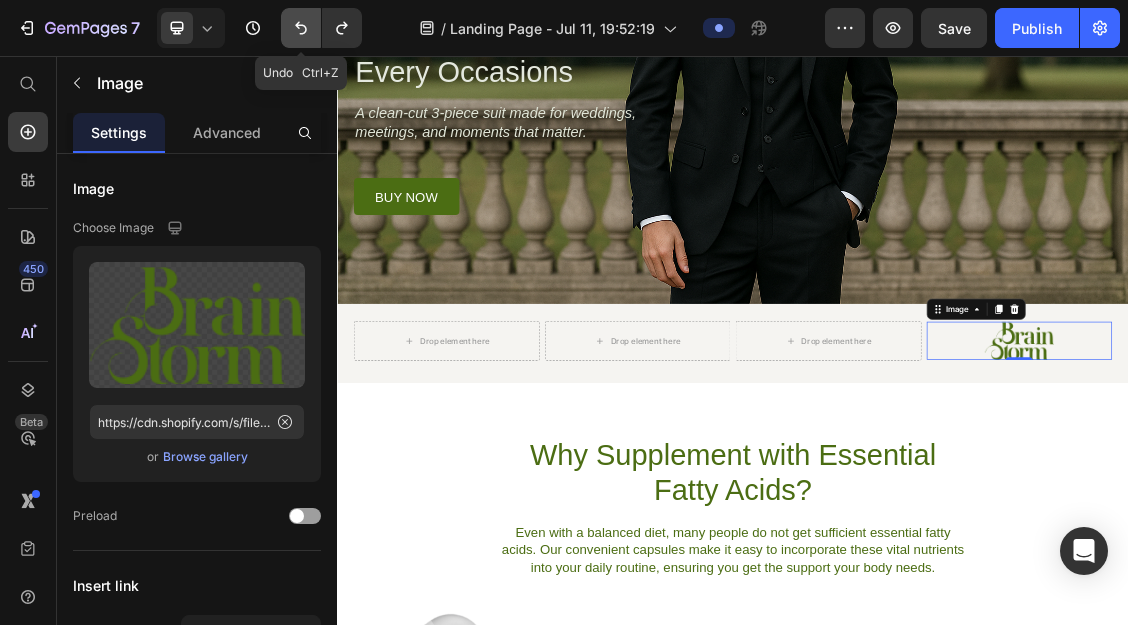 click 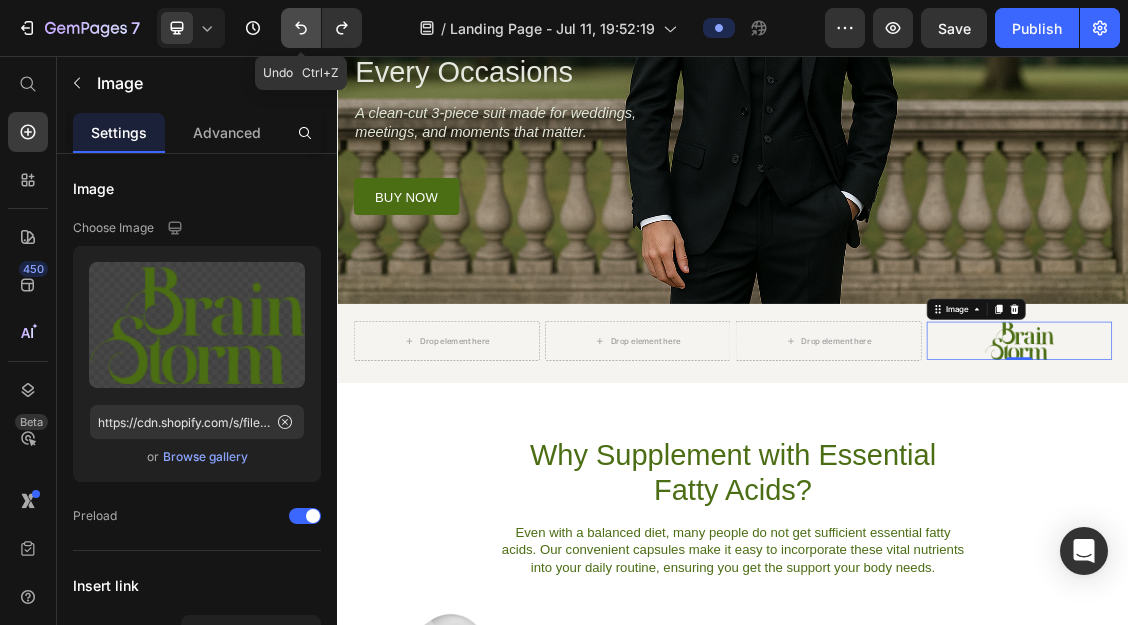 click 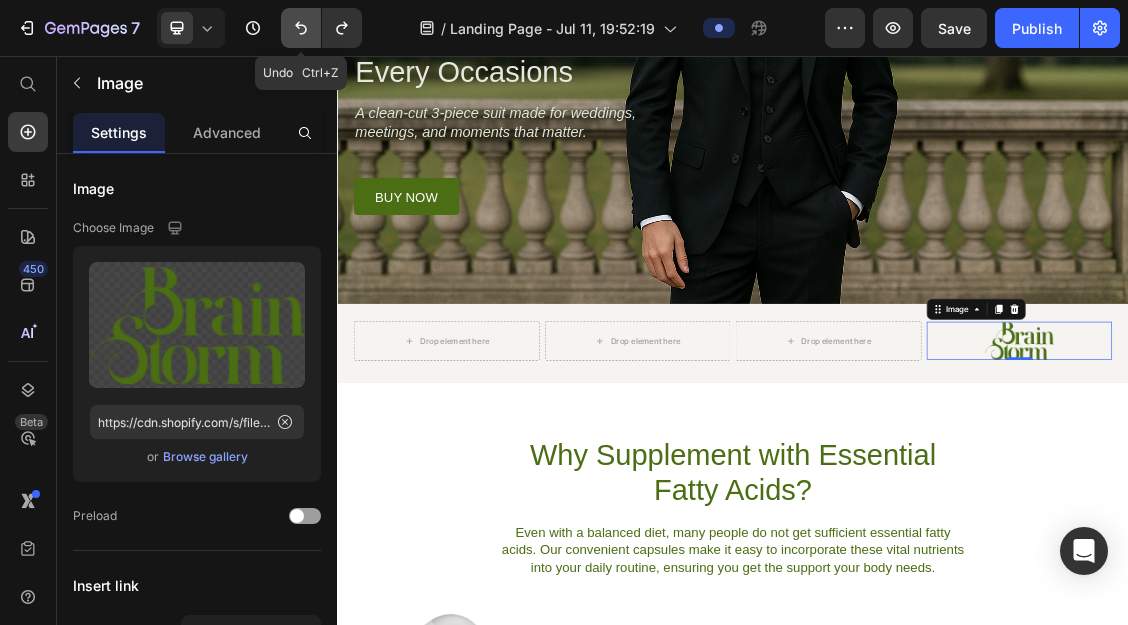 click 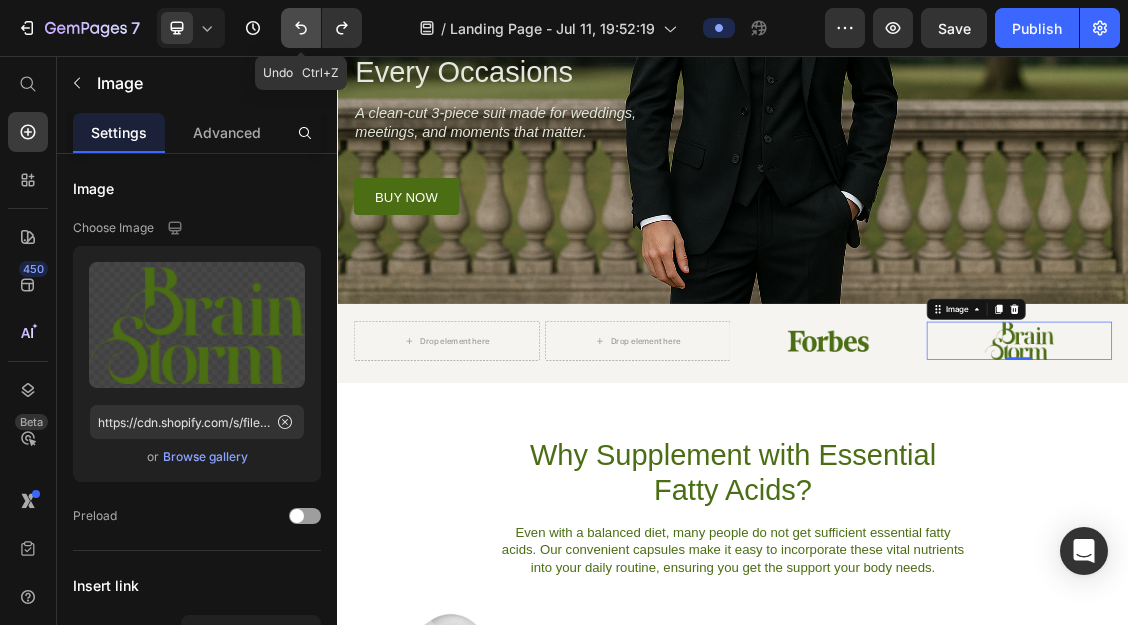 click 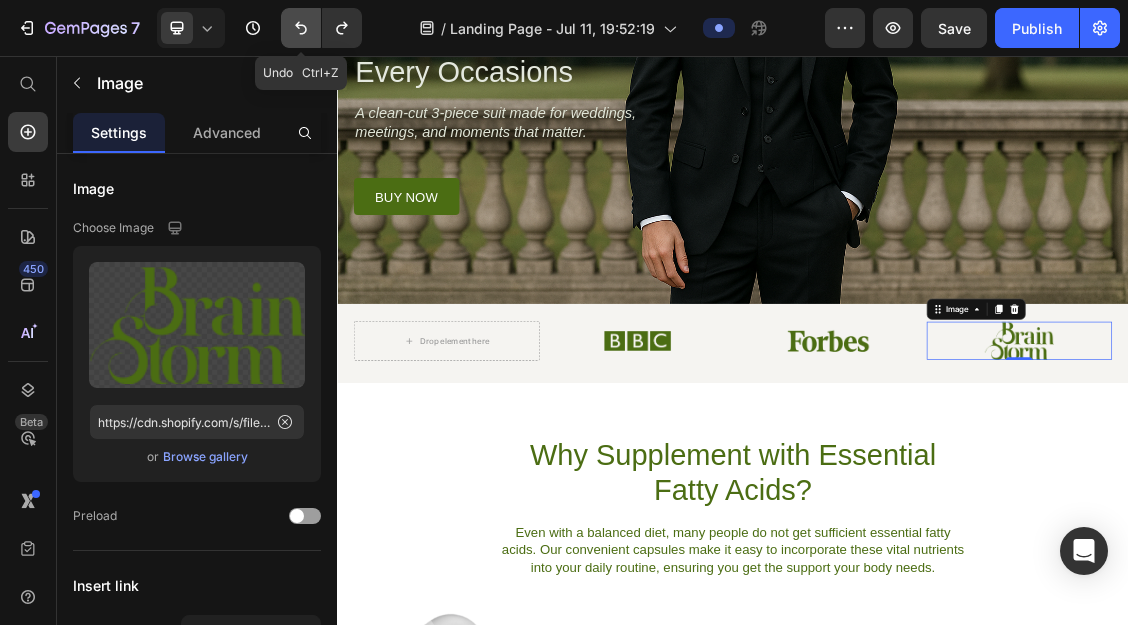 click 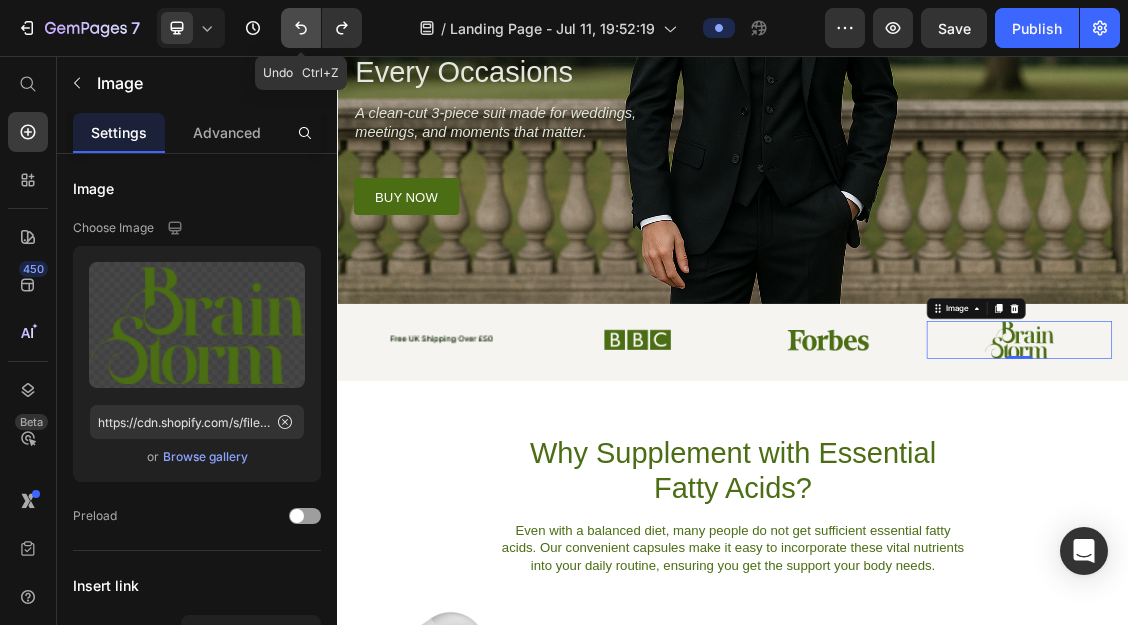 click 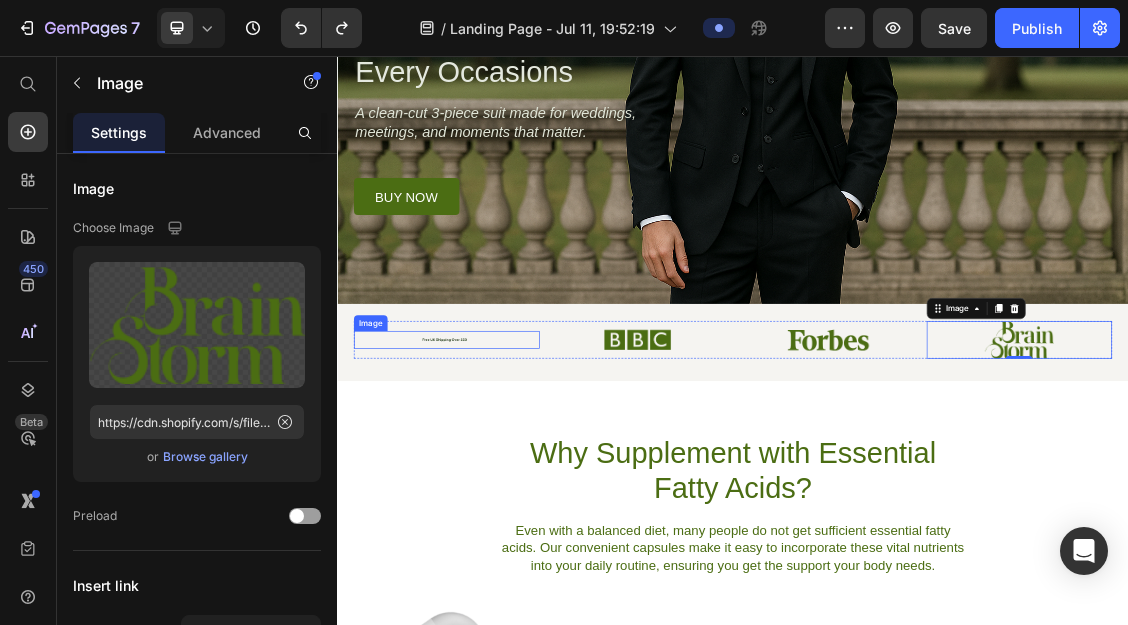 click at bounding box center (503, 486) 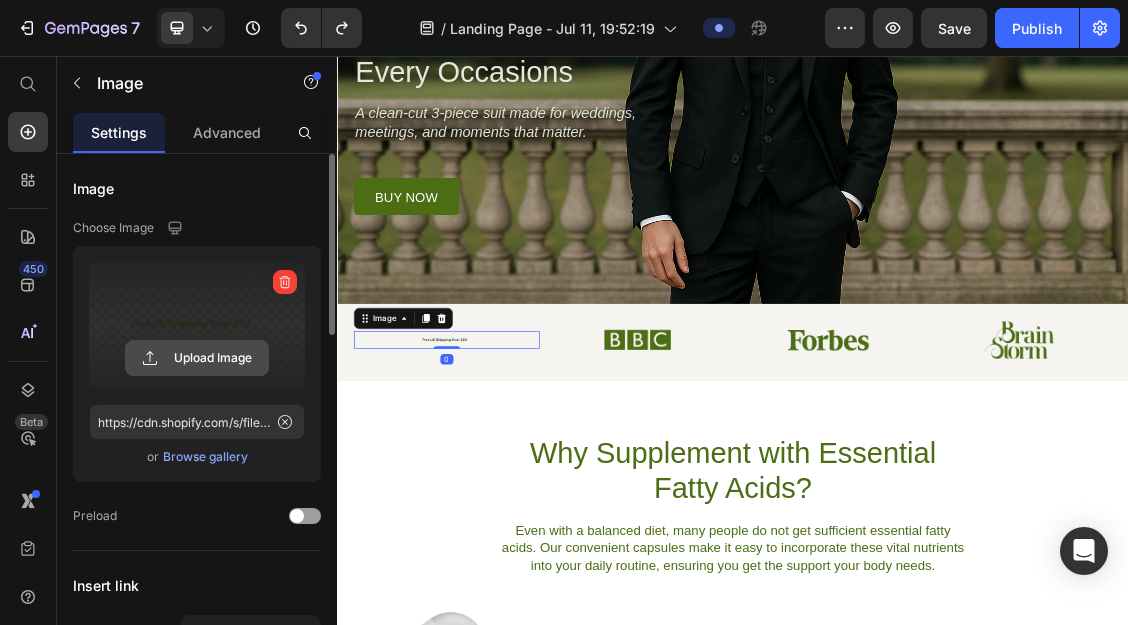 click 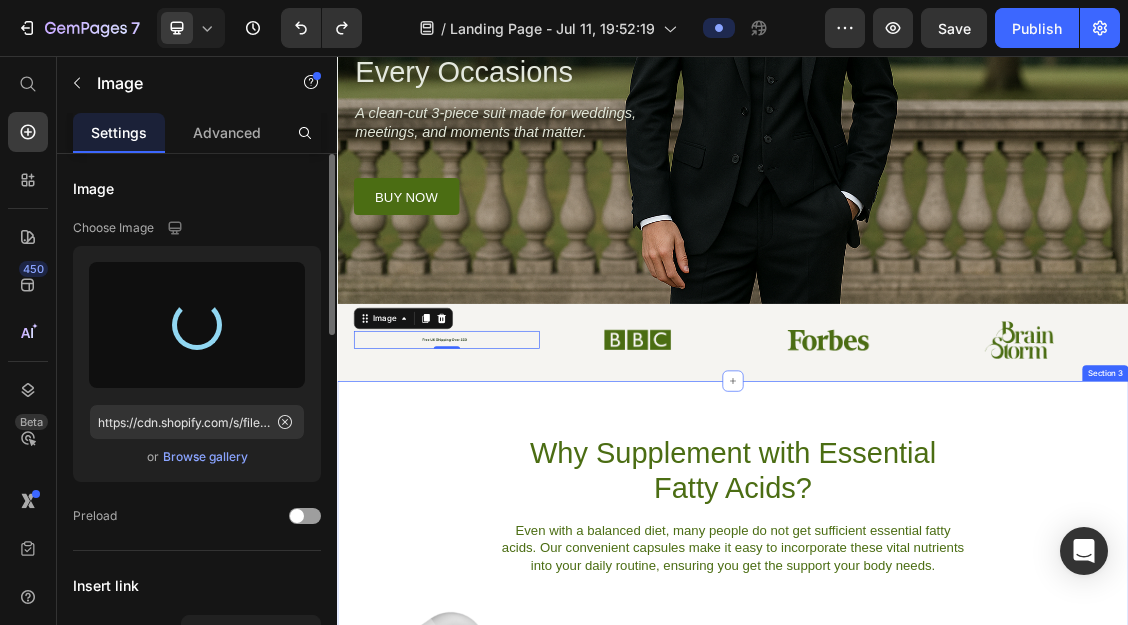 type on "https://cdn.shopify.com/s/files/1/0920/7581/9386/files/gempages_[NUMBER]-[TEXT].png" 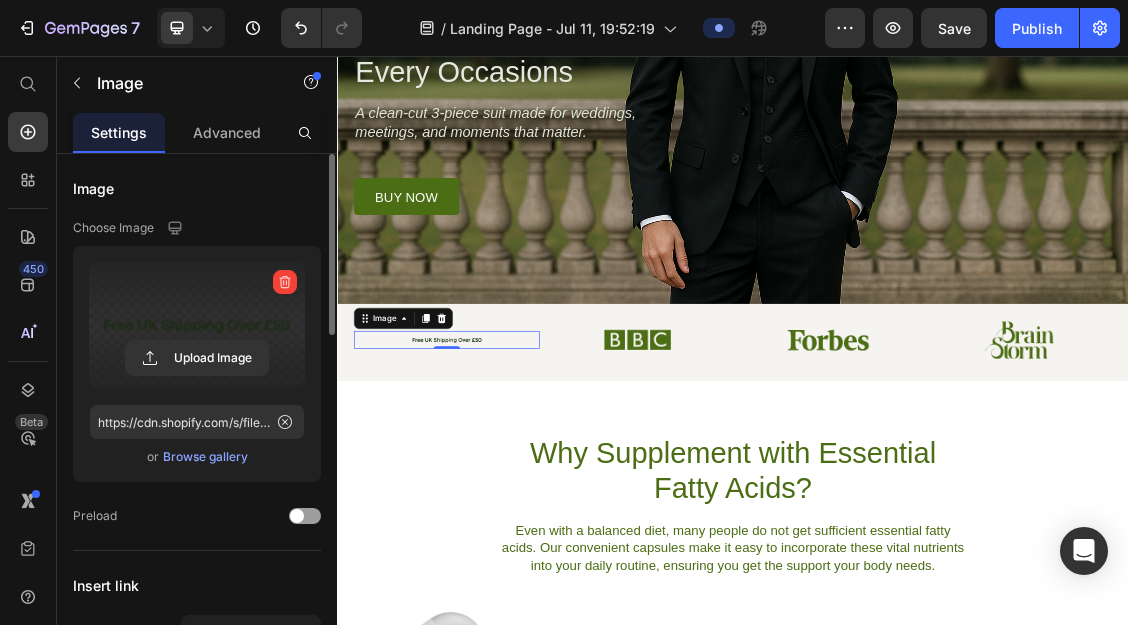 click at bounding box center (503, 486) 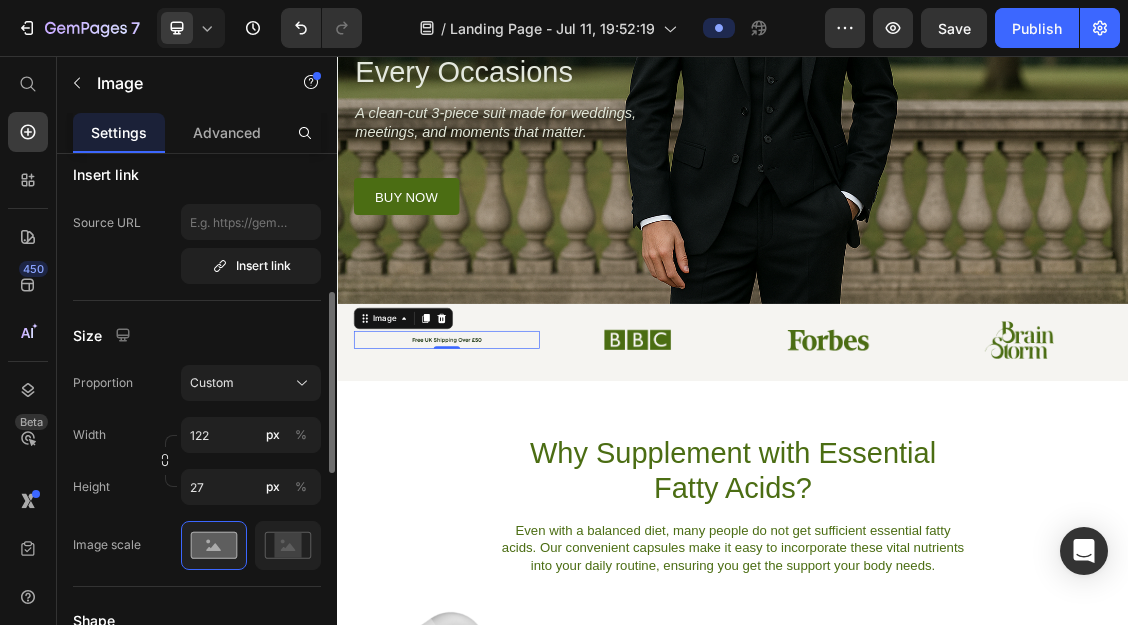 scroll, scrollTop: 412, scrollLeft: 0, axis: vertical 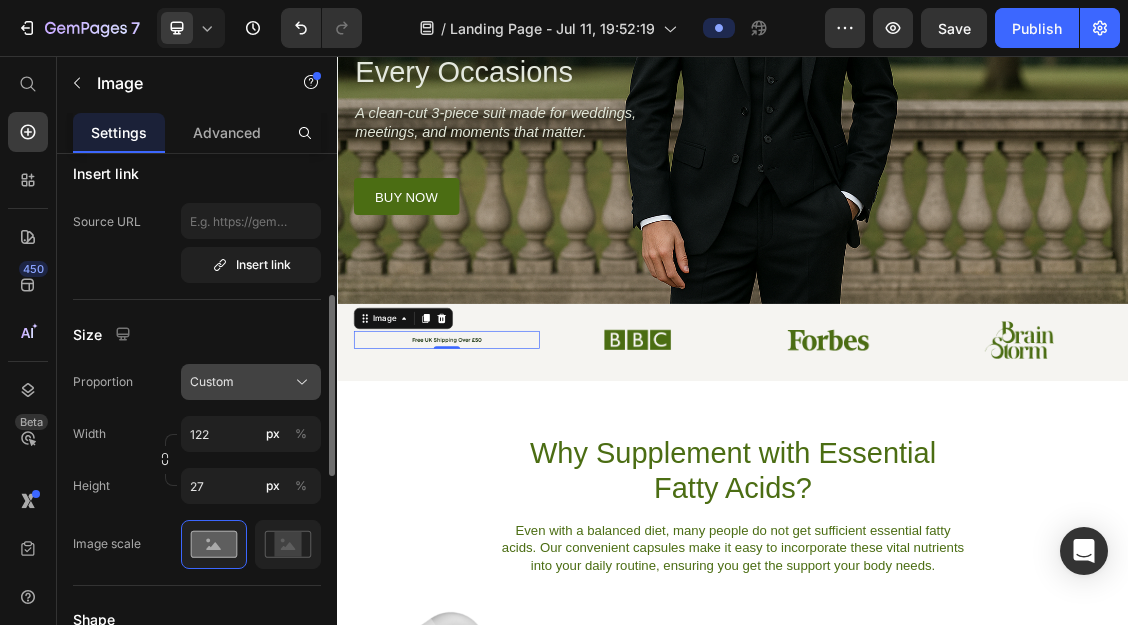 click on "Custom" at bounding box center [251, 382] 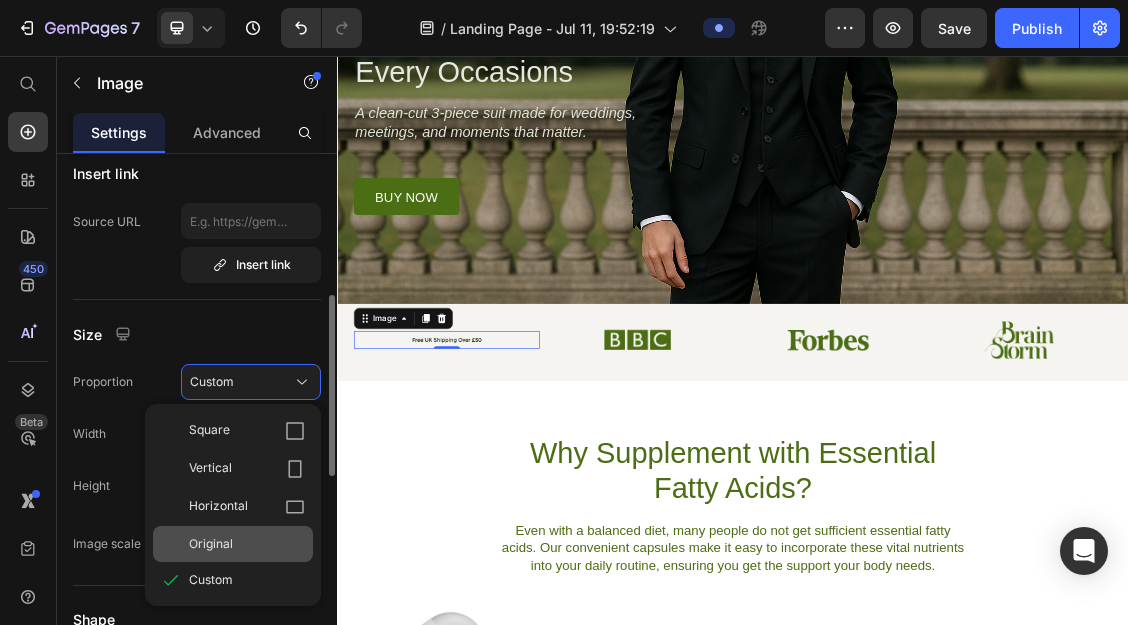 click on "Original" at bounding box center [211, 544] 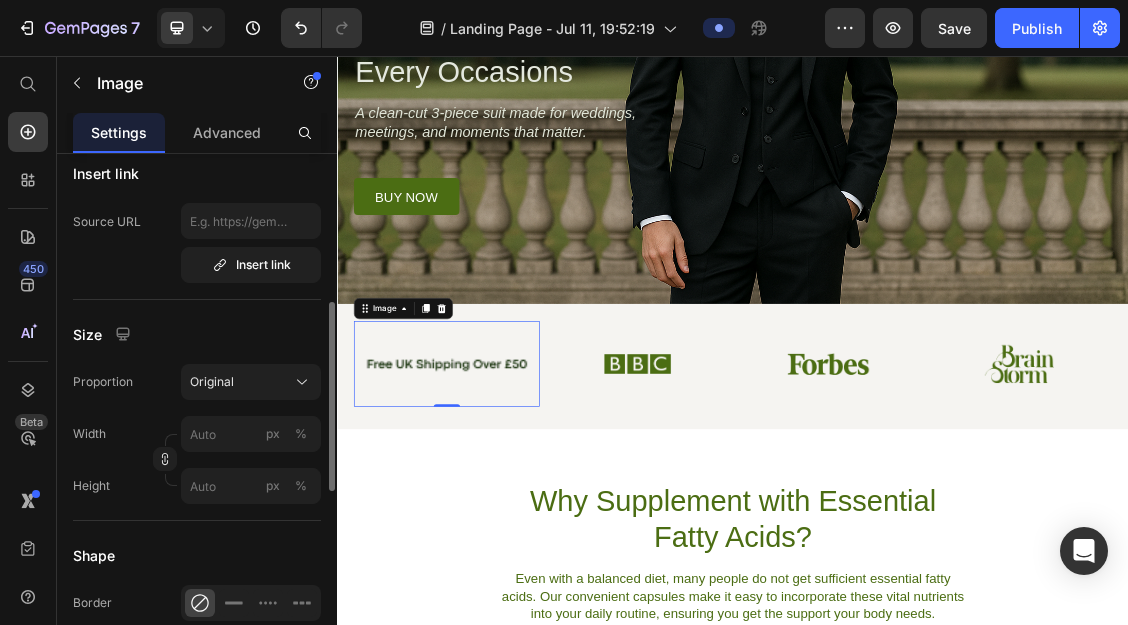 click at bounding box center [503, 523] 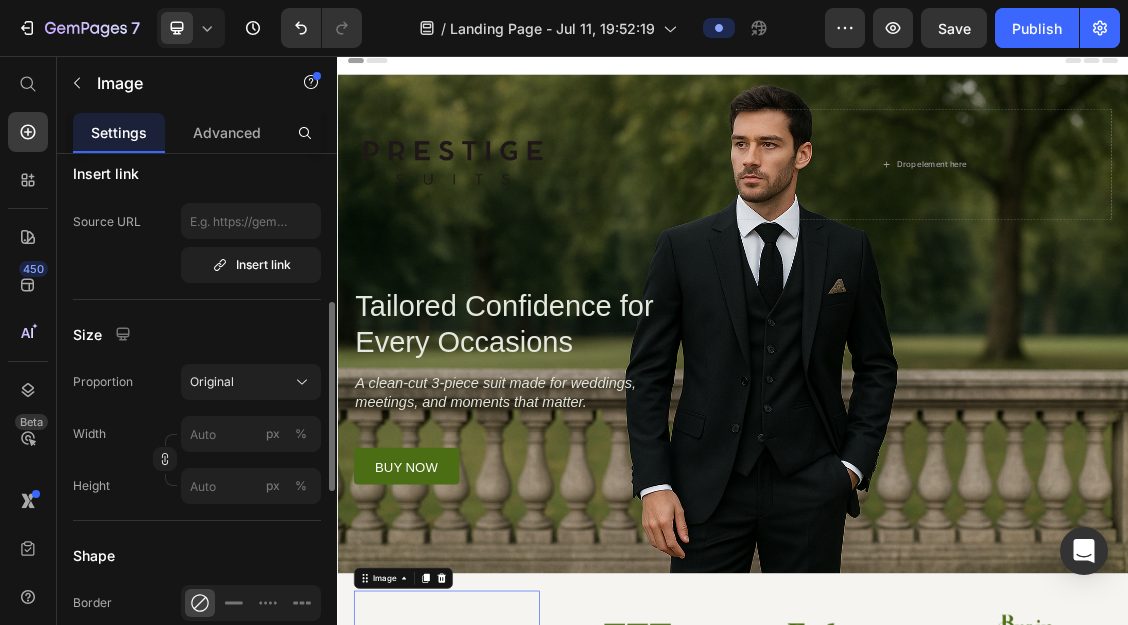 scroll, scrollTop: 6, scrollLeft: 0, axis: vertical 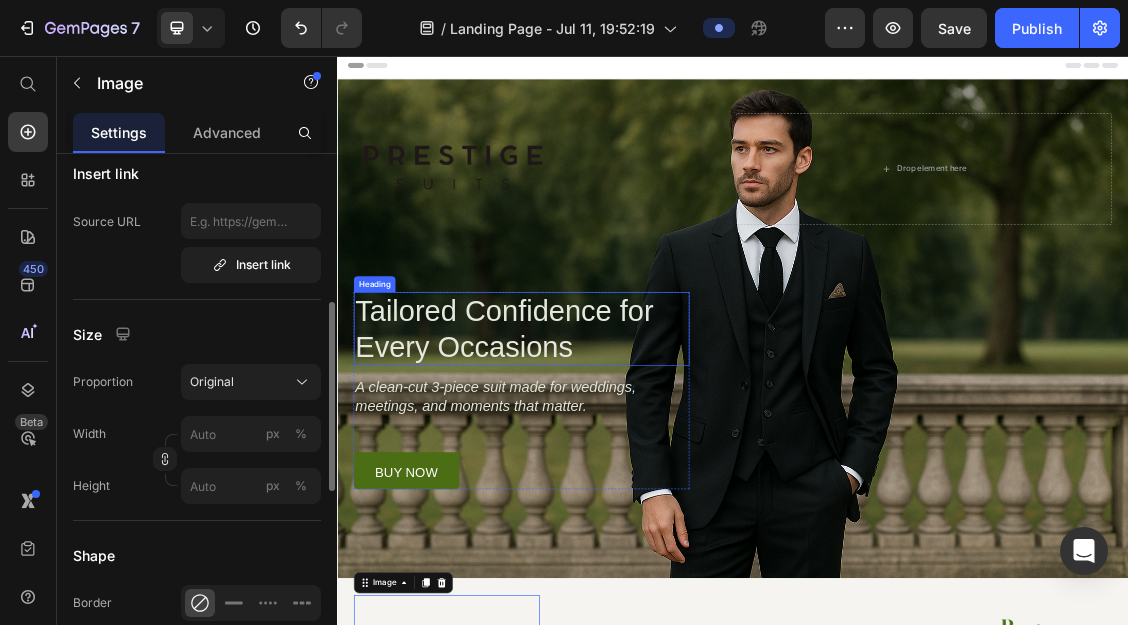 click on "Tailored Confidence for Every Occasions" at bounding box center (590, 469) 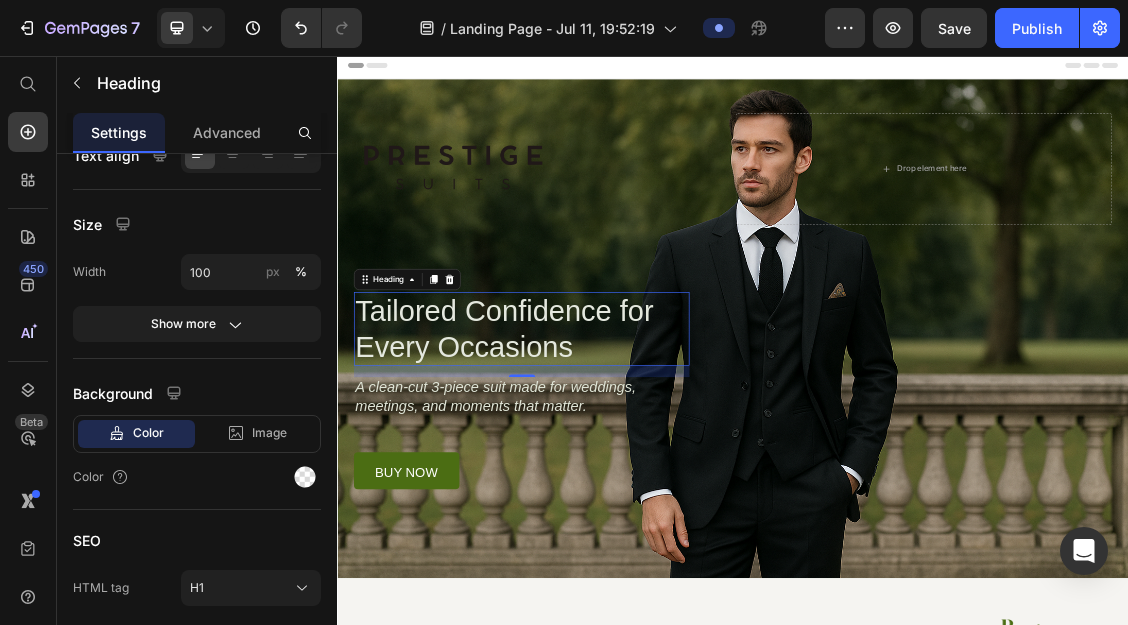 scroll, scrollTop: 0, scrollLeft: 0, axis: both 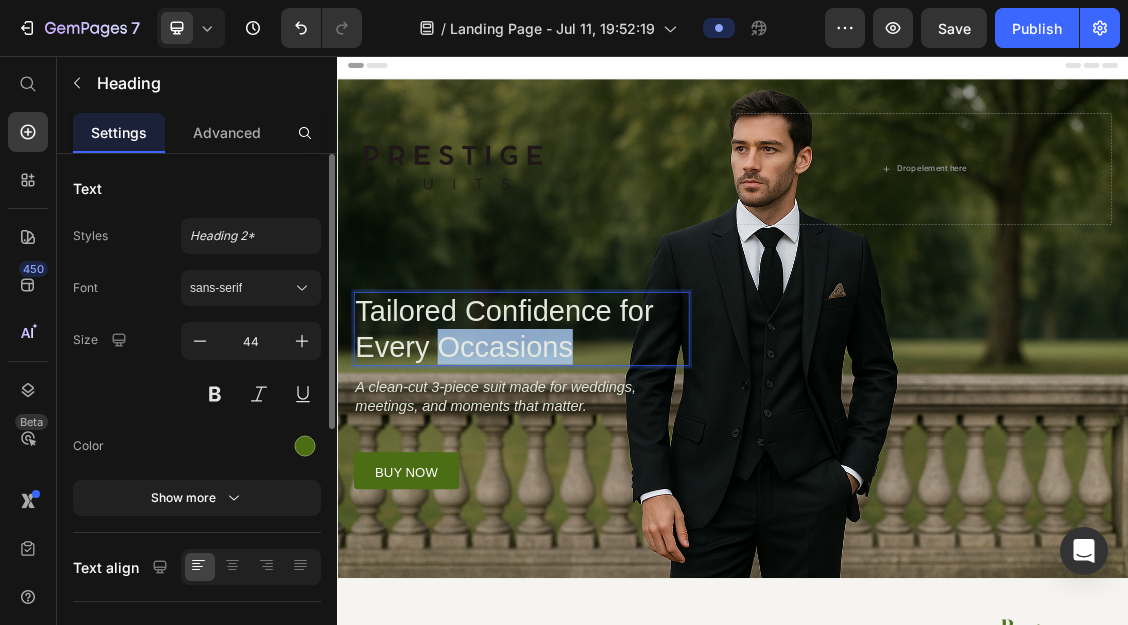 click on "Tailored Confidence for Every Occasions" at bounding box center (590, 469) 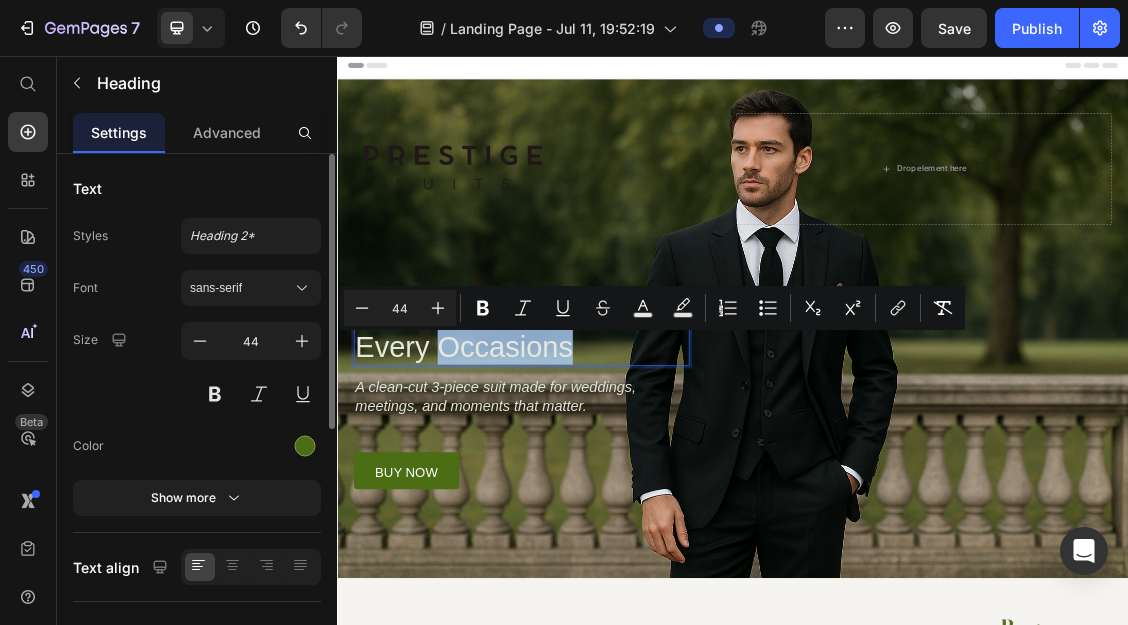click on "Tailored Confidence for Every Occasions" at bounding box center (590, 469) 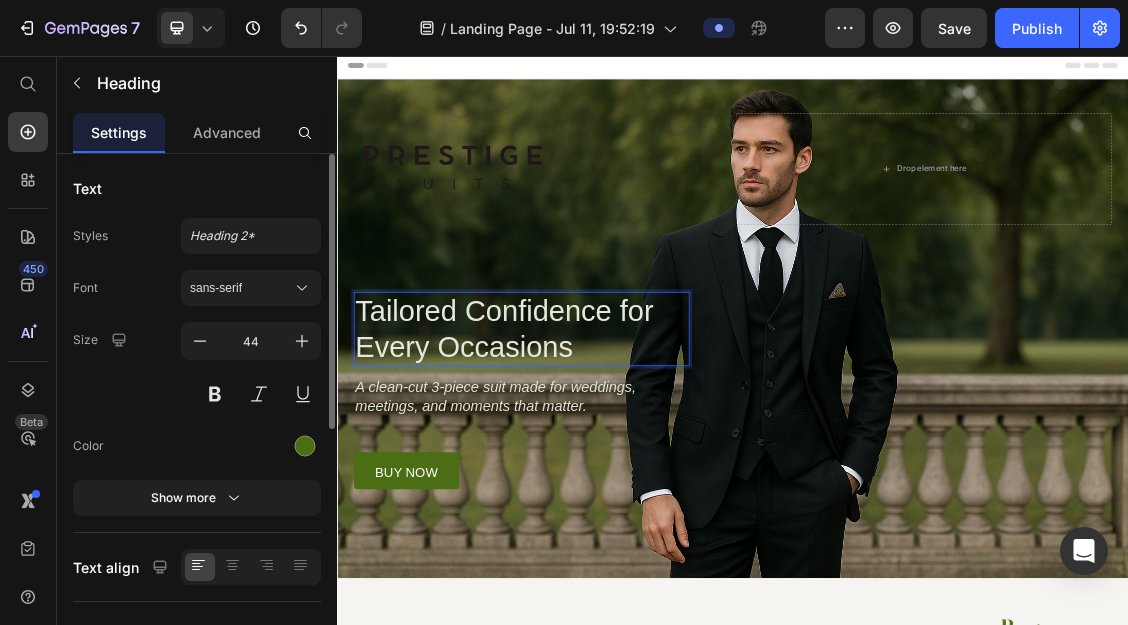 click on "Tailored Confidence for Every Occasions" at bounding box center (590, 469) 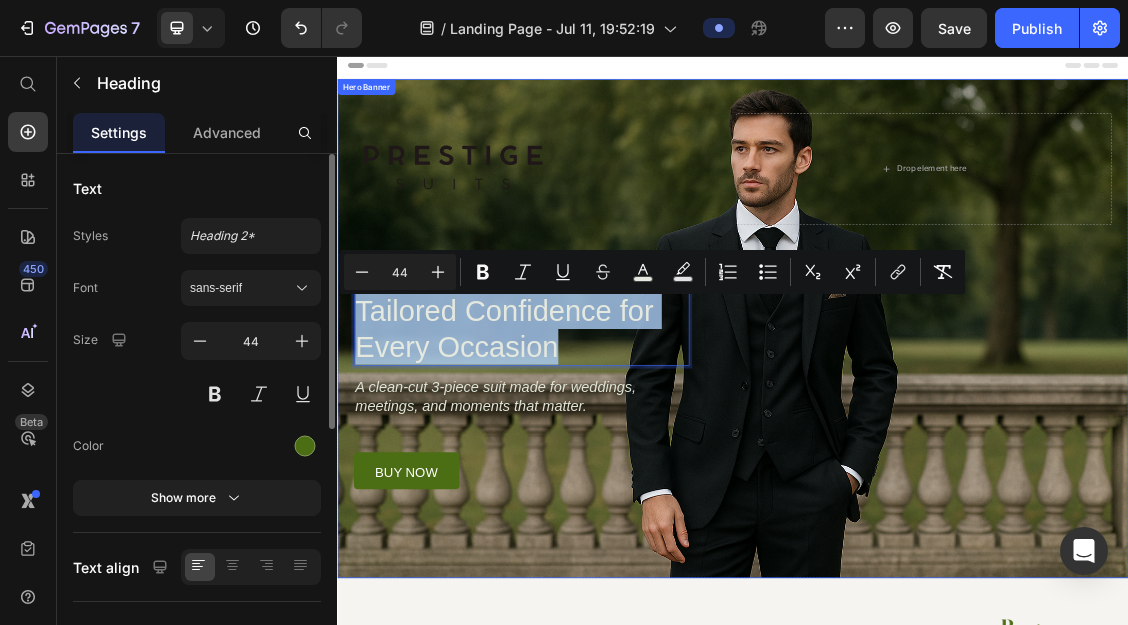 drag, startPoint x: 688, startPoint y: 500, endPoint x: 338, endPoint y: 425, distance: 357.94553 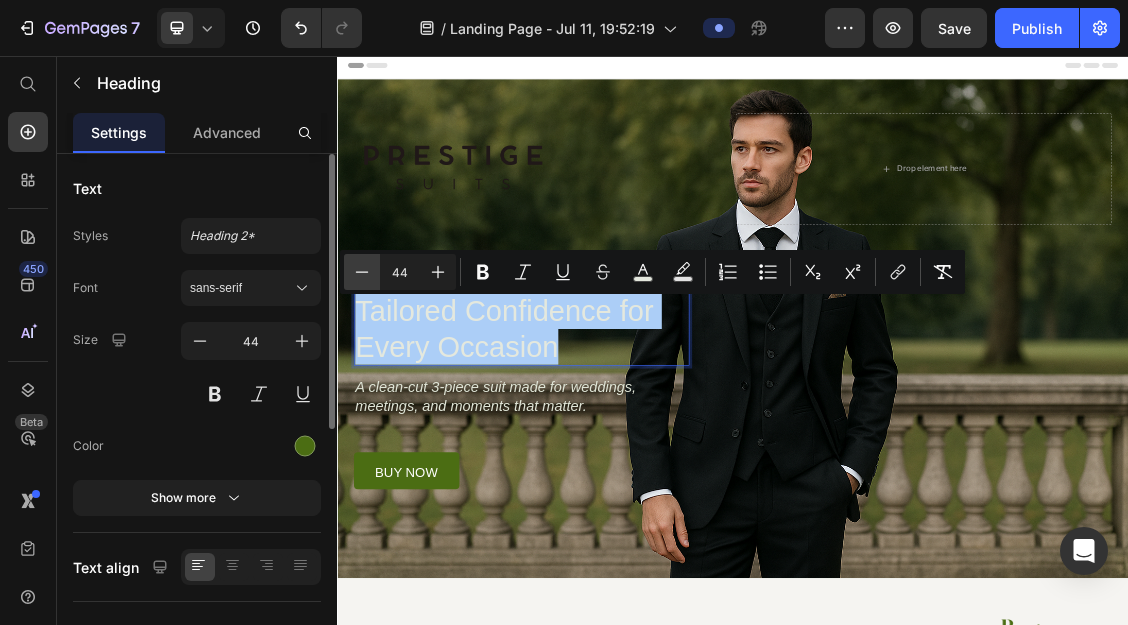 click 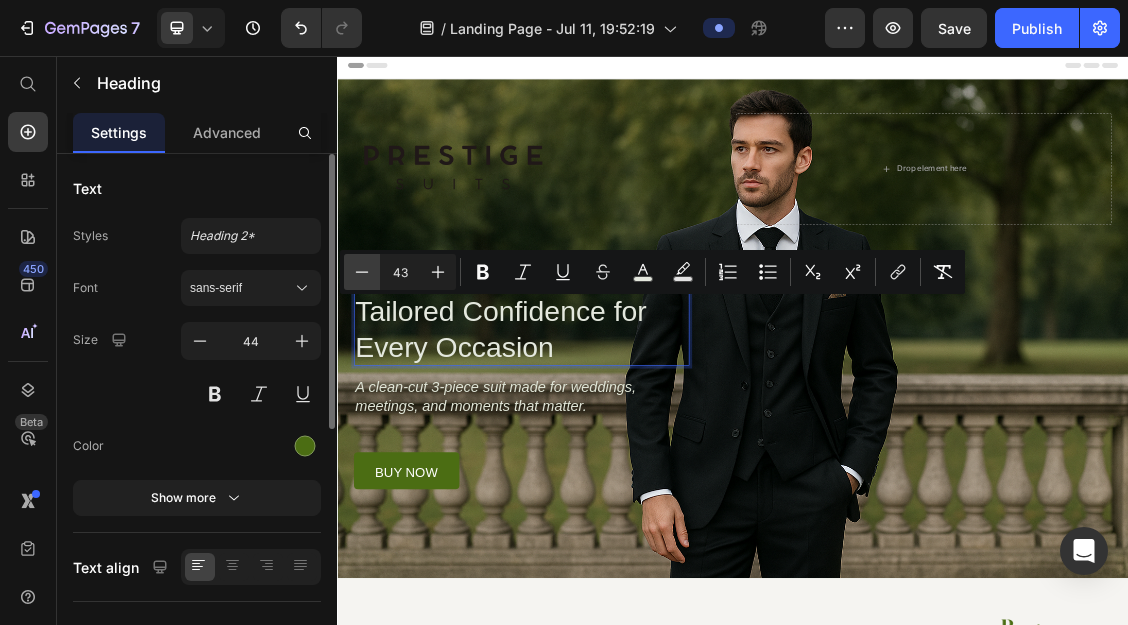 click 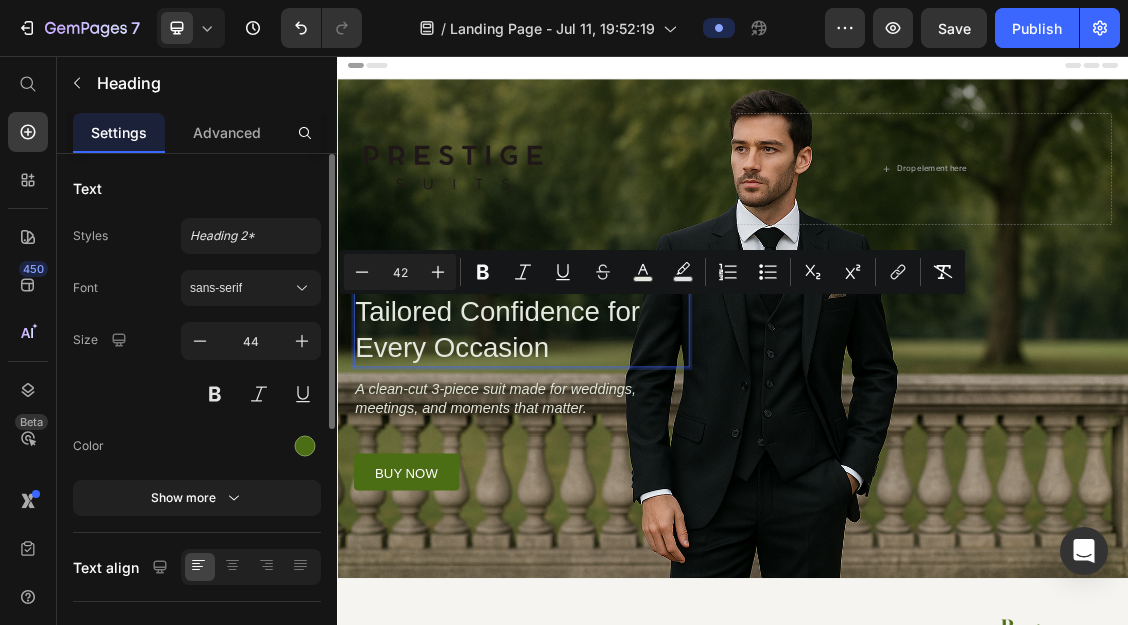 click on "Image
Drop element here Row Tailored Confidence for Every Occasion Heading   [NUMBER] A clean-cut [NUMBER]-piece suit made for weddings, meetings, and moments that matter. Text Block buy now Button Row" at bounding box center (937, 429) 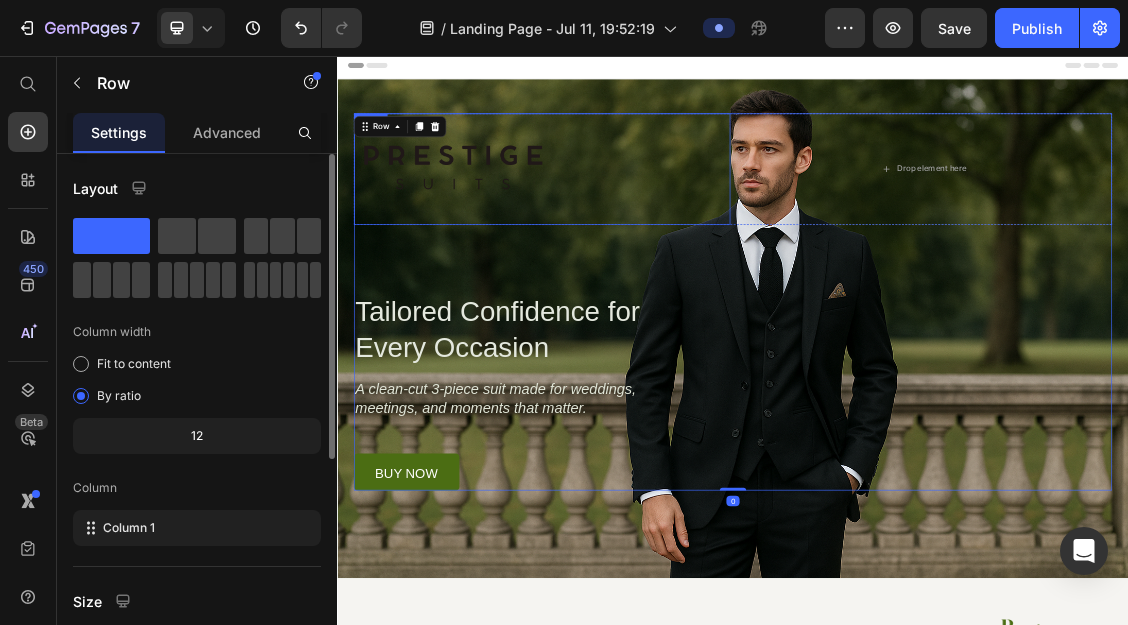 click at bounding box center (647, 227) 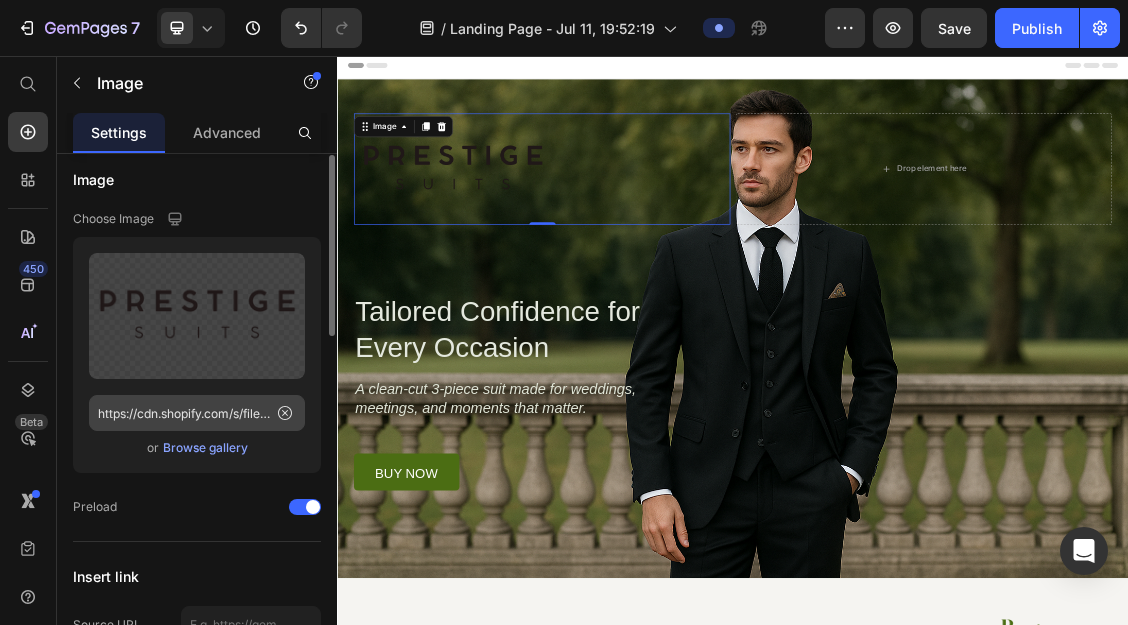 scroll, scrollTop: 8, scrollLeft: 0, axis: vertical 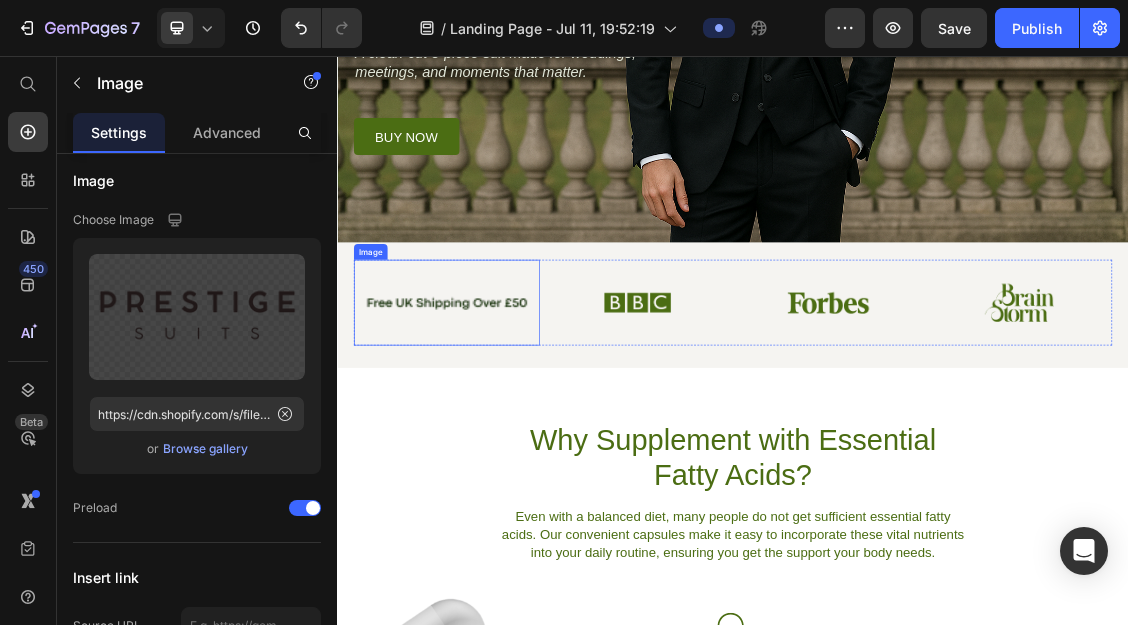 click at bounding box center (503, 430) 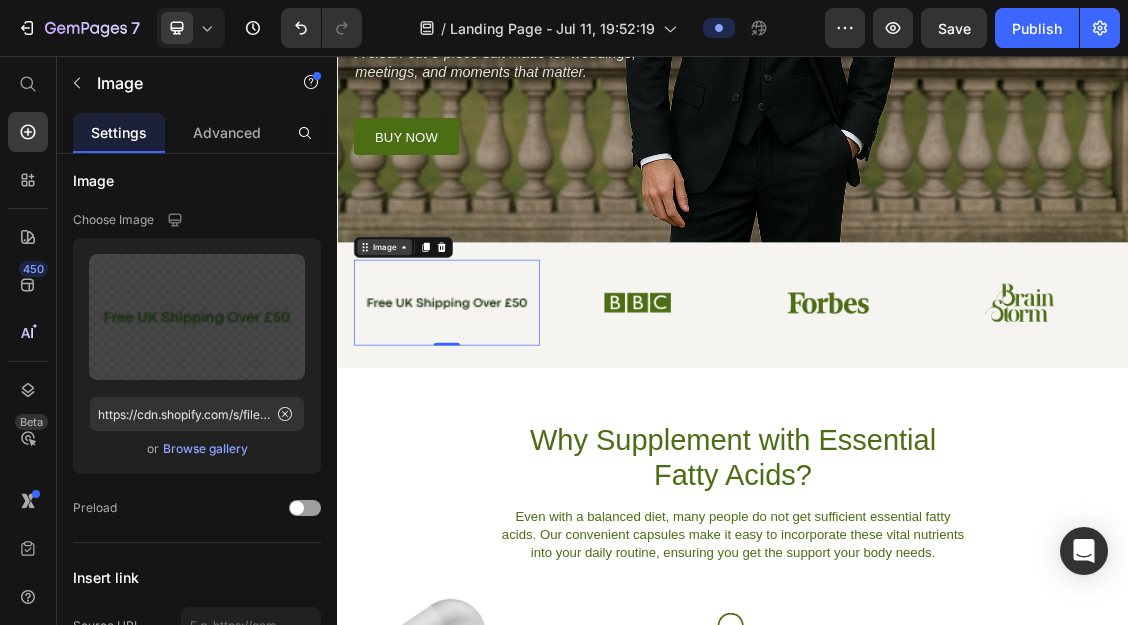 click on "Image" at bounding box center [408, 346] 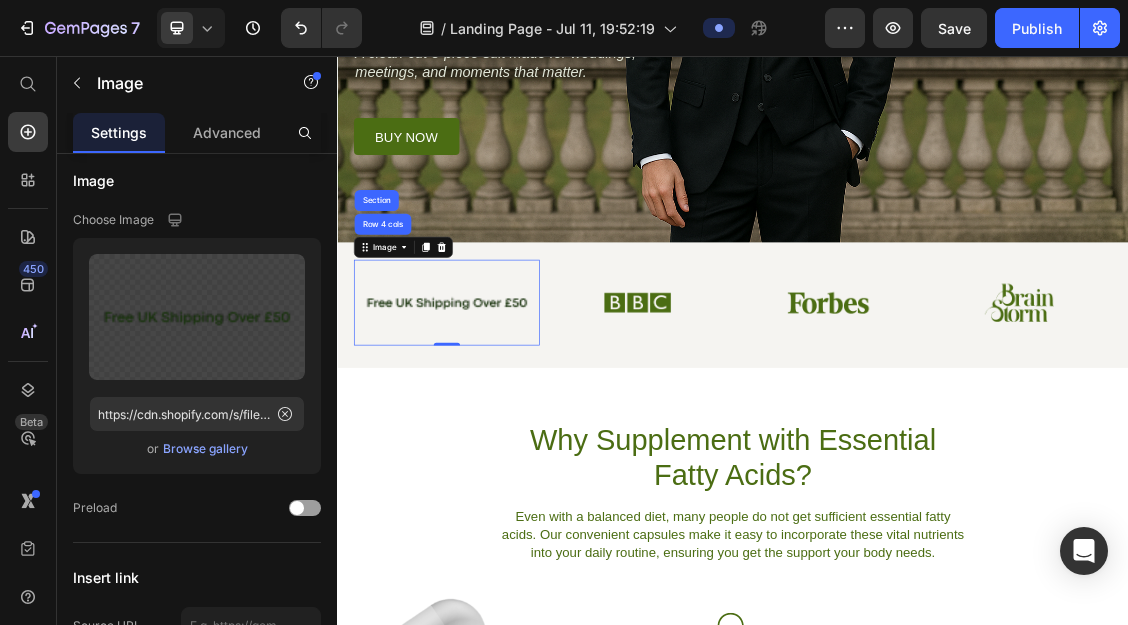 click at bounding box center [503, 430] 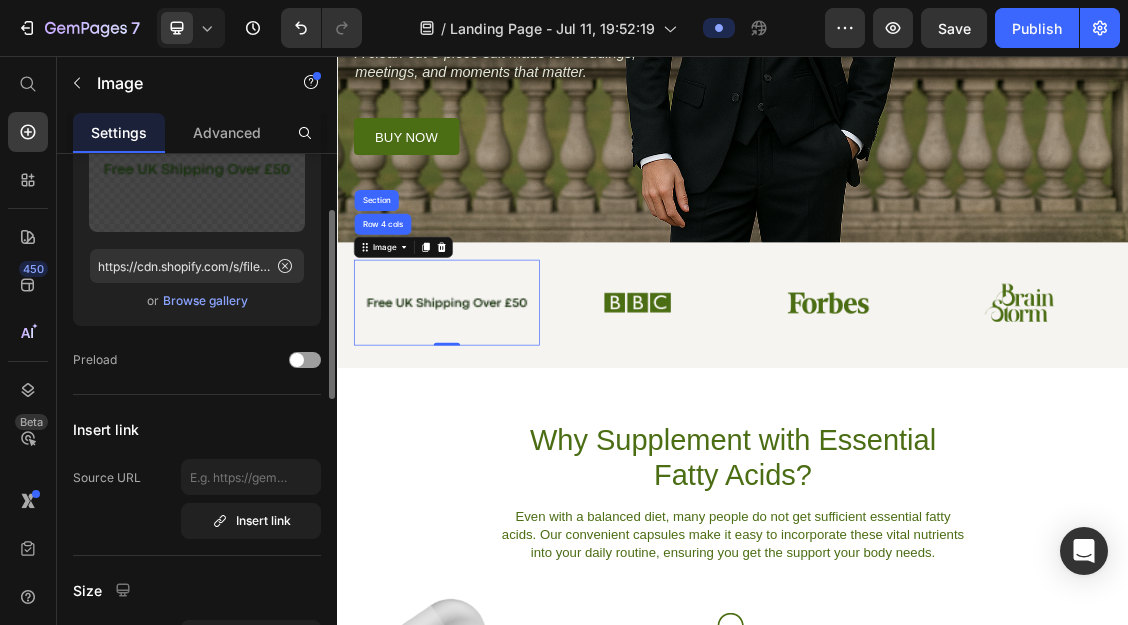 scroll, scrollTop: 0, scrollLeft: 0, axis: both 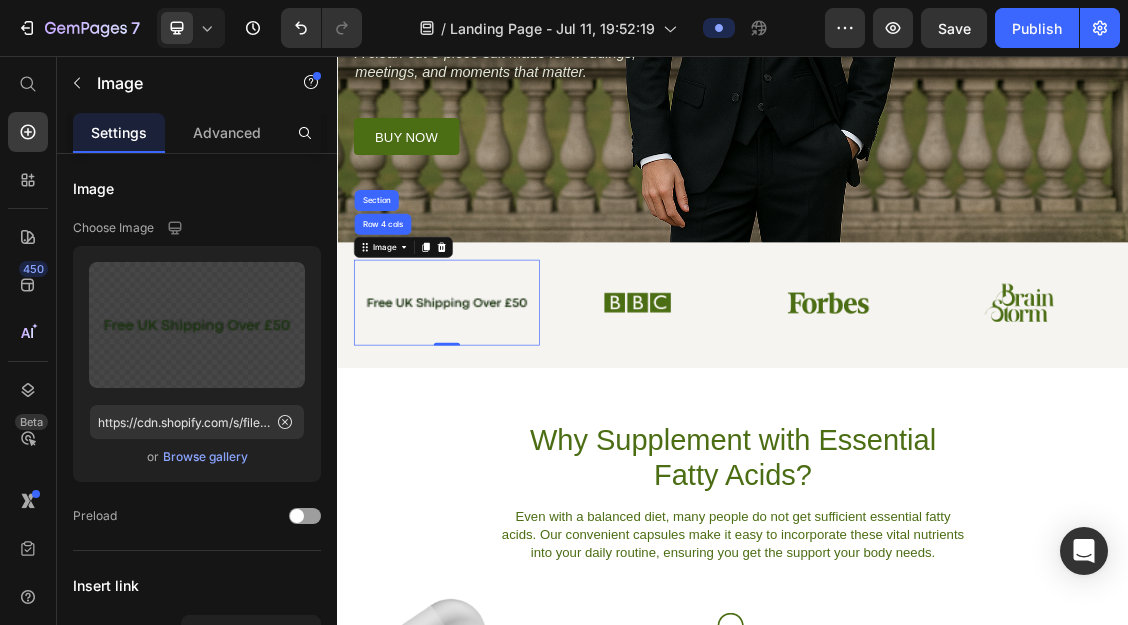 click at bounding box center [503, 430] 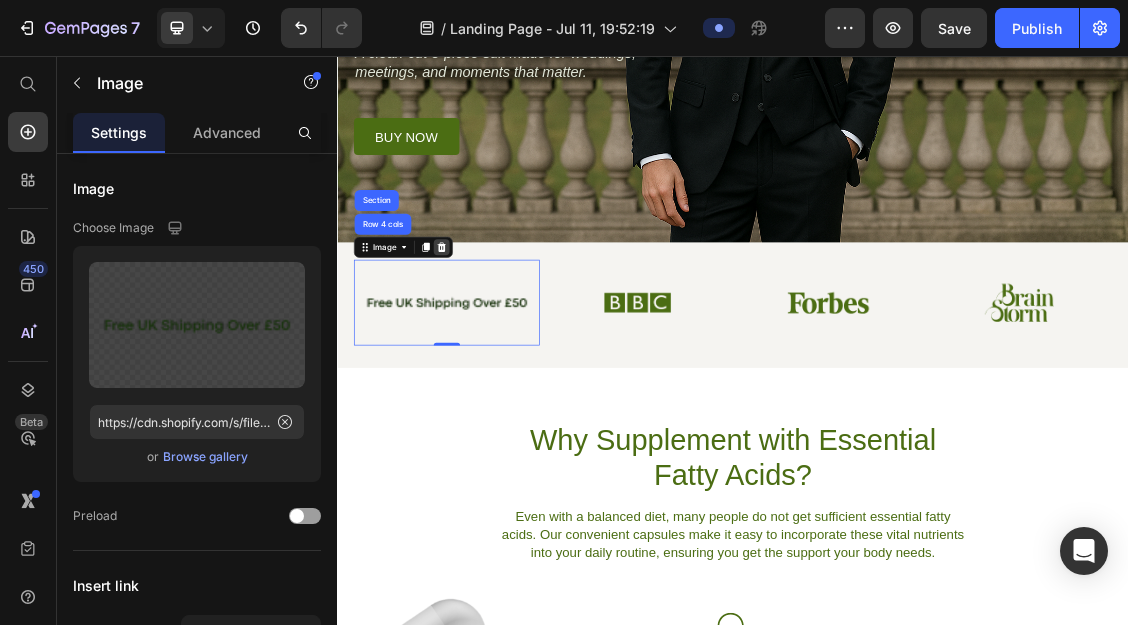 click at bounding box center (495, 346) 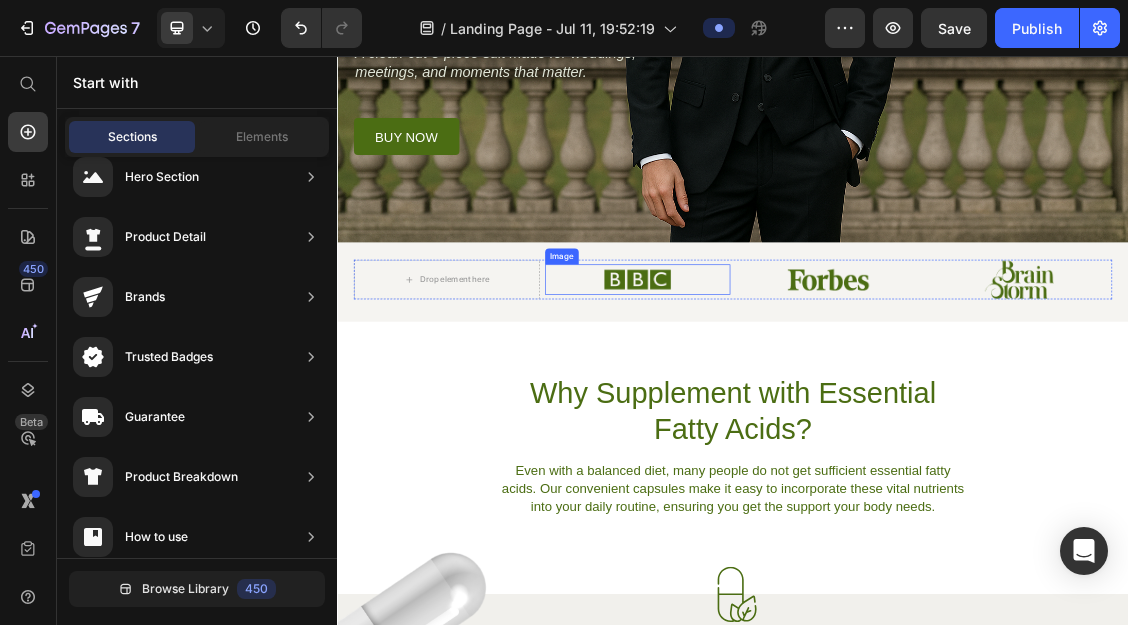click at bounding box center [793, 395] 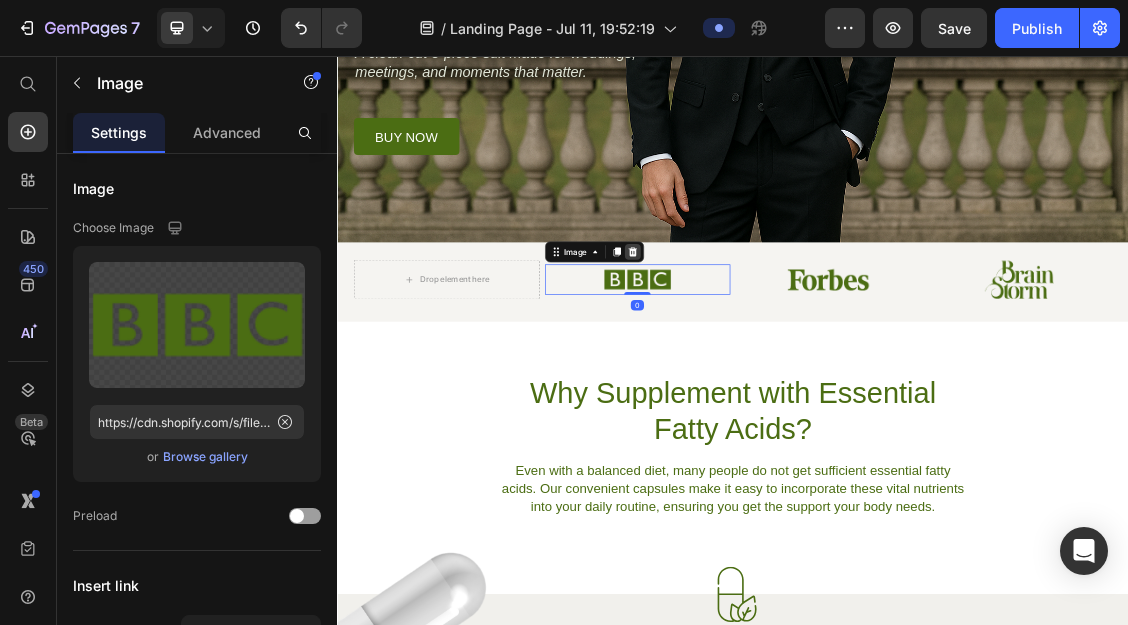 click 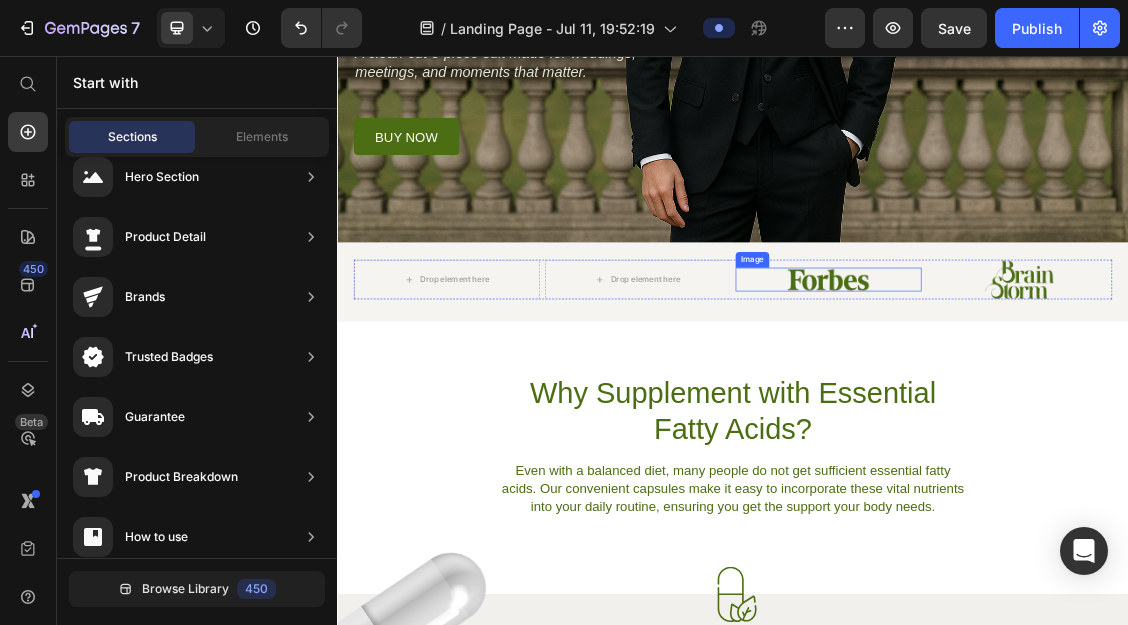 click at bounding box center (1082, 395) 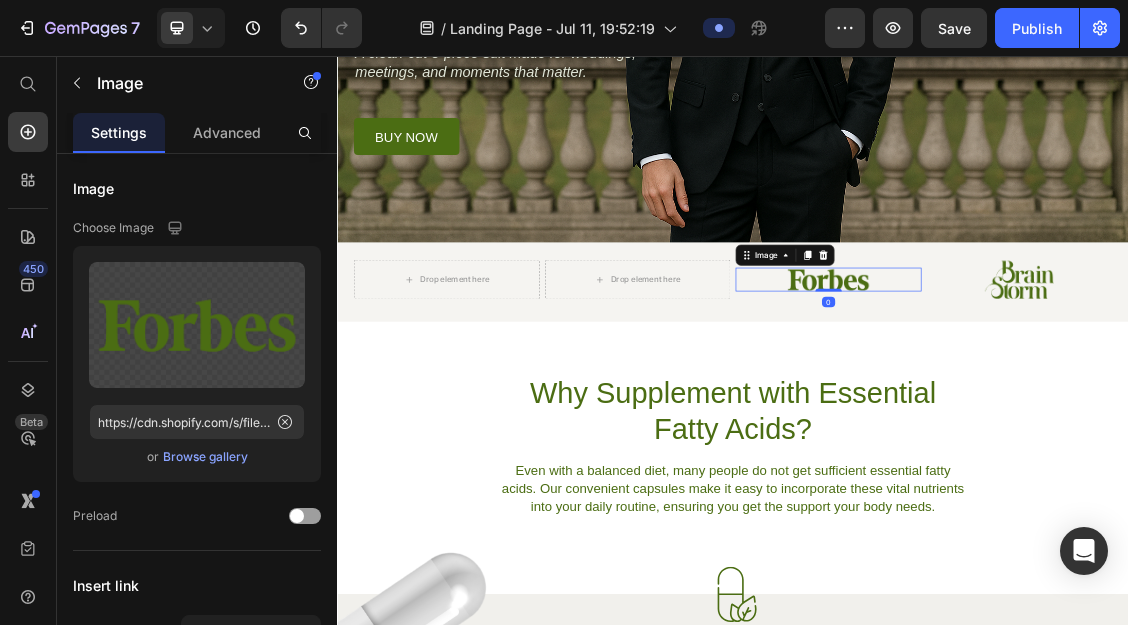 click on "Image" at bounding box center [1016, 358] 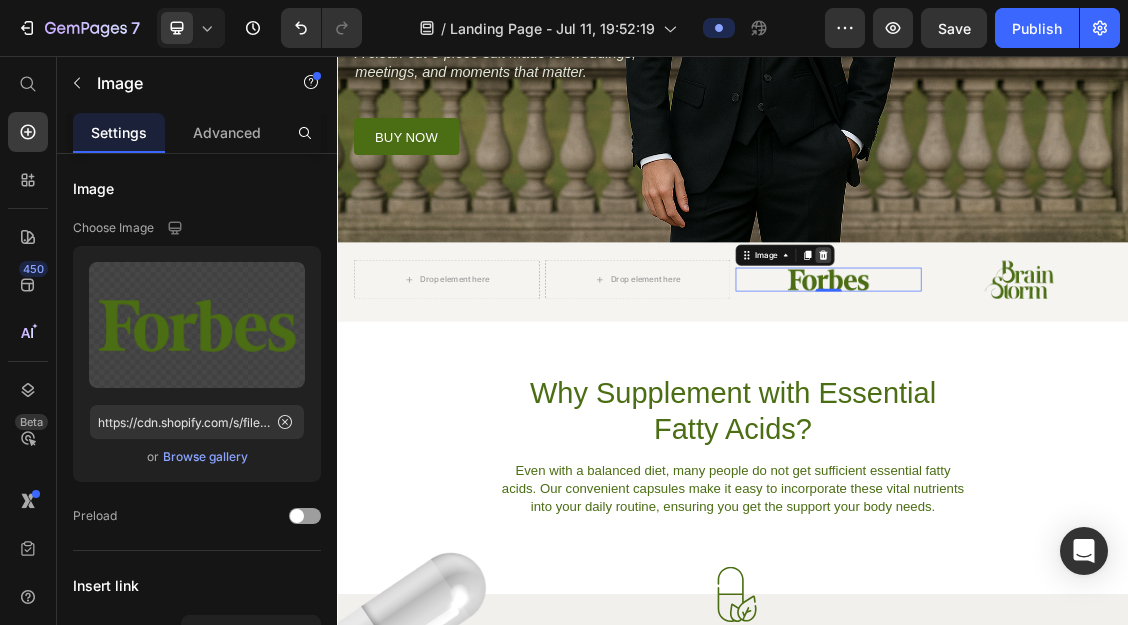 click 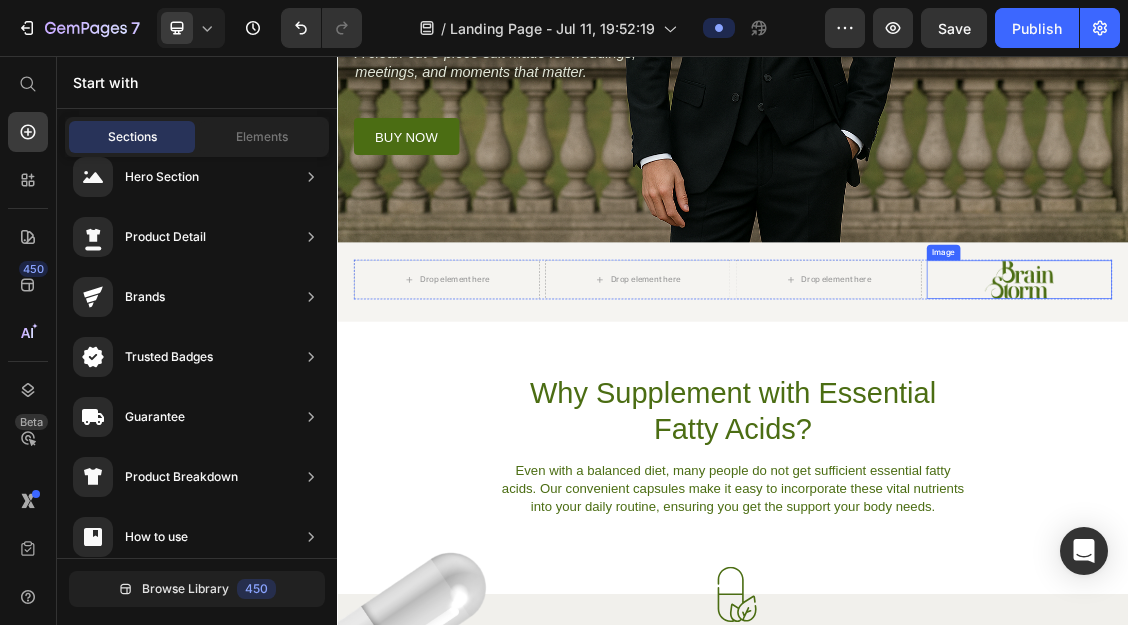 click at bounding box center [1372, 394] 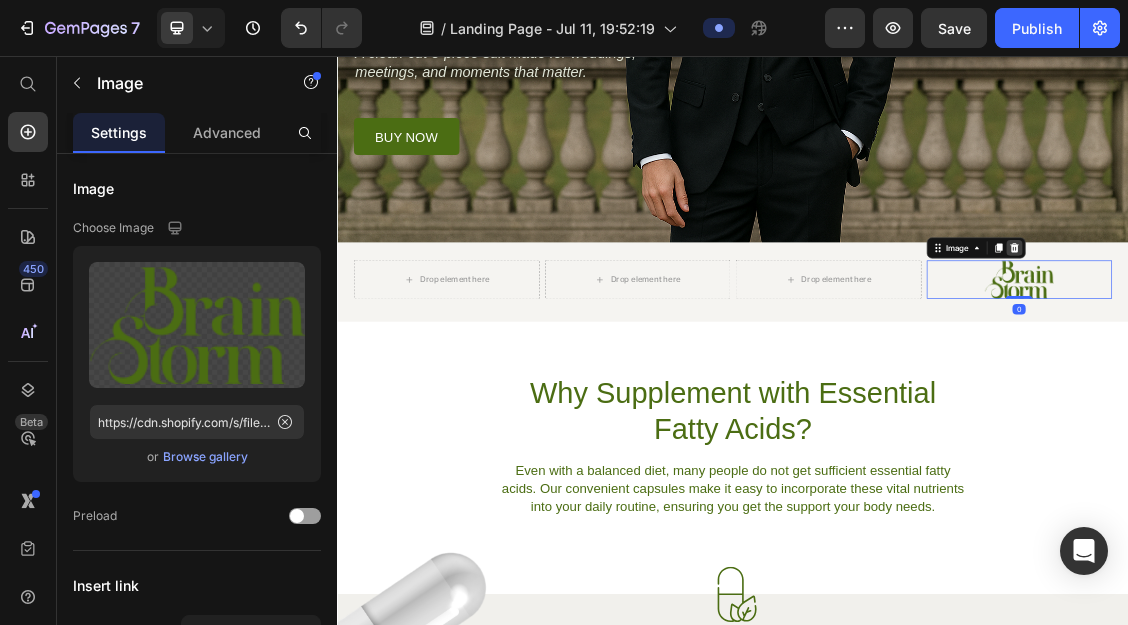 click 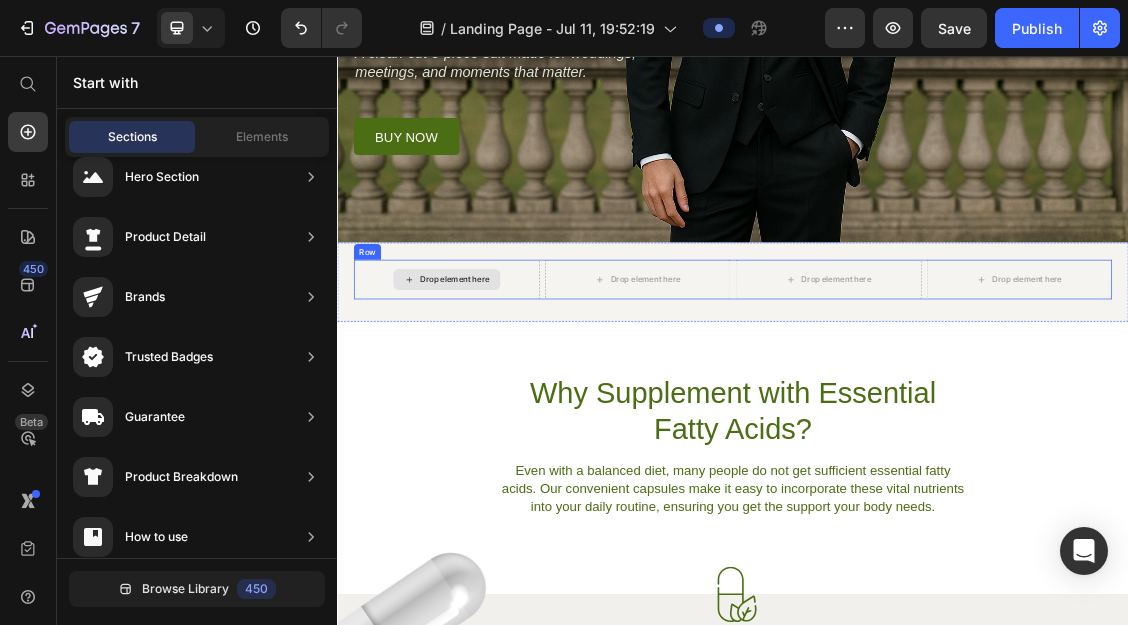 click on "Drop element here" at bounding box center [503, 395] 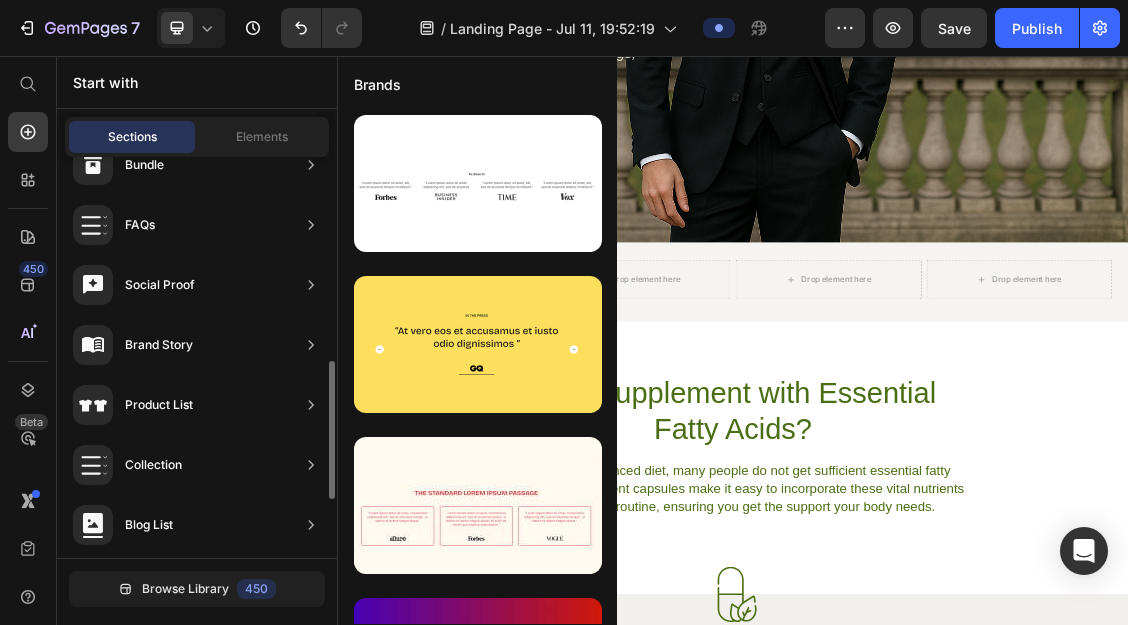 scroll, scrollTop: 579, scrollLeft: 0, axis: vertical 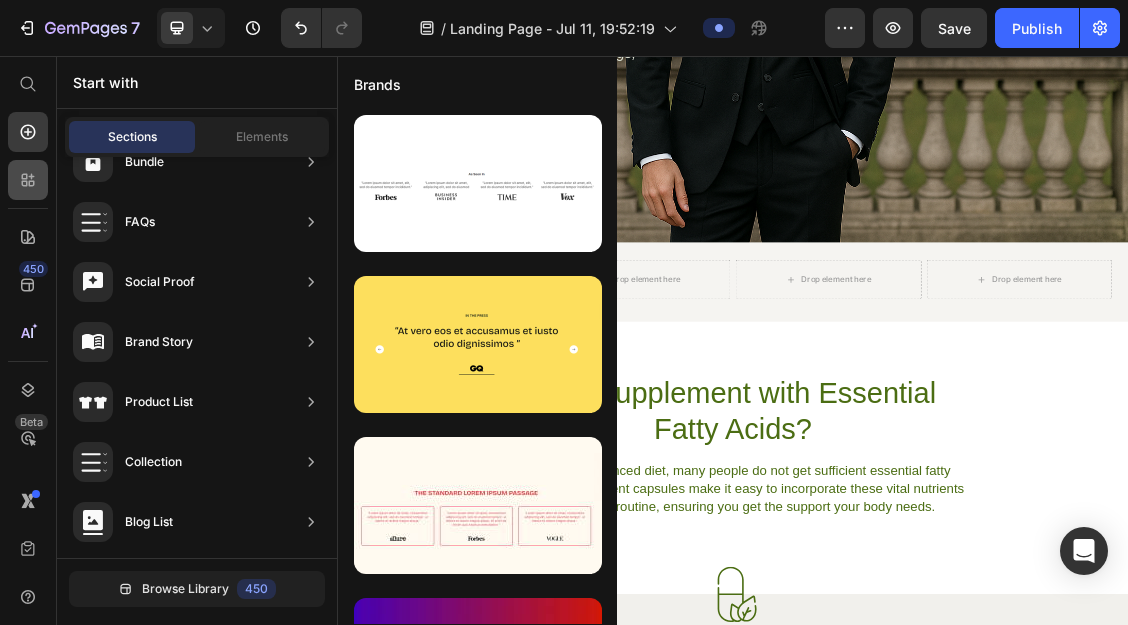 click 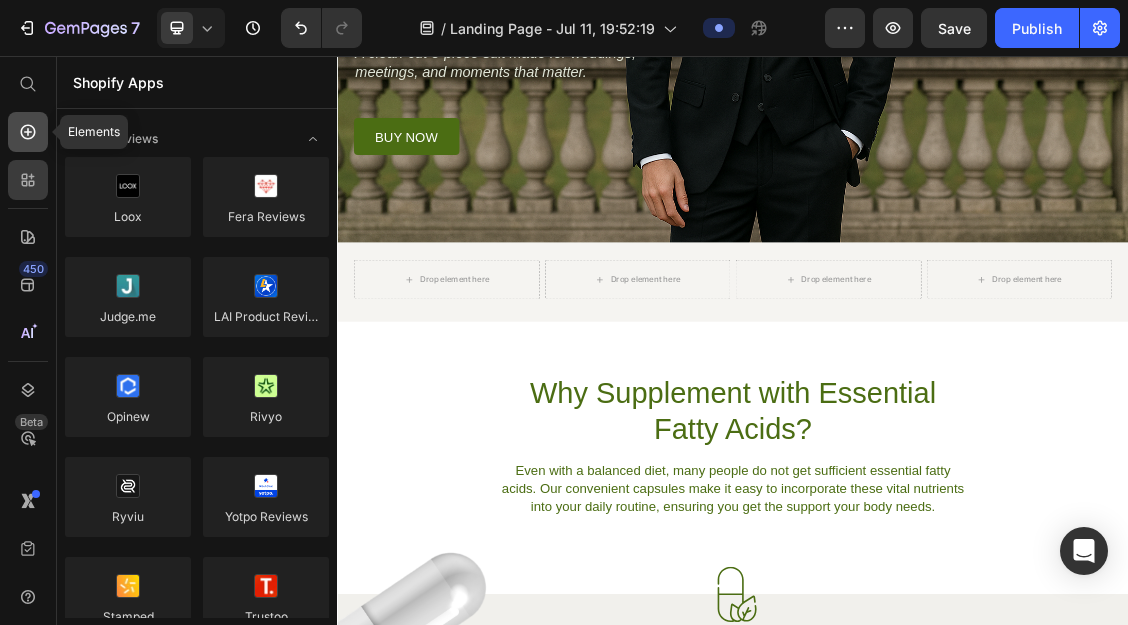 click 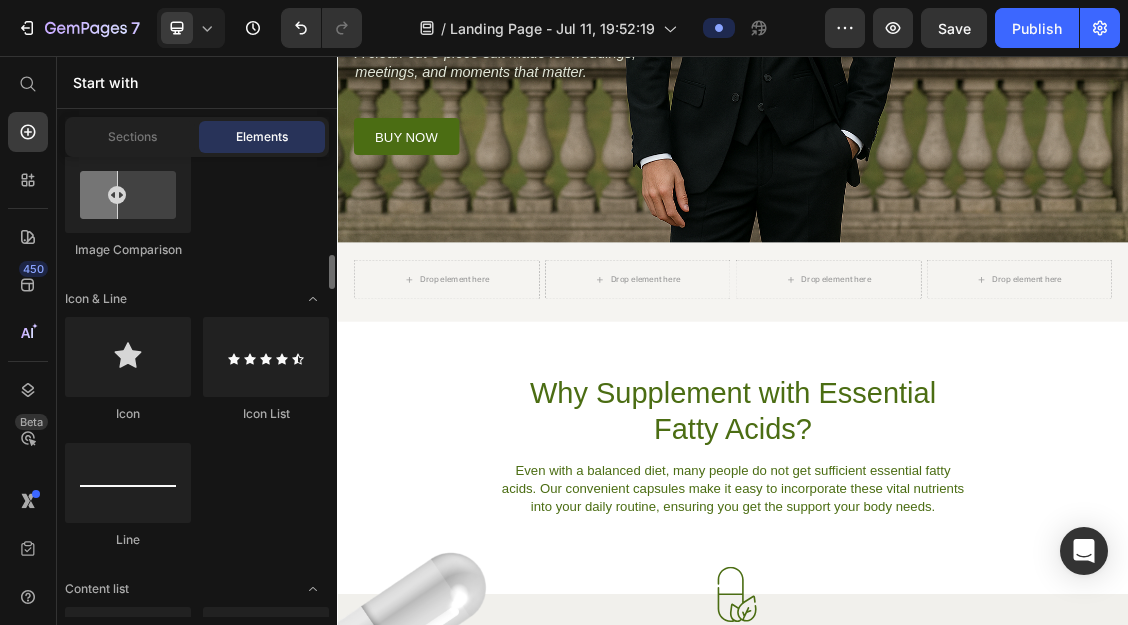 scroll, scrollTop: 1298, scrollLeft: 0, axis: vertical 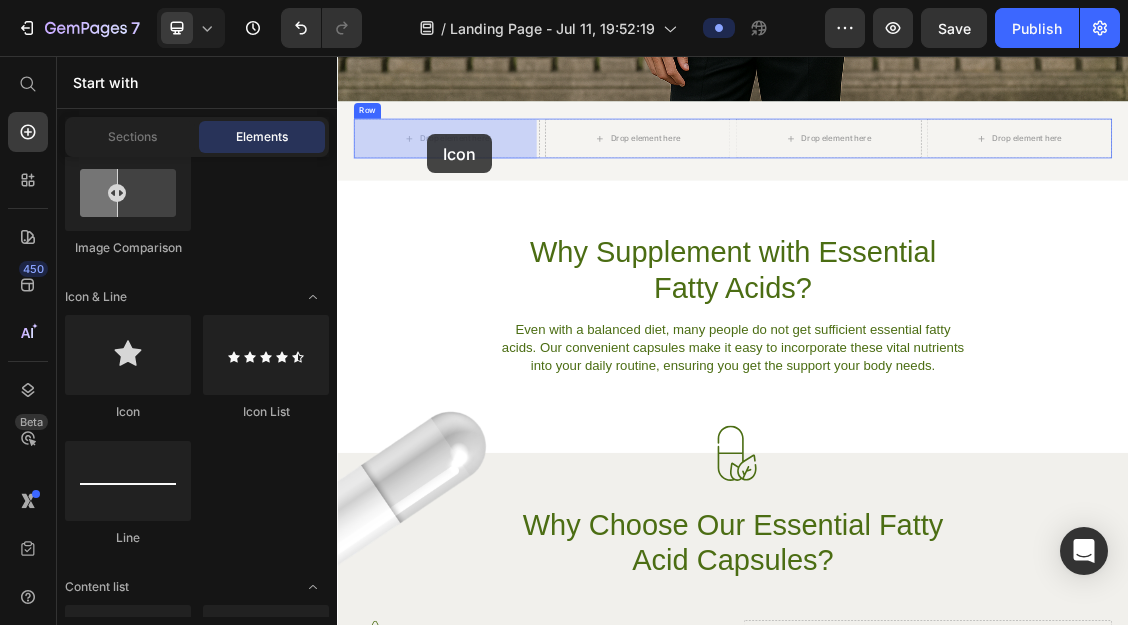 drag, startPoint x: 480, startPoint y: 404, endPoint x: 474, endPoint y: 175, distance: 229.07858 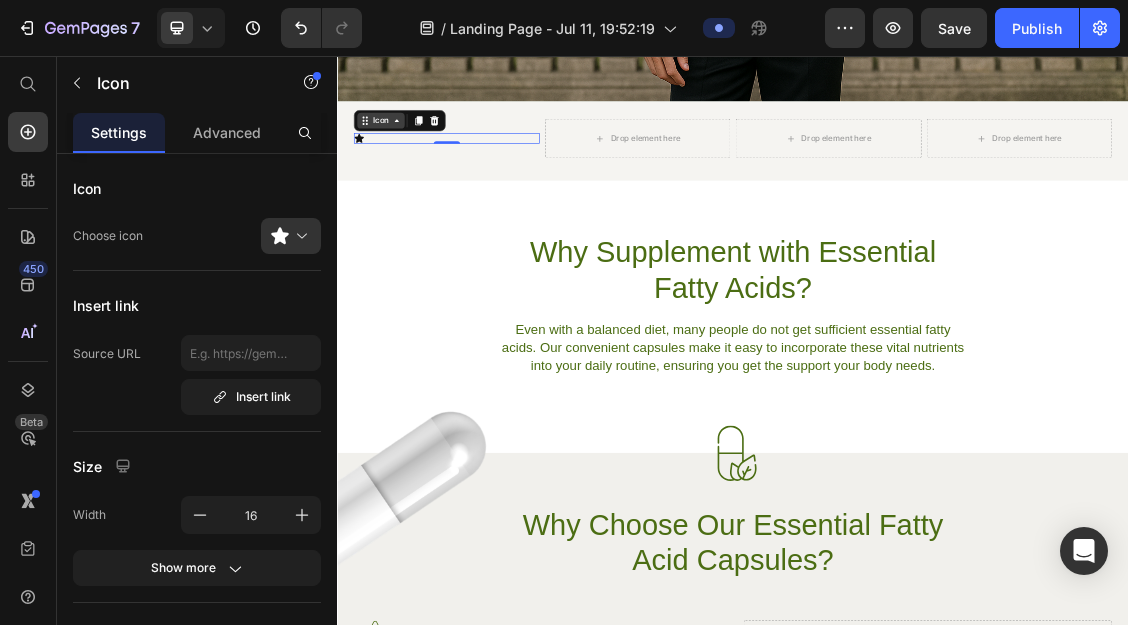 click on "Icon" at bounding box center (403, 154) 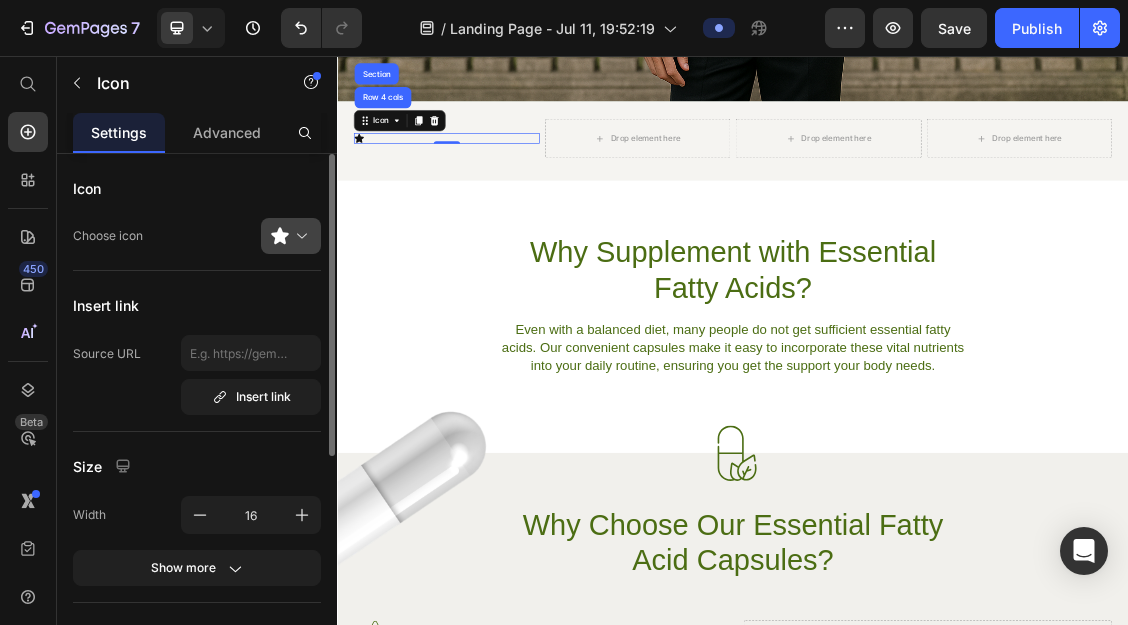 click at bounding box center (299, 236) 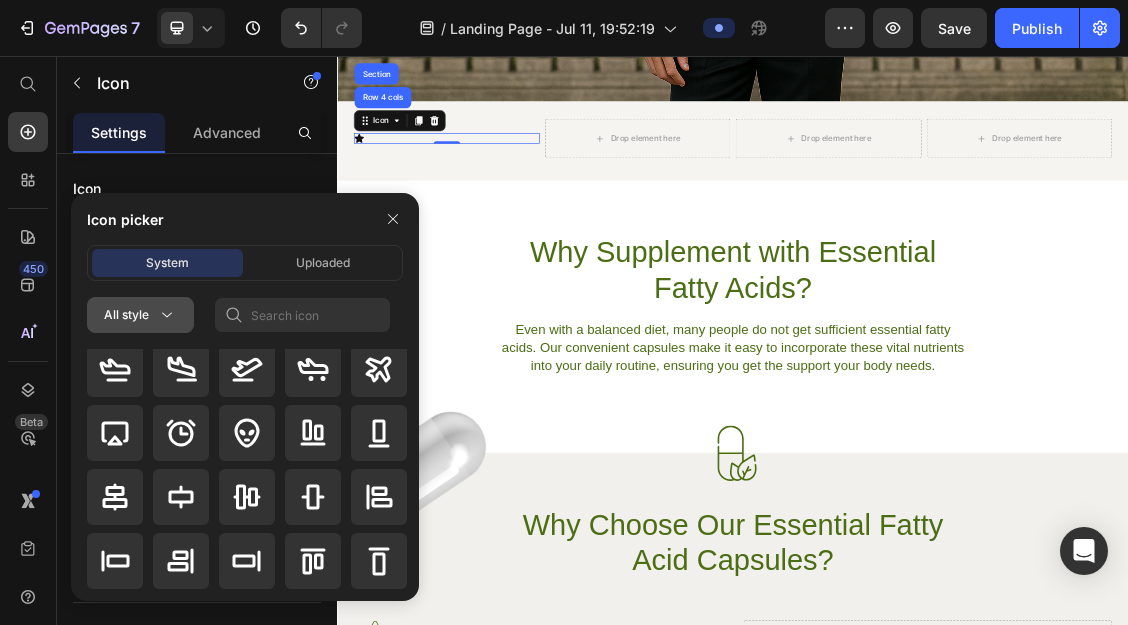 click on "All style" at bounding box center [140, 315] 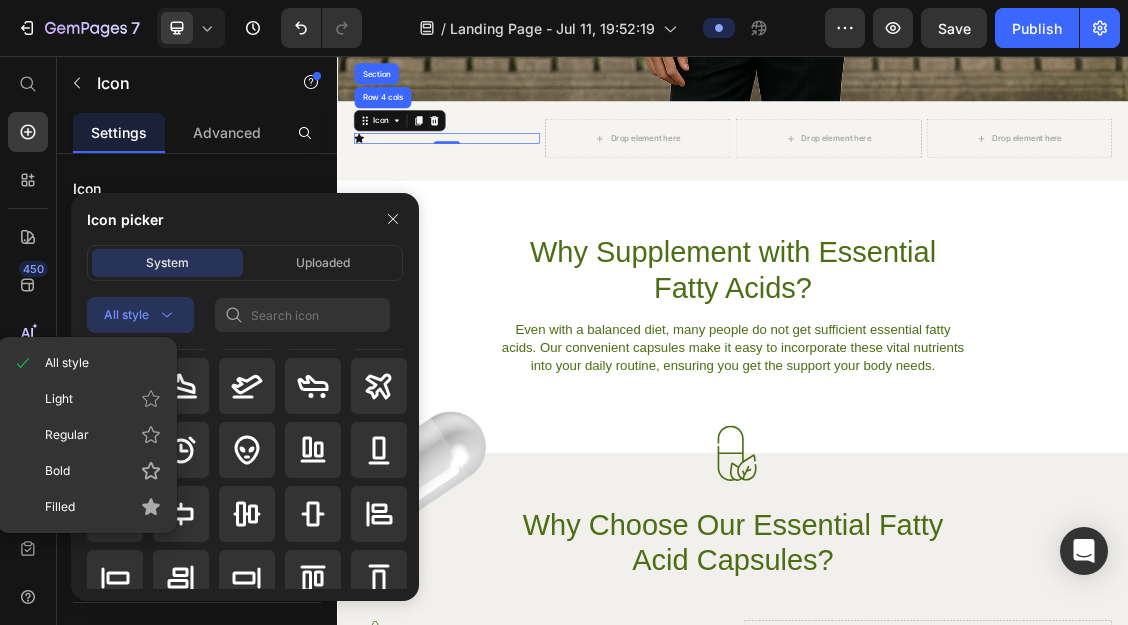 scroll, scrollTop: 53, scrollLeft: 0, axis: vertical 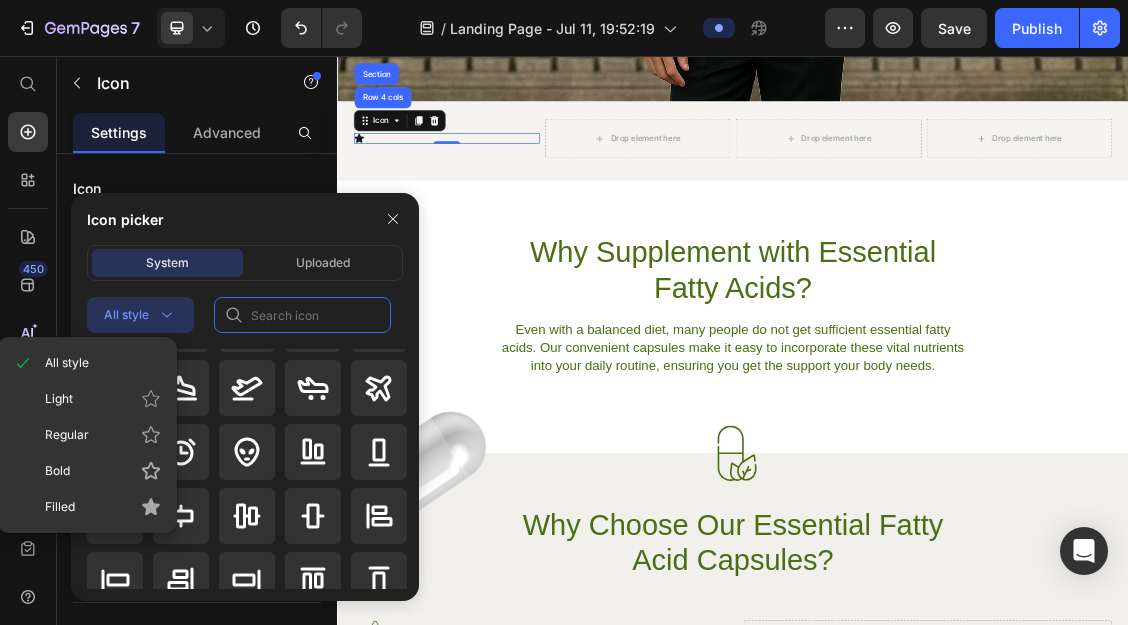 click 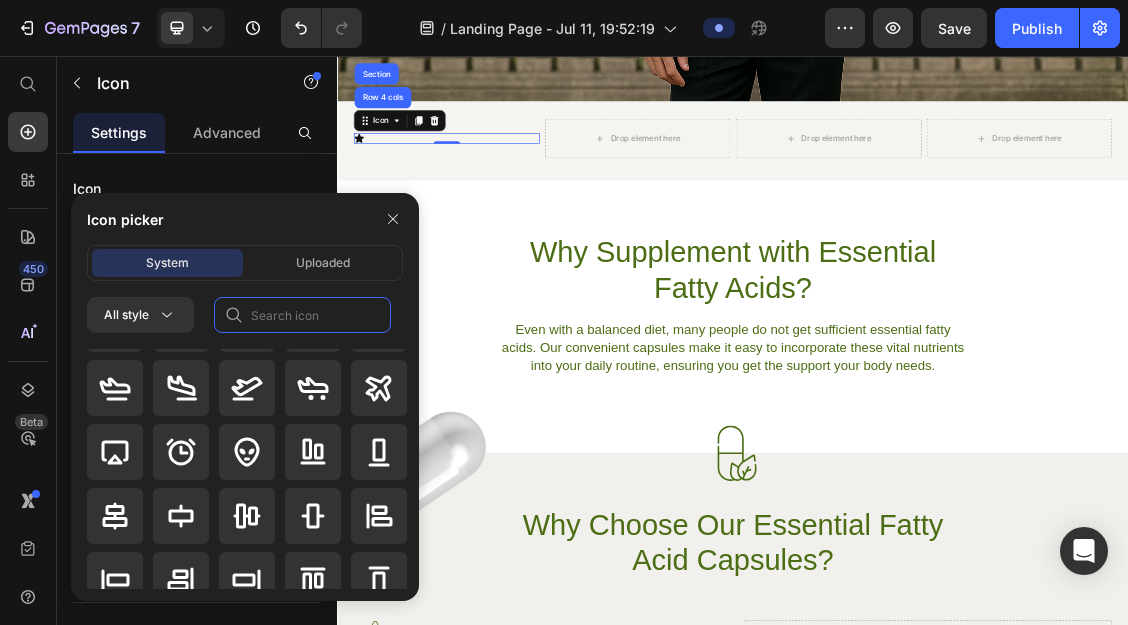 scroll, scrollTop: 0, scrollLeft: 0, axis: both 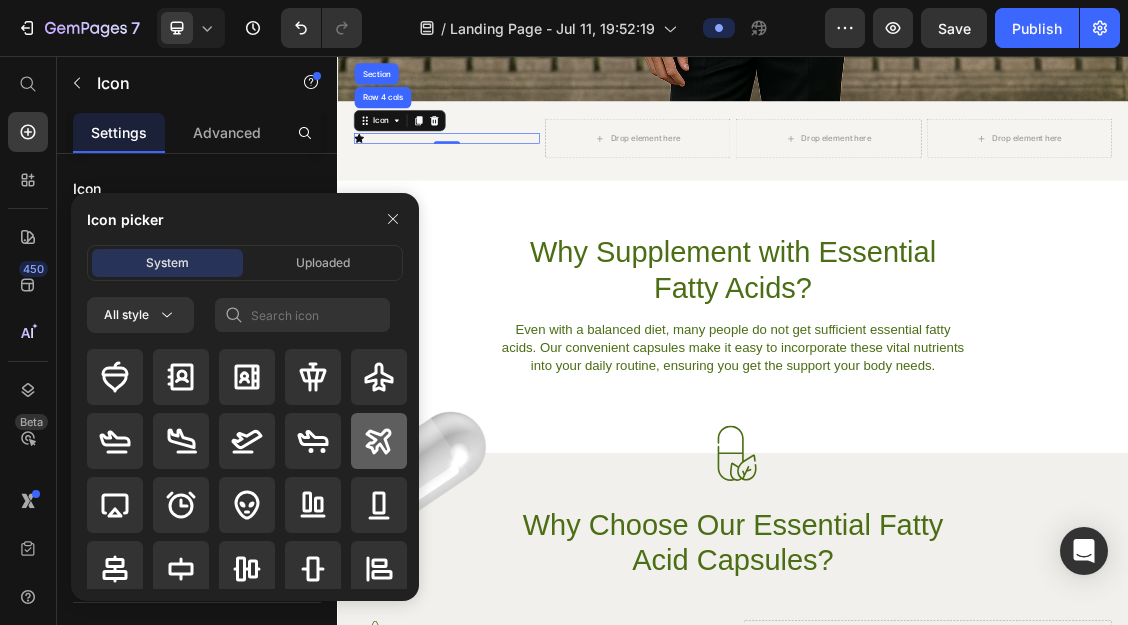 click 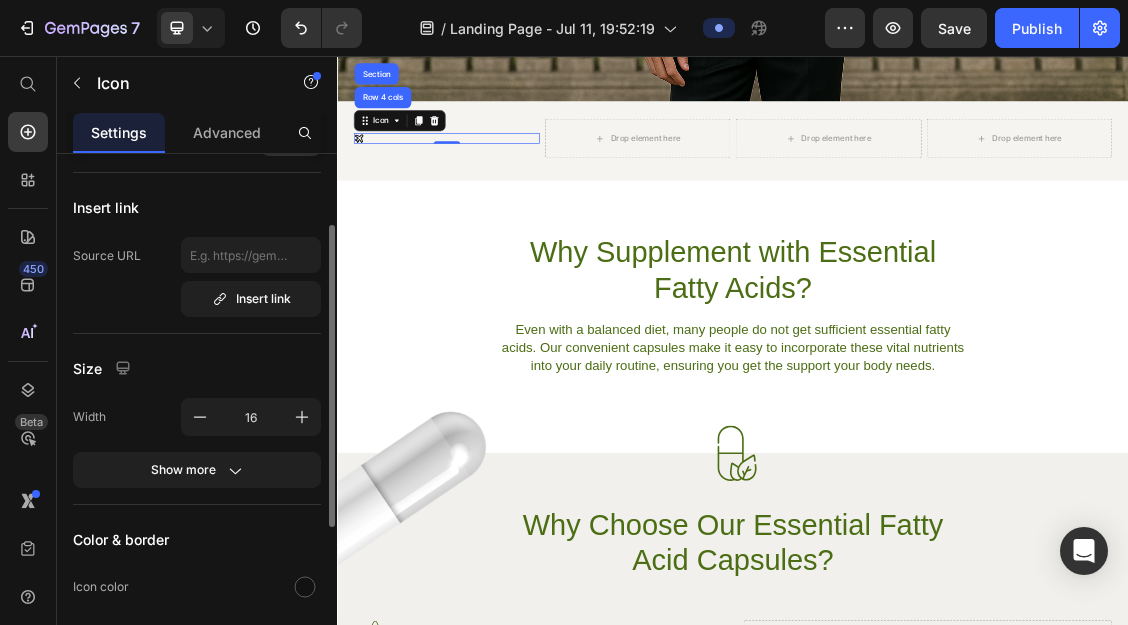 scroll, scrollTop: 109, scrollLeft: 0, axis: vertical 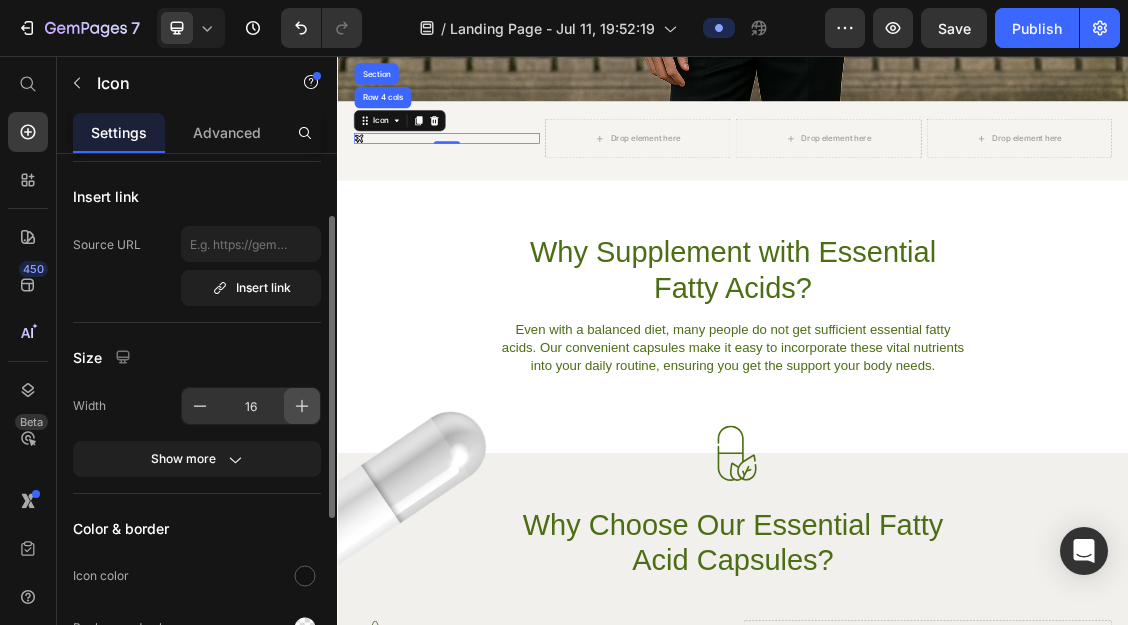 click 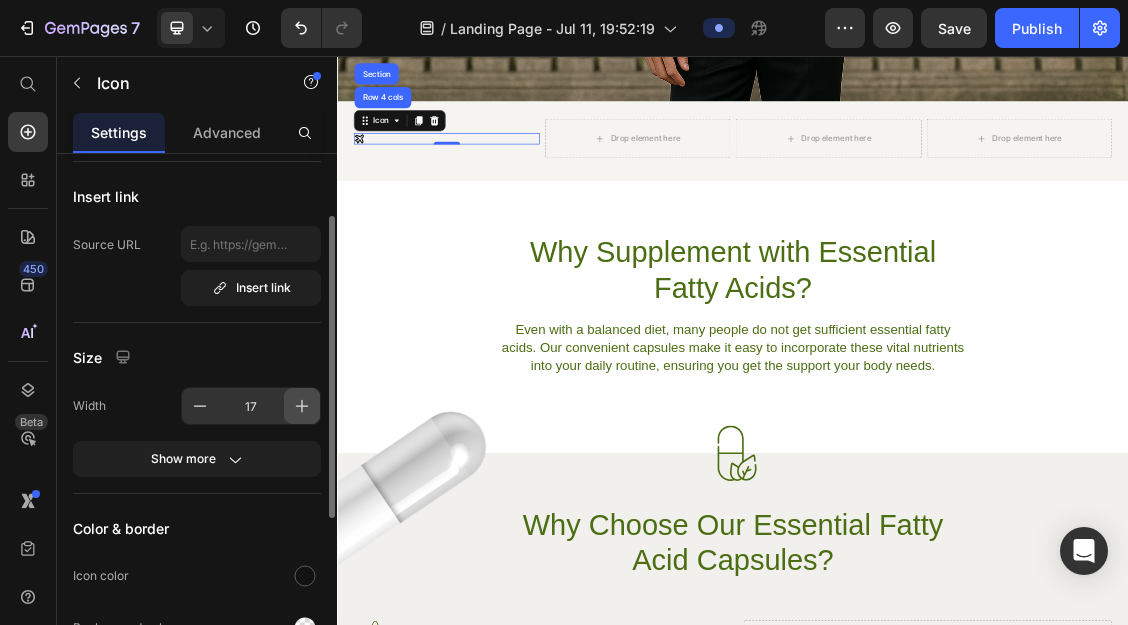 click 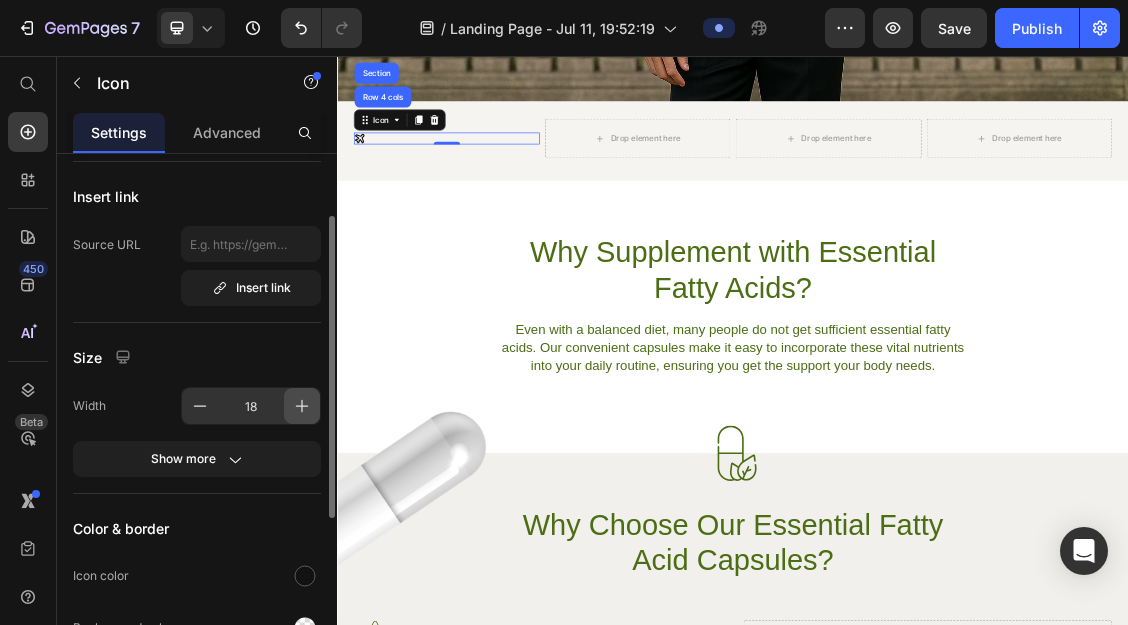 click 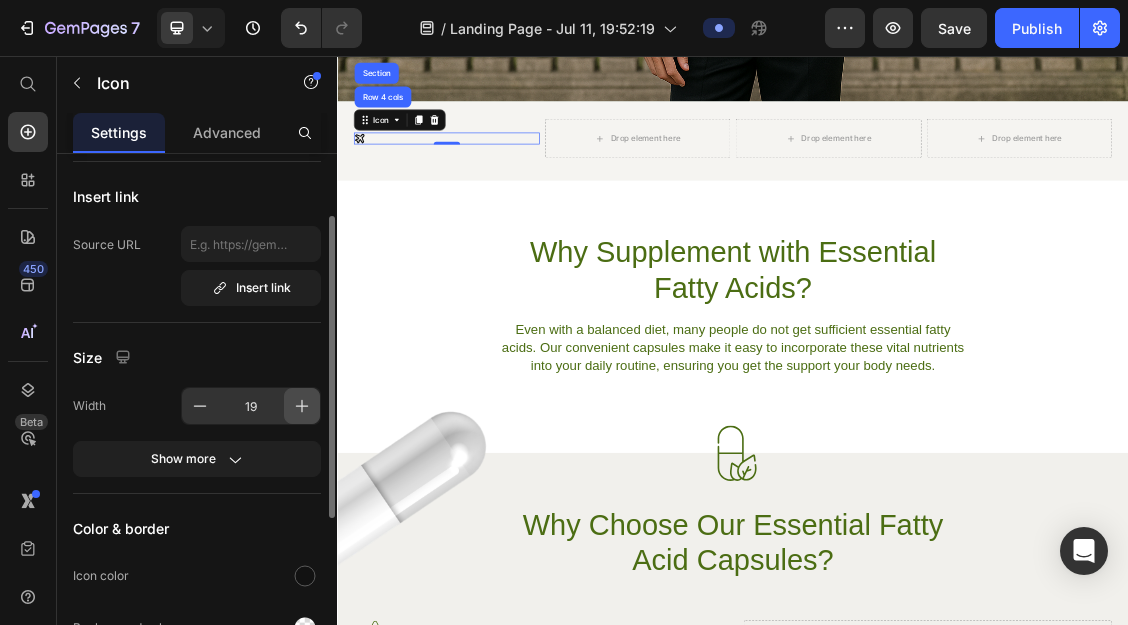 click 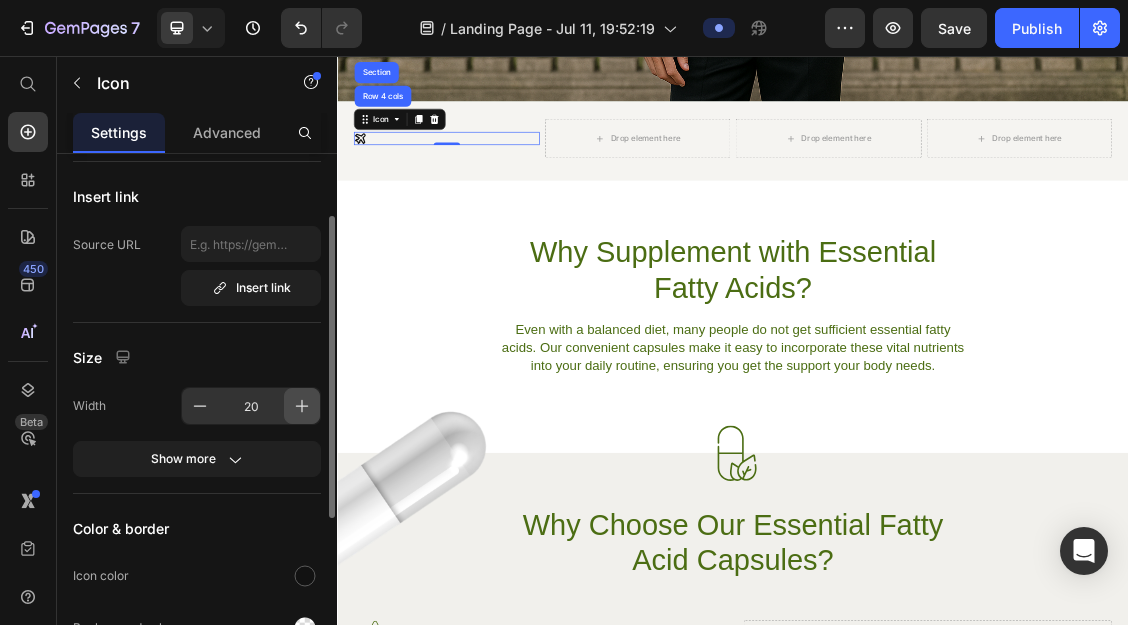 click 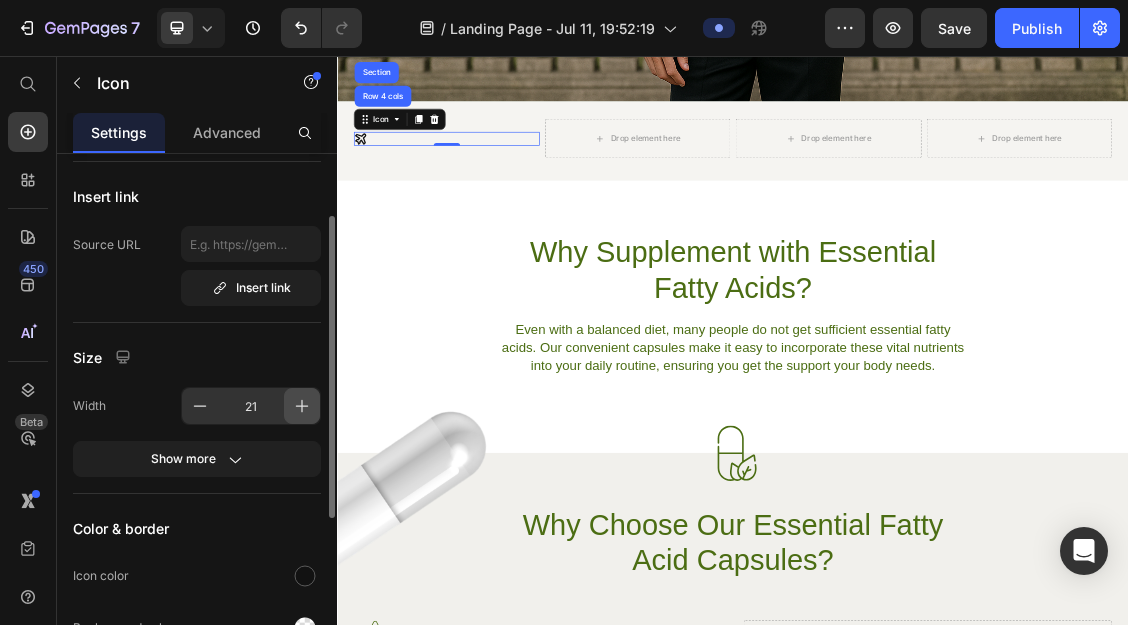 click 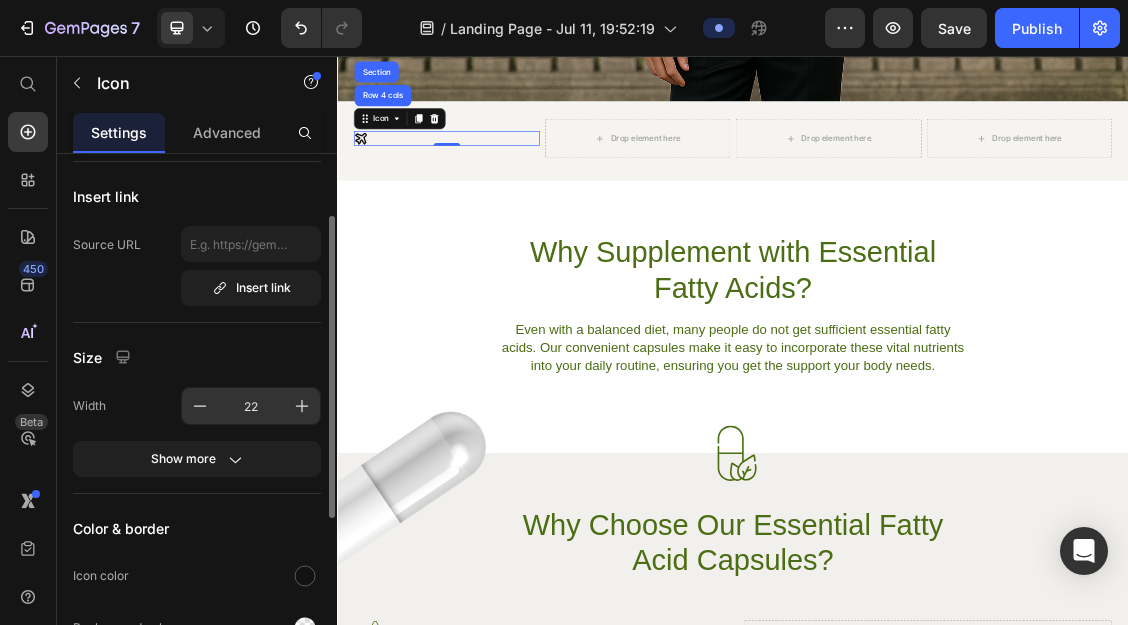 click on "22" at bounding box center [251, 406] 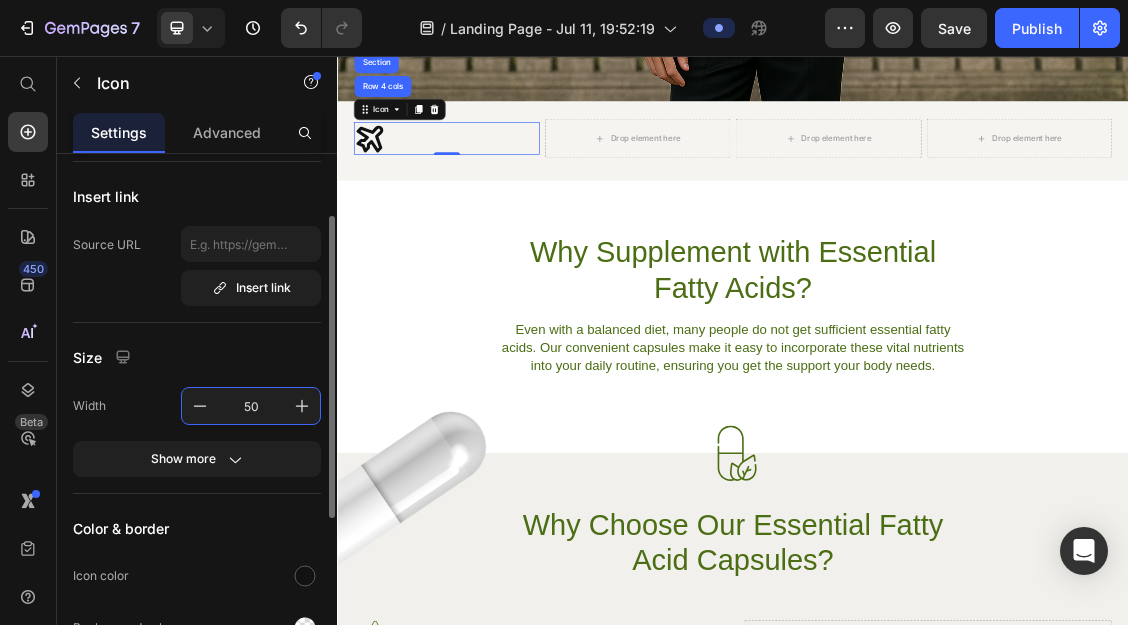 type on "50" 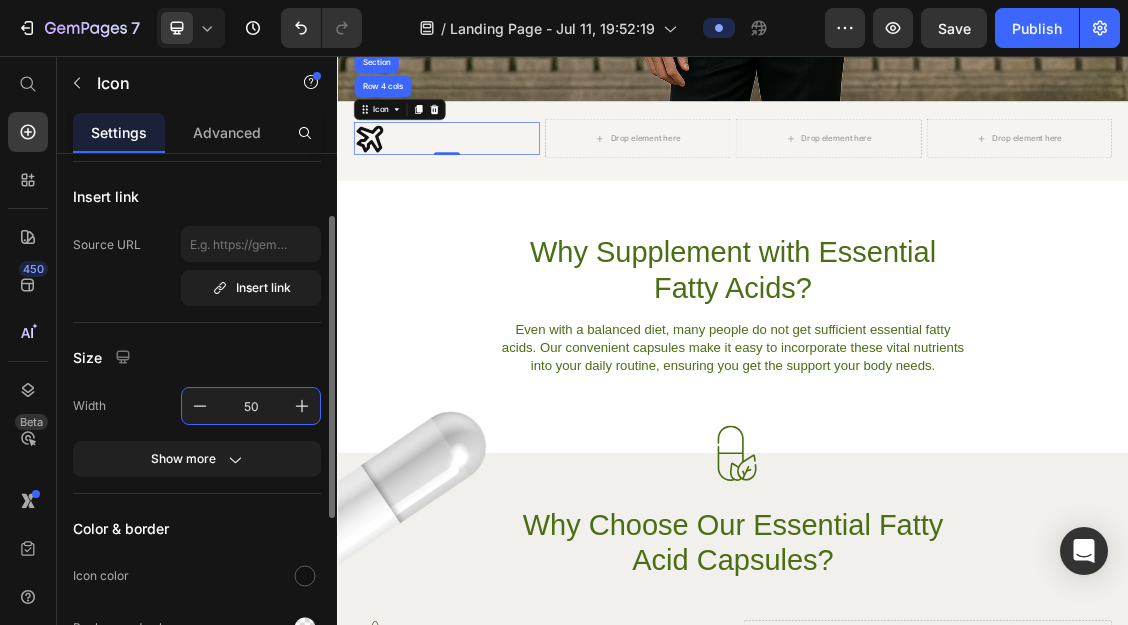 click on "Size" at bounding box center (197, 357) 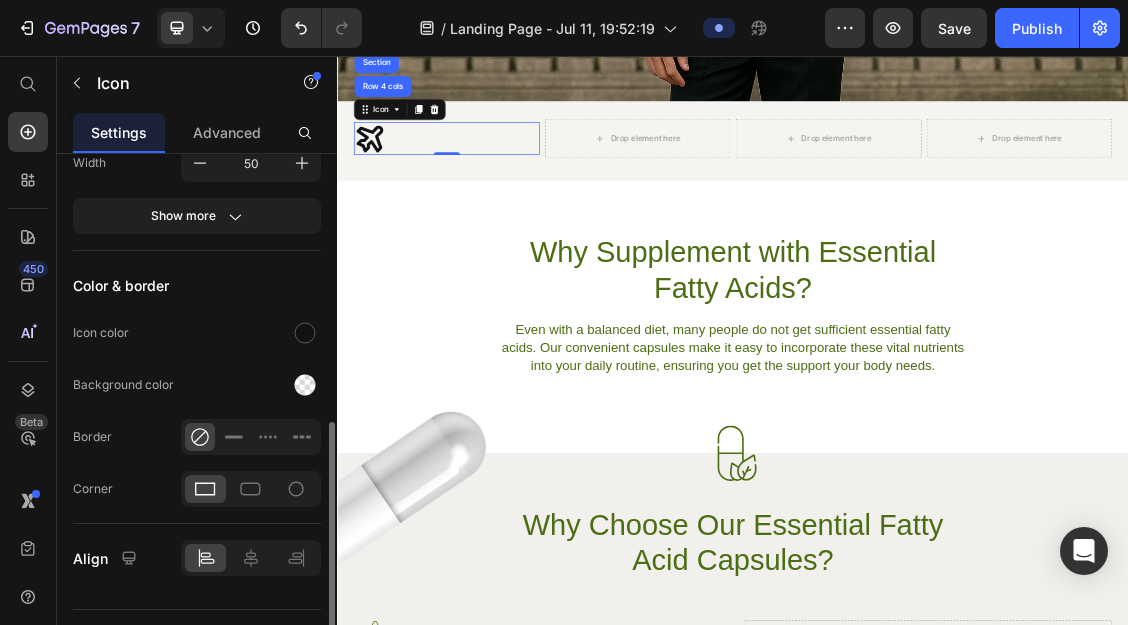 scroll, scrollTop: 394, scrollLeft: 0, axis: vertical 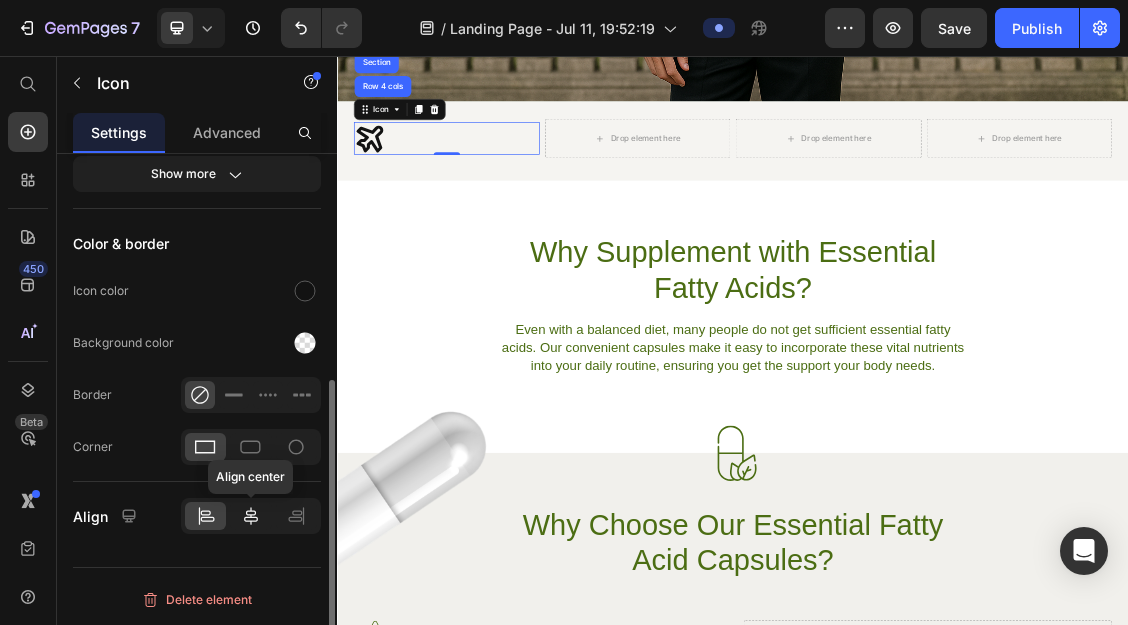 click 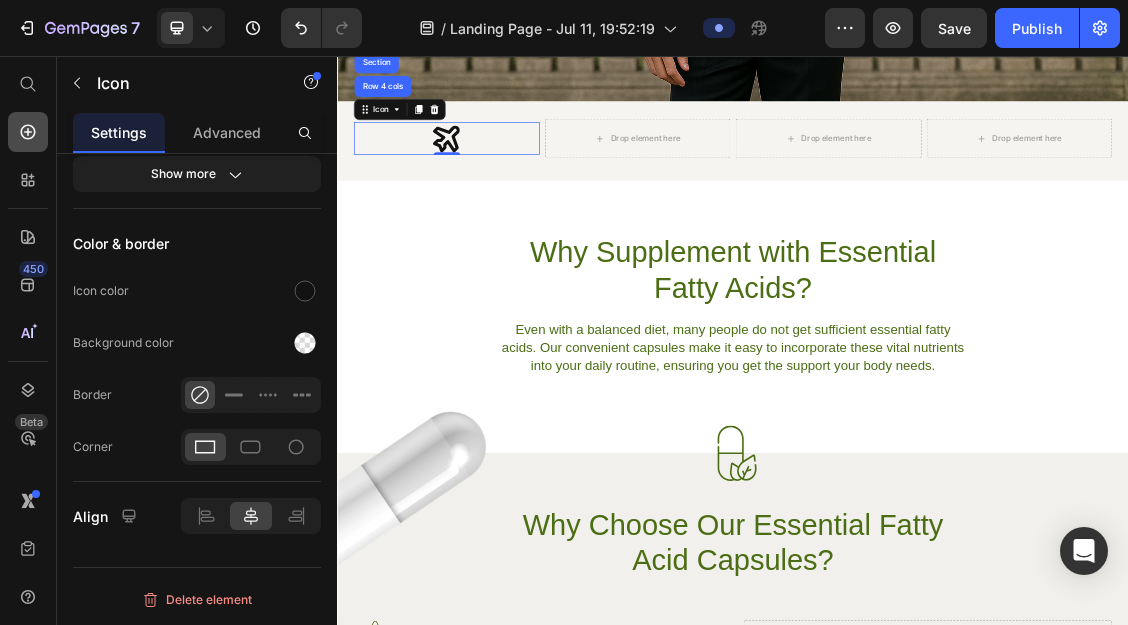 click 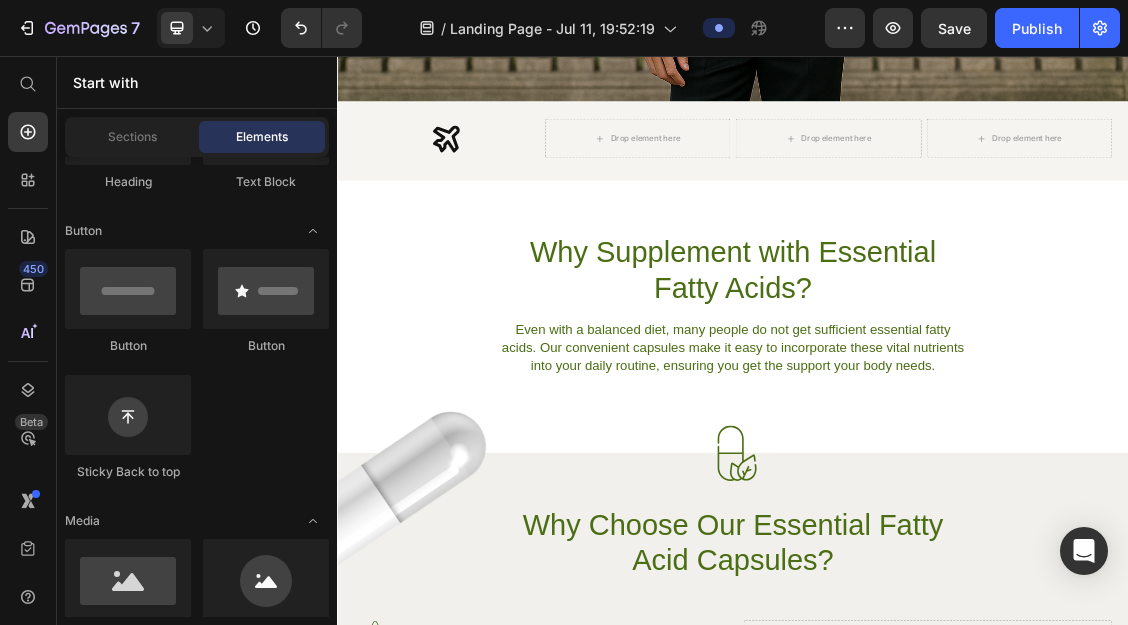 scroll, scrollTop: 102, scrollLeft: 0, axis: vertical 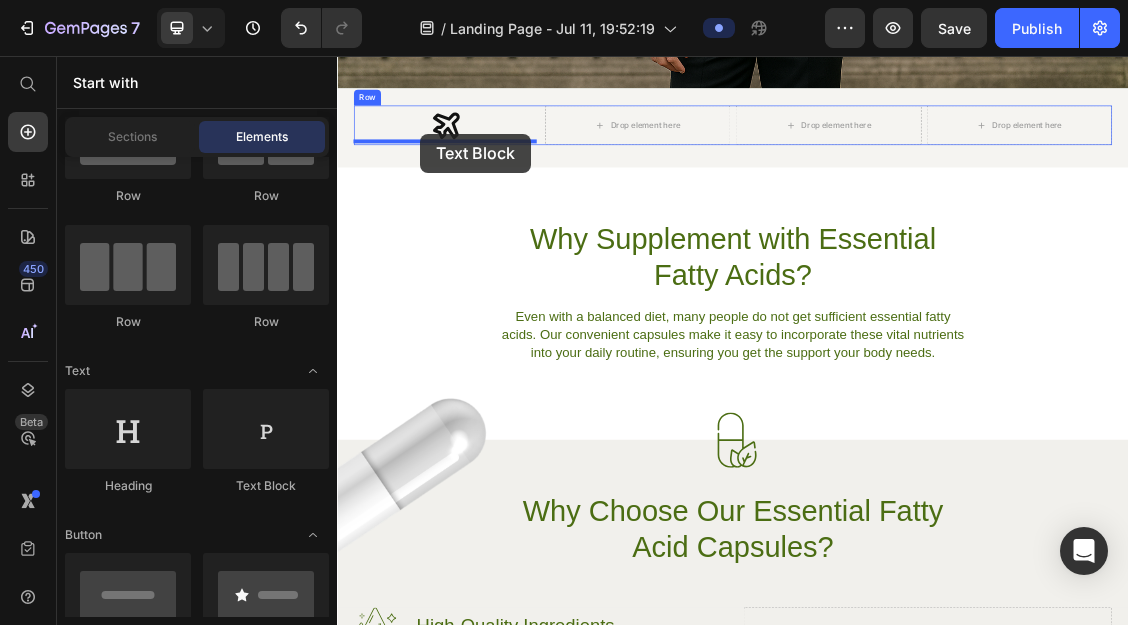 drag, startPoint x: 585, startPoint y: 488, endPoint x: 461, endPoint y: 170, distance: 341.32095 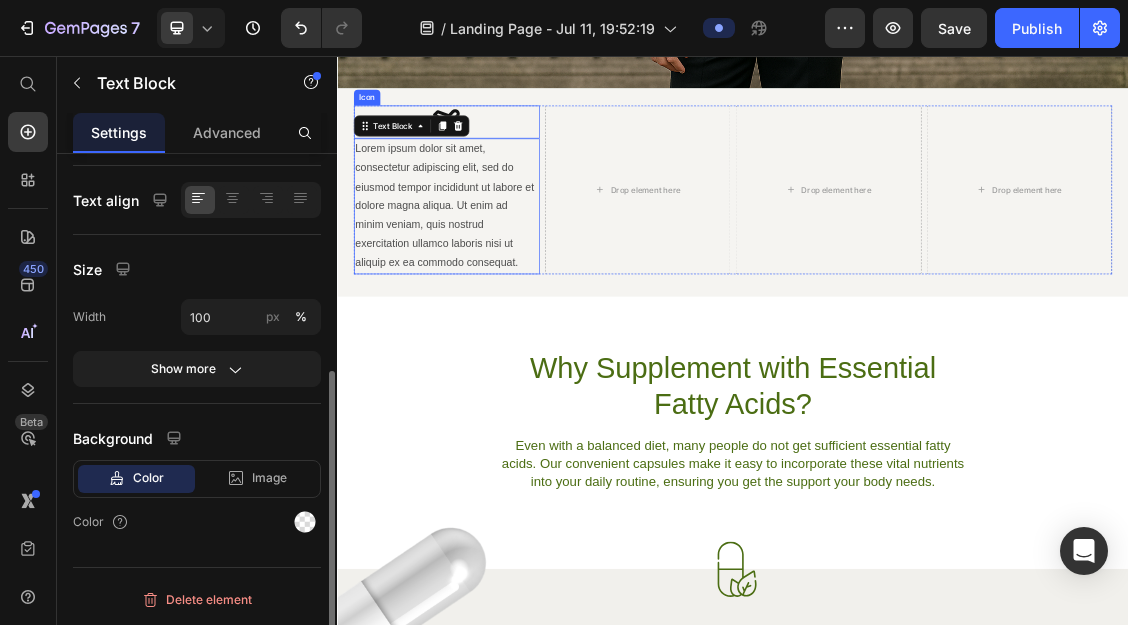 scroll, scrollTop: 0, scrollLeft: 0, axis: both 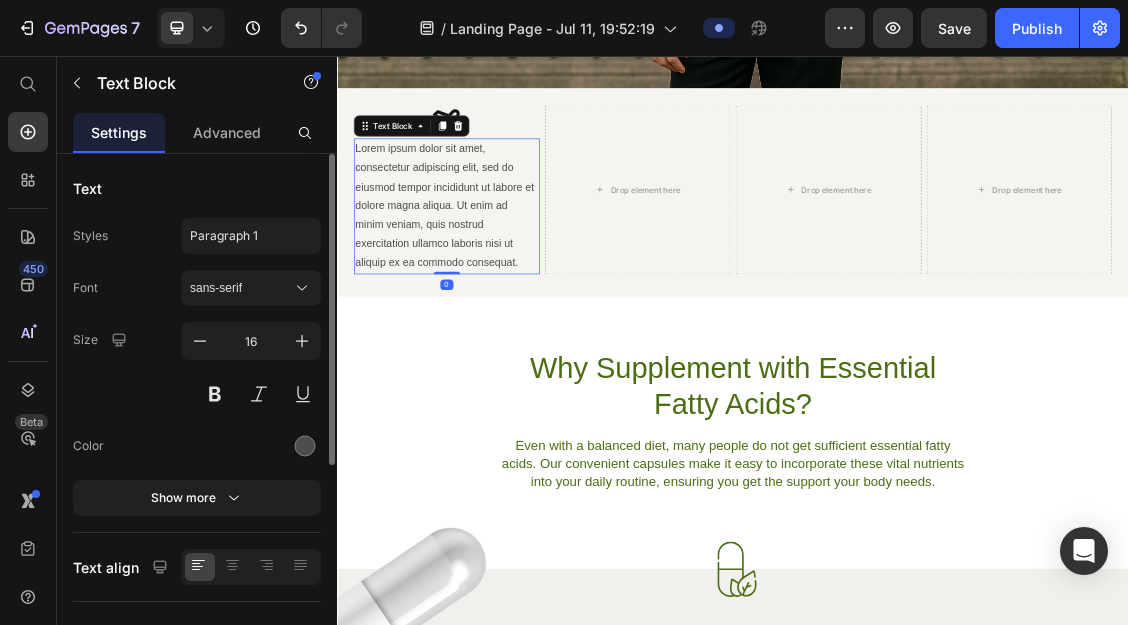 click on "Lorem ipsum dolor sit amet, consectetur adipiscing elit, sed do eiusmod tempor incididunt ut labore et dolore magna aliqua. Ut enim ad minim veniam, quis nostrud exercitation ullamco laboris nisi ut aliquip ex ea commodo consequat." at bounding box center (503, 284) 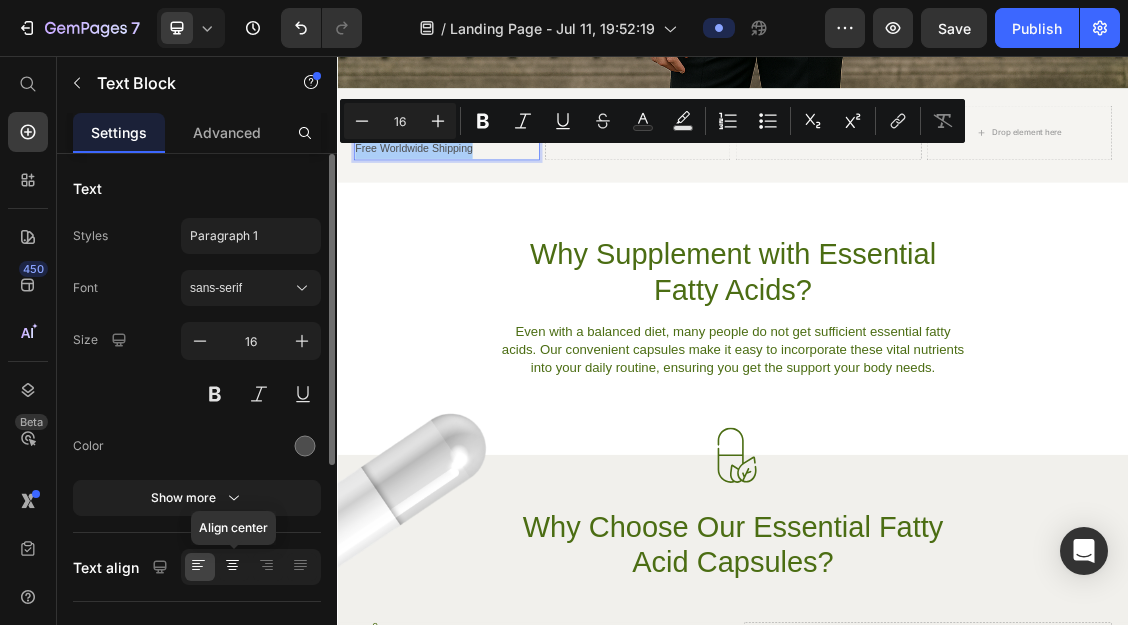 click 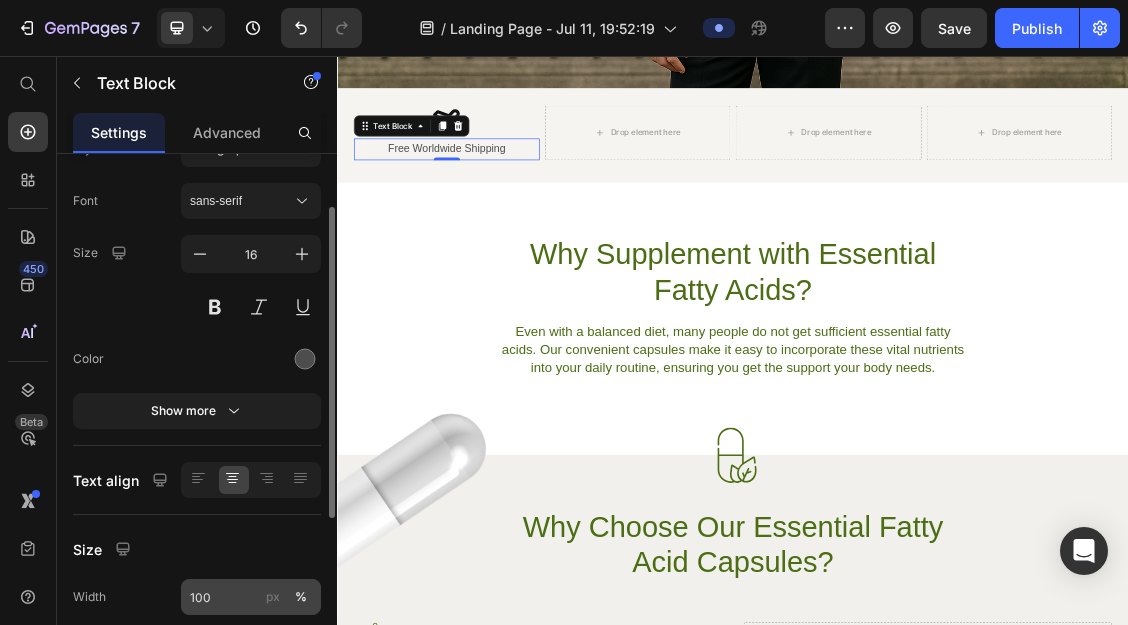 scroll, scrollTop: 86, scrollLeft: 0, axis: vertical 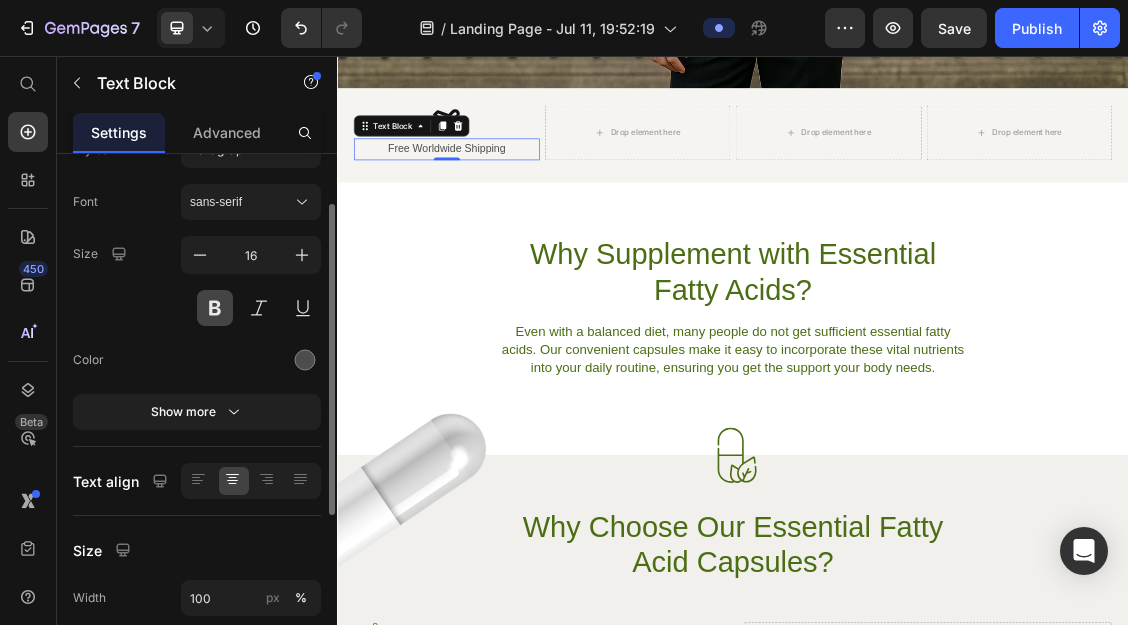 click at bounding box center [215, 308] 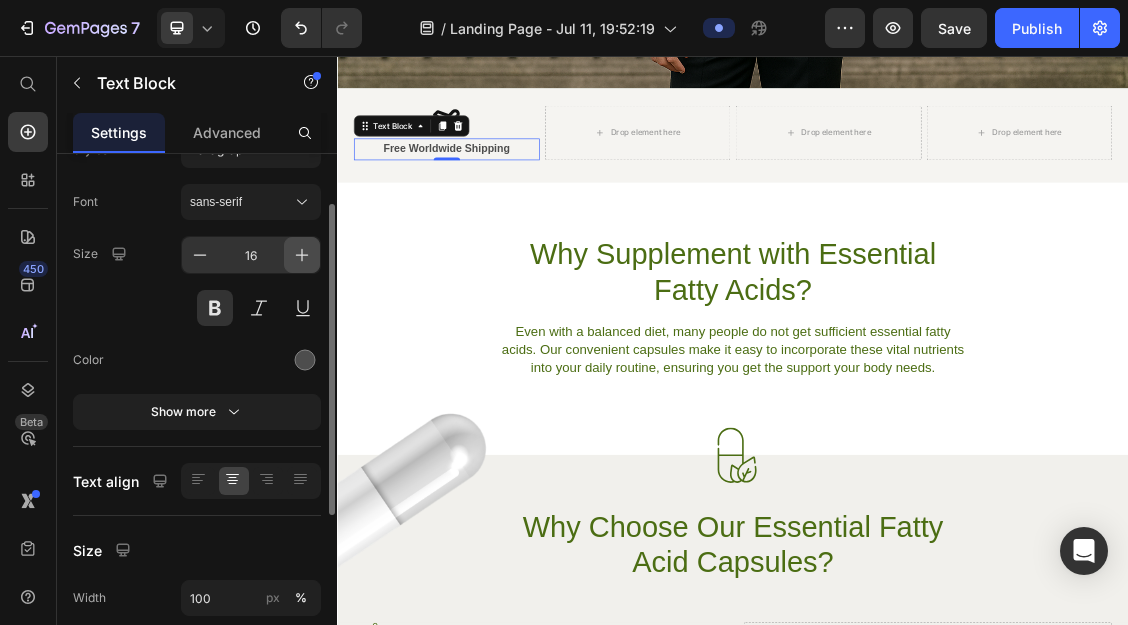 click 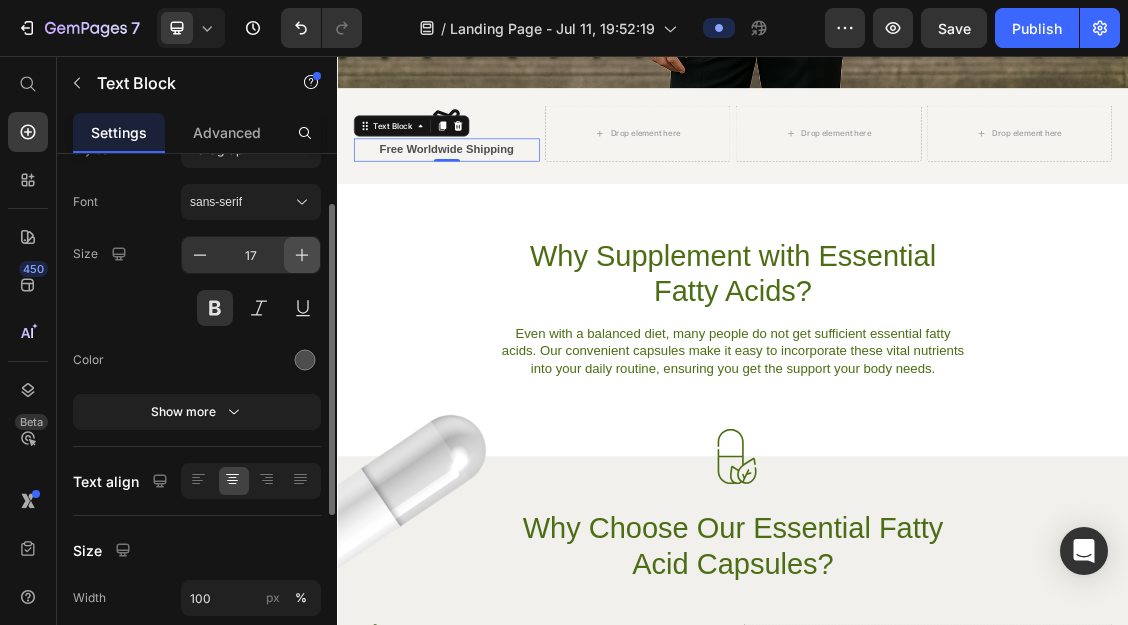 click 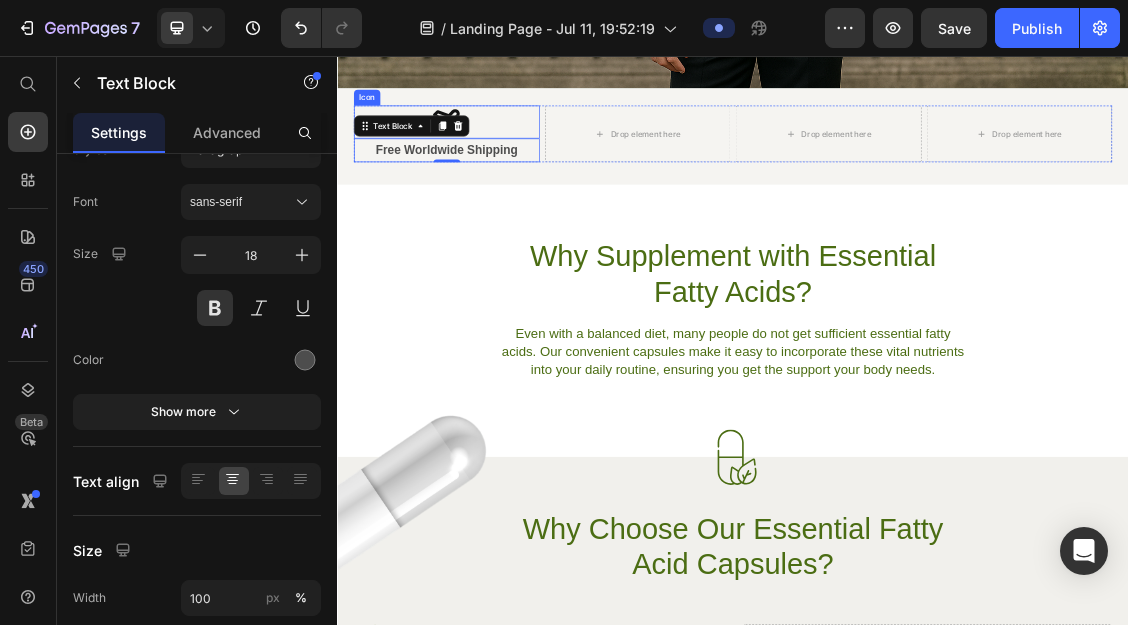 click on "Icon" at bounding box center [503, 156] 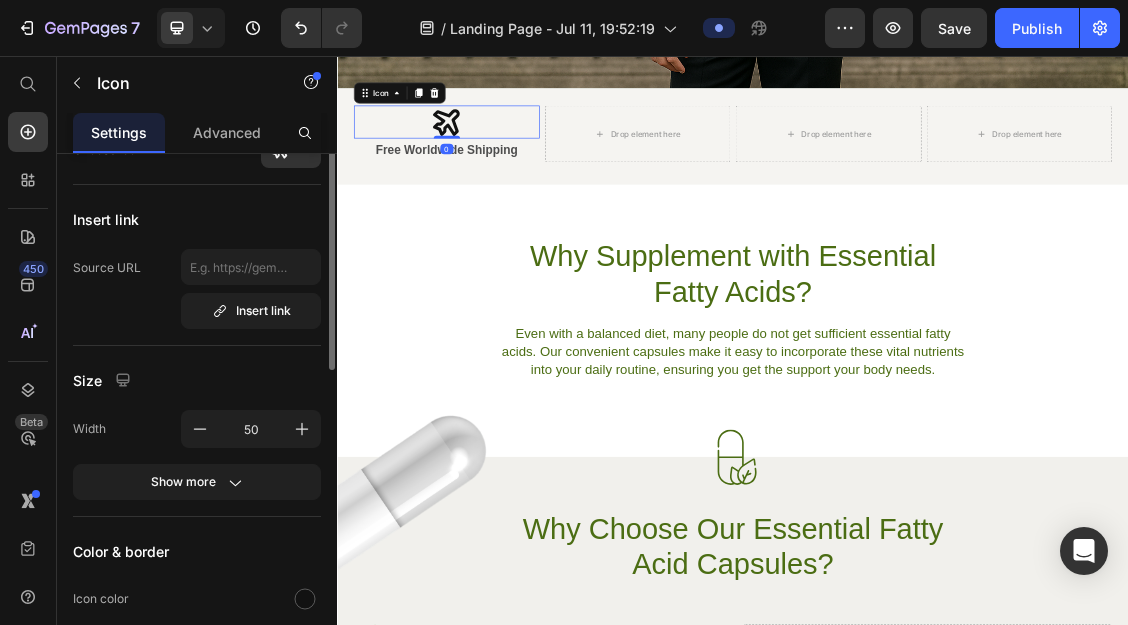 scroll, scrollTop: 0, scrollLeft: 0, axis: both 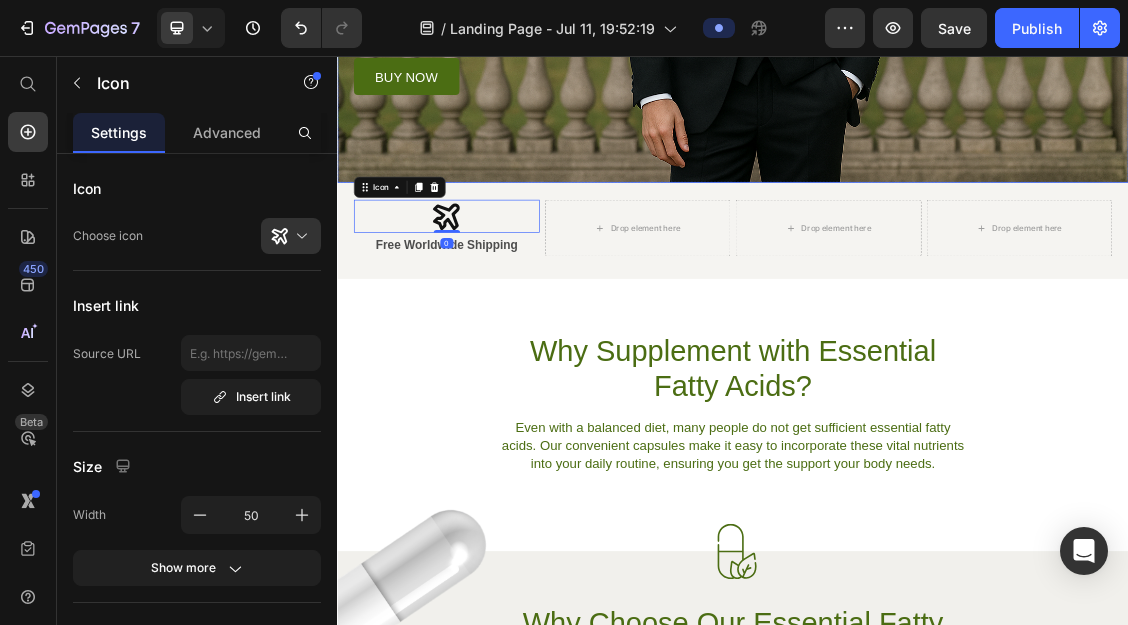 click at bounding box center (937, -131) 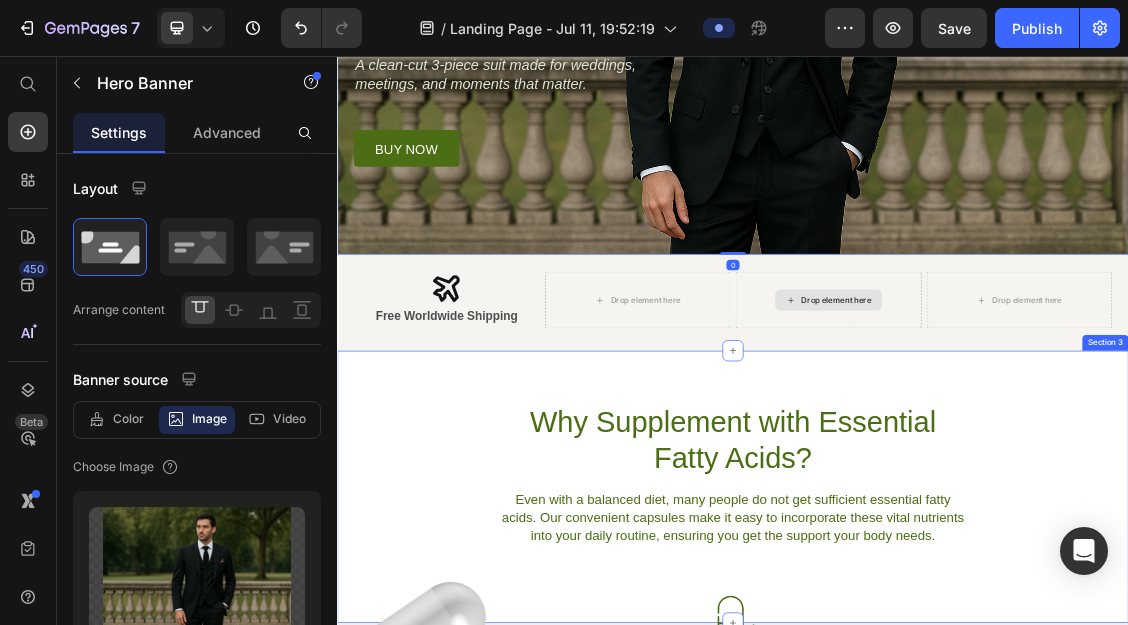 scroll, scrollTop: 494, scrollLeft: 0, axis: vertical 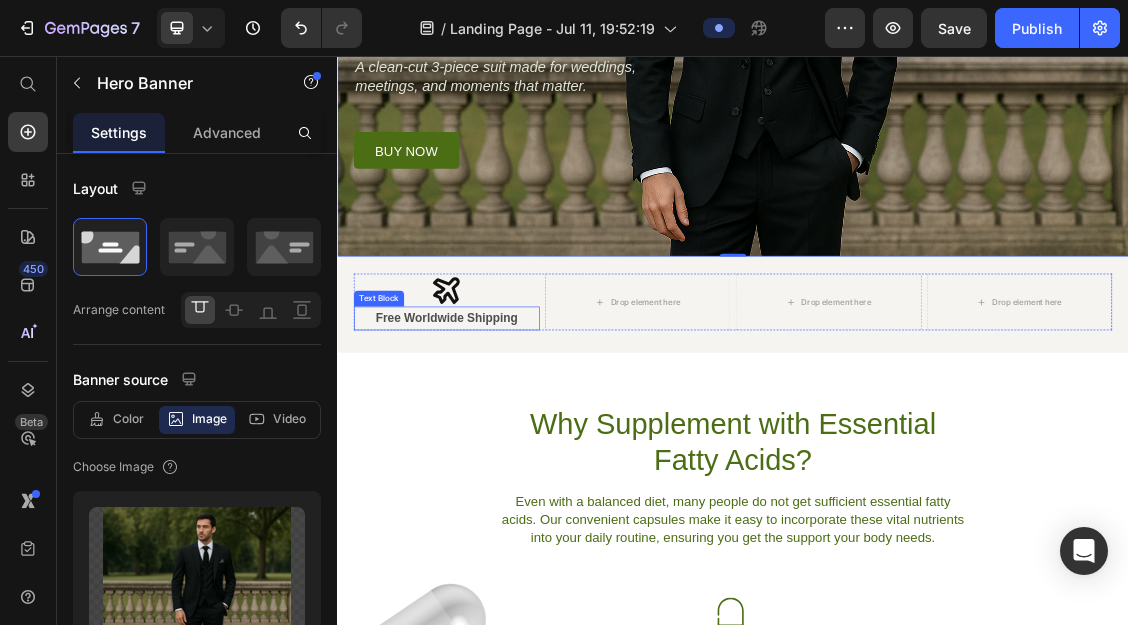 click on "Free Worldwide Shipping" at bounding box center (503, 454) 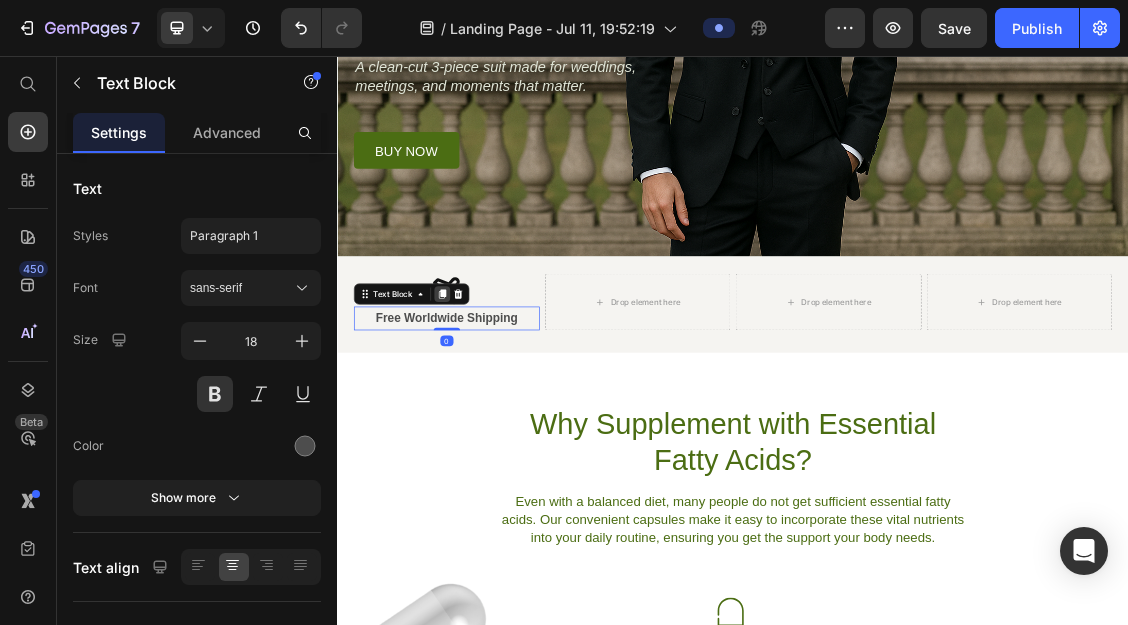 click 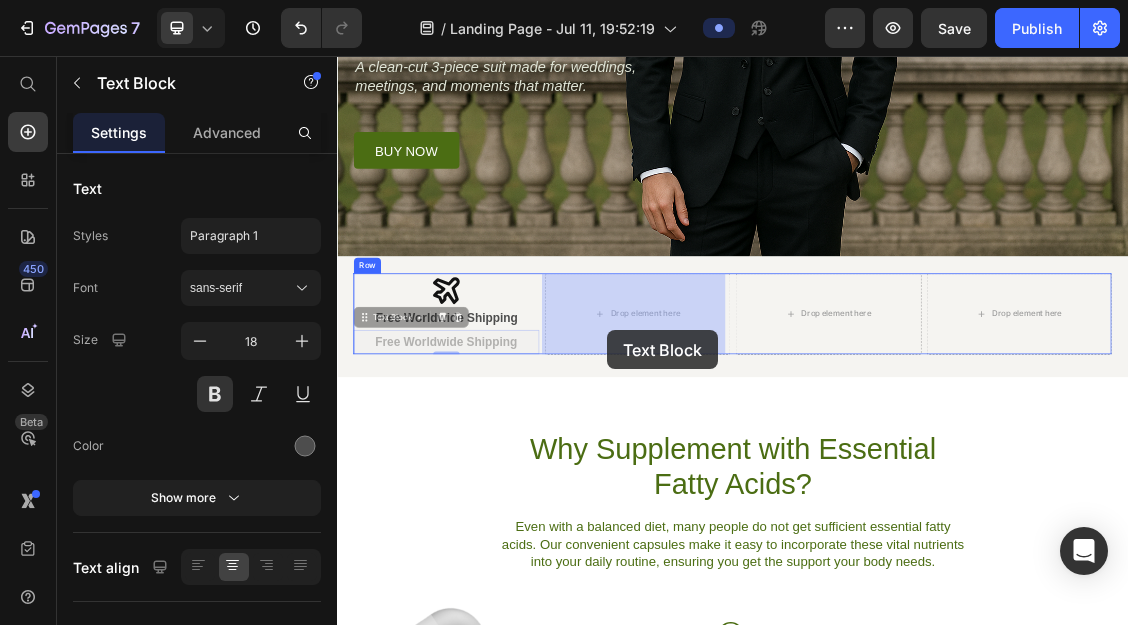 drag, startPoint x: 376, startPoint y: 458, endPoint x: 776, endPoint y: 466, distance: 400.08 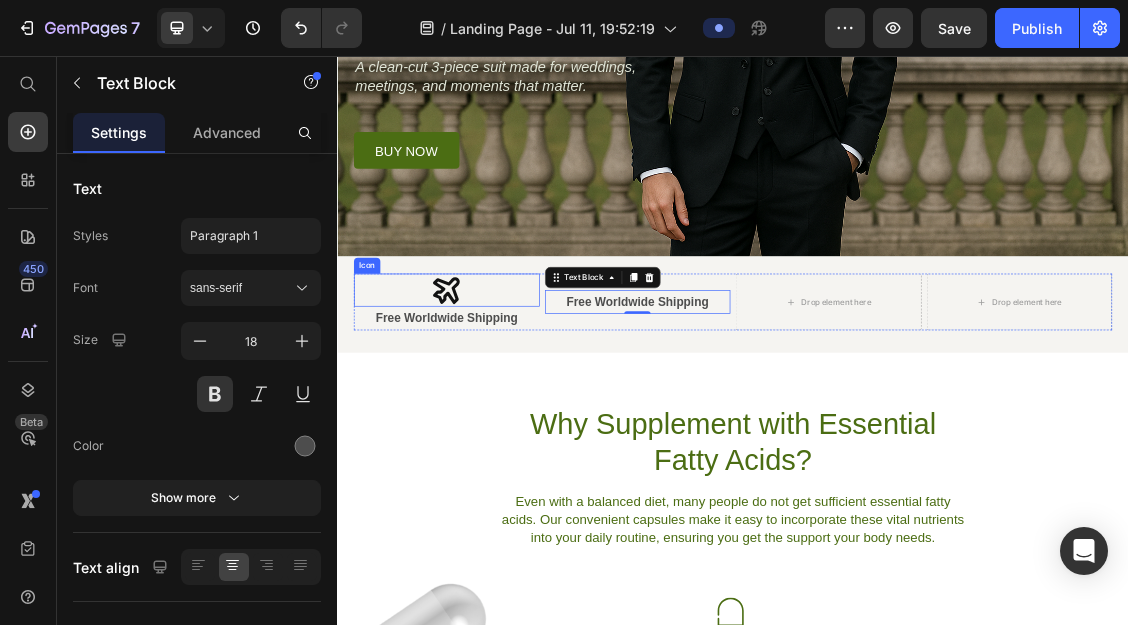 click on "Icon" at bounding box center [503, 411] 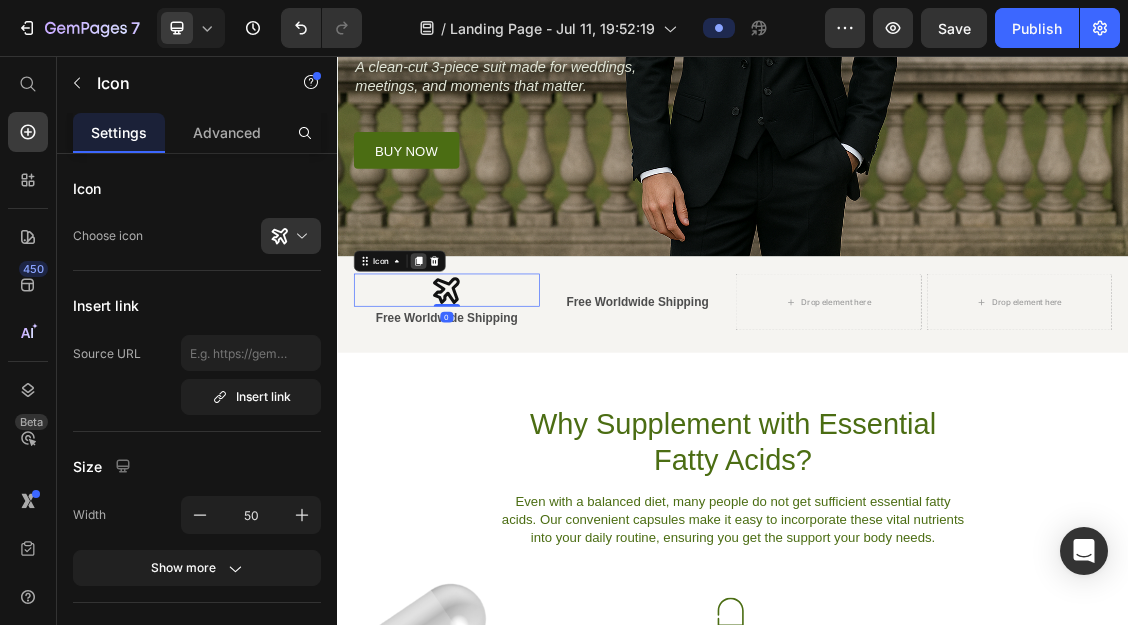 click 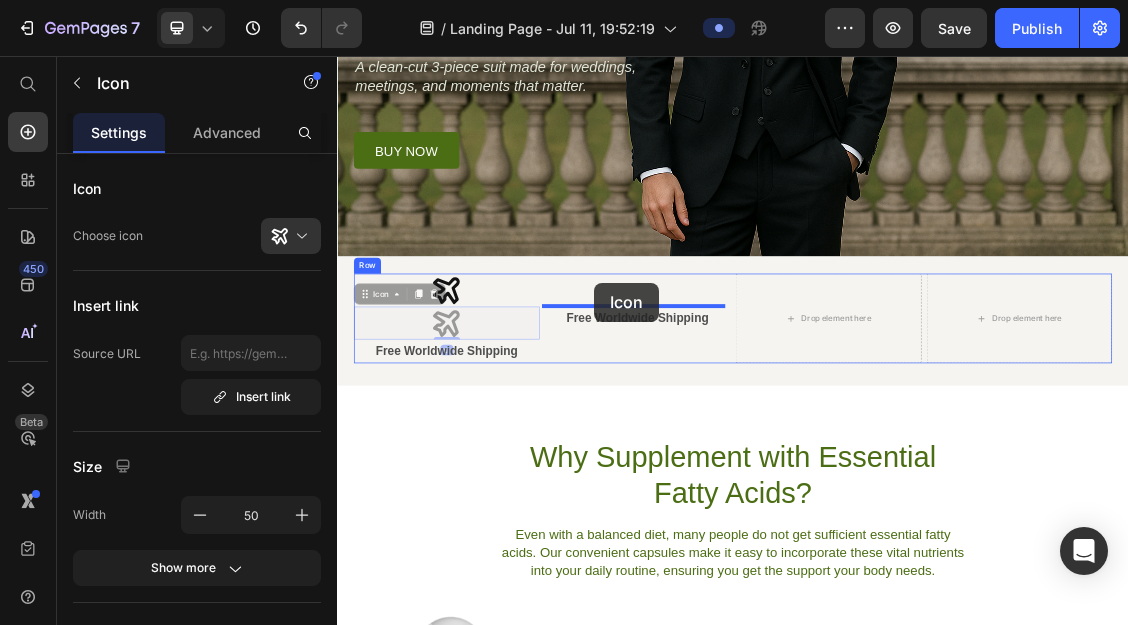 drag, startPoint x: 379, startPoint y: 420, endPoint x: 726, endPoint y: 400, distance: 347.5759 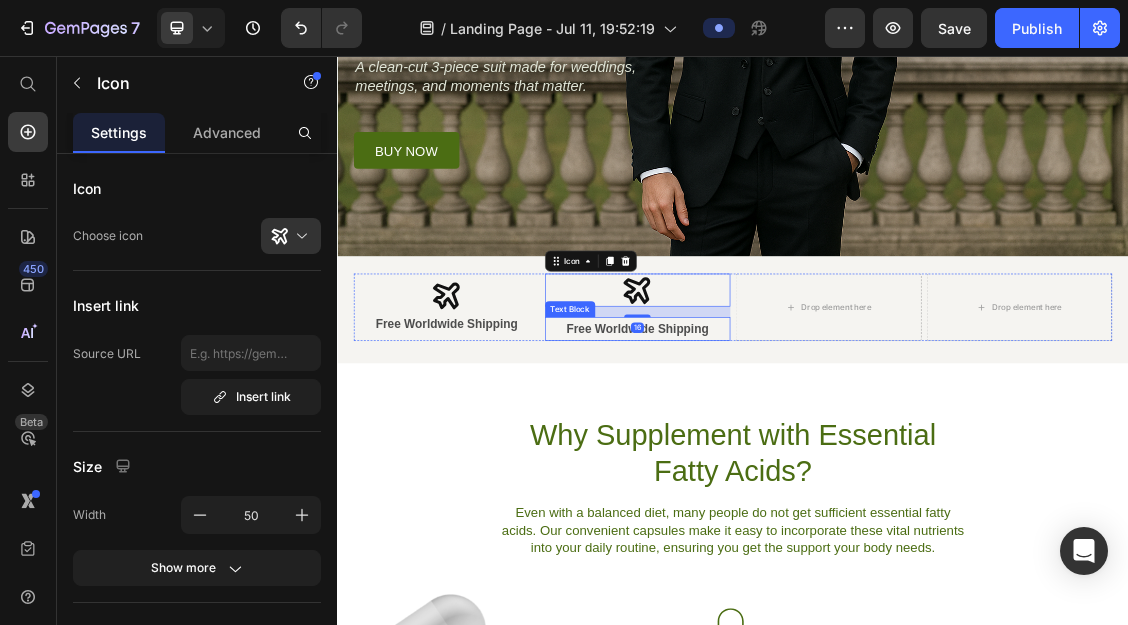 click on "Free Worldwide Shipping" at bounding box center (793, 470) 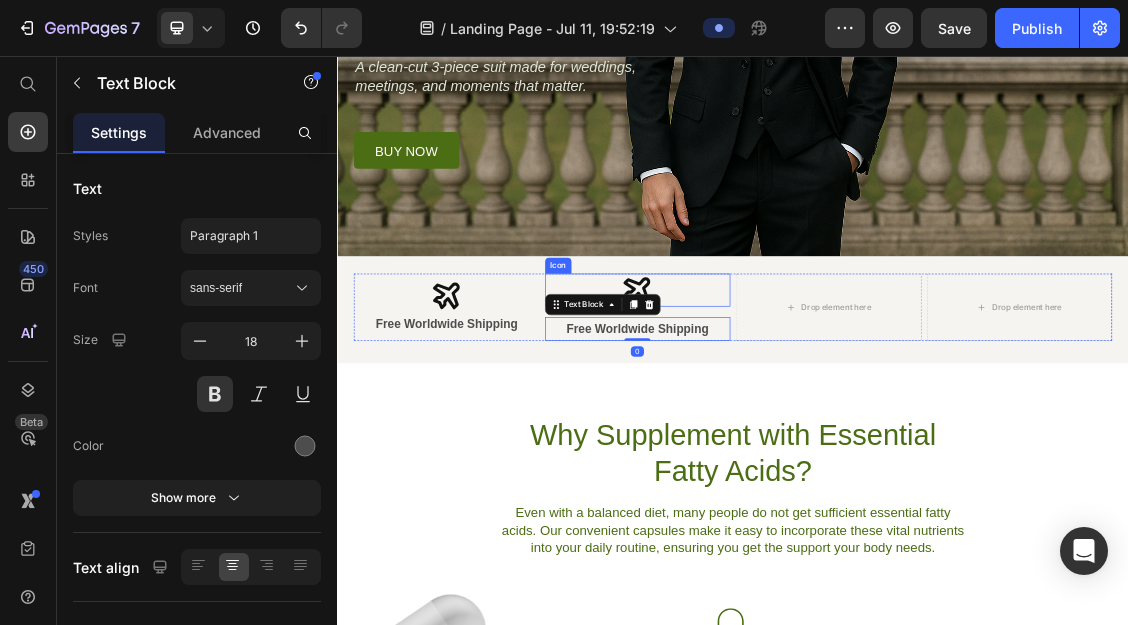 click on "Icon Free Worldwide Shipping Text Block
Icon Free Worldwide Shipping Text Block   [NUMBER]
Drop element here
Drop element here Row Section [NUMBER]" at bounding box center (937, 441) 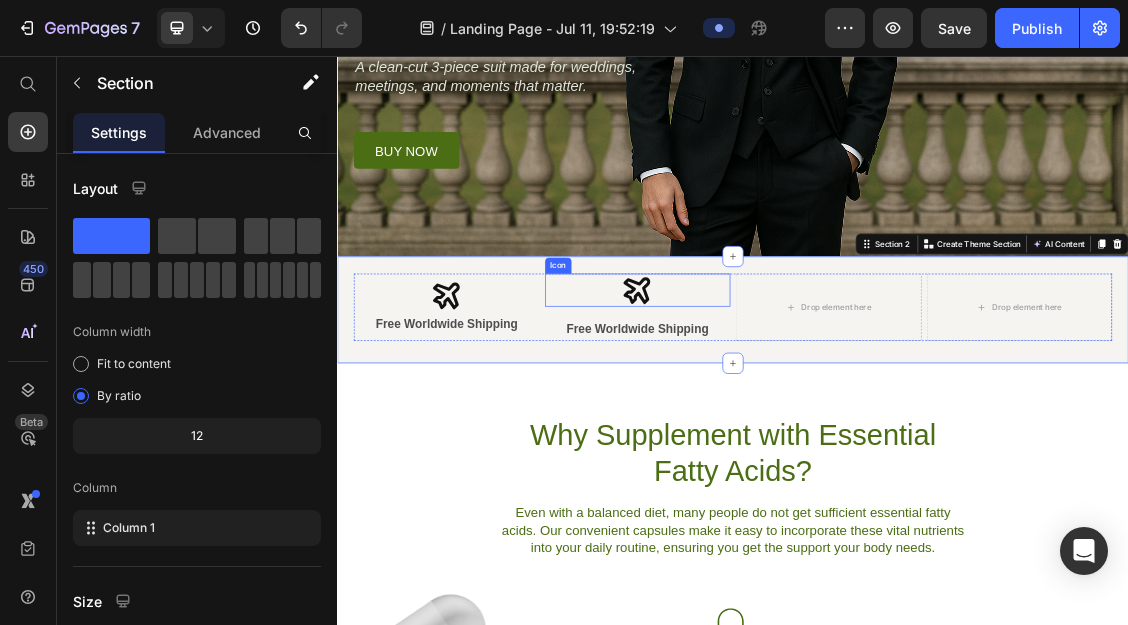 click on "Icon" at bounding box center (793, 411) 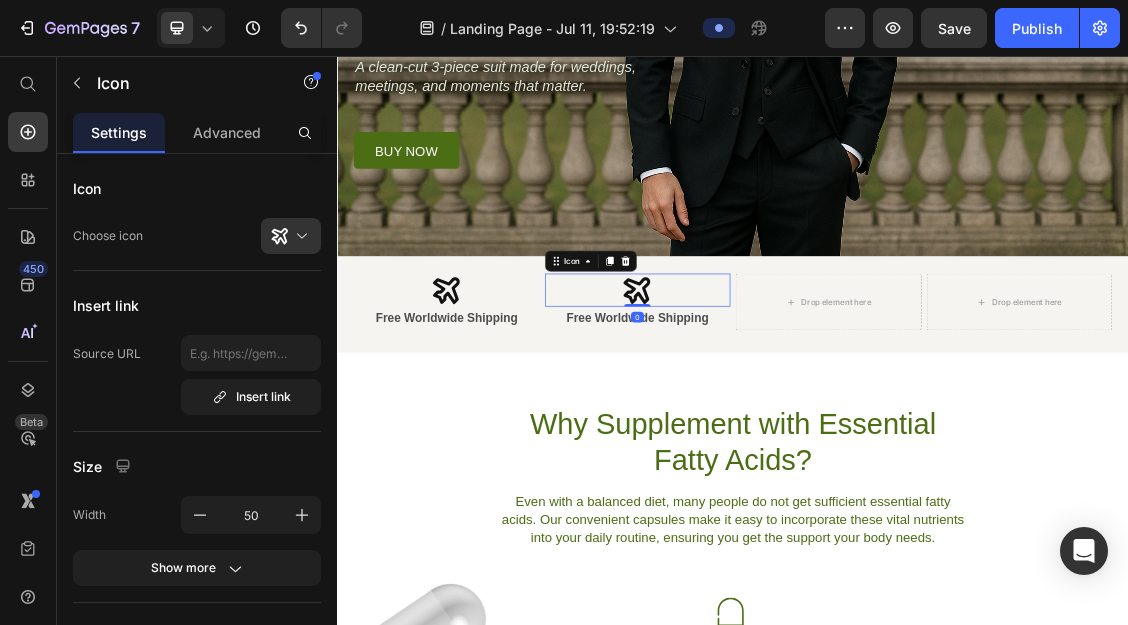 drag, startPoint x: 794, startPoint y: 446, endPoint x: 796, endPoint y: 424, distance: 22.090721 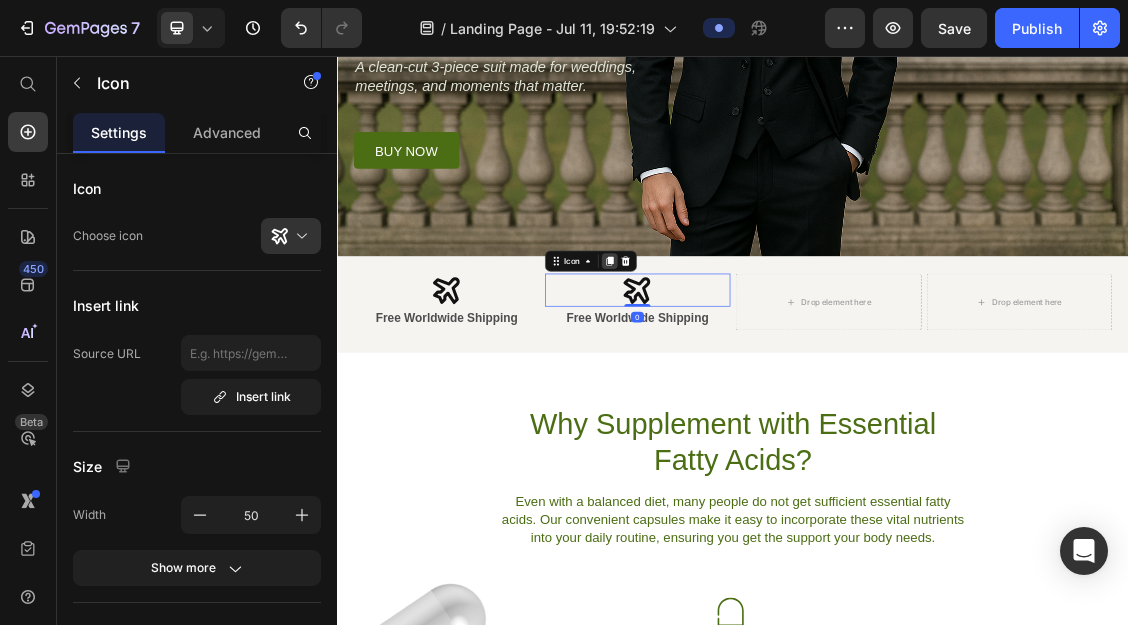 click 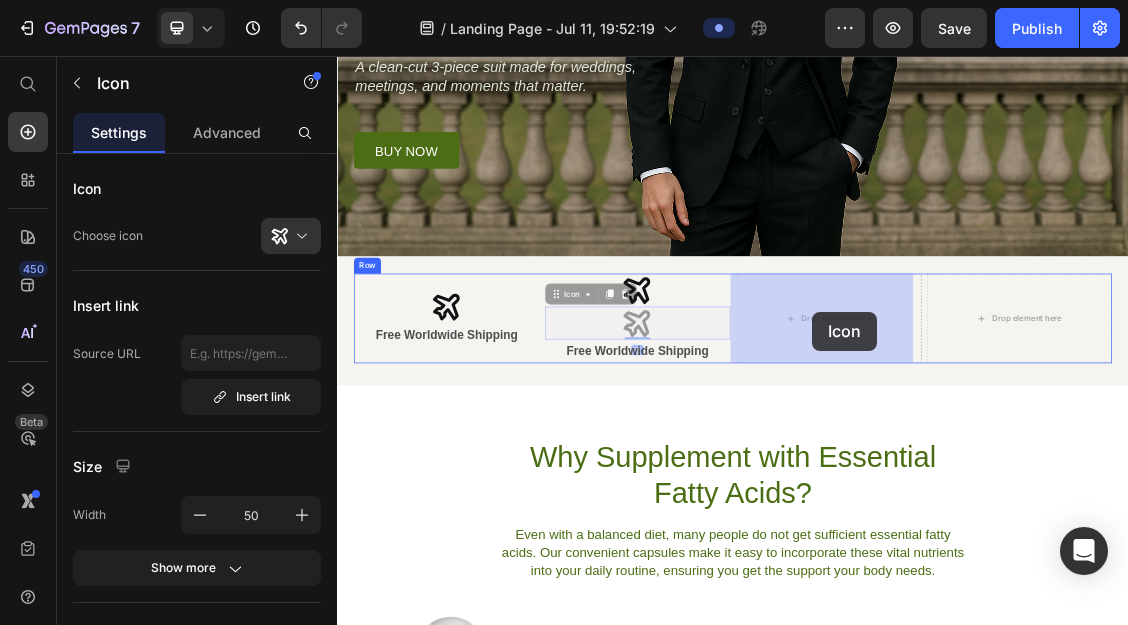 drag, startPoint x: 665, startPoint y: 426, endPoint x: 1058, endPoint y: 444, distance: 393.412 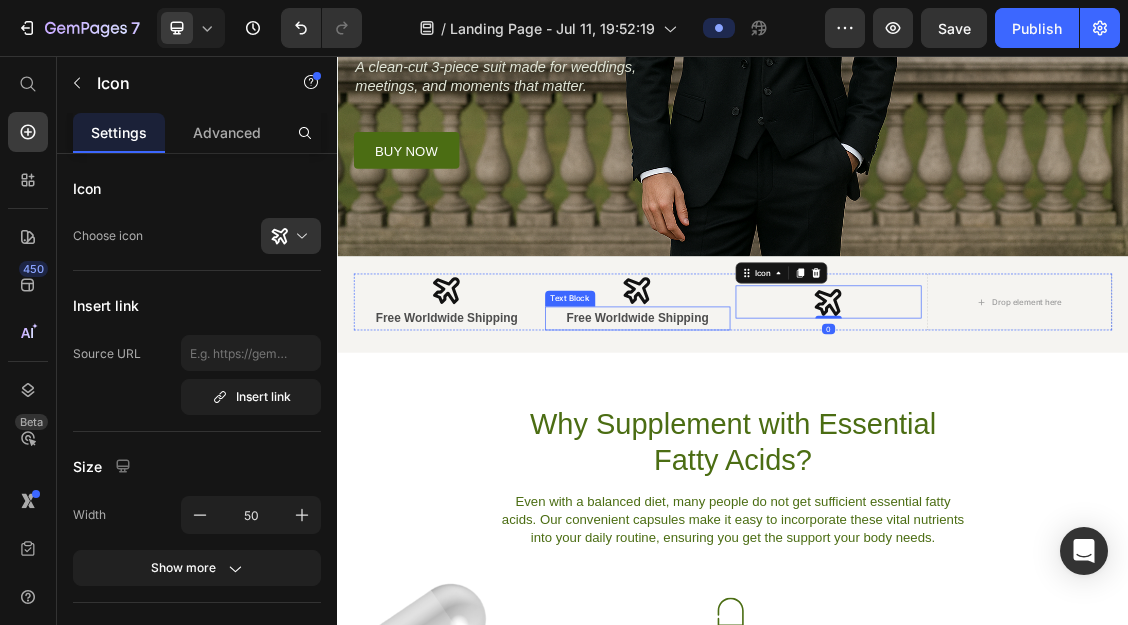 click on "Free Worldwide Shipping" at bounding box center (793, 454) 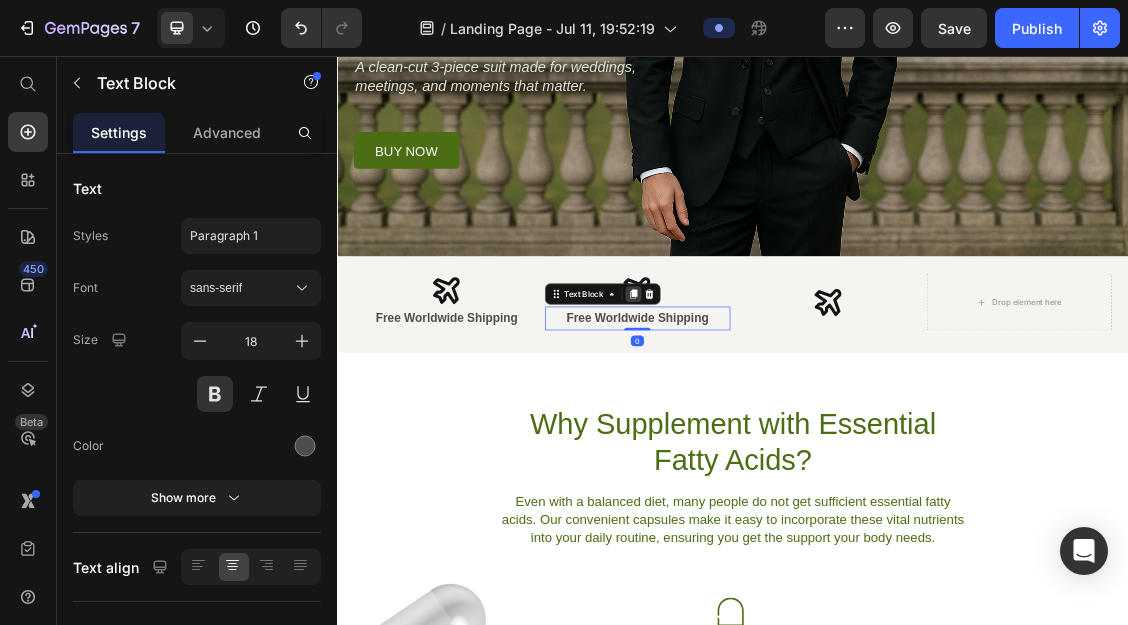 click 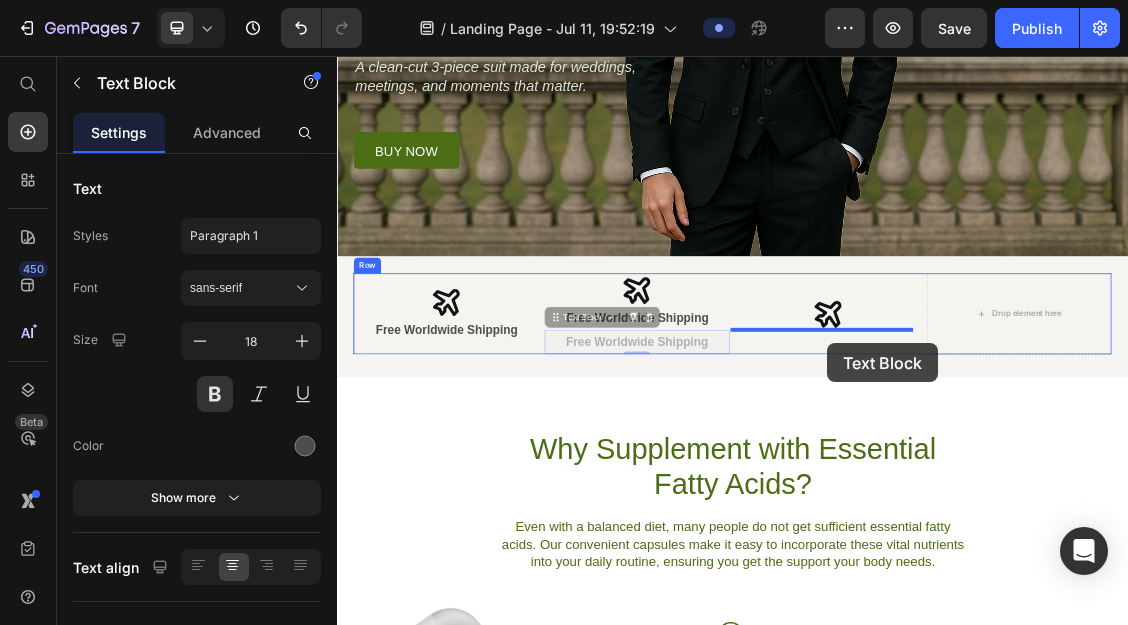 drag, startPoint x: 659, startPoint y: 458, endPoint x: 1080, endPoint y: 492, distance: 422.3707 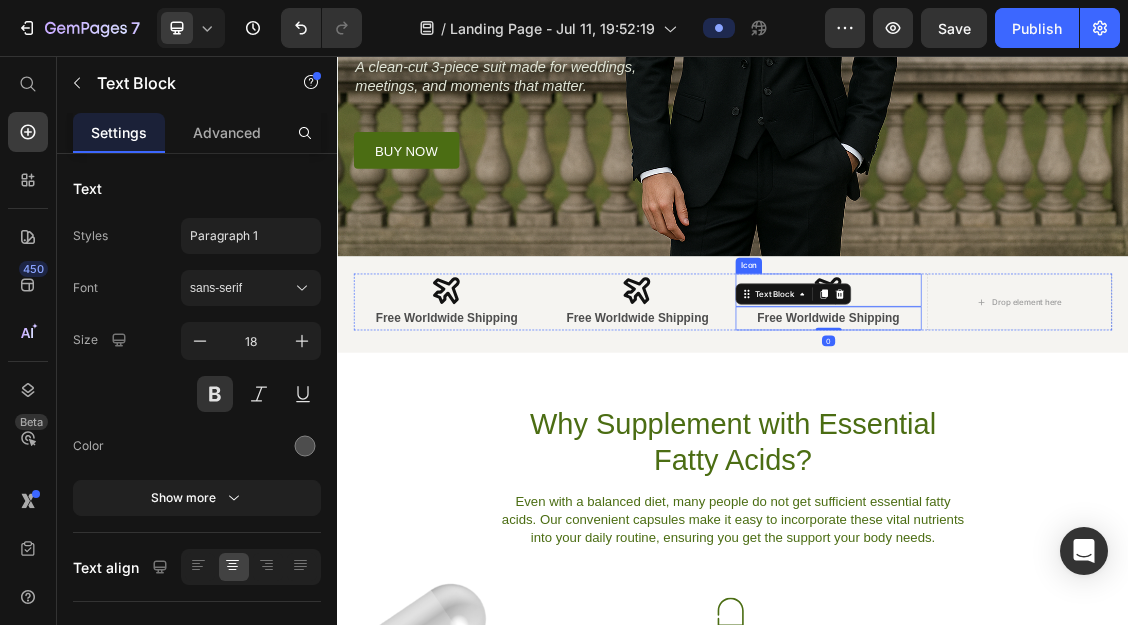 click on "Icon" at bounding box center [1082, 411] 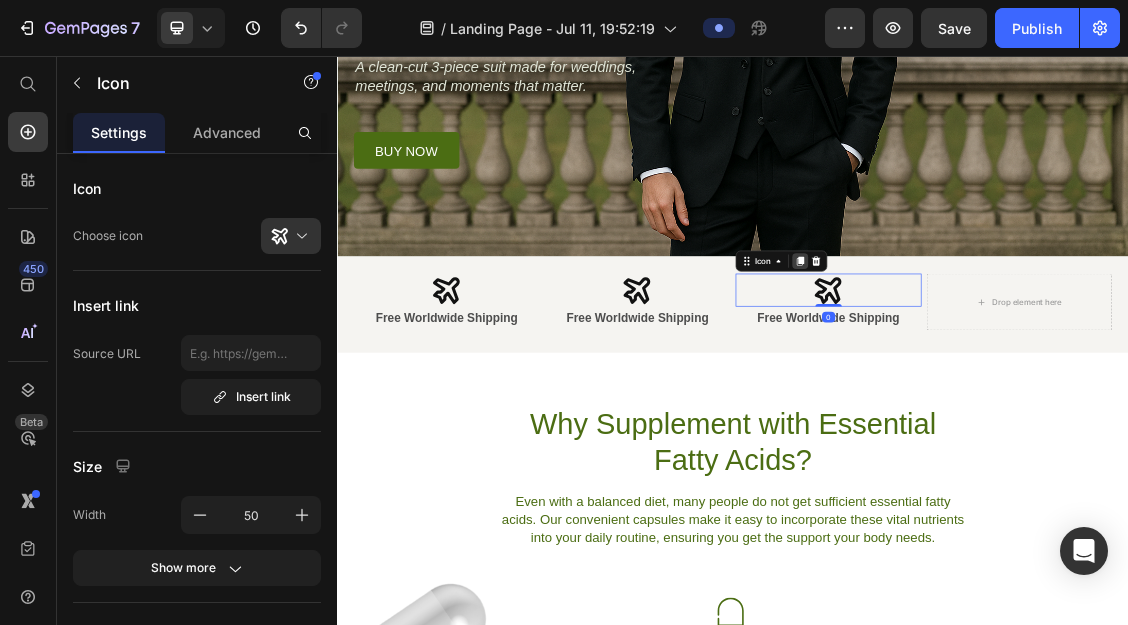 click 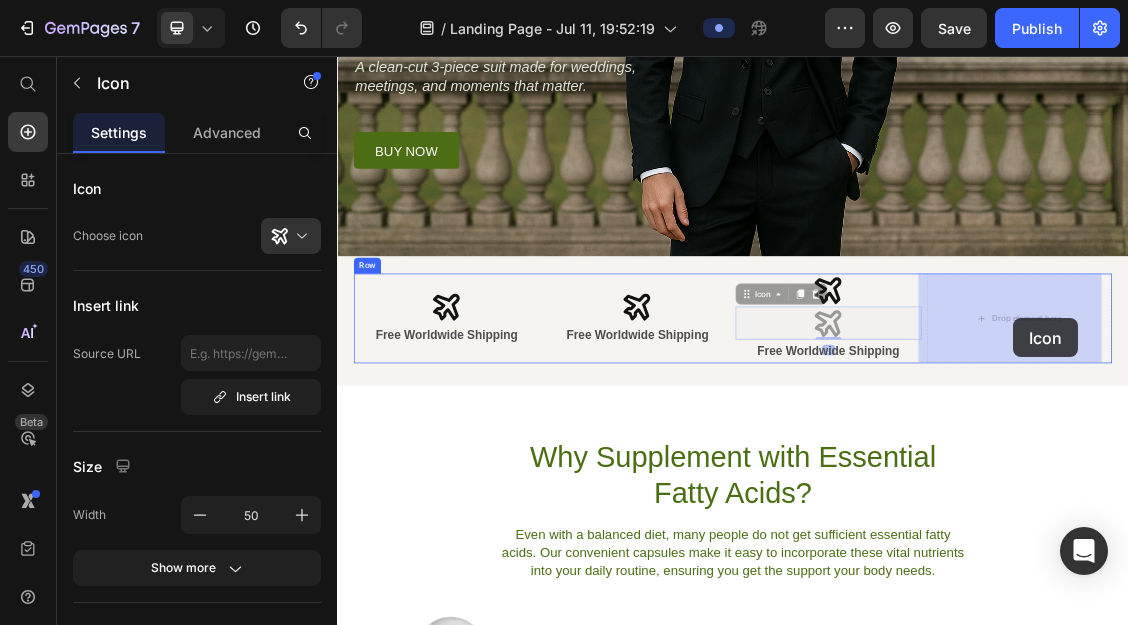 drag, startPoint x: 949, startPoint y: 425, endPoint x: 1358, endPoint y: 451, distance: 409.82556 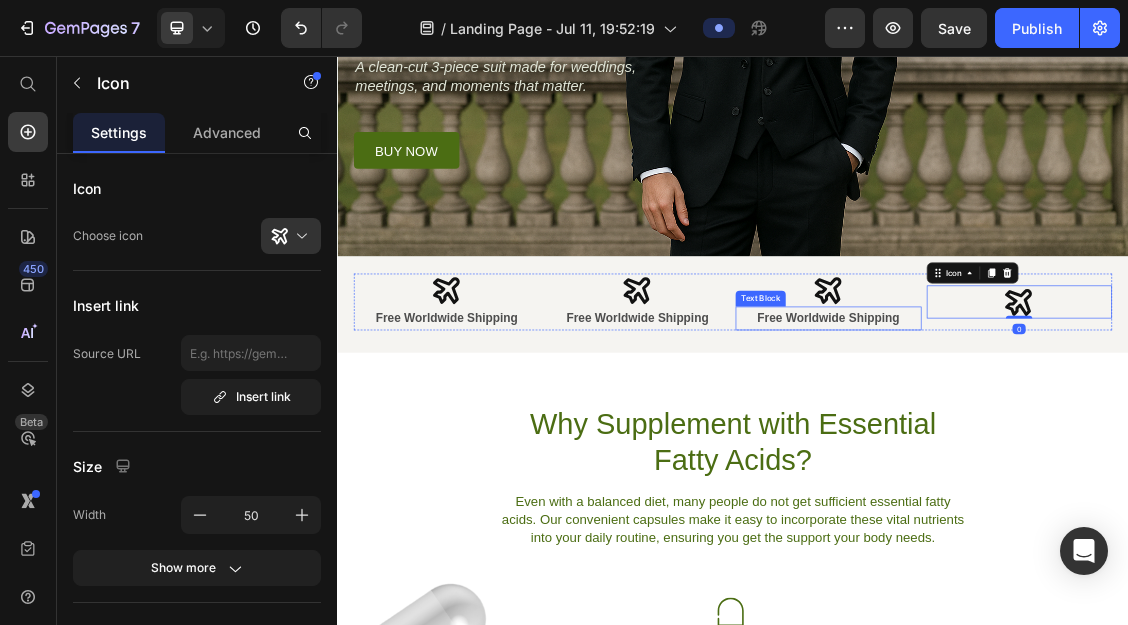 click on "Free Worldwide Shipping" at bounding box center [1082, 454] 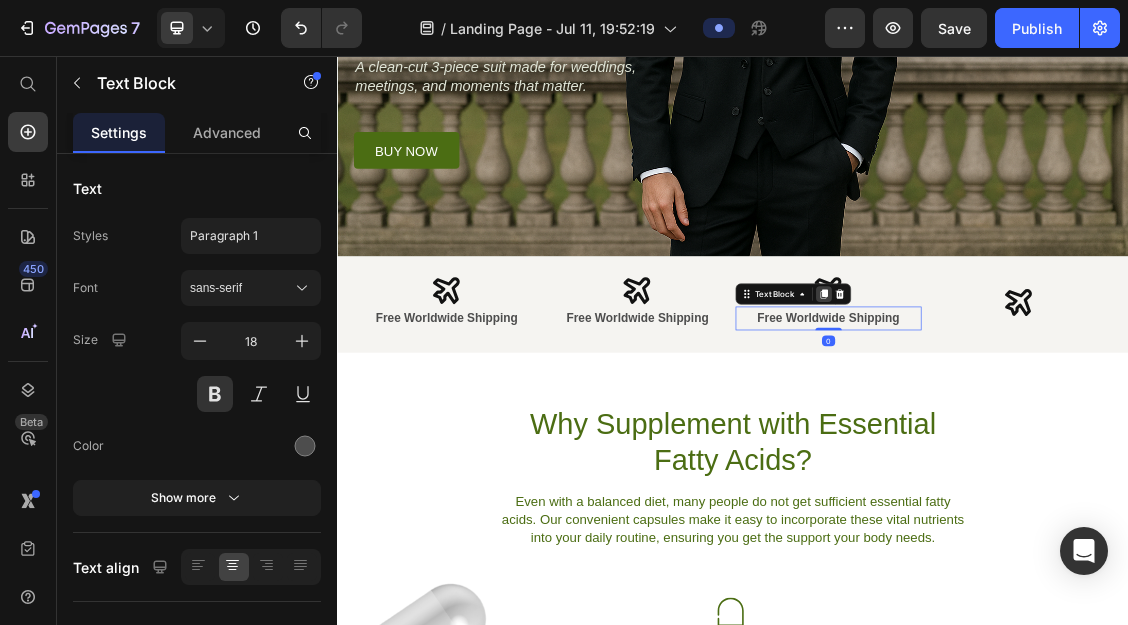 click 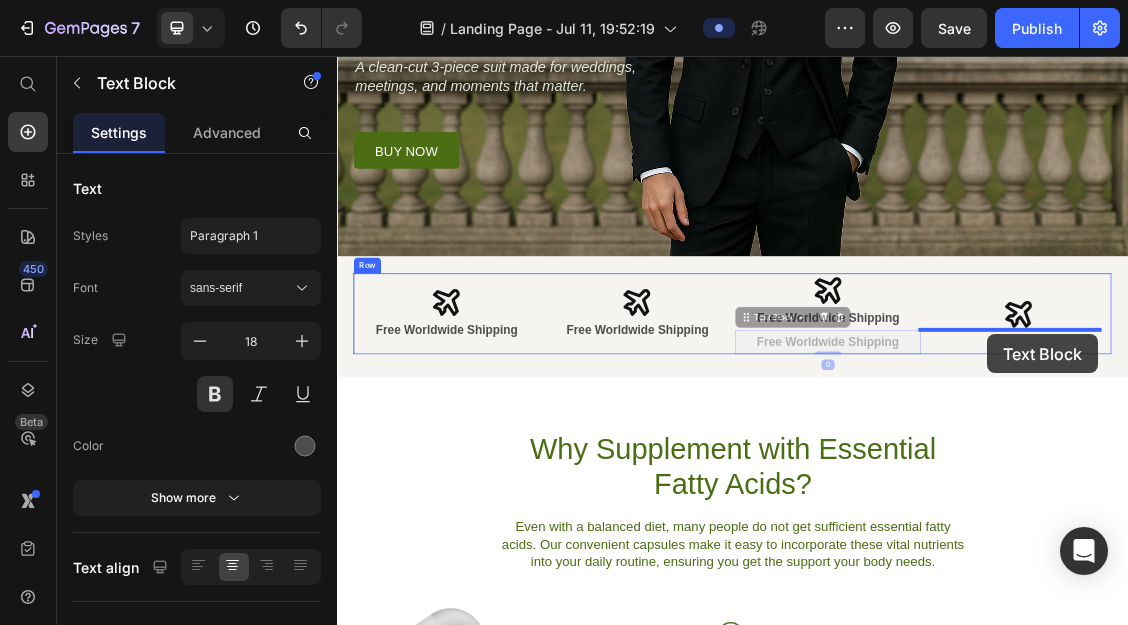 drag, startPoint x: 955, startPoint y: 464, endPoint x: 1323, endPoint y: 478, distance: 368.2662 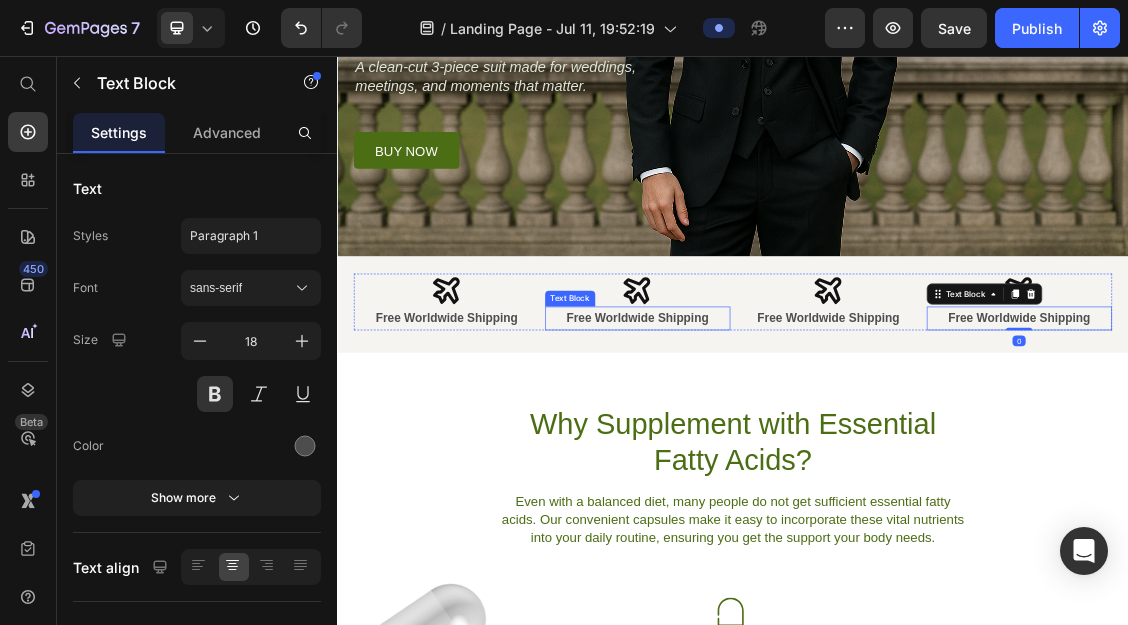 click on "Free Worldwide Shipping" at bounding box center [793, 454] 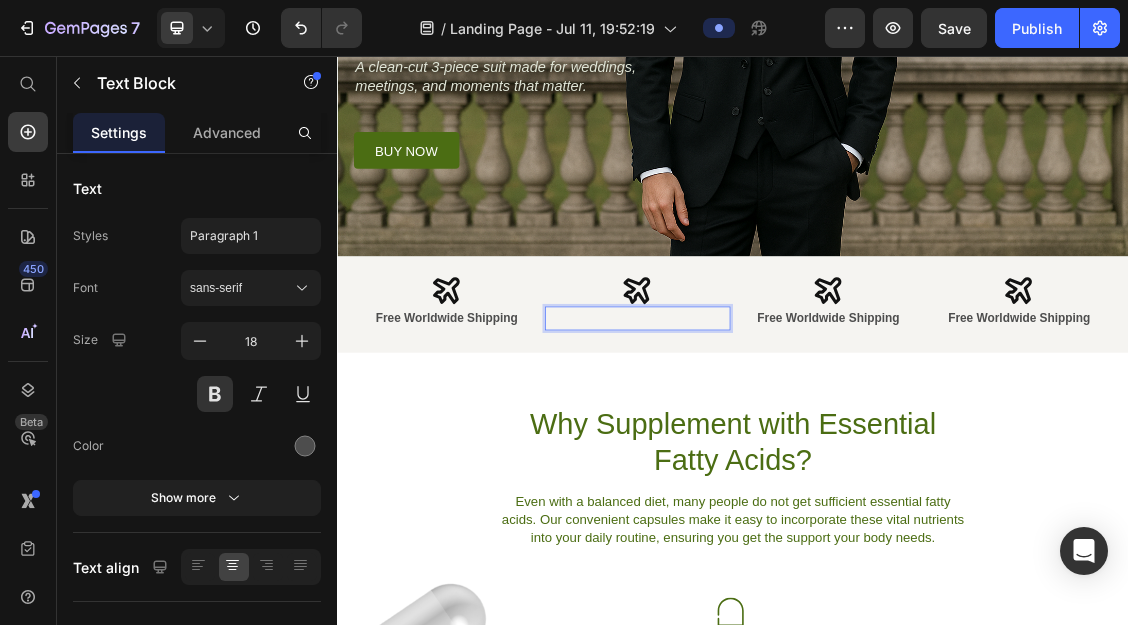 scroll, scrollTop: 478, scrollLeft: 0, axis: vertical 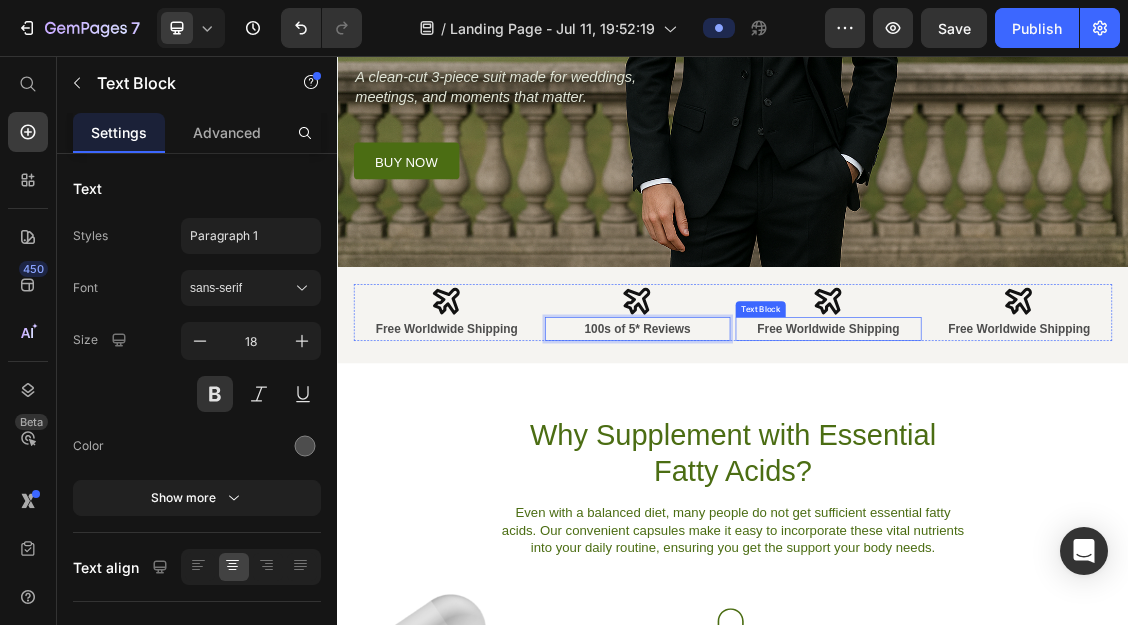 click on "Free Worldwide Shipping" at bounding box center [1082, 470] 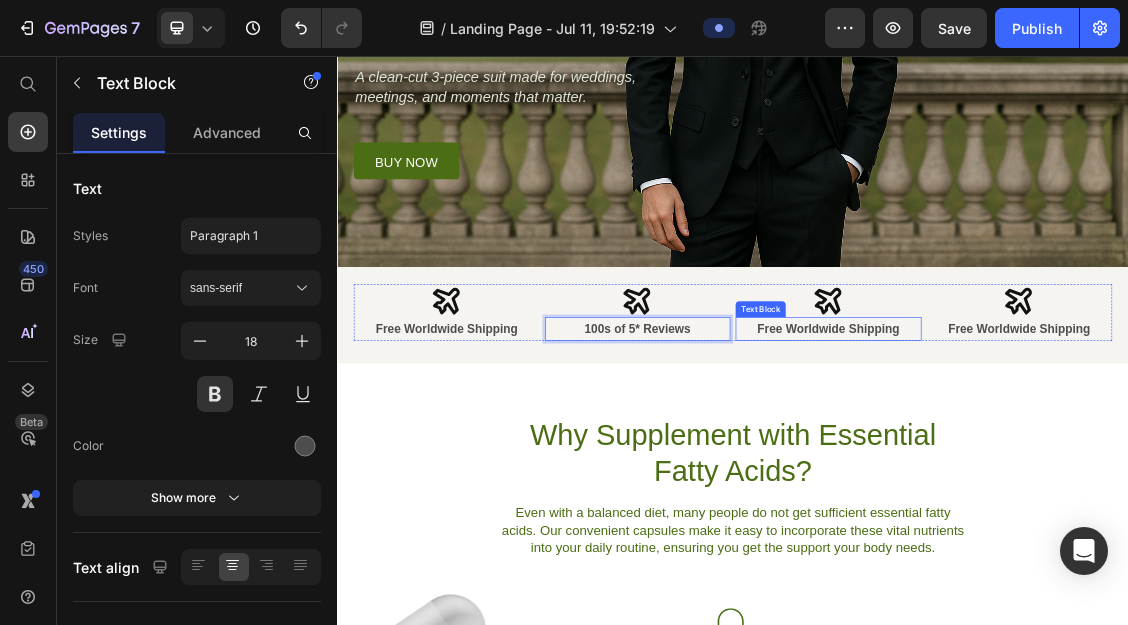 click on "Free Worldwide Shipping" at bounding box center [1082, 470] 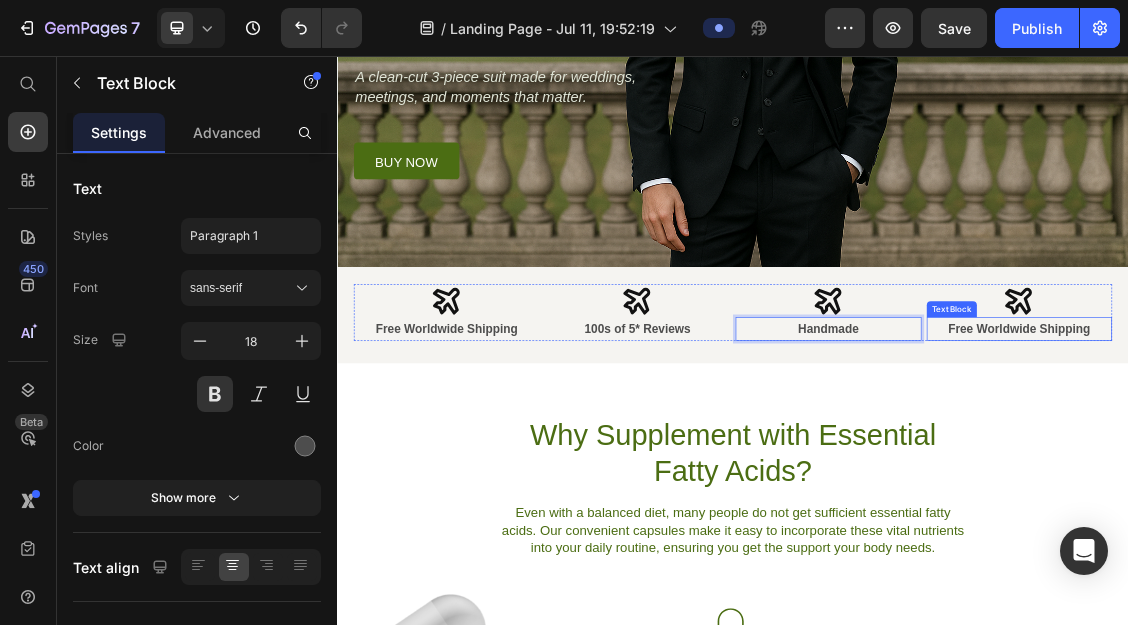 click on "Free Worldwide Shipping" at bounding box center [1372, 470] 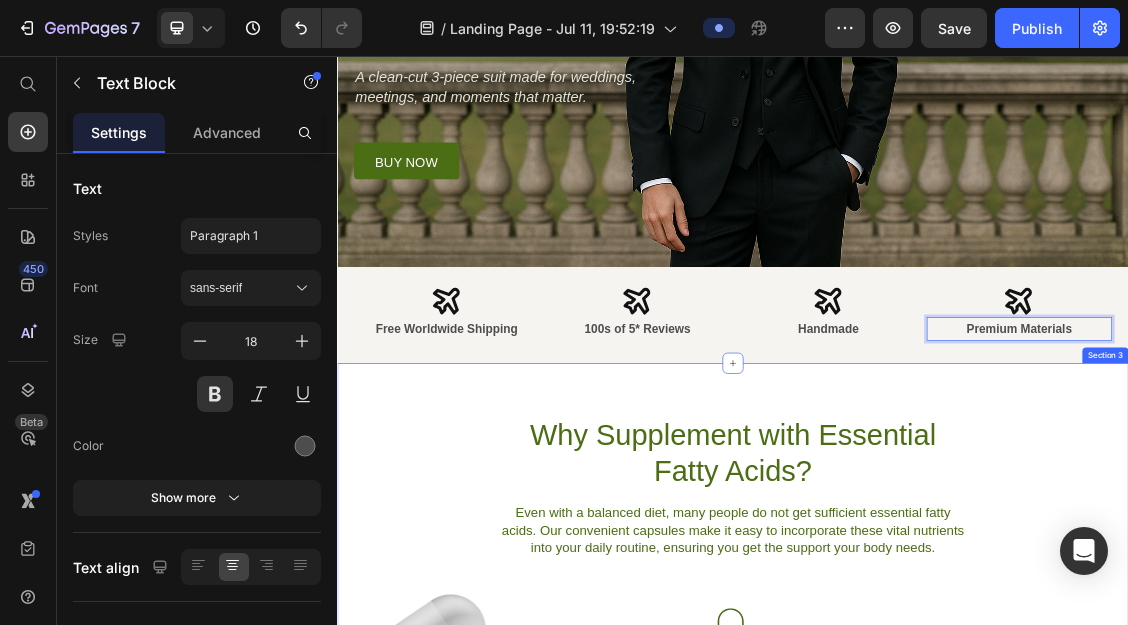 click on "Why Supplement with Essential Fatty Acids? Heading Even with a balanced diet, many people do not get sufficient essential fatty acids. Our convenient capsules make it easy to incorporate these vital nutrients into your daily routine, ensuring you get the support your body needs. Text Block Row Section 3" at bounding box center (937, 728) 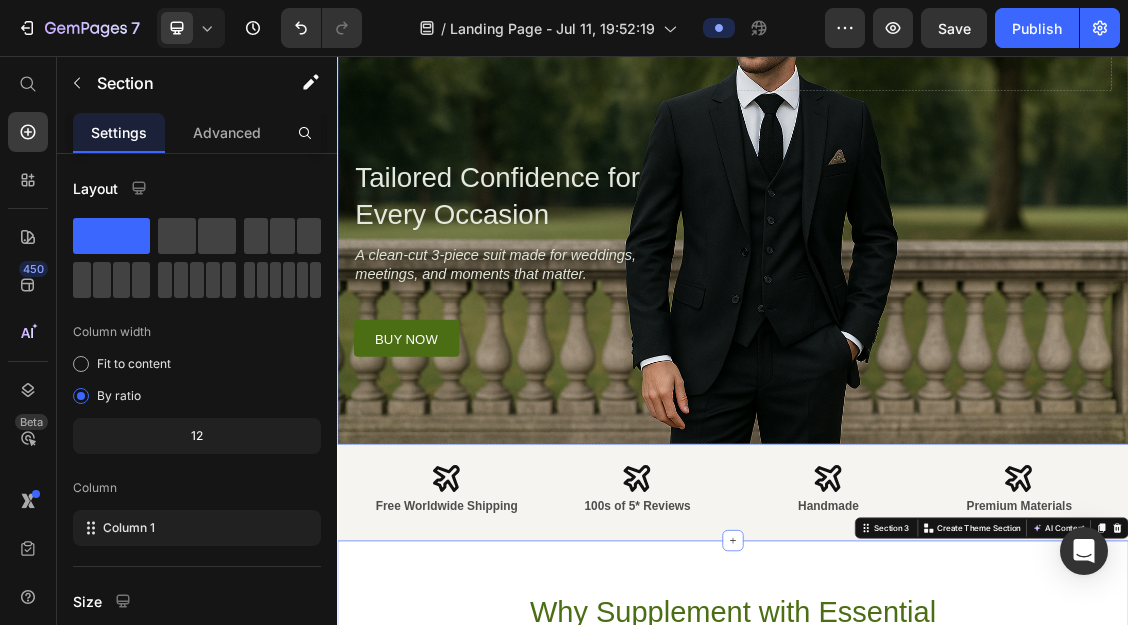 scroll, scrollTop: 0, scrollLeft: 0, axis: both 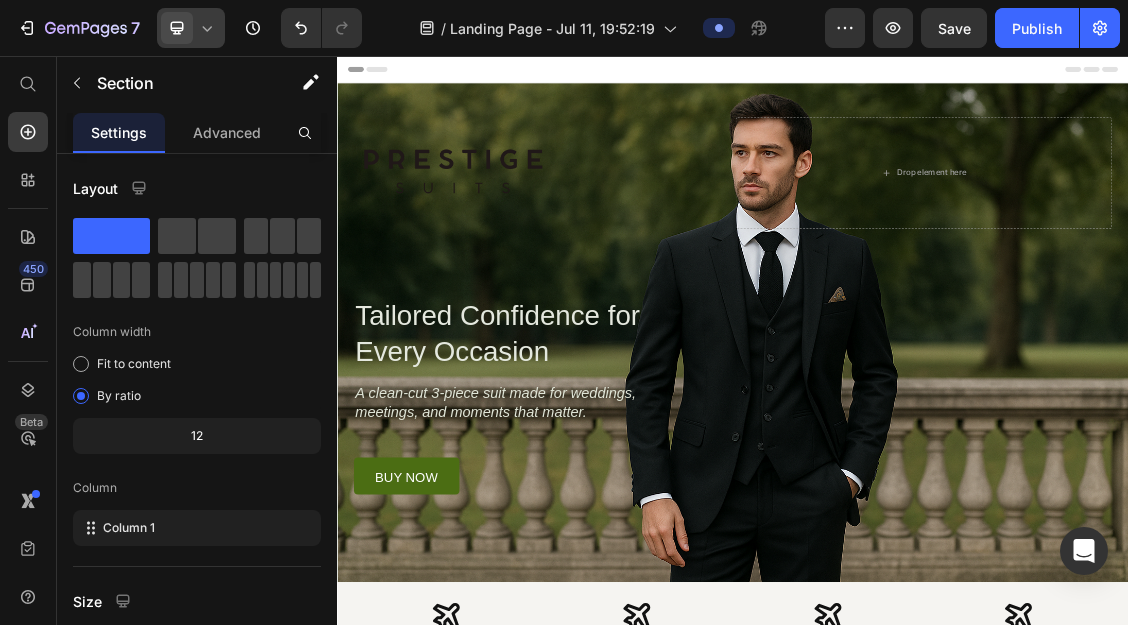 click 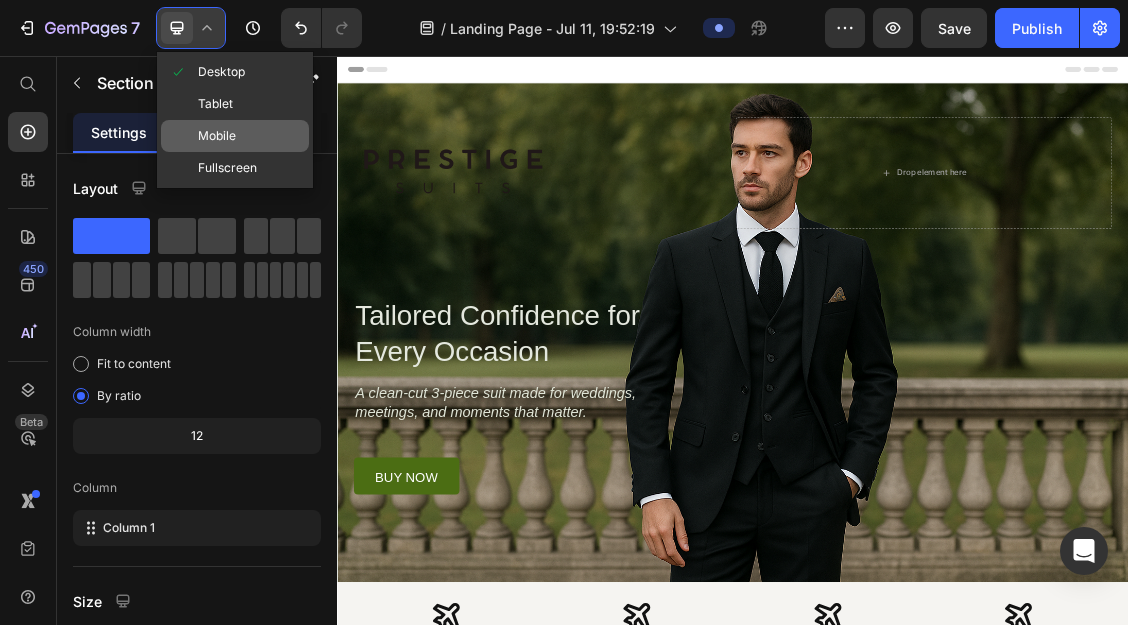 click on "Mobile" at bounding box center (217, 136) 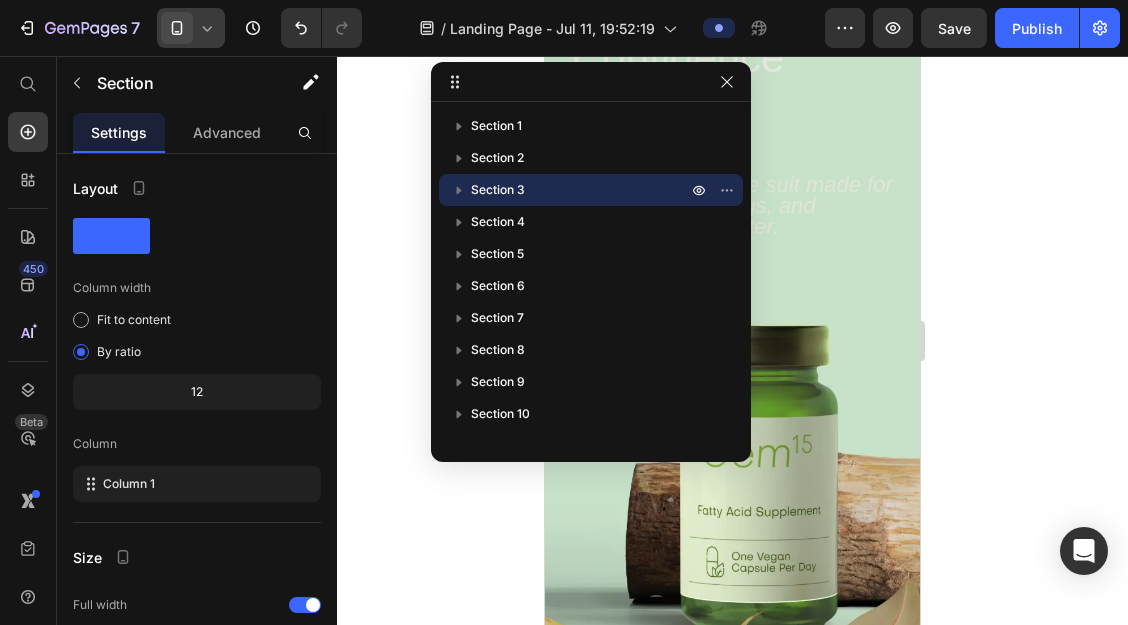 scroll, scrollTop: 1005, scrollLeft: 0, axis: vertical 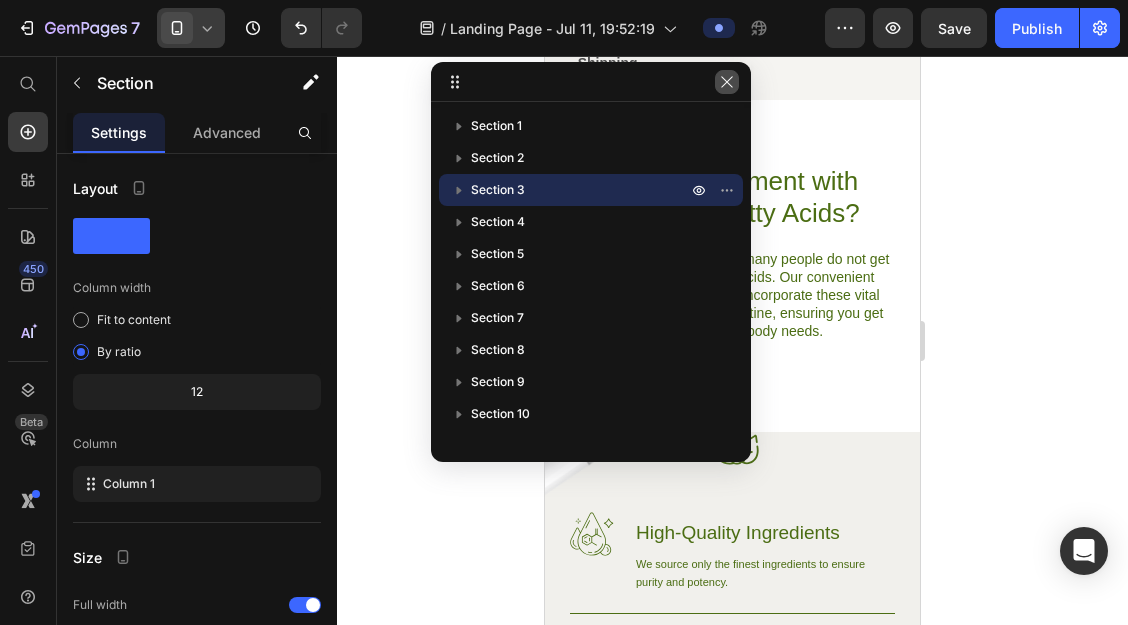 click 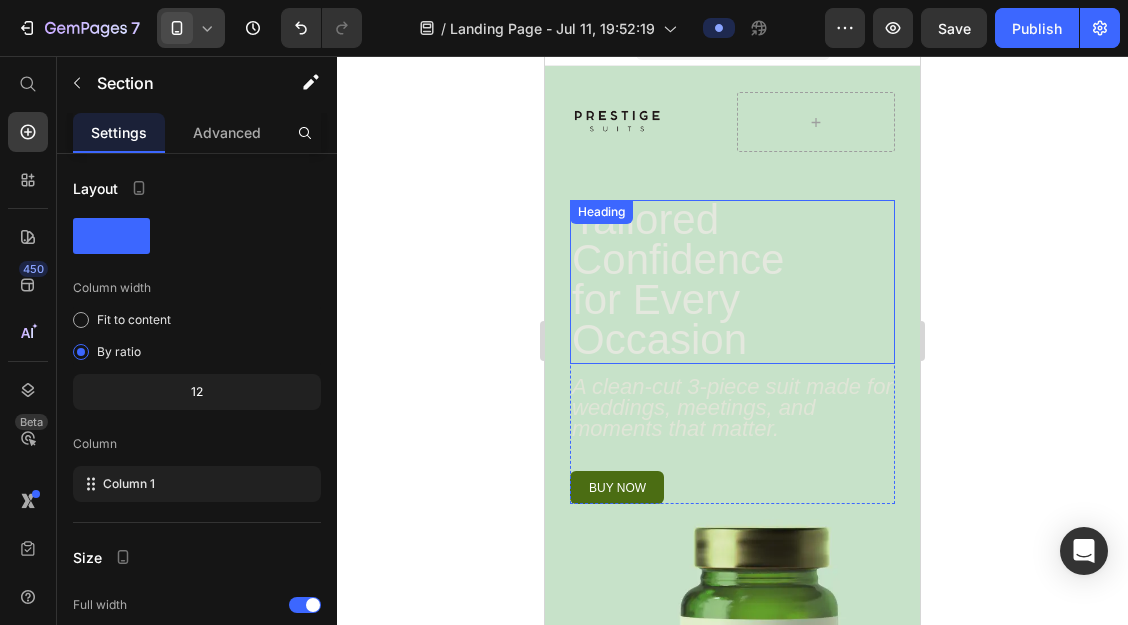scroll, scrollTop: 30, scrollLeft: 0, axis: vertical 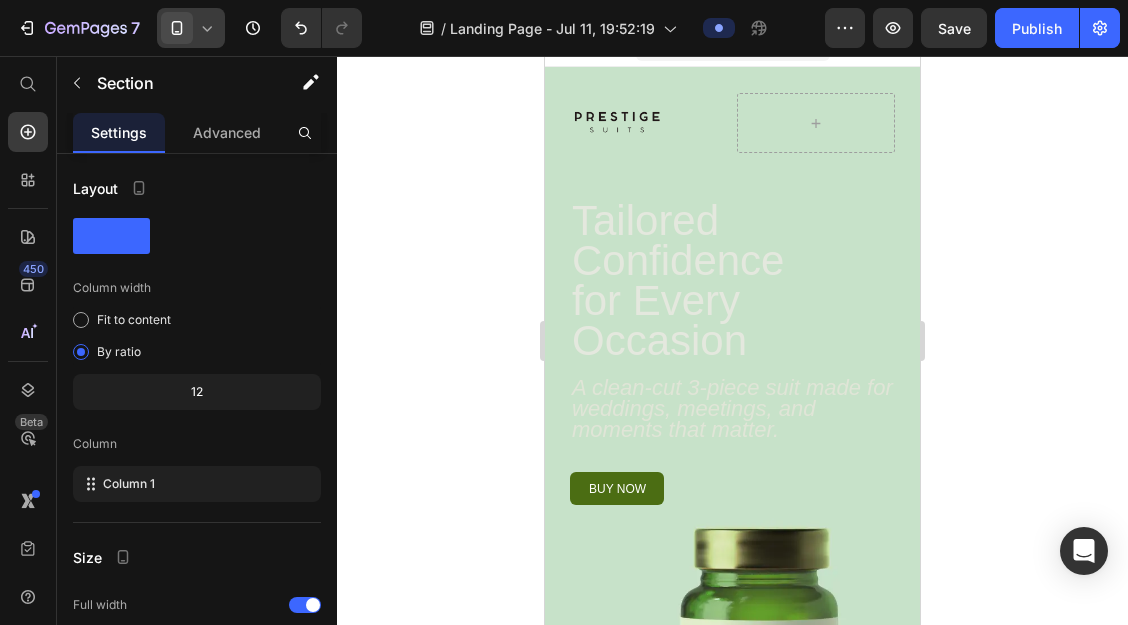 click 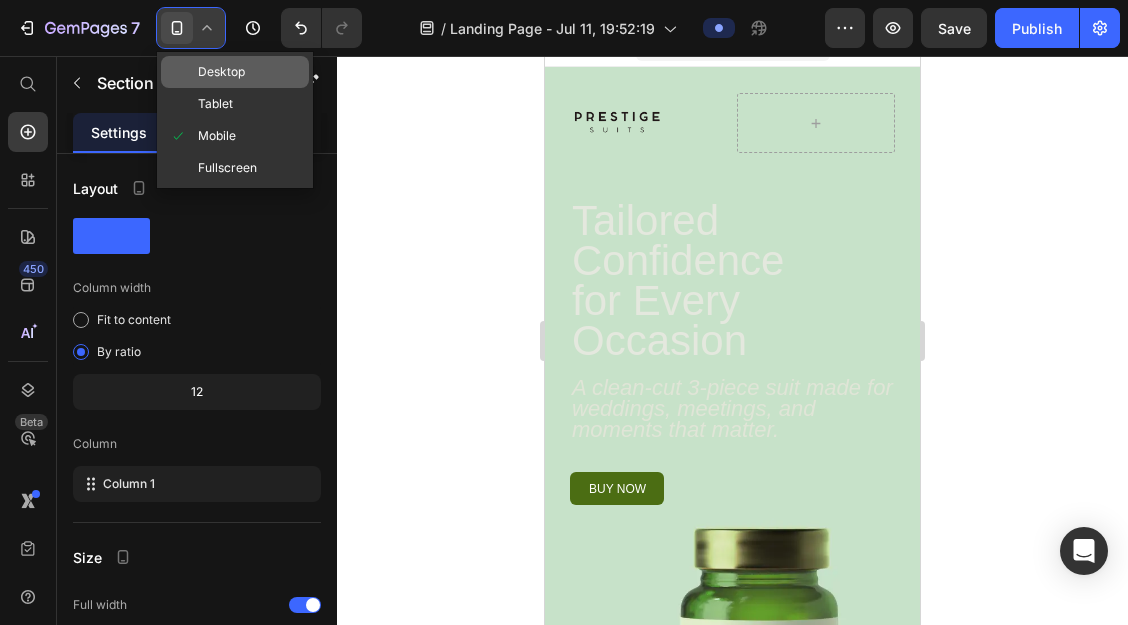 click on "Desktop" at bounding box center [221, 72] 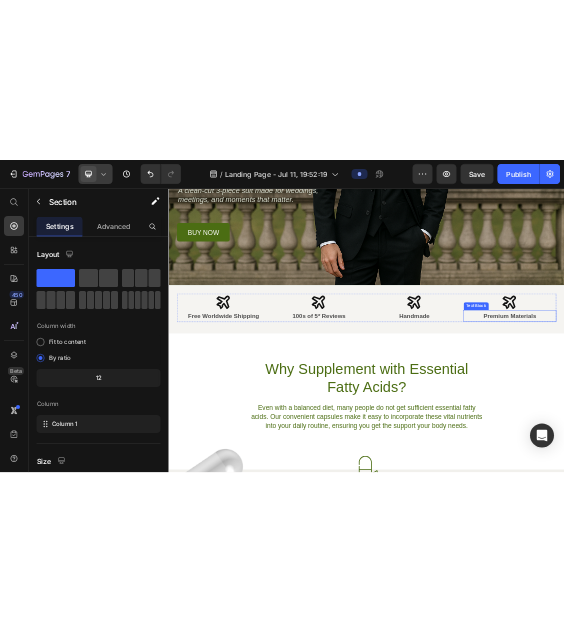 scroll, scrollTop: 504, scrollLeft: 0, axis: vertical 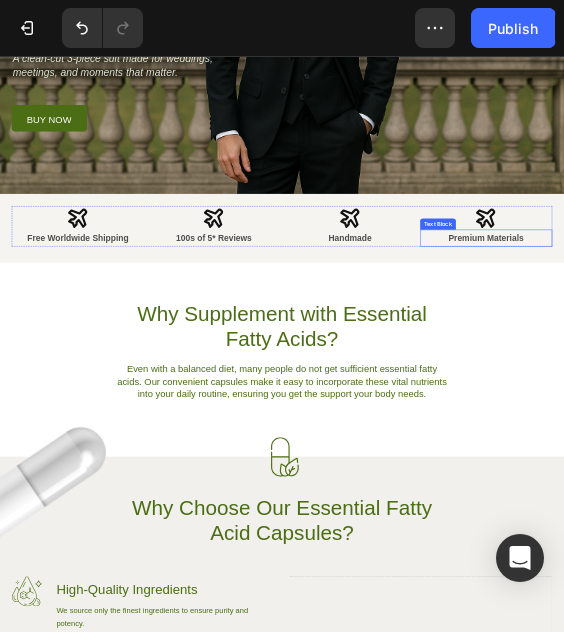 click on "Premium Materials" at bounding box center (1035, 444) 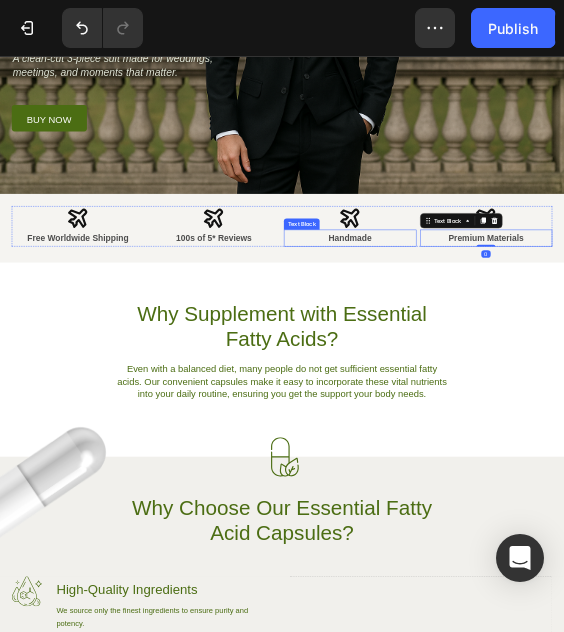 click on "Handmade" at bounding box center [745, 444] 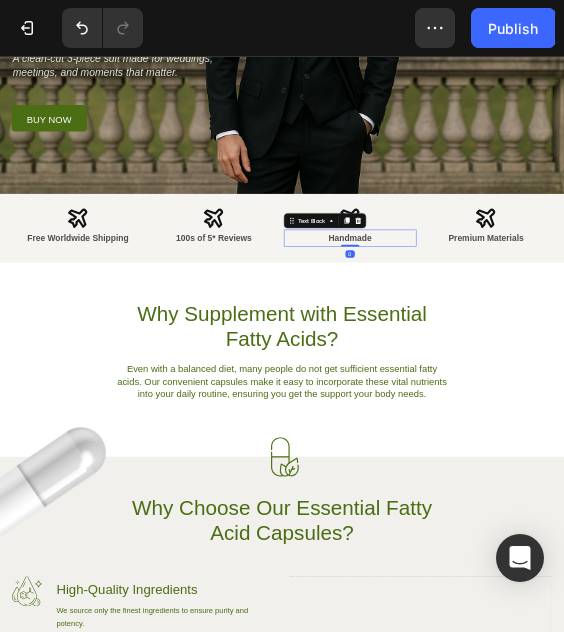click on "Handmade" at bounding box center [745, 444] 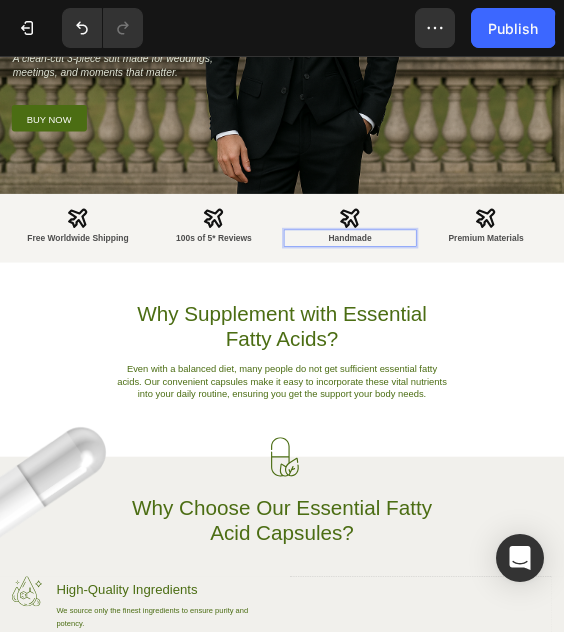 click on "Handmade" at bounding box center (745, 444) 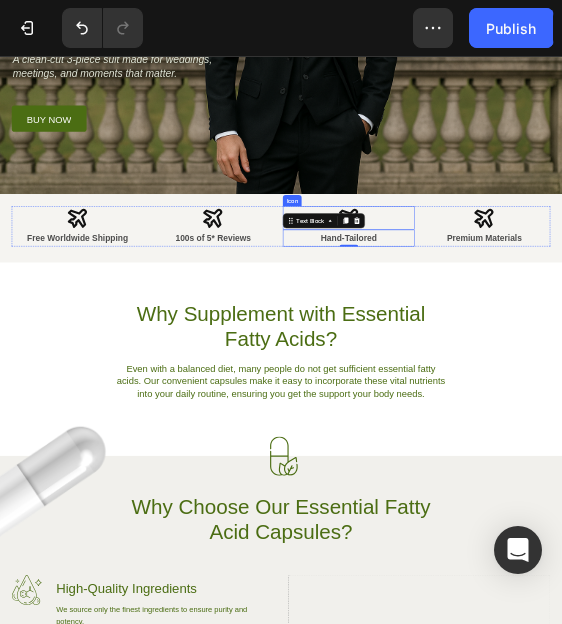 click on "Icon" at bounding box center [745, 401] 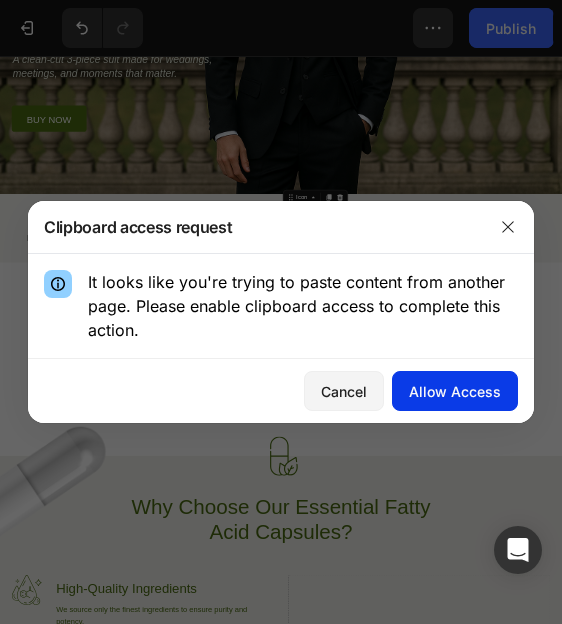 click on "Allow Access" at bounding box center [455, 391] 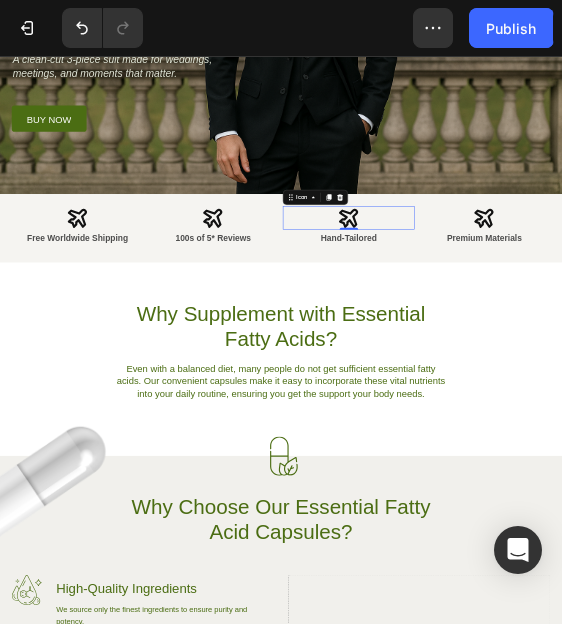 click 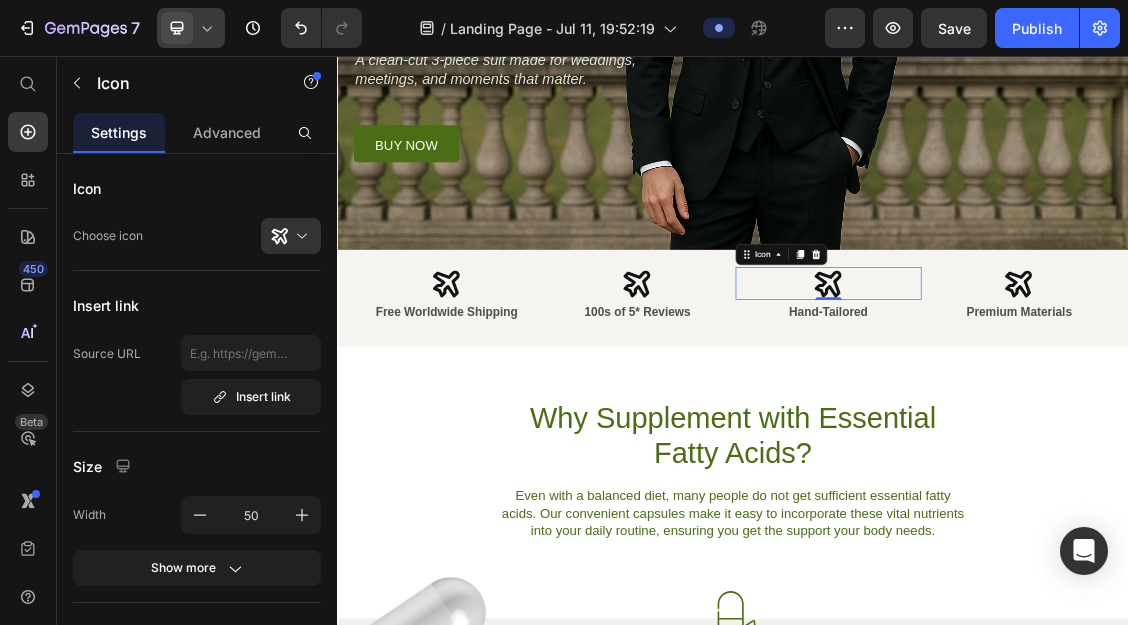 click 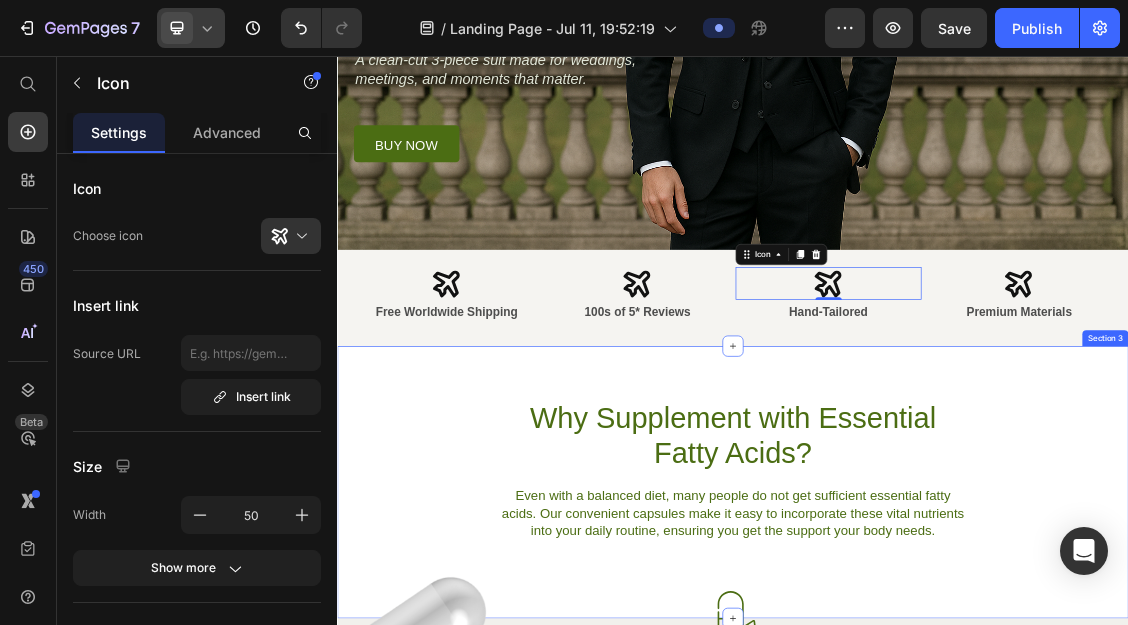 click on "Why Supplement with Essential Fatty Acids? Heading Even with a balanced diet, many people do not get sufficient essential fatty acids. Our convenient capsules make it easy to incorporate these vital nutrients into your daily routine, ensuring you get the support your body needs. Text Block Row Section 3" at bounding box center (937, 702) 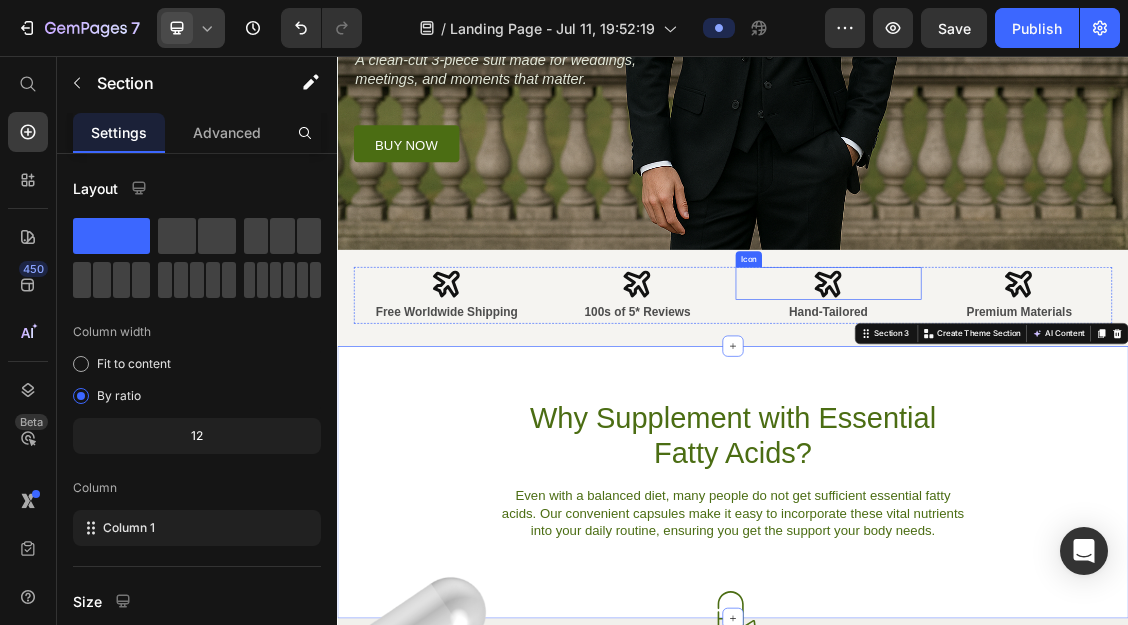 click 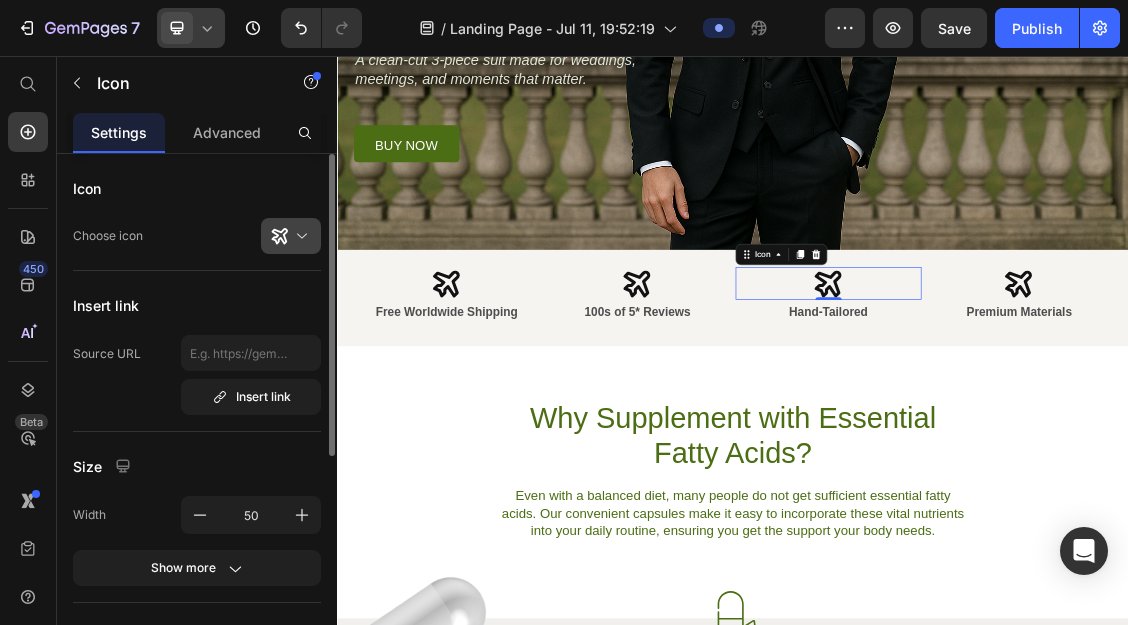 click at bounding box center (299, 236) 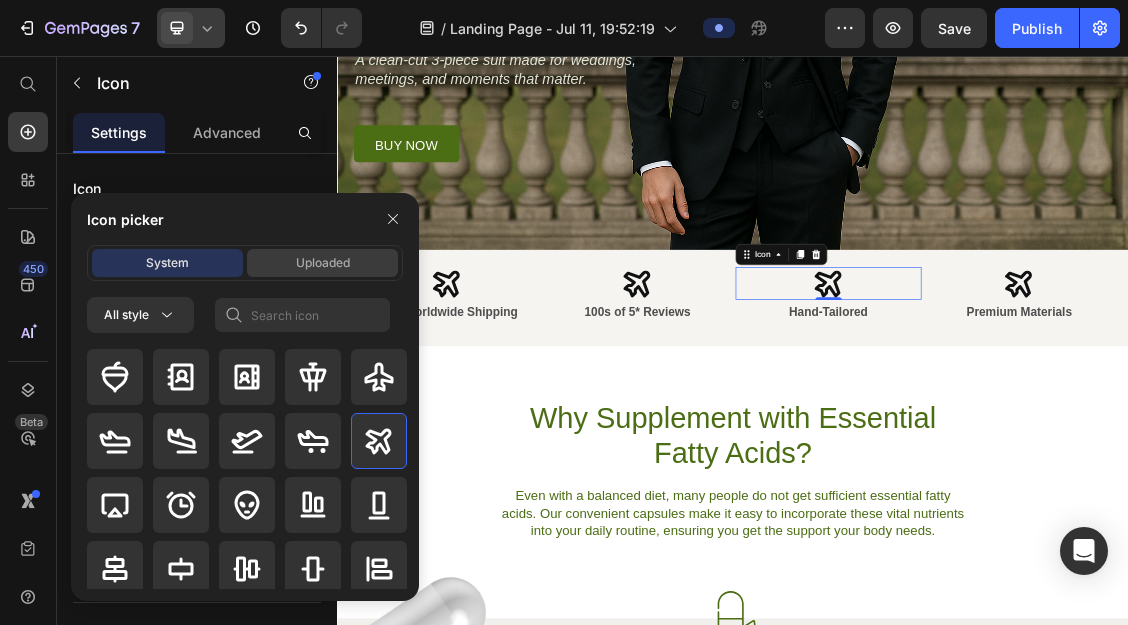 click on "Uploaded" at bounding box center [323, 263] 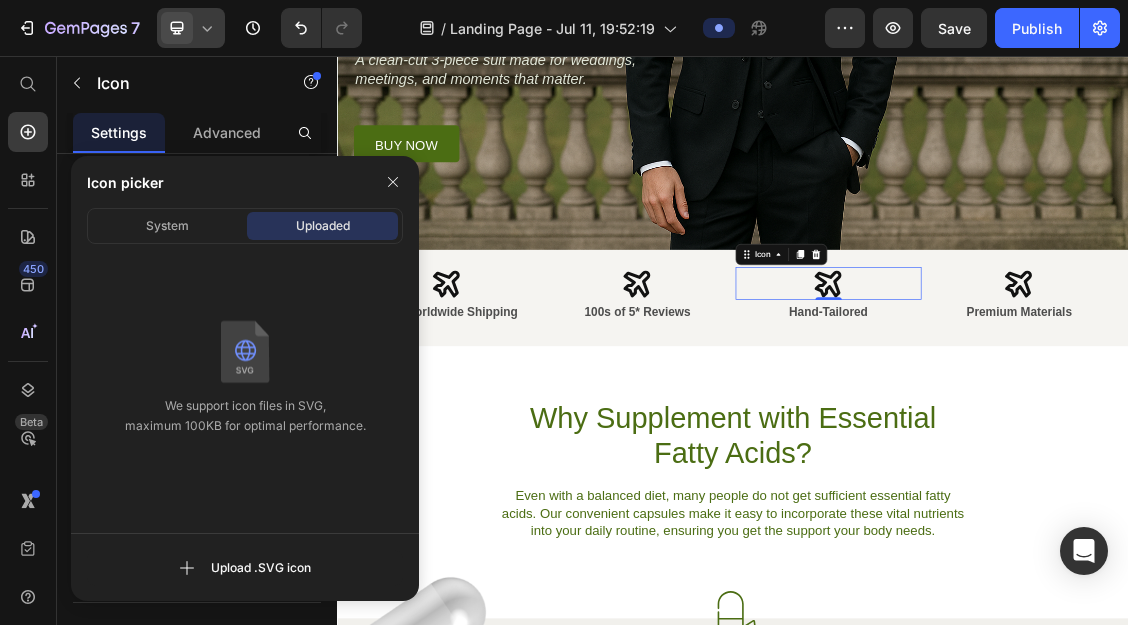 click on "System Uploaded" 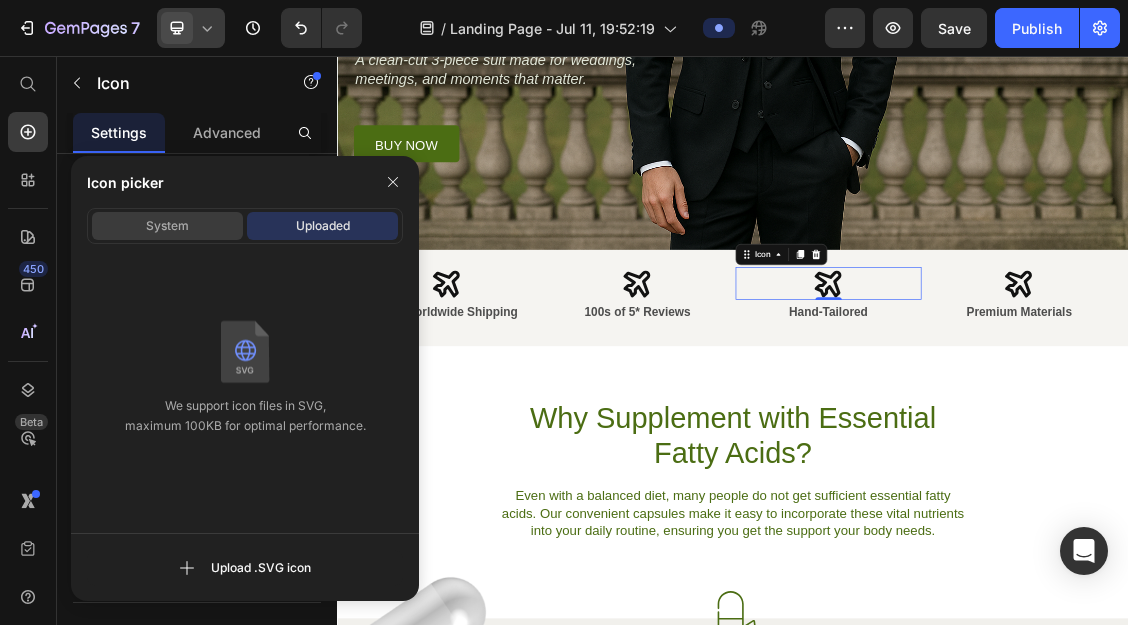 click on "System" at bounding box center (167, 226) 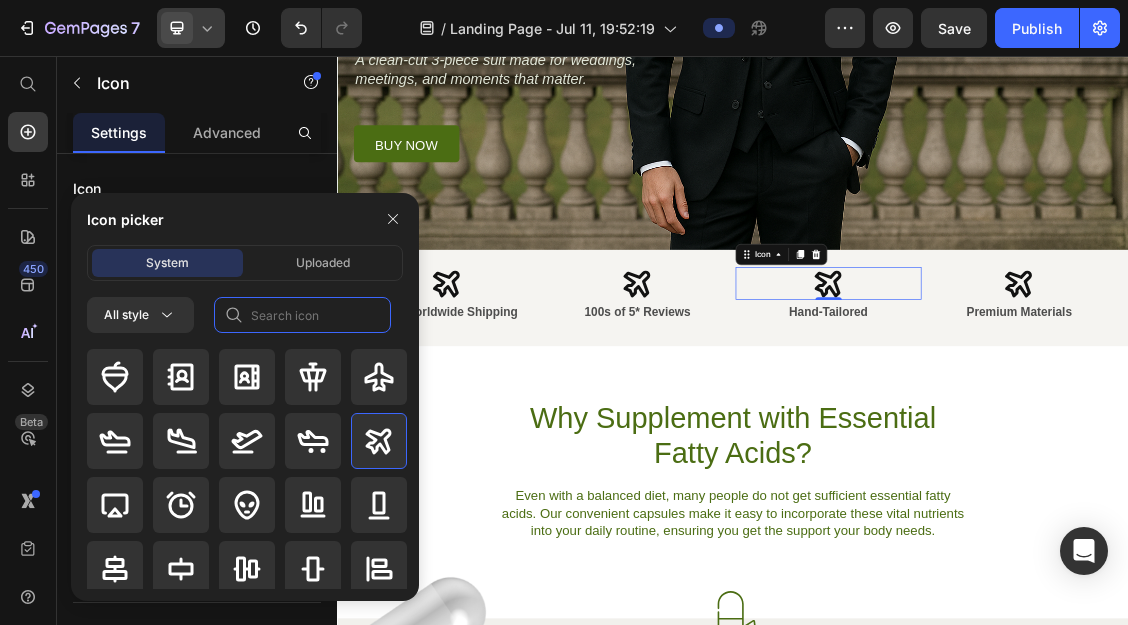 click 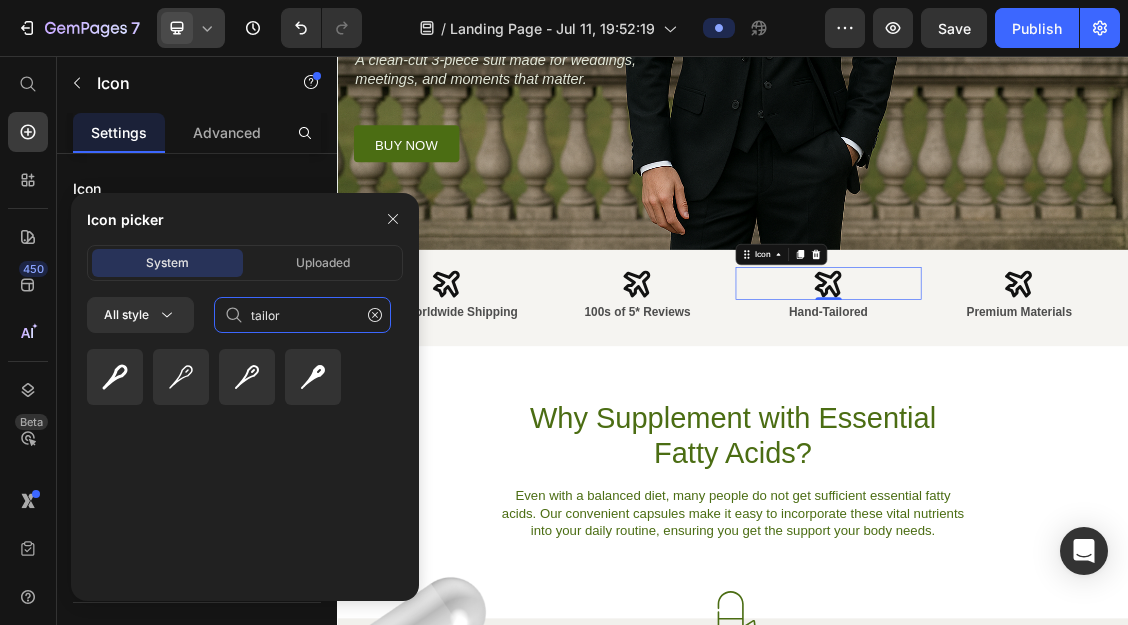 click on "tailor" 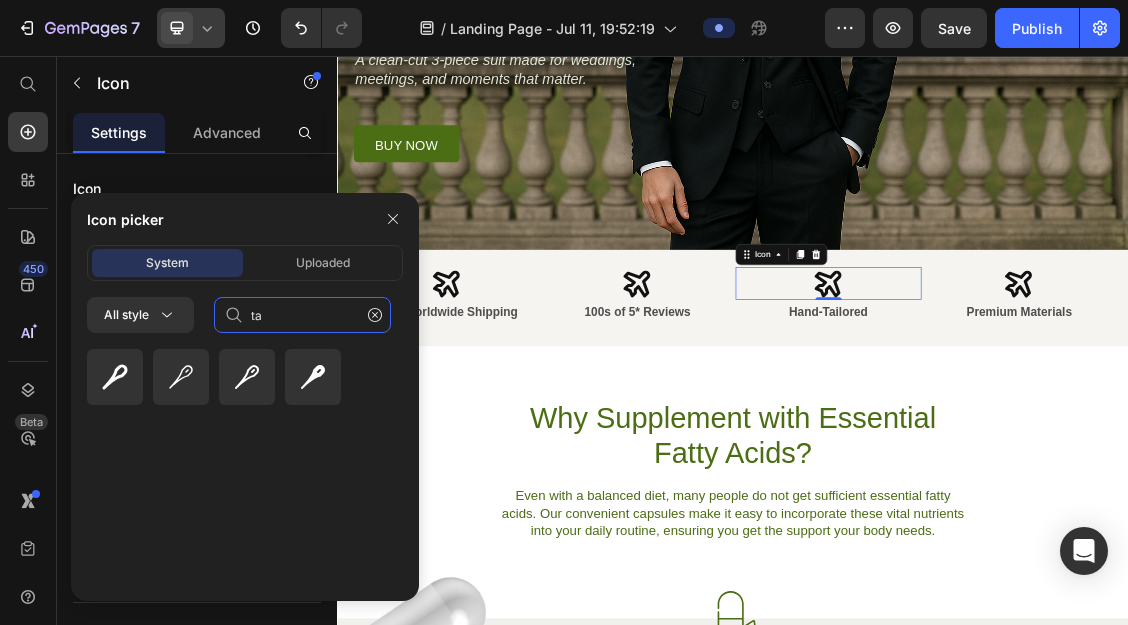 type on "t" 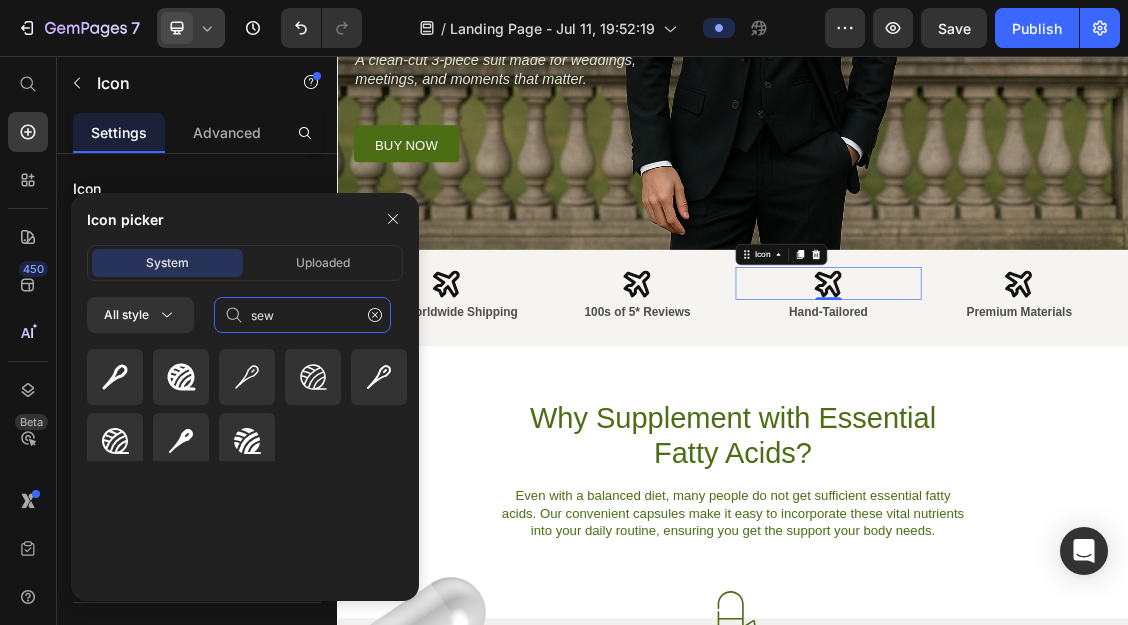 click on "sew" 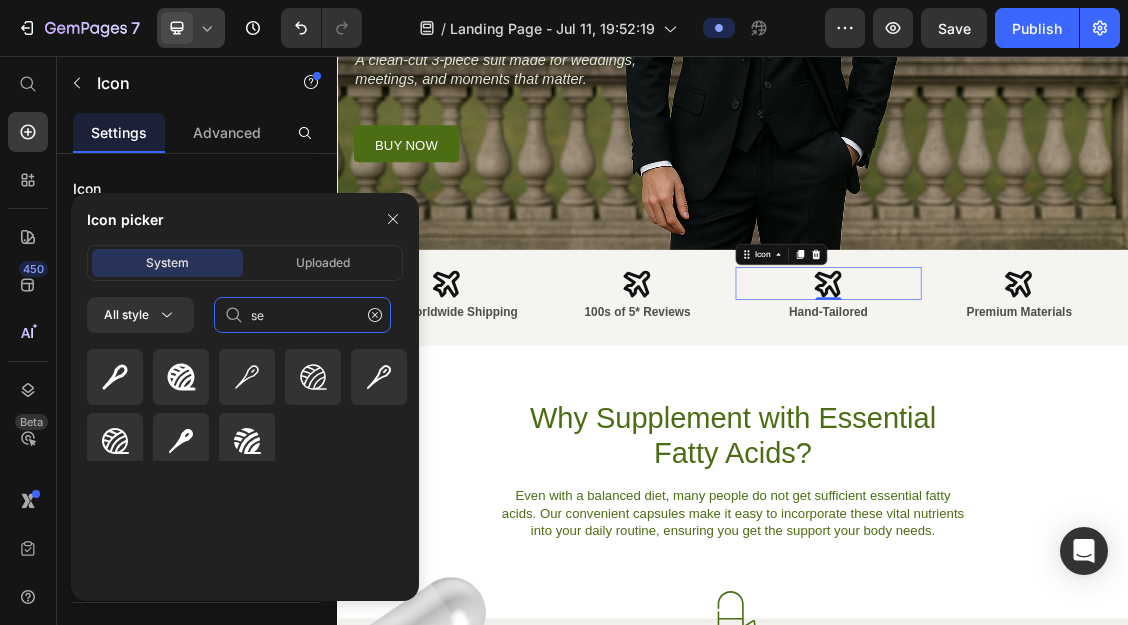 type on "s" 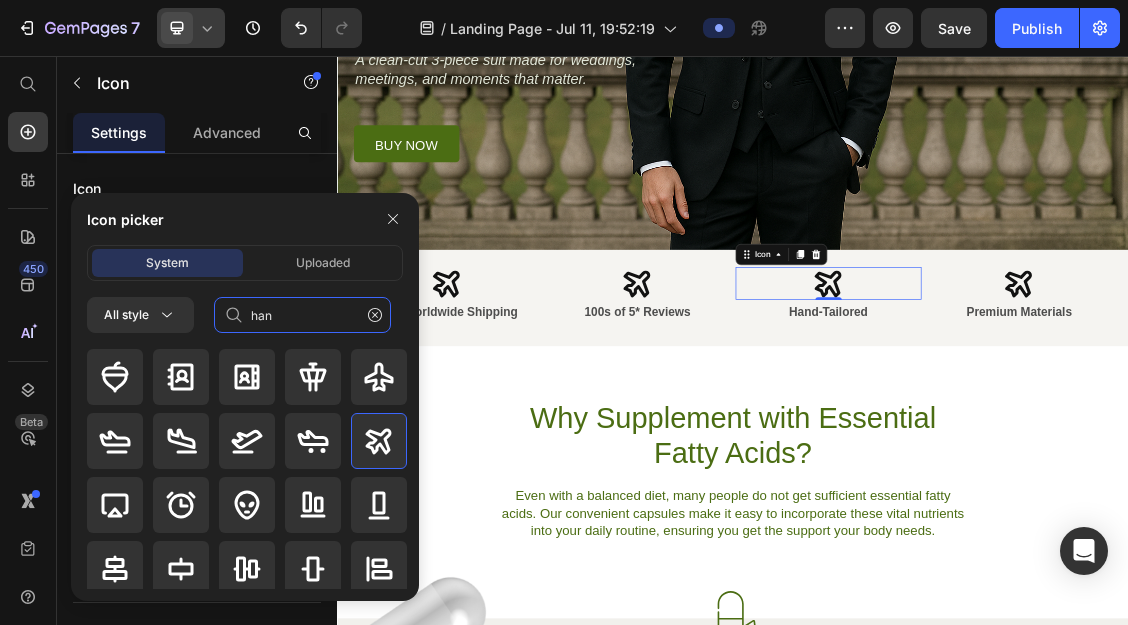 type on "hand" 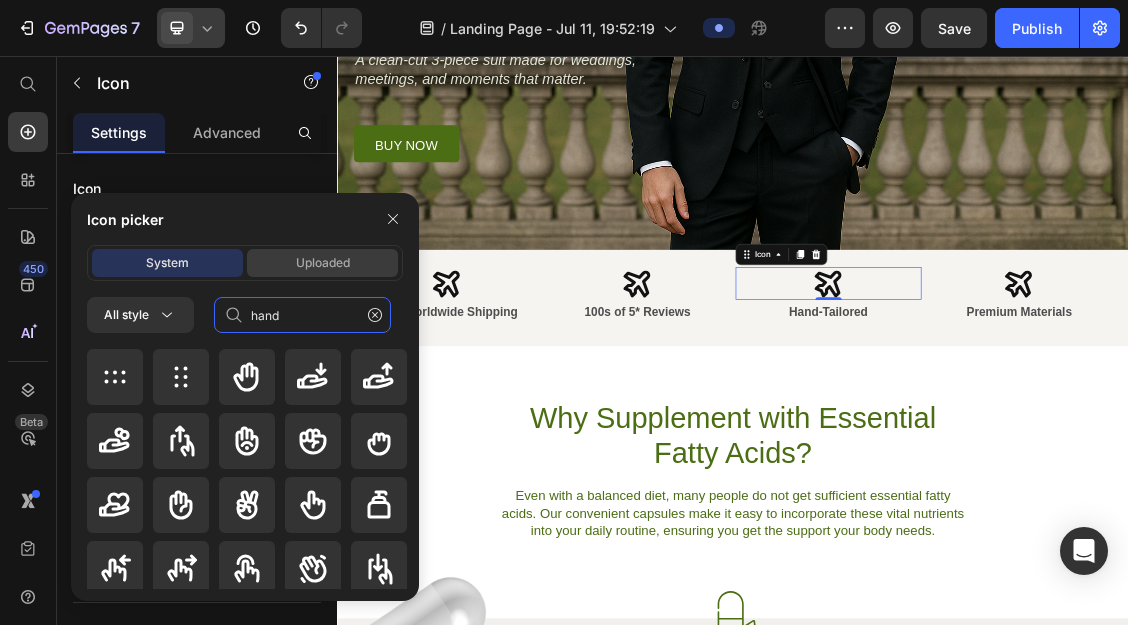 click on "Uploaded" at bounding box center (323, 263) 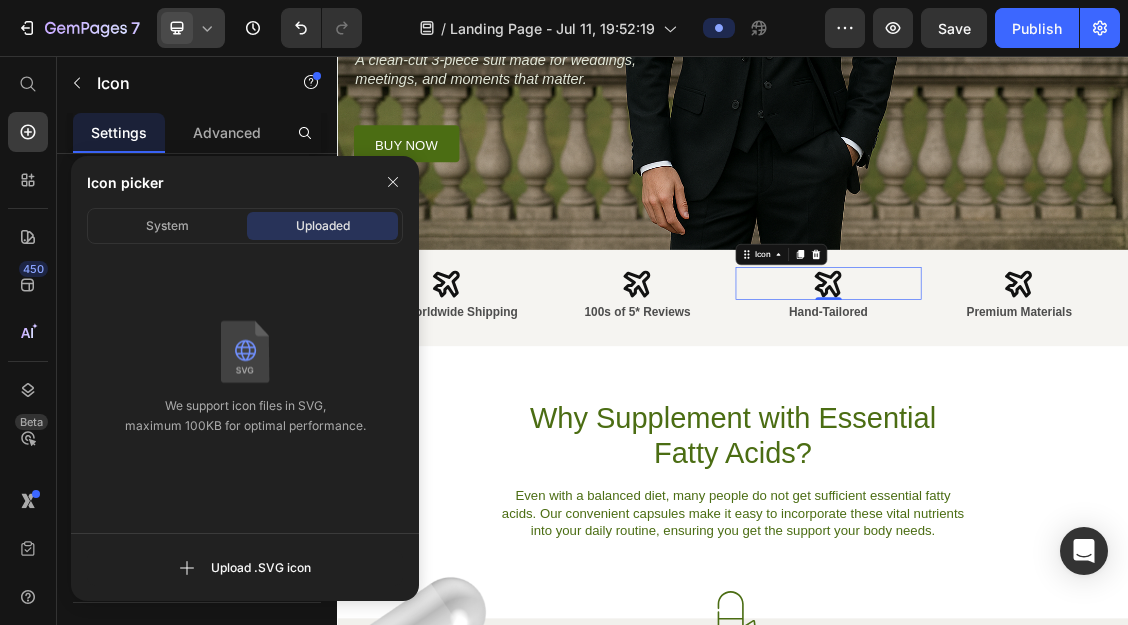type 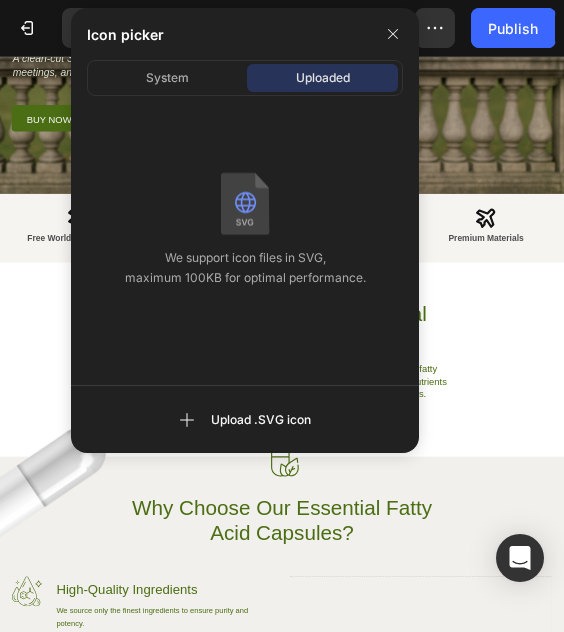 click on "We support icon files in SVG,  maximum 100KB for optimal performance.   Upload .SVG icon" at bounding box center [245, 282] 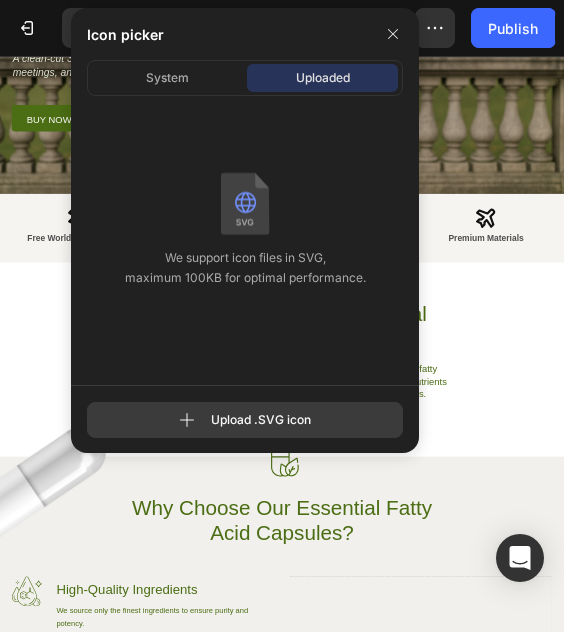 click 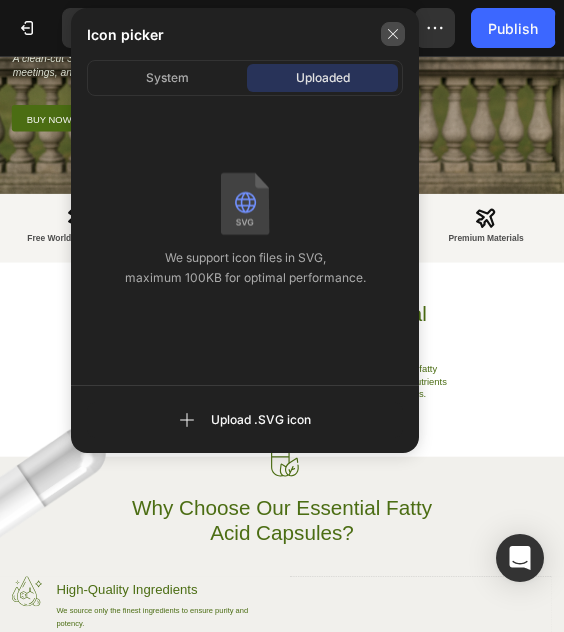 click at bounding box center [393, 34] 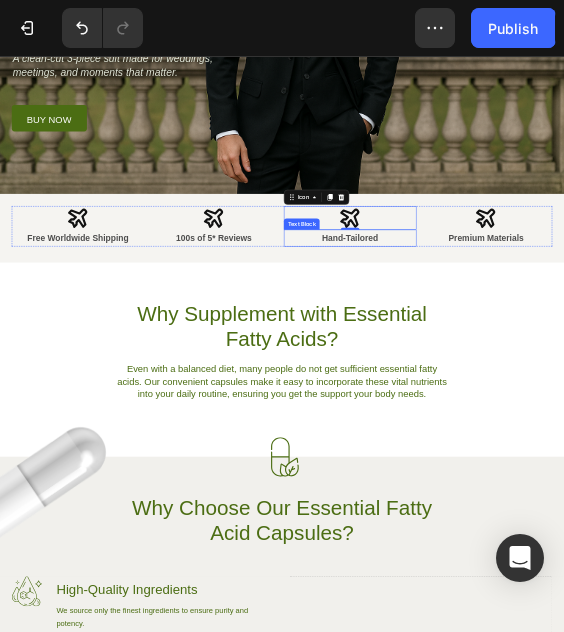 click on "Hand-Tailored" at bounding box center [745, 444] 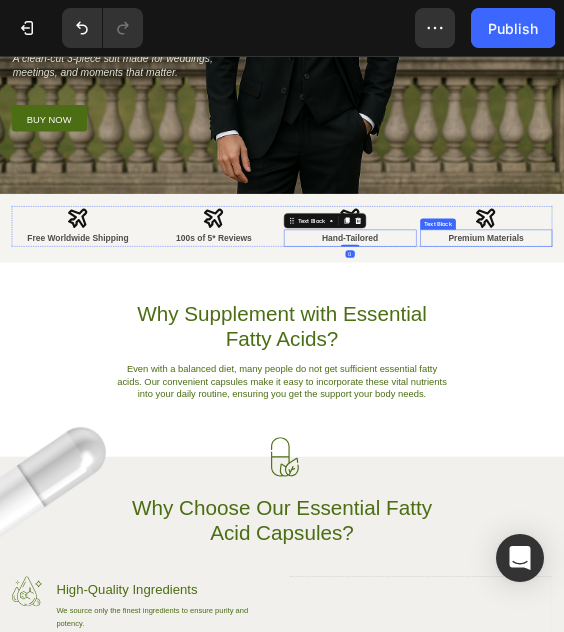 click on "Premium Materials" at bounding box center (1035, 444) 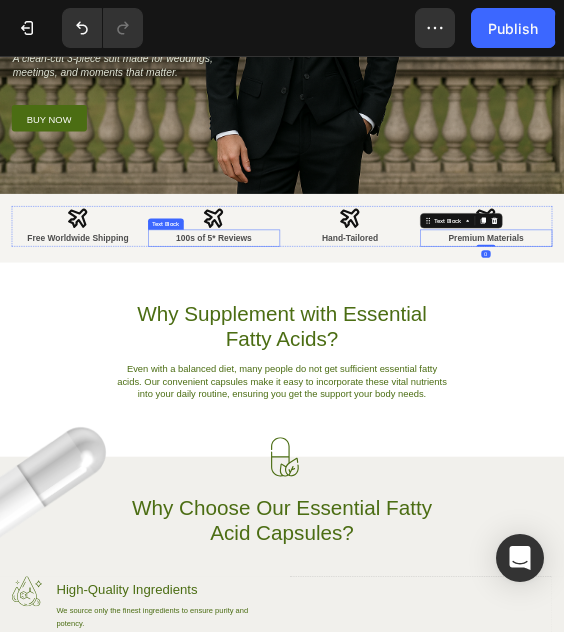 click on "100s of 5* Reviews" at bounding box center (456, 444) 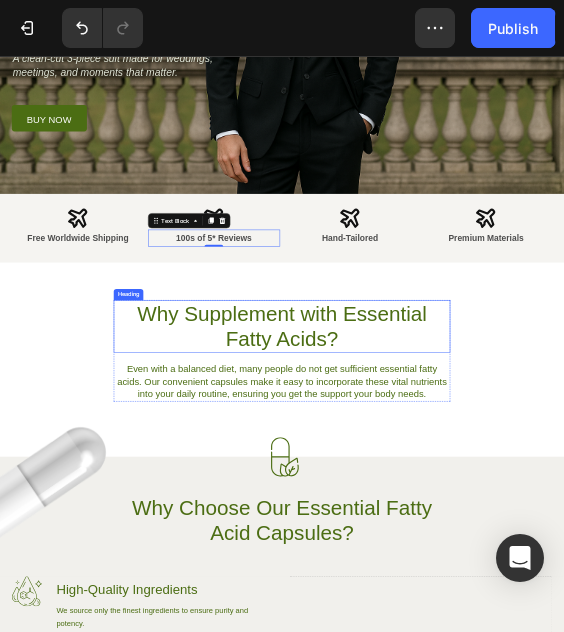 click on "Why Supplement with Essential Fatty Acids?" at bounding box center [600, 632] 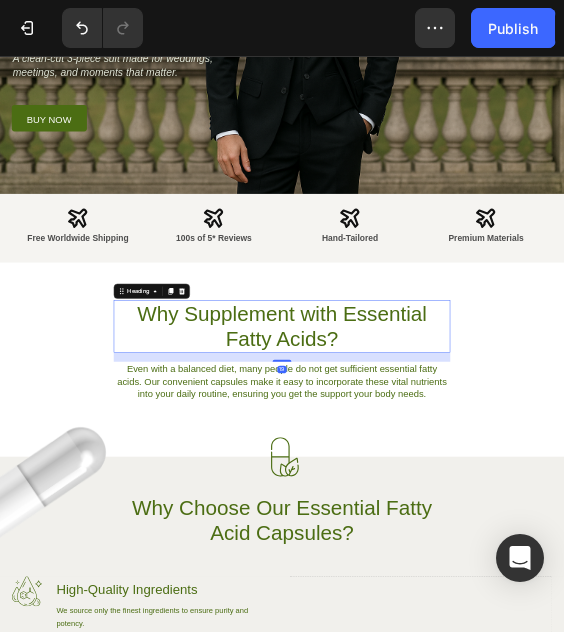 click on "Why Supplement with Essential Fatty Acids?" at bounding box center (600, 632) 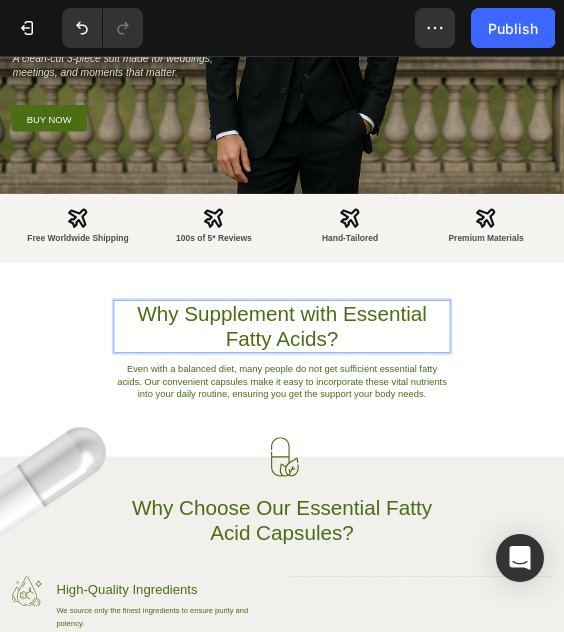 scroll, scrollTop: 558, scrollLeft: 0, axis: vertical 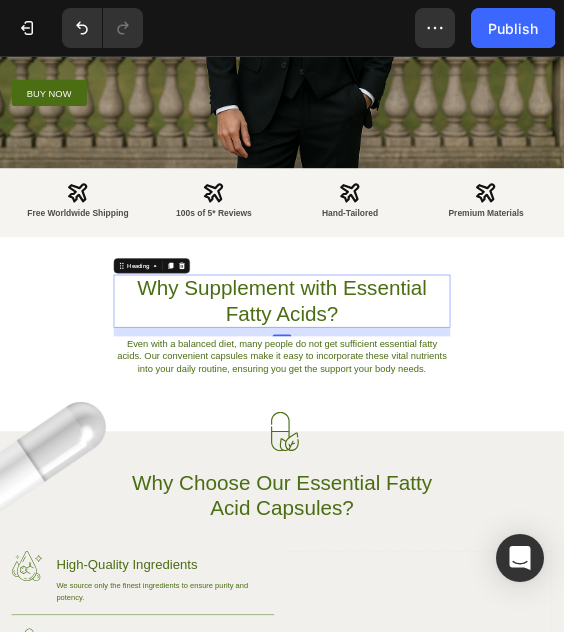 click on "Why Supplement with Essential Fatty Acids?" at bounding box center (600, 578) 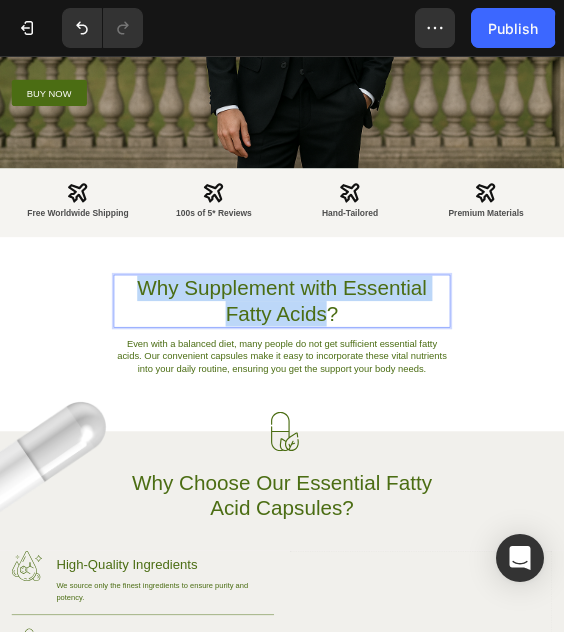 drag, startPoint x: 700, startPoint y: 601, endPoint x: 273, endPoint y: 540, distance: 431.33514 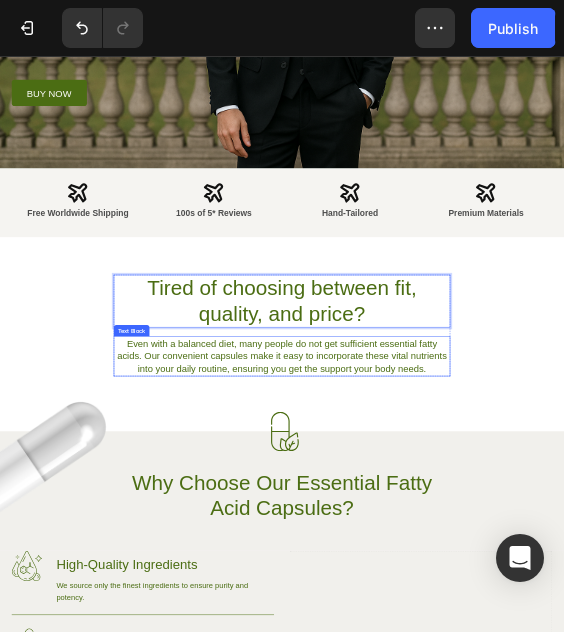 click on "Even with a balanced diet, many people do not get sufficient essential fatty acids. Our convenient capsules make it easy to incorporate these vital nutrients into your daily routine, ensuring you get the support your body needs." at bounding box center [600, 695] 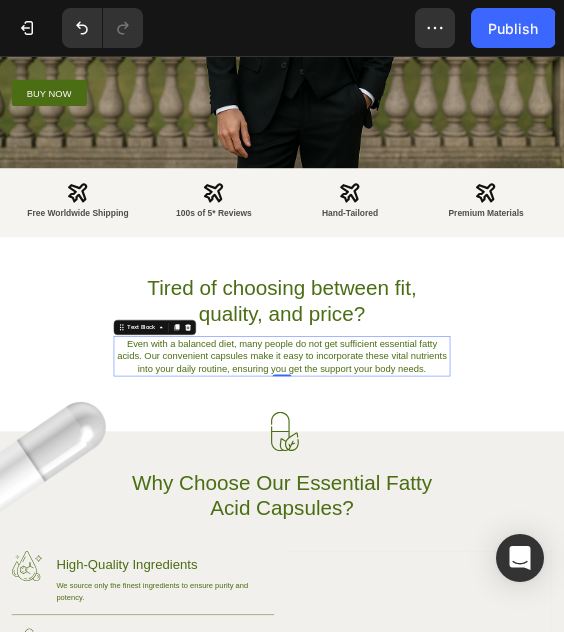 click on "Even with a balanced diet, many people do not get sufficient essential fatty acids. Our convenient capsules make it easy to incorporate these vital nutrients into your daily routine, ensuring you get the support your body needs." at bounding box center [600, 695] 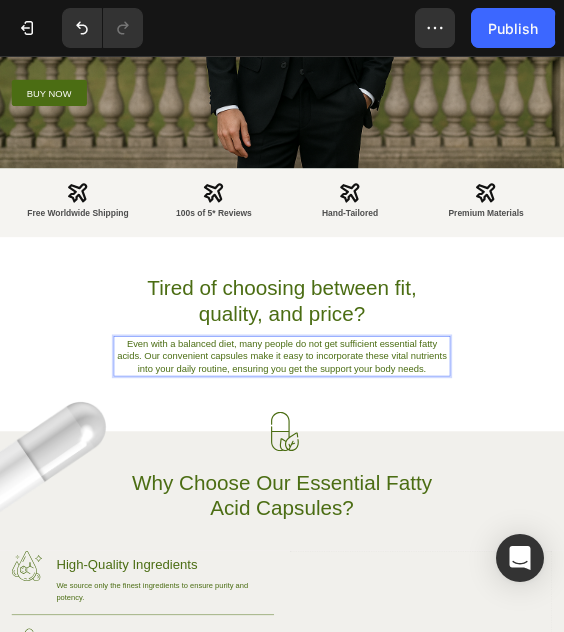 click on "Even with a balanced diet, many people do not get sufficient essential fatty acids. Our convenient capsules make it easy to incorporate these vital nutrients into your daily routine, ensuring you get the support your body needs." at bounding box center (600, 695) 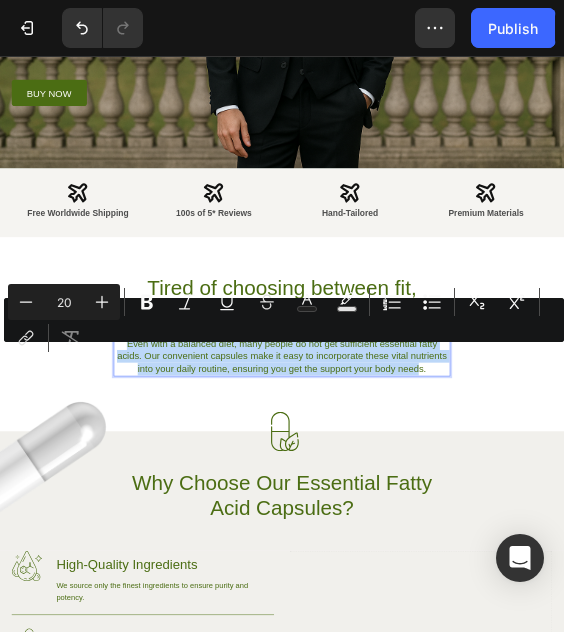 drag, startPoint x: 886, startPoint y: 716, endPoint x: 123, endPoint y: 399, distance: 826.2312 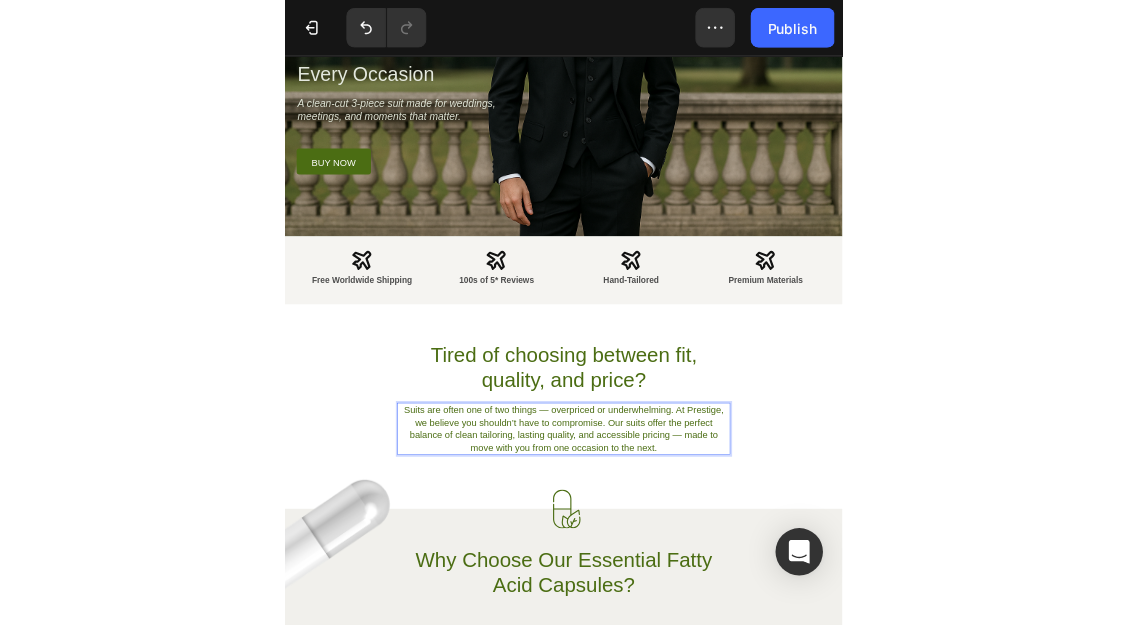 scroll, scrollTop: 434, scrollLeft: 0, axis: vertical 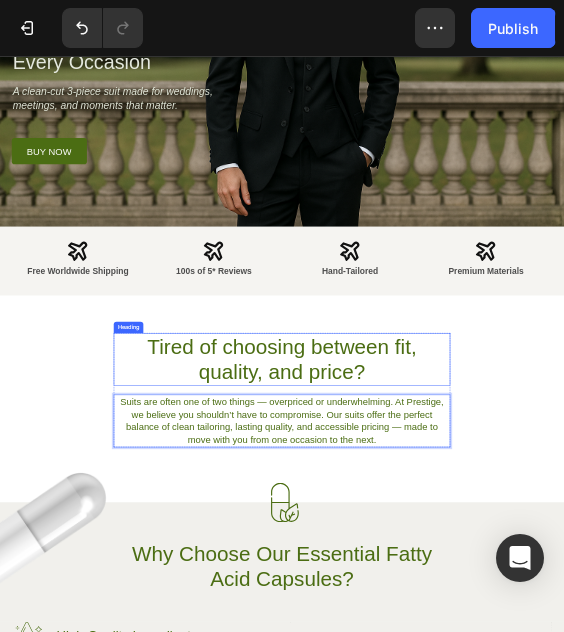 click on "Tired of choosing between fit, quality, and price?" at bounding box center [600, 702] 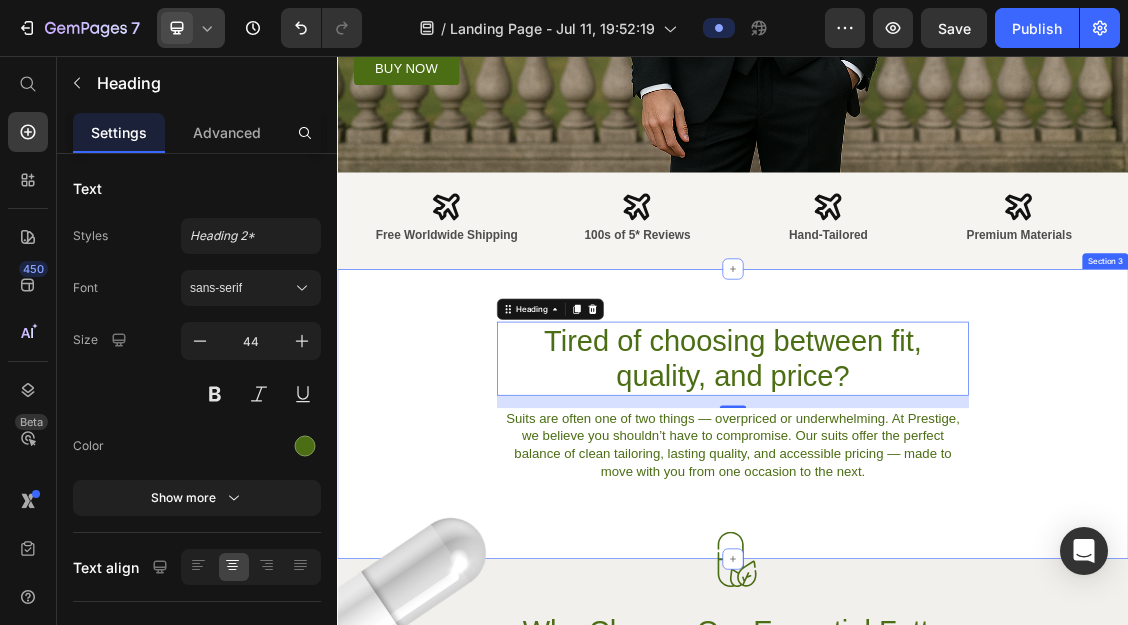 scroll, scrollTop: 626, scrollLeft: 0, axis: vertical 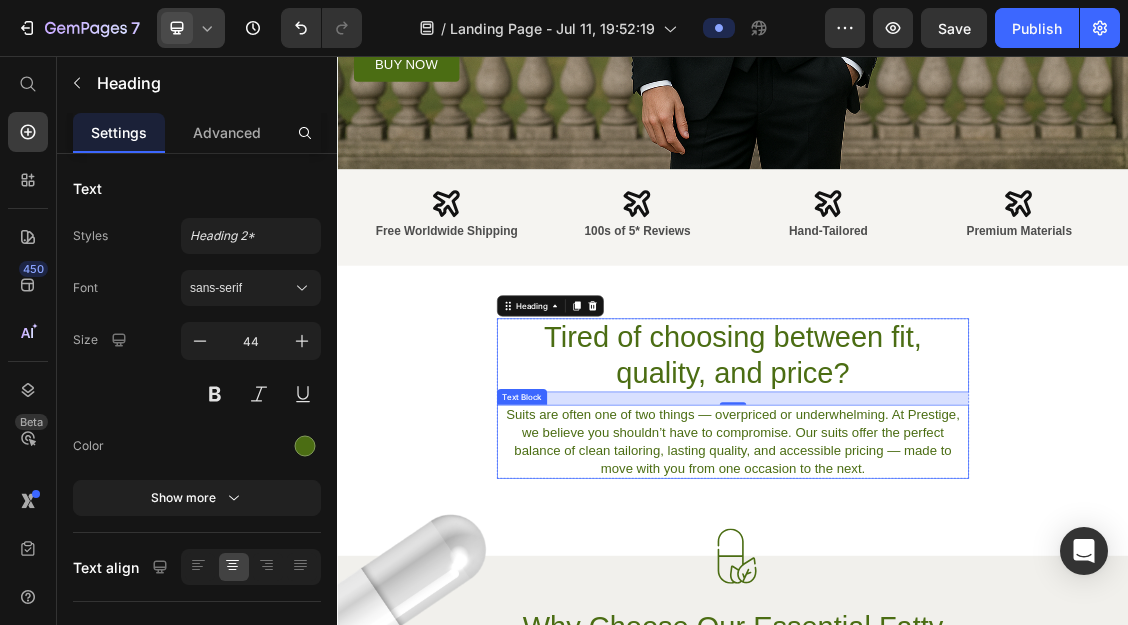 click on "Suits are often one of two things — overpriced or underwhelming. At Prestige, we believe you shouldn’t have to compromise. Our suits offer the perfect balance of clean tailoring, lasting quality, and accessible pricing — made to move with you from one occasion to the next." at bounding box center [937, 641] 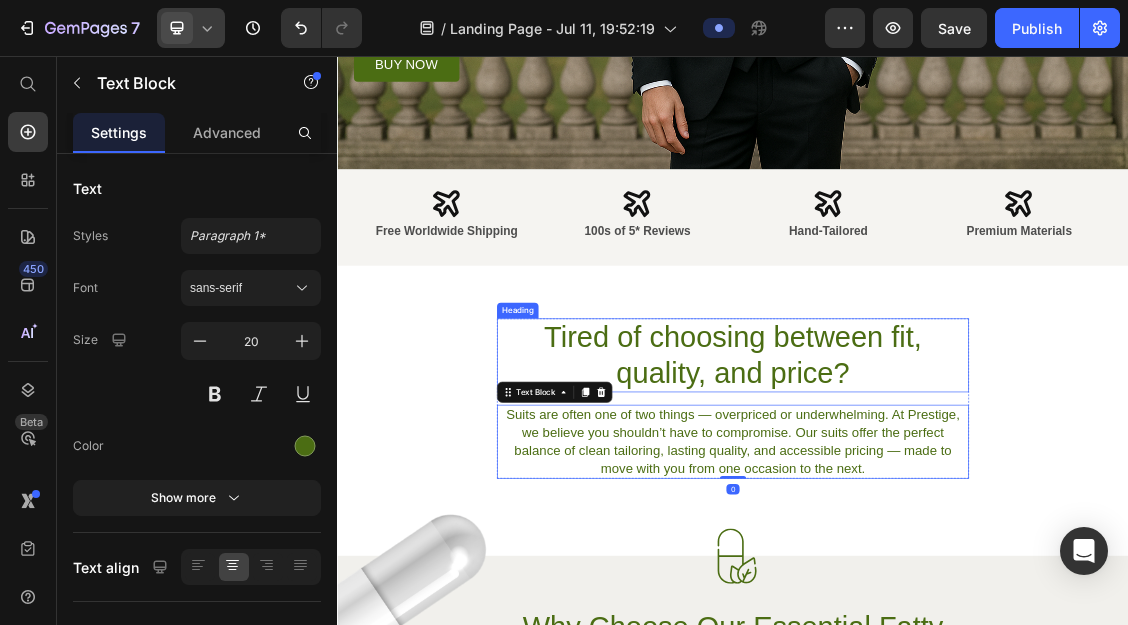 click on "Tired of choosing between fit, quality, and price?" at bounding box center (937, 510) 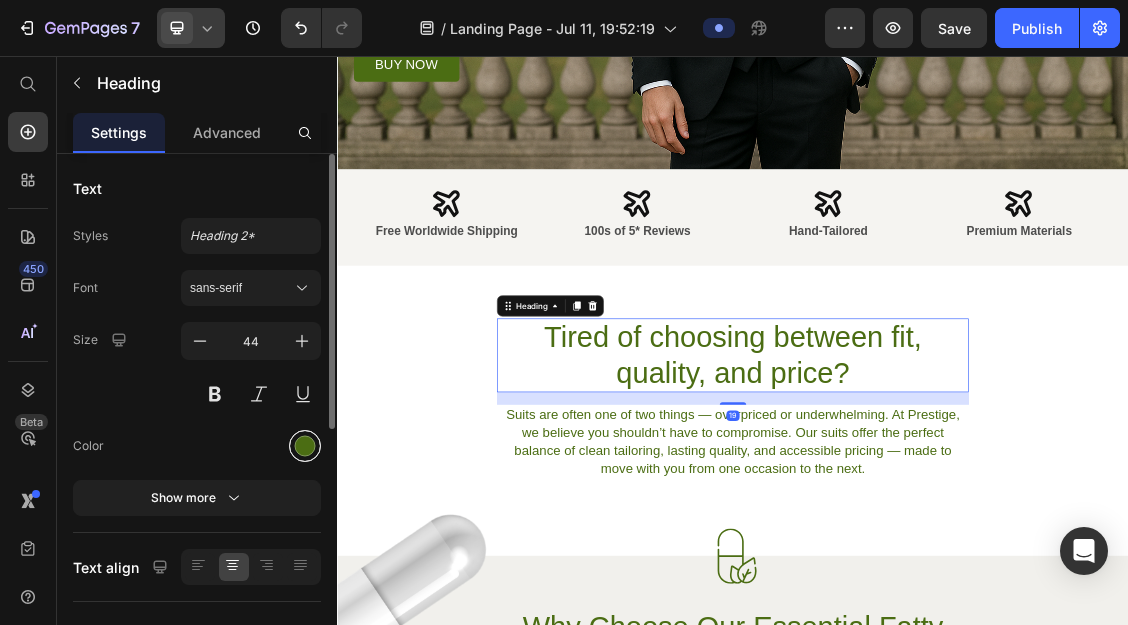 click at bounding box center (305, 446) 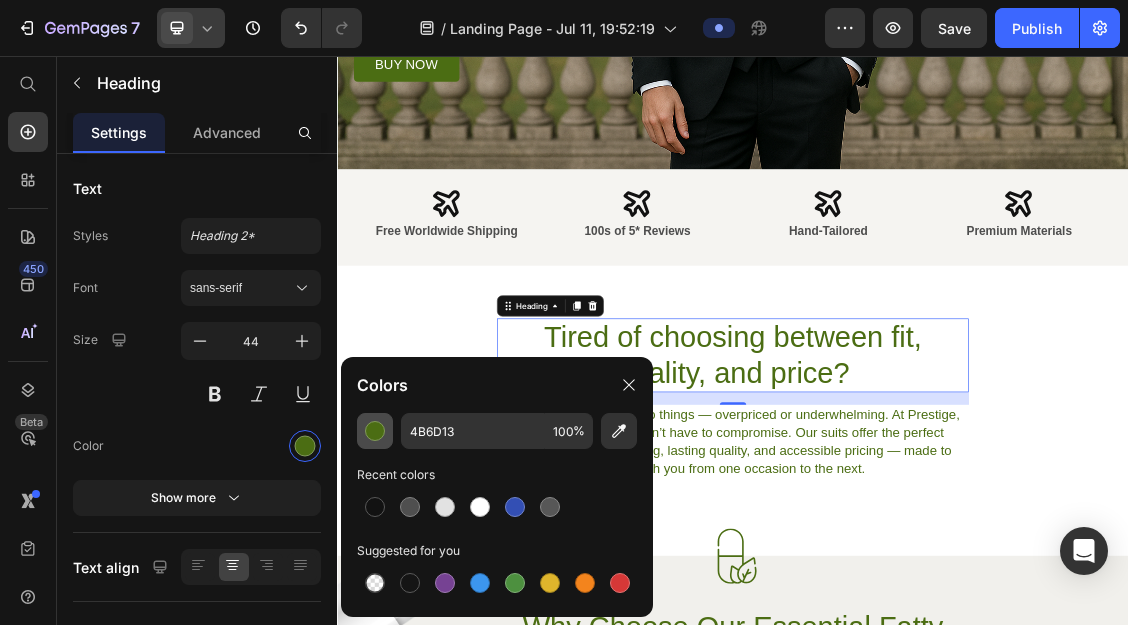 click at bounding box center [375, 431] 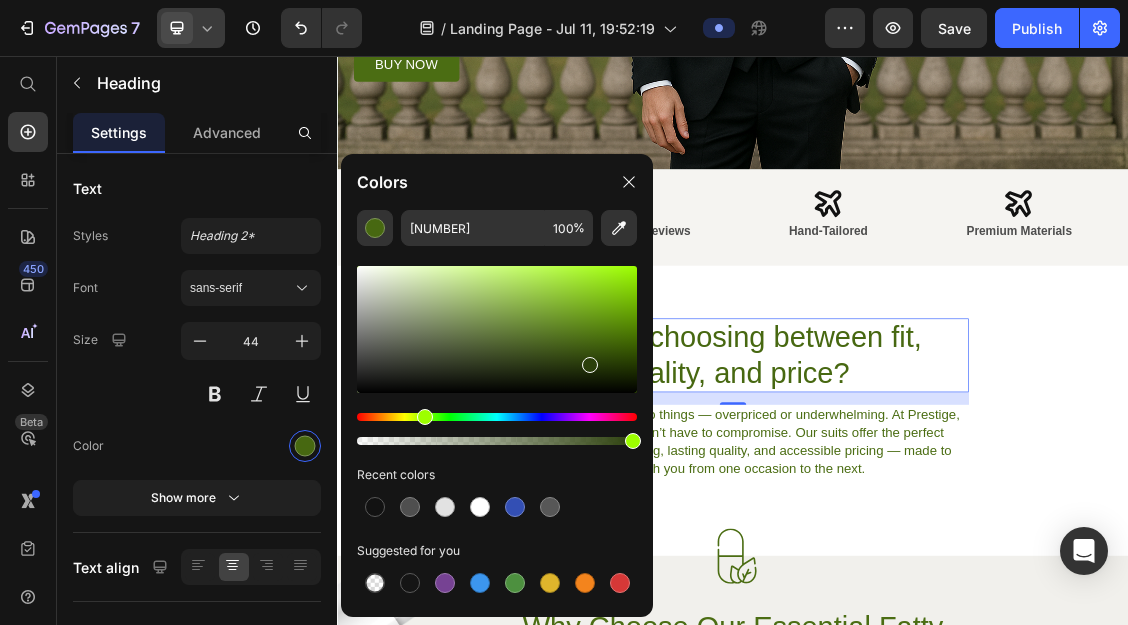 type on "2B3F0B" 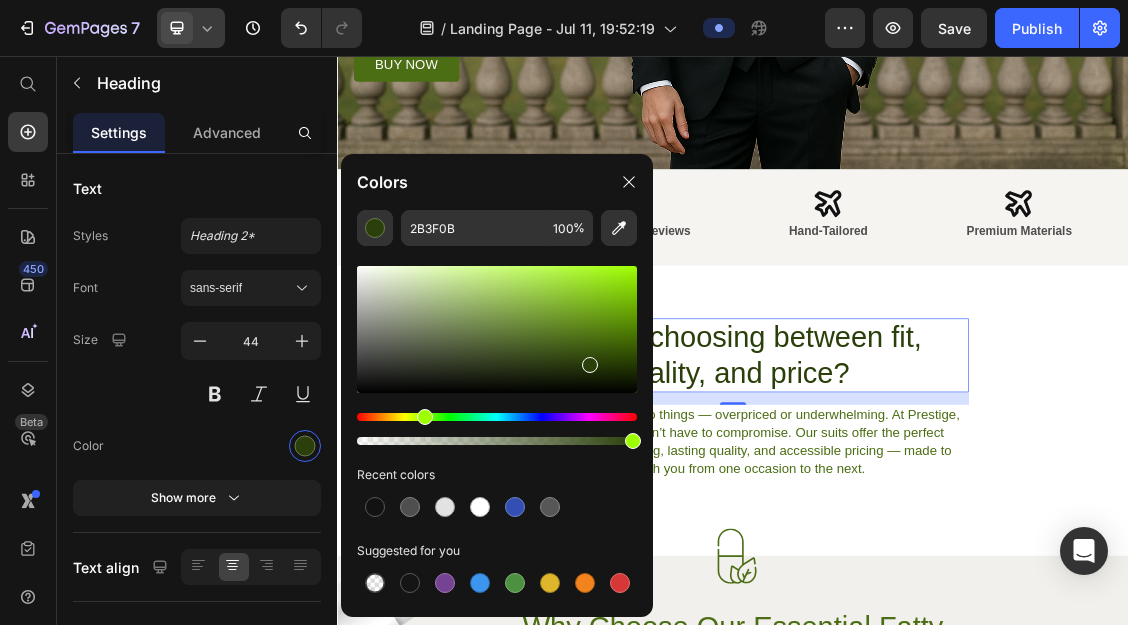 drag, startPoint x: 591, startPoint y: 340, endPoint x: 588, endPoint y: 361, distance: 21.213203 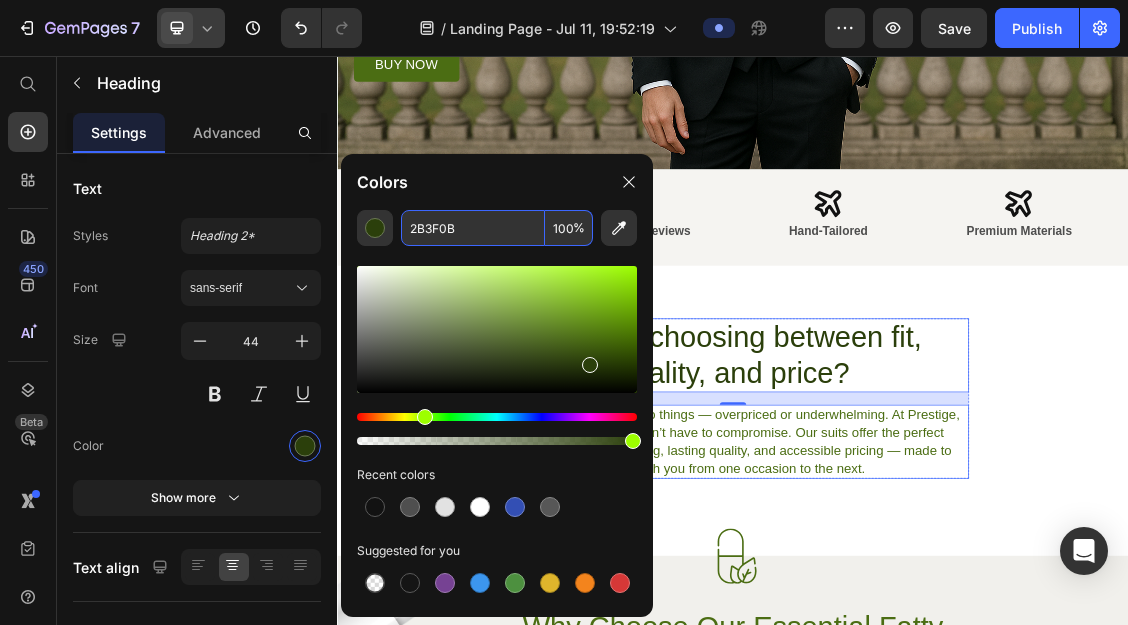 click on "Suits are often one of two things — overpriced or underwhelming. At Prestige, we believe you shouldn’t have to compromise. Our suits offer the perfect balance of clean tailoring, lasting quality, and accessible pricing — made to move with you from one occasion to the next." at bounding box center (937, 641) 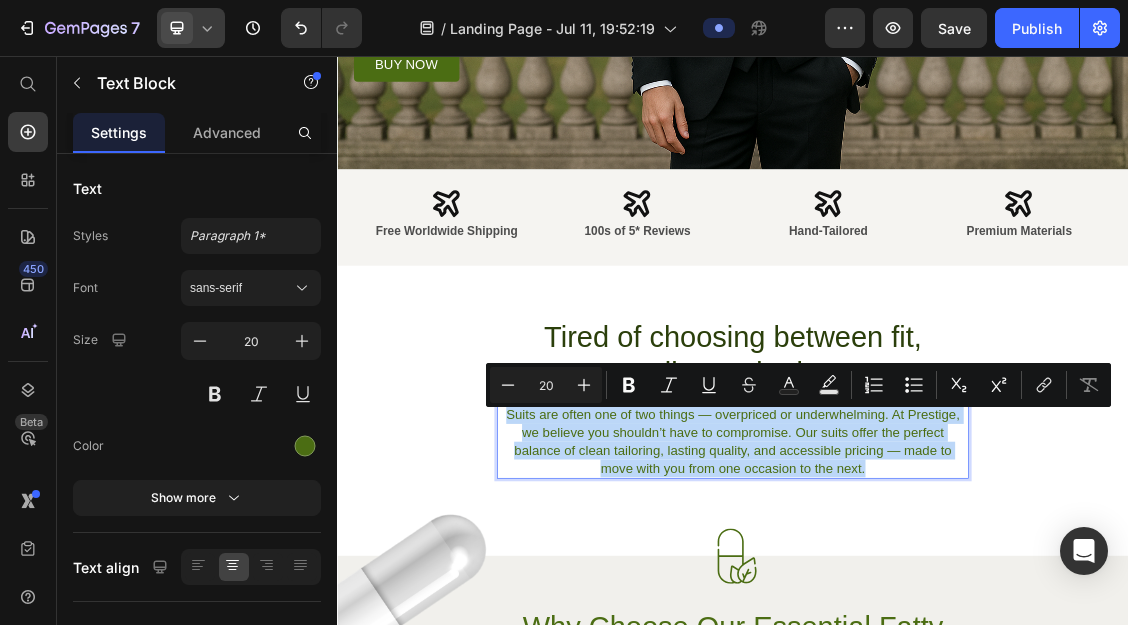 drag, startPoint x: 585, startPoint y: 593, endPoint x: 1176, endPoint y: 689, distance: 598.7462 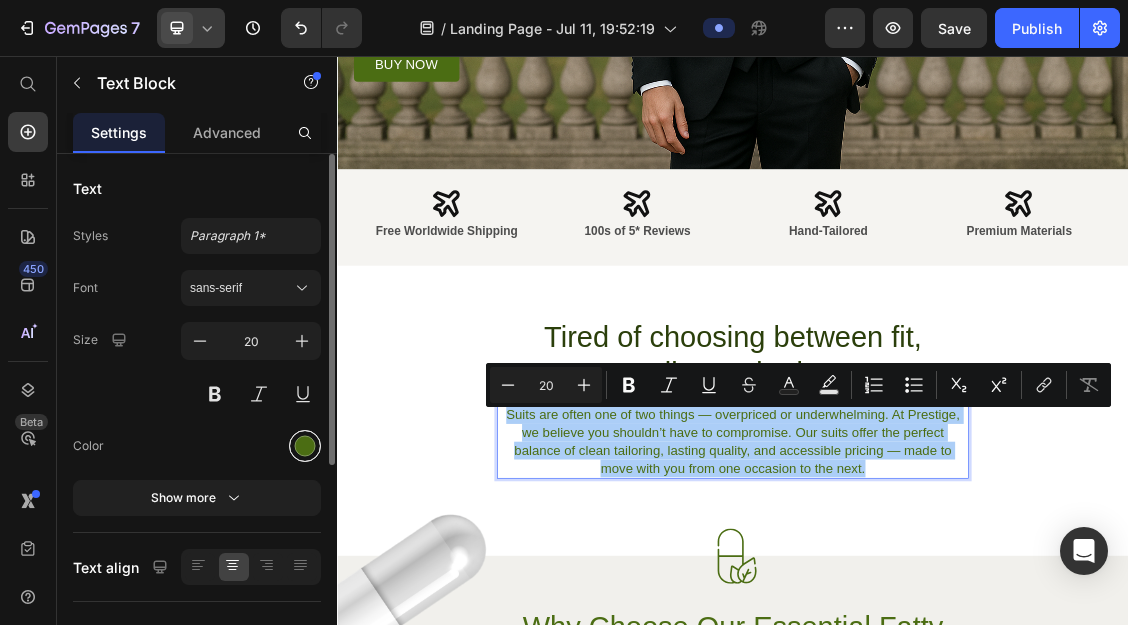 click at bounding box center (305, 446) 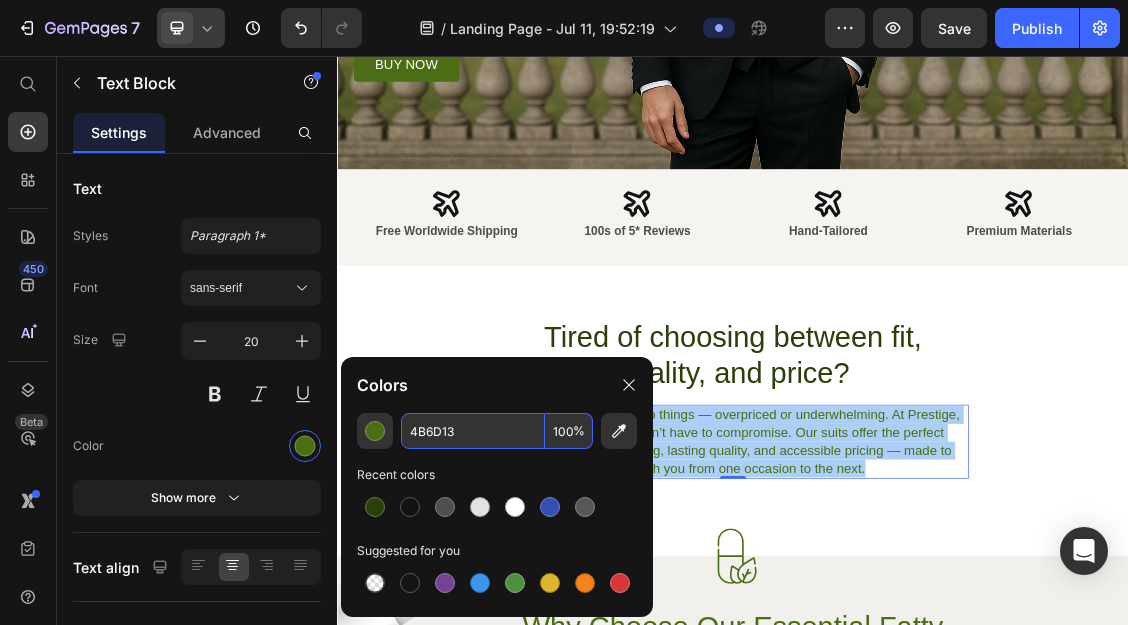 click on "4B6D13" at bounding box center [473, 431] 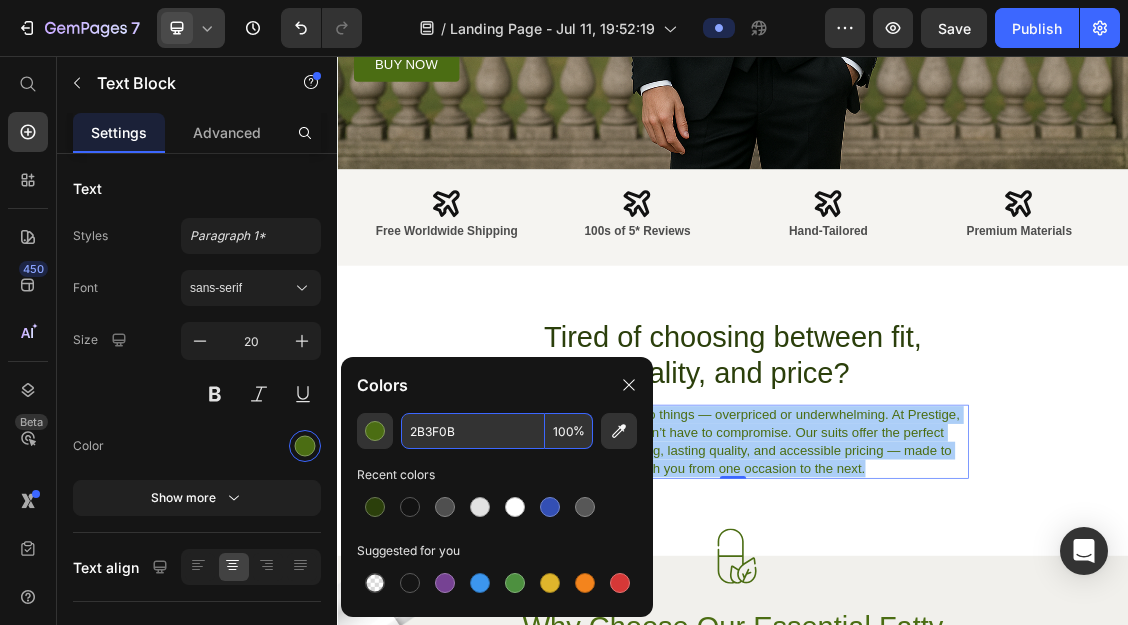 type on "2B3F0B" 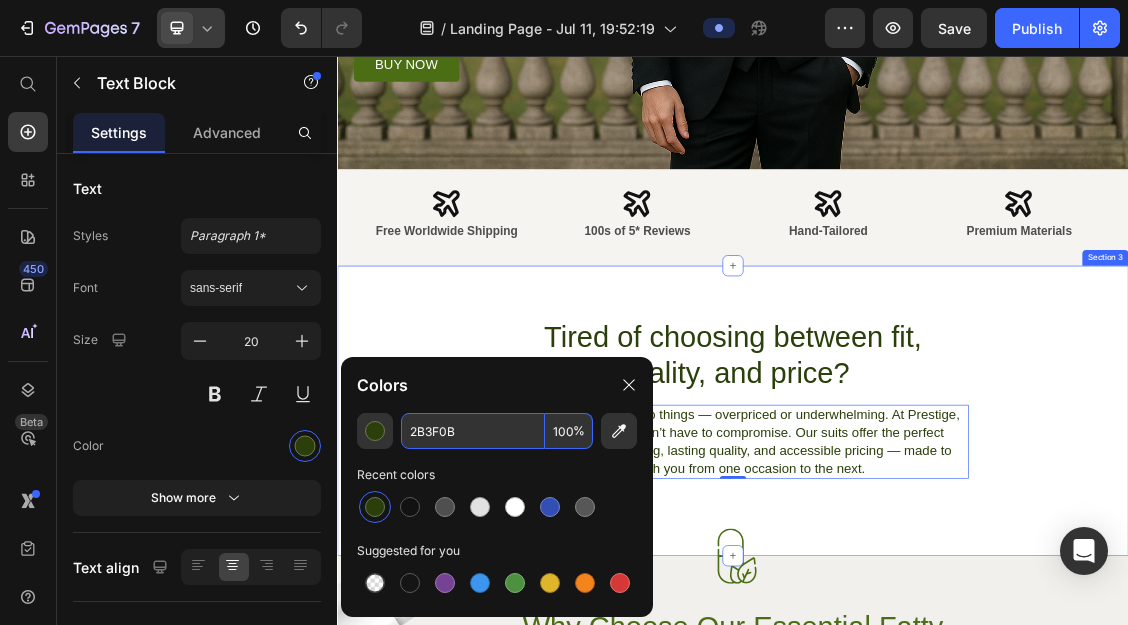 click on "Heading Suits are often one of two things — overpriced or underwhelming. At Prestige, we believe you shouldn’t have to compromise. Our suits offer the perfect balance of clean tailoring, lasting quality, and accessible pricing — made to move with you from one occasion to the next. Text Block   [NUMBER] Row Section [NUMBER]" at bounding box center [937, 594] 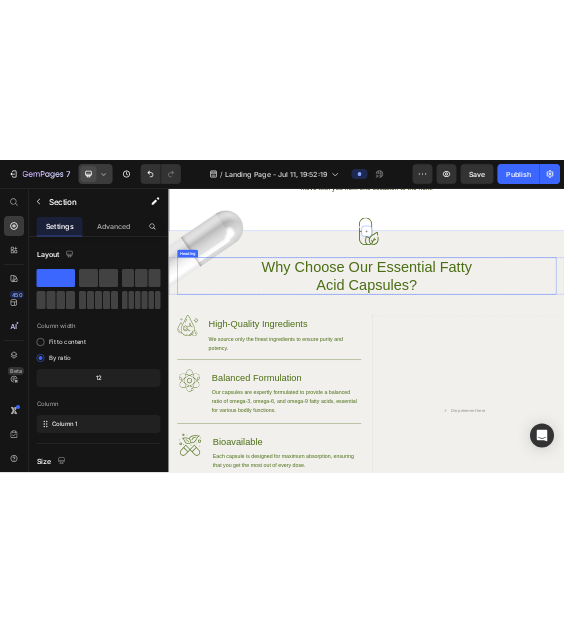 scroll, scrollTop: 821, scrollLeft: 0, axis: vertical 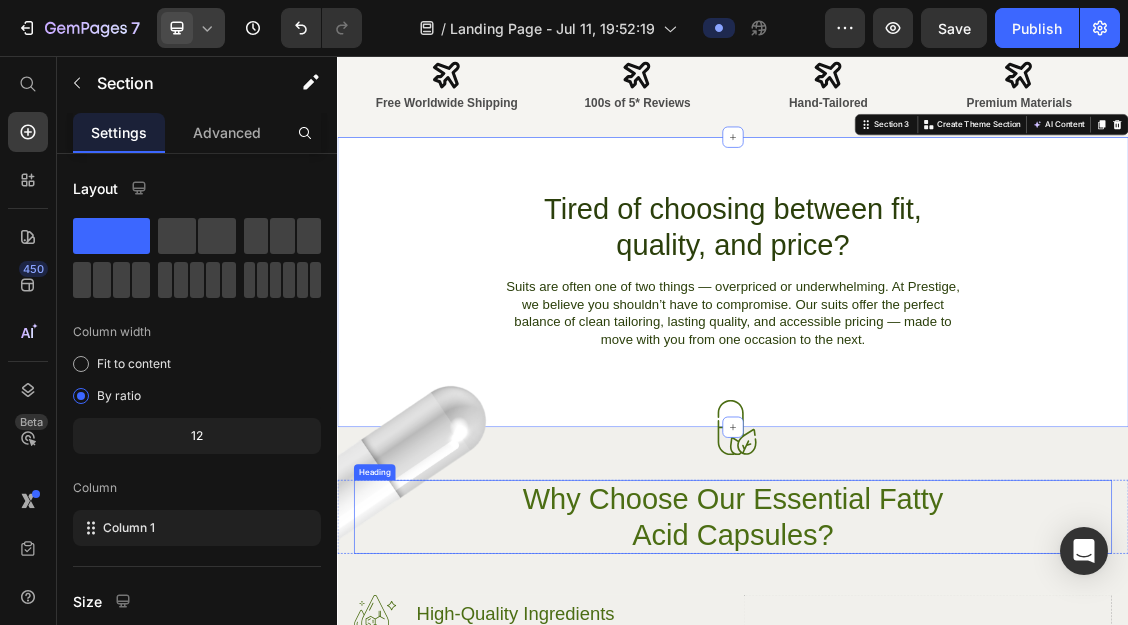 click on "Tired of choosing between fit, quality, and price?" at bounding box center [937, 315] 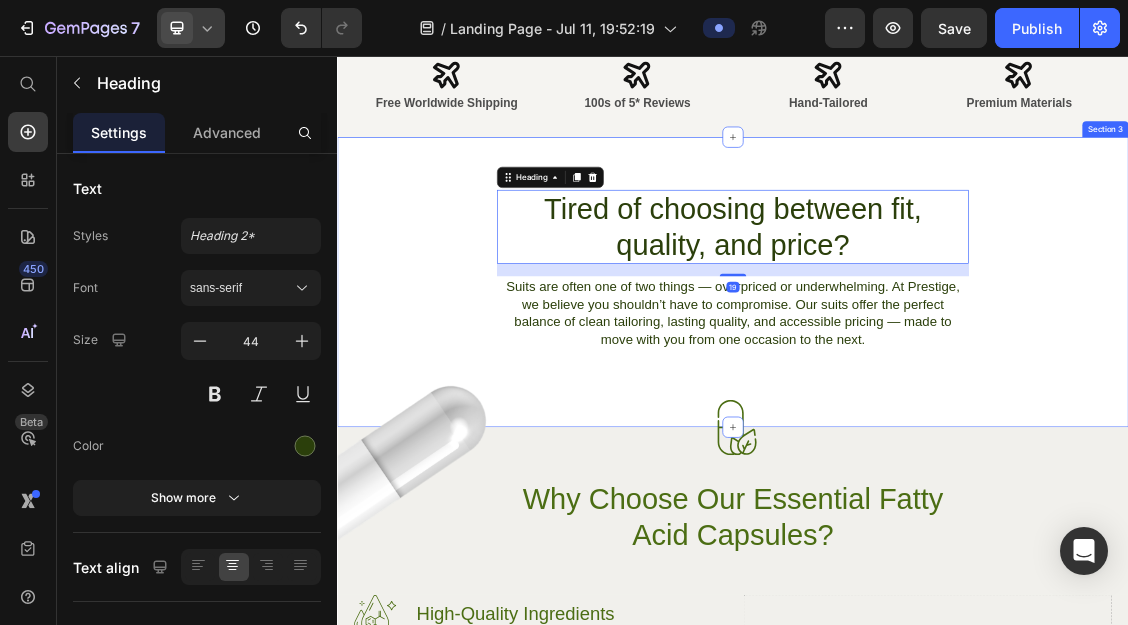 click on "Heading [NUMBER] Suits are often one of two things — overpriced or underwhelming. At Prestige, we believe you shouldn’t have to compromise. Our suits offer the perfect balance of clean tailoring, lasting quality, and accessible pricing — made to move with you from one occasion to the next. Text Block Row Section [NUMBER]" at bounding box center (937, 399) 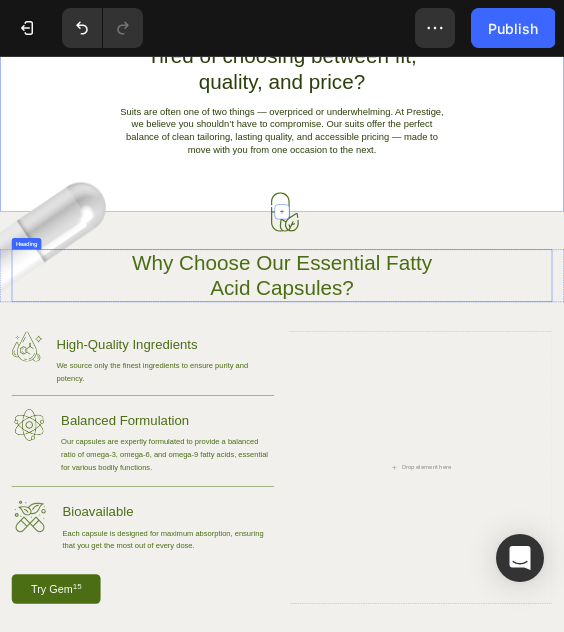scroll, scrollTop: 1053, scrollLeft: 0, axis: vertical 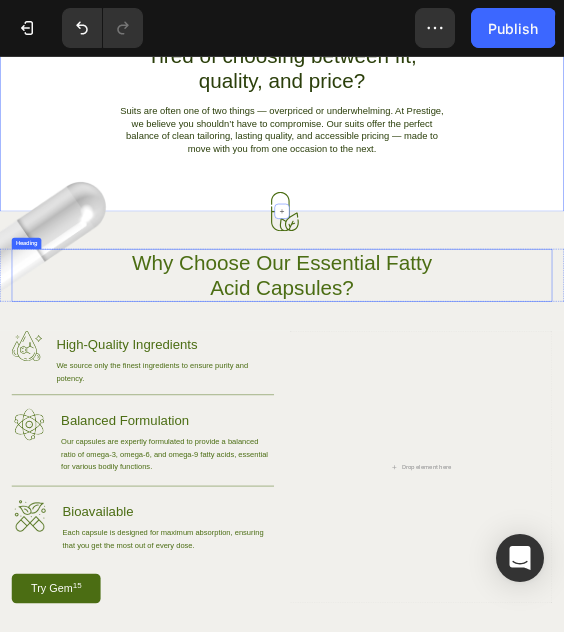 drag, startPoint x: 472, startPoint y: 507, endPoint x: 331, endPoint y: 503, distance: 141.05673 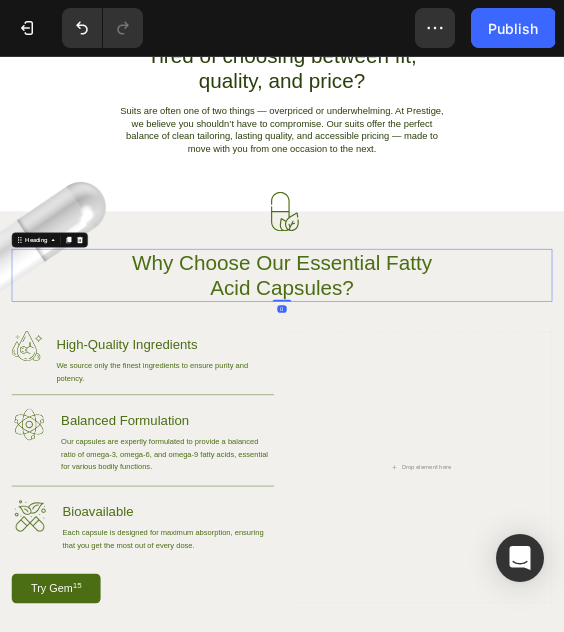 click on "Why Choose Our Essential Fatty Acid Capsules?" at bounding box center [600, 523] 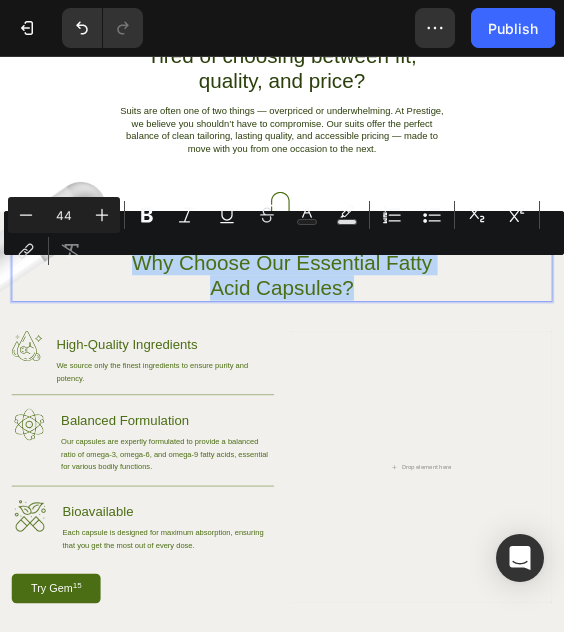 drag, startPoint x: 286, startPoint y: 490, endPoint x: 756, endPoint y: 536, distance: 472.2457 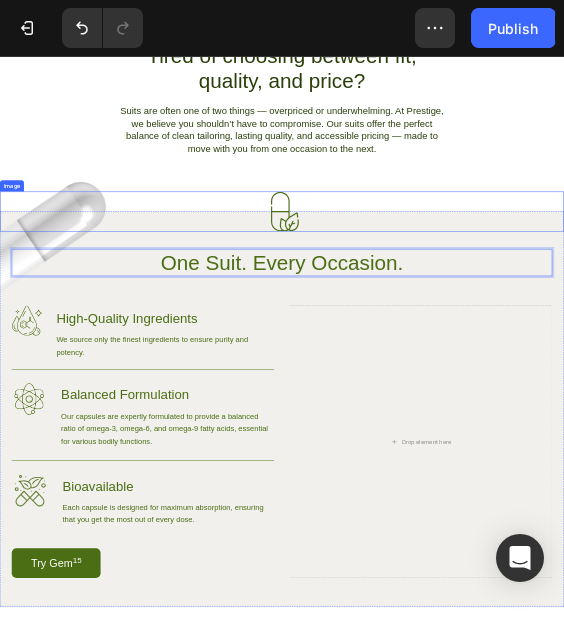 click at bounding box center (600, 387) 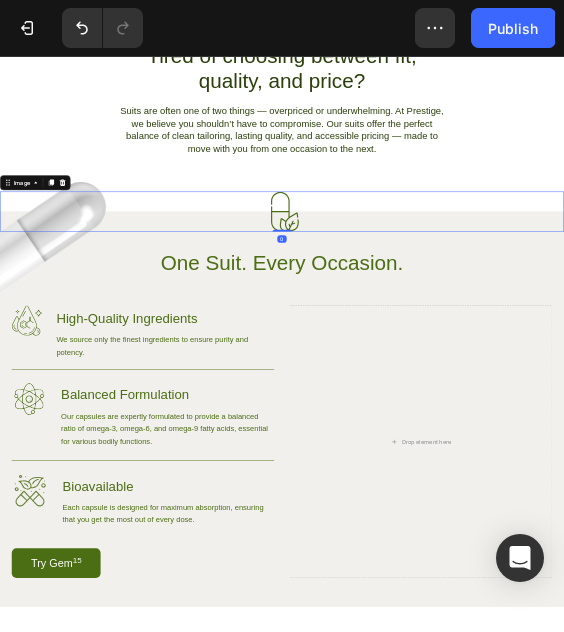 click at bounding box center (600, 387) 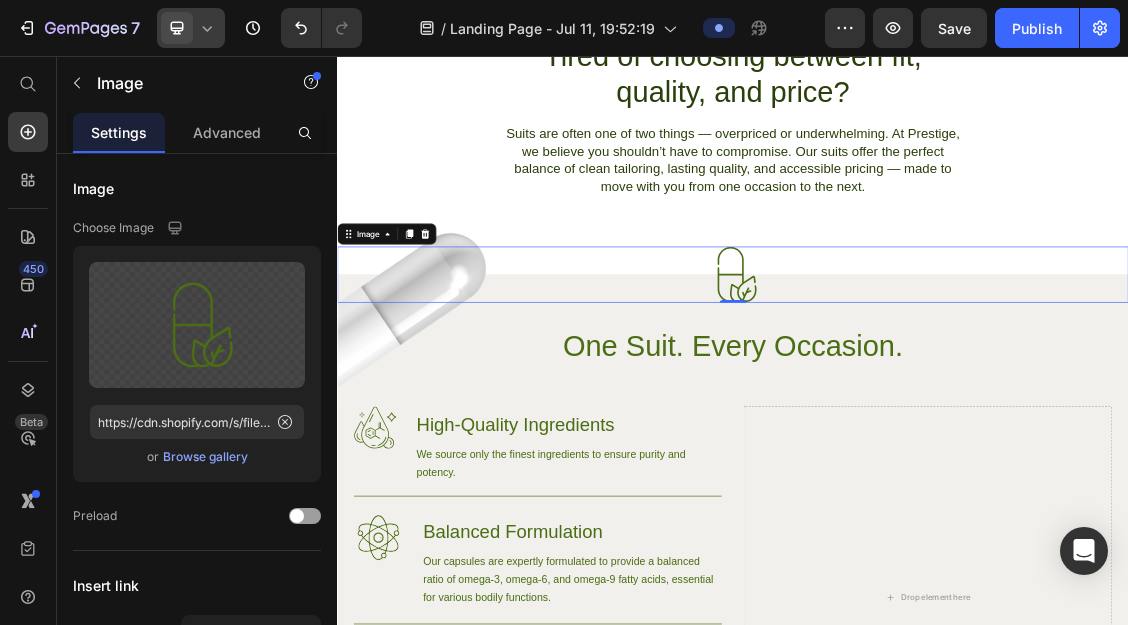 click at bounding box center (937, 387) 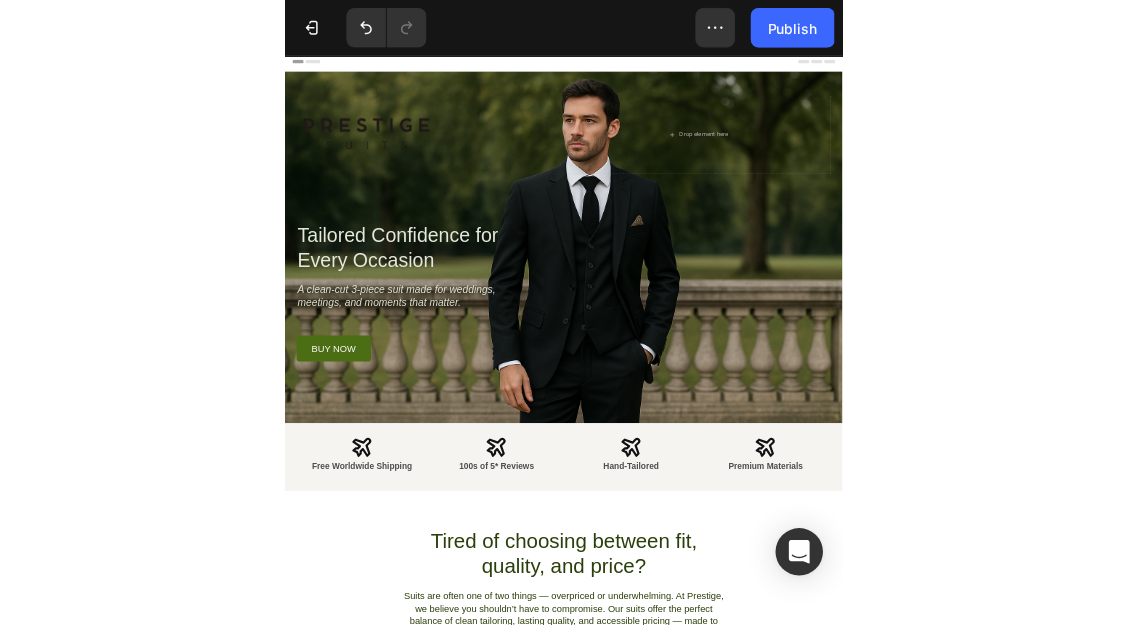 scroll, scrollTop: 0, scrollLeft: 0, axis: both 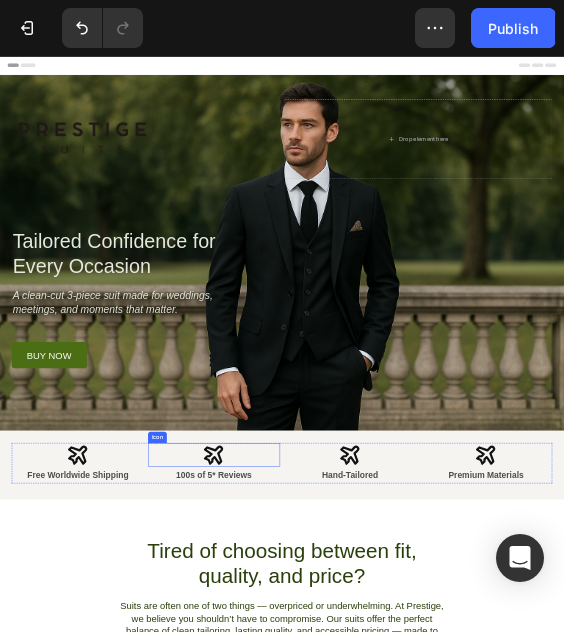 click 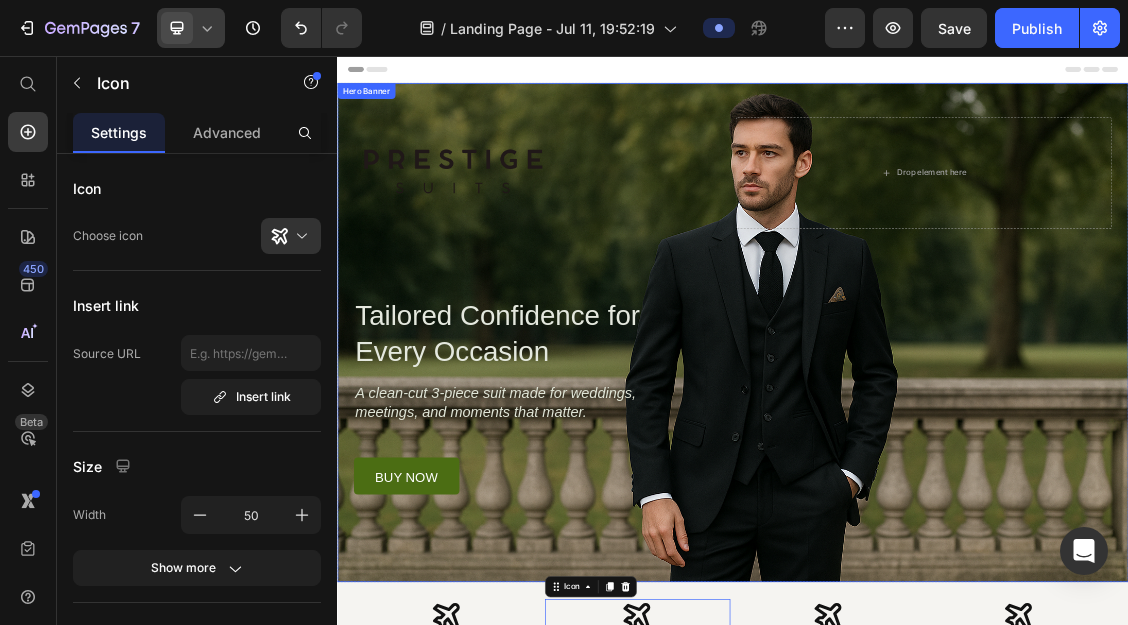 scroll, scrollTop: 127, scrollLeft: 0, axis: vertical 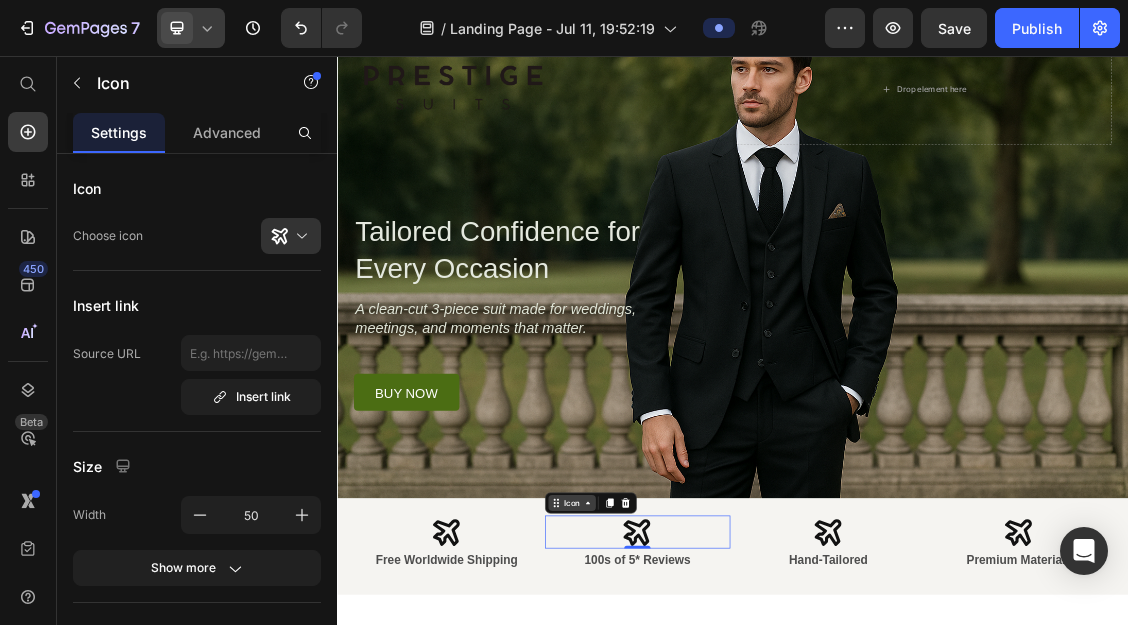 click 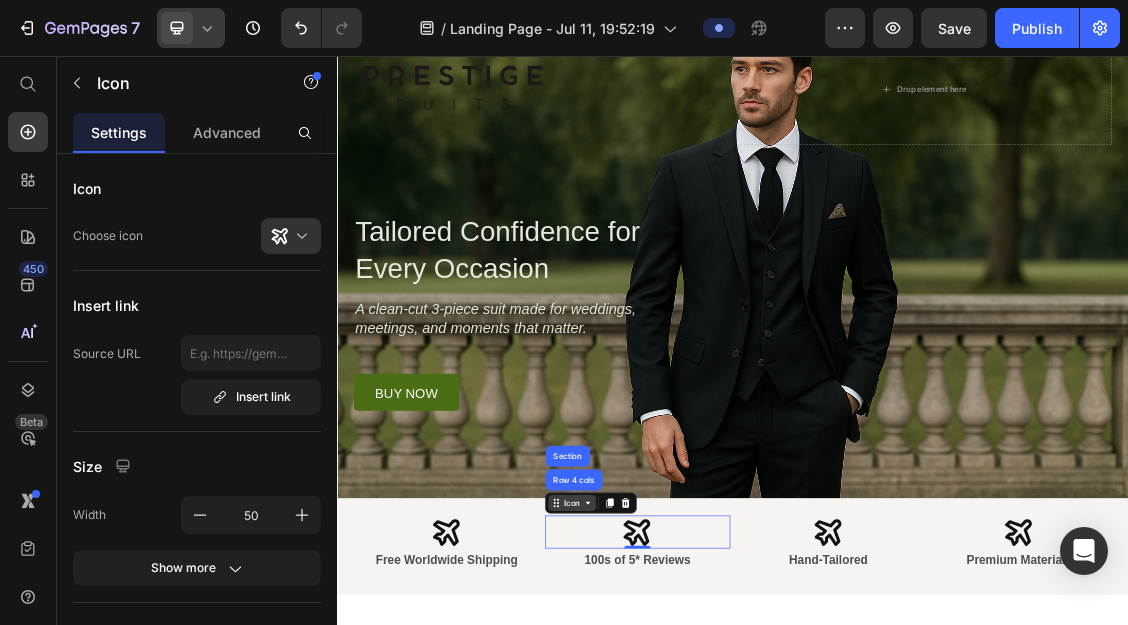 click 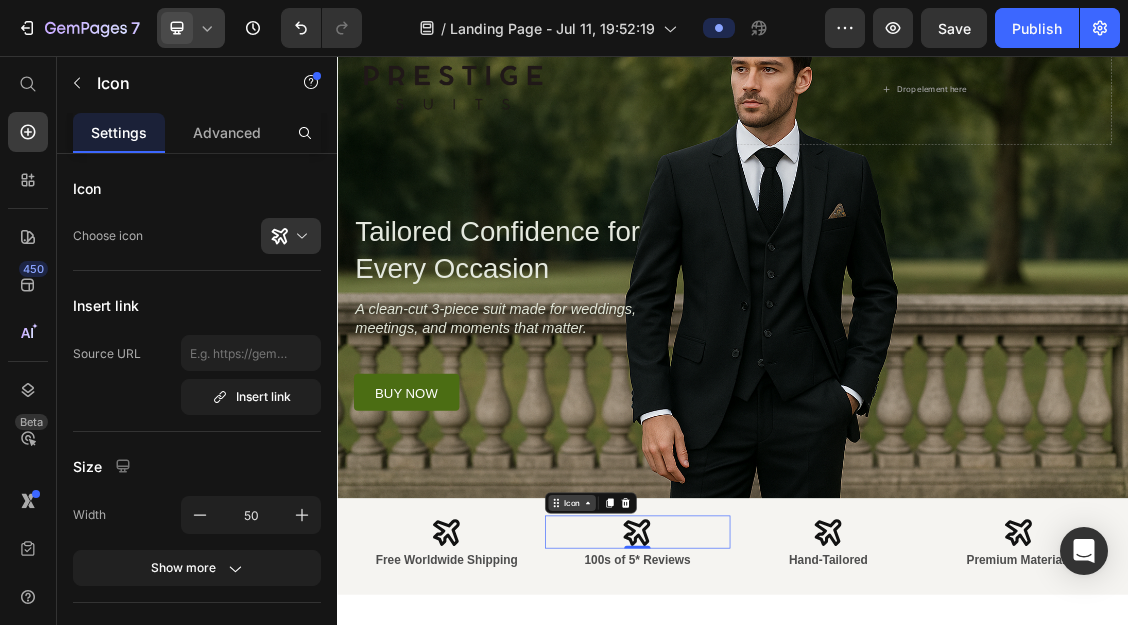 click 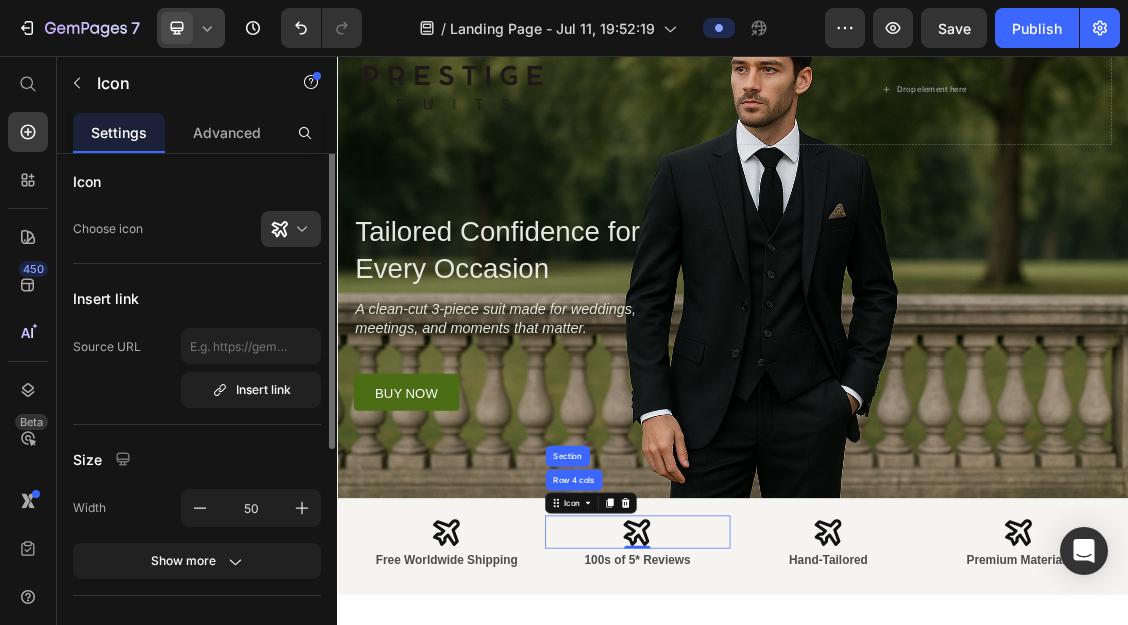 scroll, scrollTop: 0, scrollLeft: 0, axis: both 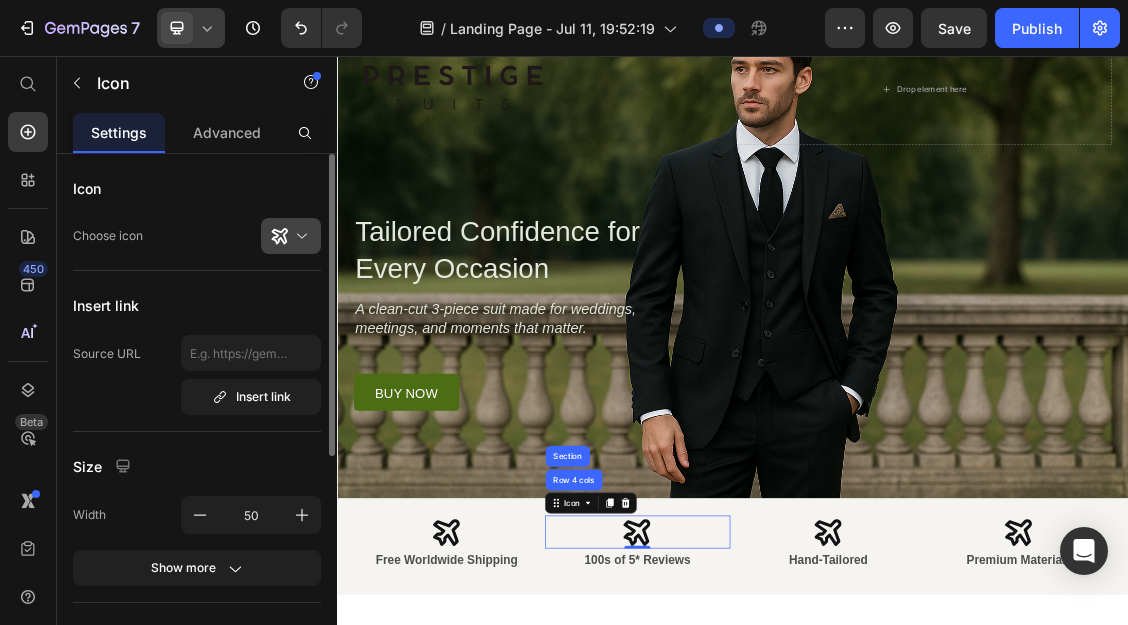 click at bounding box center (299, 236) 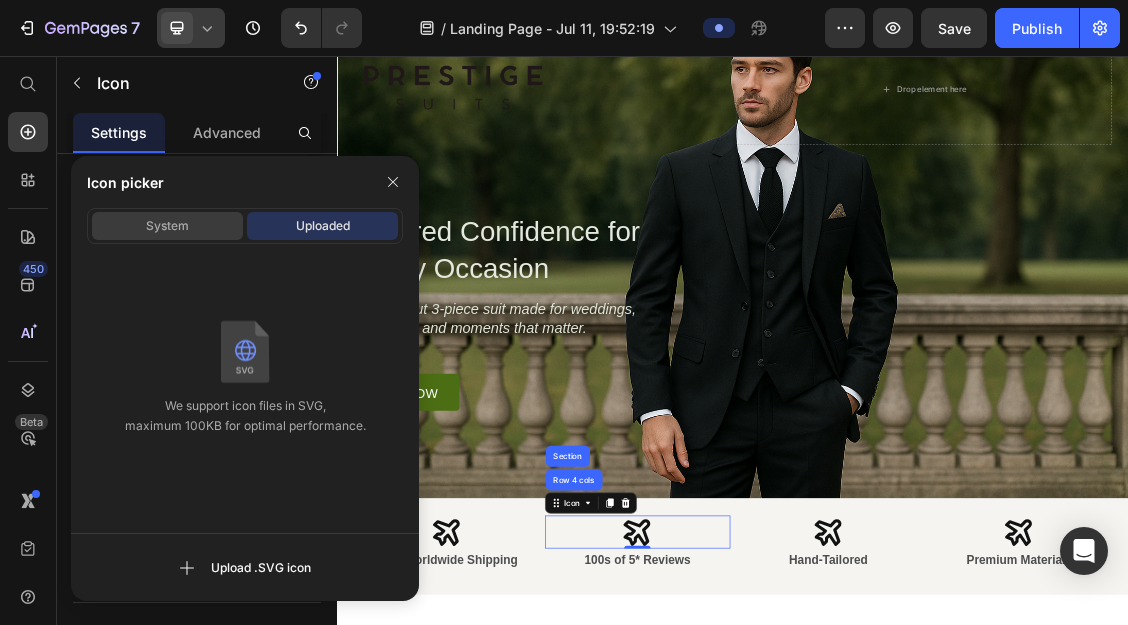 click on "System" at bounding box center (167, 226) 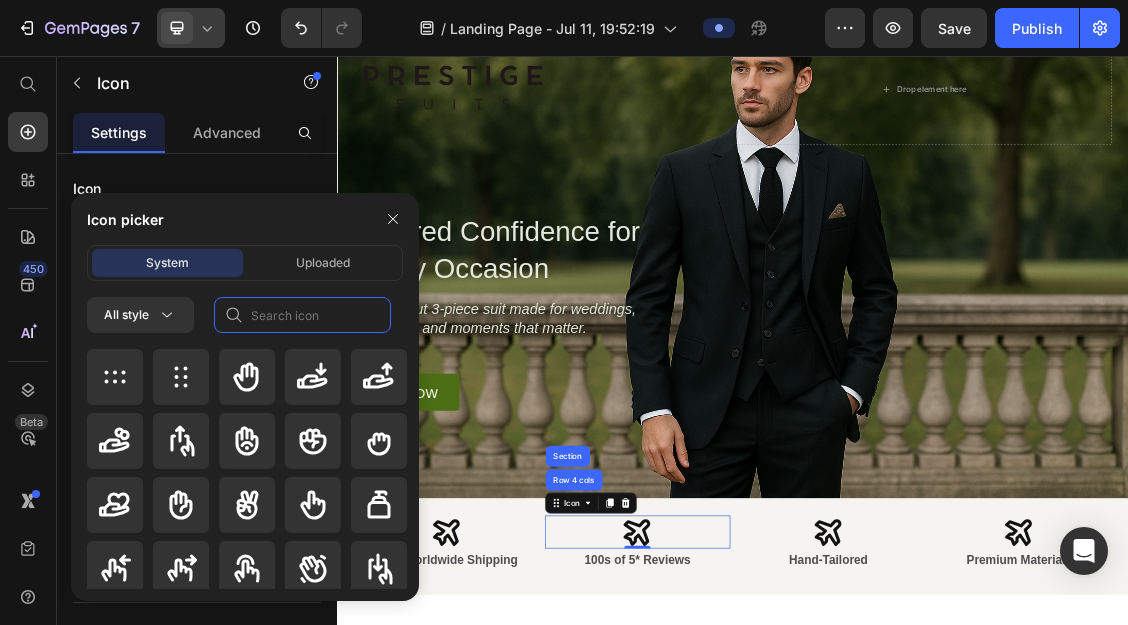 click 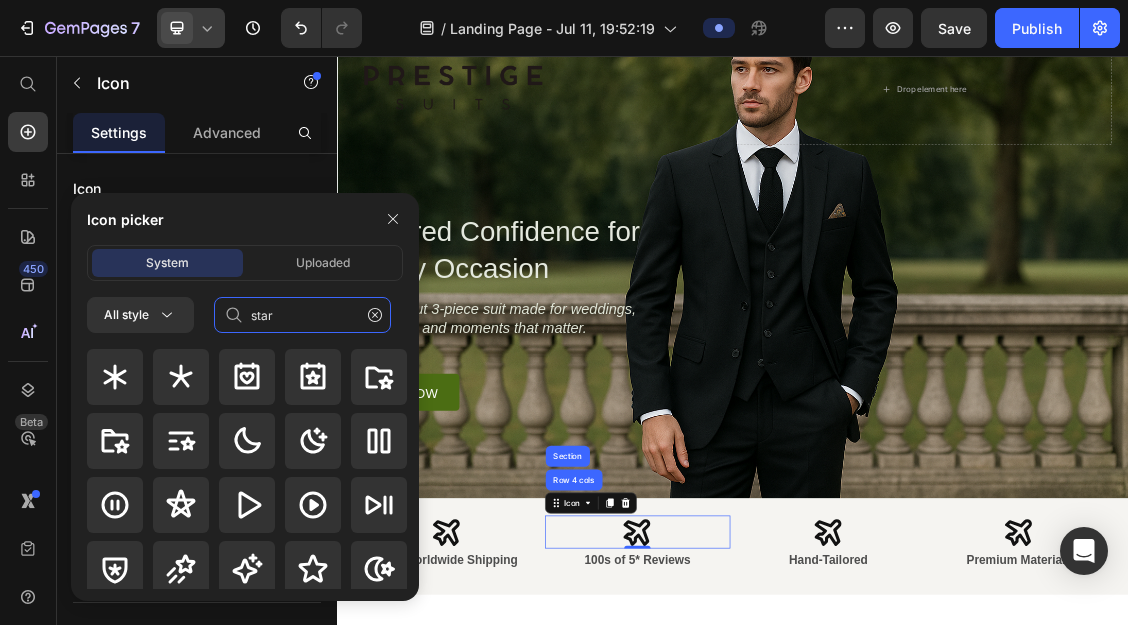 type on "star" 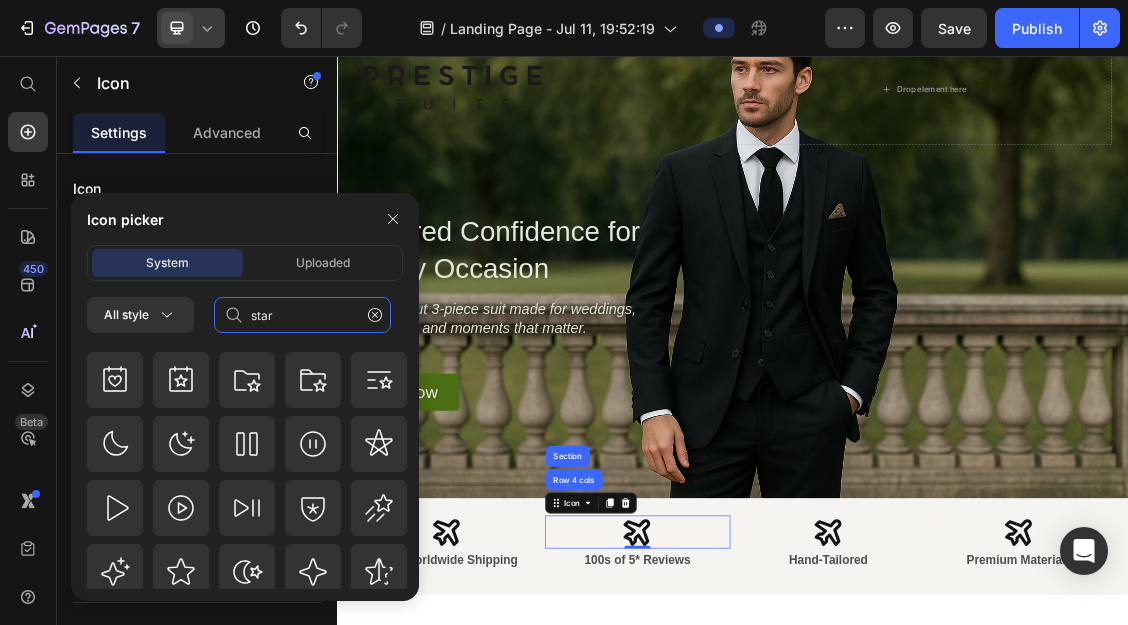 scroll, scrollTop: 149, scrollLeft: 0, axis: vertical 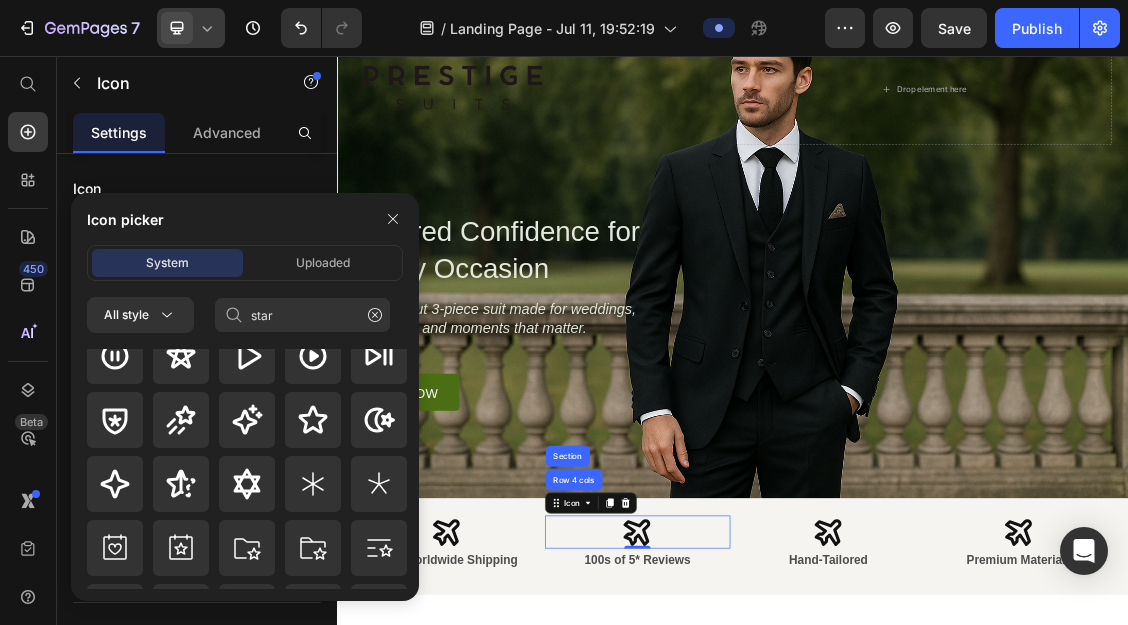 click 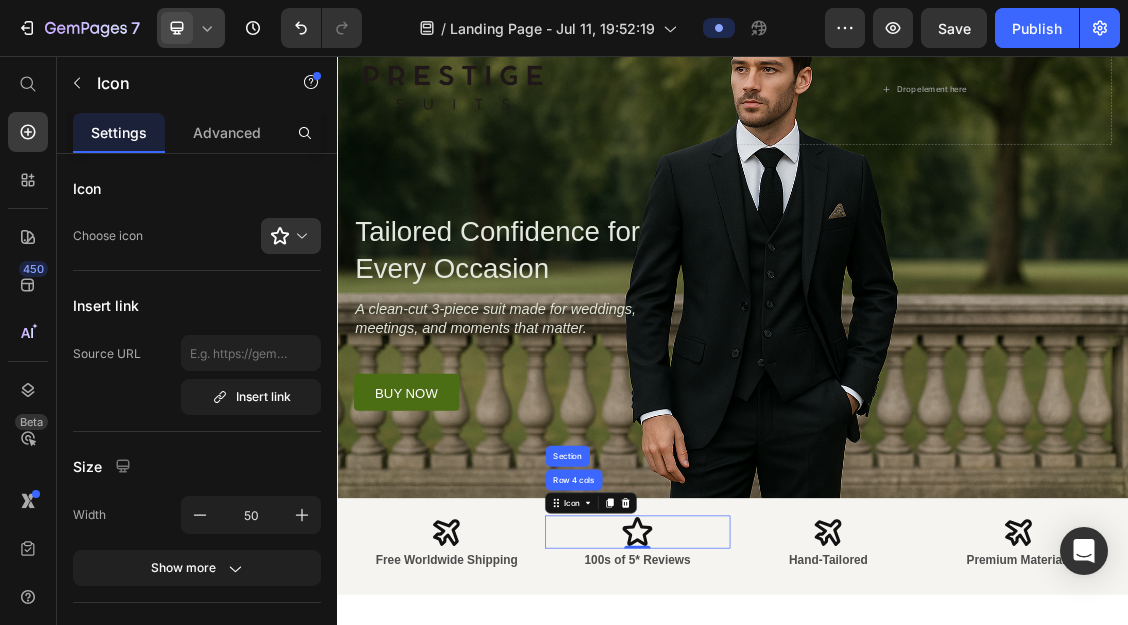 click 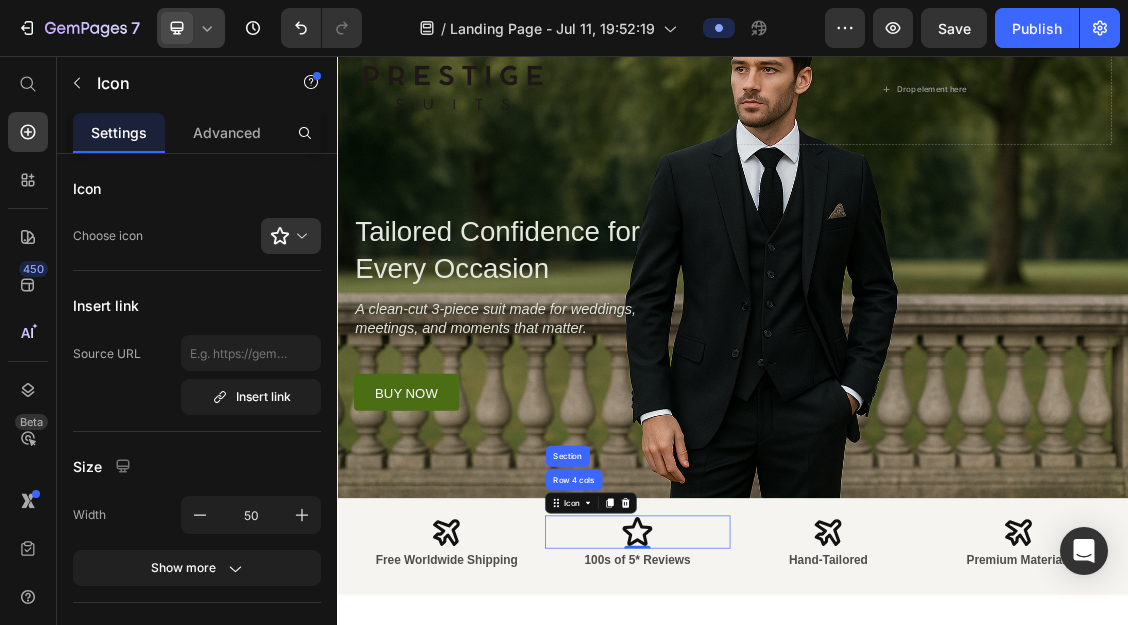 click 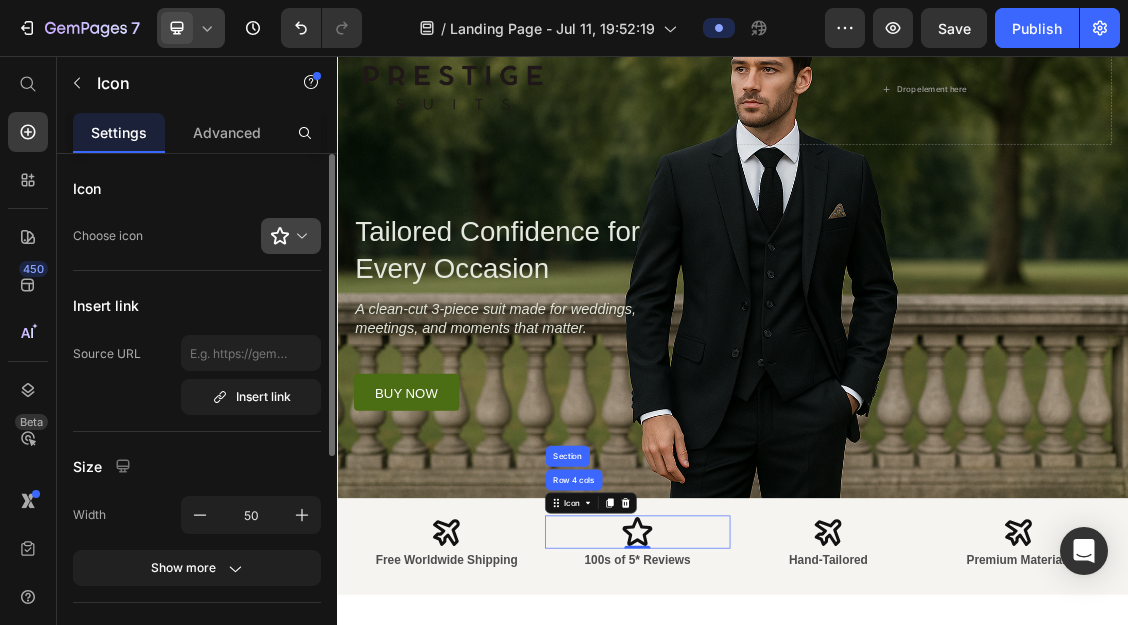 click at bounding box center (299, 236) 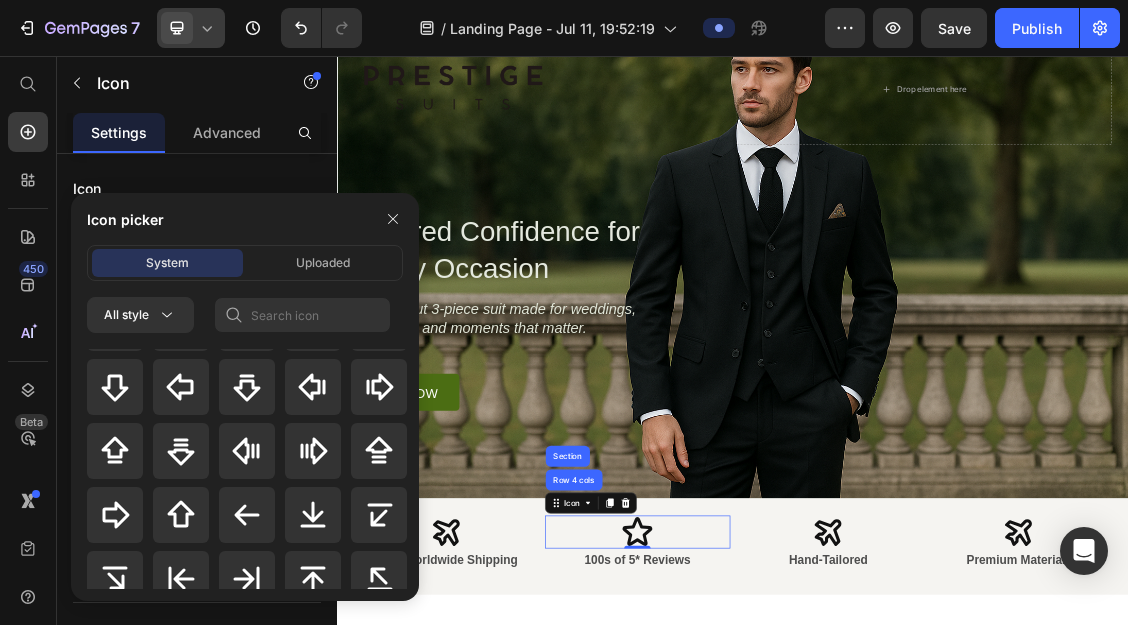 scroll, scrollTop: 953, scrollLeft: 0, axis: vertical 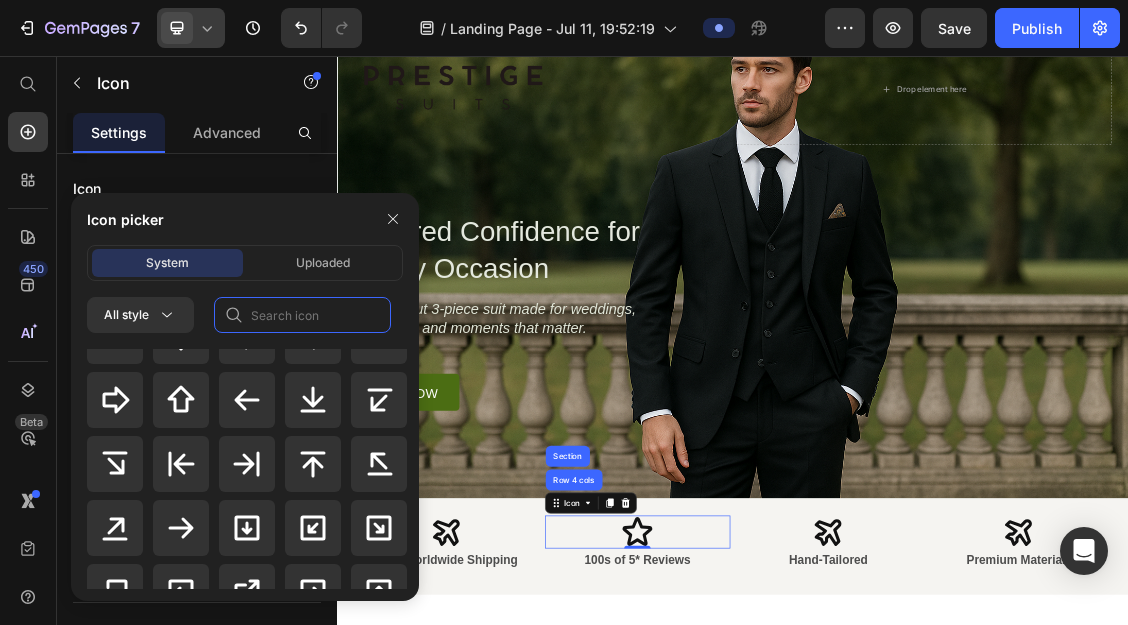 click 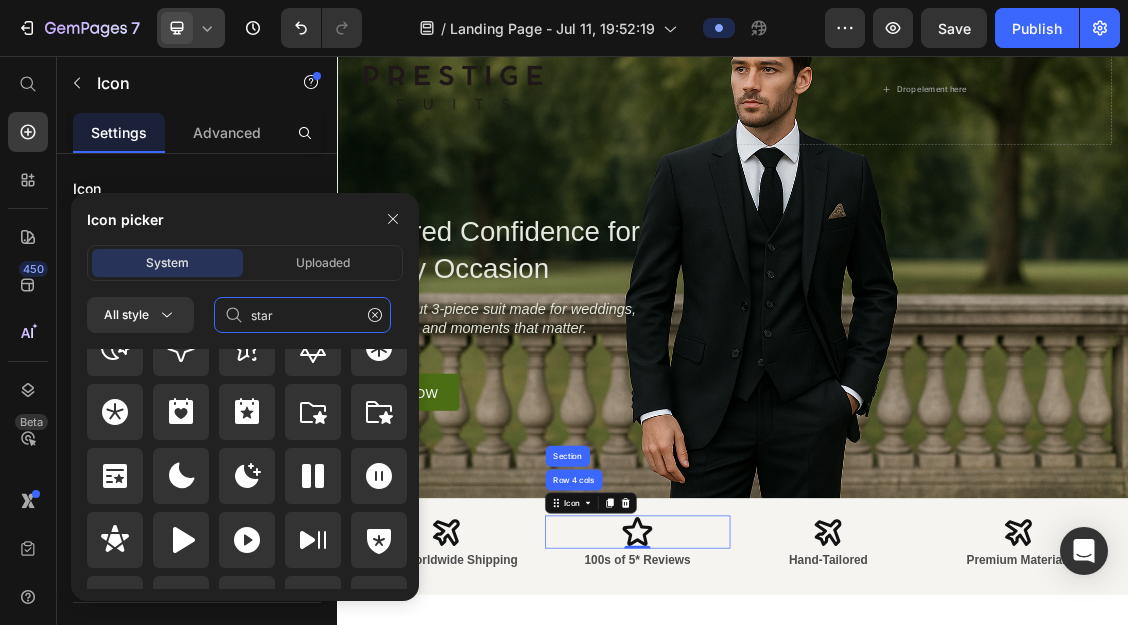 scroll, scrollTop: 832, scrollLeft: 0, axis: vertical 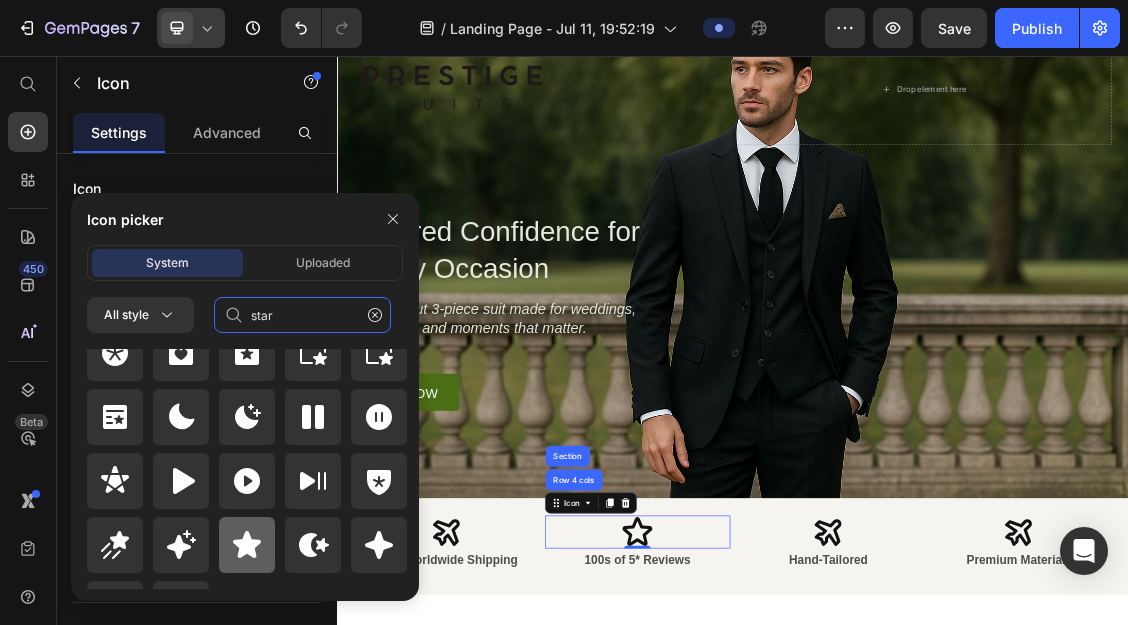 type on "star" 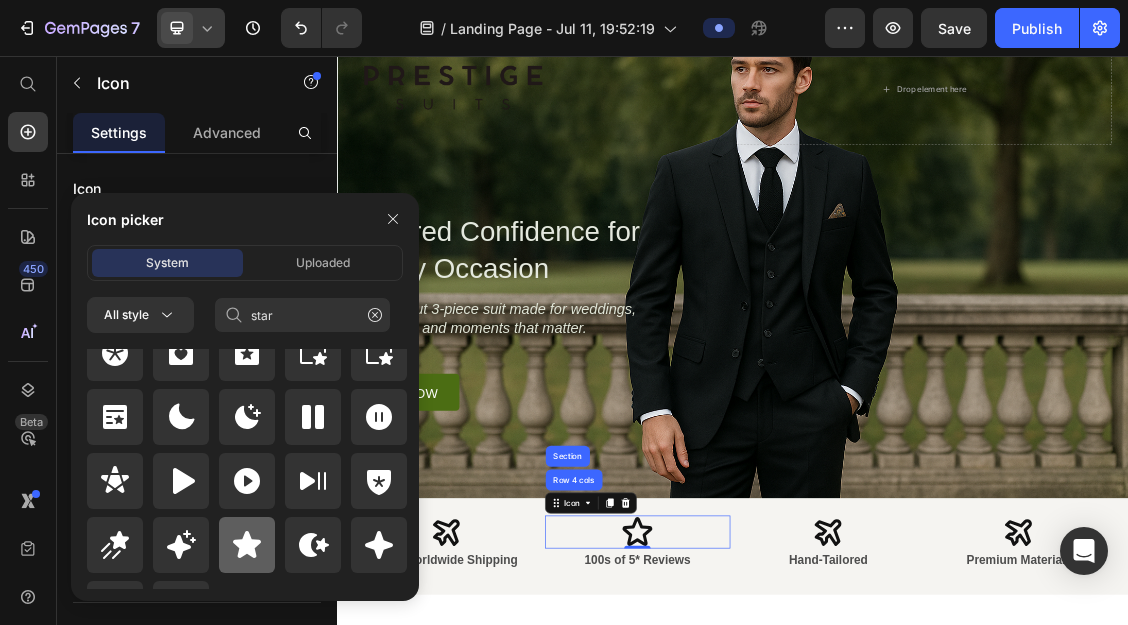 click 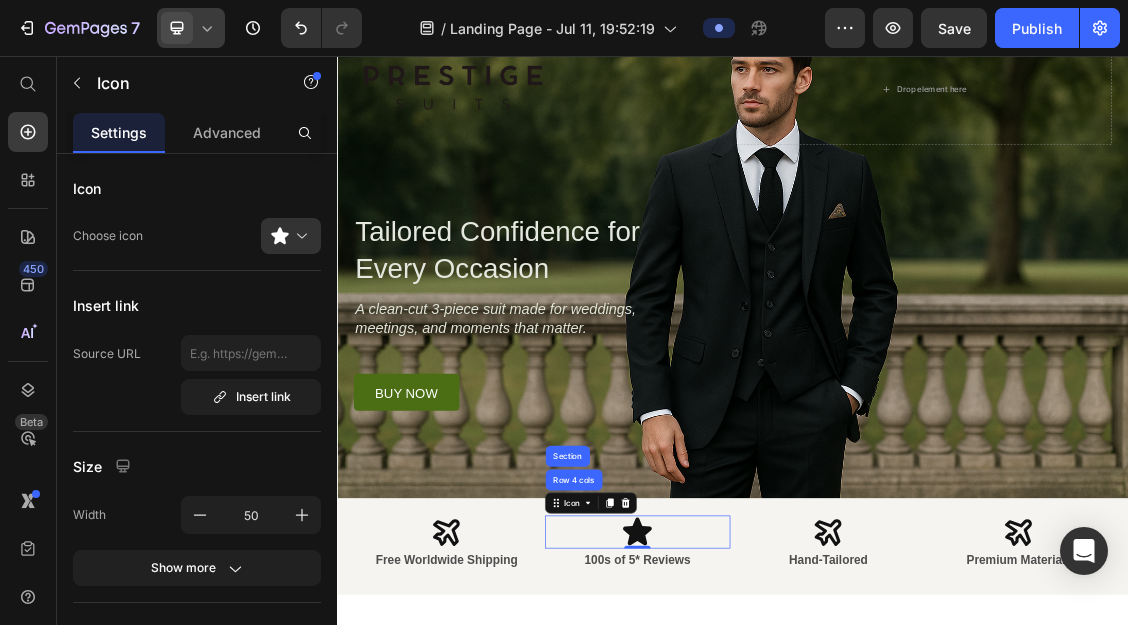 scroll, scrollTop: 0, scrollLeft: 0, axis: both 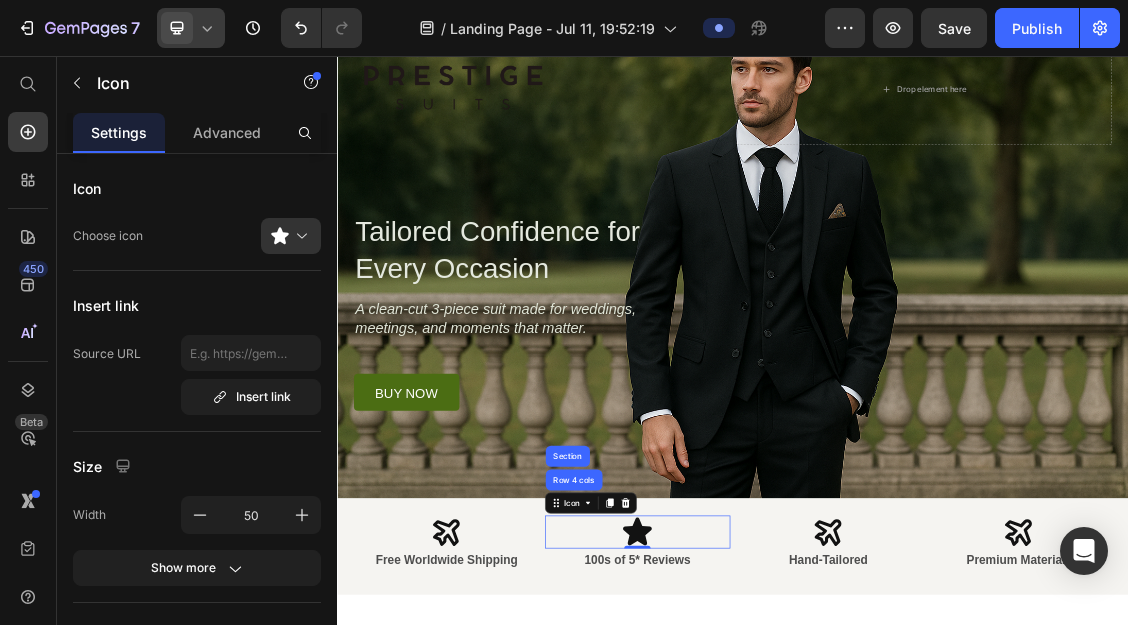 click 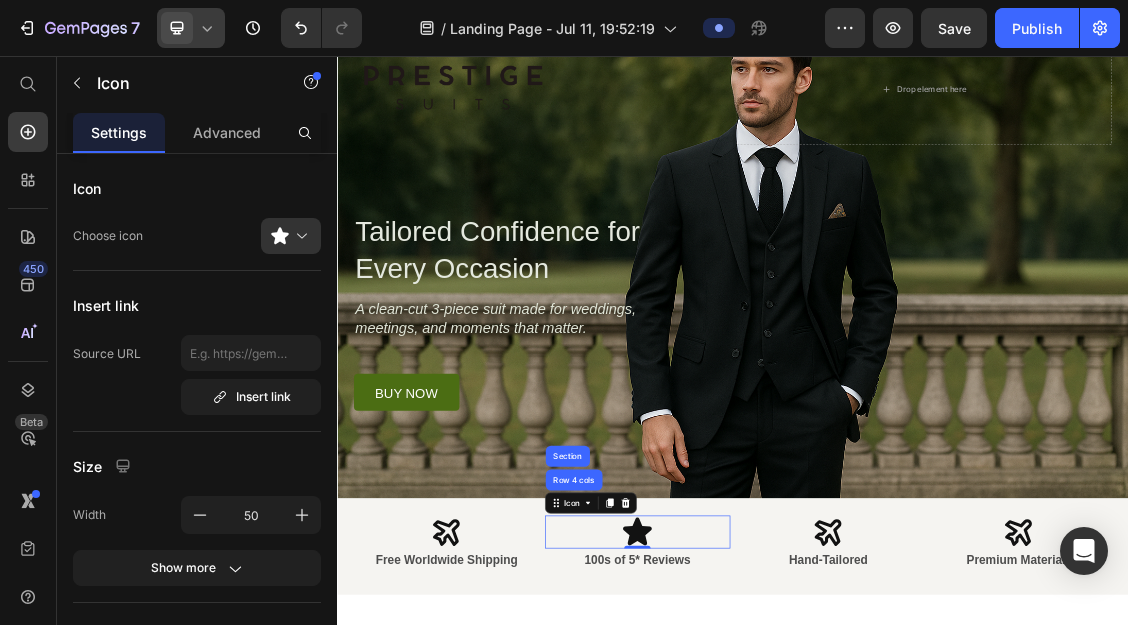 click 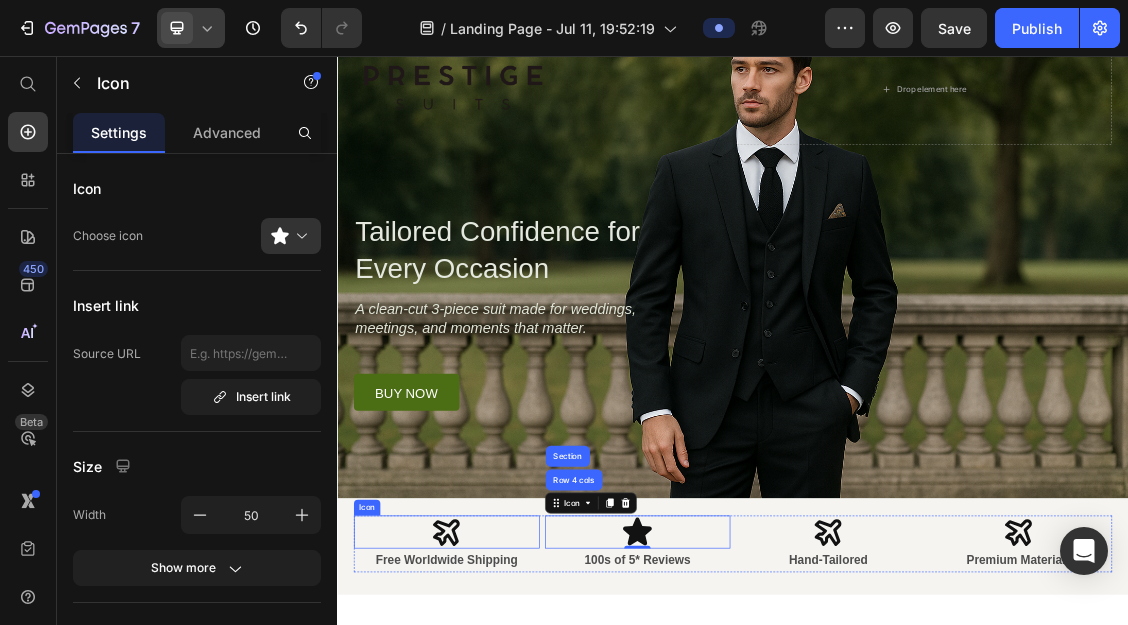 click 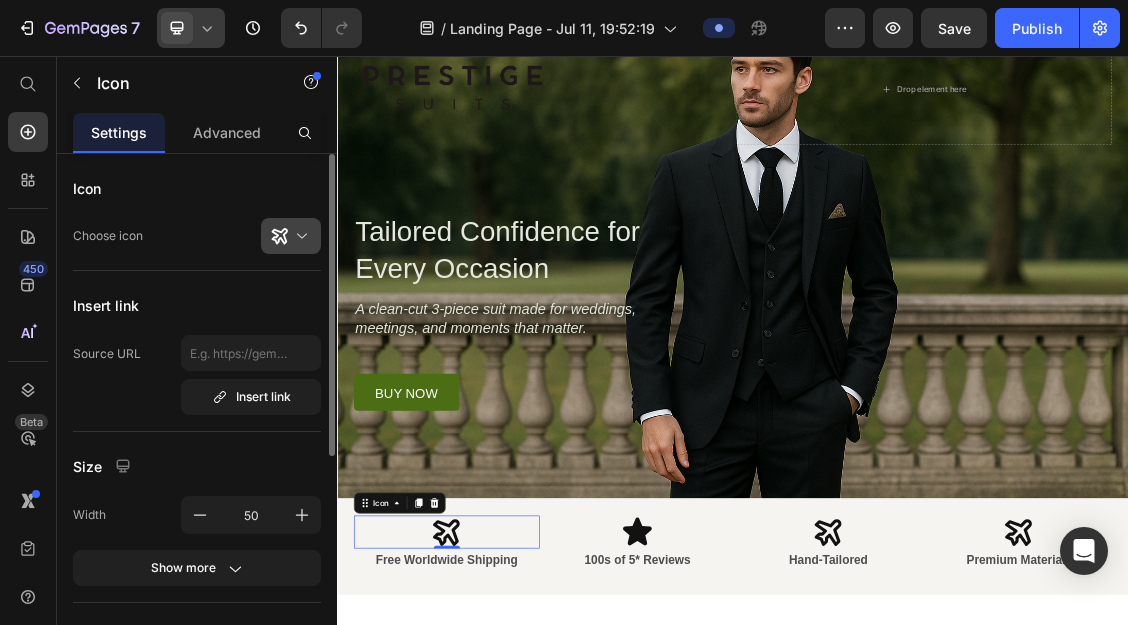 click at bounding box center [299, 236] 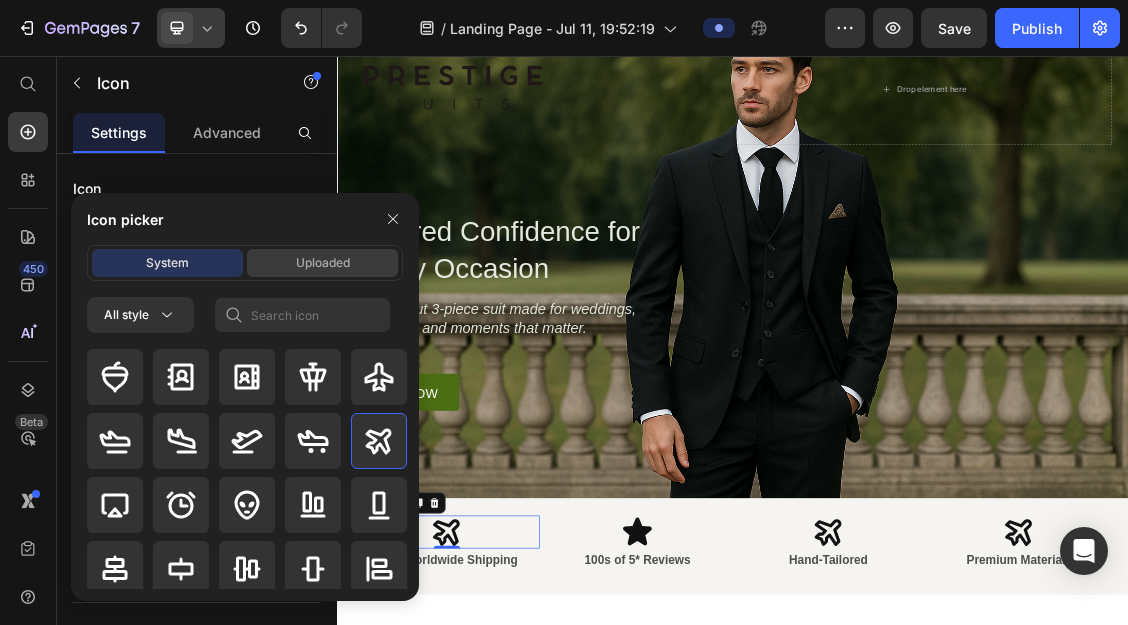 click on "Uploaded" at bounding box center [323, 263] 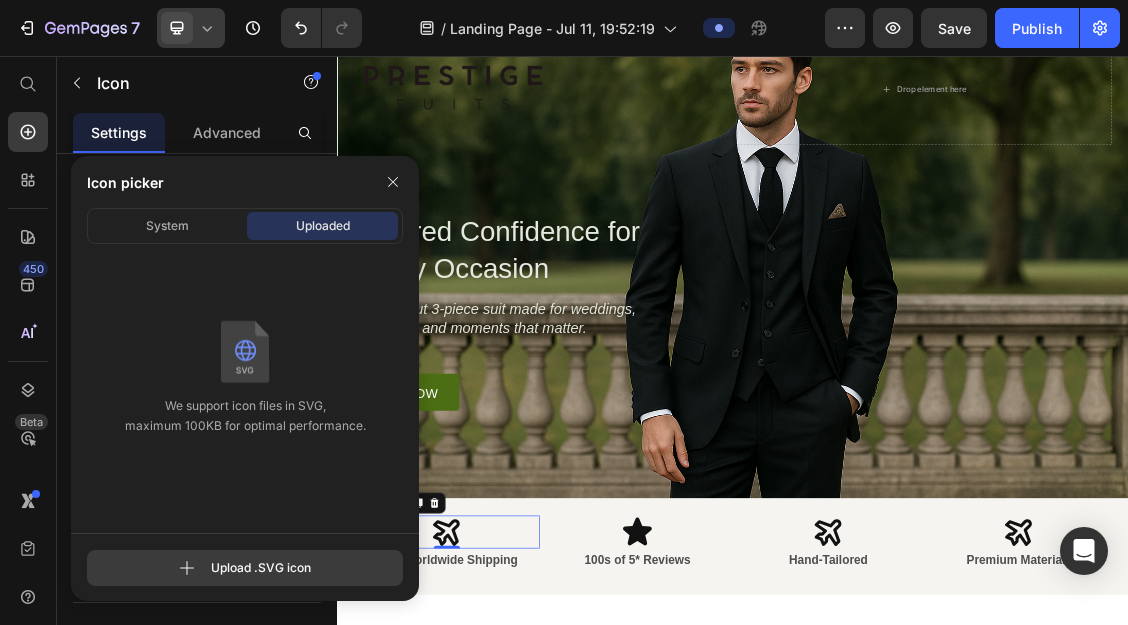 click 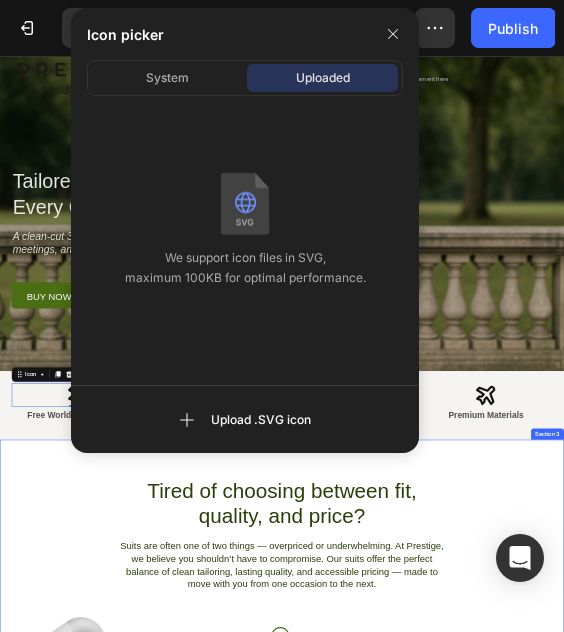drag, startPoint x: 1041, startPoint y: 970, endPoint x: 1062, endPoint y: 973, distance: 21.213203 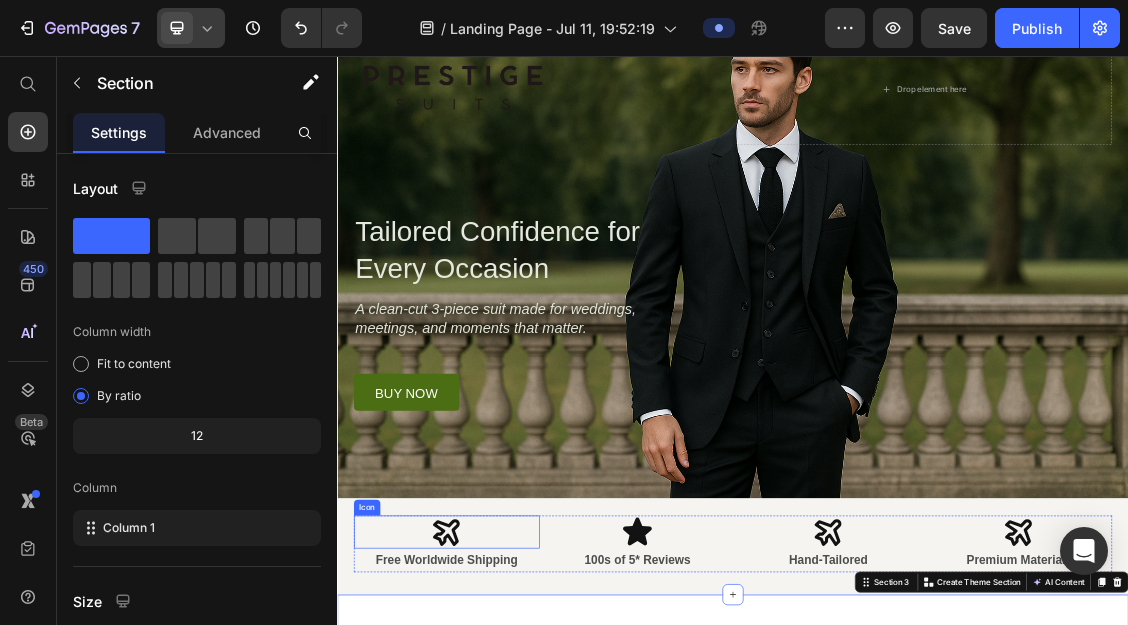 click 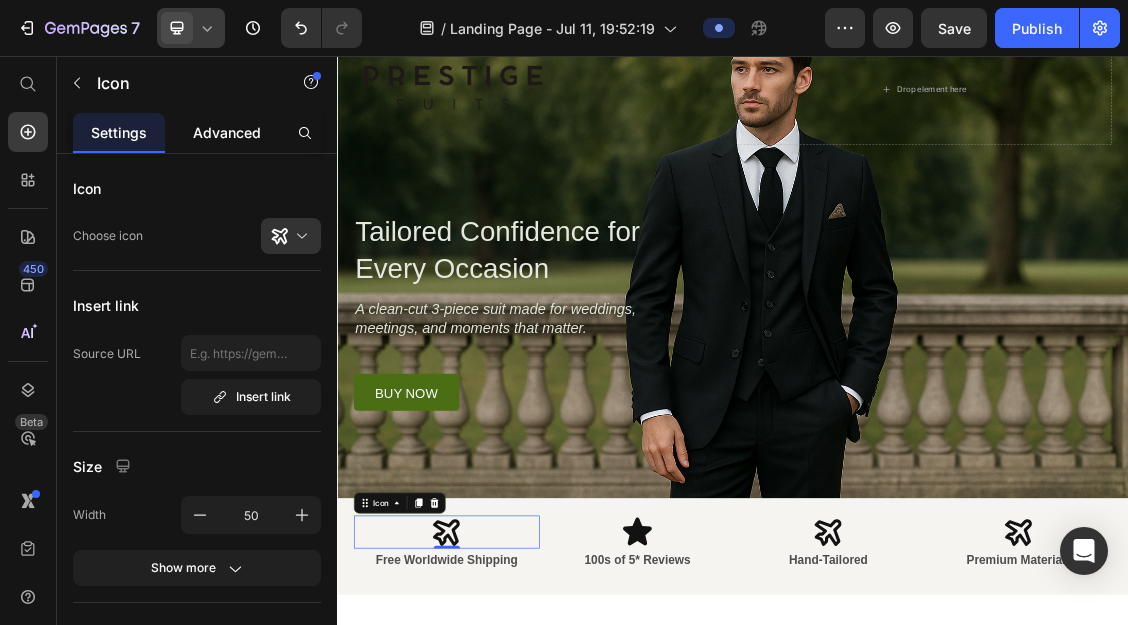 click on "Advanced" at bounding box center [227, 132] 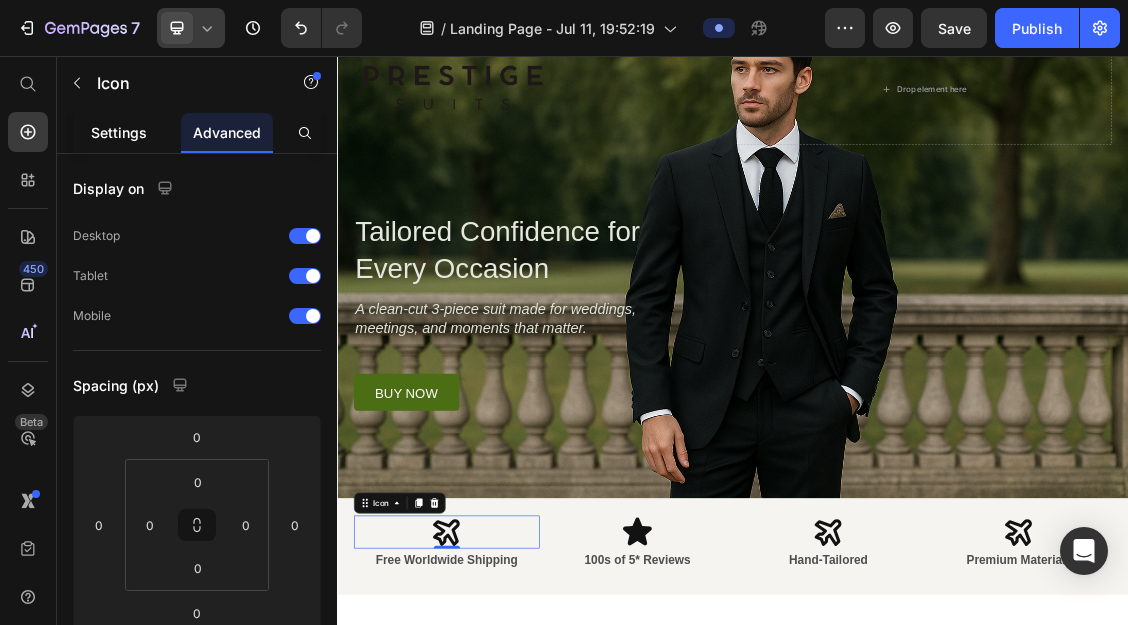 click on "Settings" at bounding box center [119, 132] 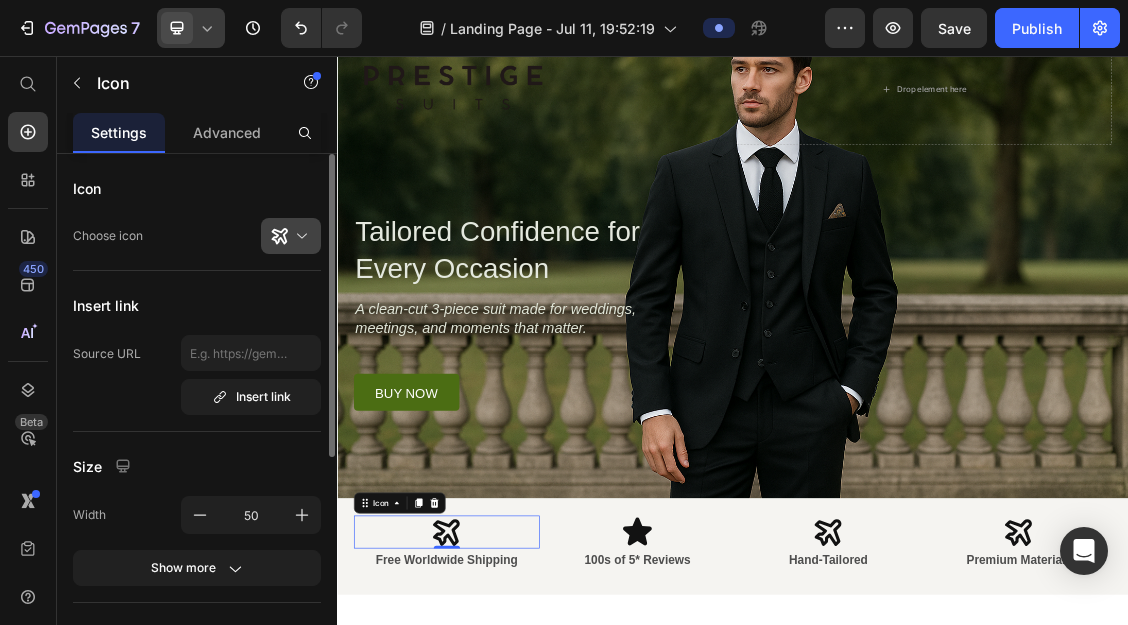 click at bounding box center [299, 236] 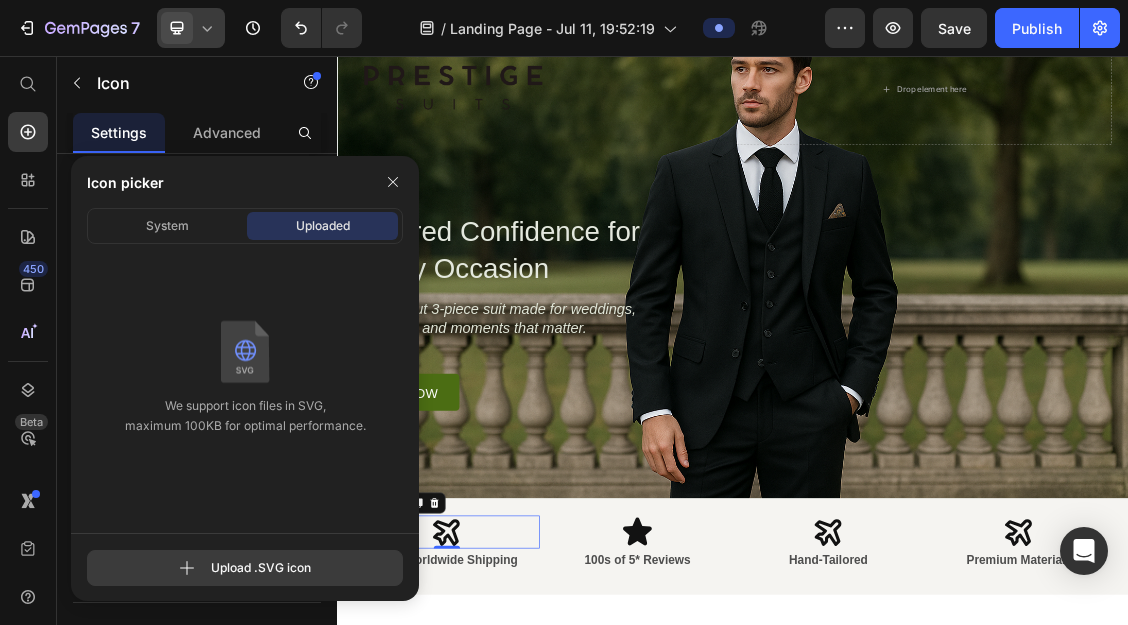 click 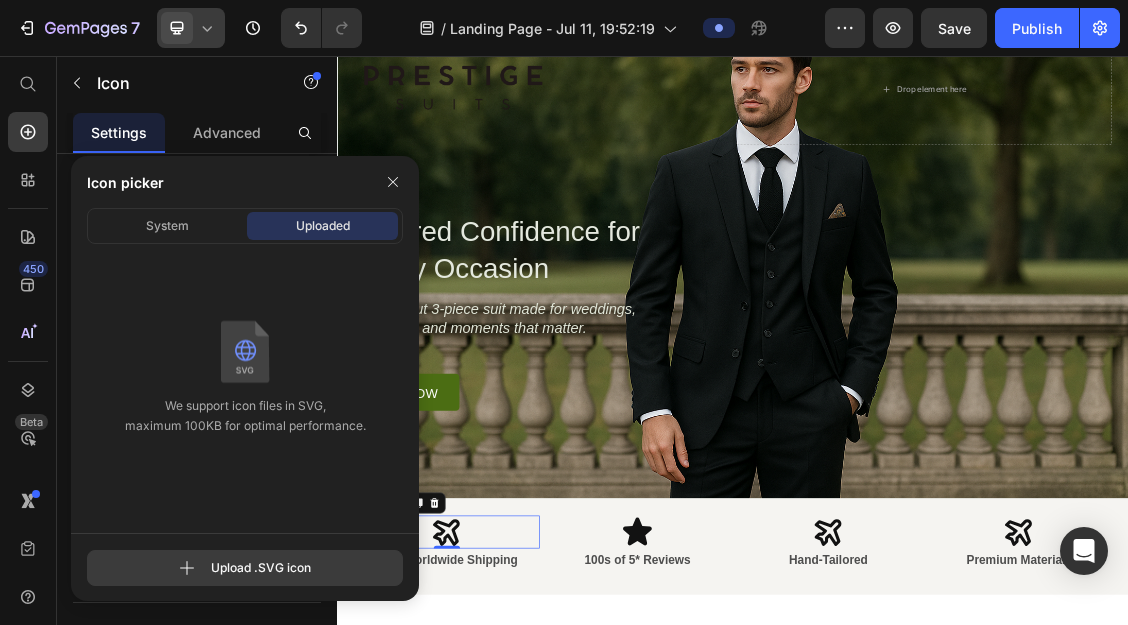 type on "C:\fakepath\[TEXT].svg" 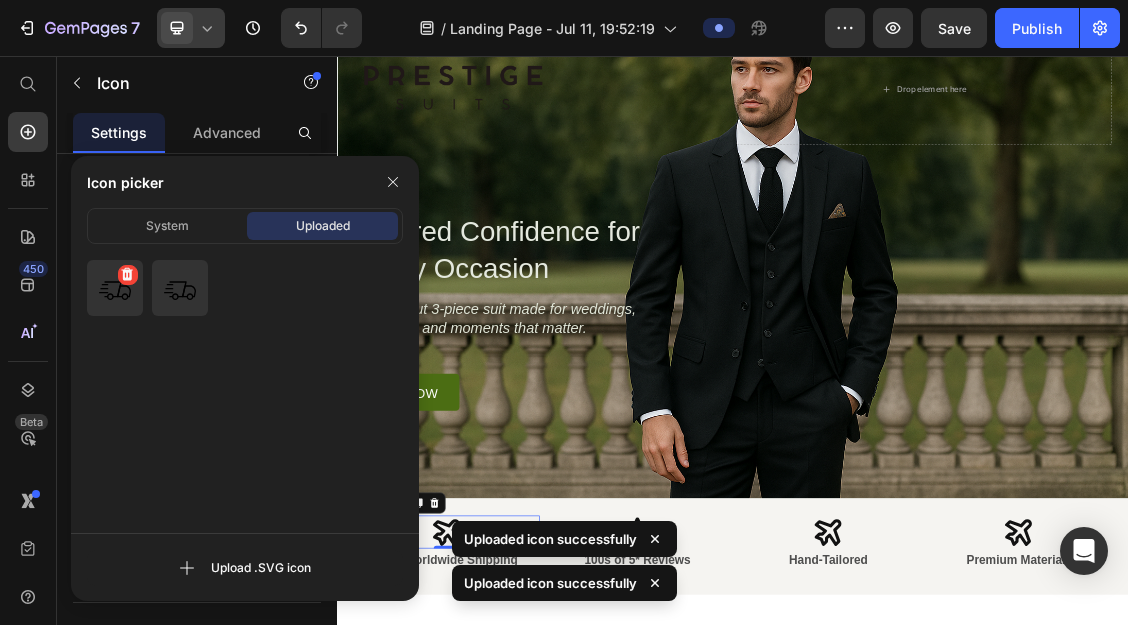 click at bounding box center [115, 288] 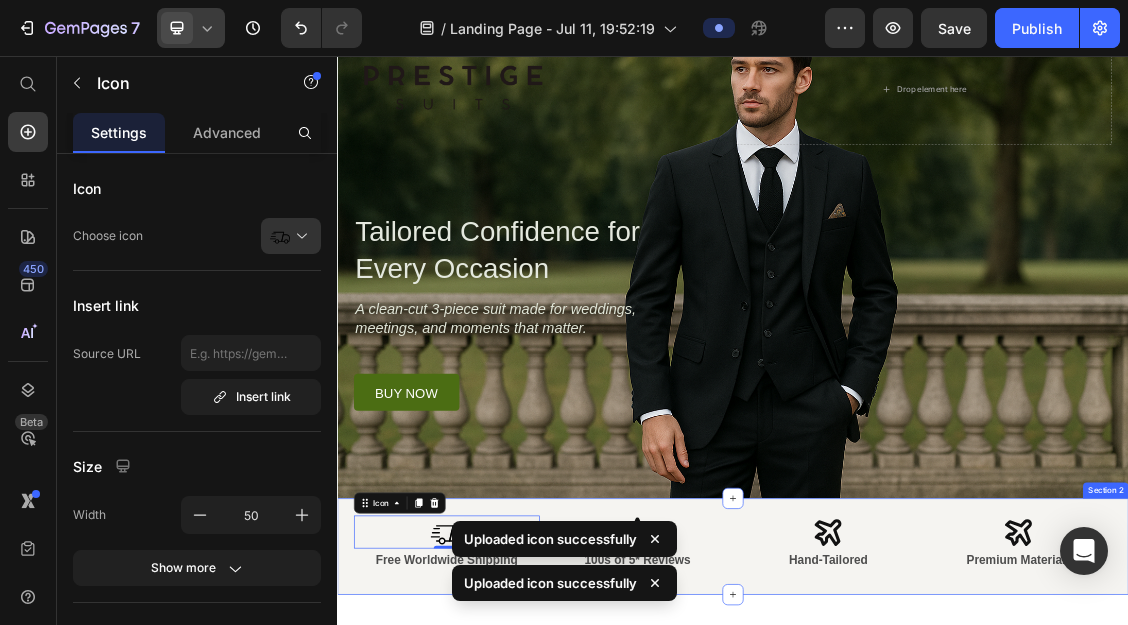click on "Icon   [NUMBER] Free Worldwide Shipping Text Block
Icon 100s of 5* Reviews Text Block
Icon Hand-Tailored Text Block
Icon Premium Materials Text Block Row Section [NUMBER]" at bounding box center [937, 800] 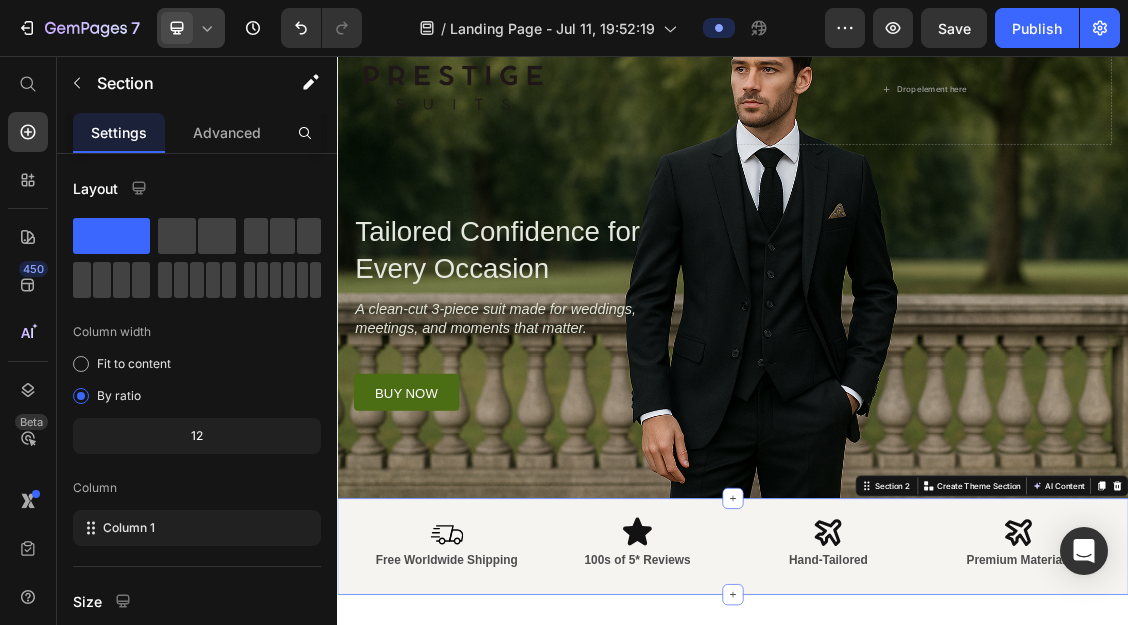 click on "Icon Free Worldwide Shipping Text Block
Icon [NUMBER]s of 5* Reviews Text Block
Icon Hand-Tailored Text Block
Icon Premium Materials Text Block Row Section [NUMBER]   You can create reusable sections Create Theme Section AI Content Write with GemAI What would you like to describe here? Tone and Voice Persuasive Product suit Show more Generate" at bounding box center [937, 800] 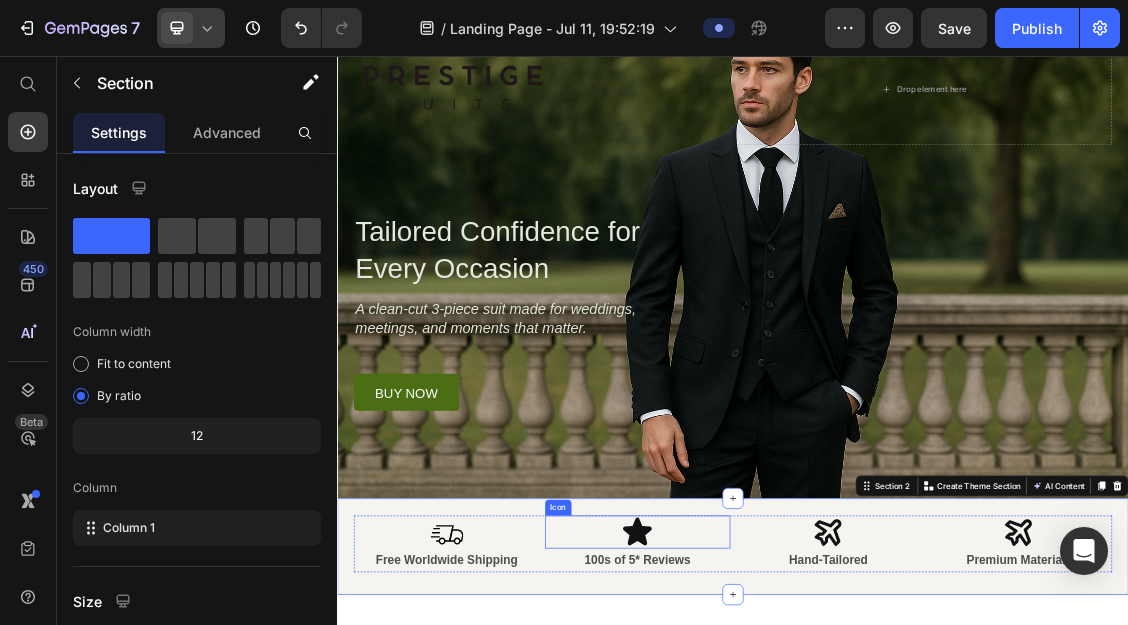 click 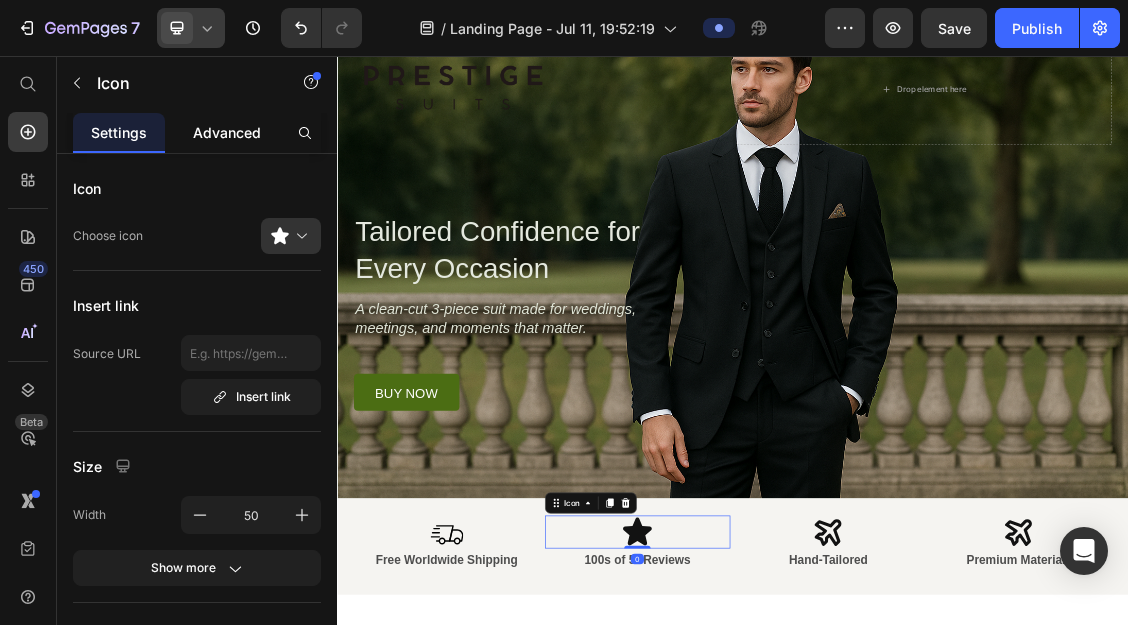 click on "Advanced" at bounding box center [227, 132] 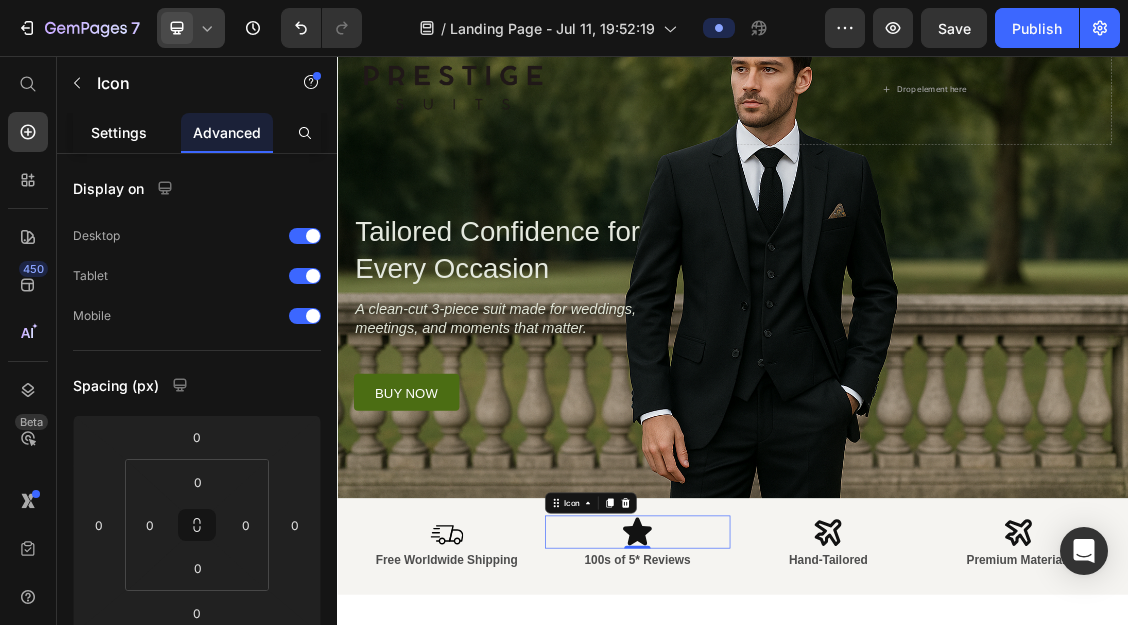click on "Settings" at bounding box center (119, 132) 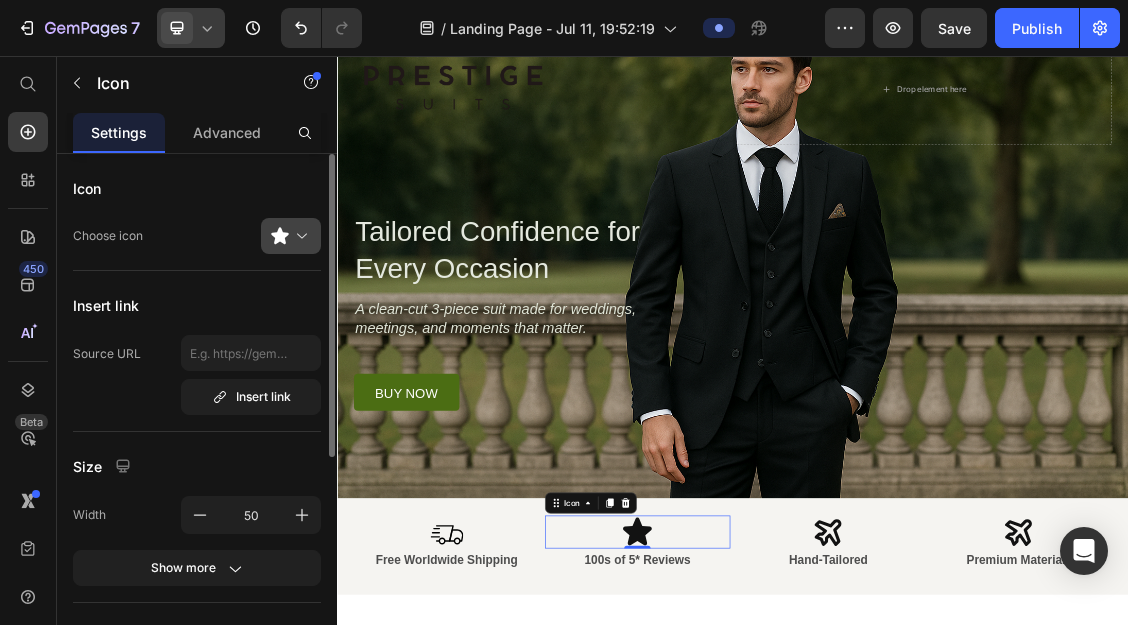 click at bounding box center [299, 236] 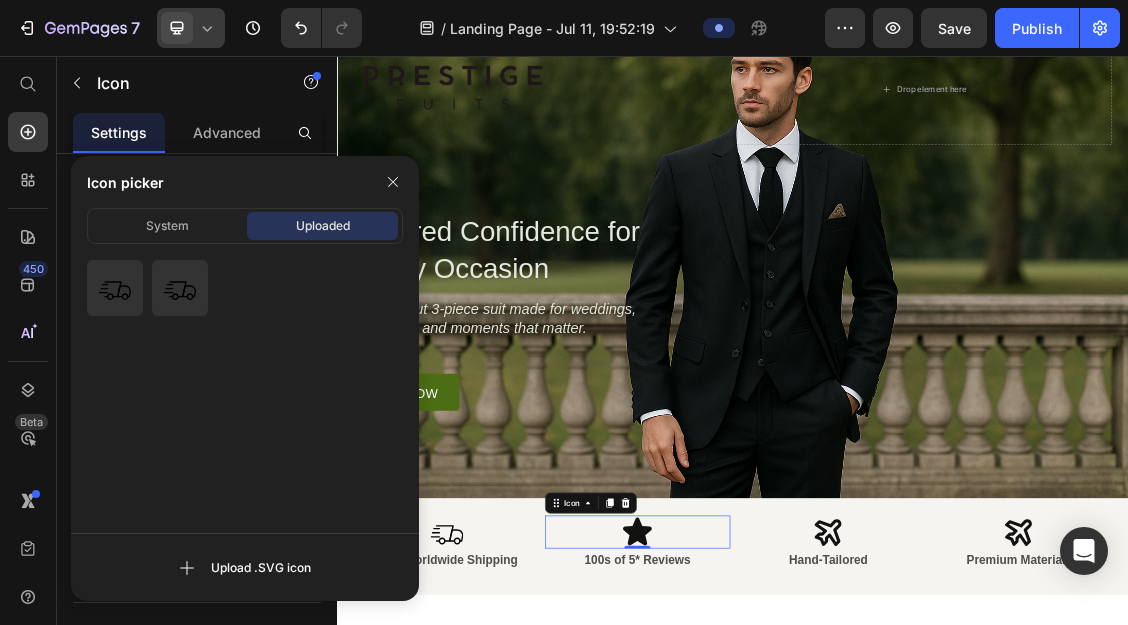 click on "Uploaded" at bounding box center [323, 226] 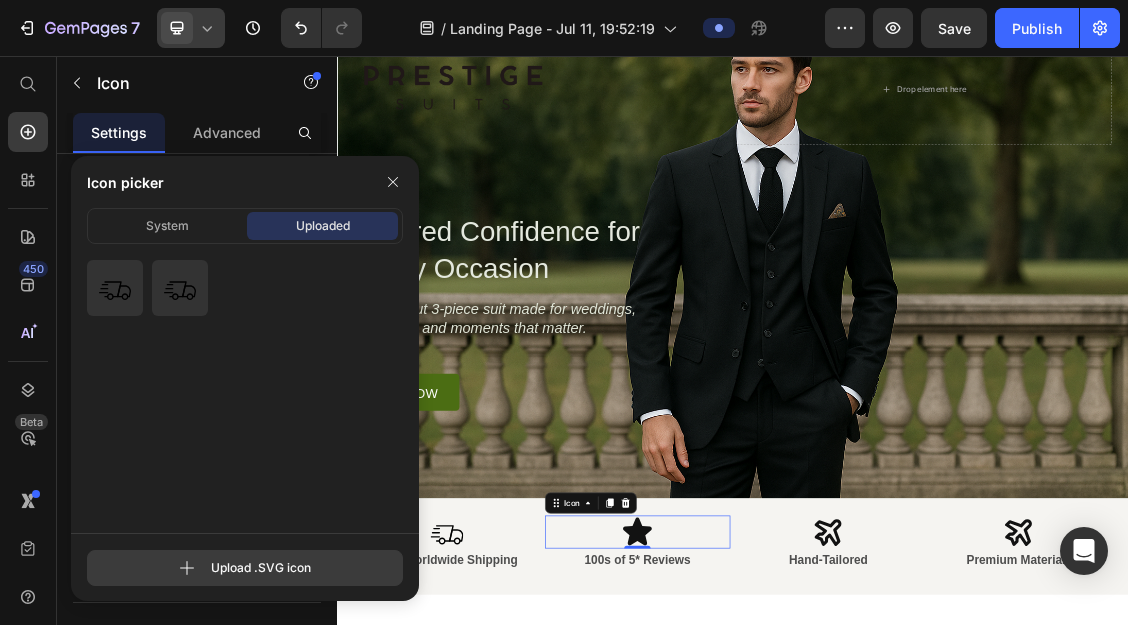 click 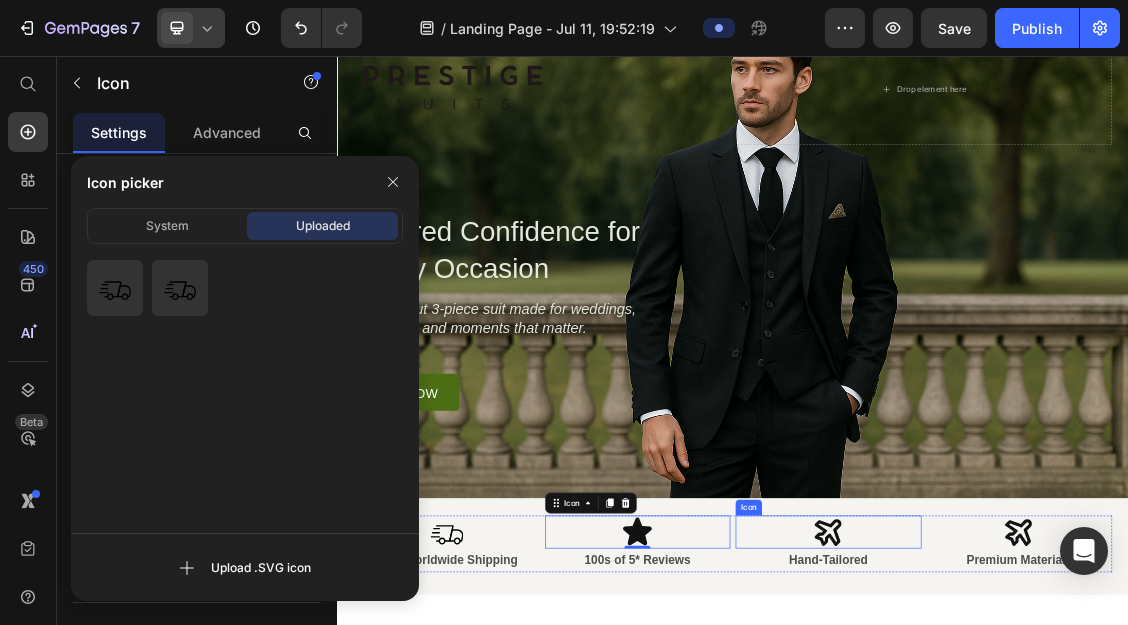 click 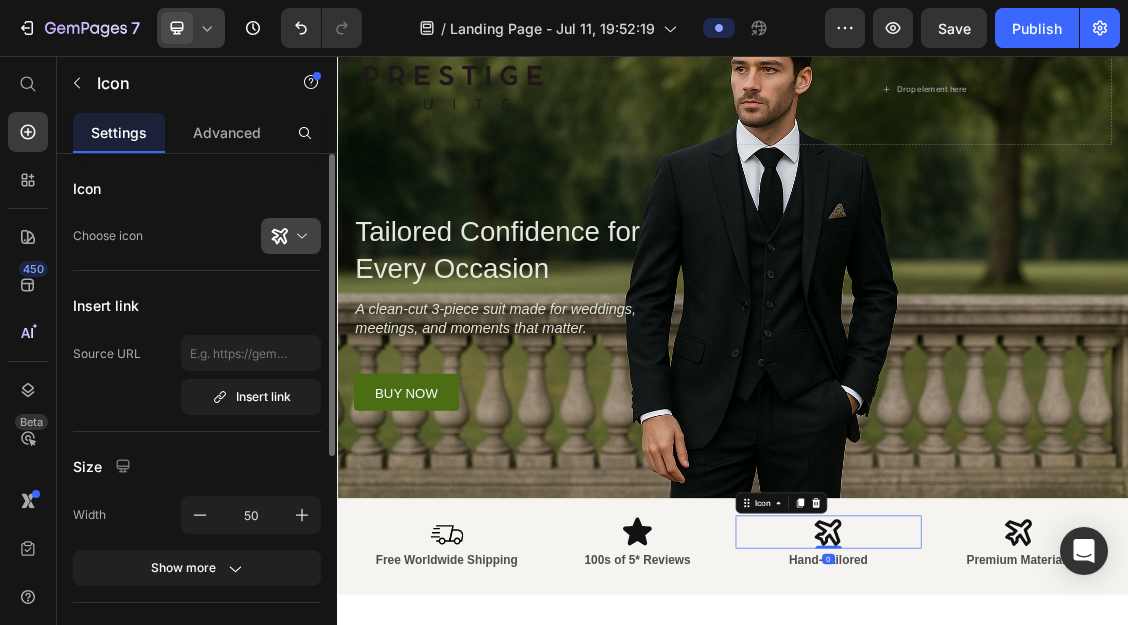 click 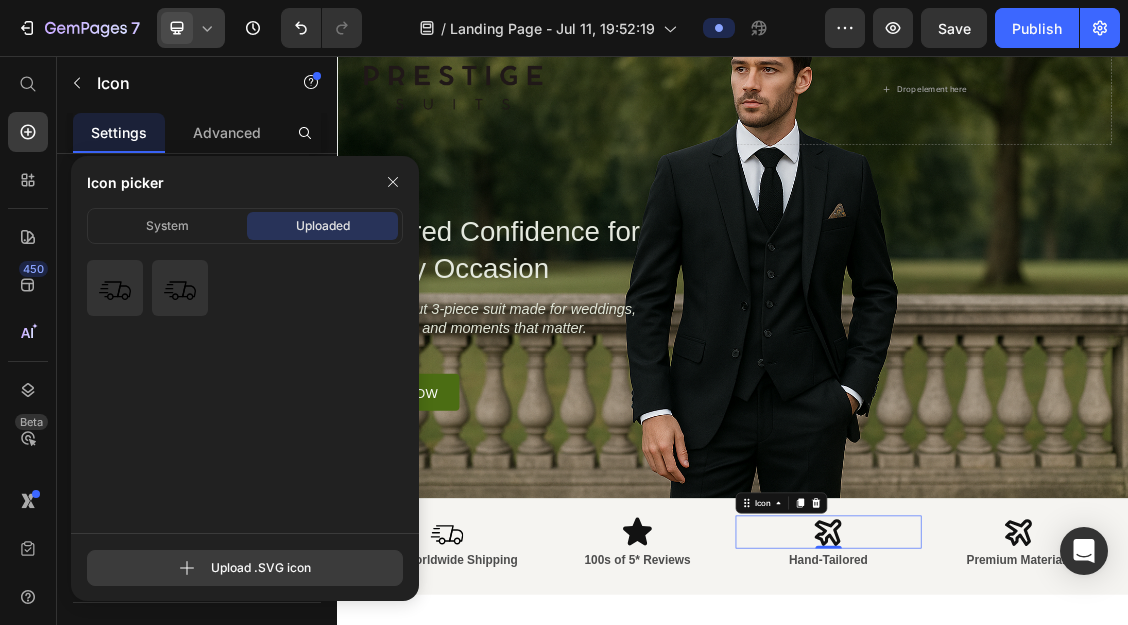 click 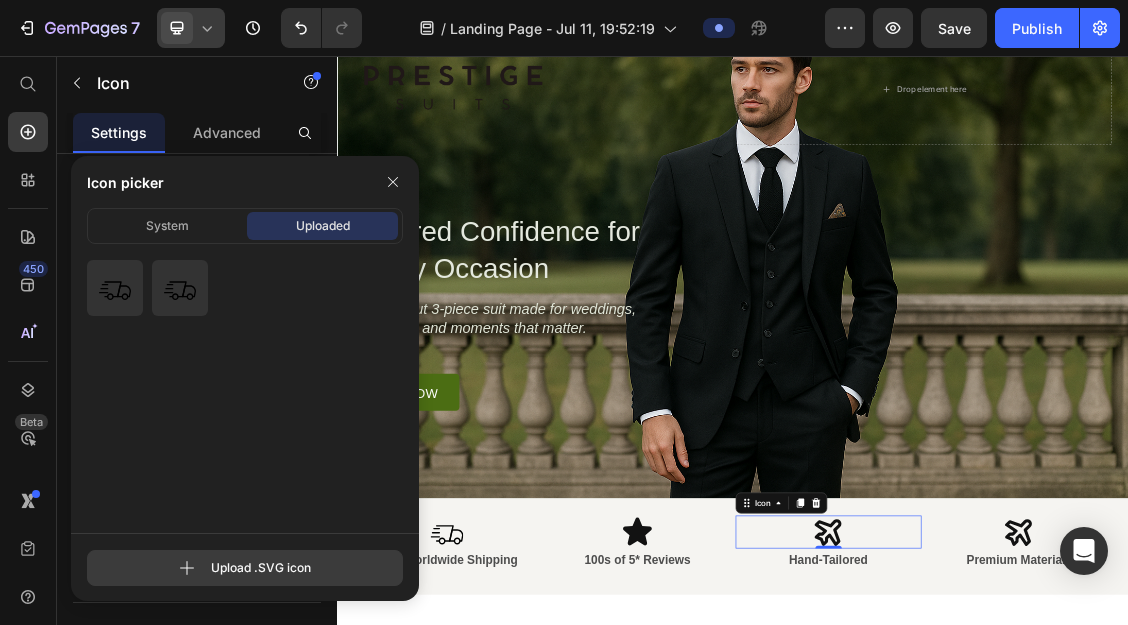 type on "C:\fakepath\[TEXT].svg" 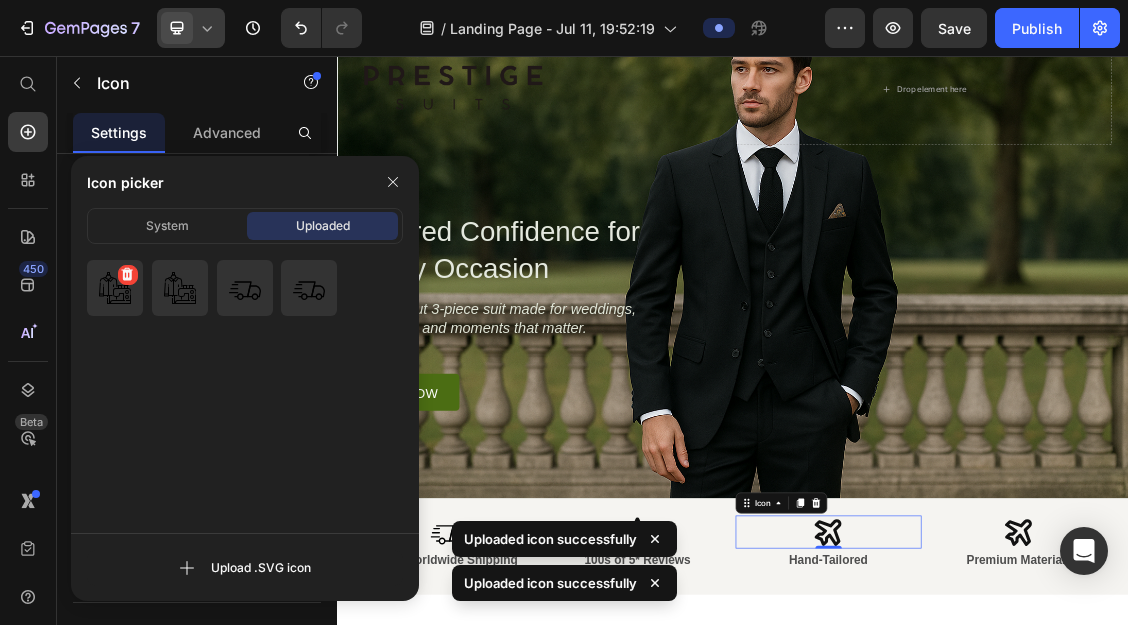 click at bounding box center (115, 288) 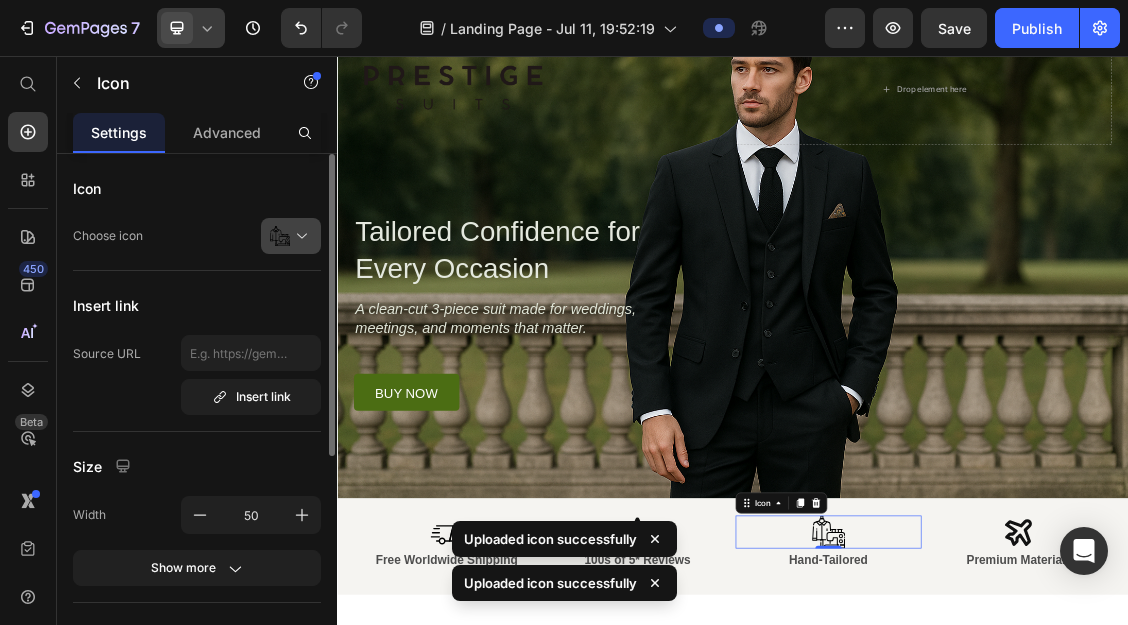 click 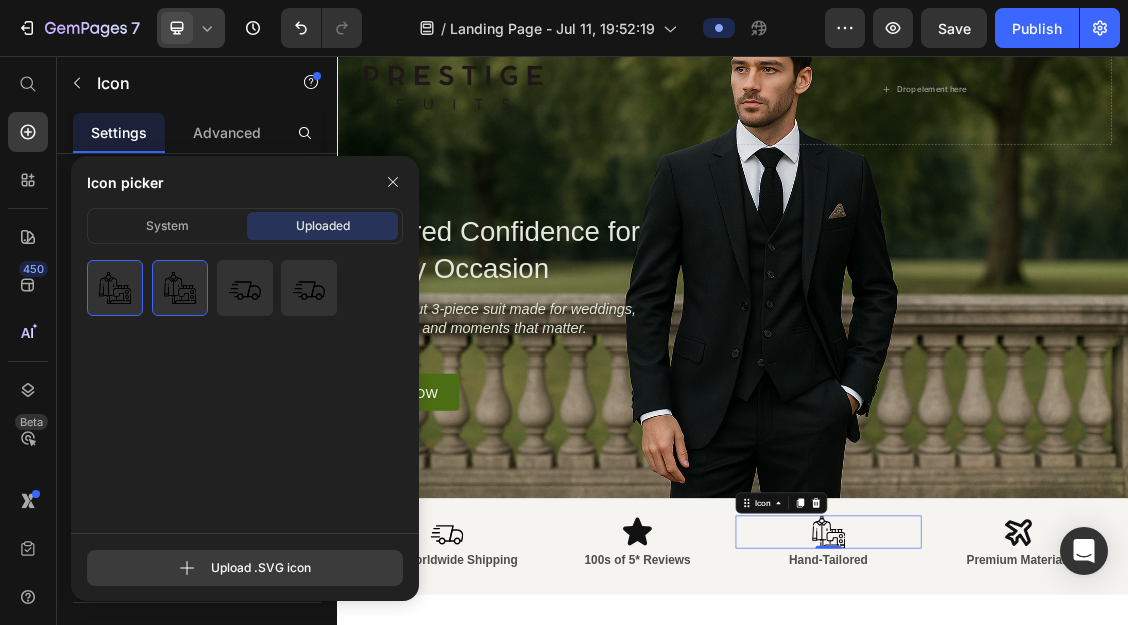 click 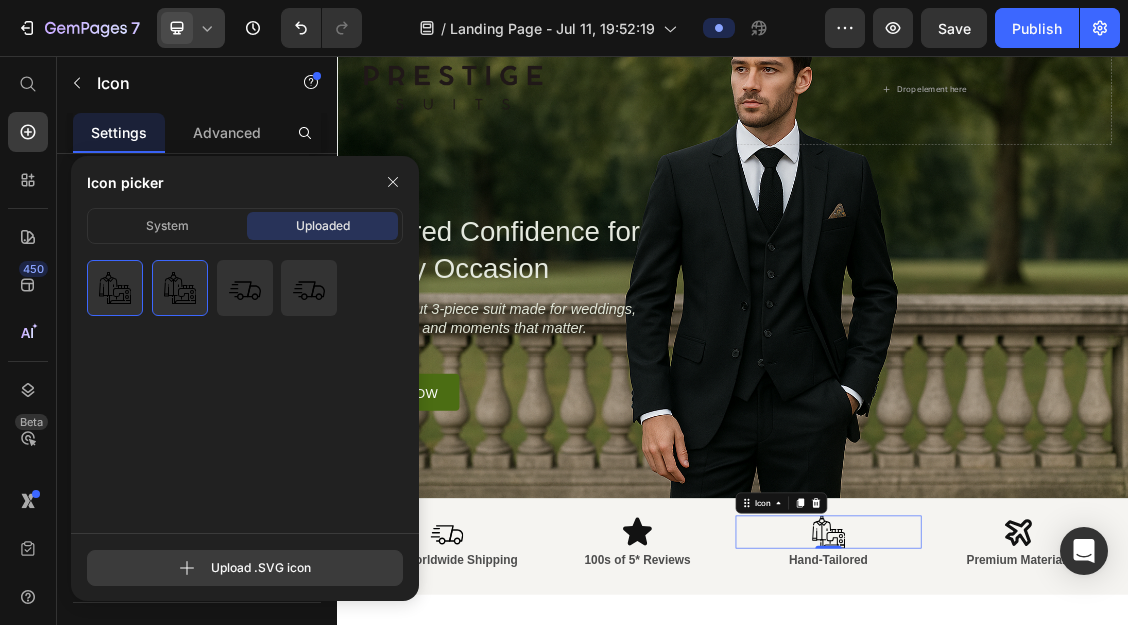 type on "C:\fakepath\[TEXT].svg" 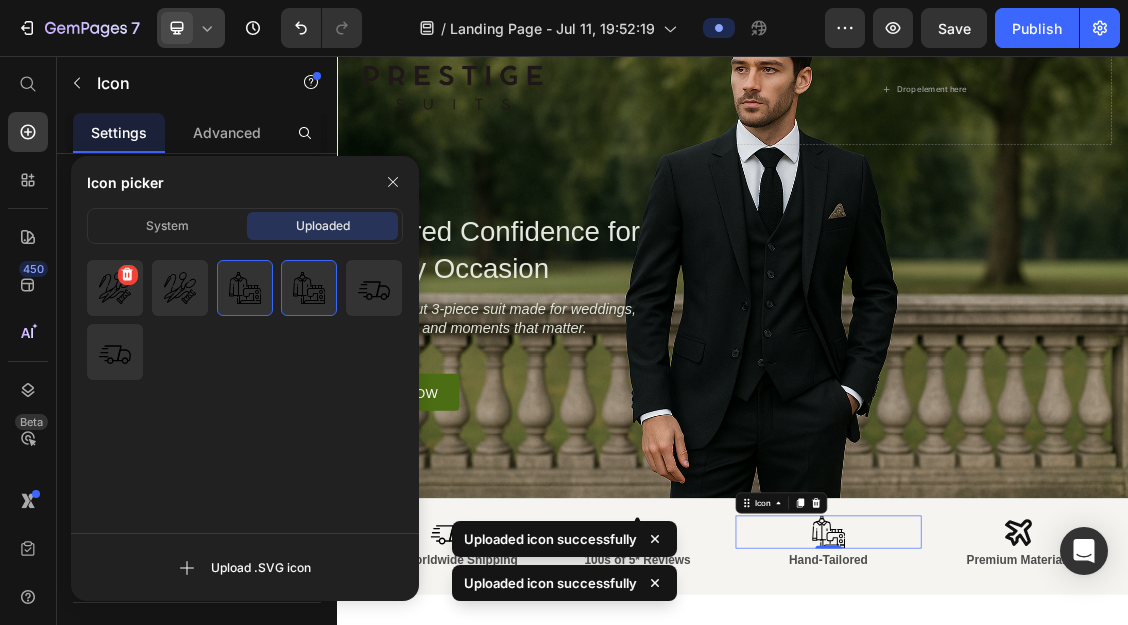 click at bounding box center [115, 288] 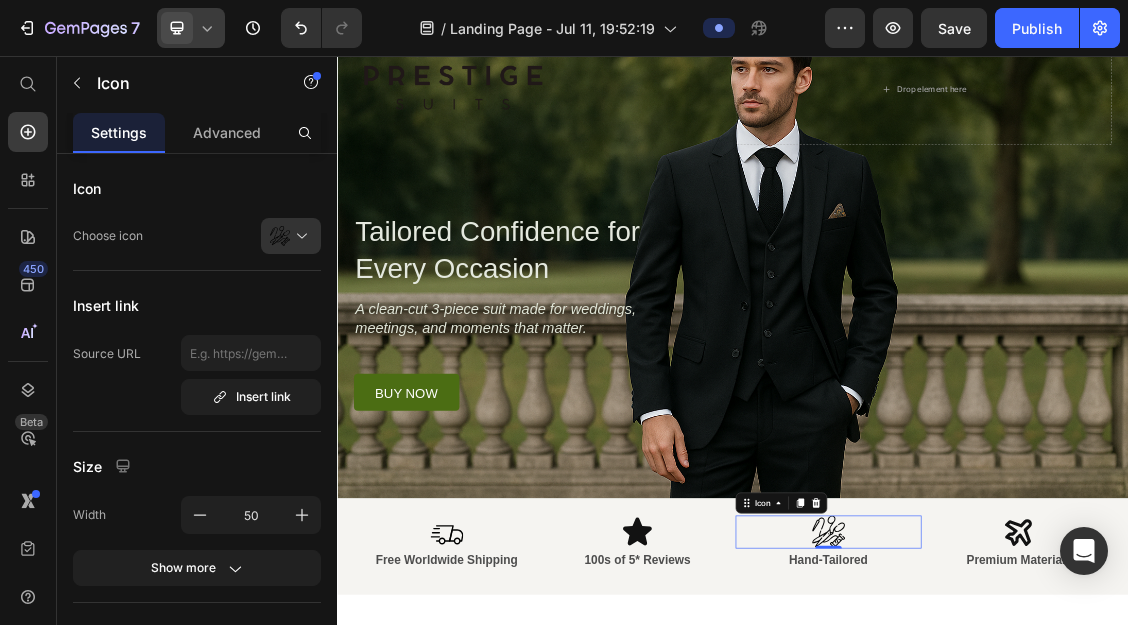 click on "Icon   0" at bounding box center [1082, 778] 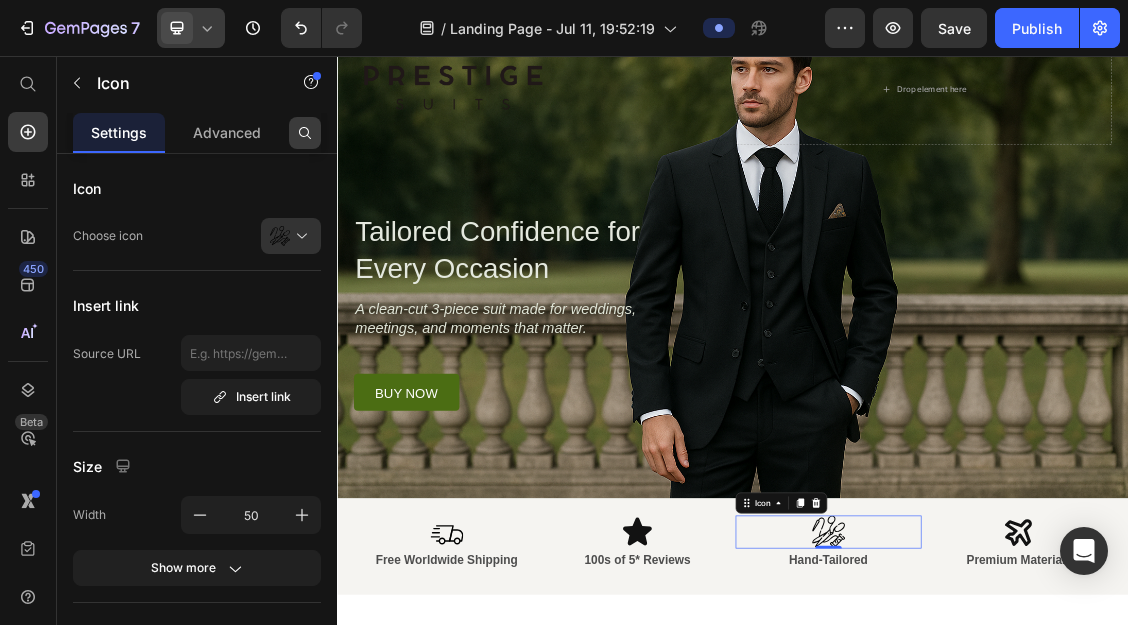 click 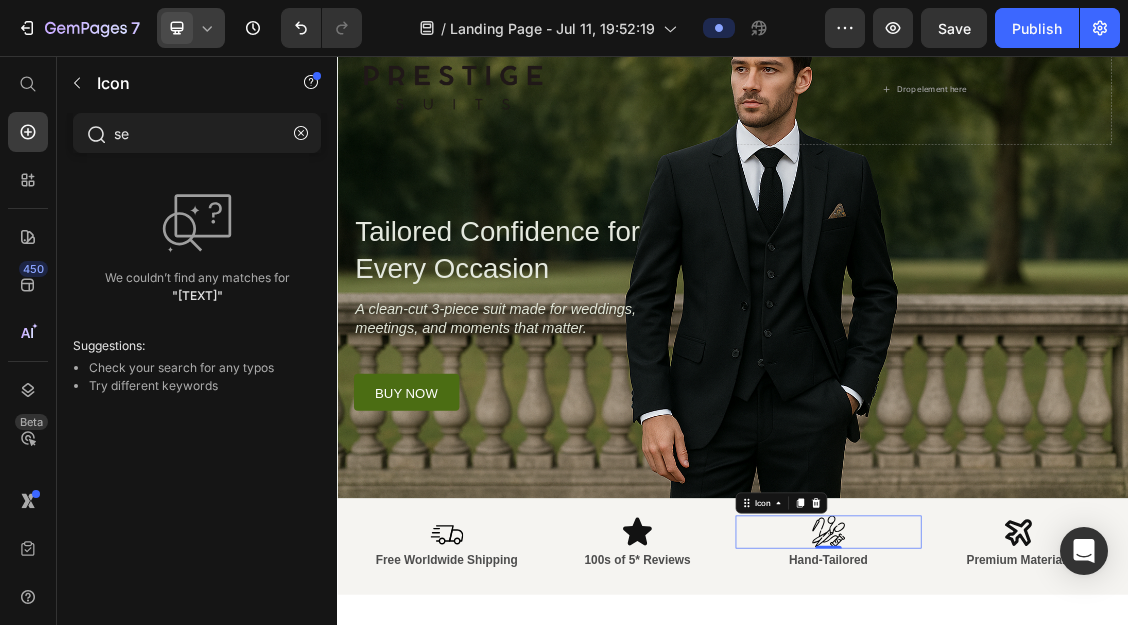 type on "s" 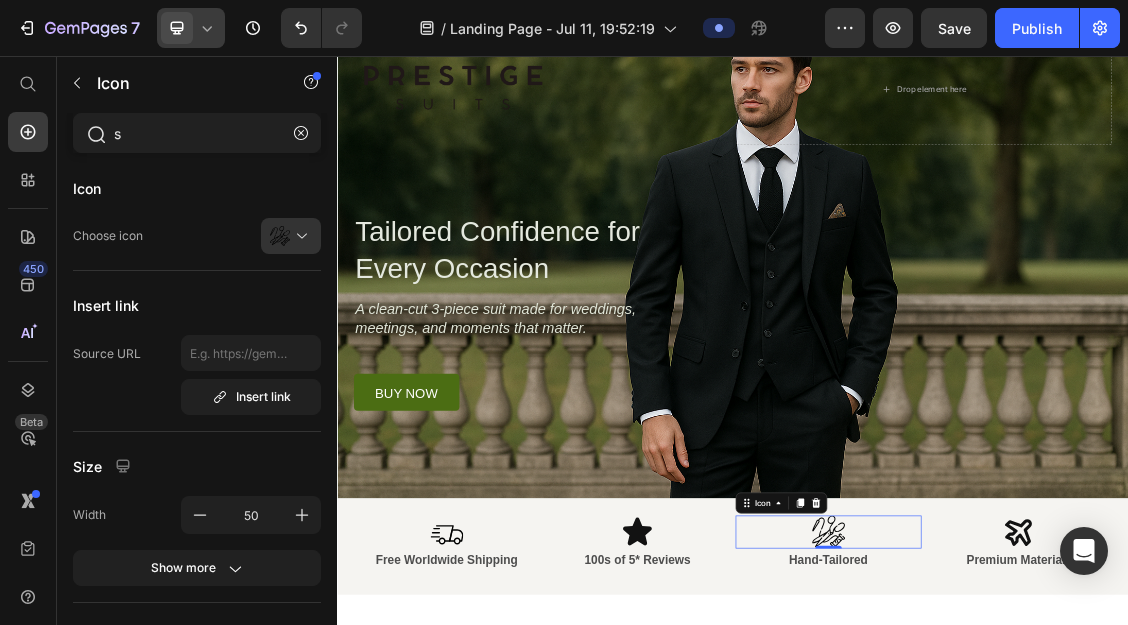 type 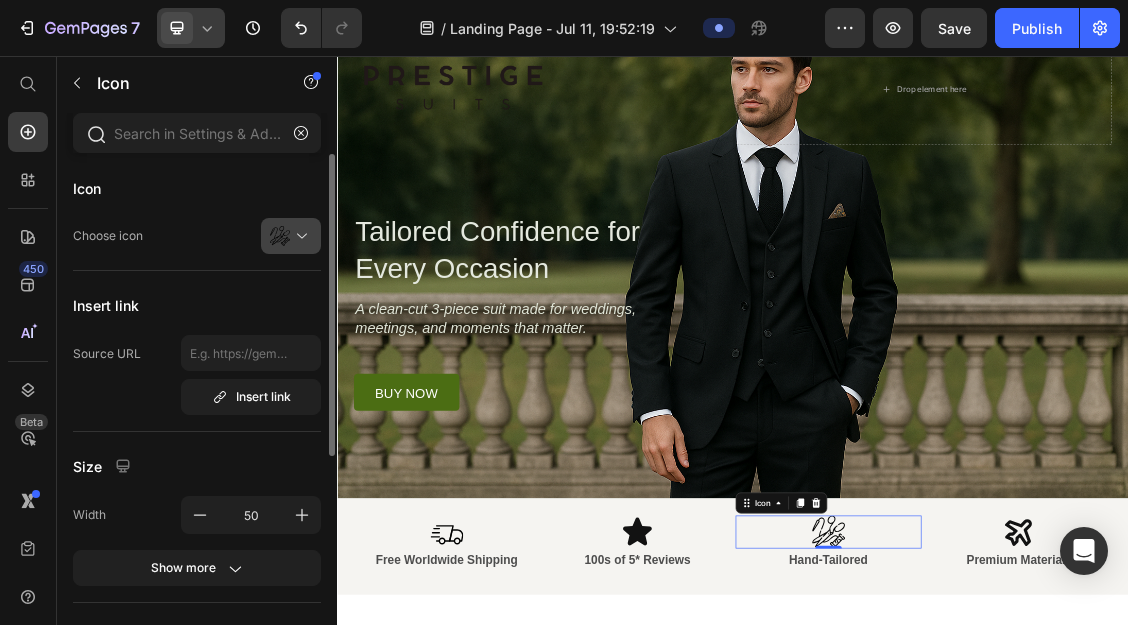 click at bounding box center (299, 236) 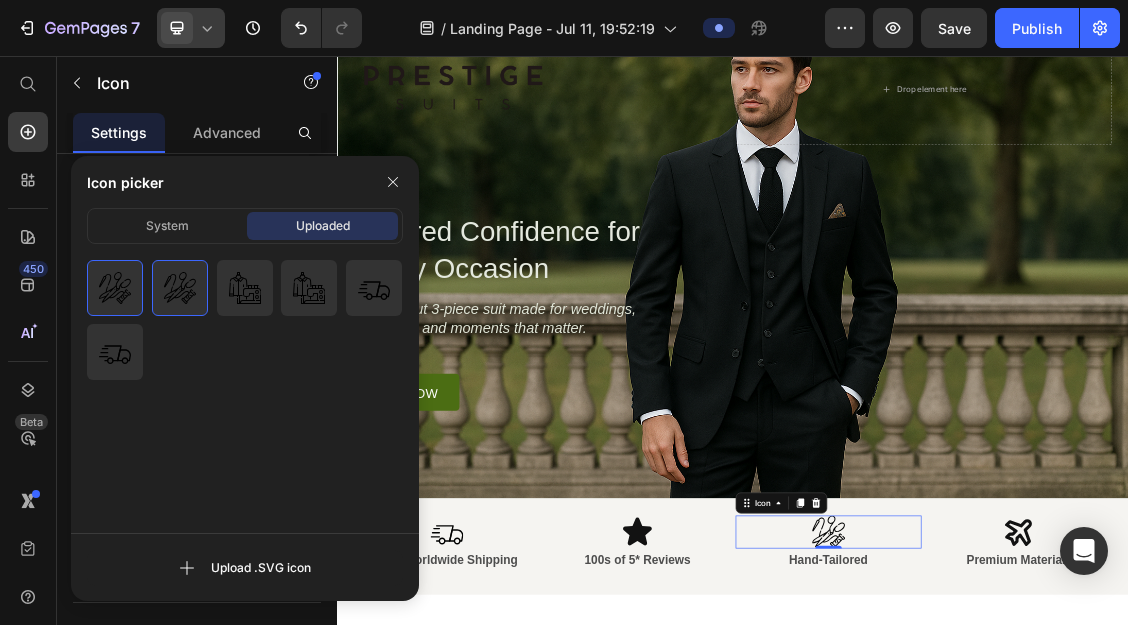 click on "System Uploaded" 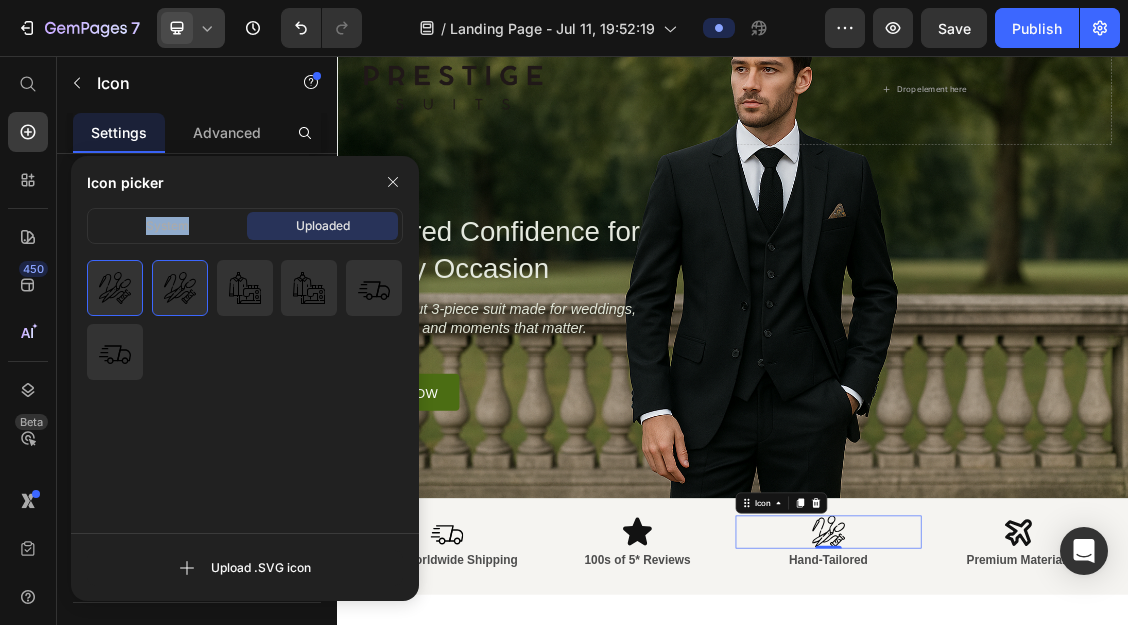 click on "System Uploaded" 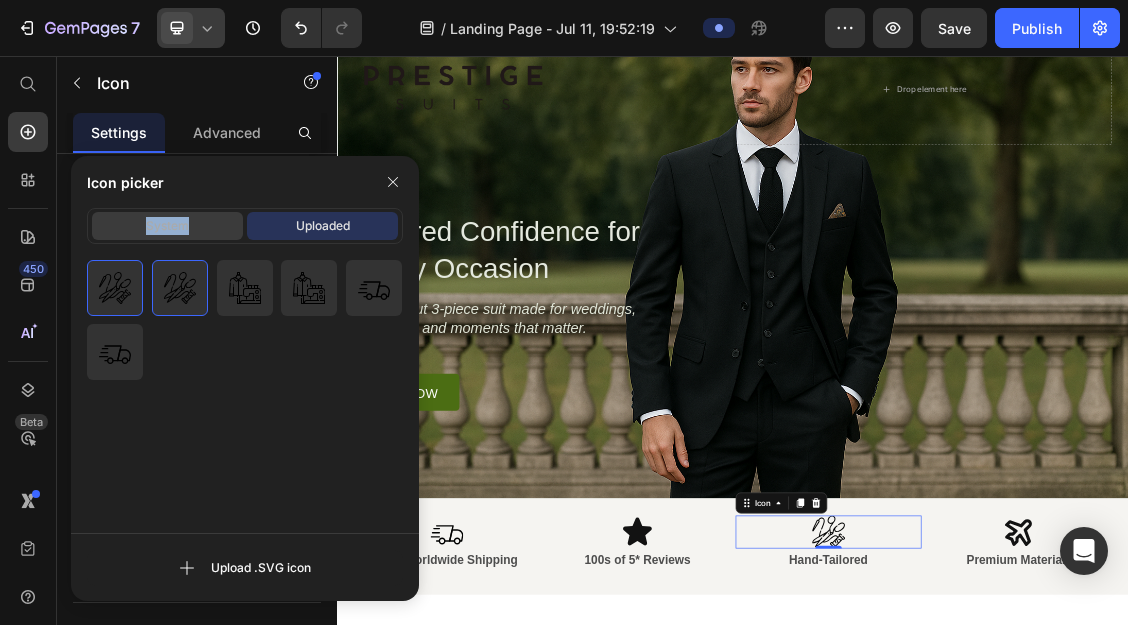click on "System" at bounding box center [167, 226] 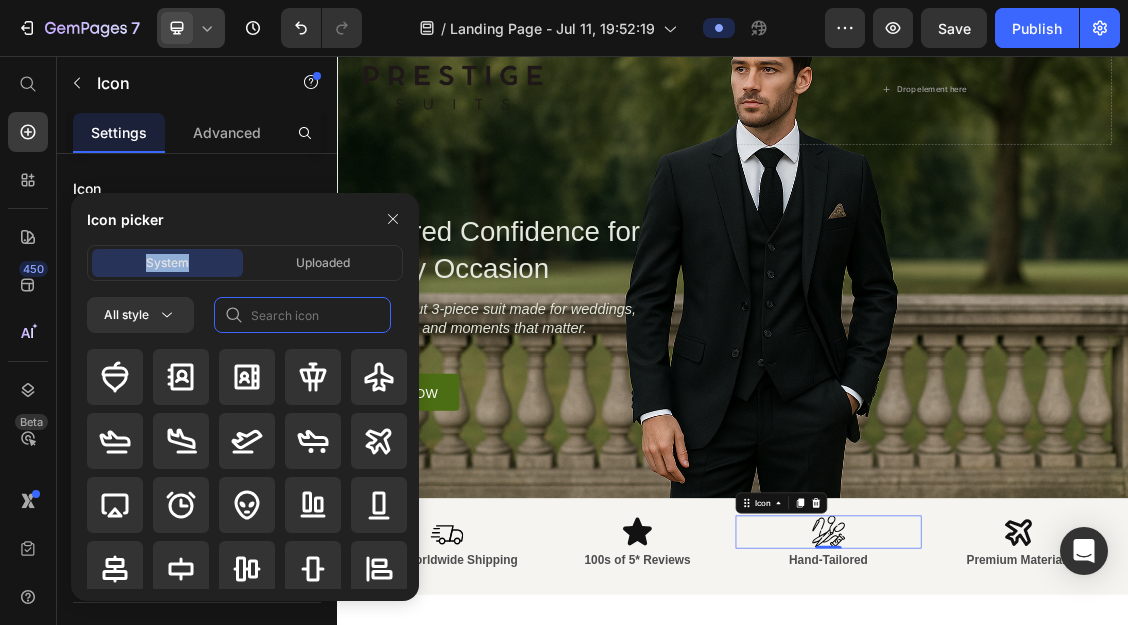 click 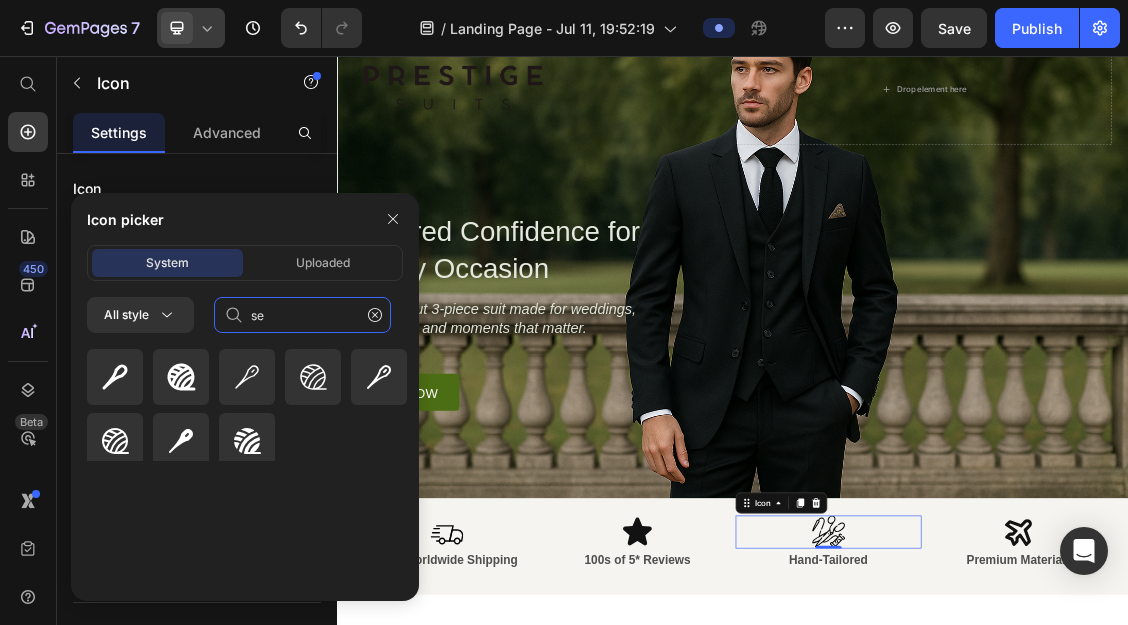 type on "s" 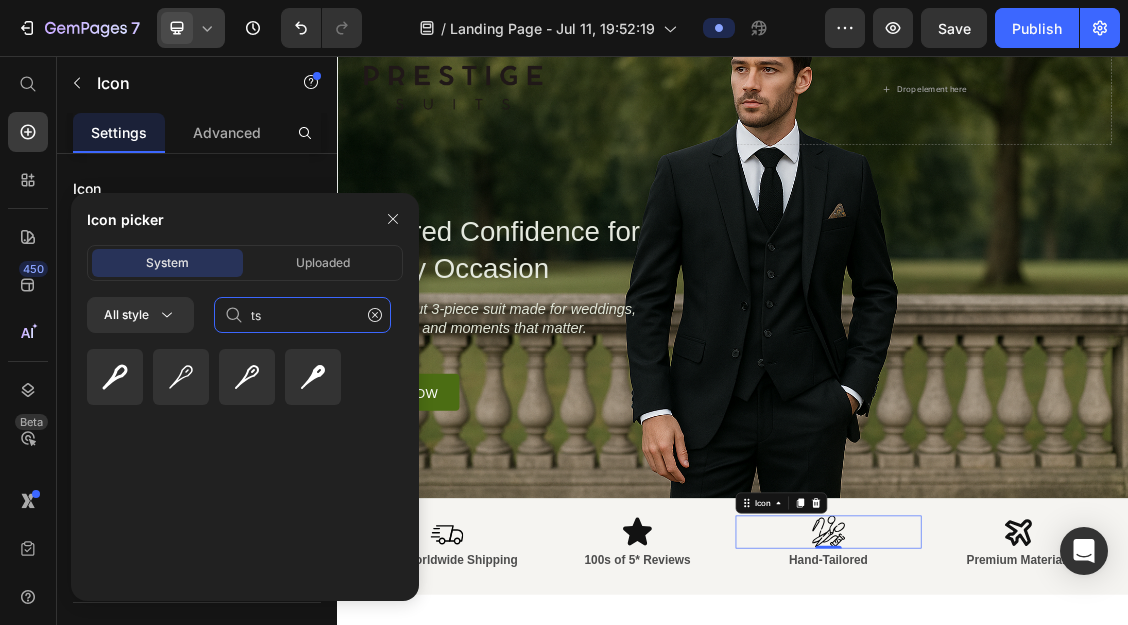 type on "t" 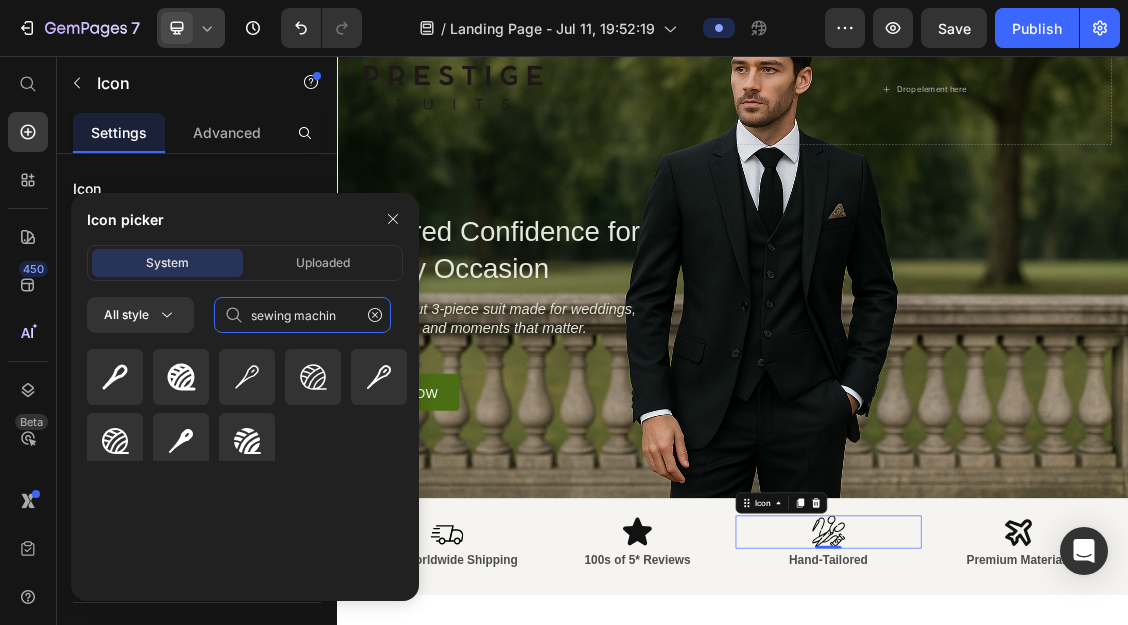 type on "sewing machine" 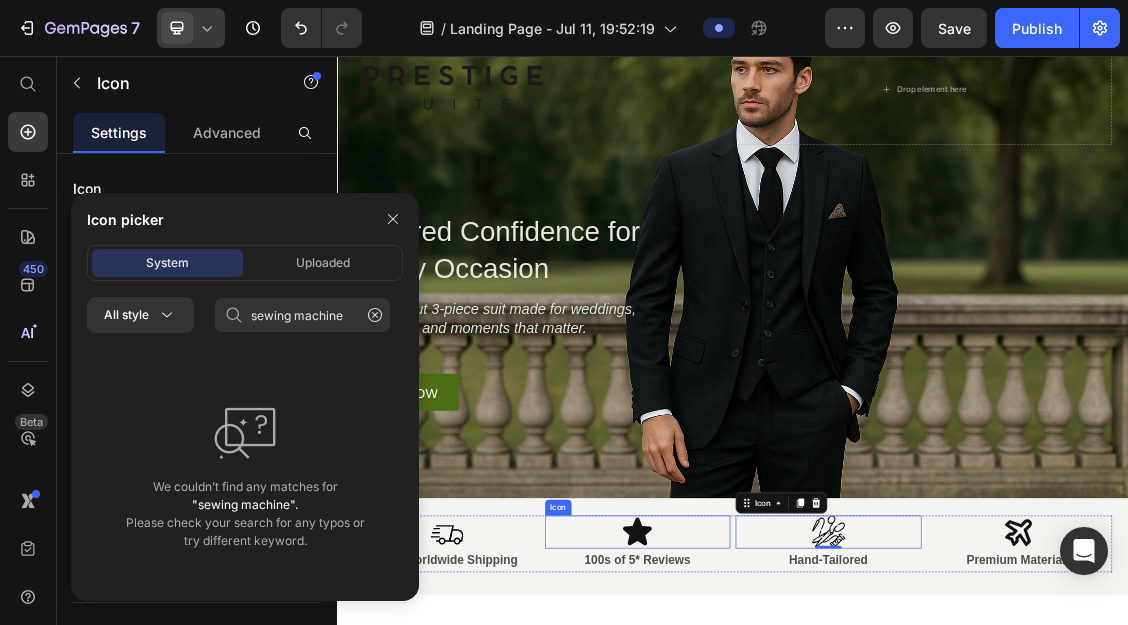 click 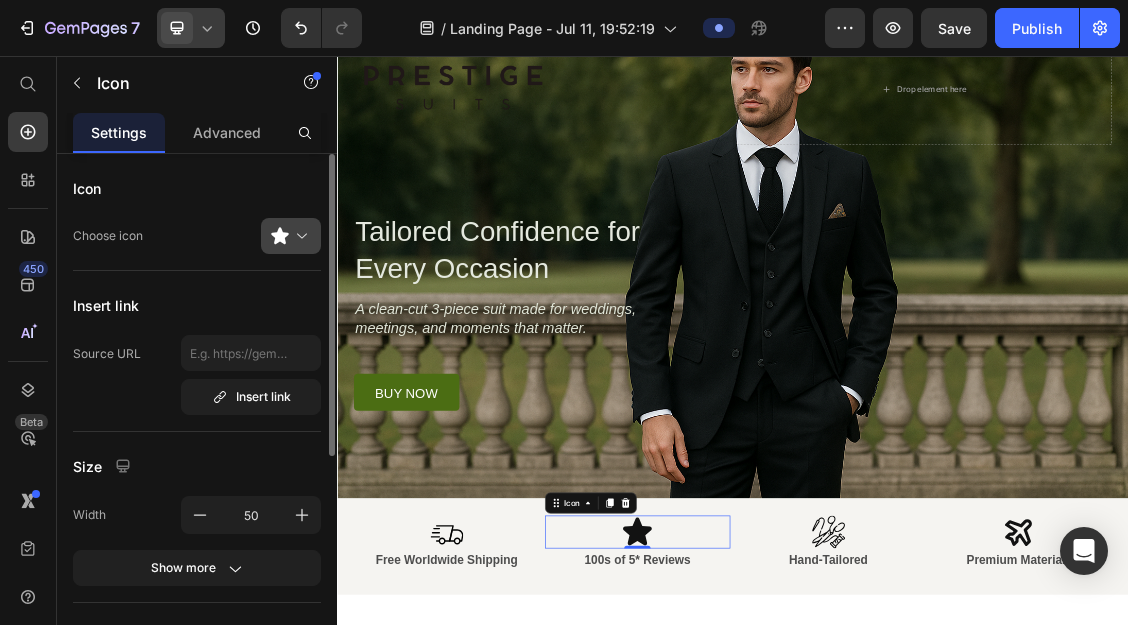click at bounding box center (299, 236) 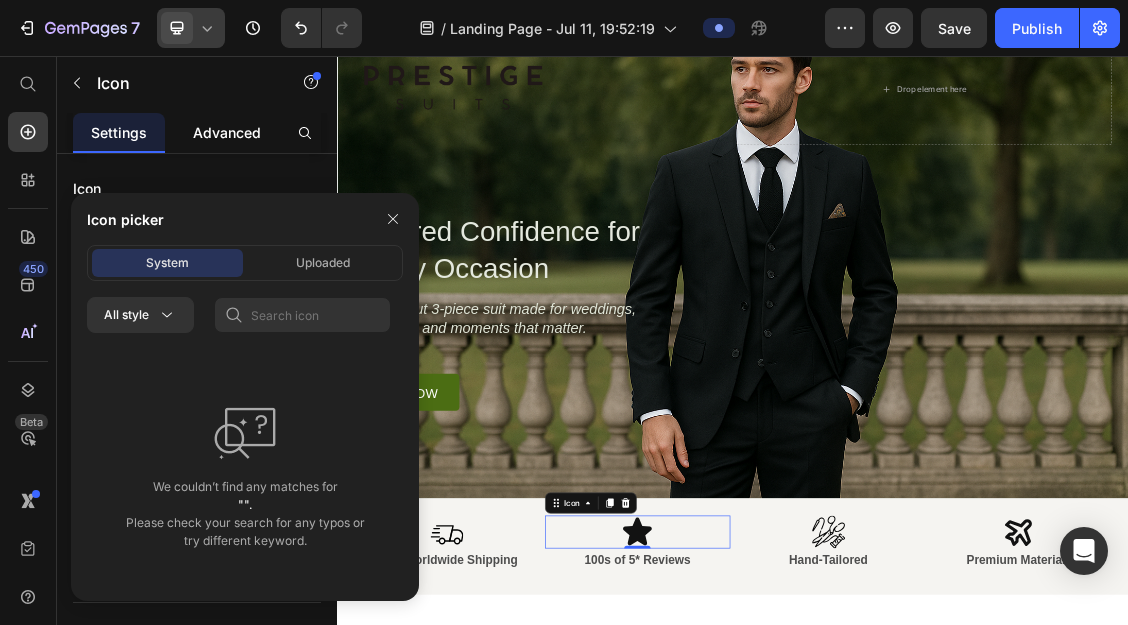 click on "Advanced" at bounding box center (227, 132) 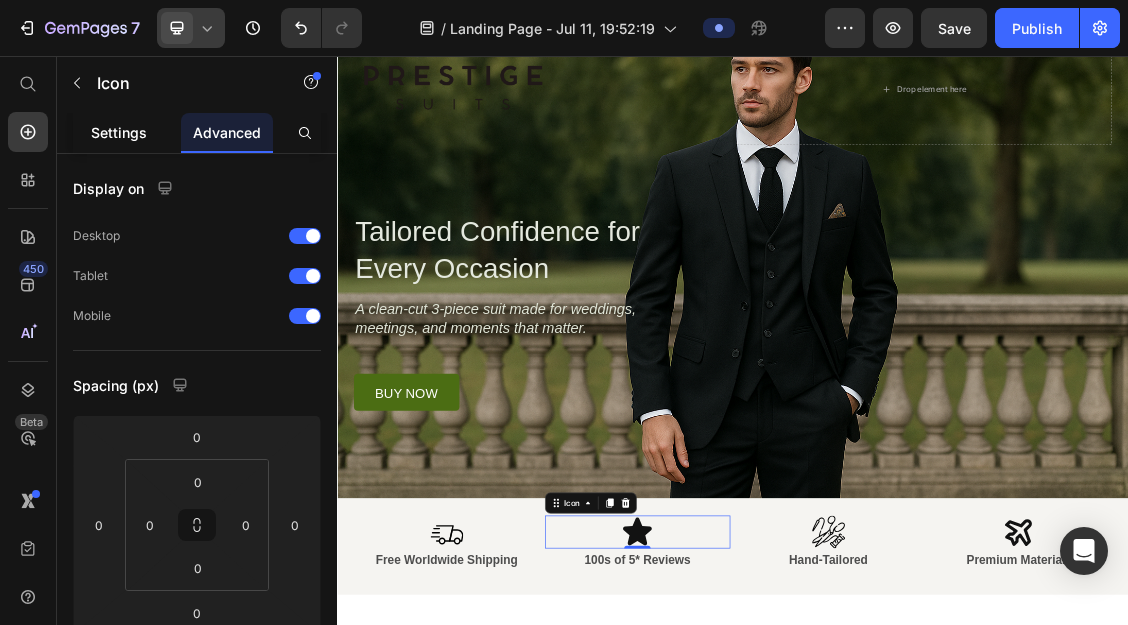 click on "Settings" at bounding box center (119, 132) 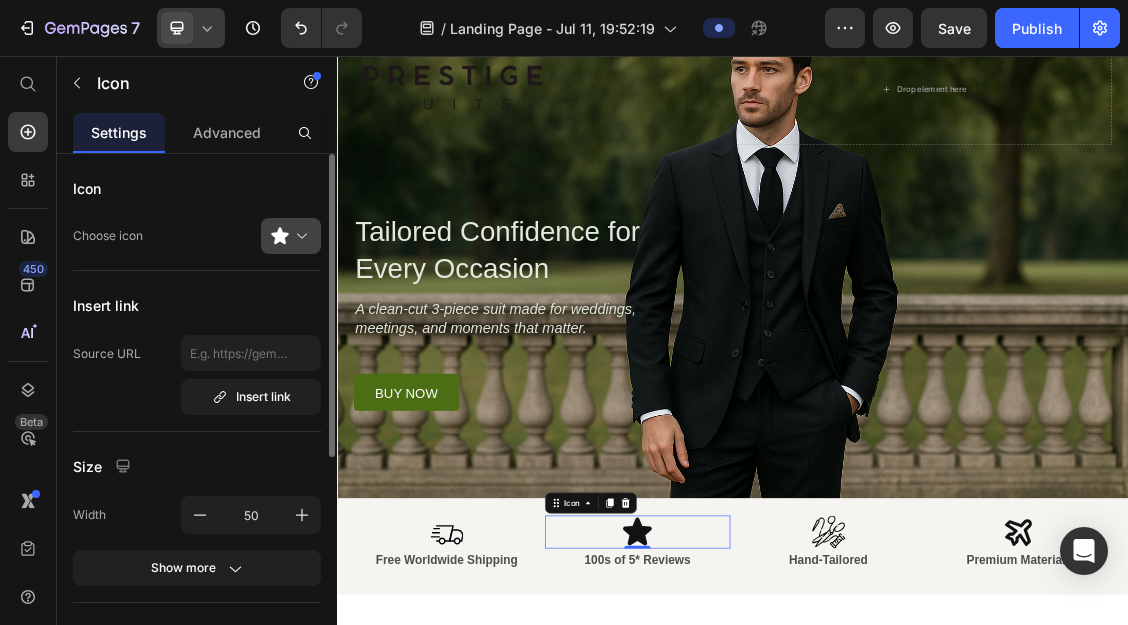 click at bounding box center [299, 236] 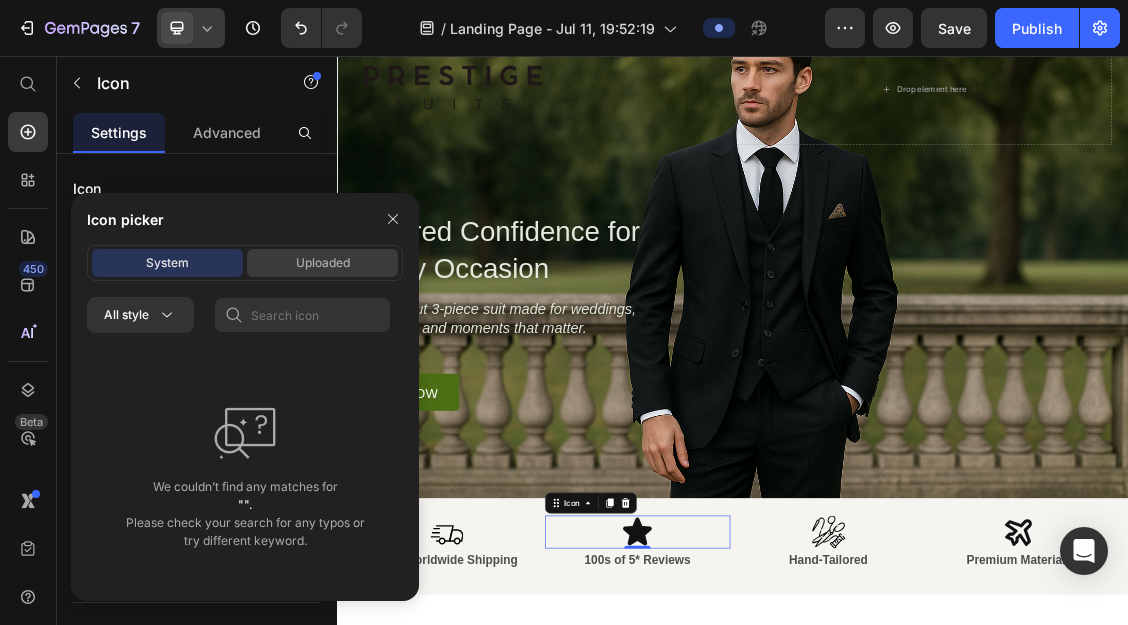 click on "Uploaded" at bounding box center (323, 263) 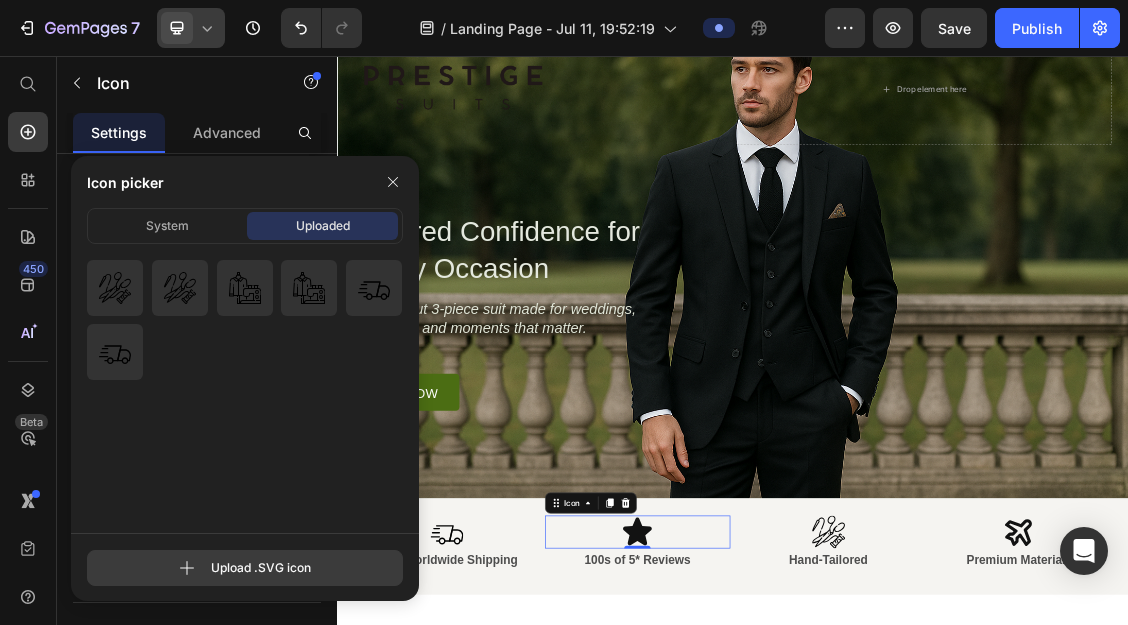 click 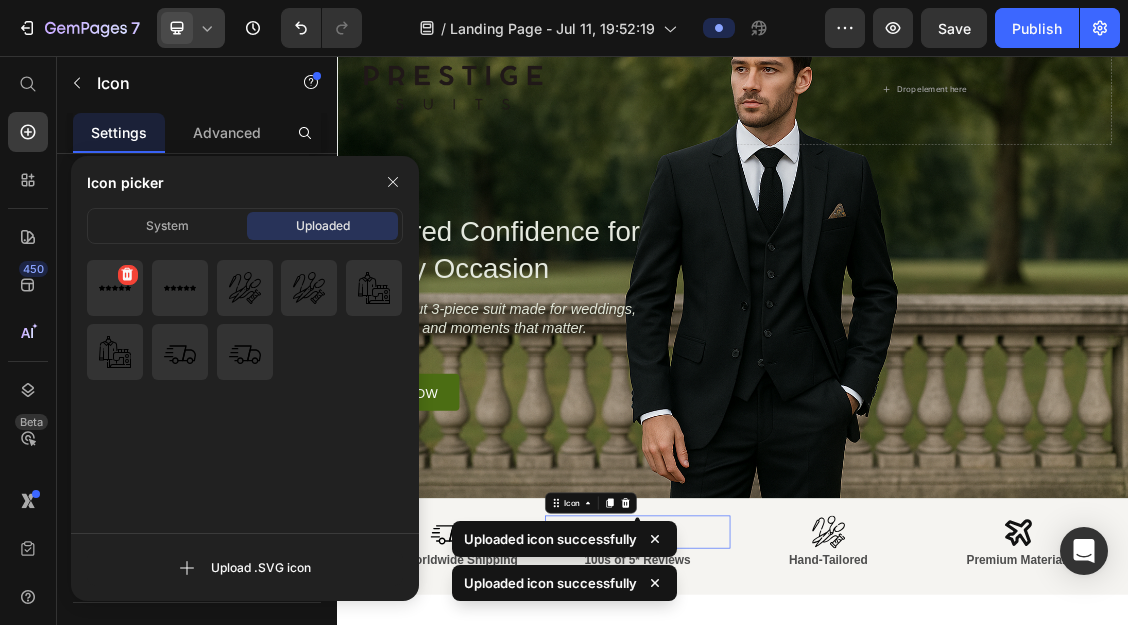 click at bounding box center [115, 288] 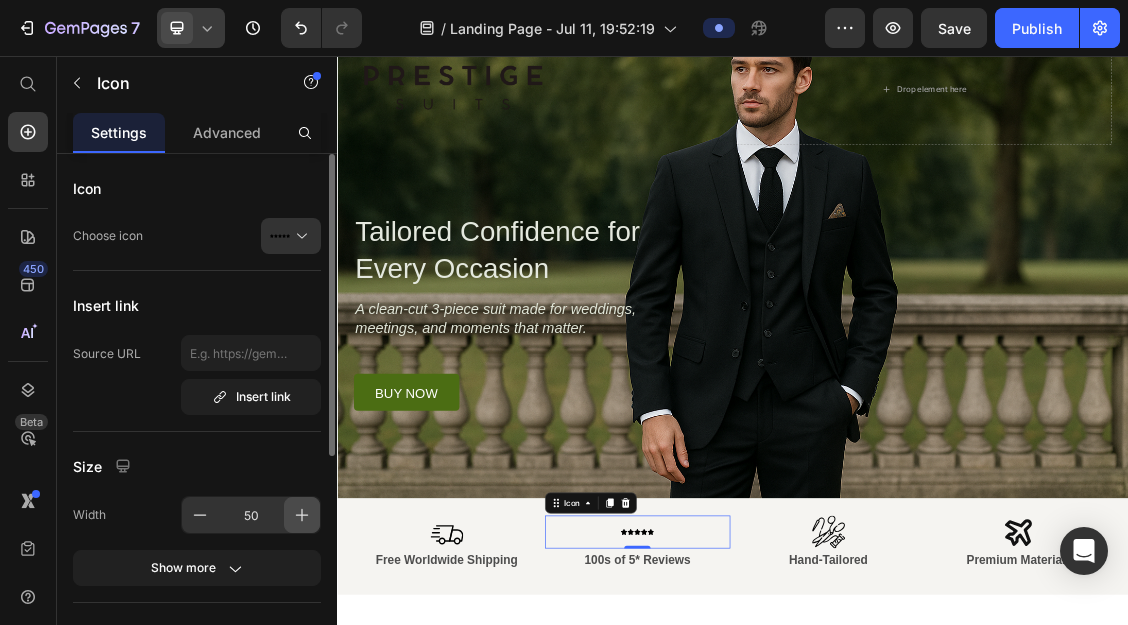 click at bounding box center (302, 515) 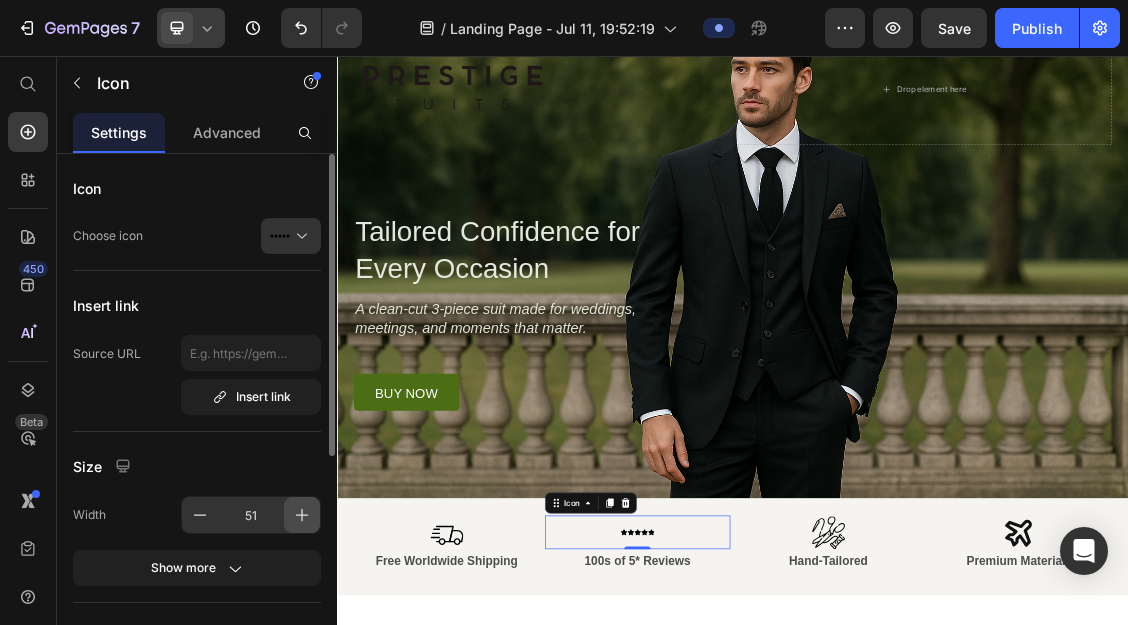 click at bounding box center [302, 515] 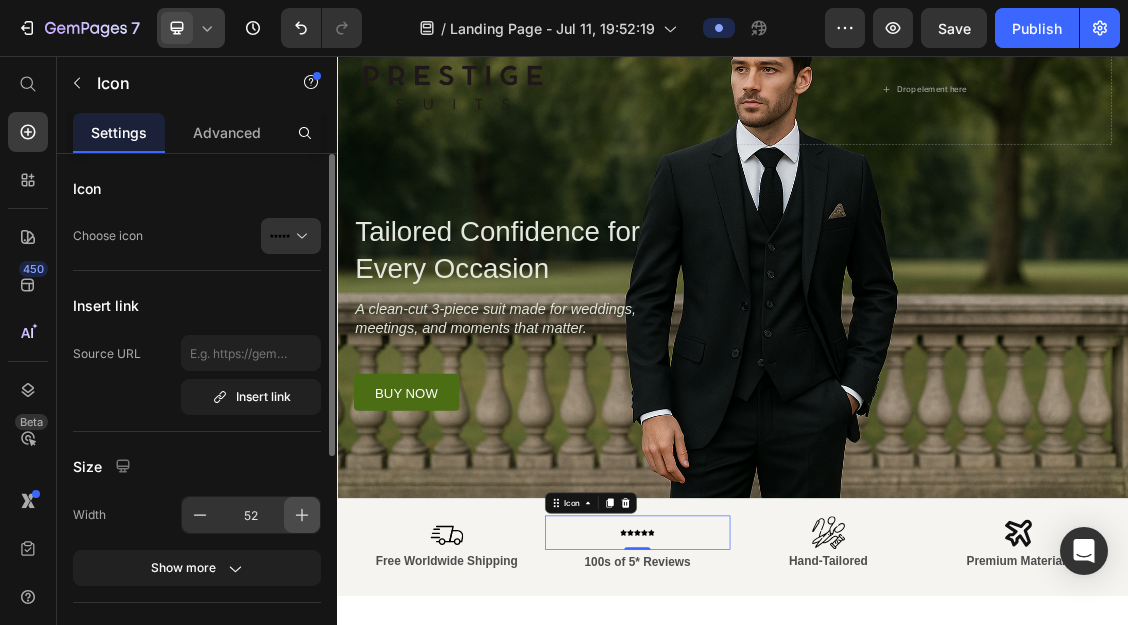 click at bounding box center [302, 515] 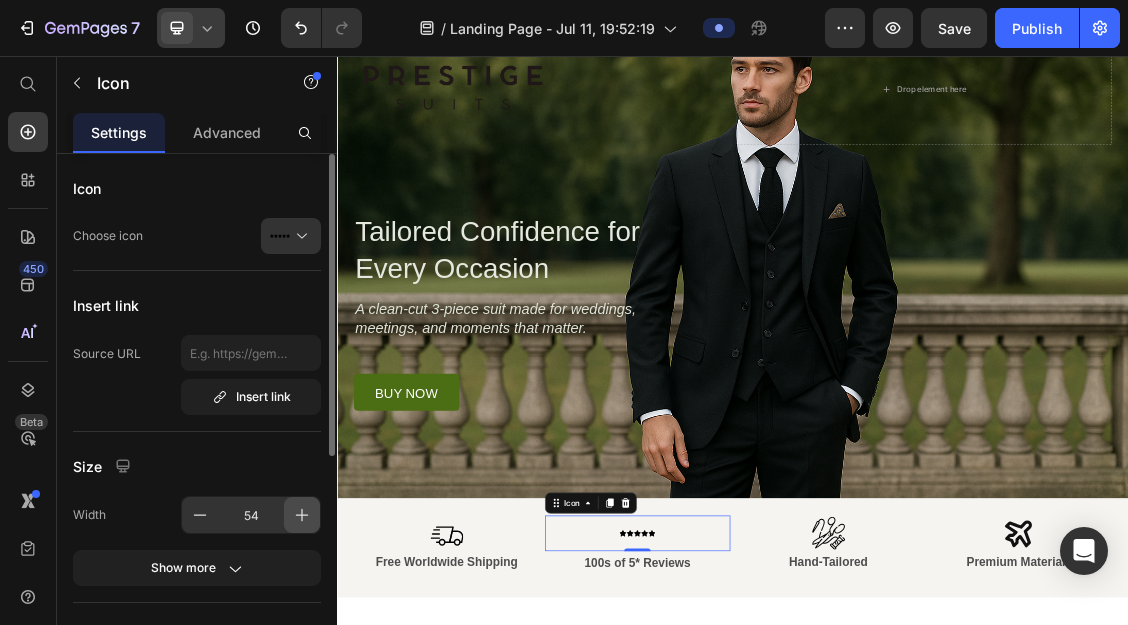 click at bounding box center [302, 515] 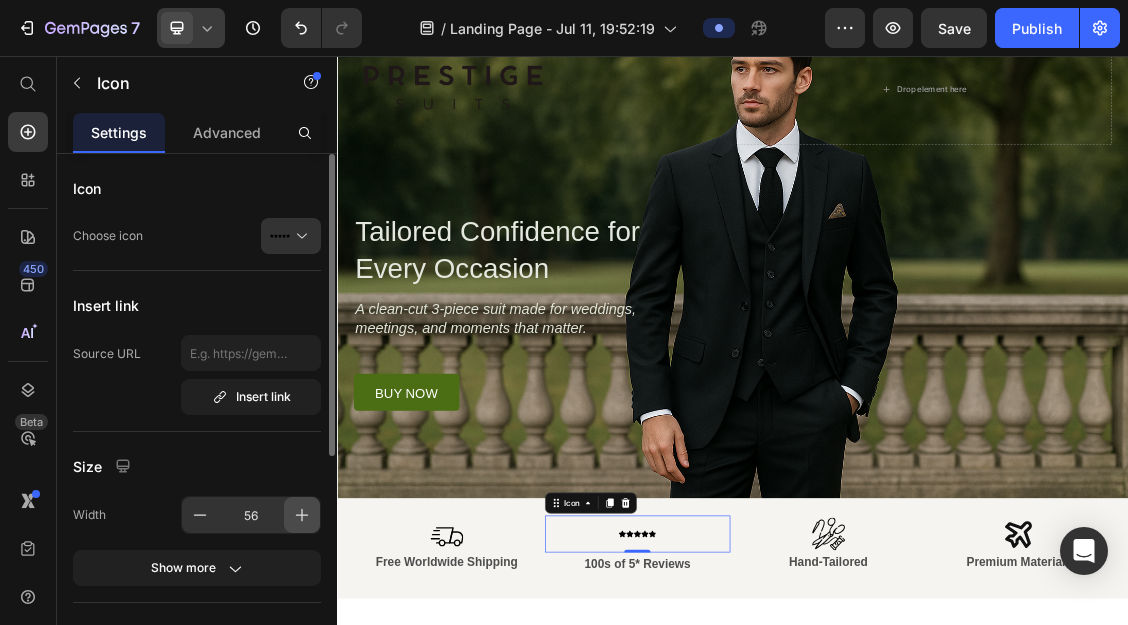 click at bounding box center [302, 515] 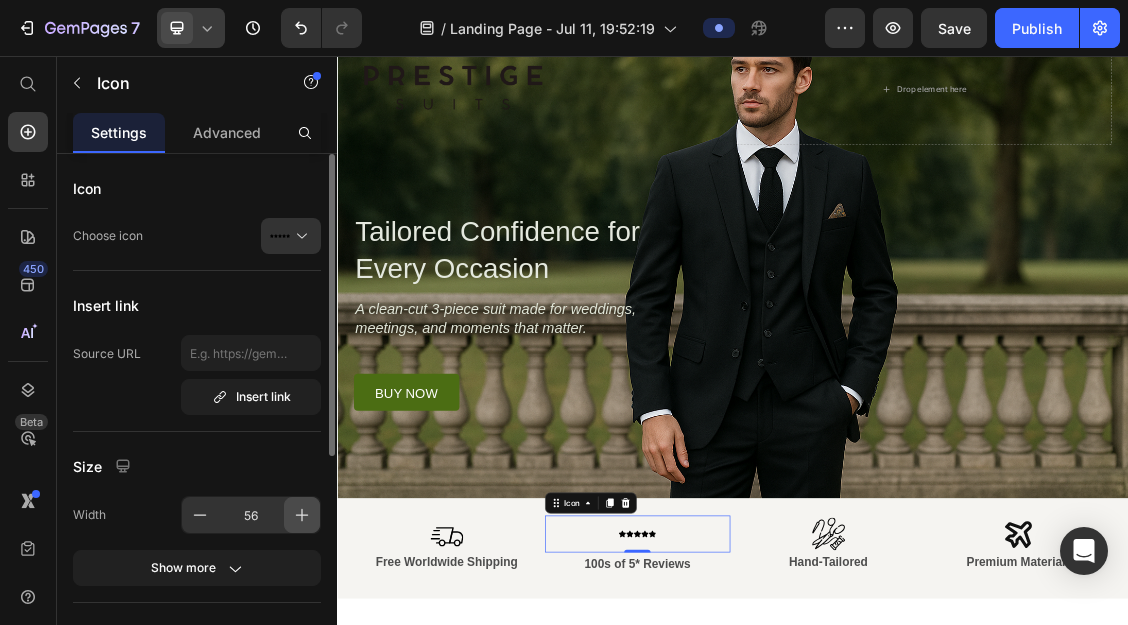 type on "57" 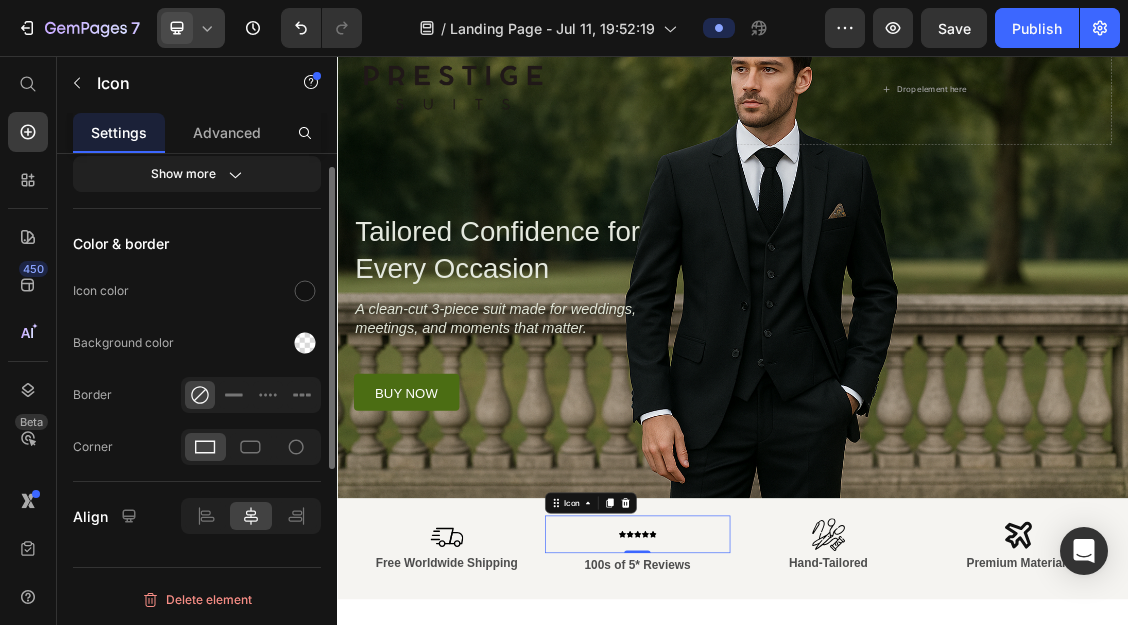 scroll, scrollTop: 243, scrollLeft: 0, axis: vertical 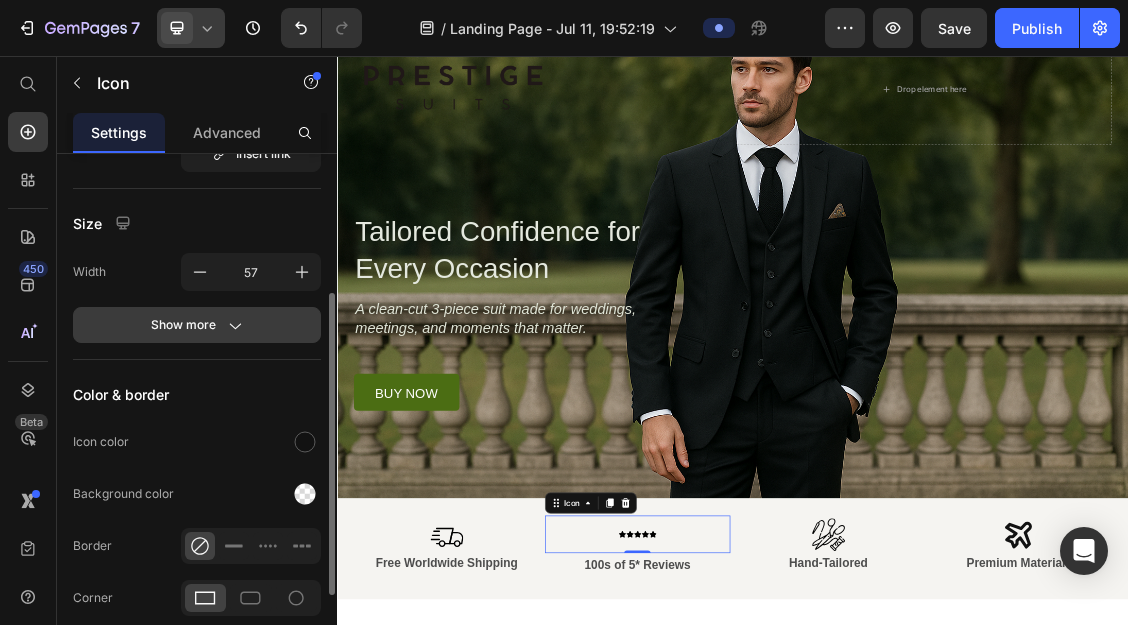 click on "Show more" at bounding box center [197, 325] 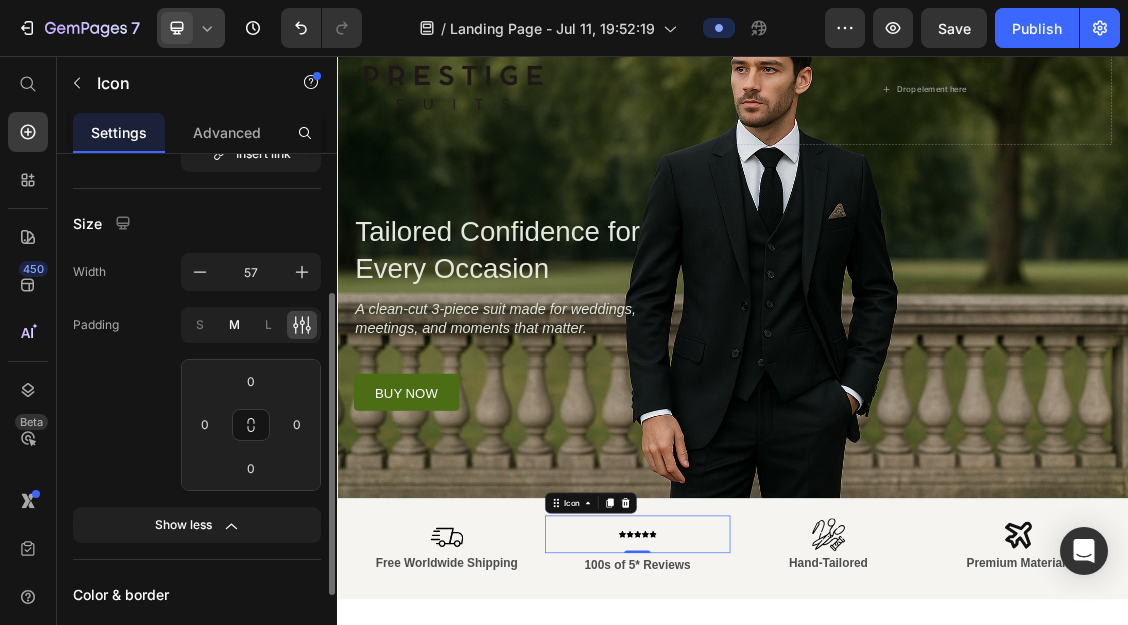 click on "M" 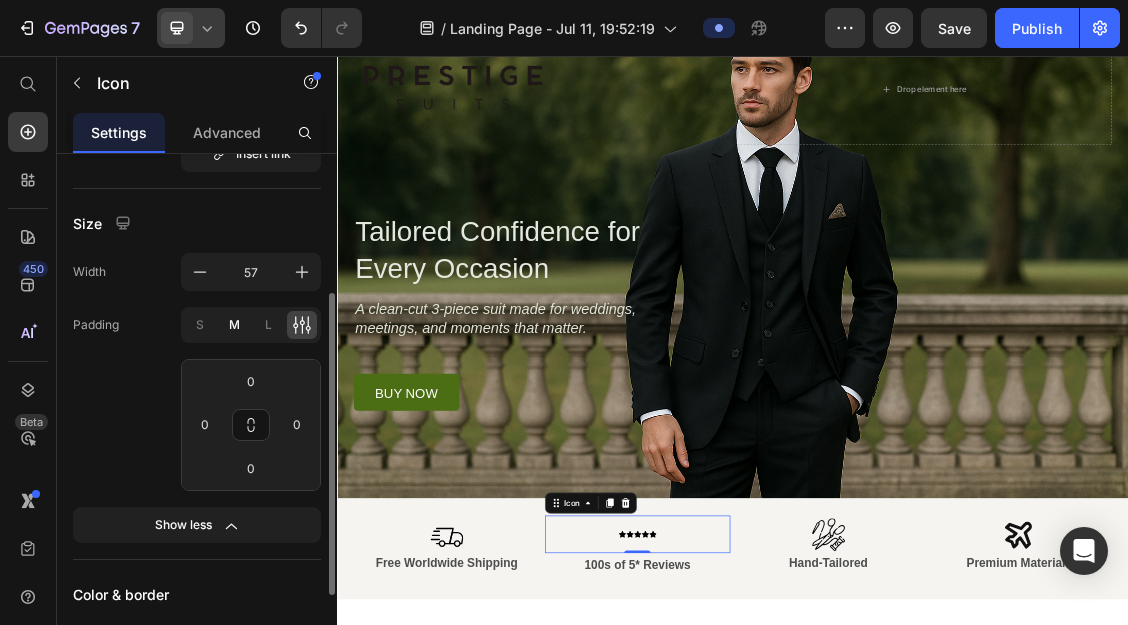 type on "16" 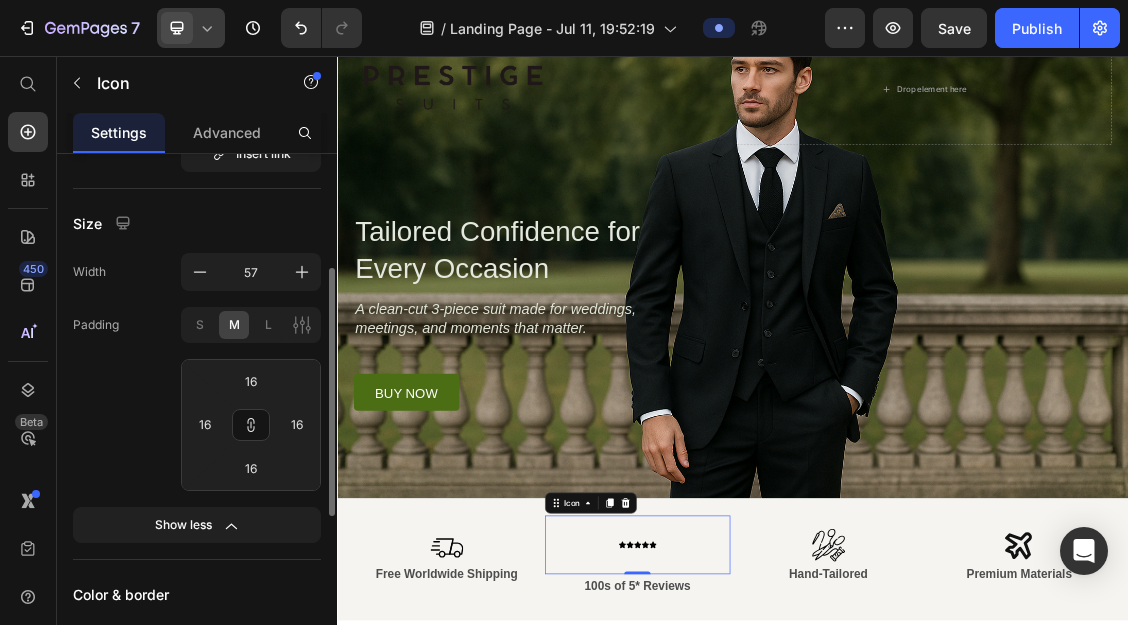 click on "S M L" 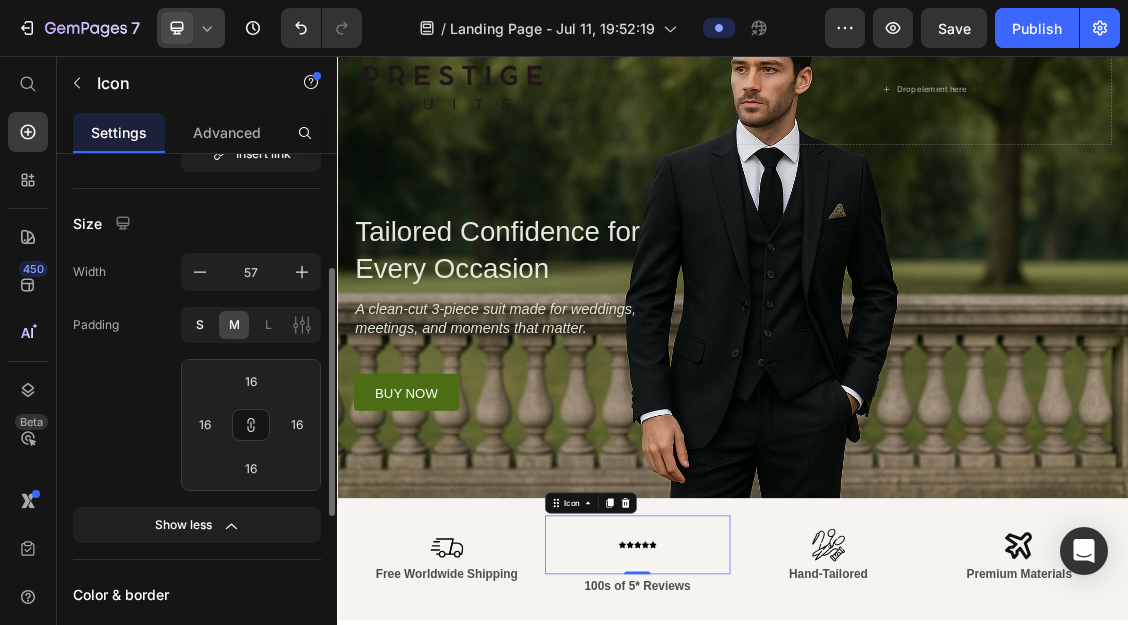 click on "S" 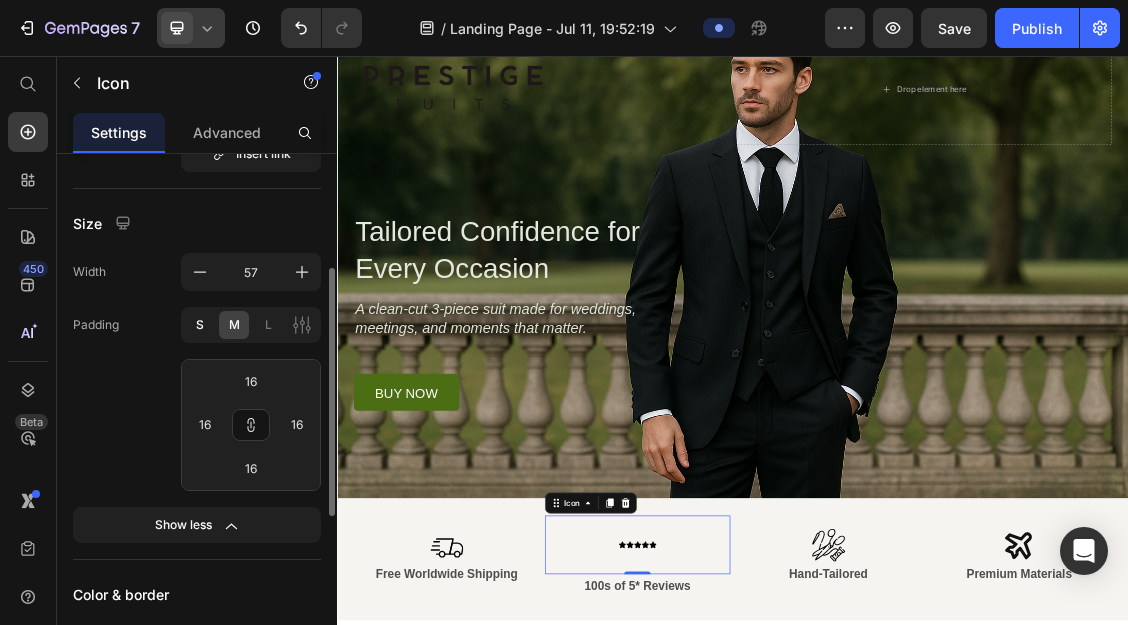 type on "8" 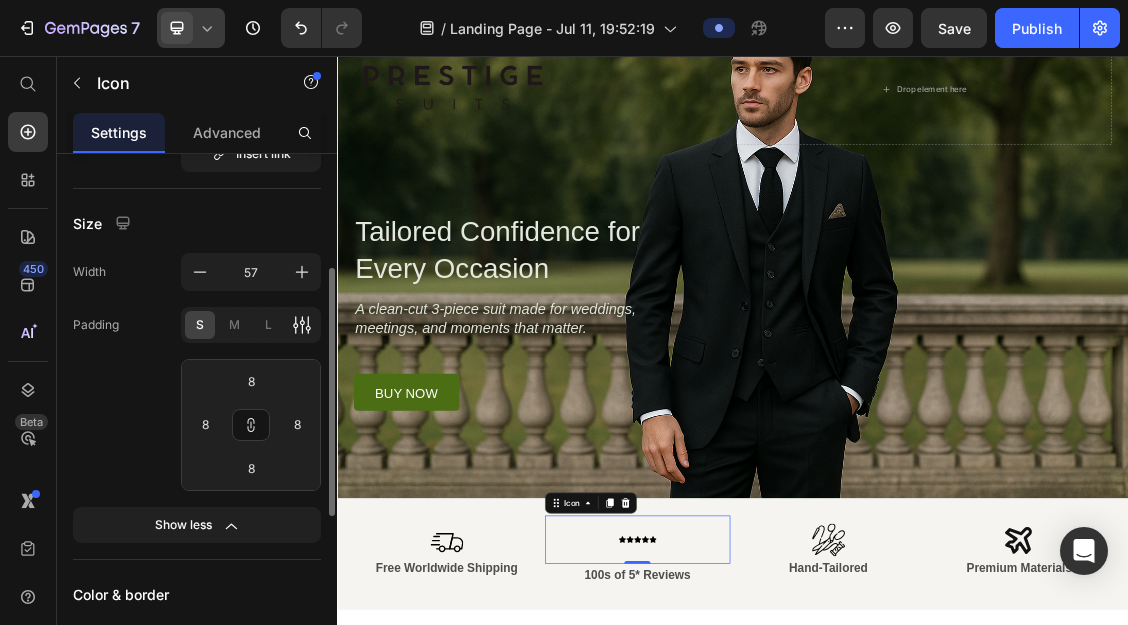 click 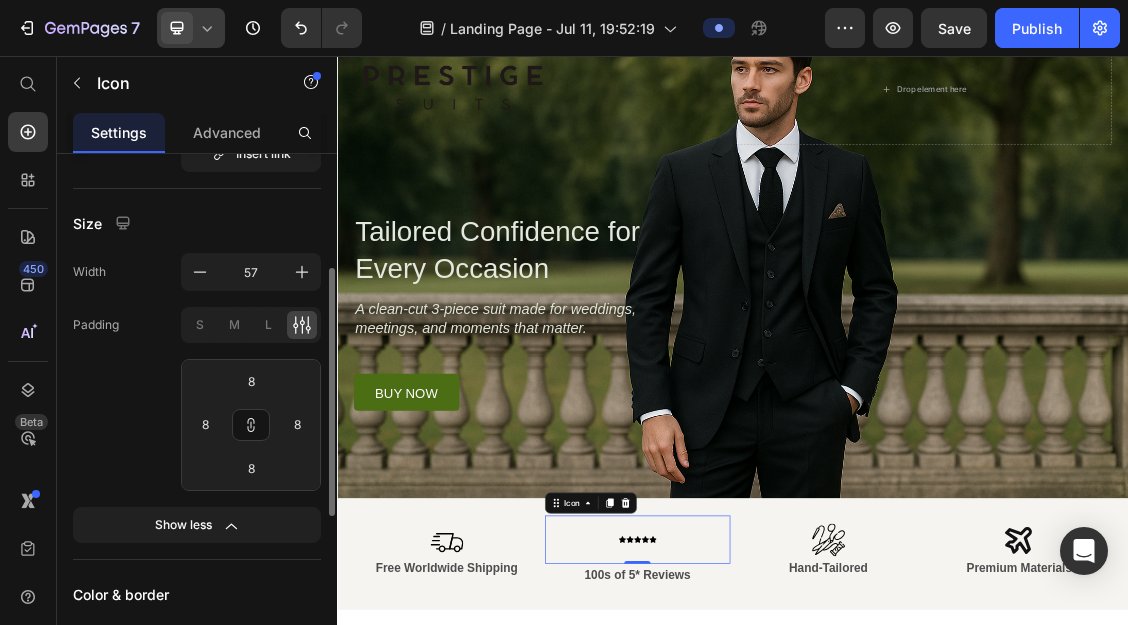click 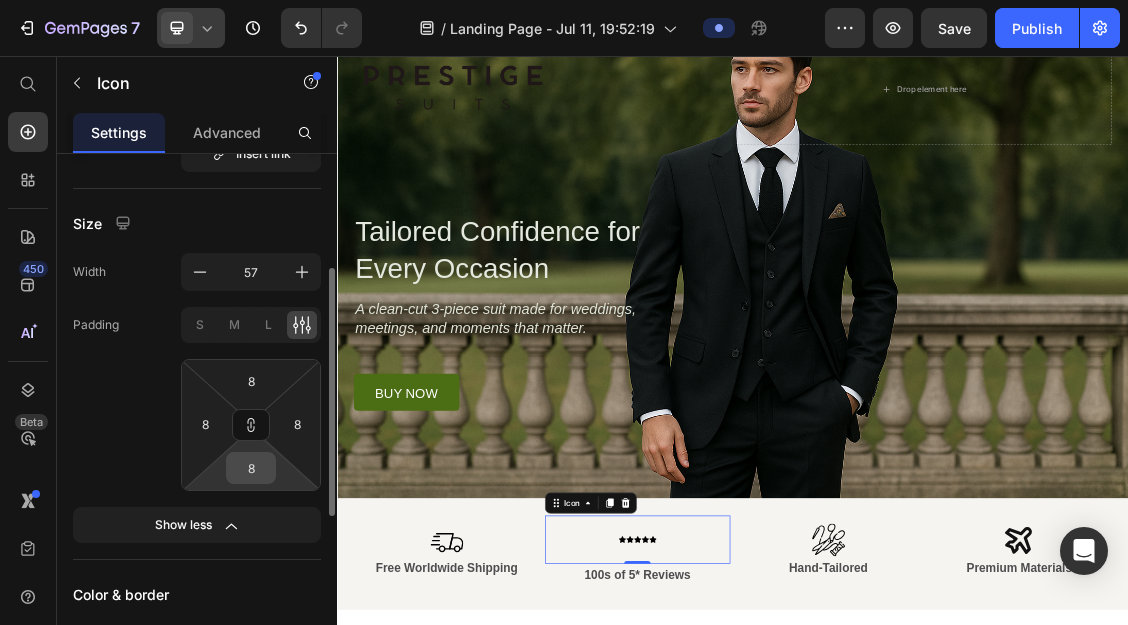 drag, startPoint x: 257, startPoint y: 427, endPoint x: 254, endPoint y: 468, distance: 41.109608 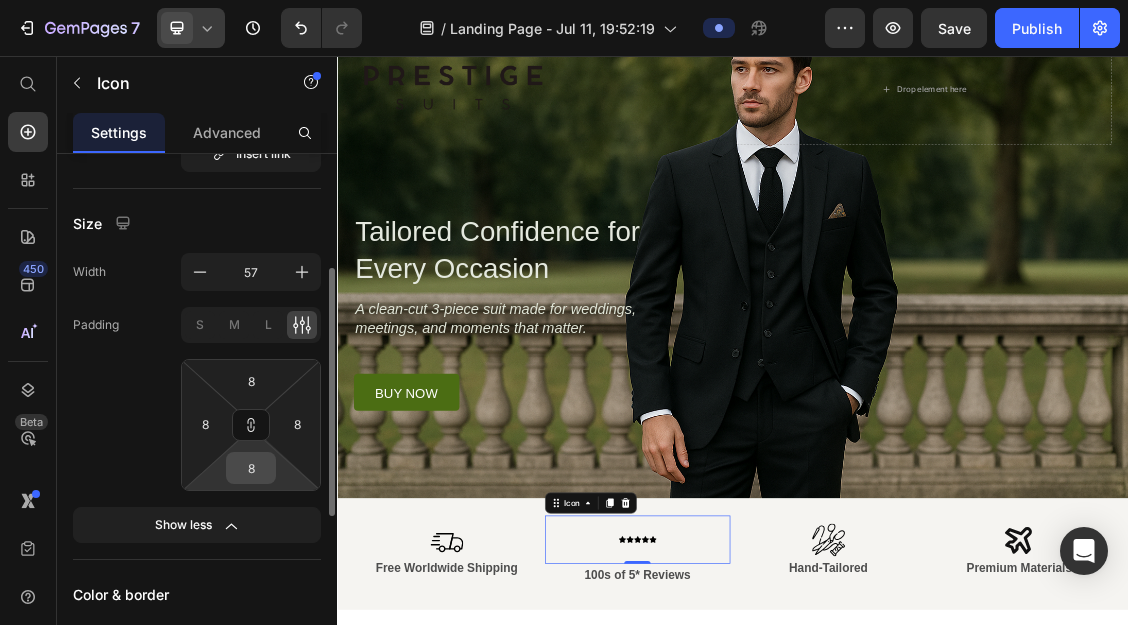 click on "8 8 8 8" 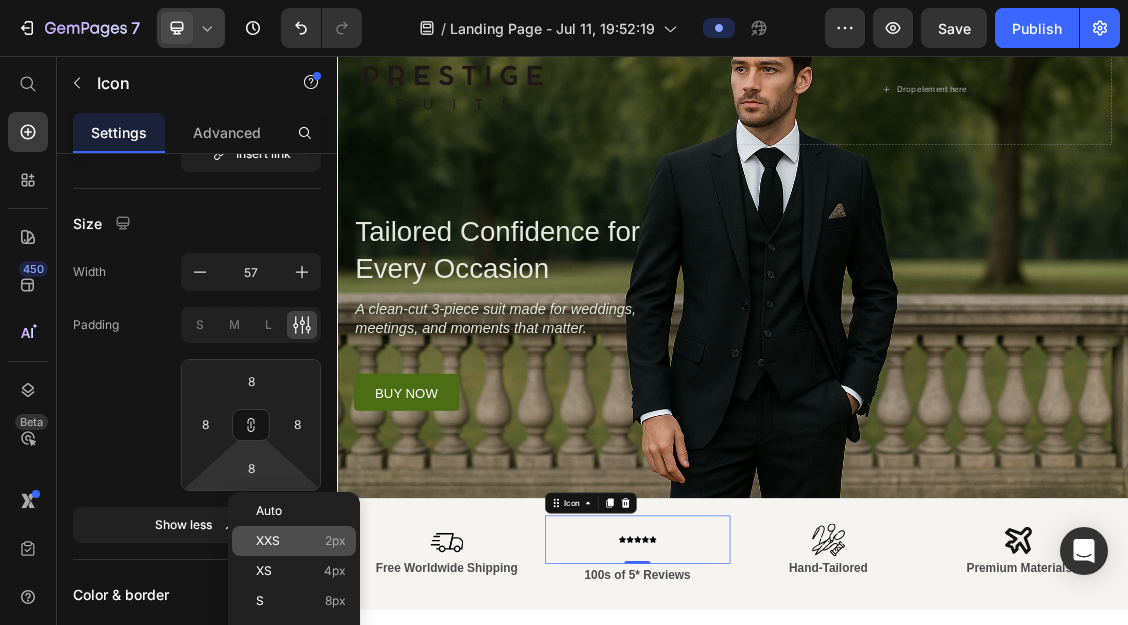 click on "XXS" at bounding box center [268, 541] 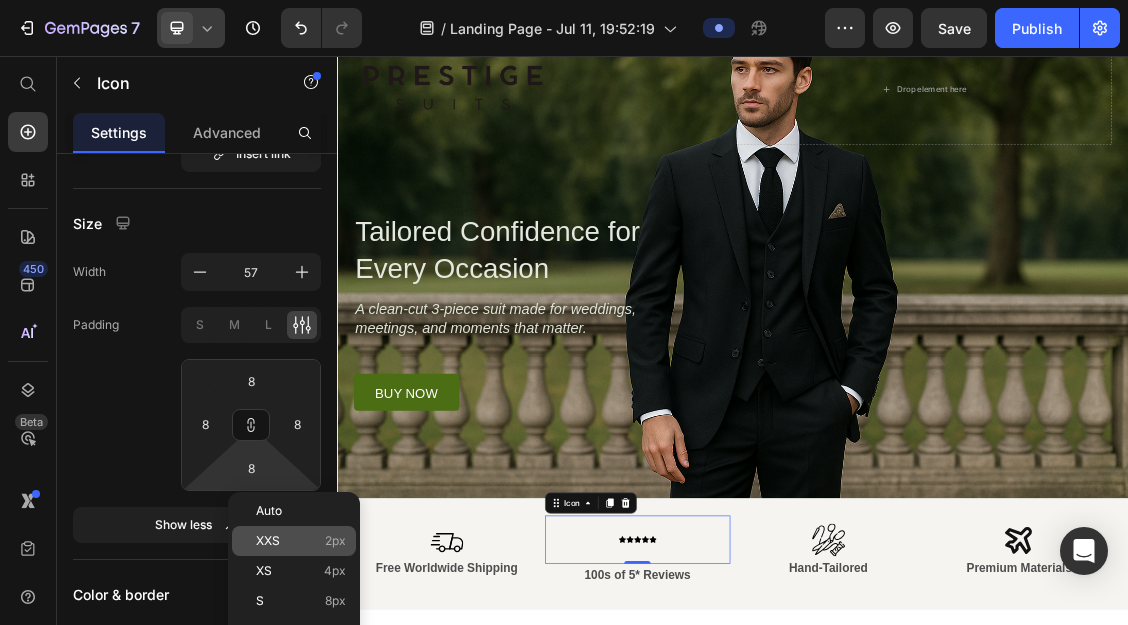 type on "2" 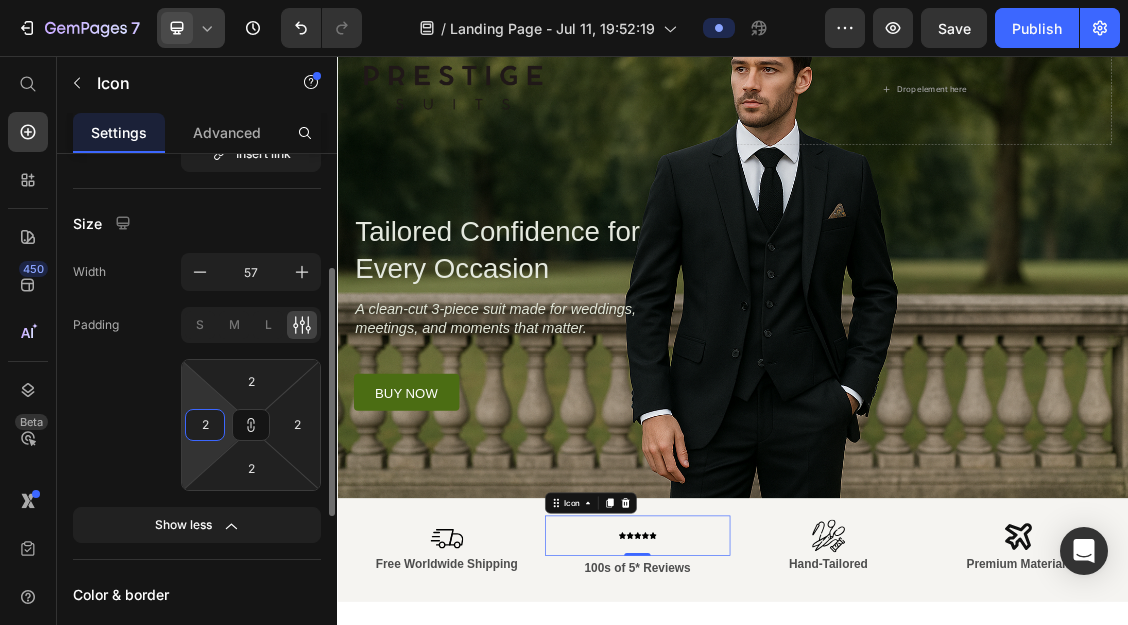 click on "2" at bounding box center (205, 425) 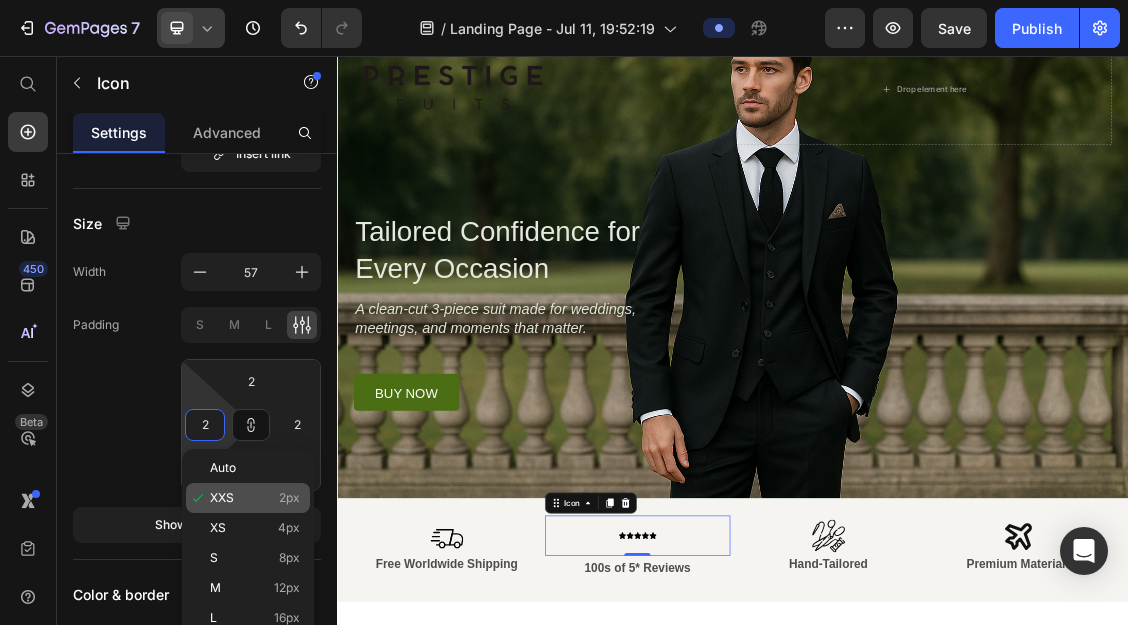 click on "XXS 2px" 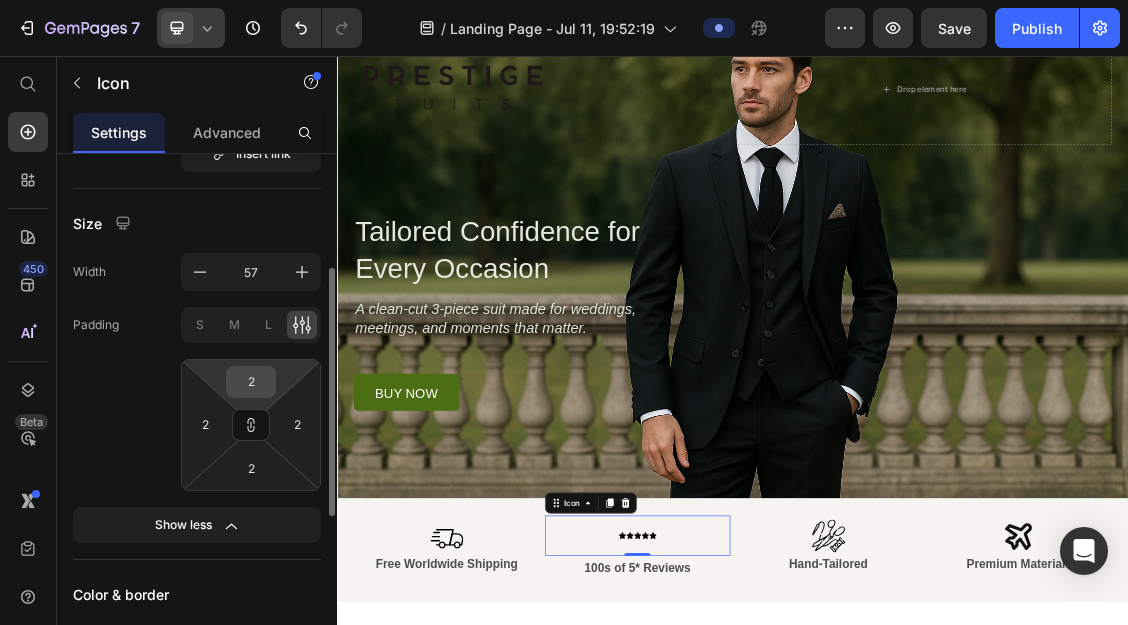 click on "2" at bounding box center [251, 382] 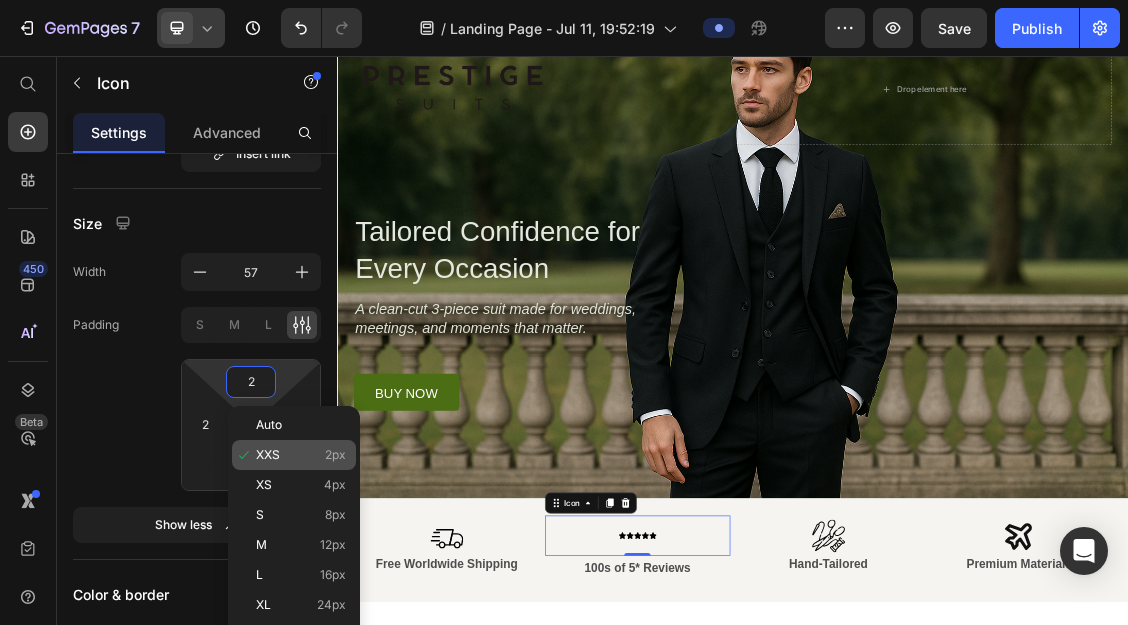 click on "XXS" at bounding box center [268, 455] 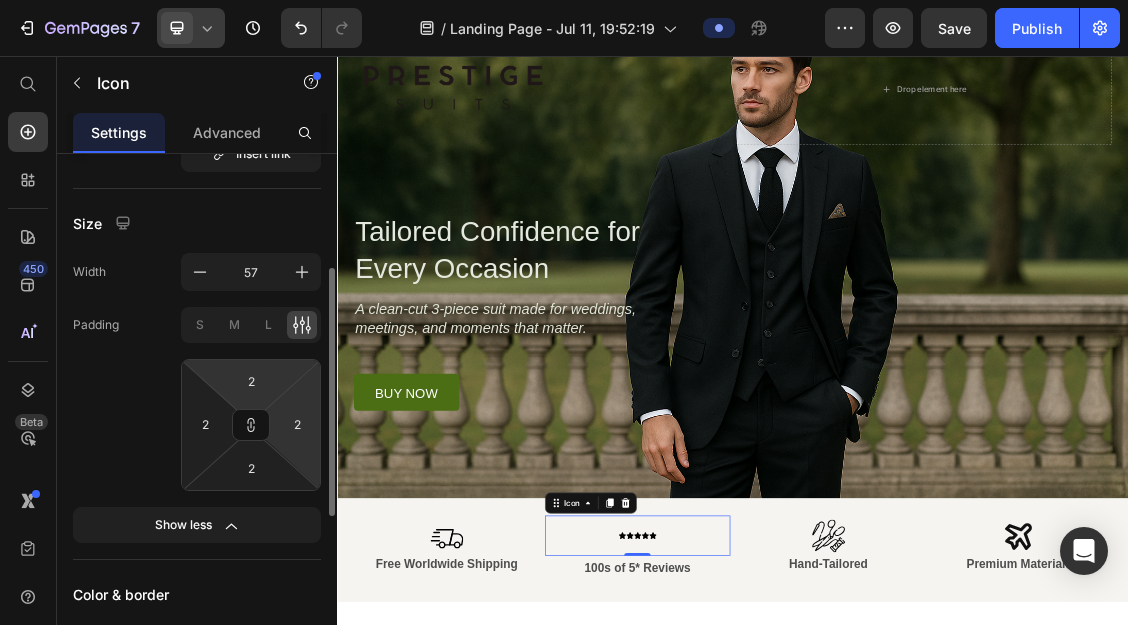 click on "[NUMBER]   /  Landing Page - Jul [NUMBER], 19:[NUMBER]:[NUMBER] Preview  Save   Publish  [NUMBER] Beta Start with Sections Elements Hero Section Product Detail Brands Trusted Badges Guarantee Product Breakdown How to use Testimonials Compare Bundle FAQs Social Proof Brand Story Product List Collection Blog List Contact Sticky Add to Cart Custom Footer Browse Library [NUMBER] Layout
Row
Row
Row
Row Text
Heading
Text Block Button
Button
Button
Sticky Back to top Media
Image
Image" at bounding box center (564, 0) 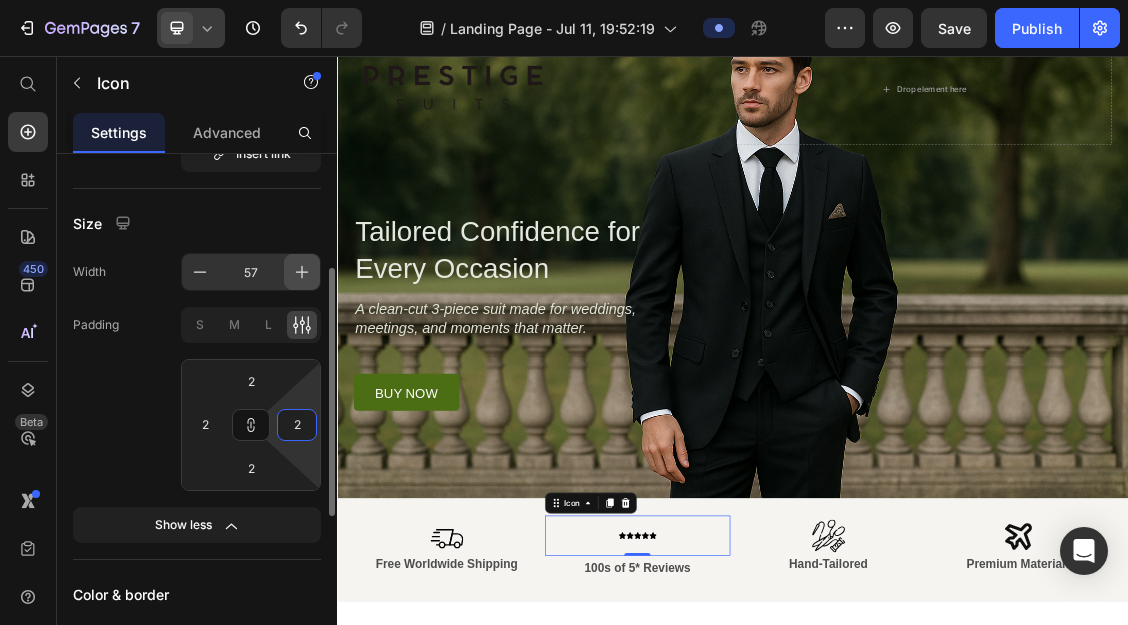click 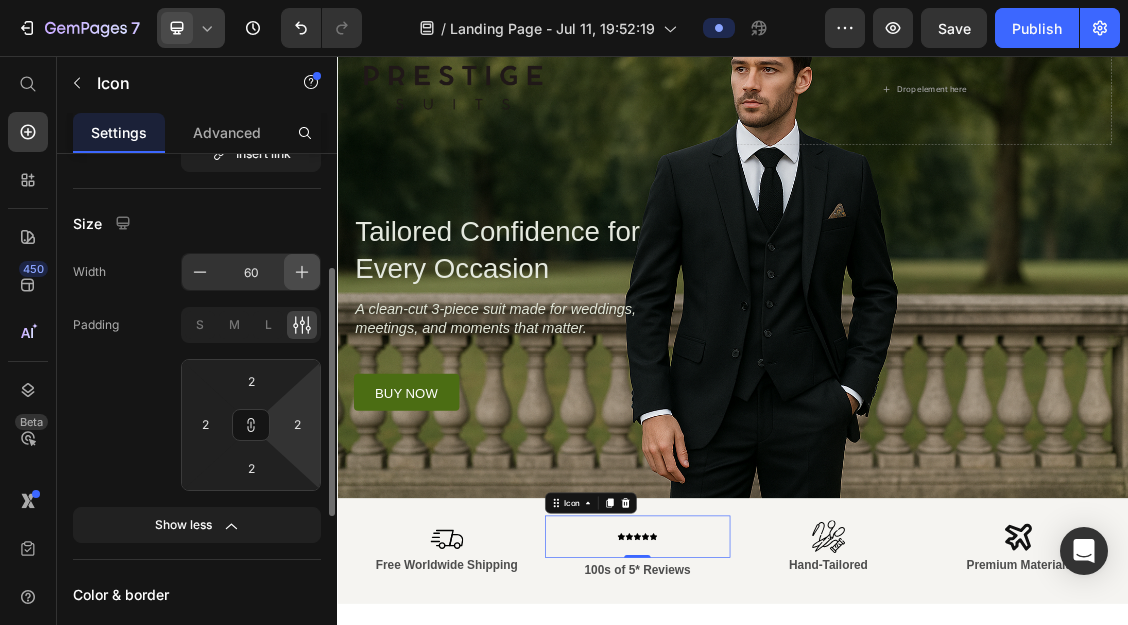 click 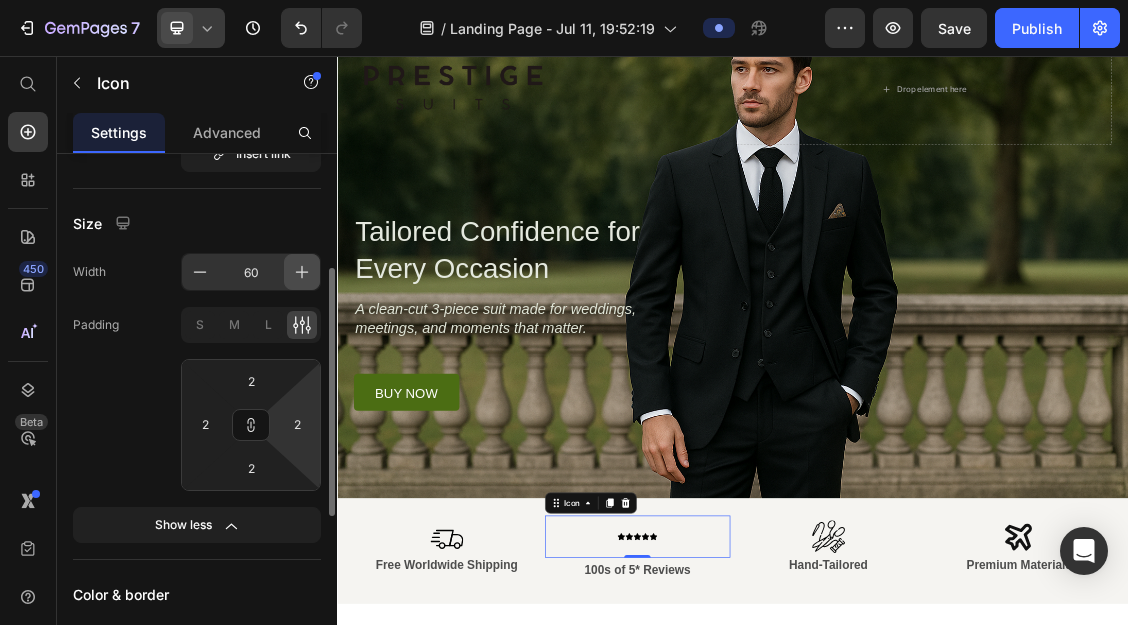 click 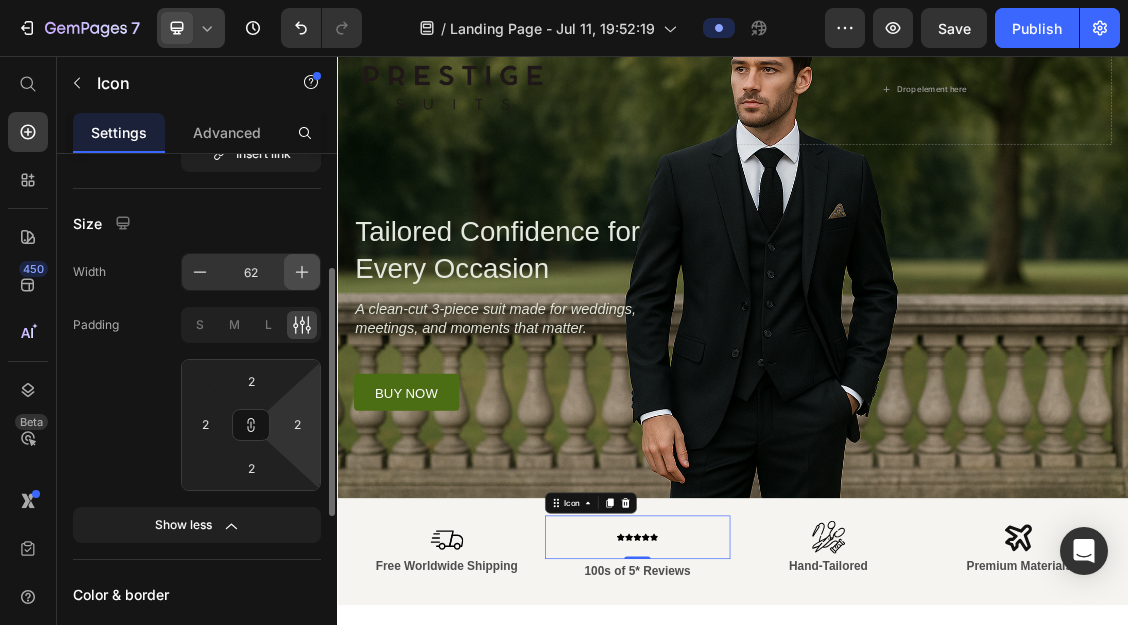 click 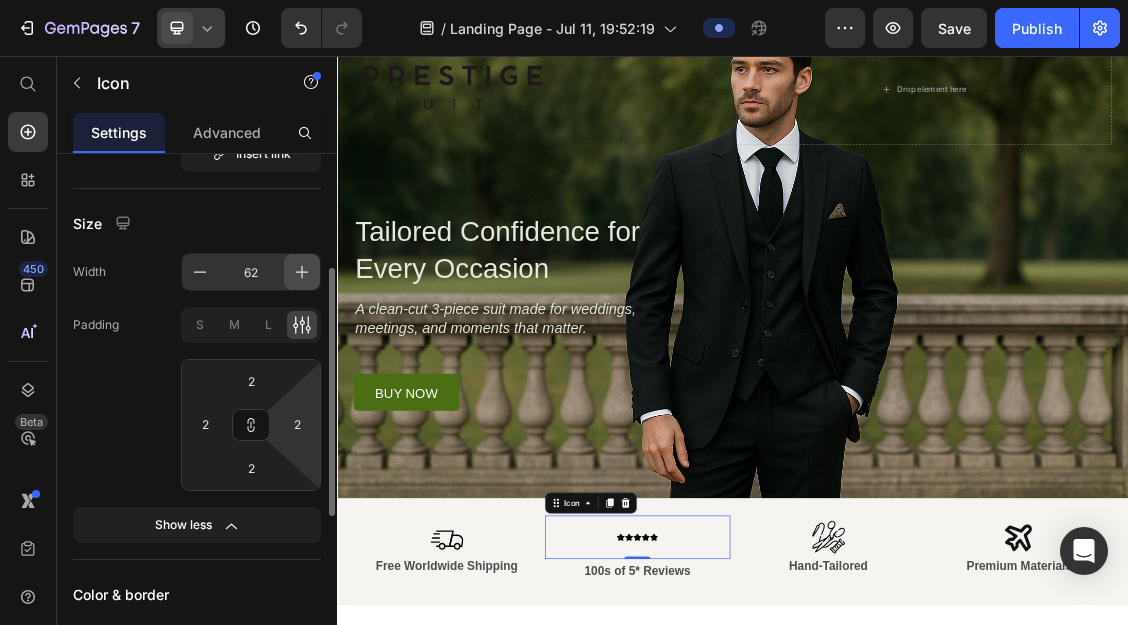 click 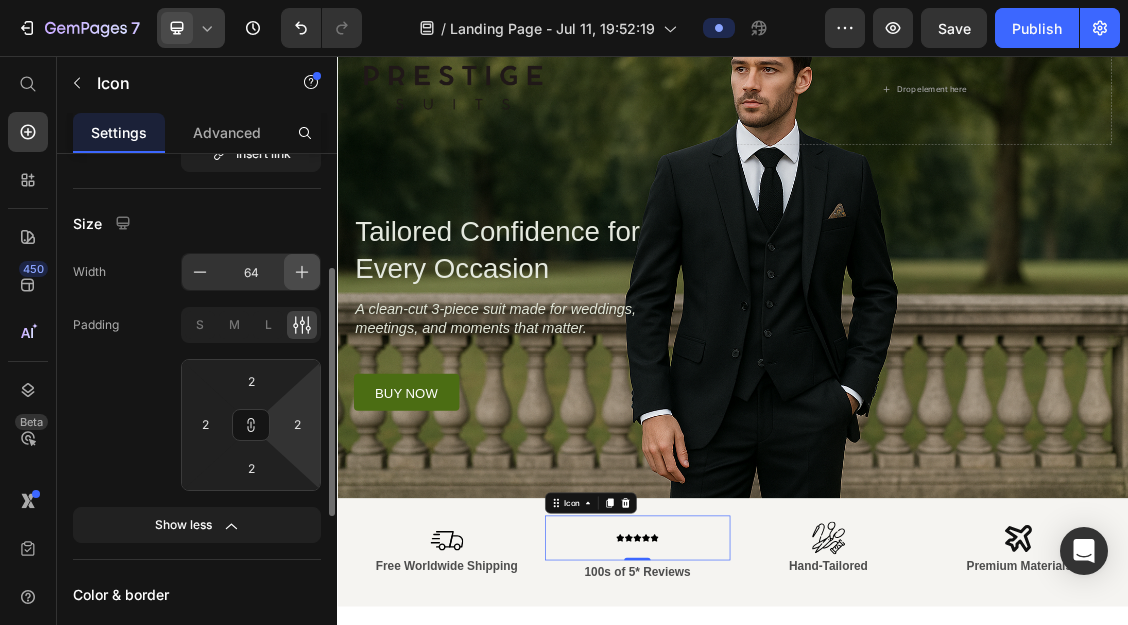 click 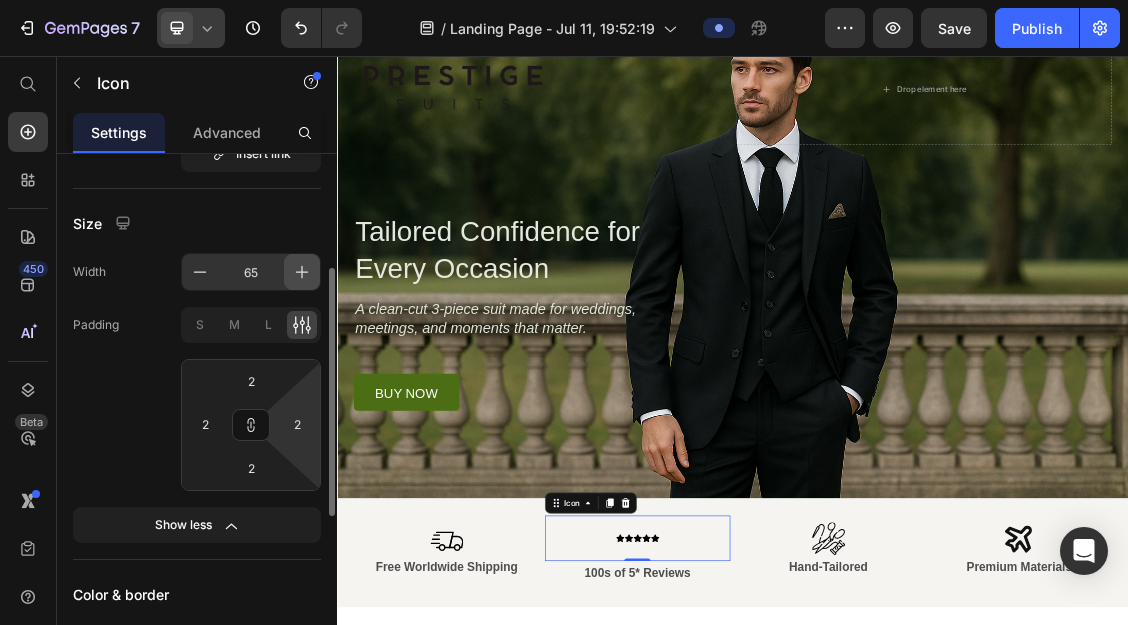 click 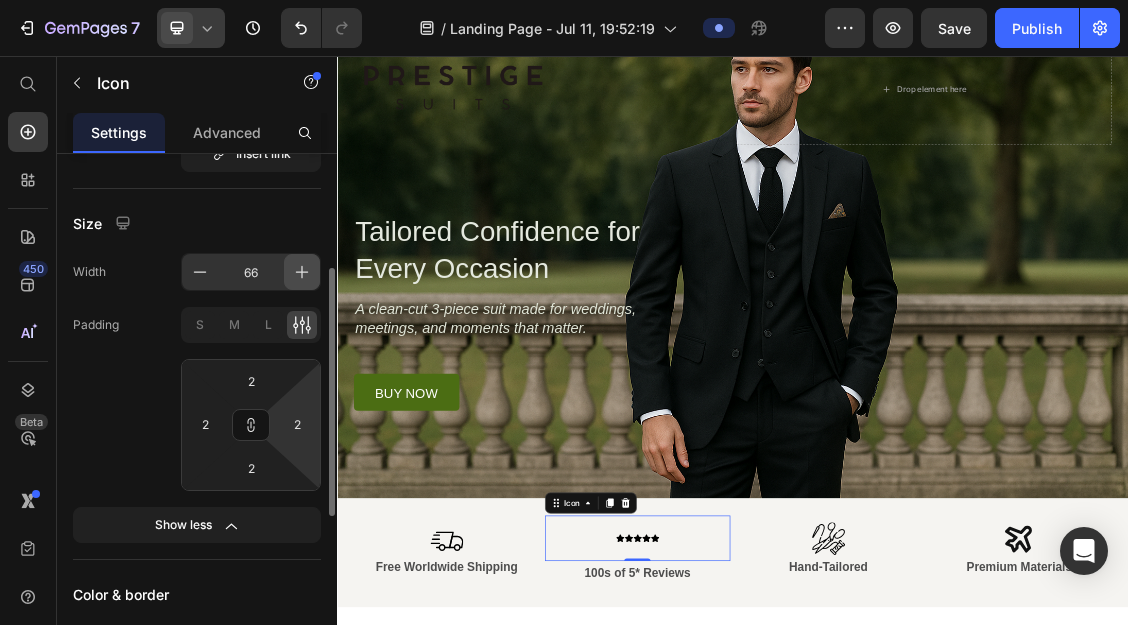 click 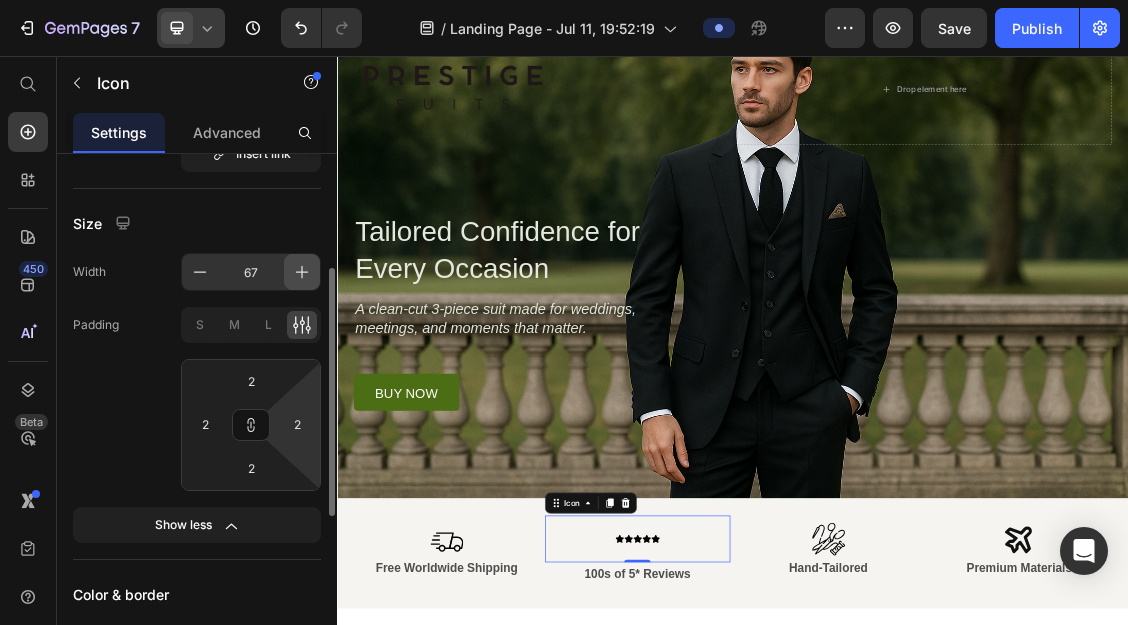 click 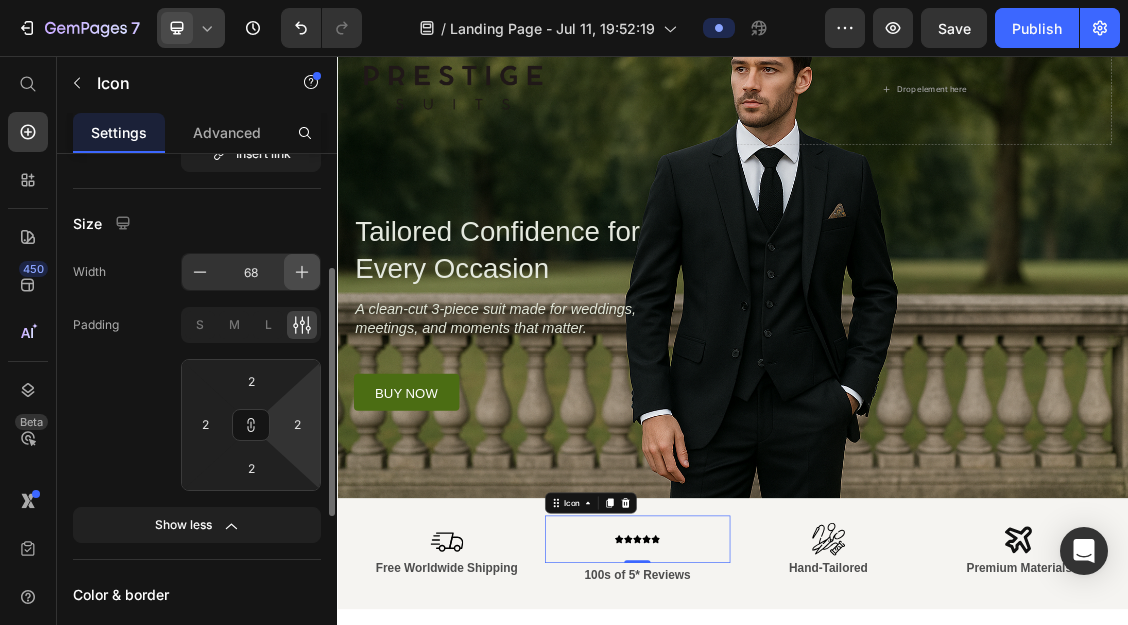 click 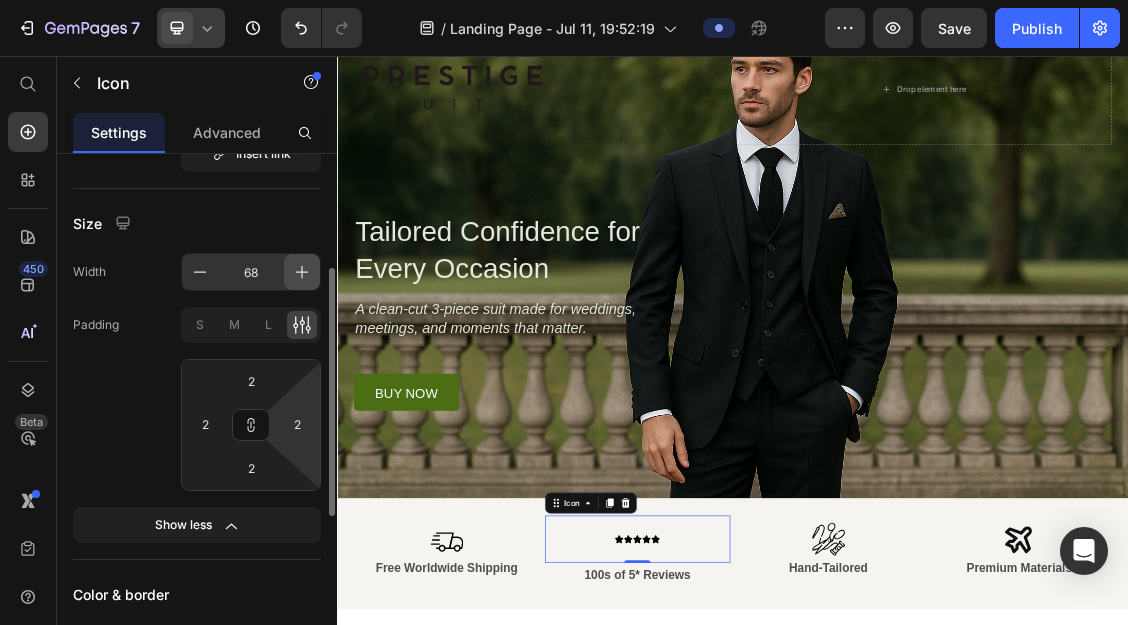 click 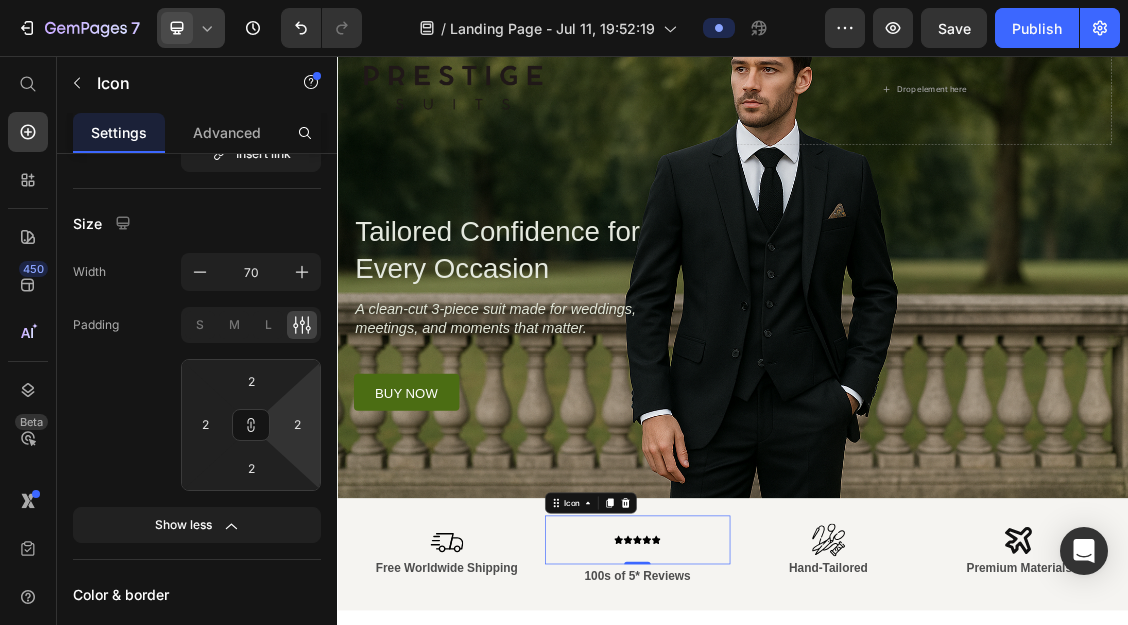 click on "Icon   0" at bounding box center [793, 790] 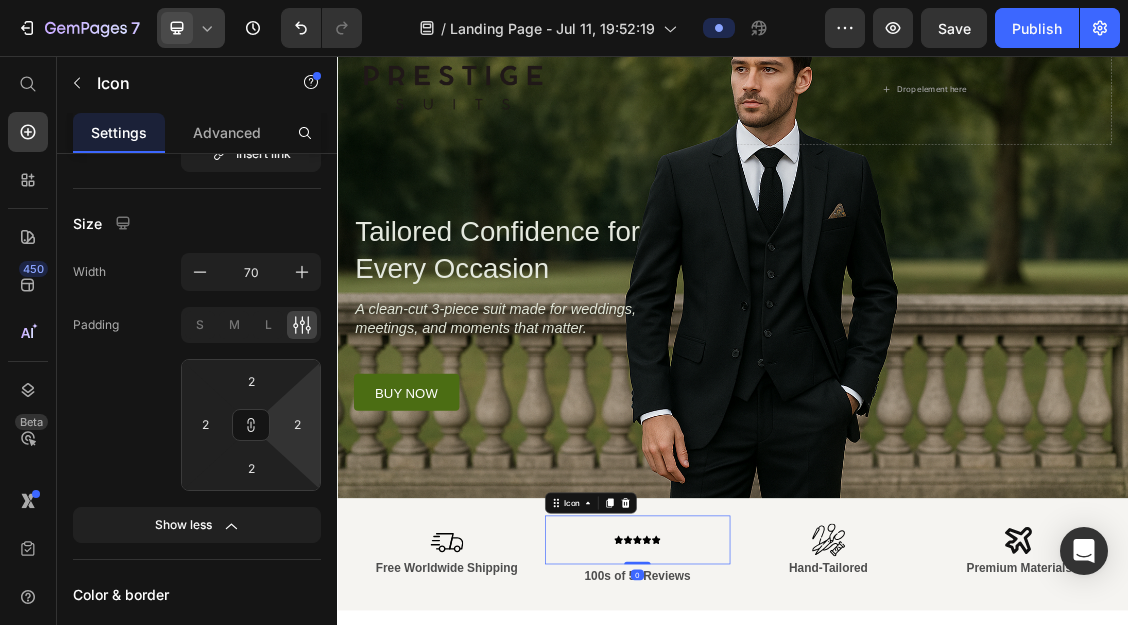 drag, startPoint x: 792, startPoint y: 824, endPoint x: 783, endPoint y: 799, distance: 26.57066 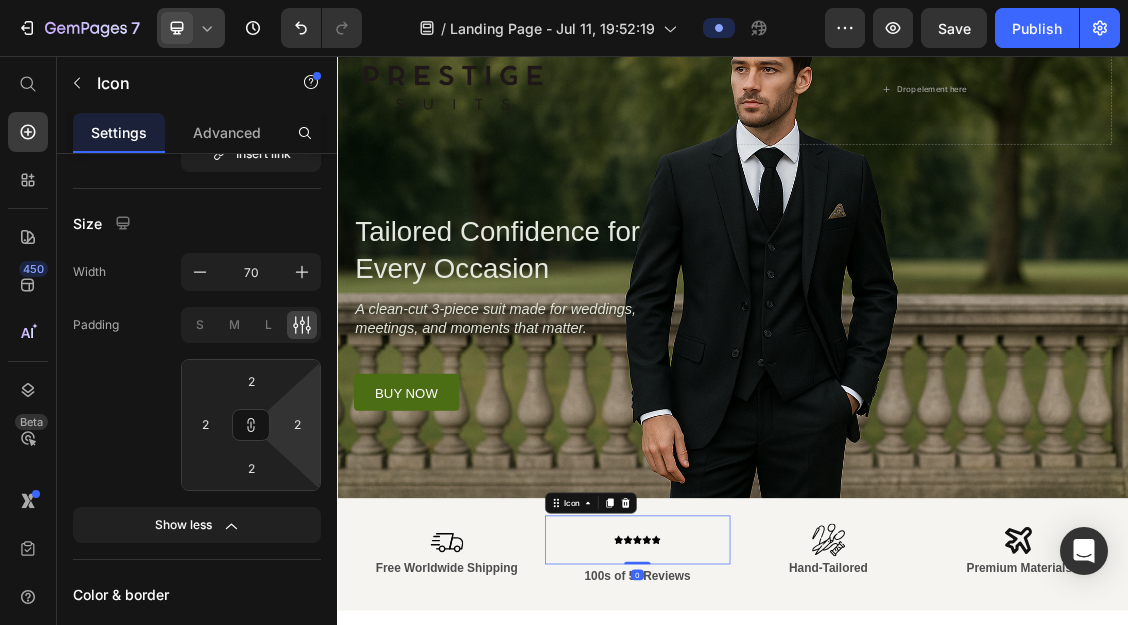 click on "Icon   0" at bounding box center (793, 790) 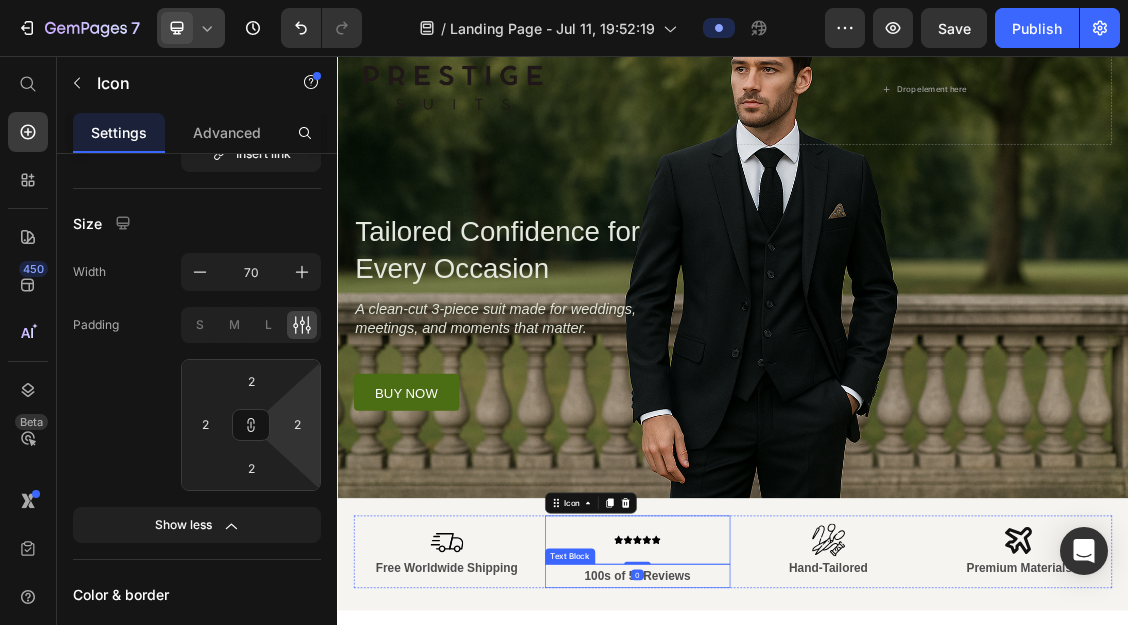 click on "Icon Free Worldwide Shipping Text Block
Icon [NUMBER] 100s of 5* Reviews Text Block Icon Hand-Tailored Text Block
Icon Premium Materials Text Block Row Section [NUMBER]" at bounding box center [937, 812] 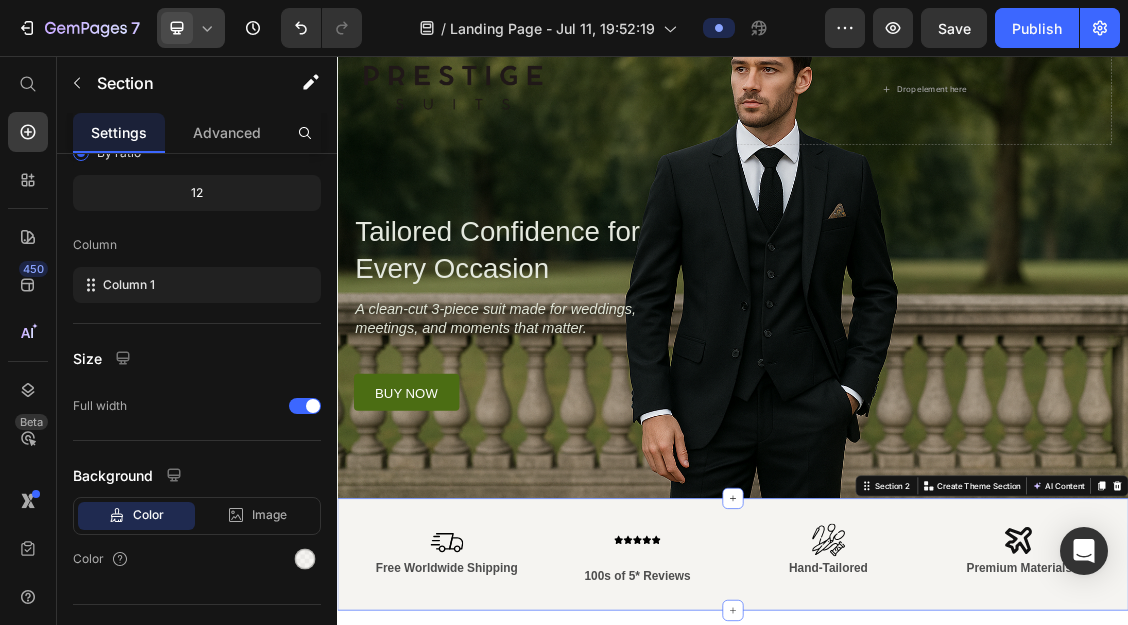 scroll, scrollTop: 0, scrollLeft: 0, axis: both 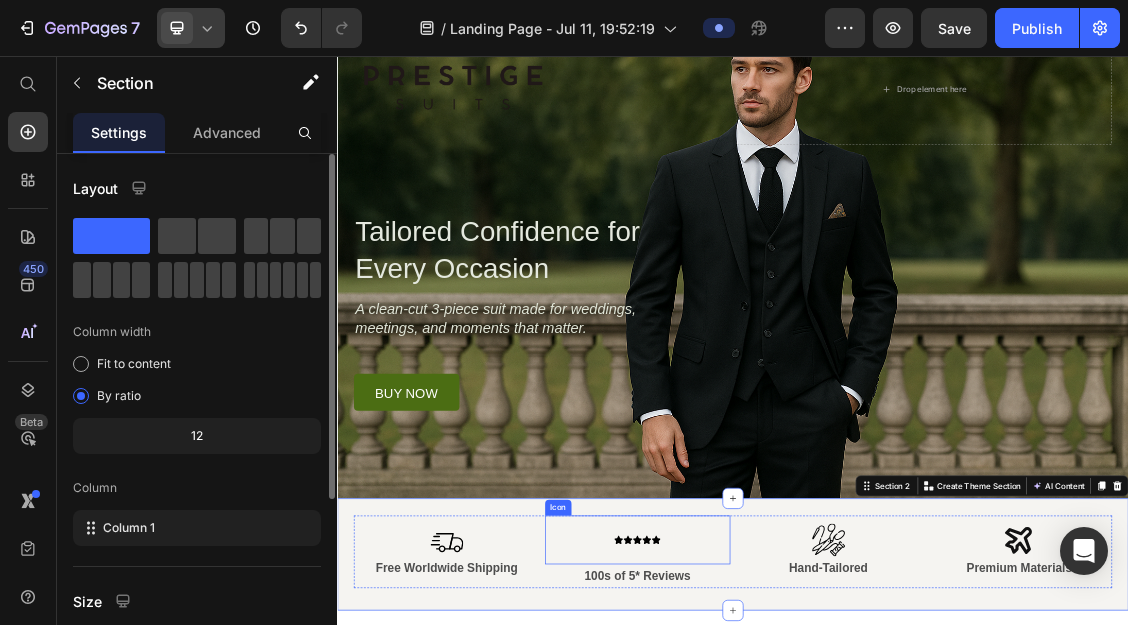 click 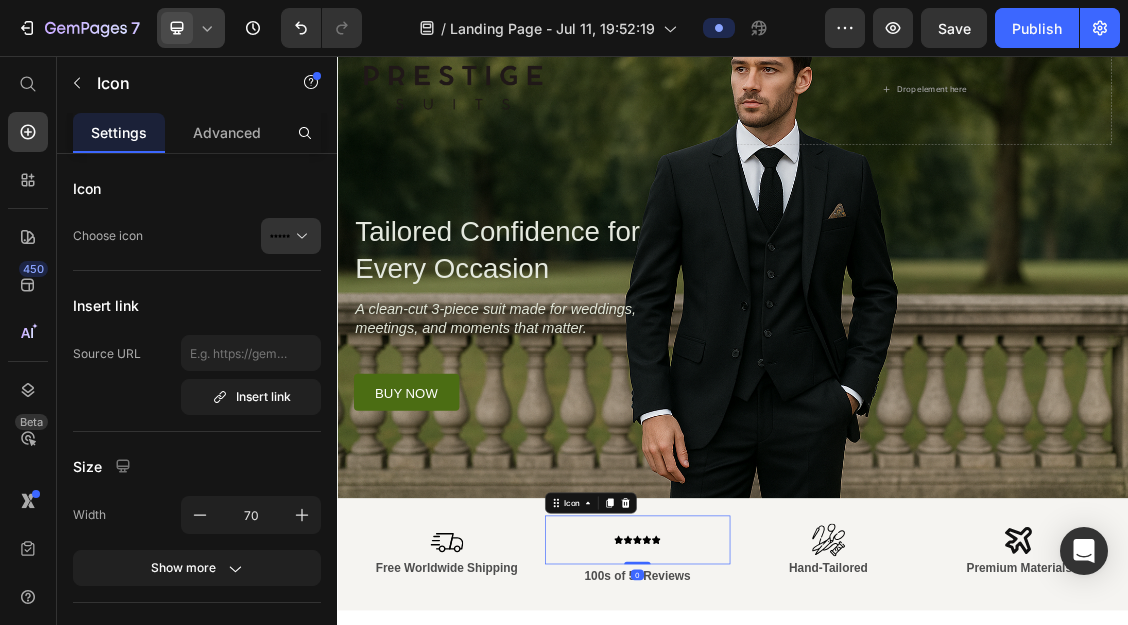 drag, startPoint x: 785, startPoint y: 823, endPoint x: 779, endPoint y: 799, distance: 24.738634 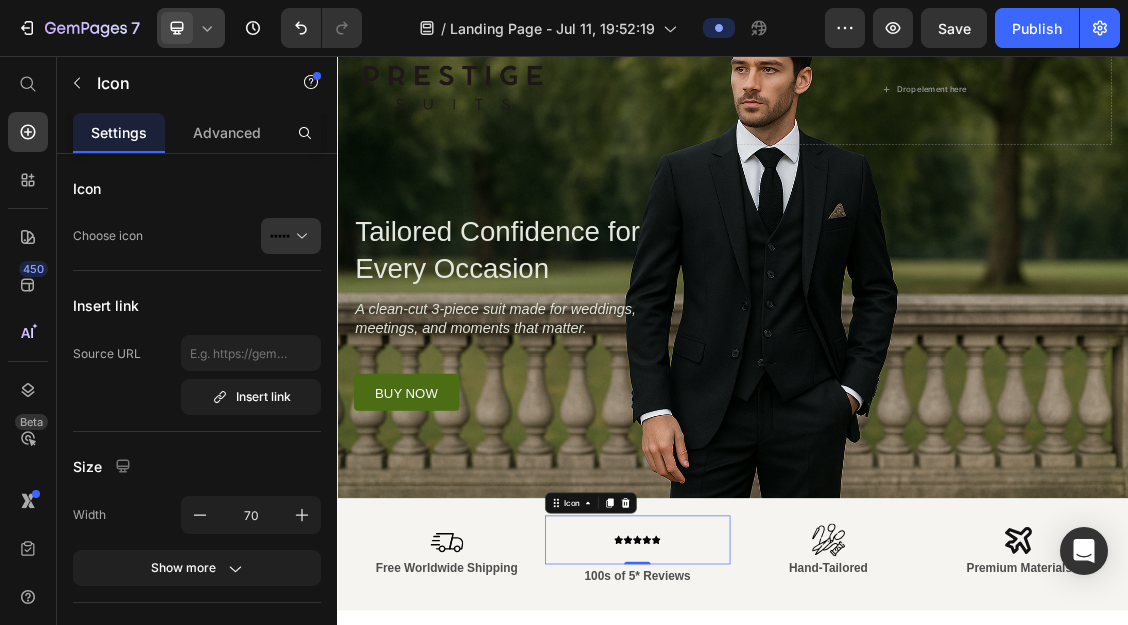click 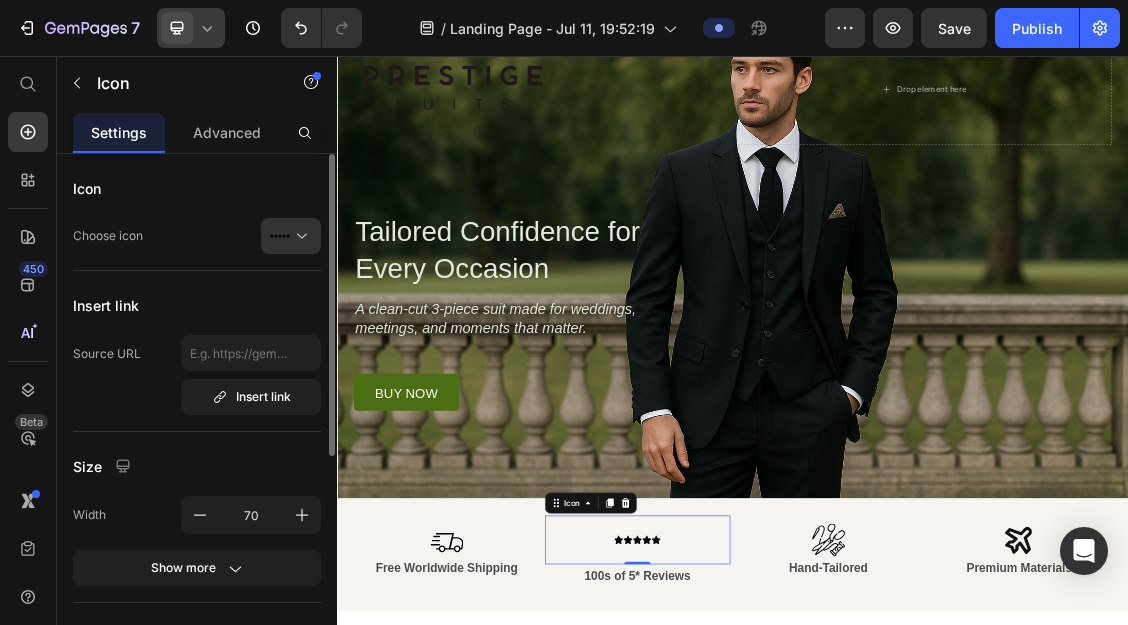 click on "Icon Choose icon" 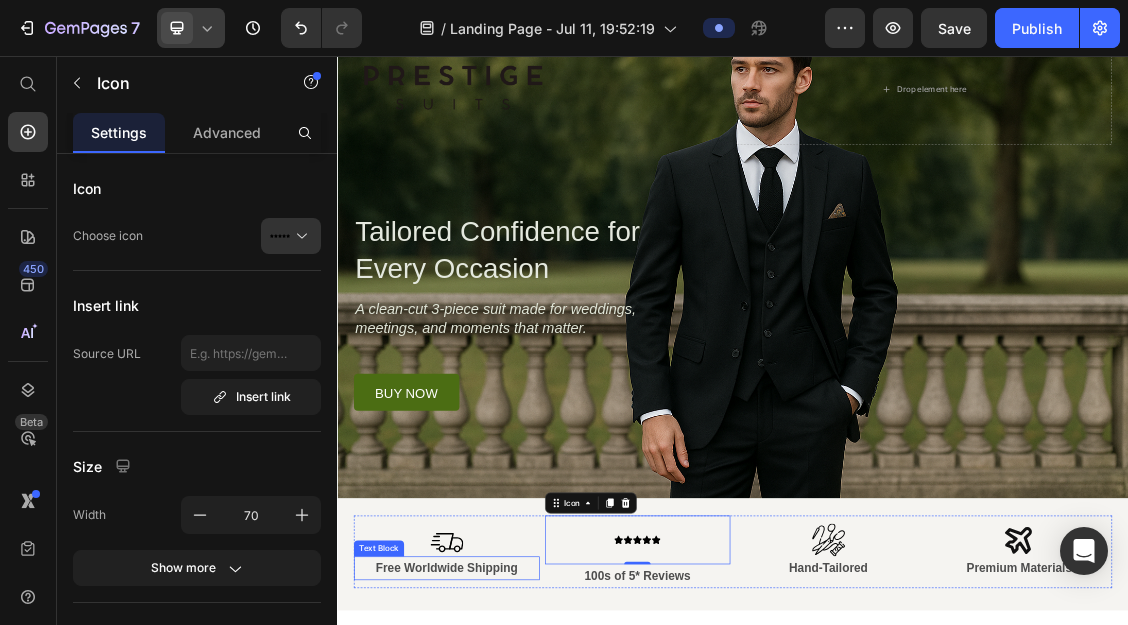 click on "Free Worldwide Shipping" at bounding box center (503, 833) 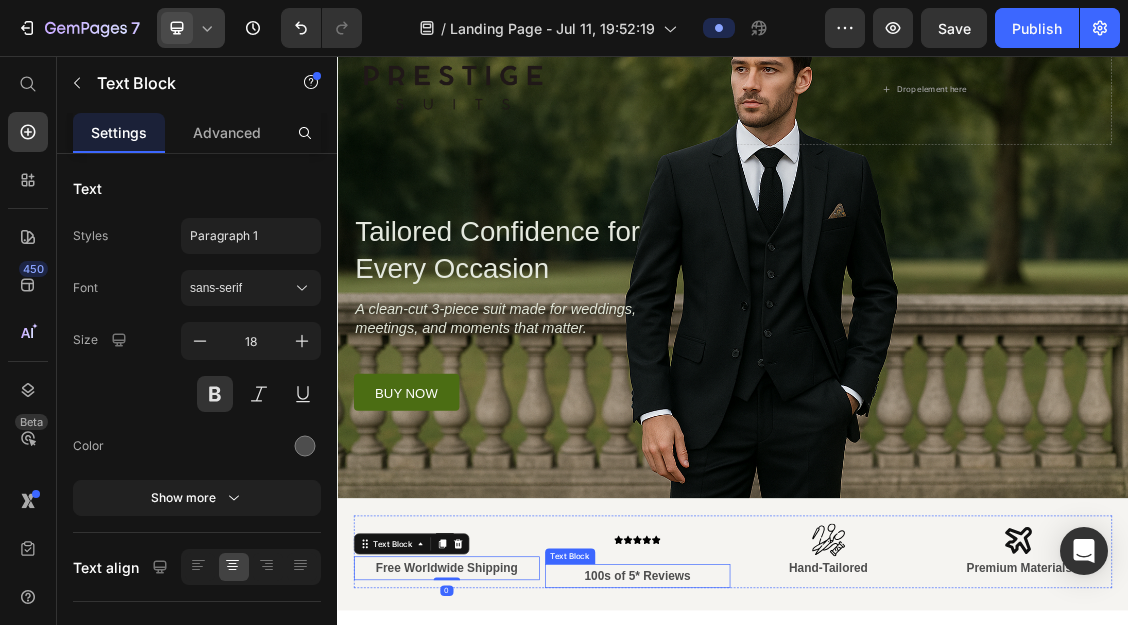 click on "100s of 5* Reviews" at bounding box center (793, 845) 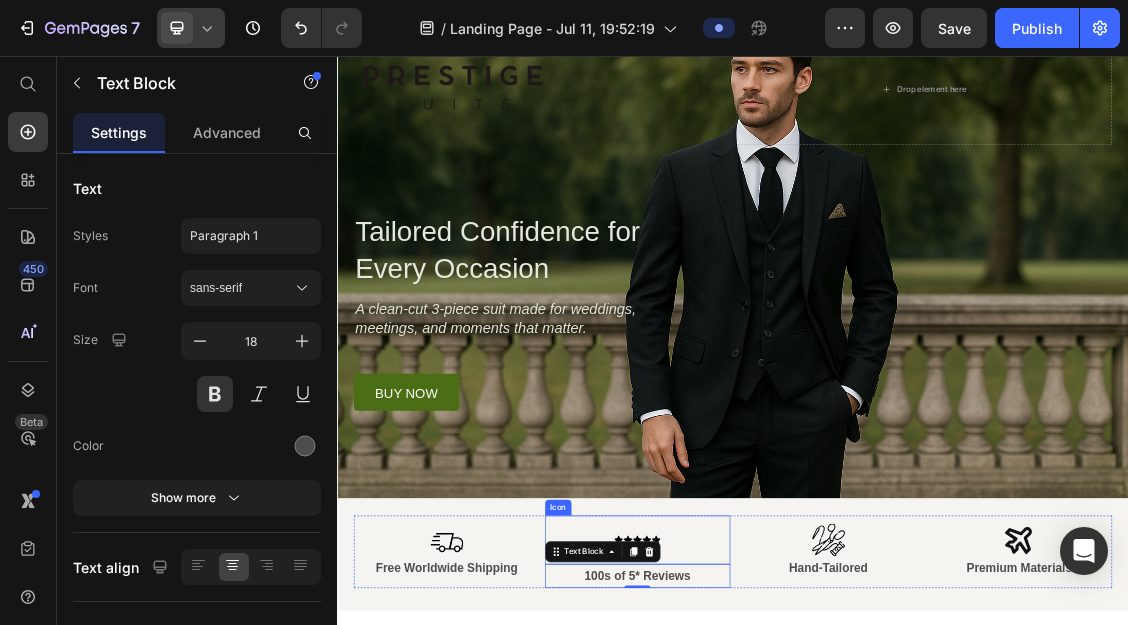 click on "Icon" at bounding box center (793, 790) 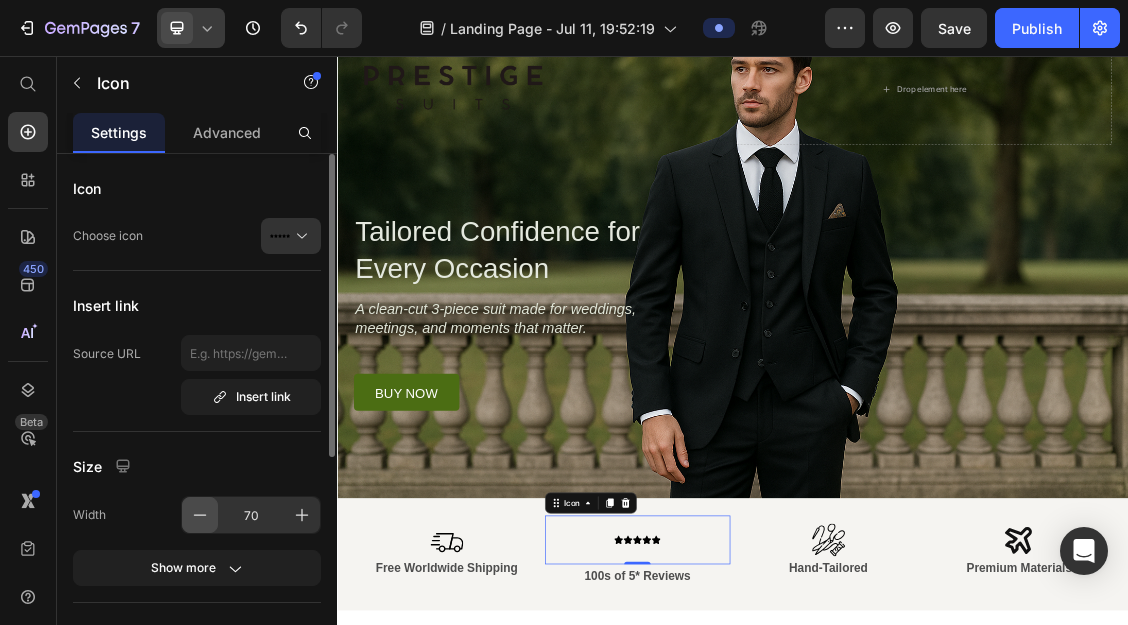 click 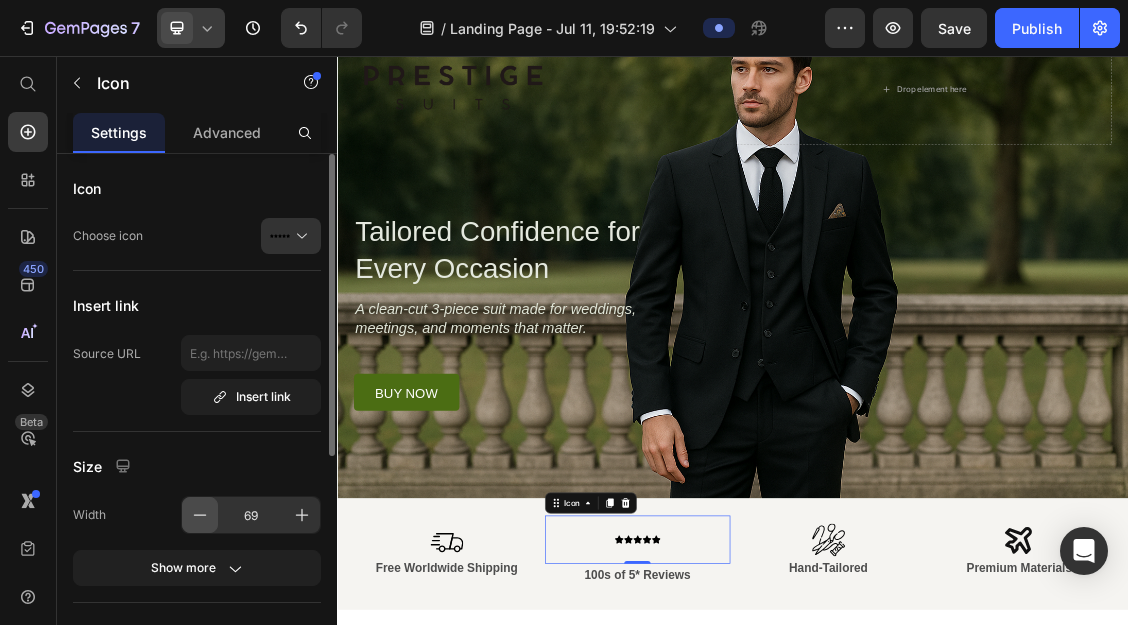 click 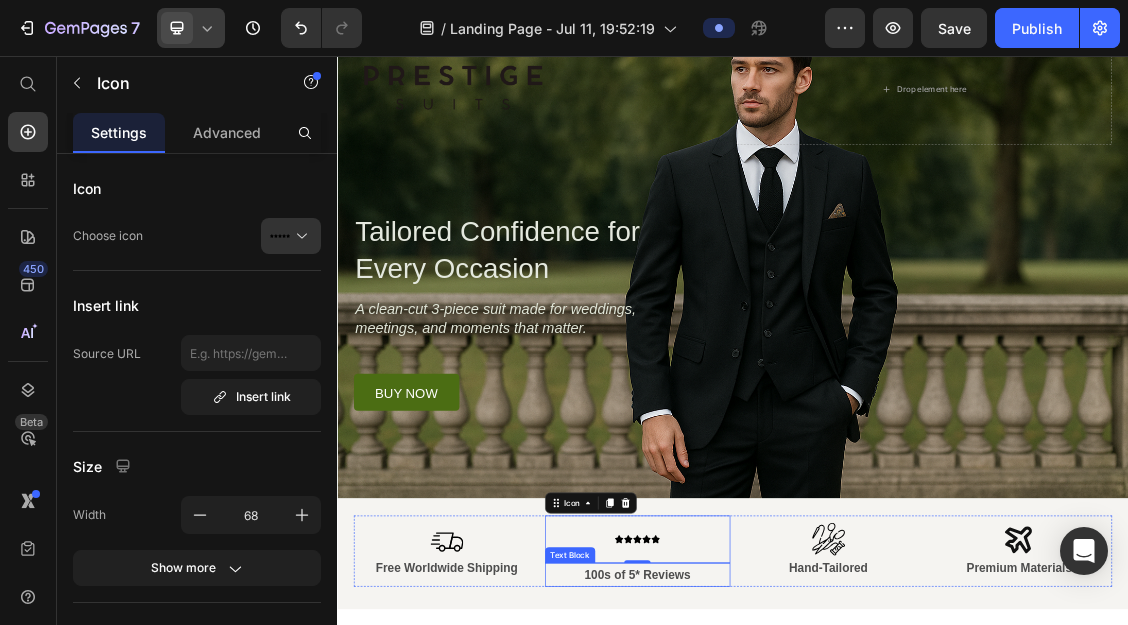 click on "100s of 5* Reviews" at bounding box center [793, 843] 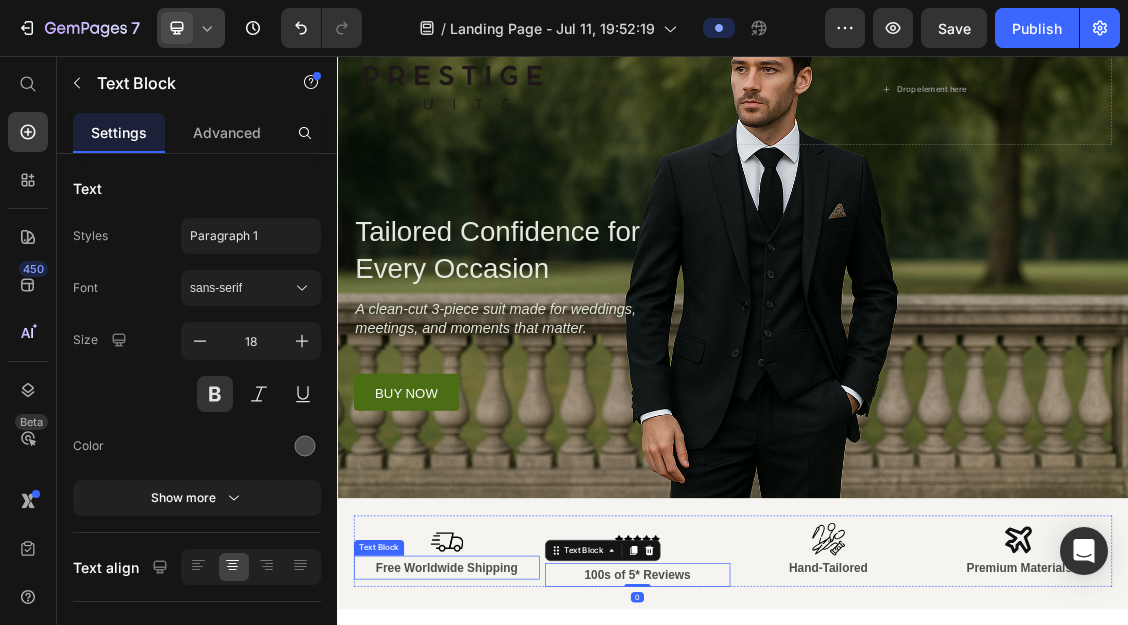 click on "Free Worldwide Shipping" at bounding box center [503, 832] 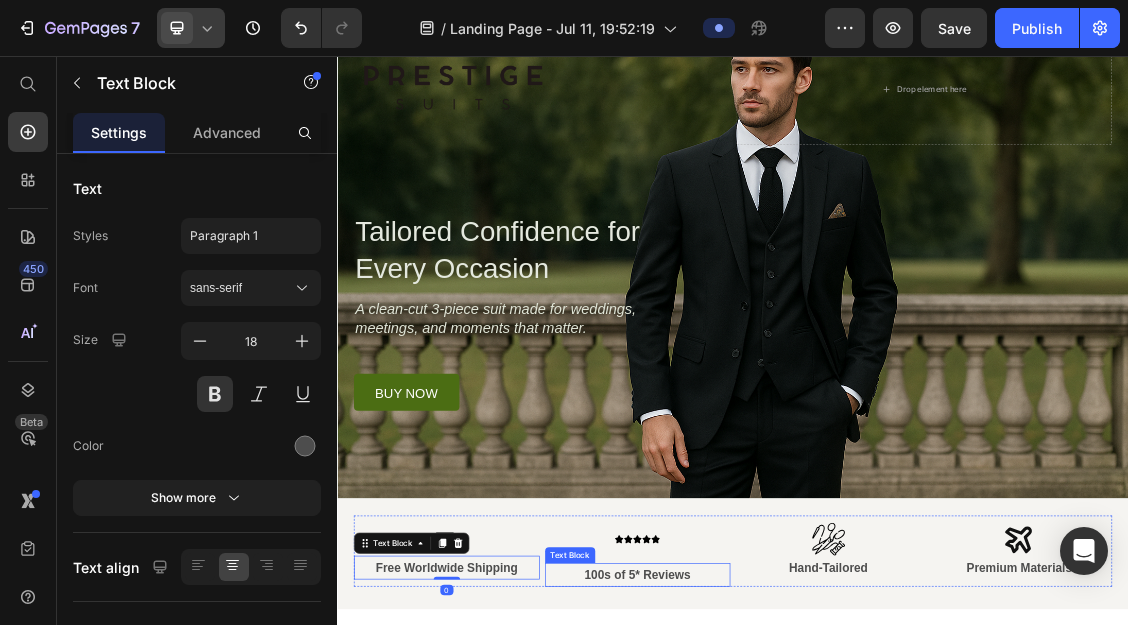 click on "100s of 5* Reviews" at bounding box center [793, 843] 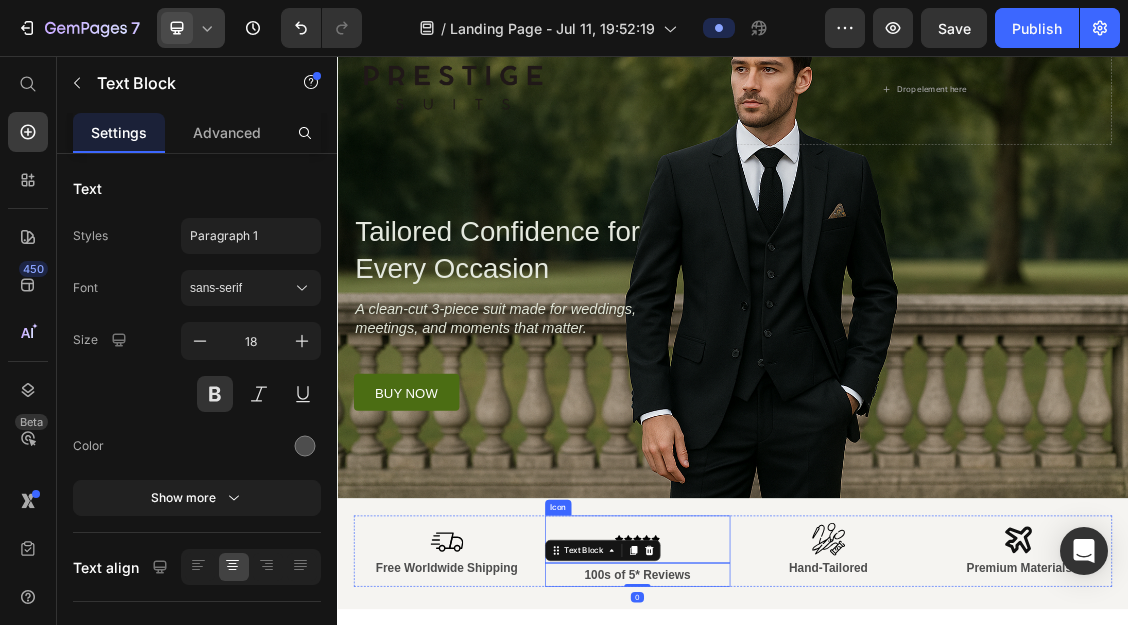 click on "Icon" at bounding box center (793, 789) 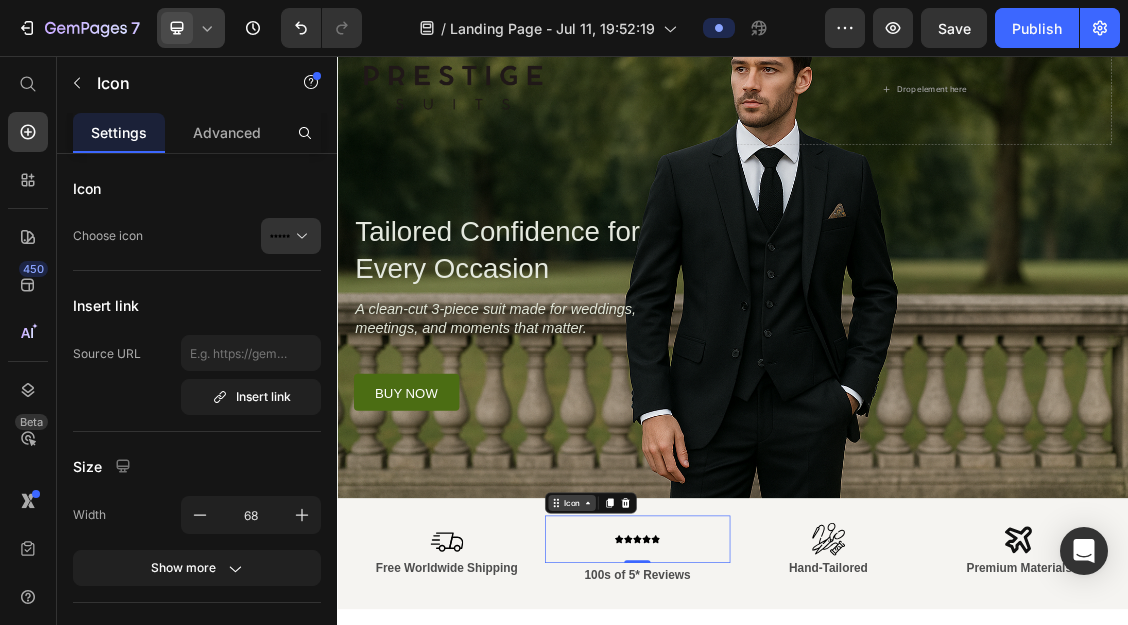 click on "Icon" at bounding box center (693, 734) 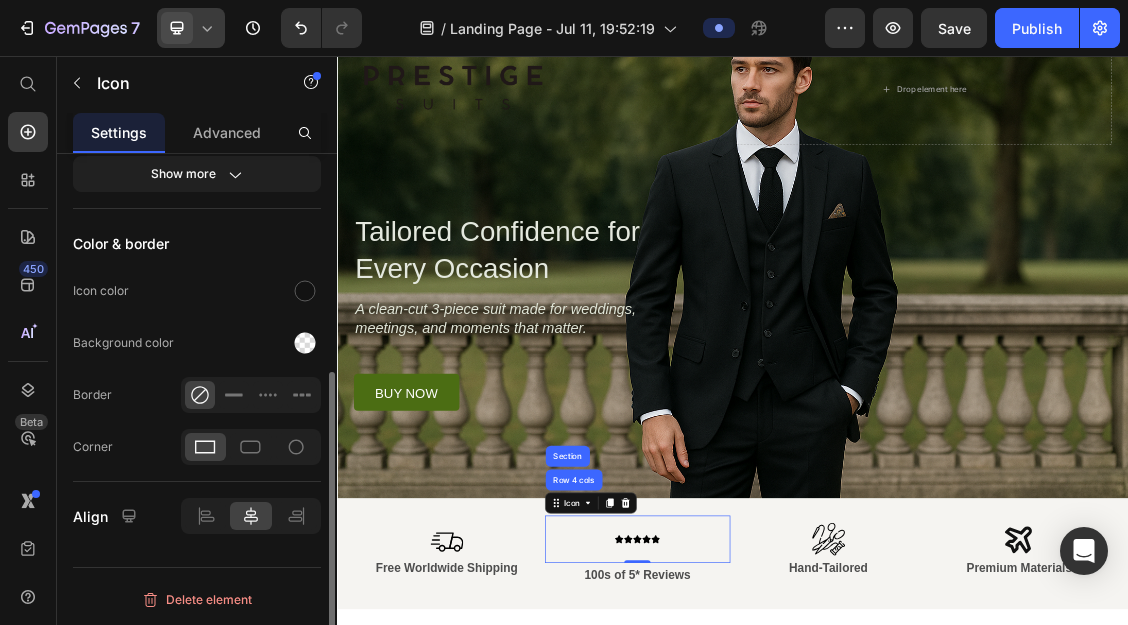 scroll, scrollTop: 0, scrollLeft: 0, axis: both 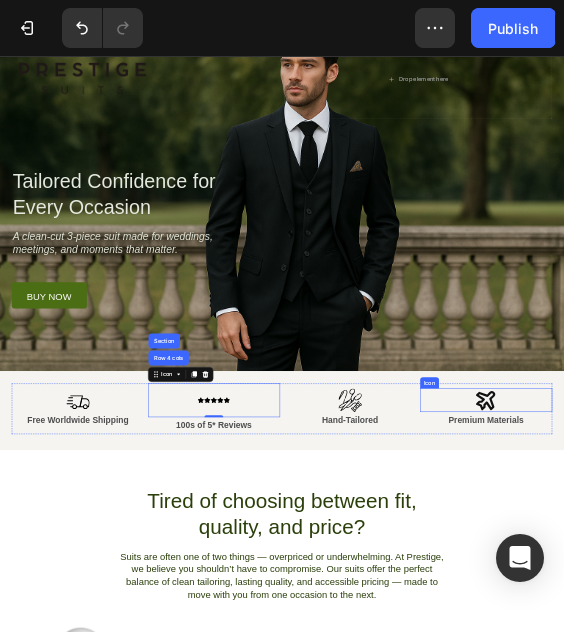 click 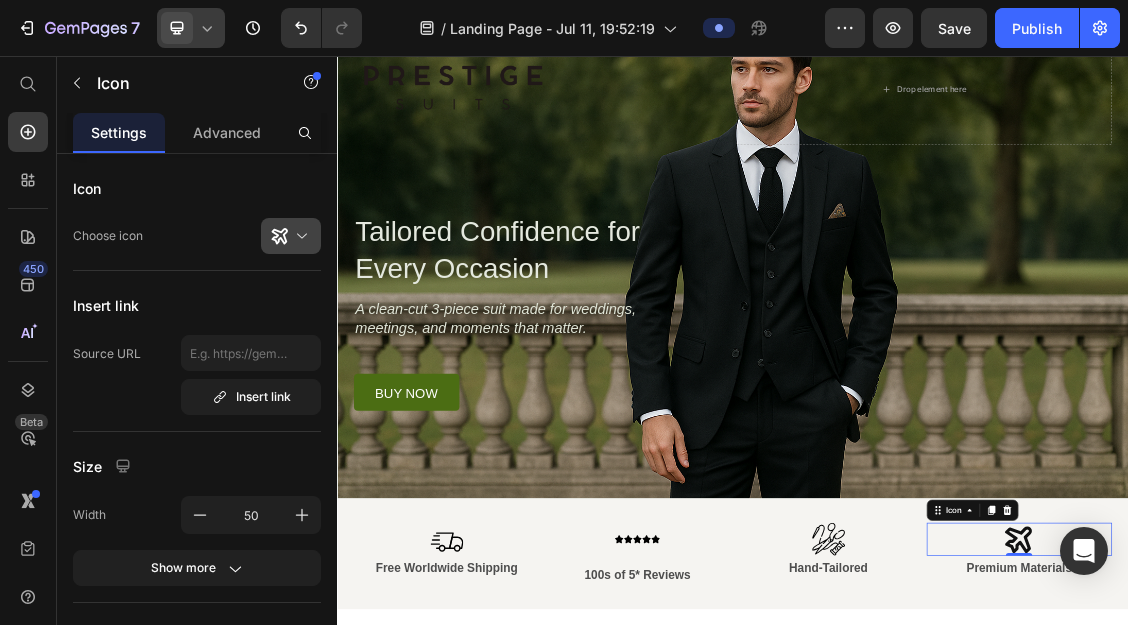 click at bounding box center (299, 236) 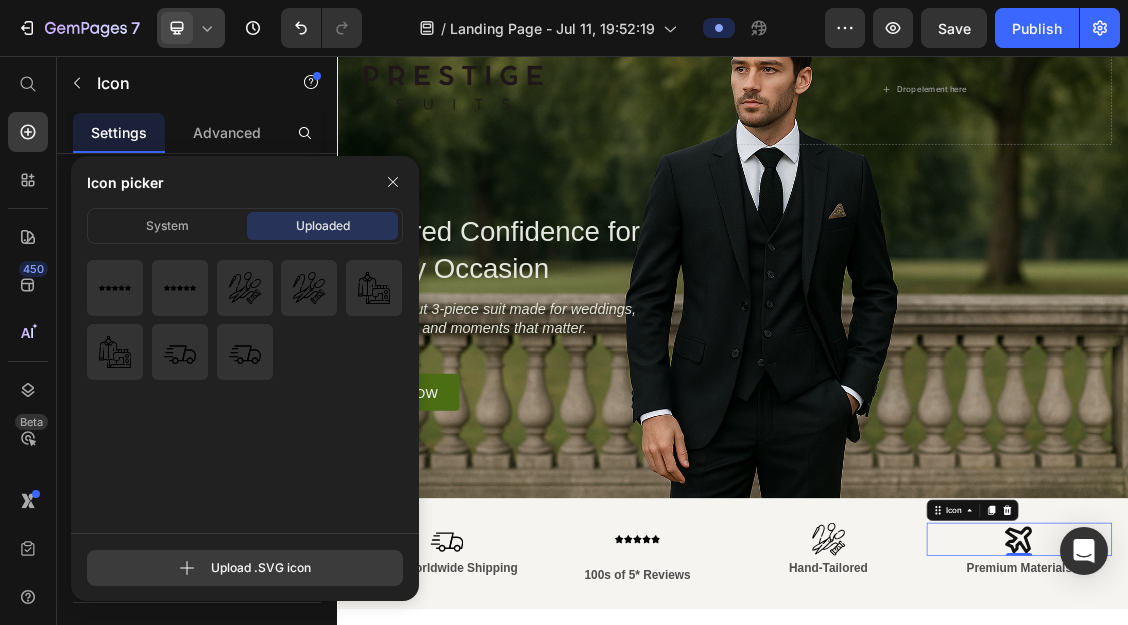 click on "Upload .SVG icon" at bounding box center [245, 568] 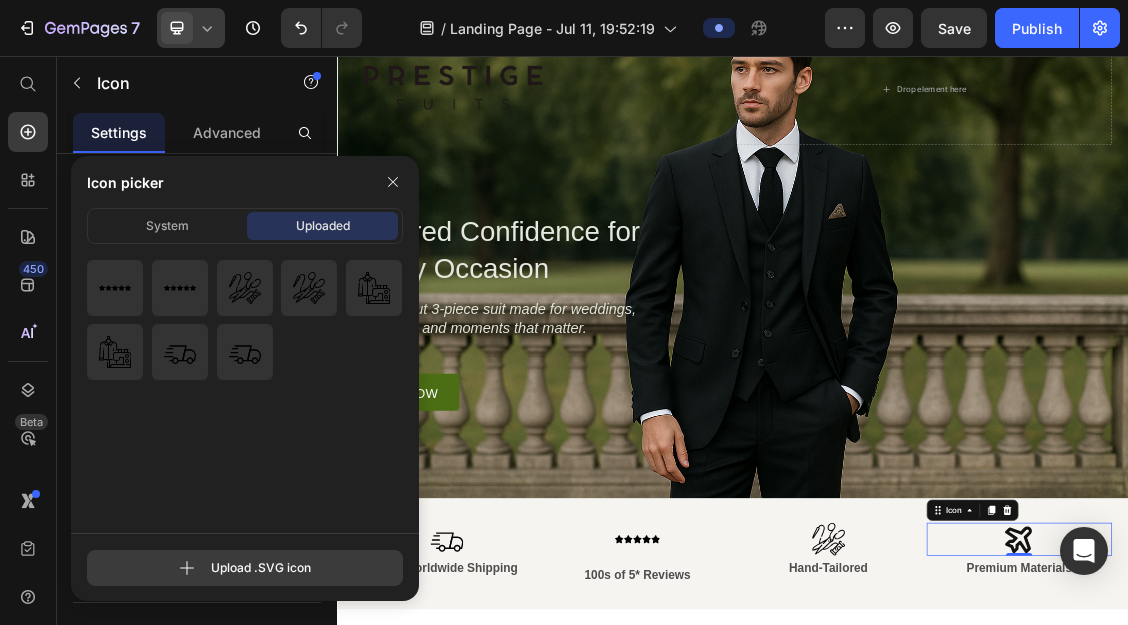 type on "C:\fakepath\[TEXT].svg" 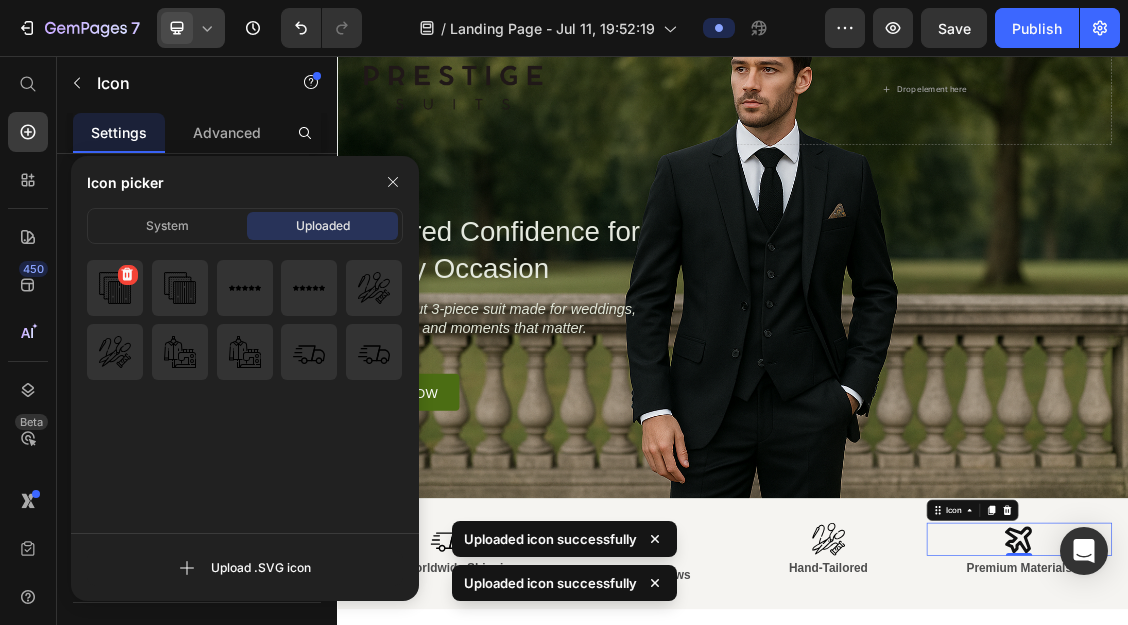 click at bounding box center (115, 288) 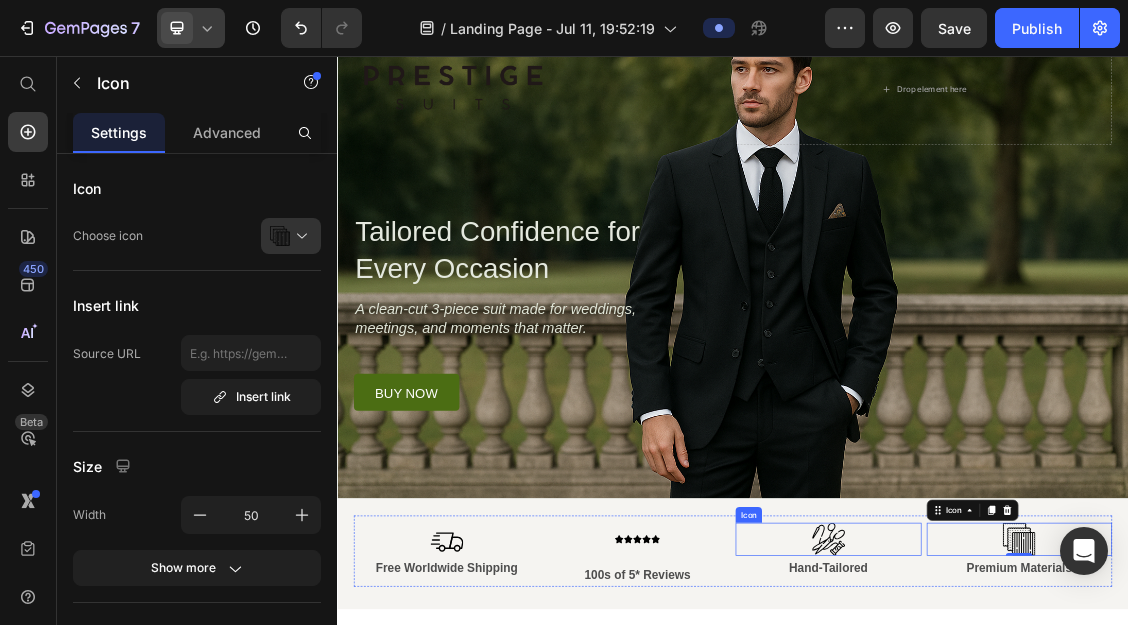click 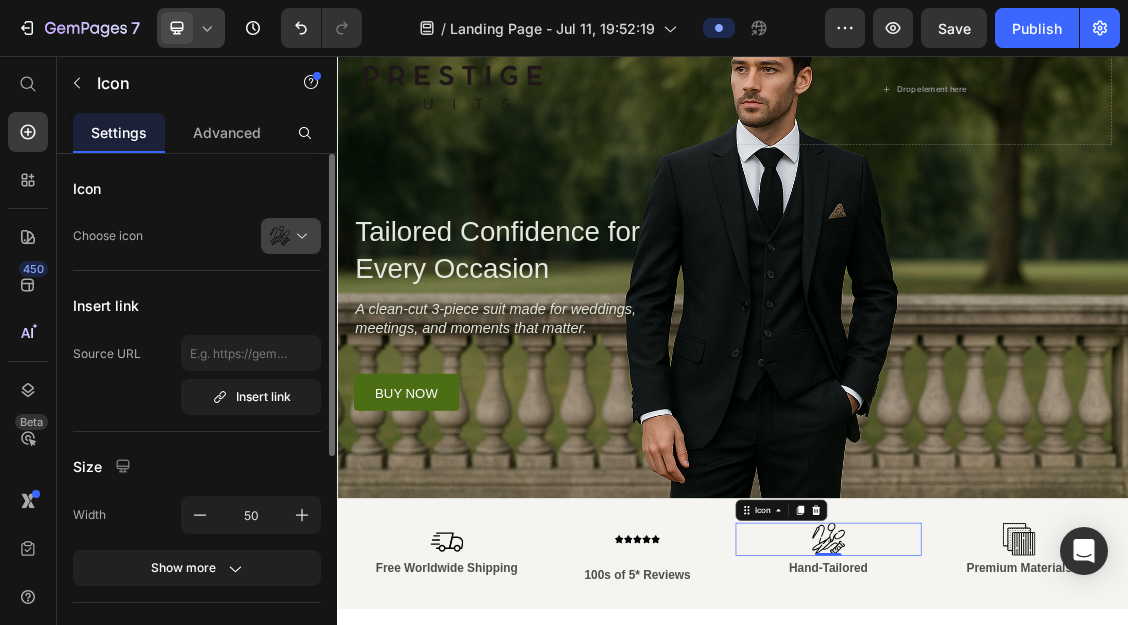 click at bounding box center [299, 236] 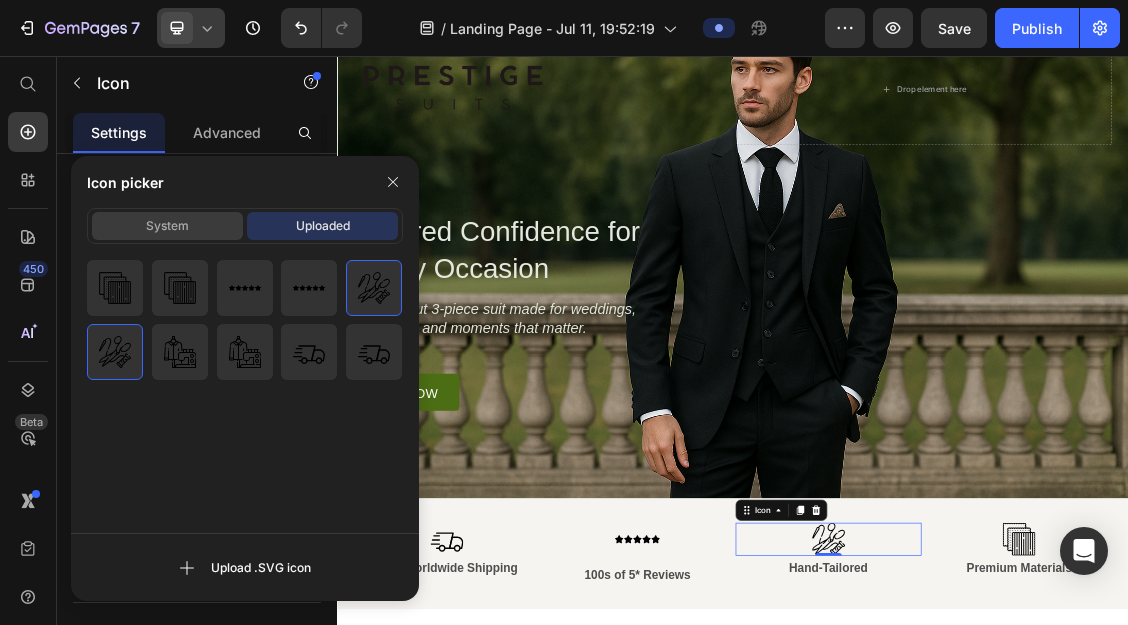 click on "System" at bounding box center [167, 226] 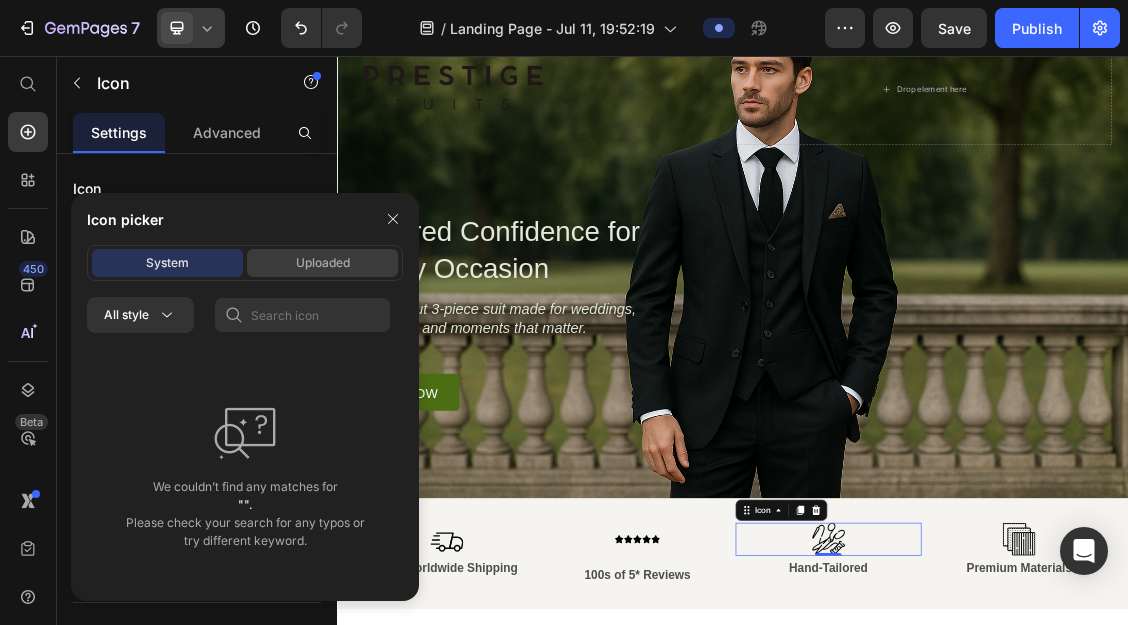click on "Uploaded" at bounding box center (323, 263) 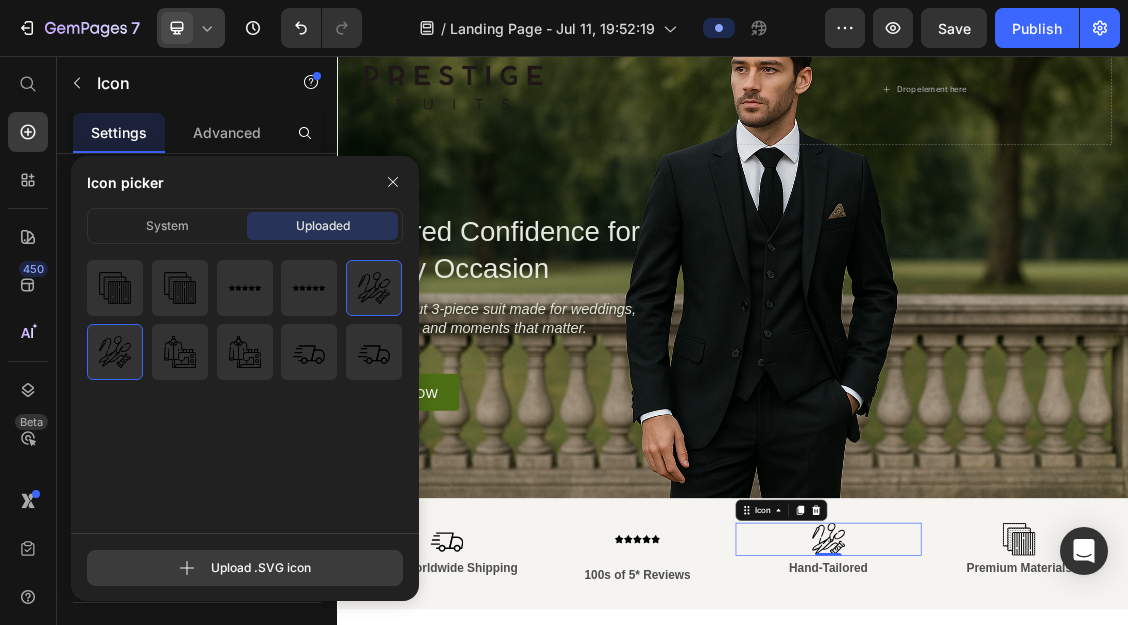 click 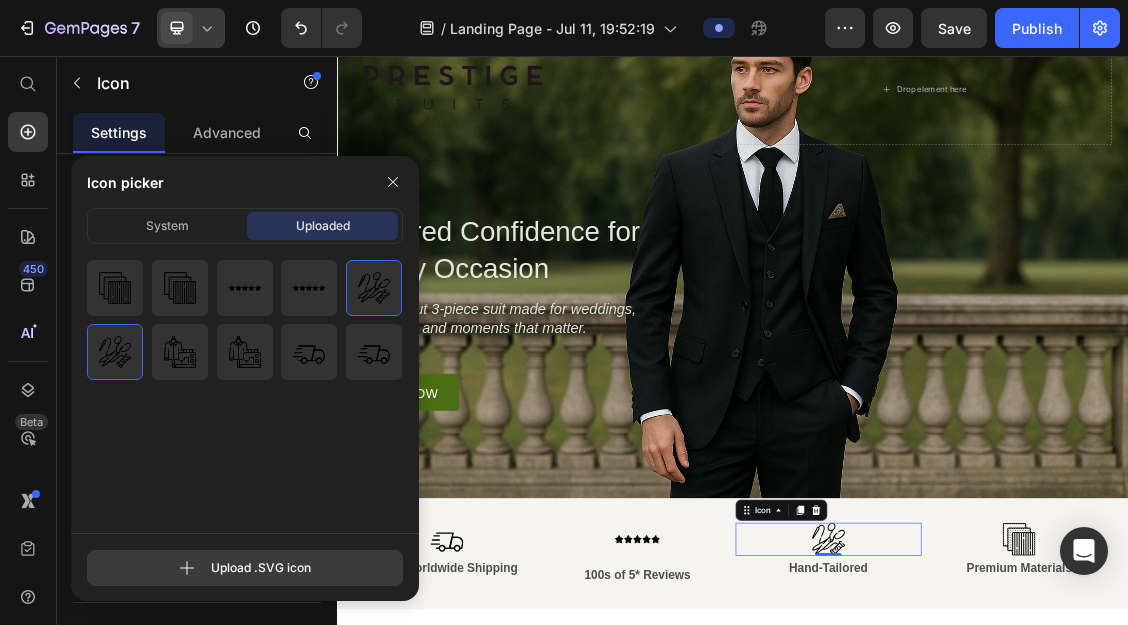type on "C:\fakepath\[TEXT] ([NUMBER])" 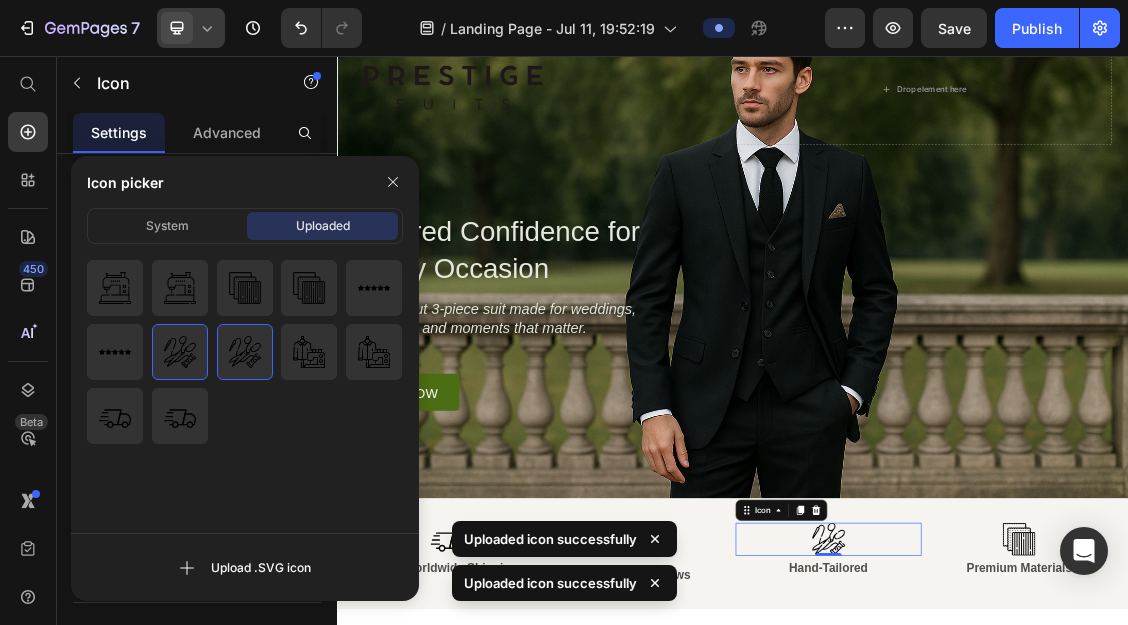 click at bounding box center (115, 288) 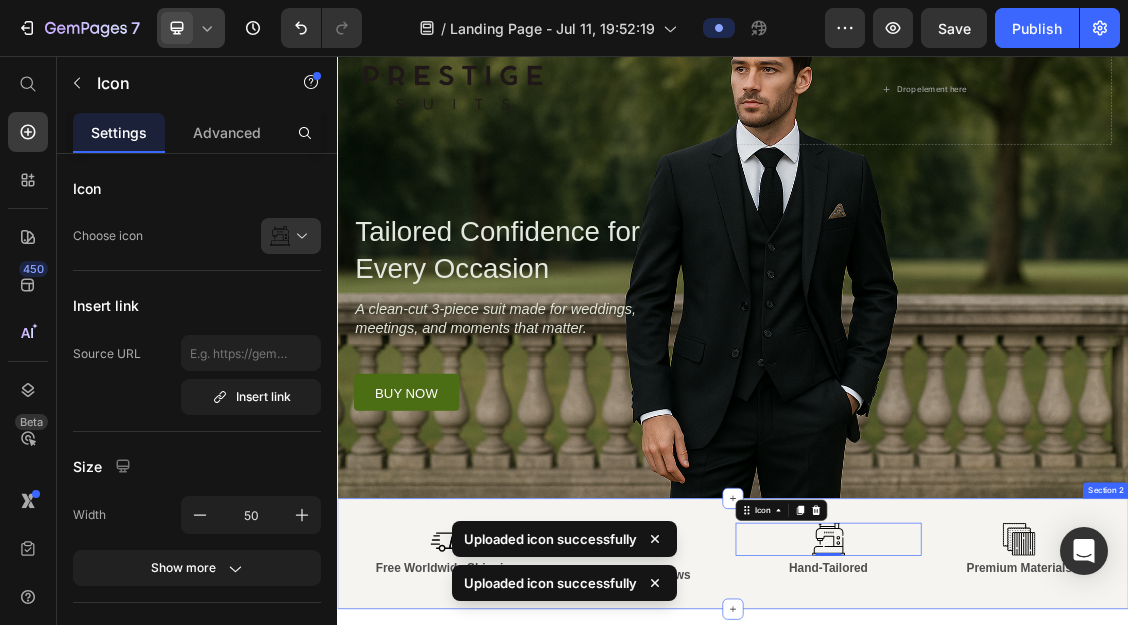 click on "Icon Free Worldwide Shipping Text Block
Icon 100s of 5* Reviews Text Block Icon   [NUMBER] Hand-Tailored Text Block Icon Premium Materials Text Block Row Section [NUMBER]" at bounding box center [937, 811] 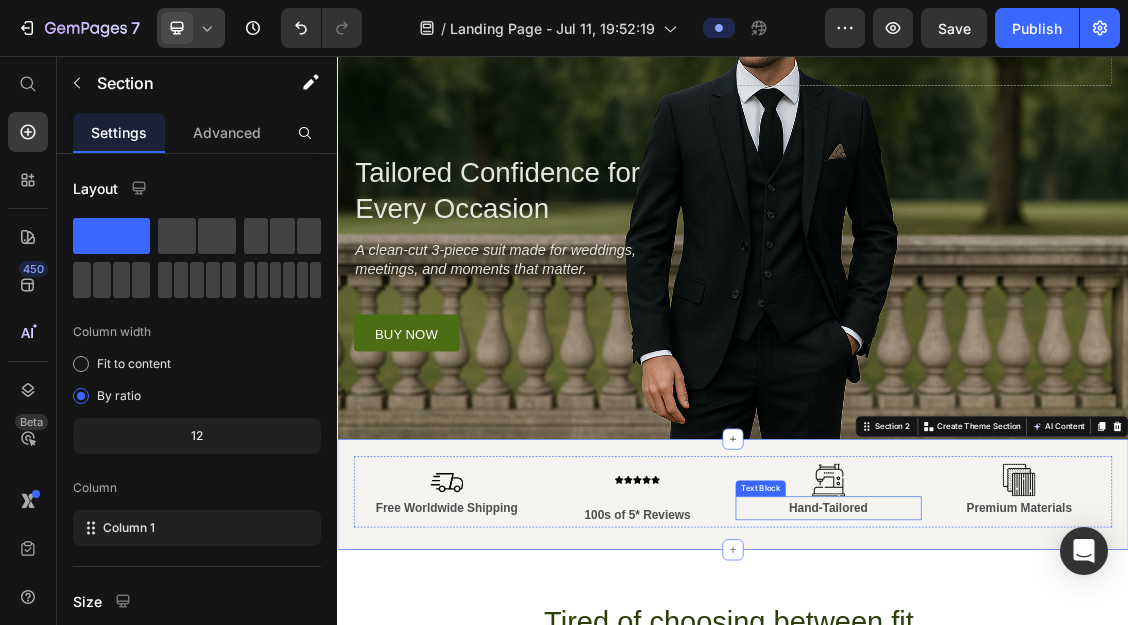 scroll, scrollTop: 310, scrollLeft: 0, axis: vertical 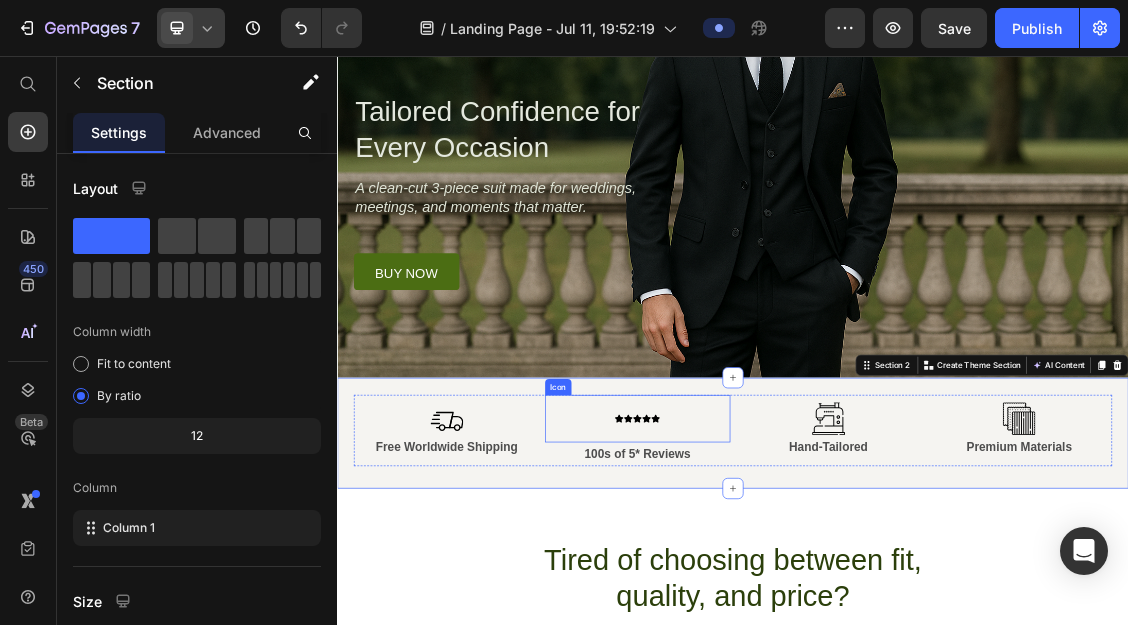 click 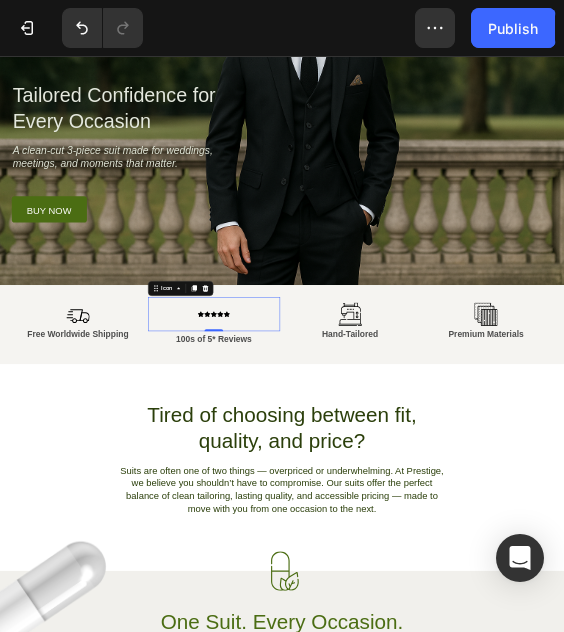 click 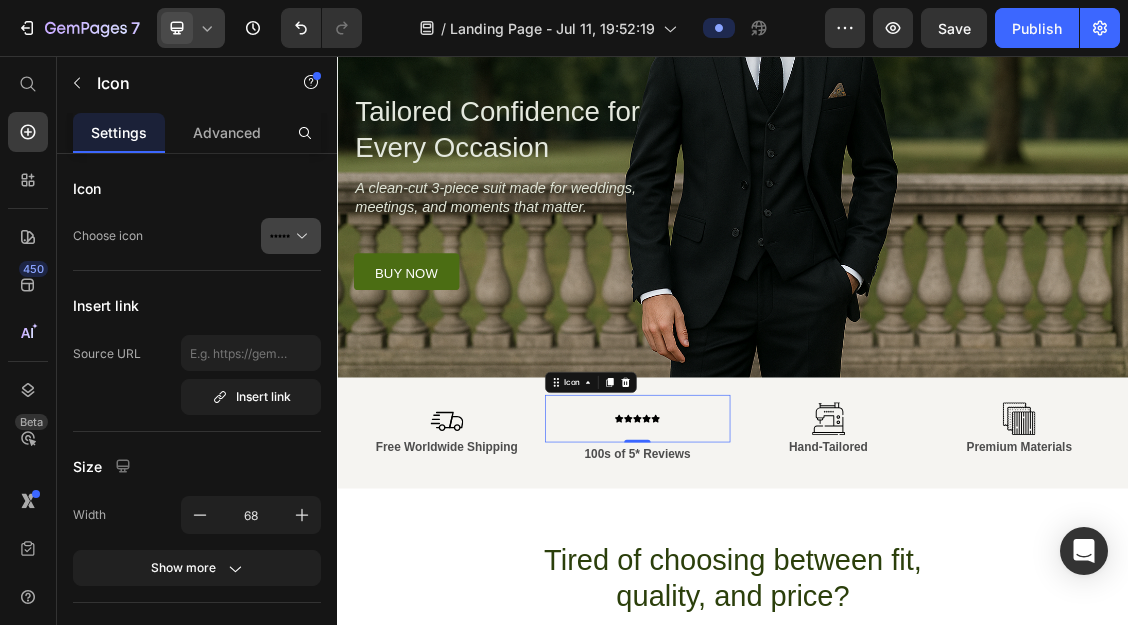 click 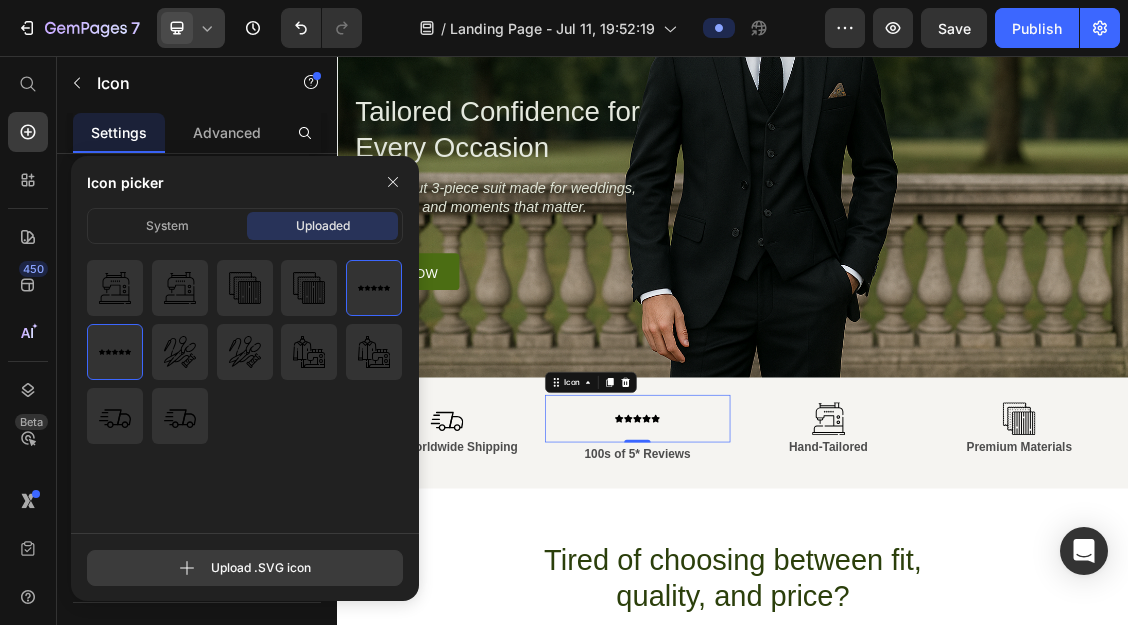 click 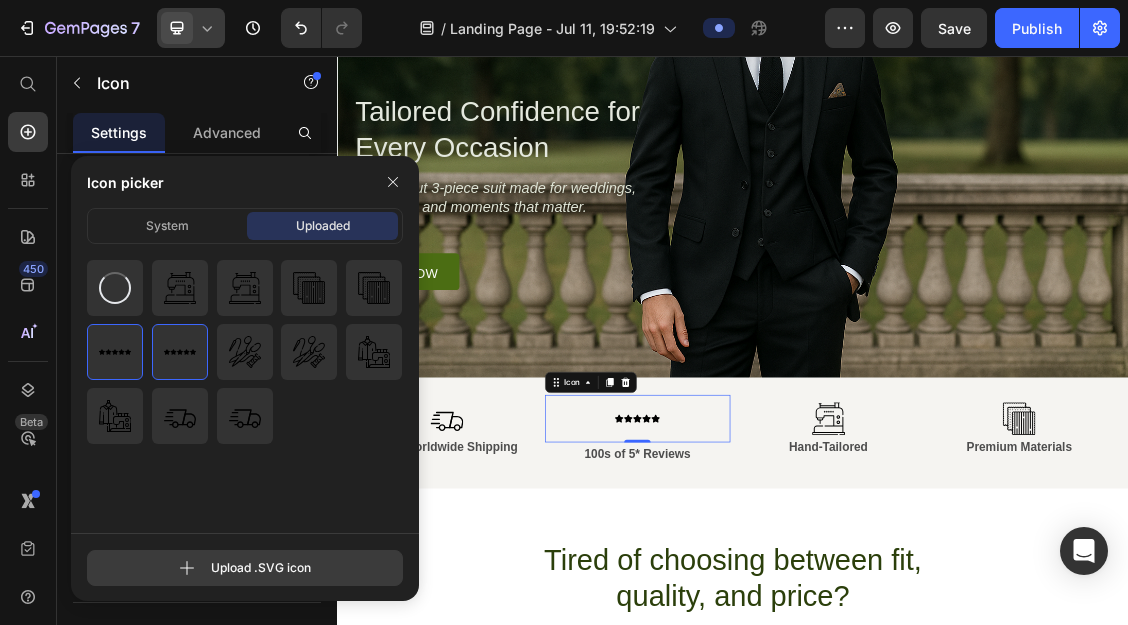 click 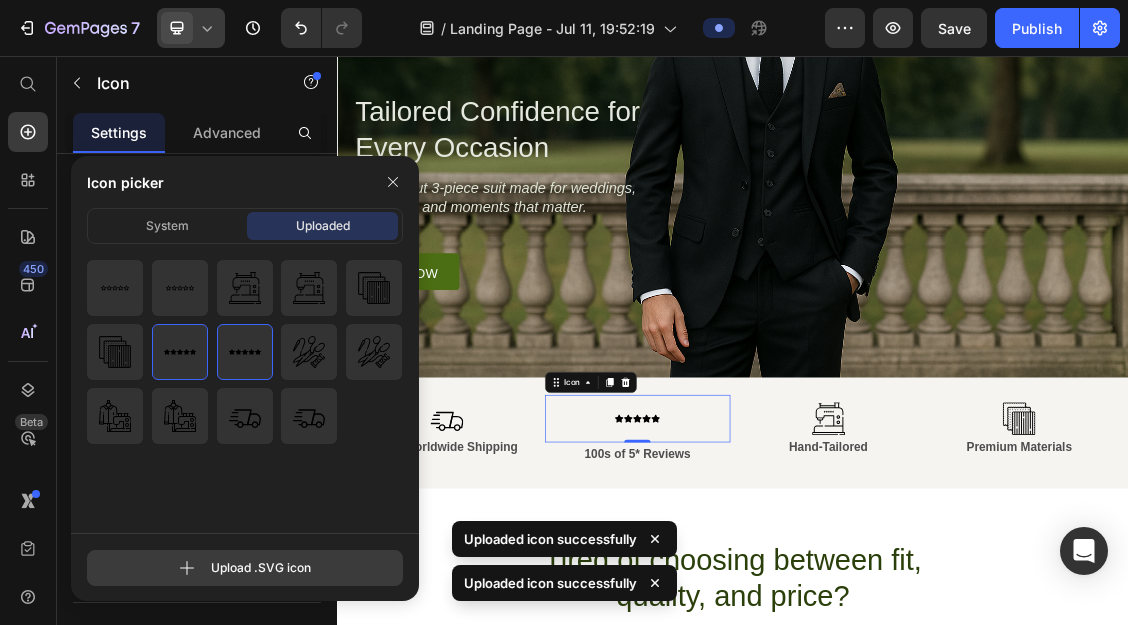 type on "C:\fakepath\star.svg" 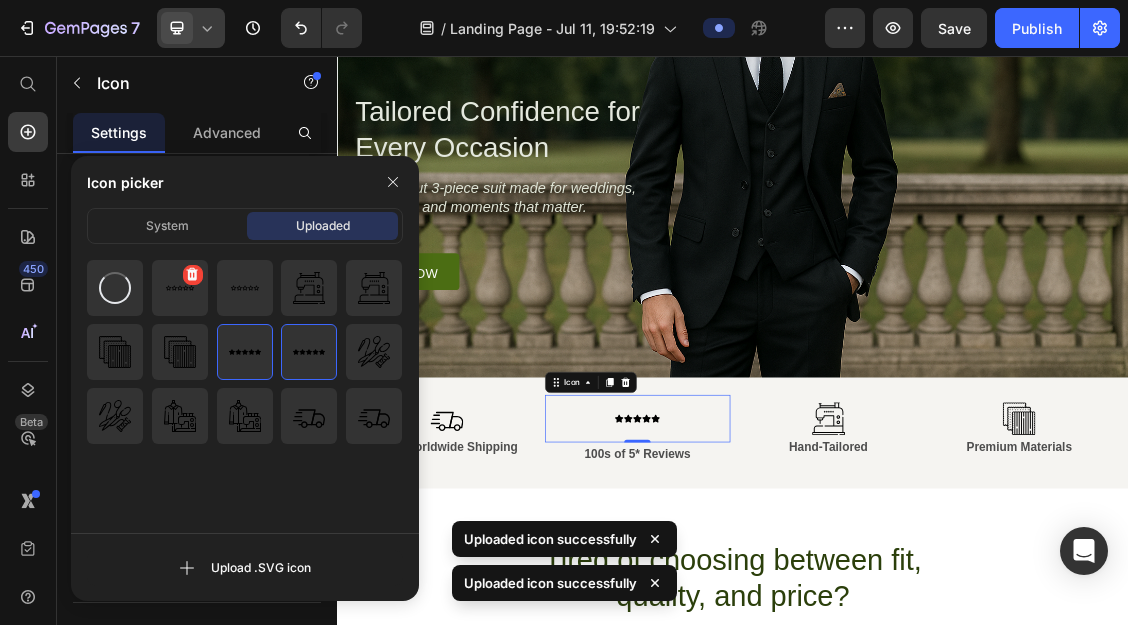 click at bounding box center (180, 288) 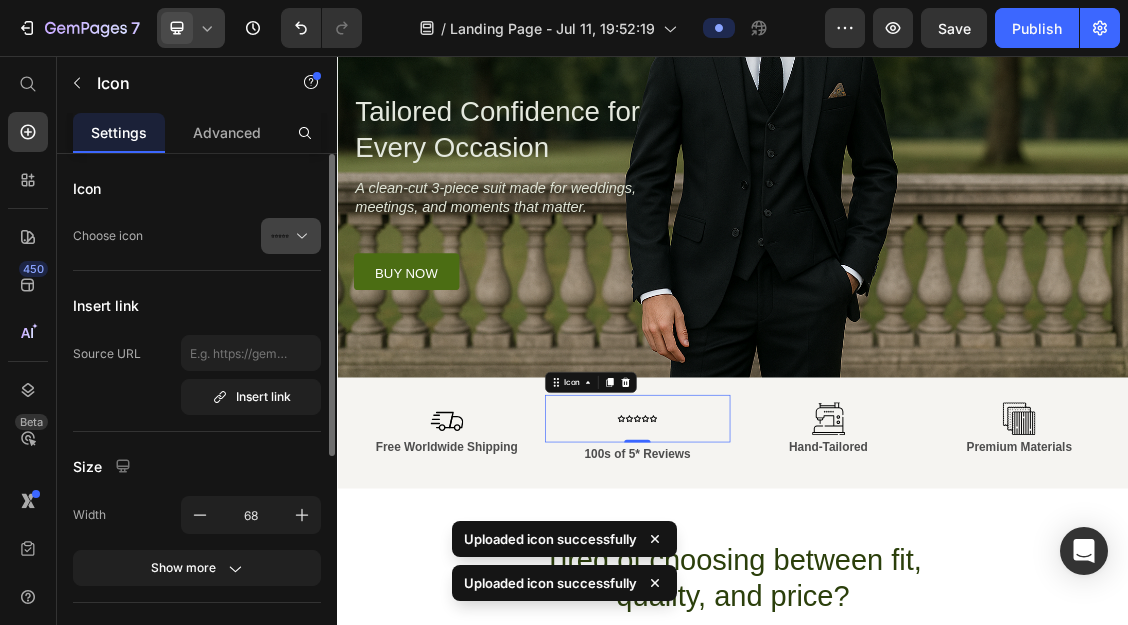 click at bounding box center [299, 236] 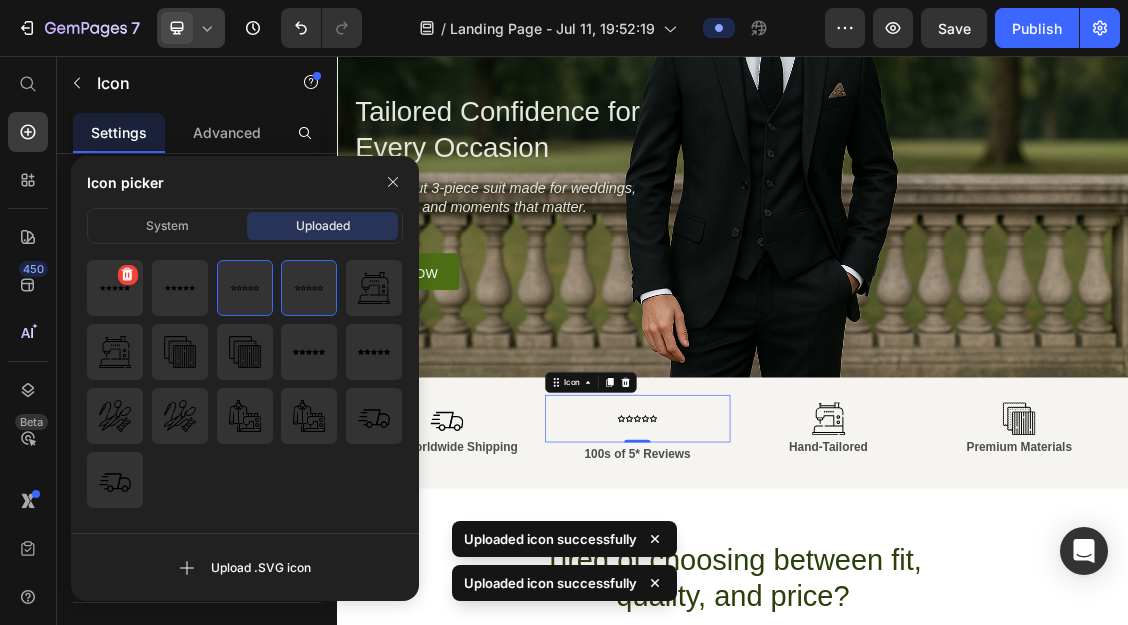 click at bounding box center [115, 288] 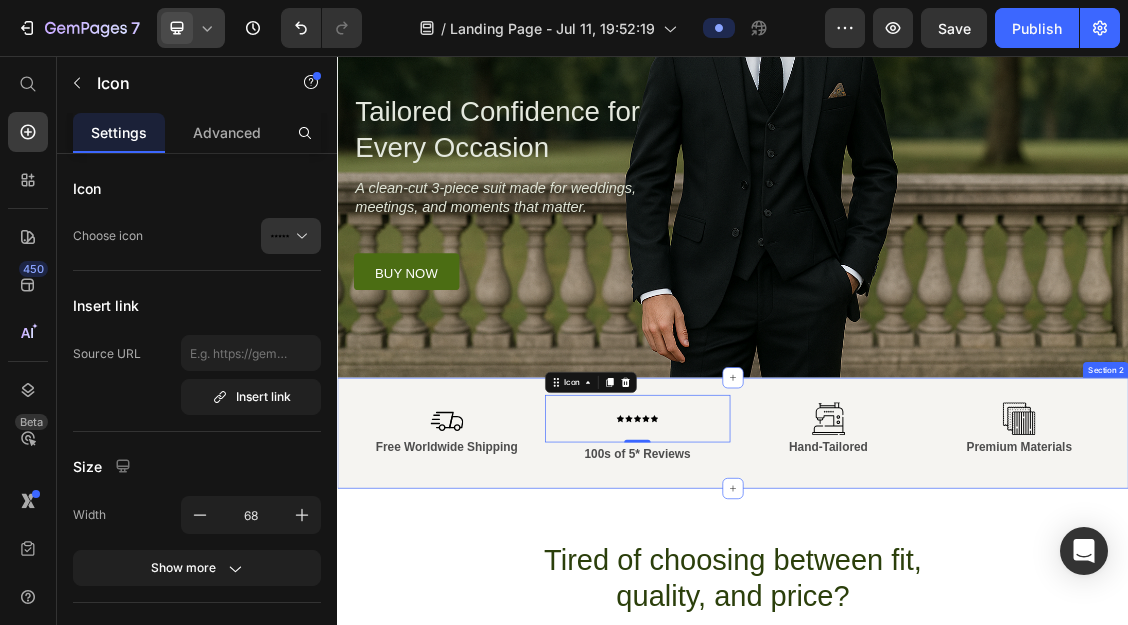 click on "Tired of choosing between fit, quality, and price? Heading Suits are often one of two things — overpriced or underwhelming. At Prestige, we believe you shouldn’t have to compromise. Our suits offer the perfect balance of clean tailoring, lasting quality, and accessible pricing — made to move with you from one occasion to the next. Text Block Row Section 3" at bounding box center [937, 932] 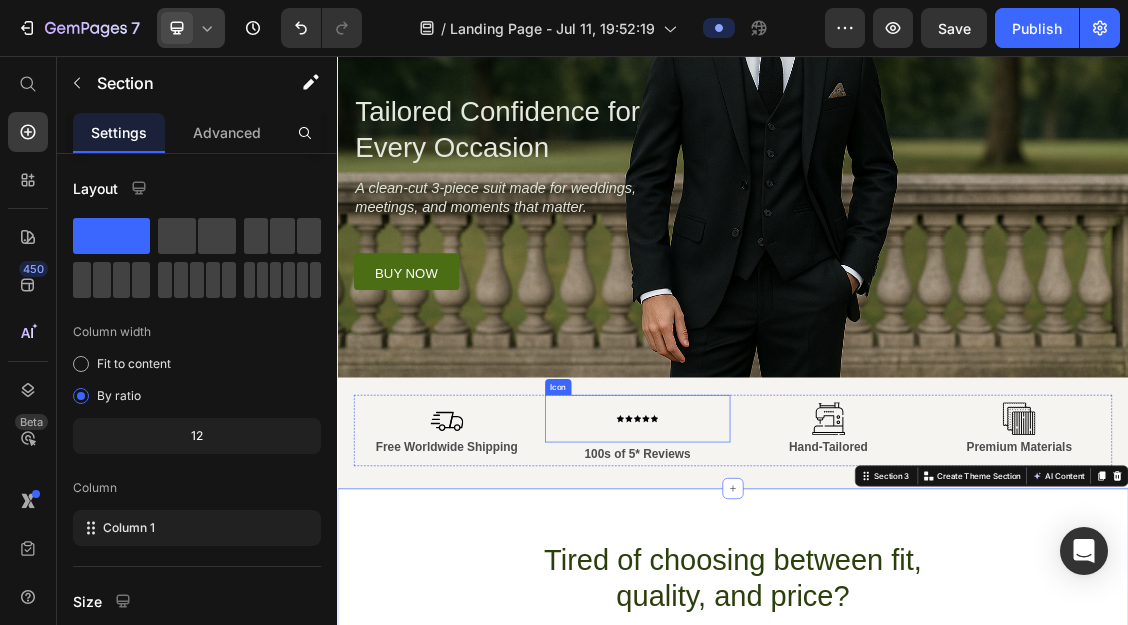 click 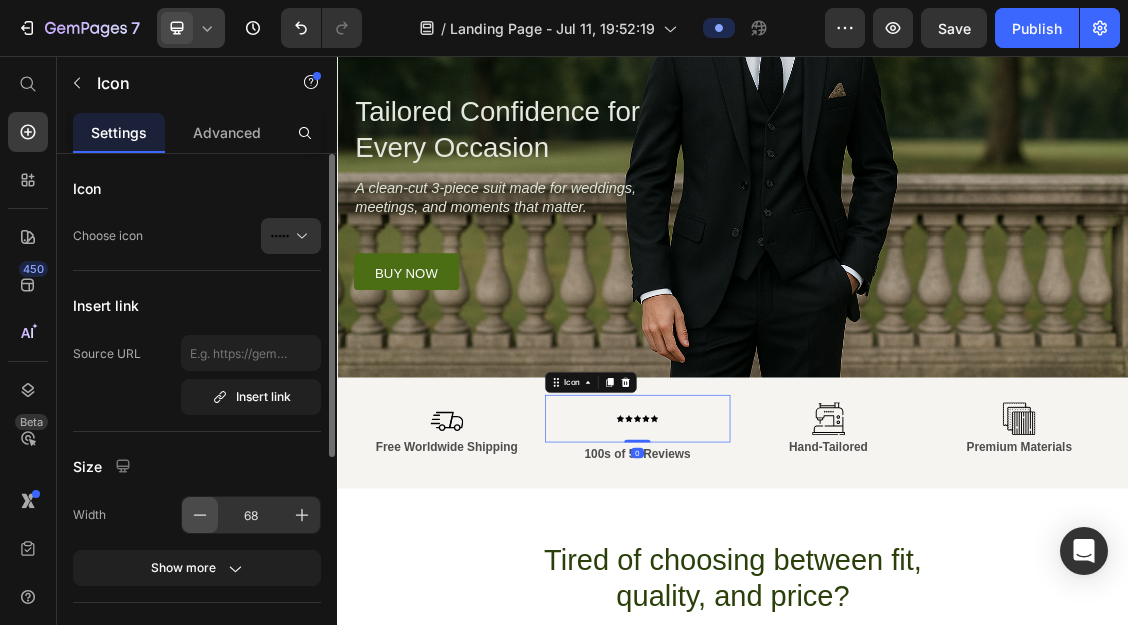 click 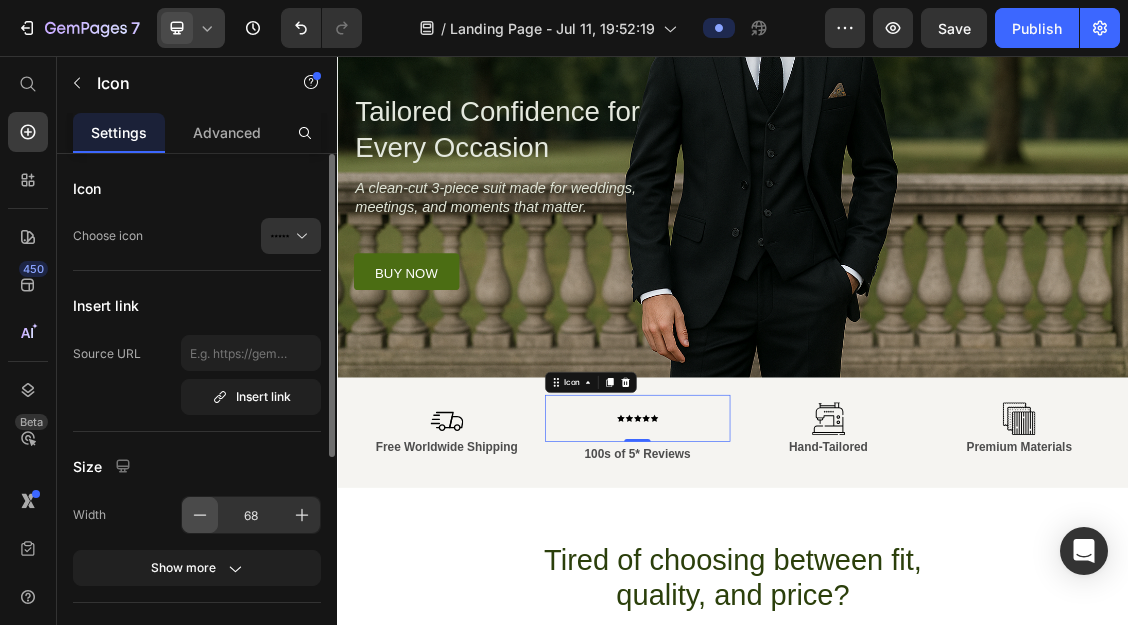 click 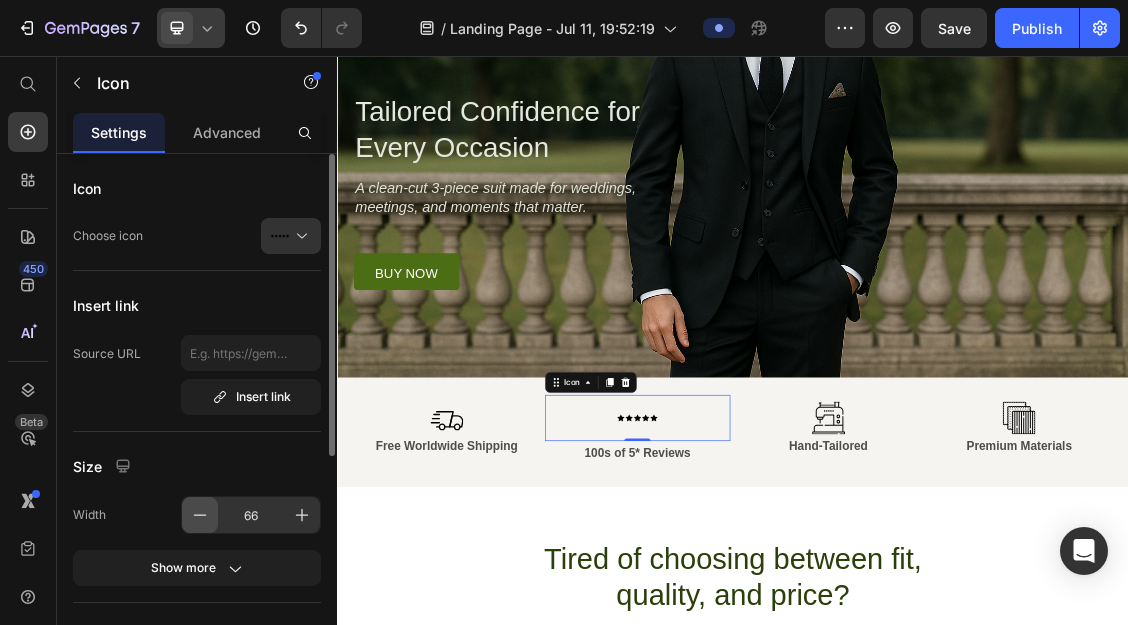 click 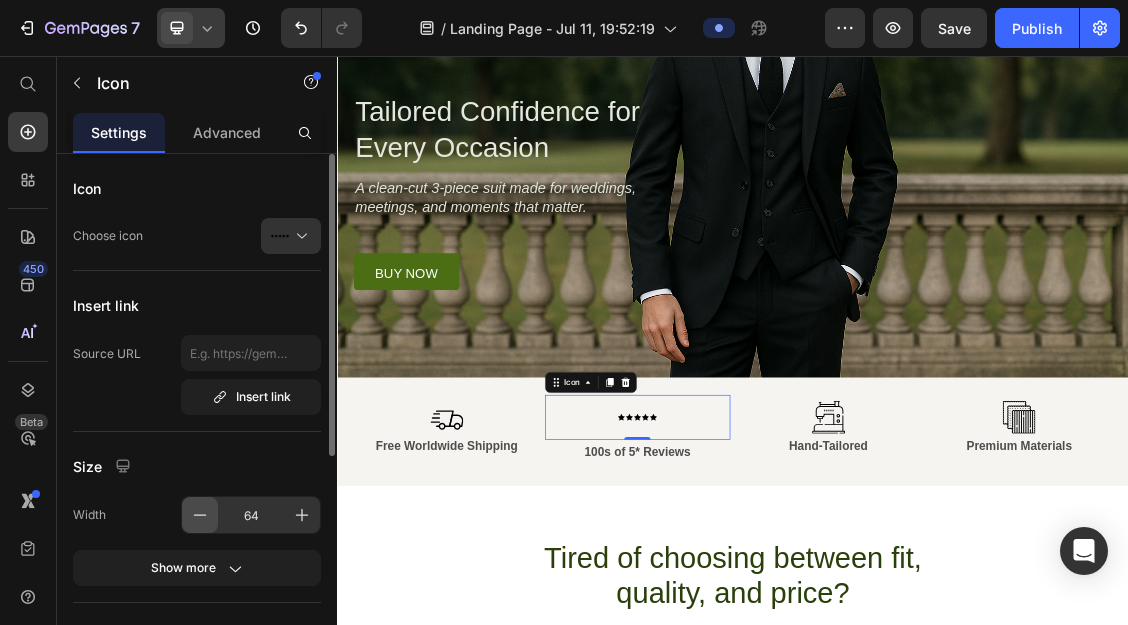 click 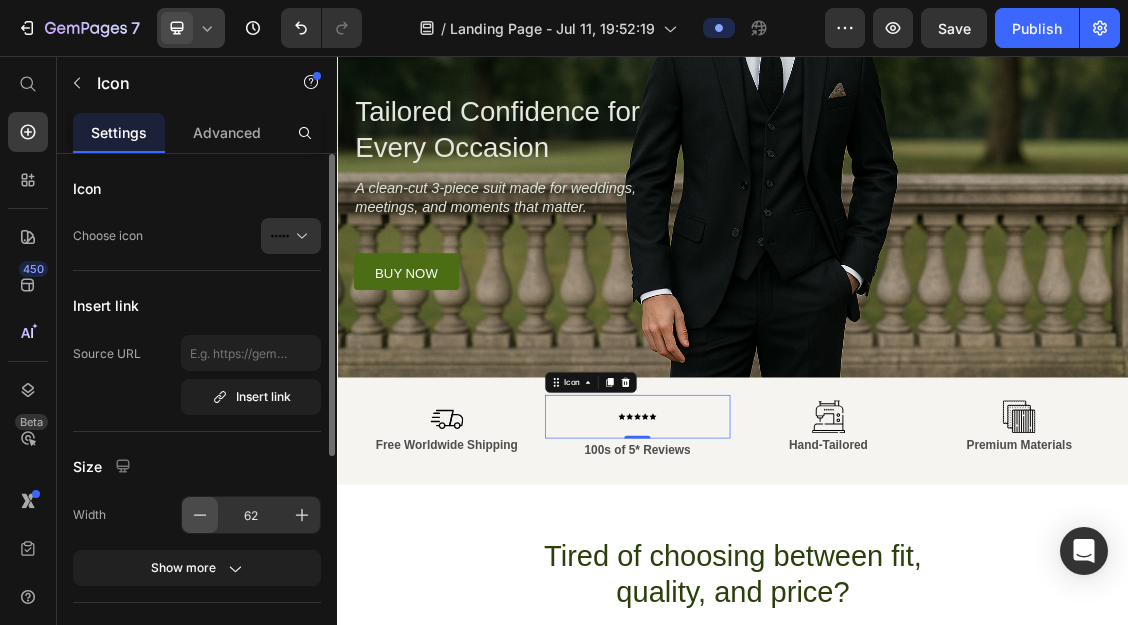 click 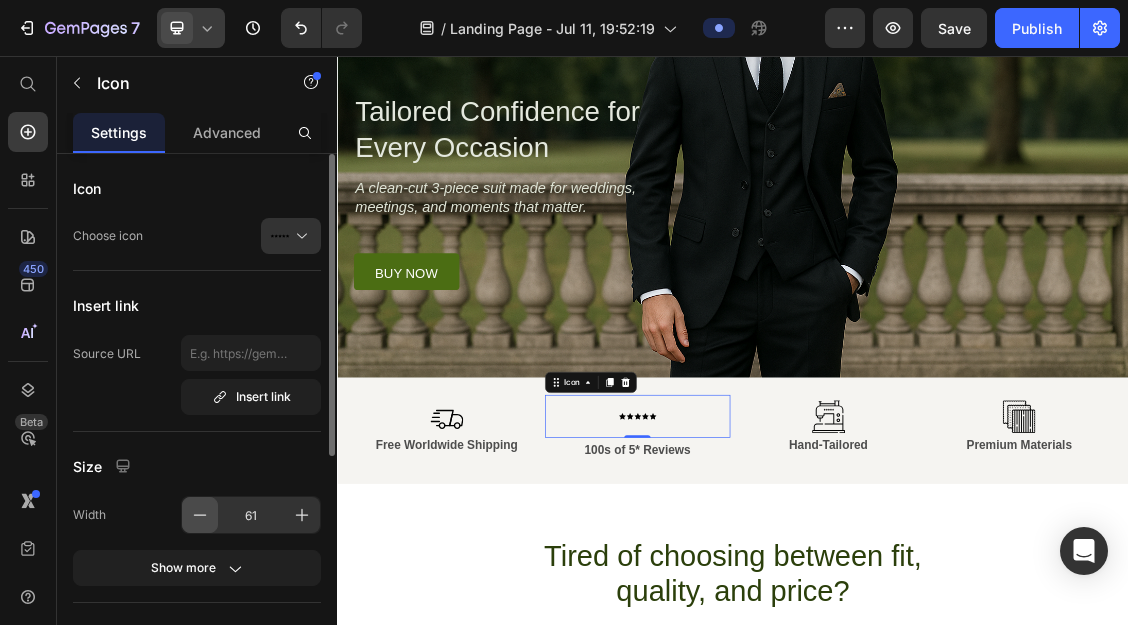click 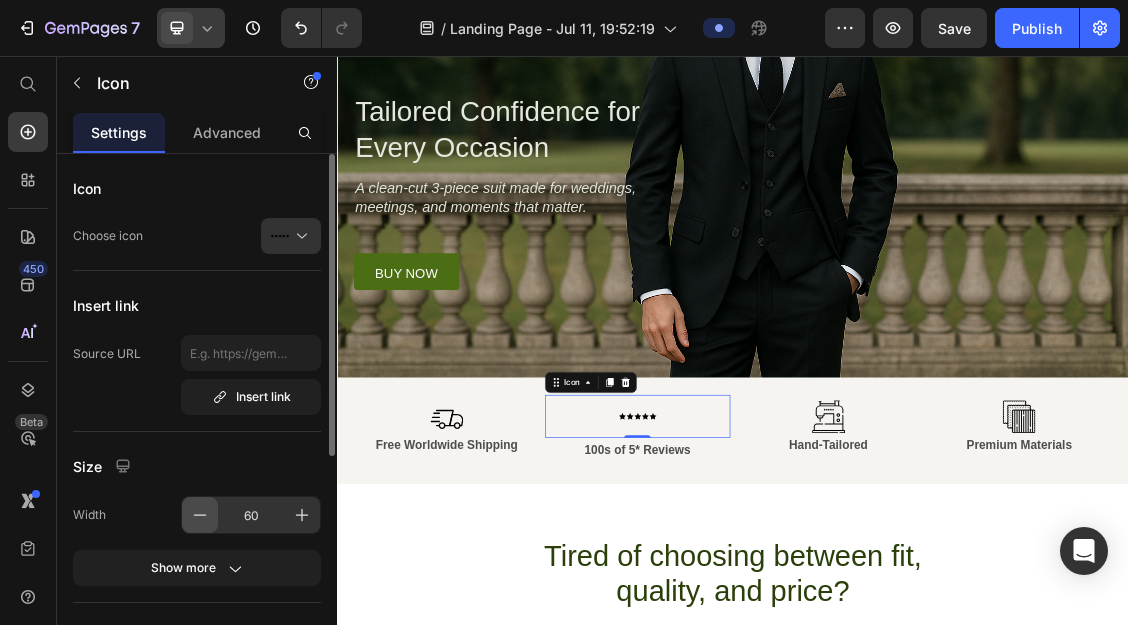 click 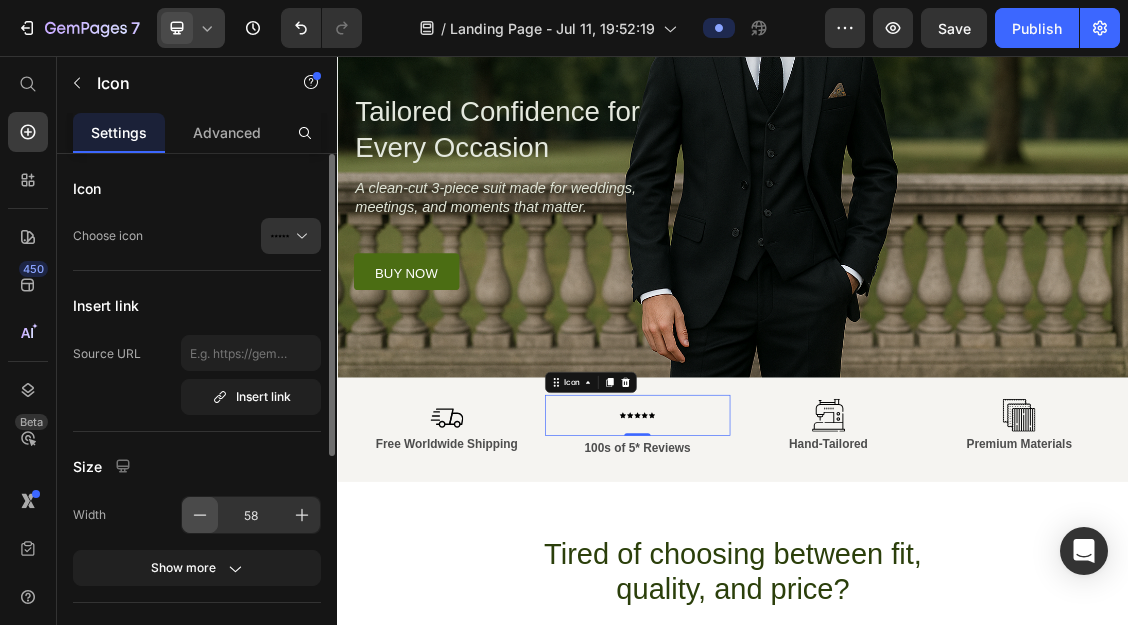 click 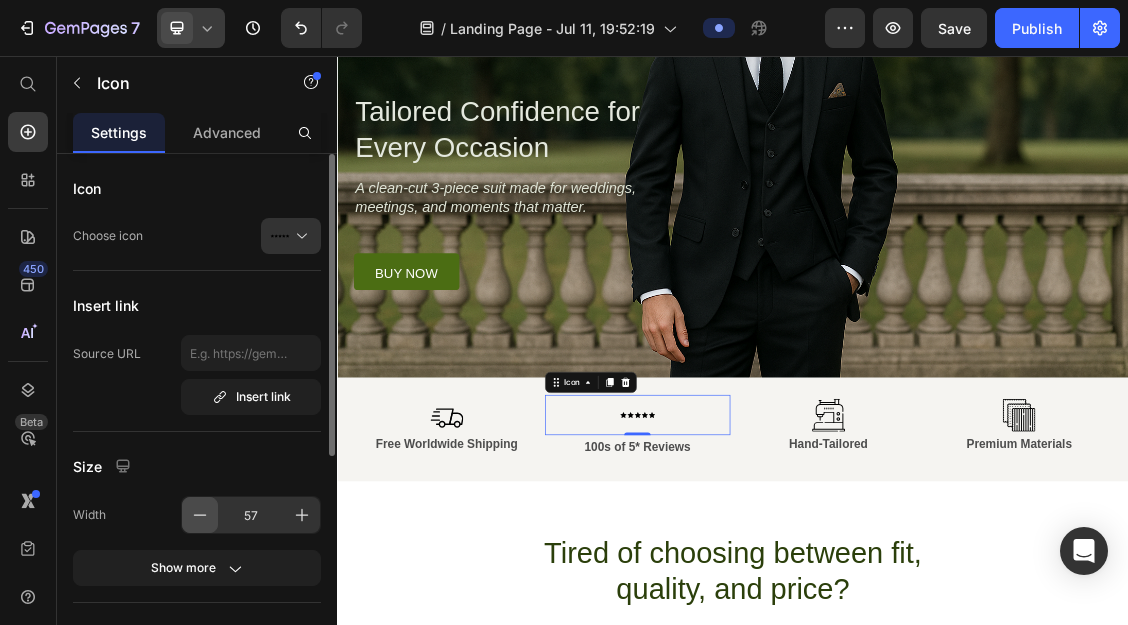 click 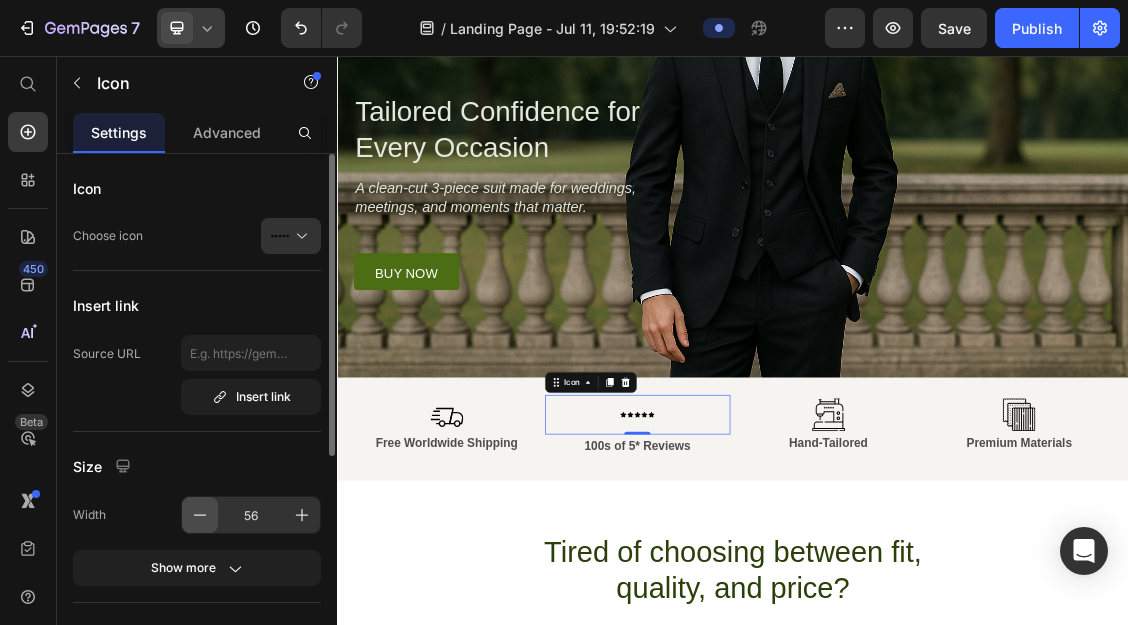 click 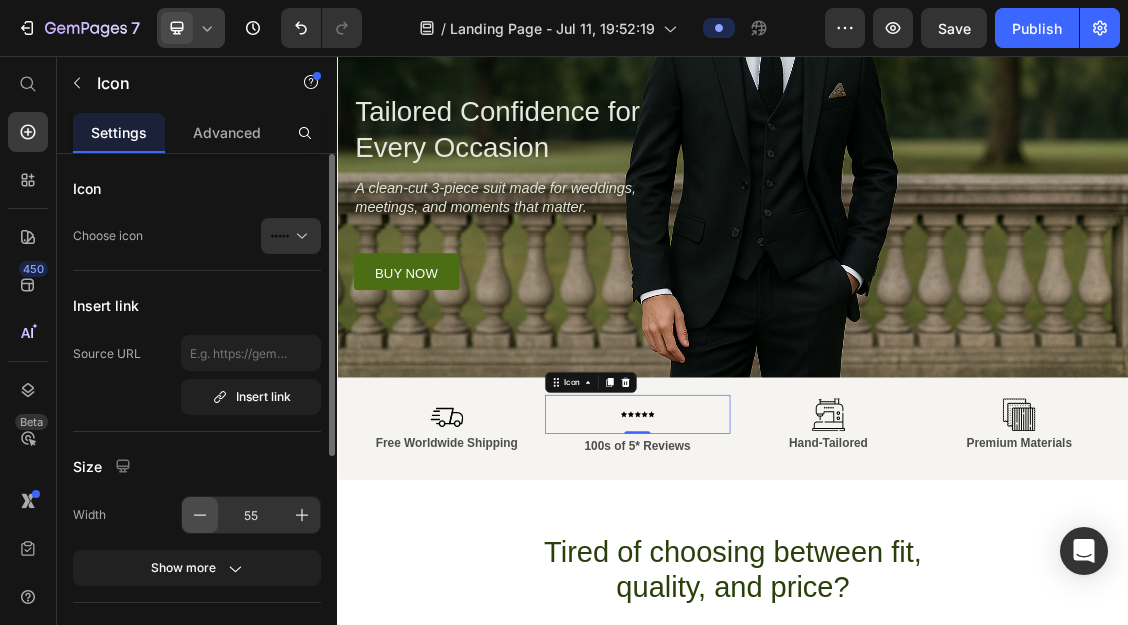 click 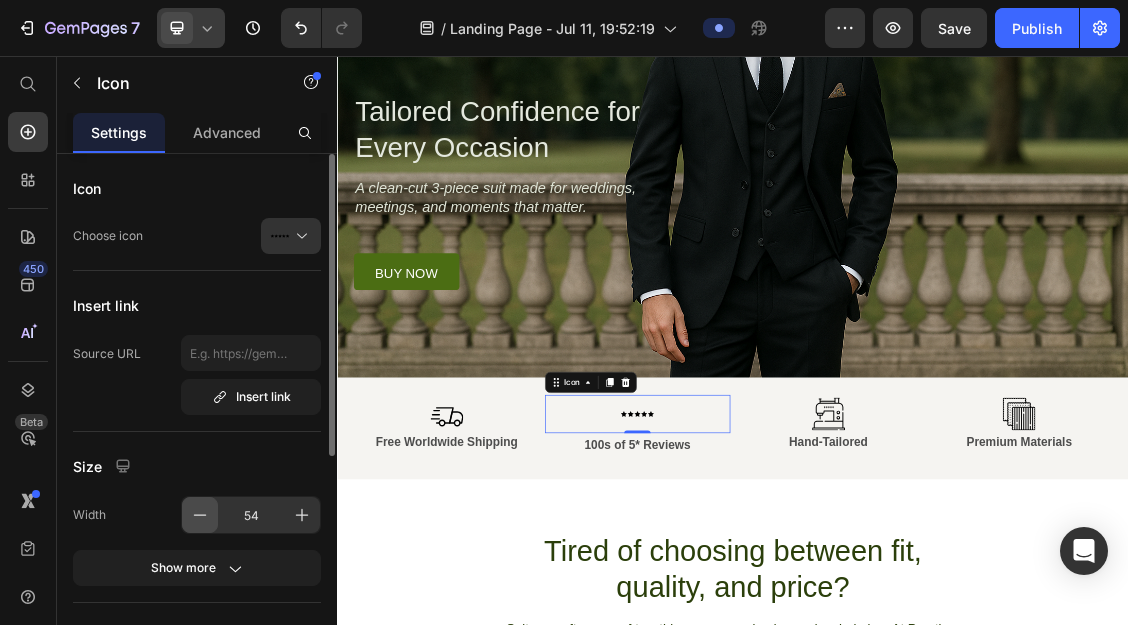 click 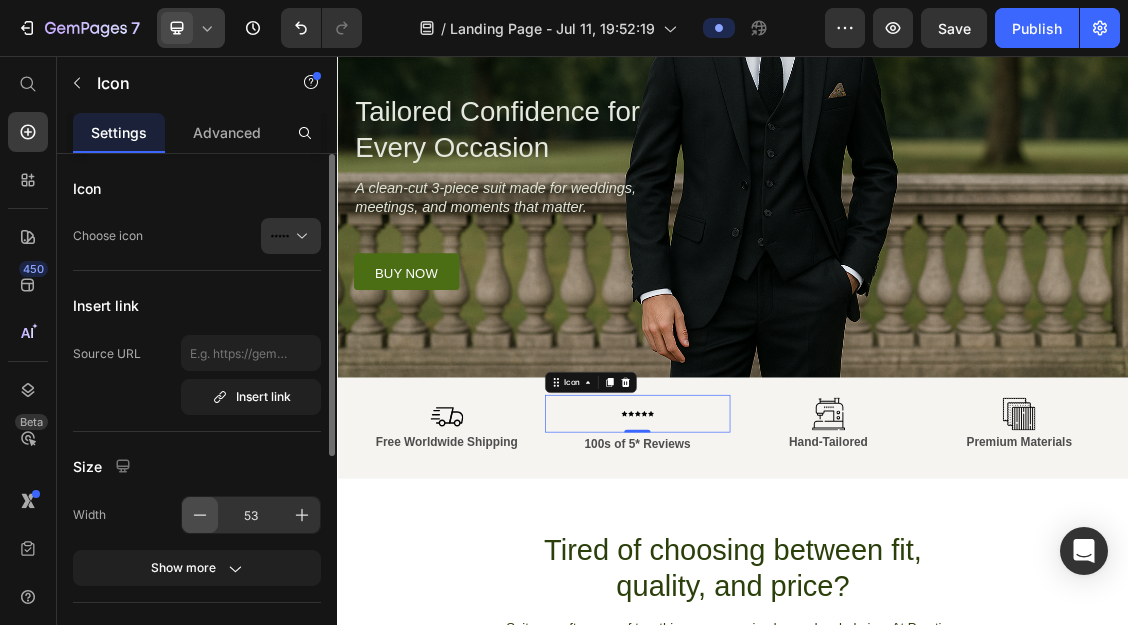 click 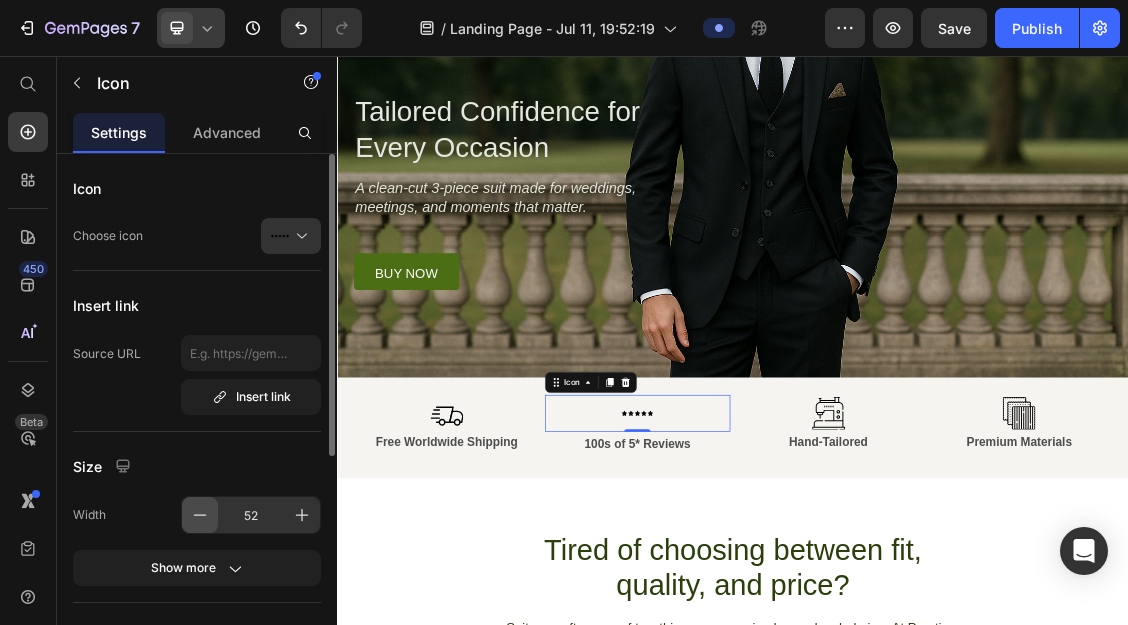 click 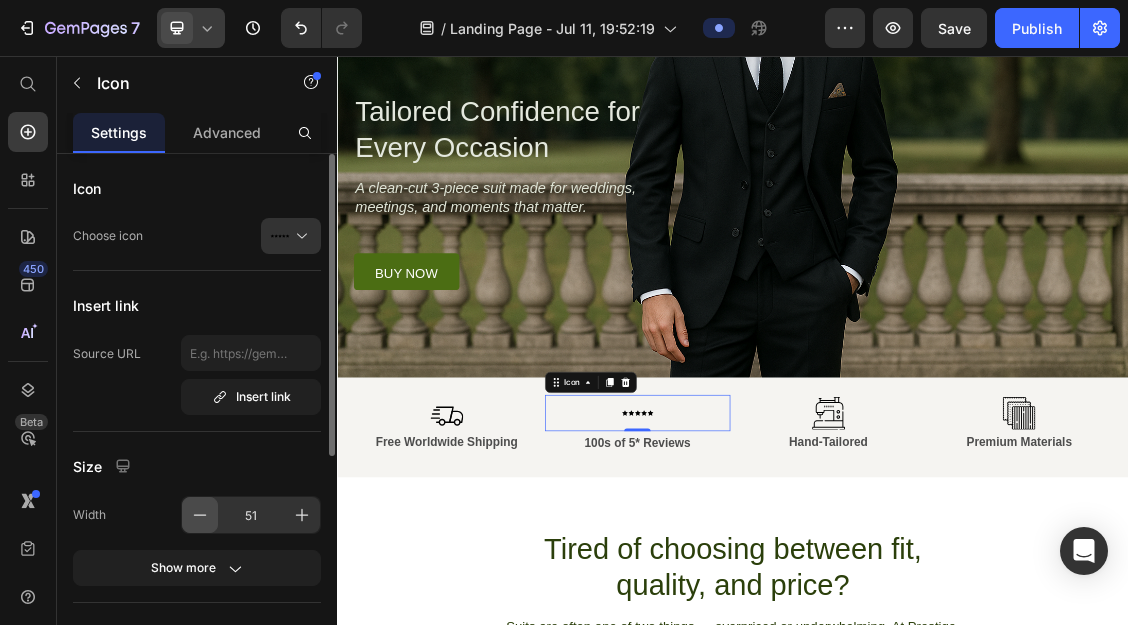 click 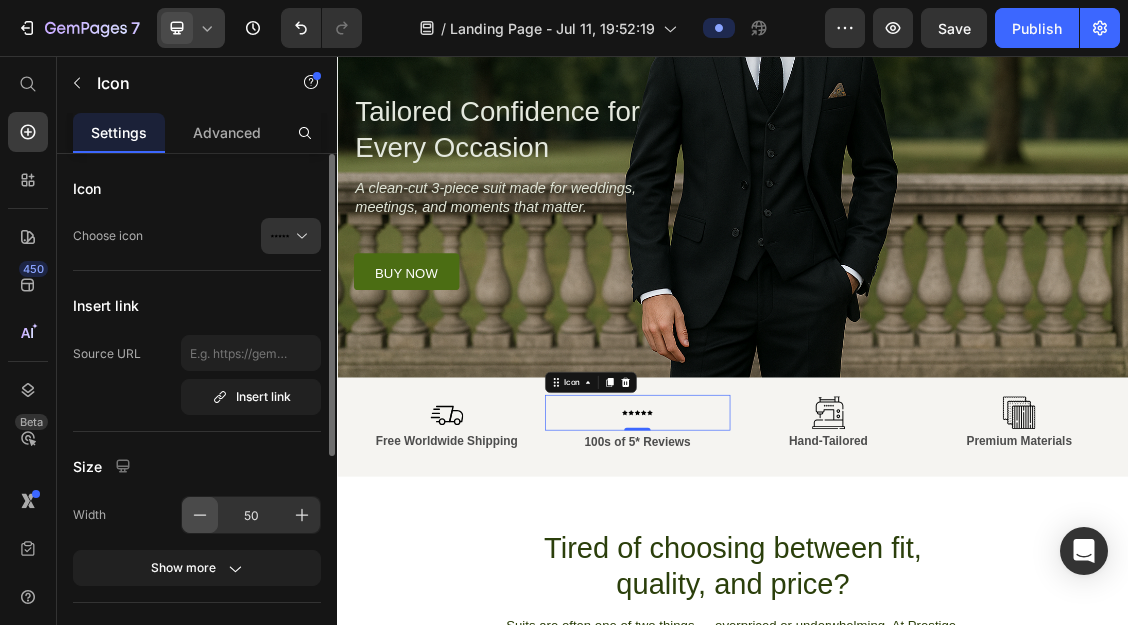 click 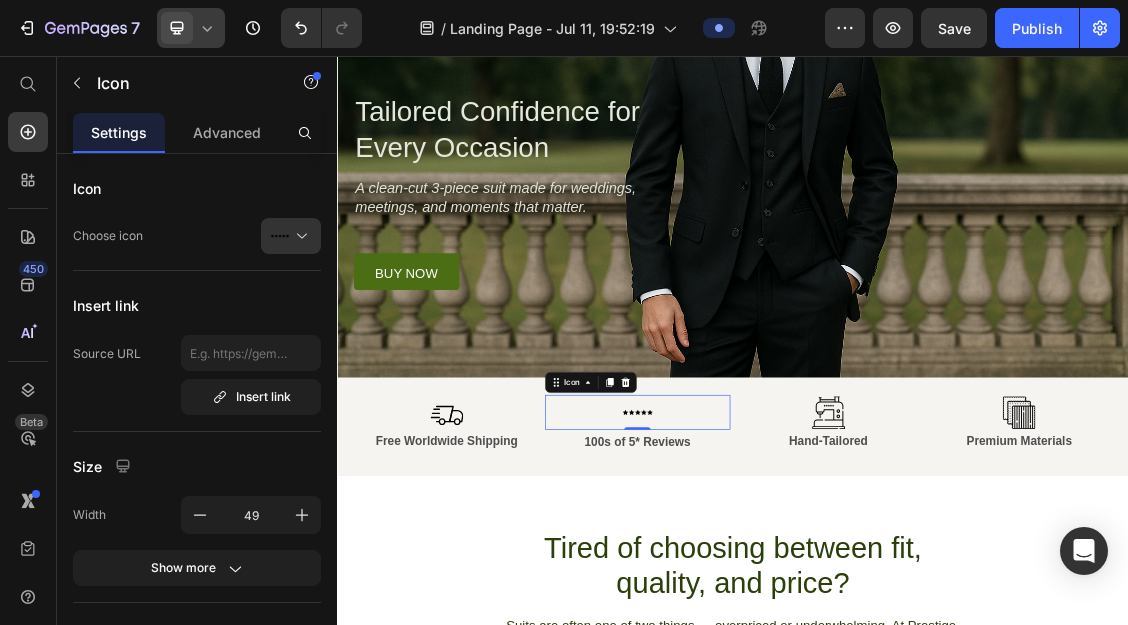 click 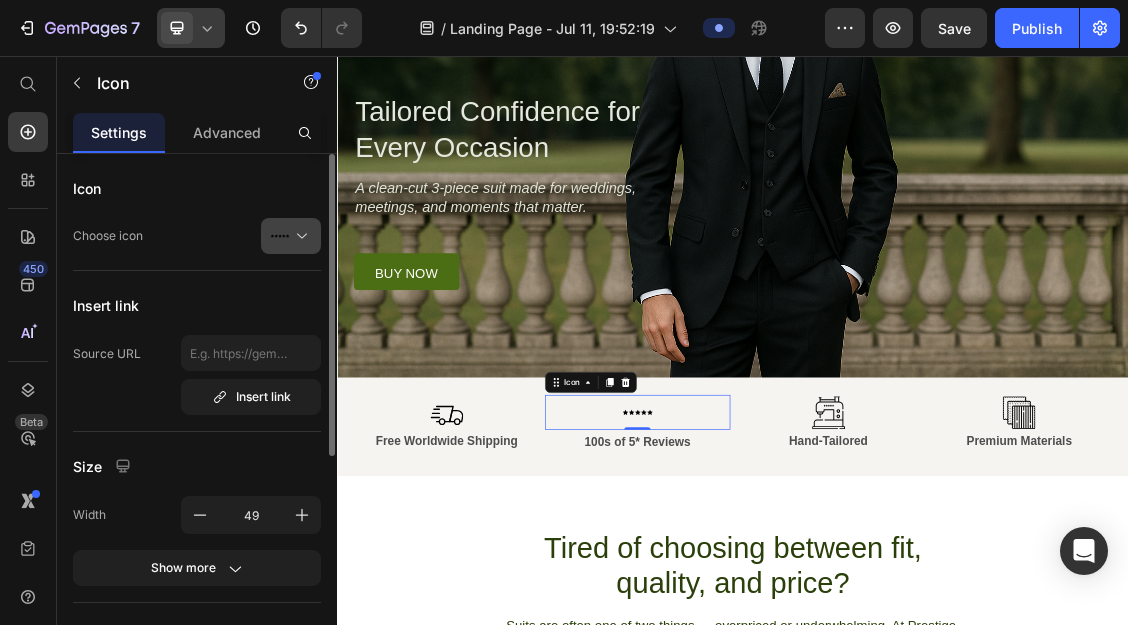 click at bounding box center (299, 236) 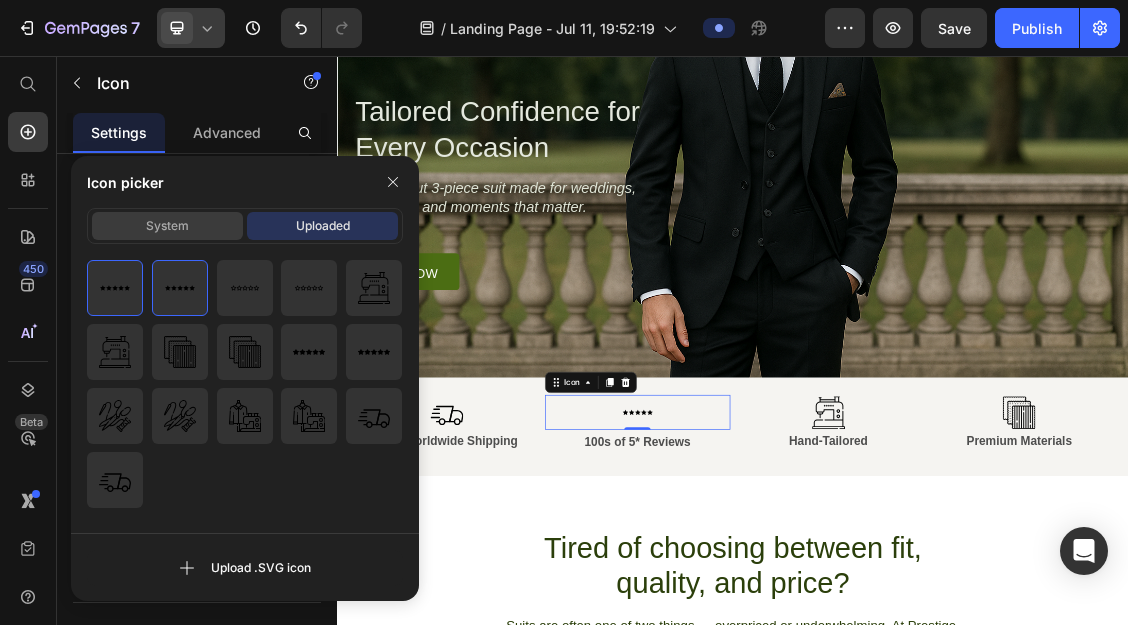 click on "System" at bounding box center [167, 226] 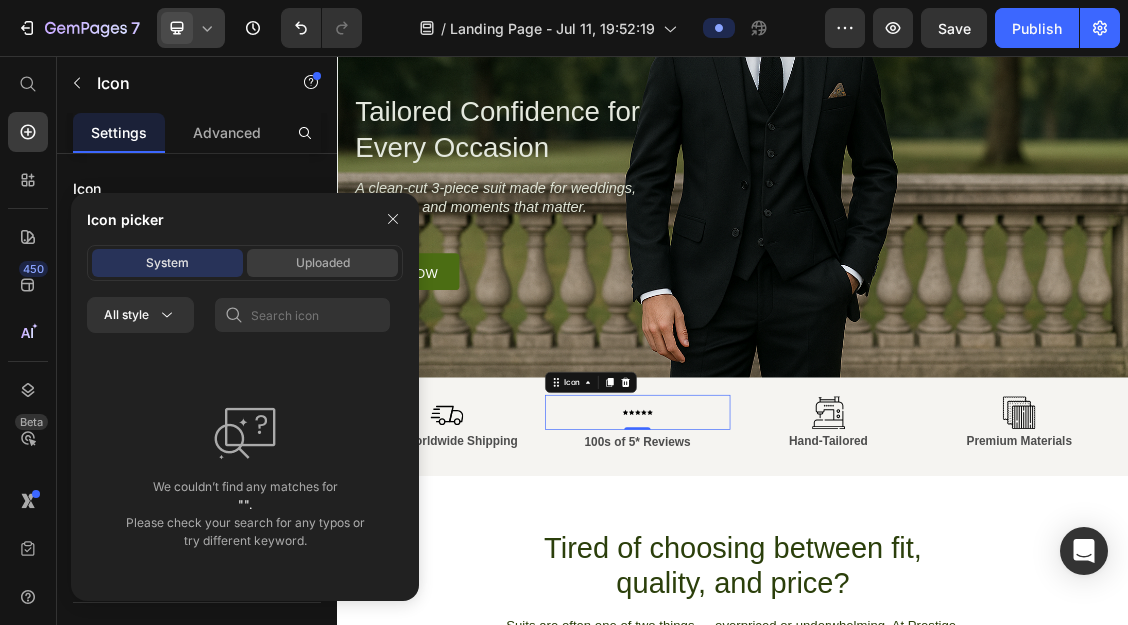 click on "Uploaded" at bounding box center (322, 263) 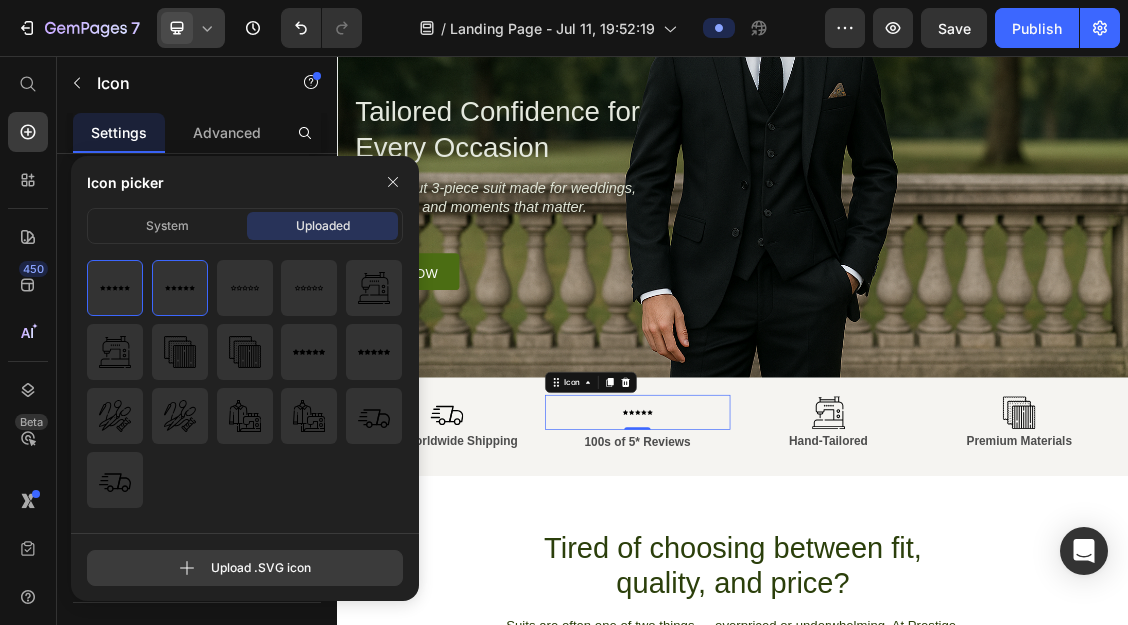 click 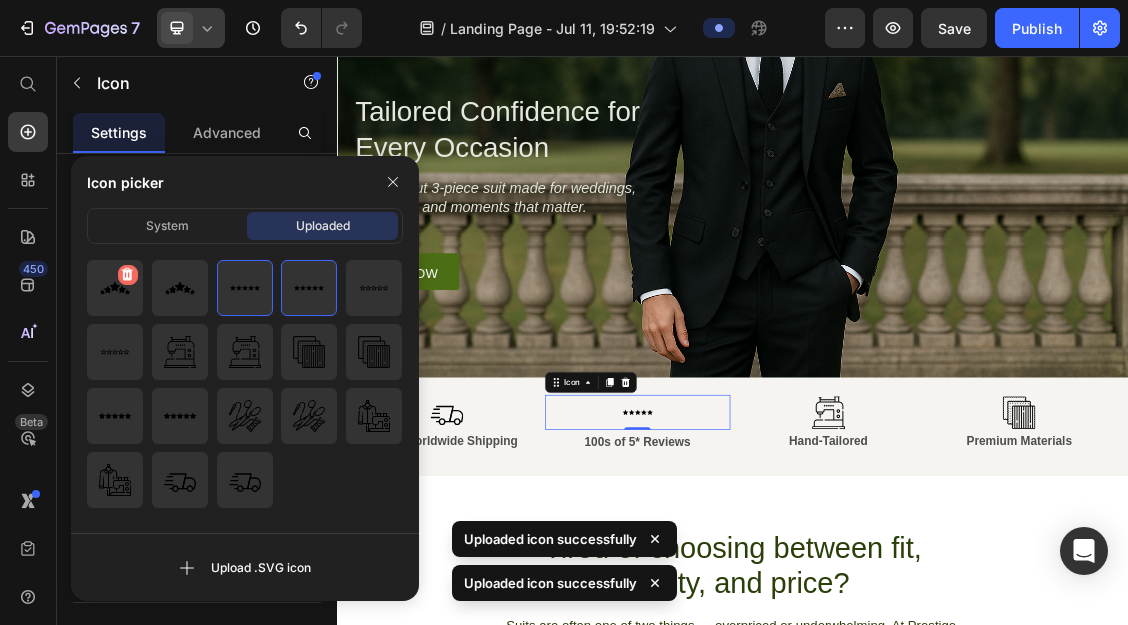 click 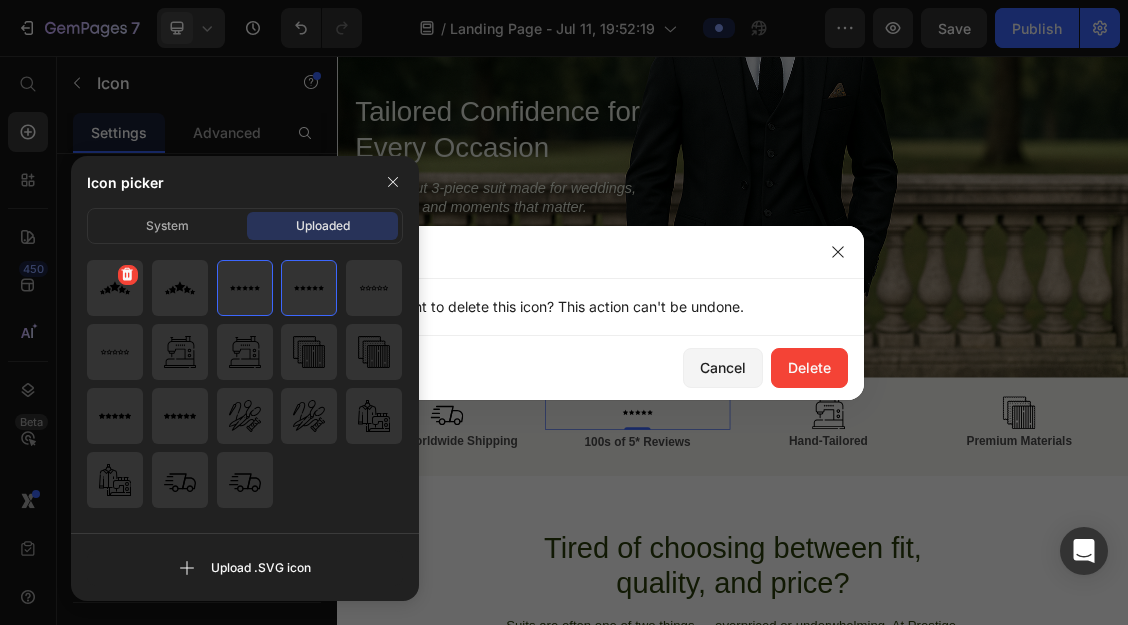 click at bounding box center [115, 288] 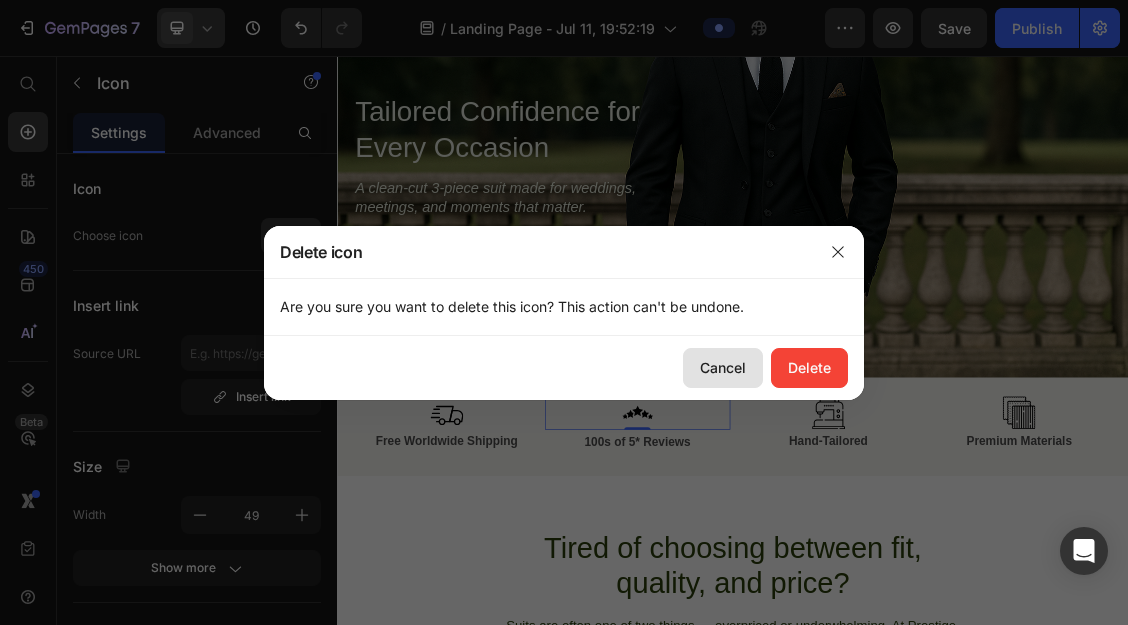 click on "Cancel" at bounding box center [723, 367] 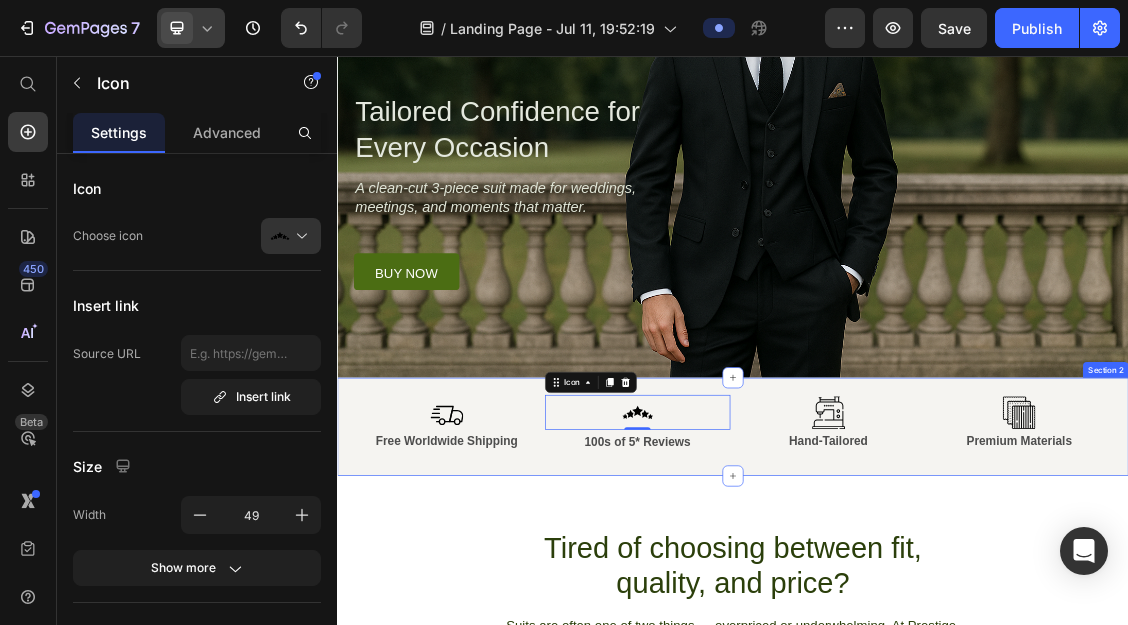 click on "Icon Free Worldwide Shipping Text Block Icon   [NUMBER] 100s of 5* Reviews Text Block Icon Hand-Tailored Text Block Icon Premium Materials Text Block Row Section [NUMBER]" at bounding box center [937, 618] 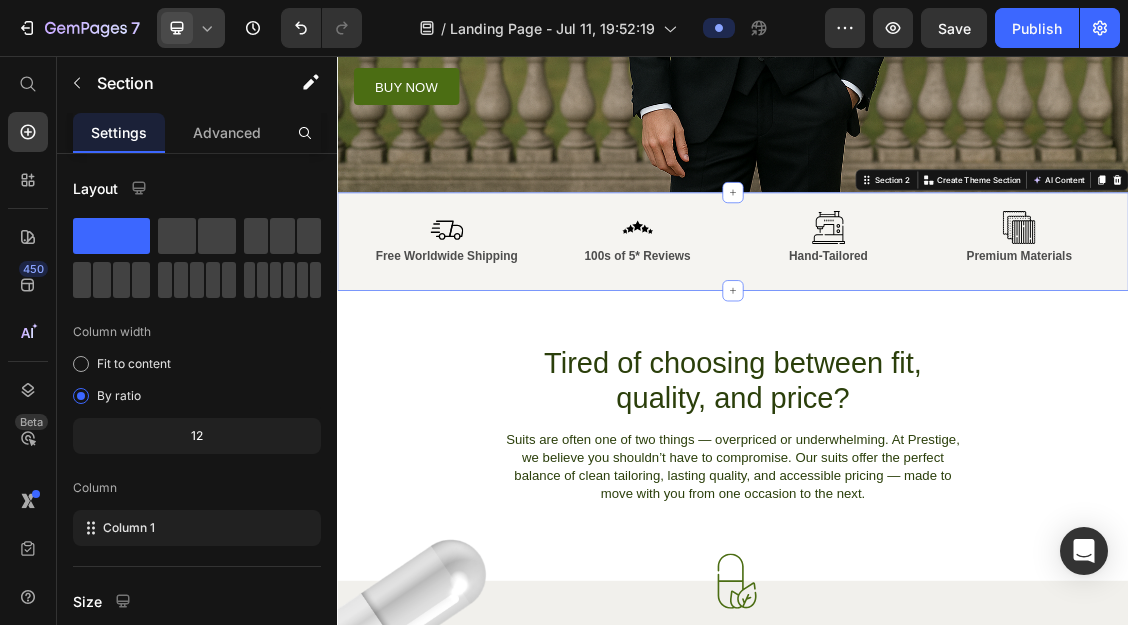 scroll, scrollTop: 593, scrollLeft: 0, axis: vertical 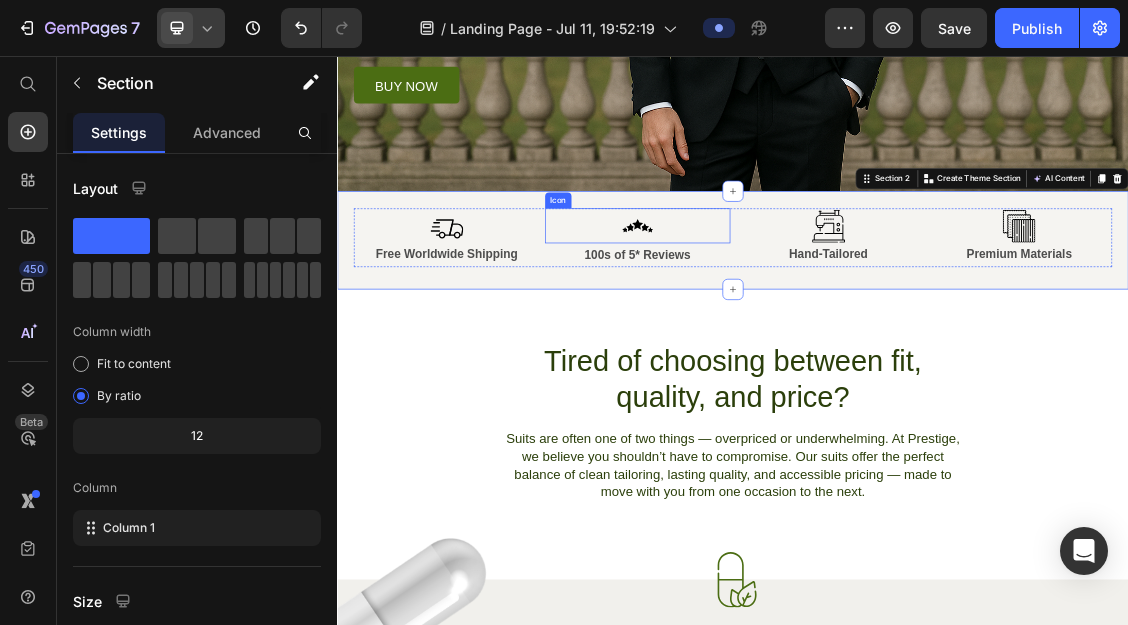 click 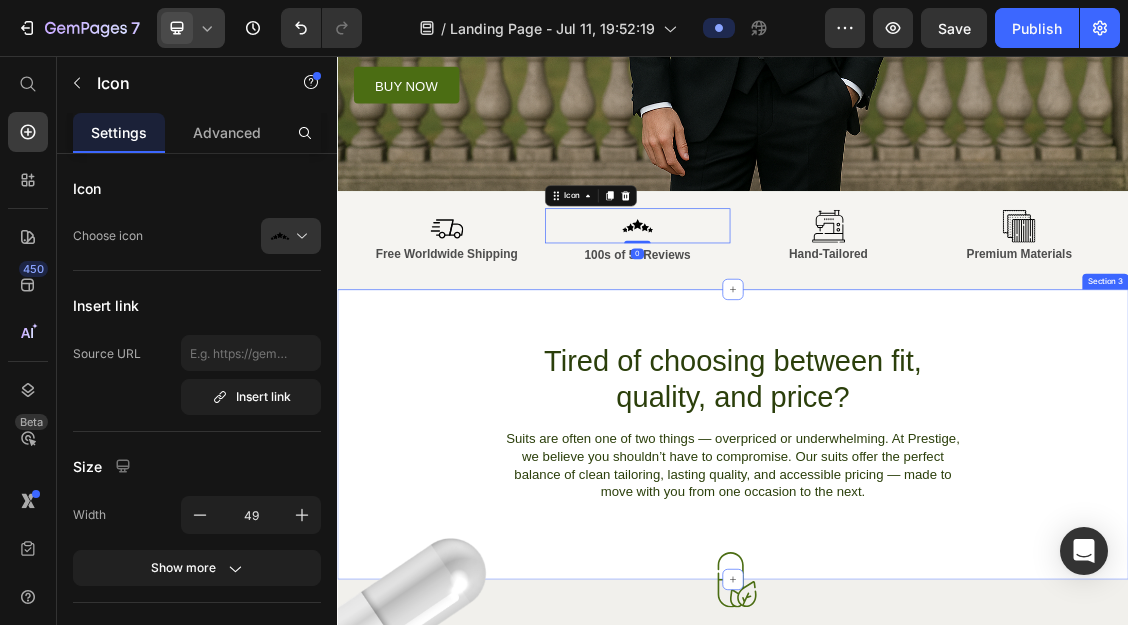 click on "Tired of choosing between fit, quality, and price? Heading Suits are often one of two things — overpriced or underwhelming. At Prestige, we believe you shouldn’t have to compromise. Our suits offer the perfect balance of clean tailoring, lasting quality, and accessible pricing — made to move with you from one occasion to the next. Text Block Row Section 3" at bounding box center [937, 630] 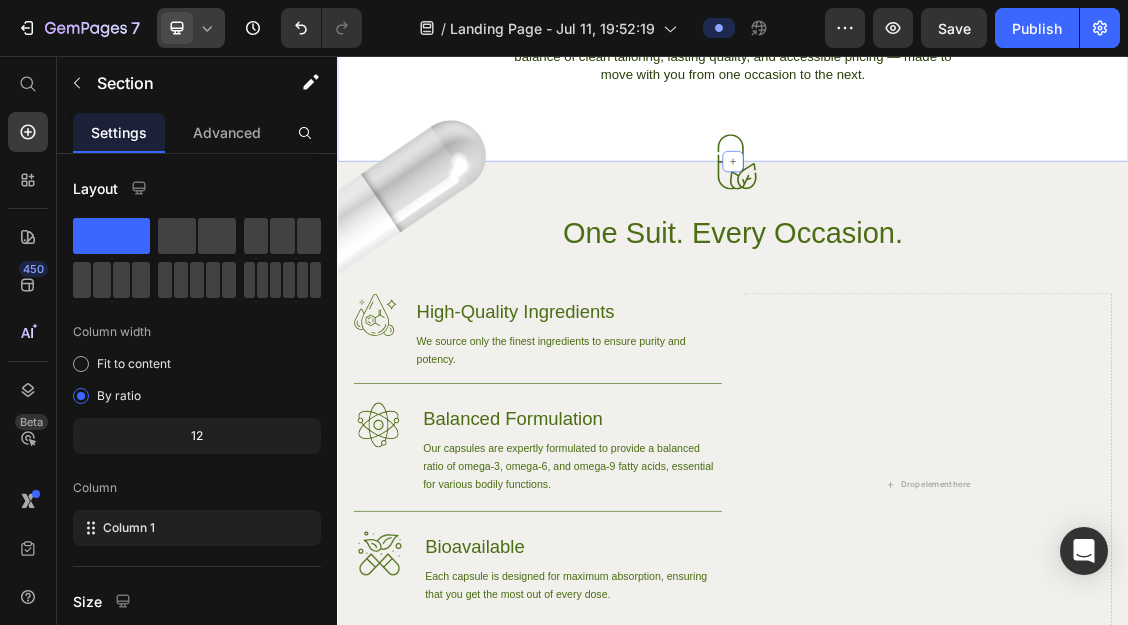 scroll, scrollTop: 1228, scrollLeft: 0, axis: vertical 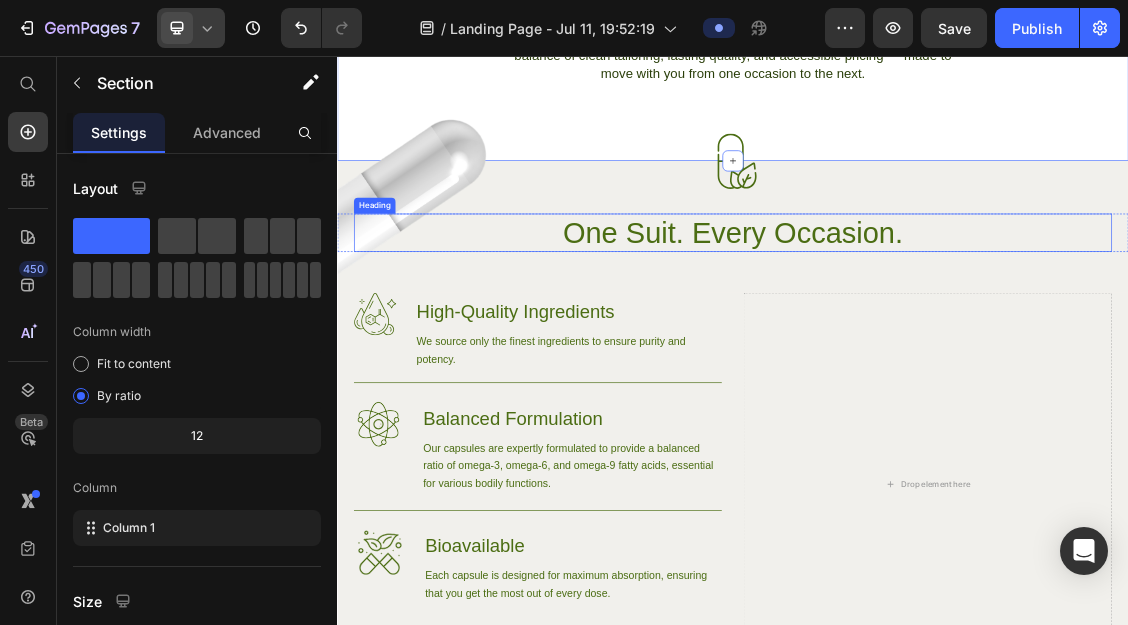 click on "One Suit. Every Occasion." at bounding box center (937, 324) 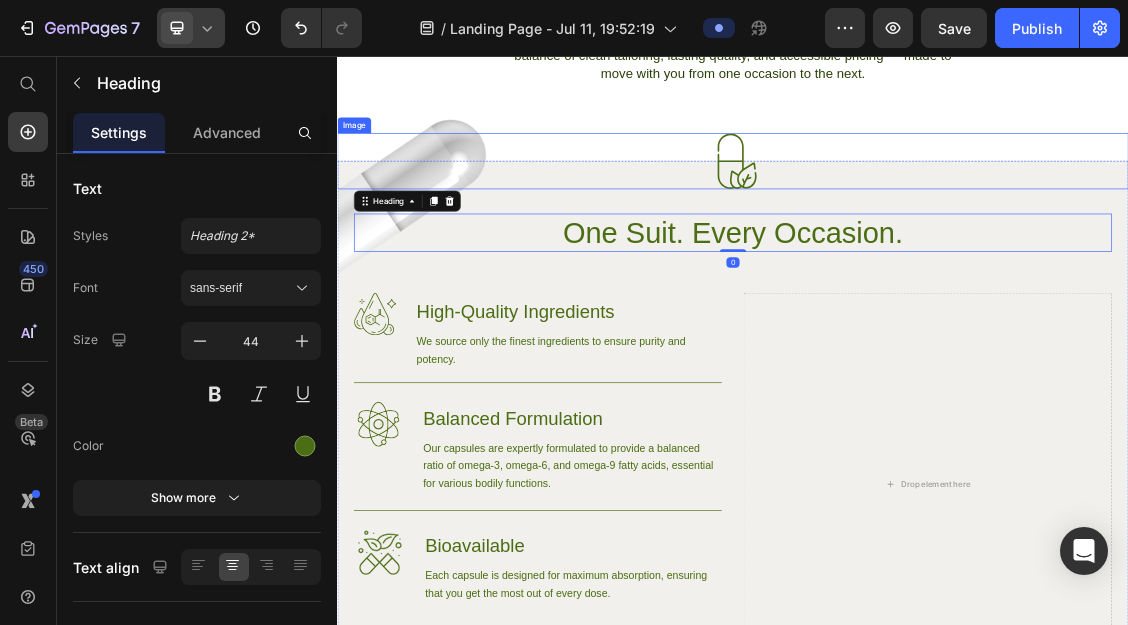 click at bounding box center [937, 215] 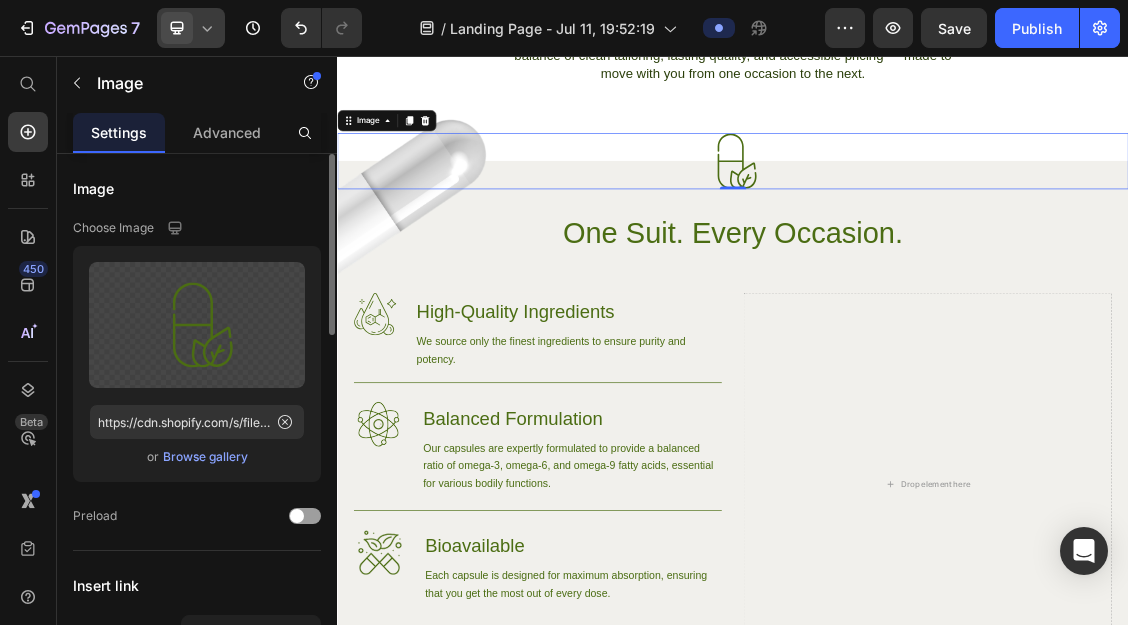 click on "Browse gallery" at bounding box center (205, 457) 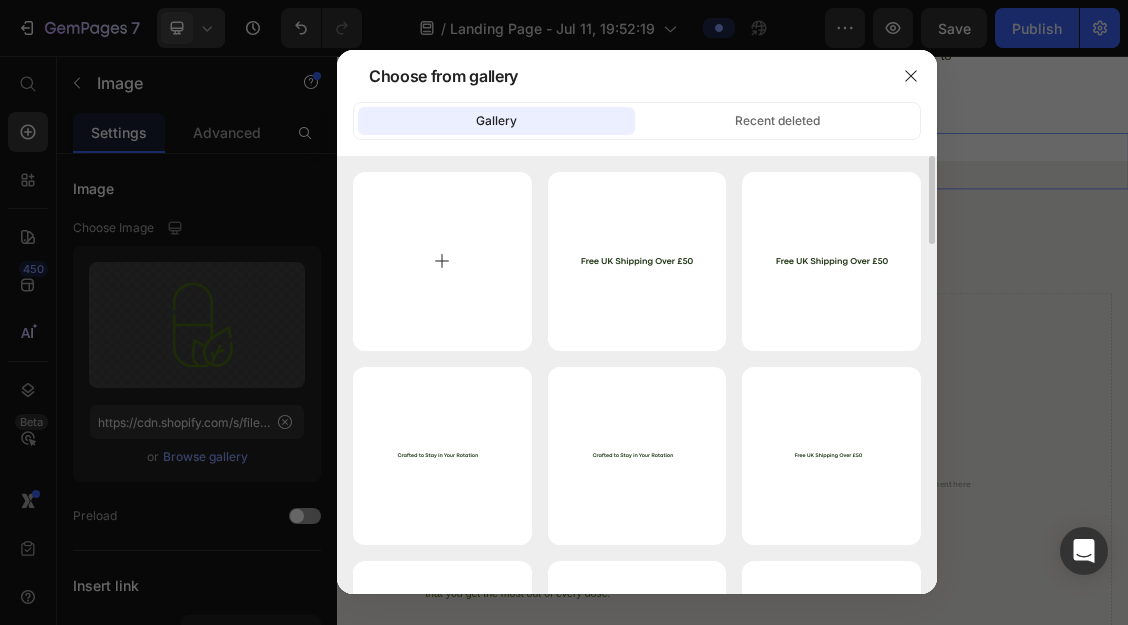 click at bounding box center (442, 261) 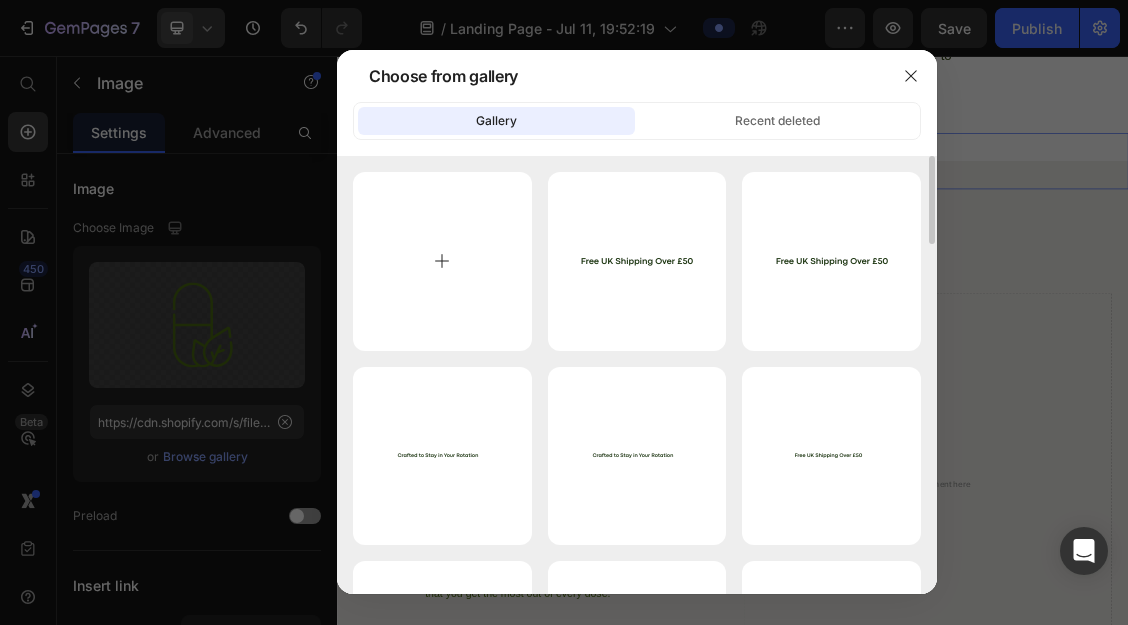 type on "C:\fakepath\[TEXT].svg" 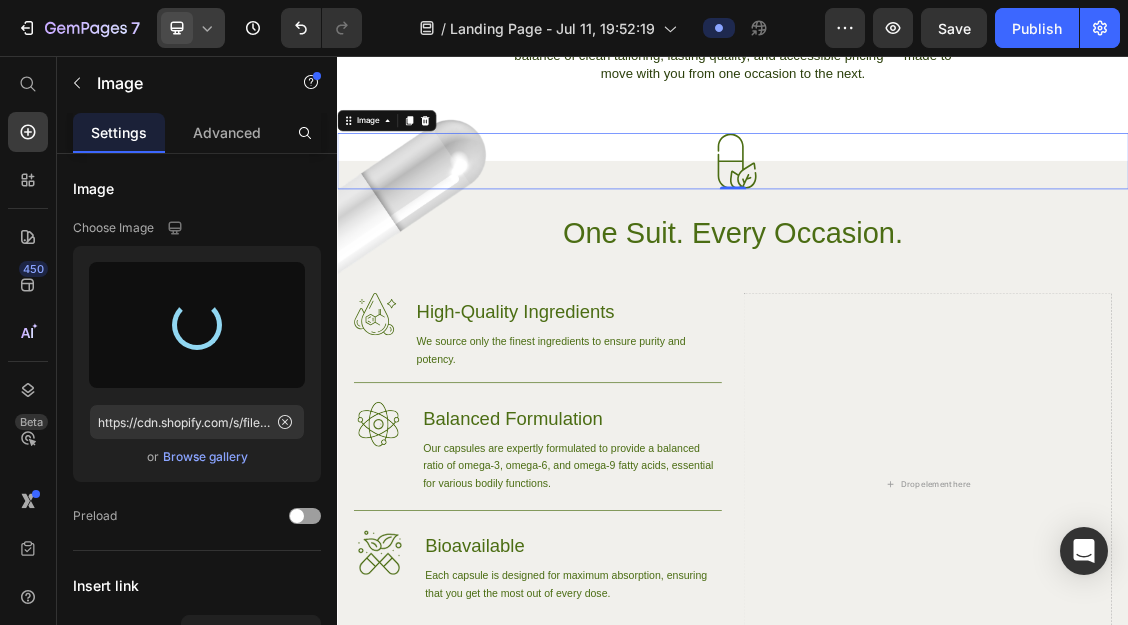 type on "https://cdn.shopify.com/s/files/1/0920/7581/9386/files/gempages_[NUMBER]-[TEXT].svg" 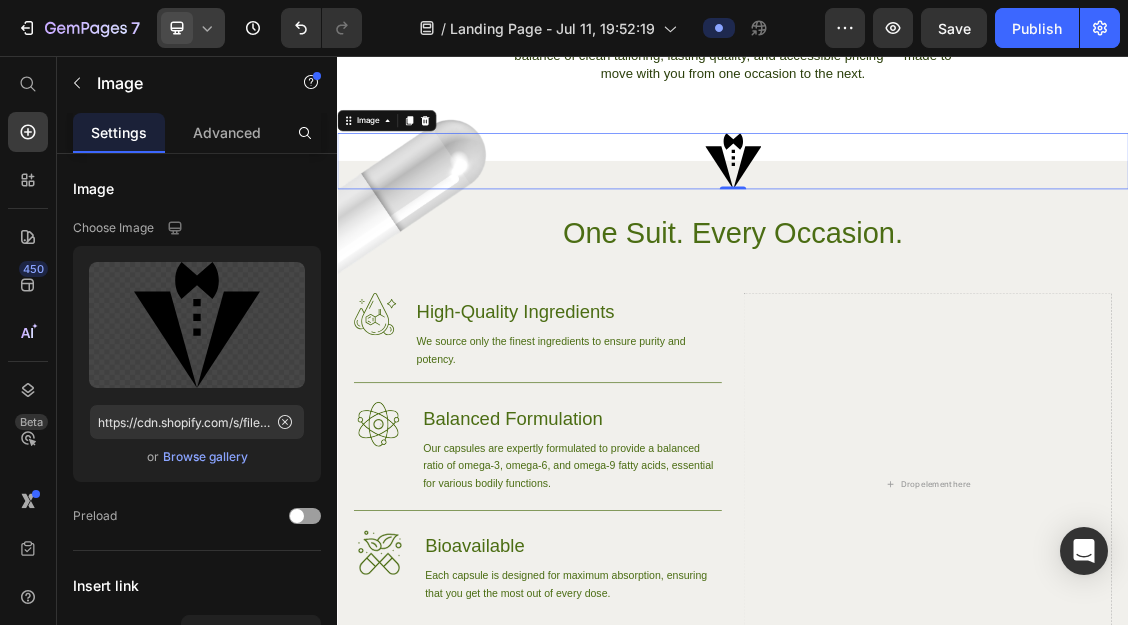 click at bounding box center [937, 215] 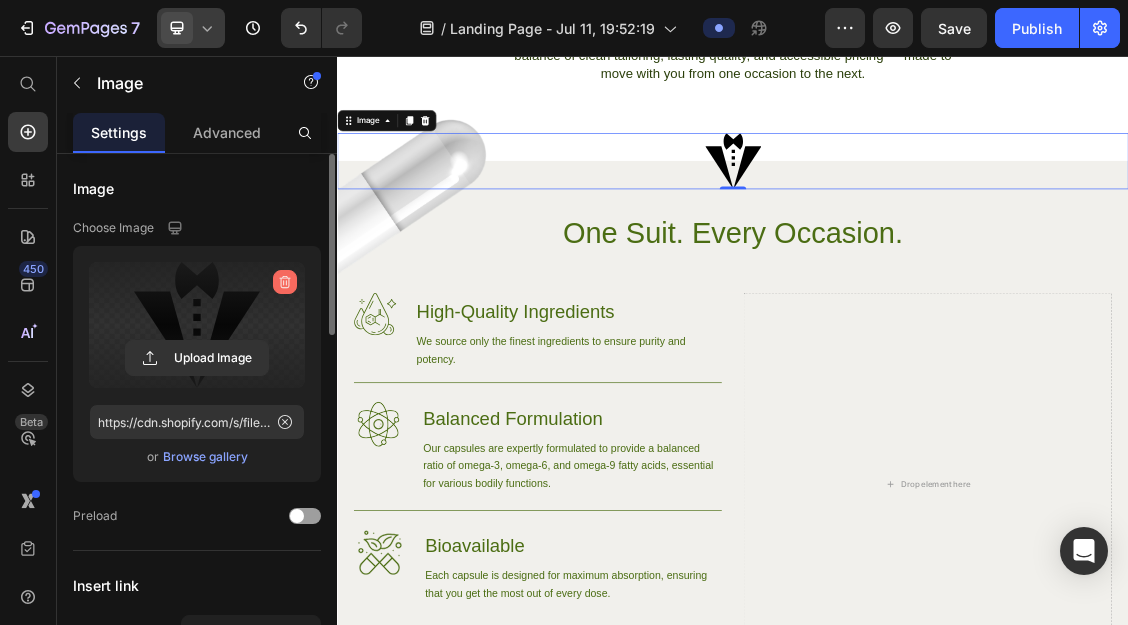 click 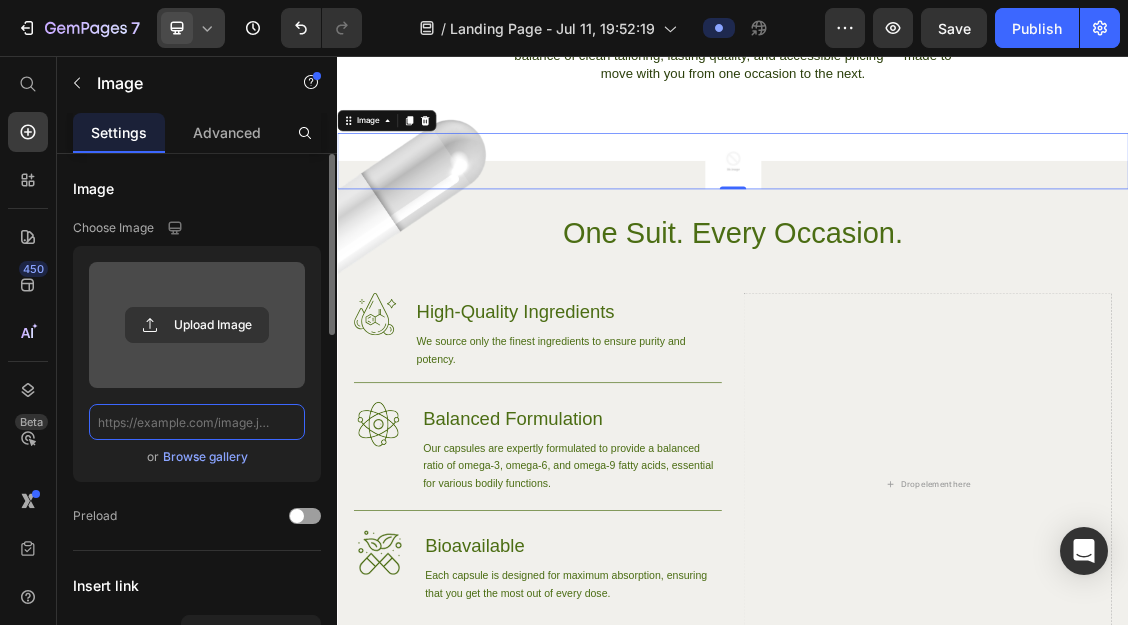 scroll, scrollTop: 0, scrollLeft: 0, axis: both 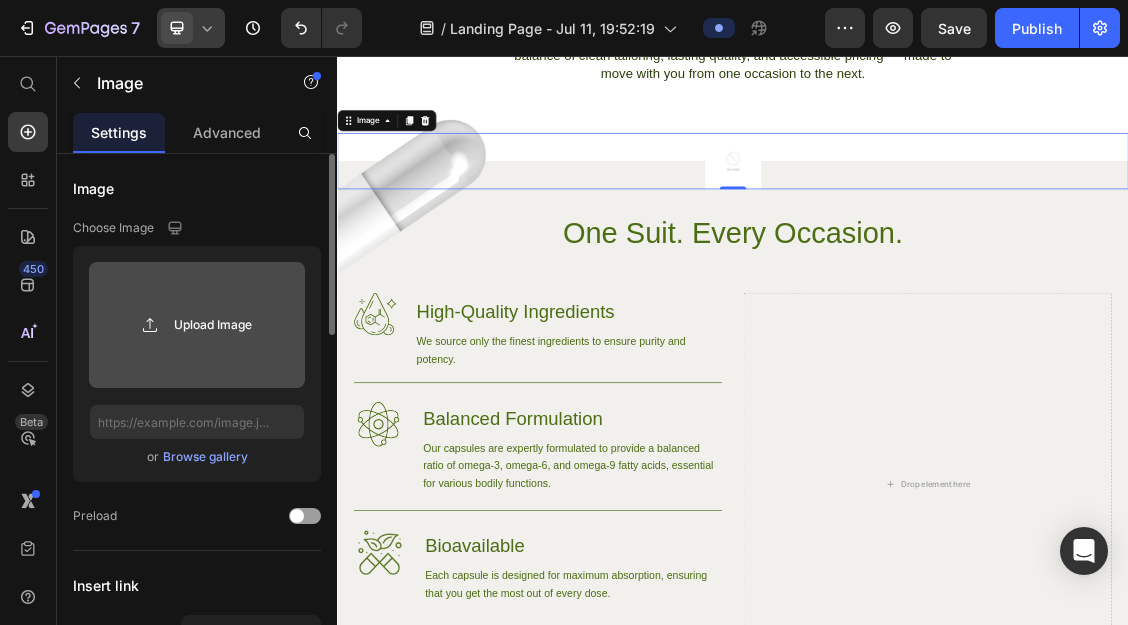 click 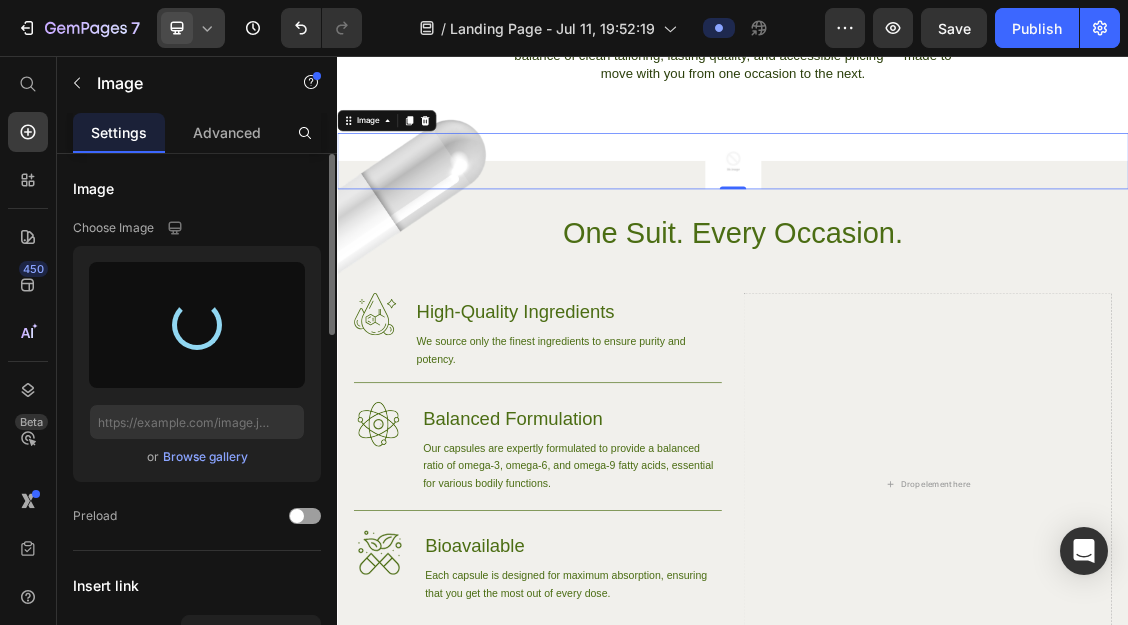 type on "https://cdn.shopify.com/s/files/1/0920/7581/9386/files/gempages_574891826889098469-0d602062-1fbf-464c-b710-e73bacafc630.svg" 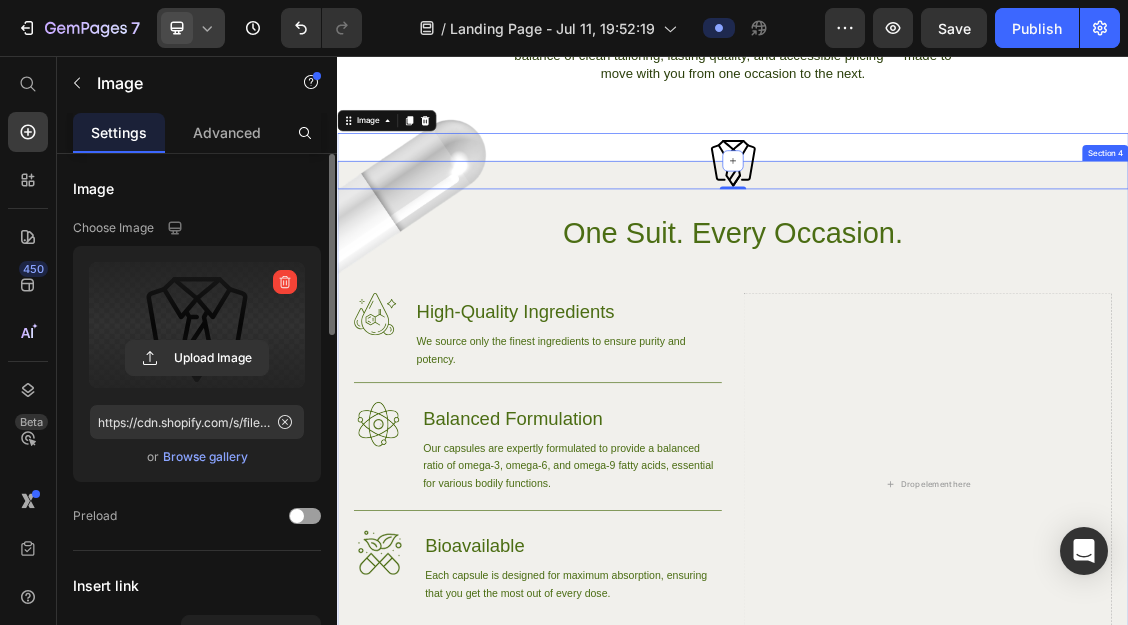 click on "Image   [NUMBER] Image One Suit. Every Occasion. Heading Row Image High-Quality Ingredients Heading We source only the finest ingredients to ensure purity and potency. Text Block Row Image Balanced Formulation Heading Our capsules are expertly formulated to provide a balanced ratio of omega-3, omega-6, and omega-9 fatty acids, essential for various bodily functions. Text Block Row Image Bioavailable Heading Each capsule is designed for maximum absorption, ensuring that you get the most out of every dose. Text Block Row Try Gem [NUMBER] Button Row
Drop element here Hero Banner" at bounding box center (937, 675) 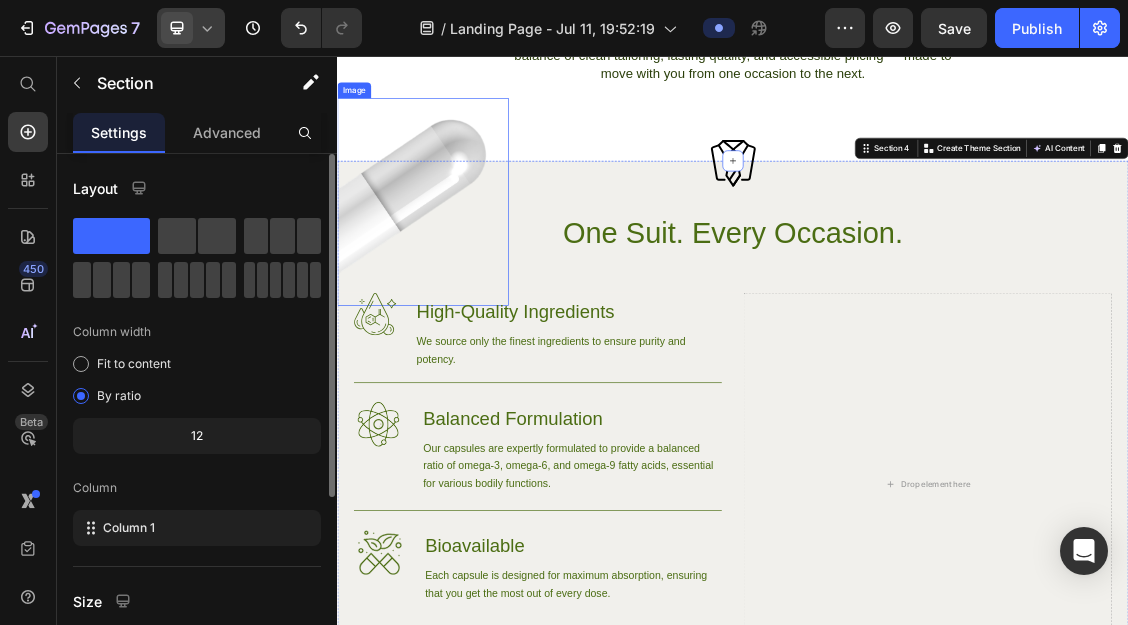 click at bounding box center [467, 277] 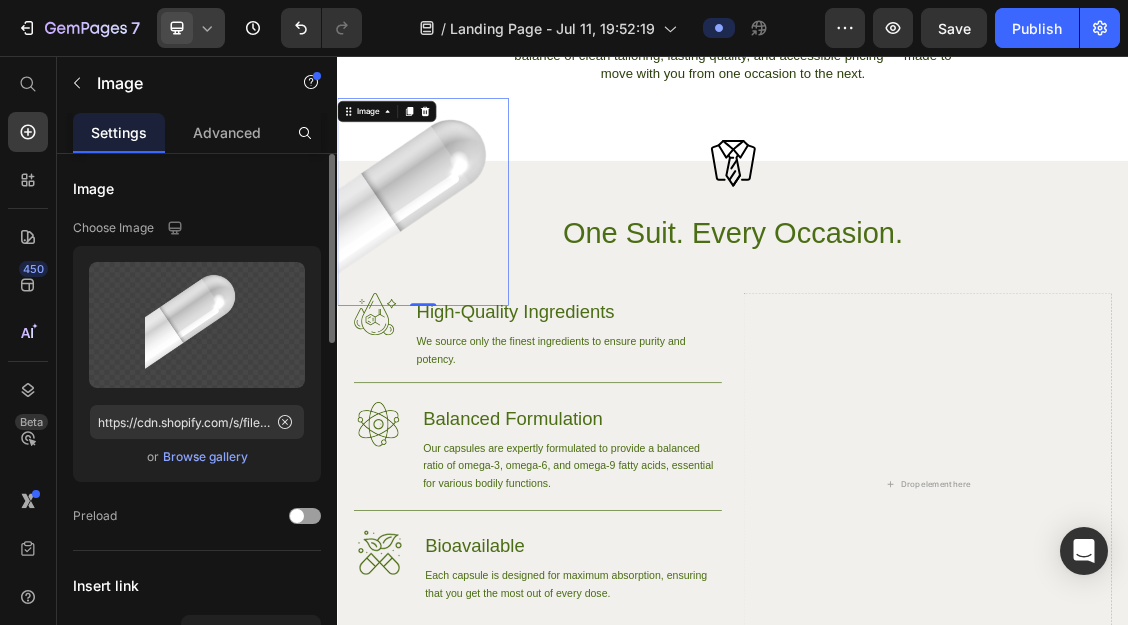 click at bounding box center (467, 277) 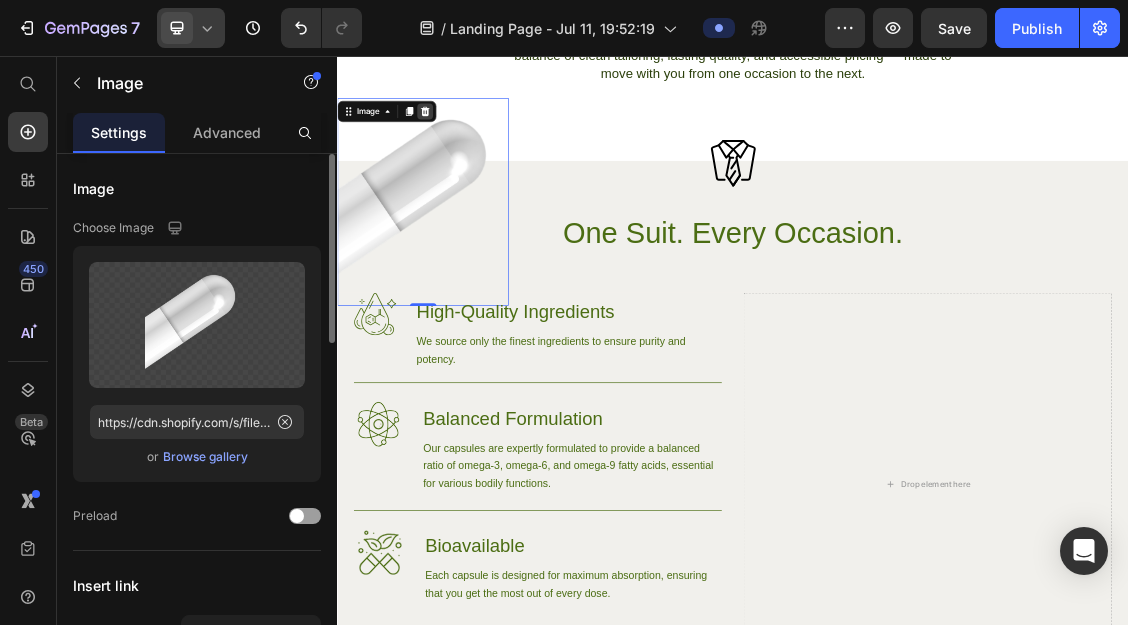 click 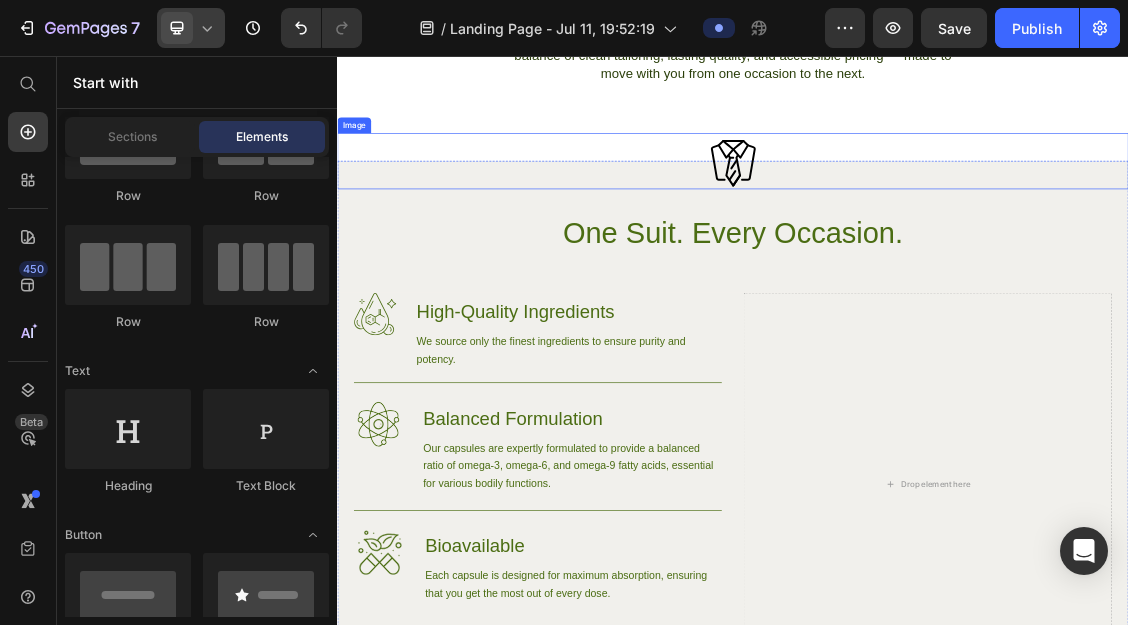click at bounding box center (937, 215) 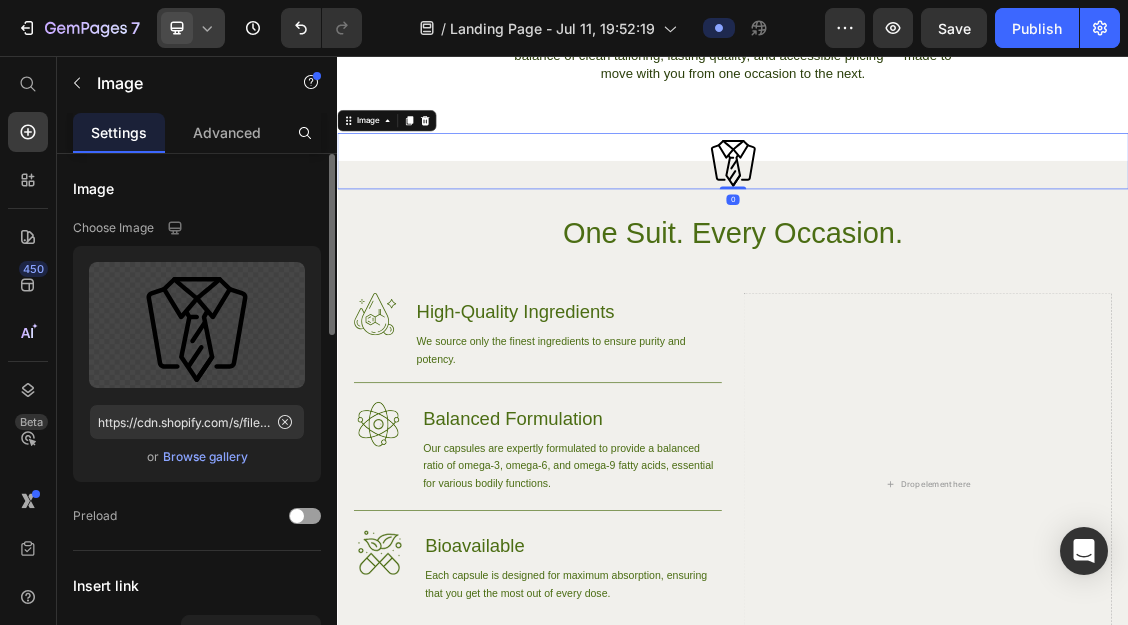 click at bounding box center [937, 215] 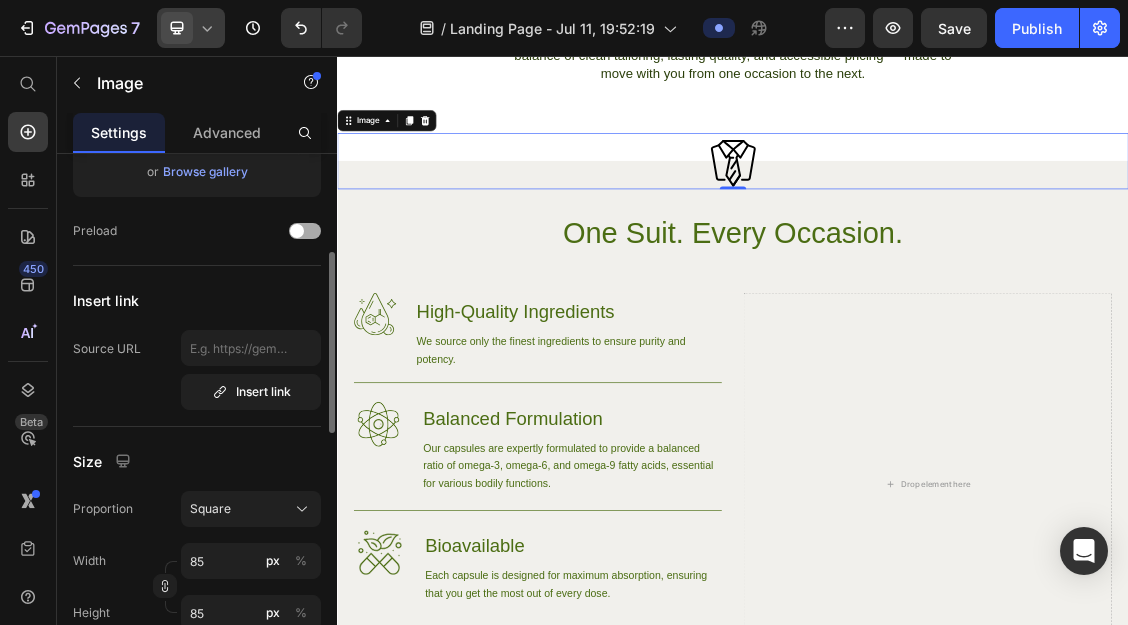 scroll, scrollTop: 0, scrollLeft: 0, axis: both 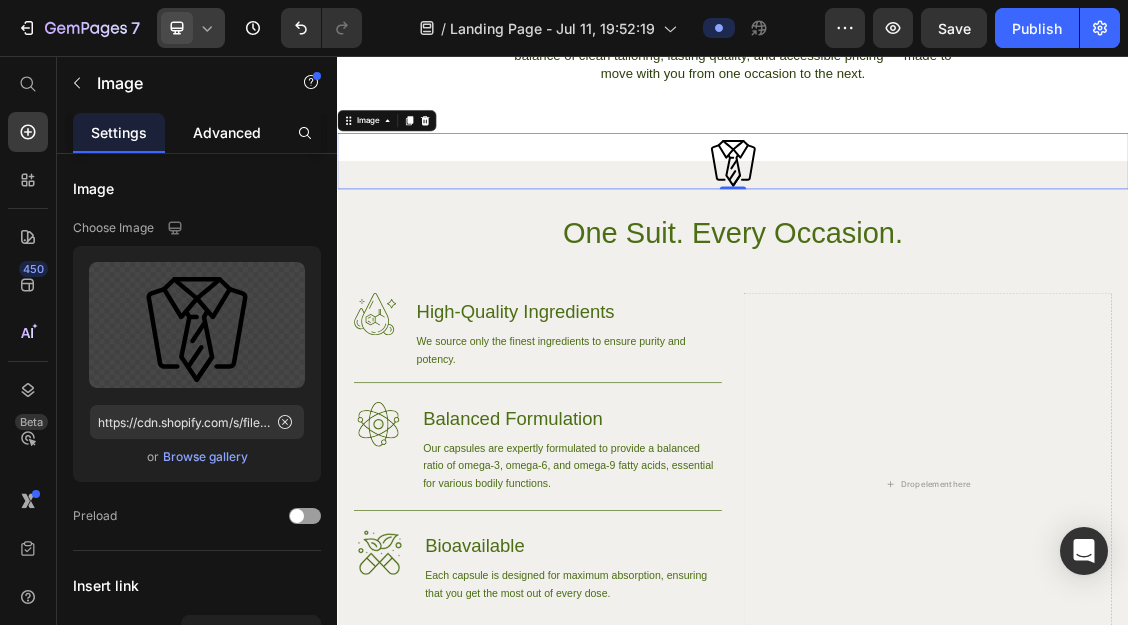 click on "Advanced" at bounding box center [227, 132] 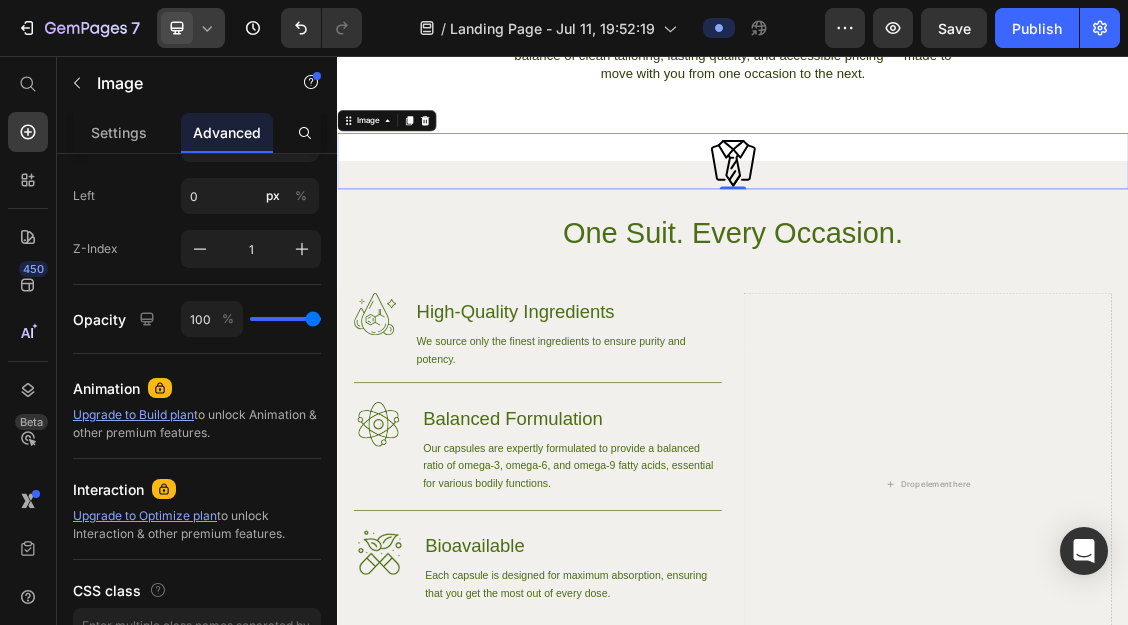 scroll, scrollTop: 1039, scrollLeft: 0, axis: vertical 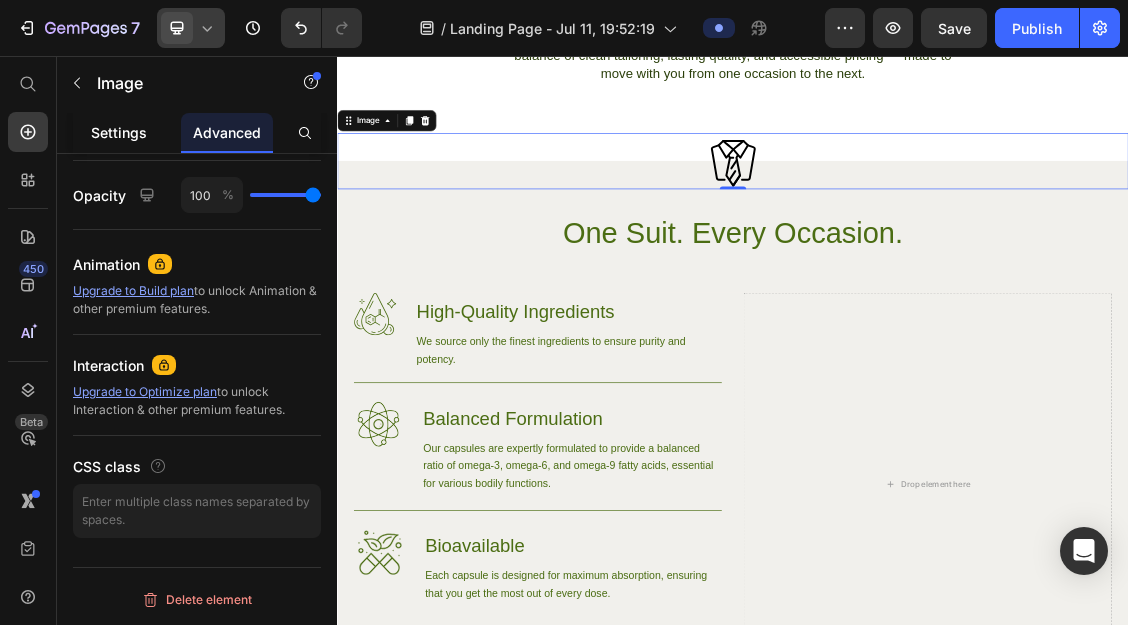 click on "Settings" at bounding box center (119, 132) 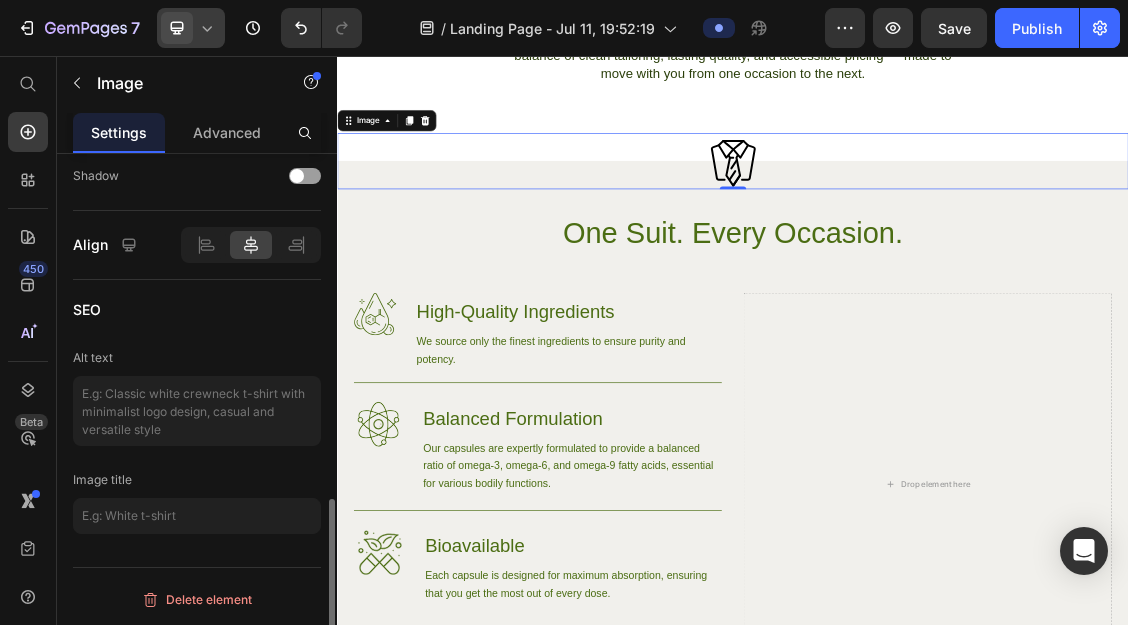 scroll, scrollTop: 0, scrollLeft: 0, axis: both 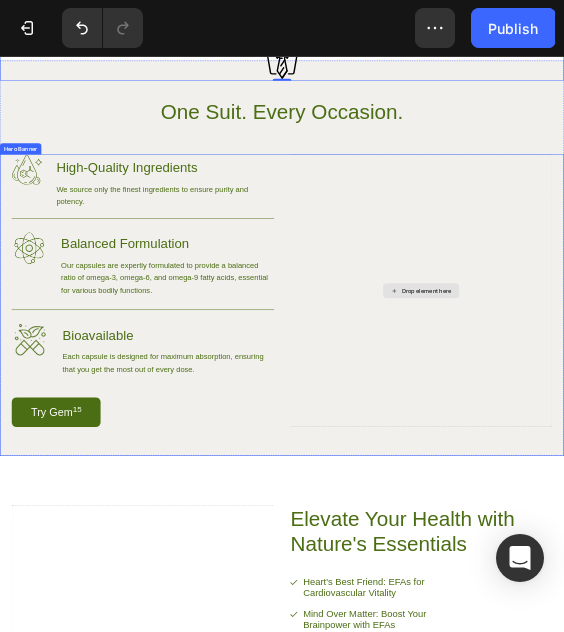 click on "Drop element here" at bounding box center (908, 556) 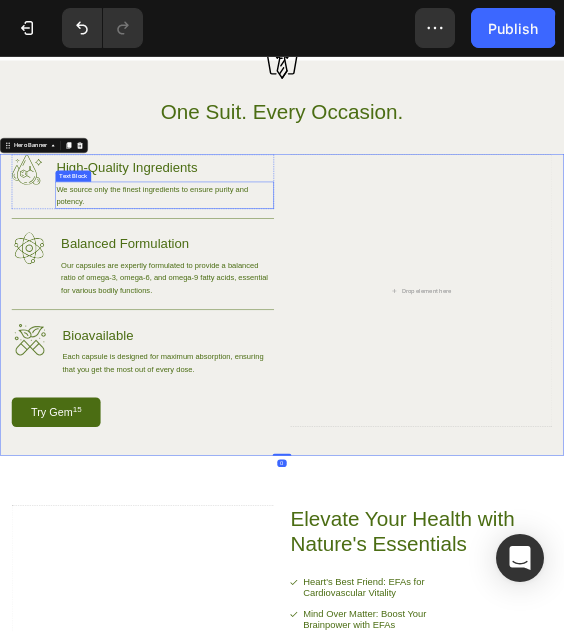 click on "We source only the finest ingredients to ensure purity and potency." at bounding box center [350, 353] 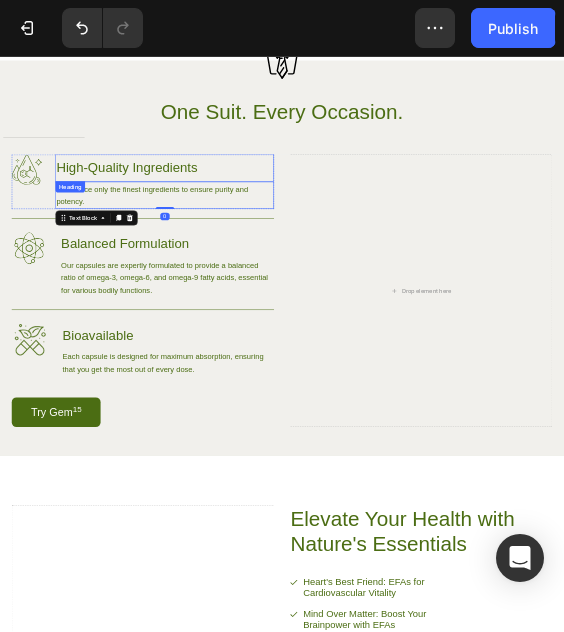 click on "High-Quality Ingredients" at bounding box center (350, 295) 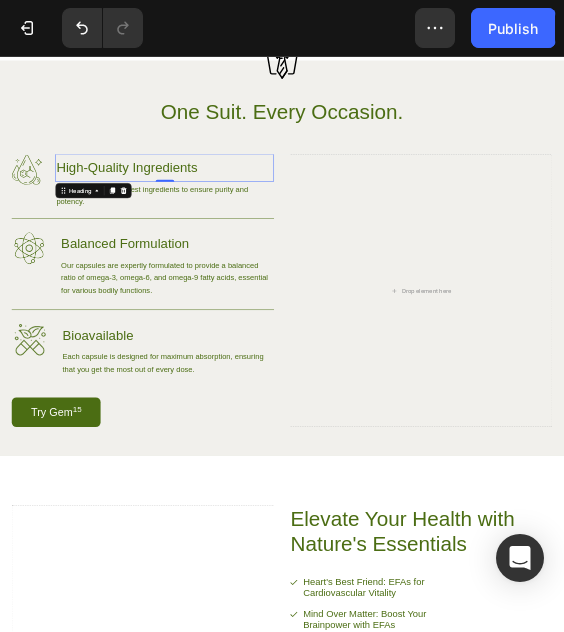 click on "High-Quality Ingredients" at bounding box center (350, 295) 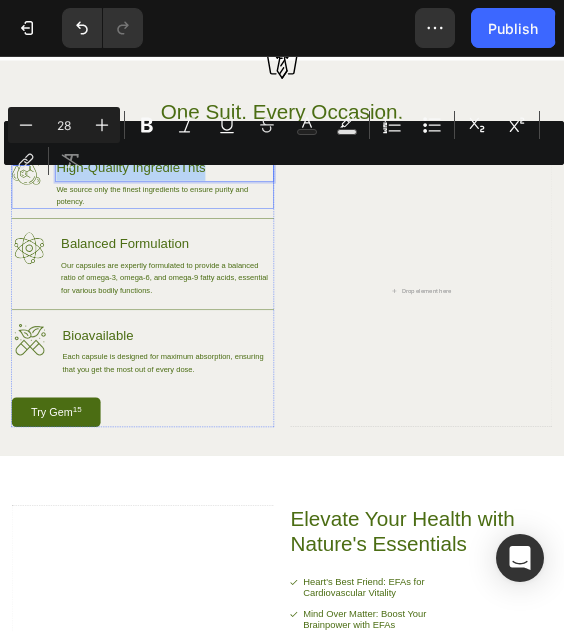 drag, startPoint x: 489, startPoint y: 274, endPoint x: 52, endPoint y: 218, distance: 440.5735 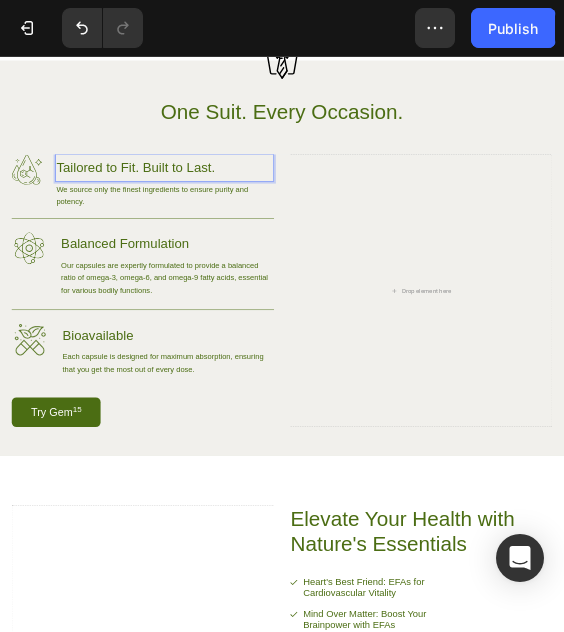 click on "Tailored to Fit. Built to Last." at bounding box center [350, 295] 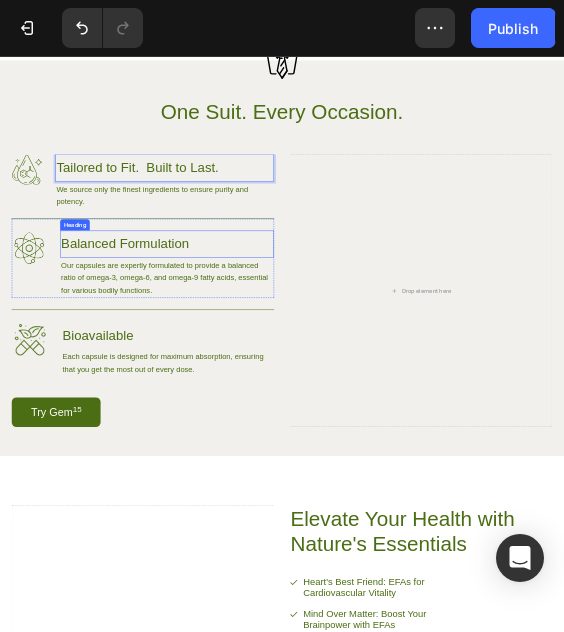 click on "Balanced Formulation" at bounding box center (355, 457) 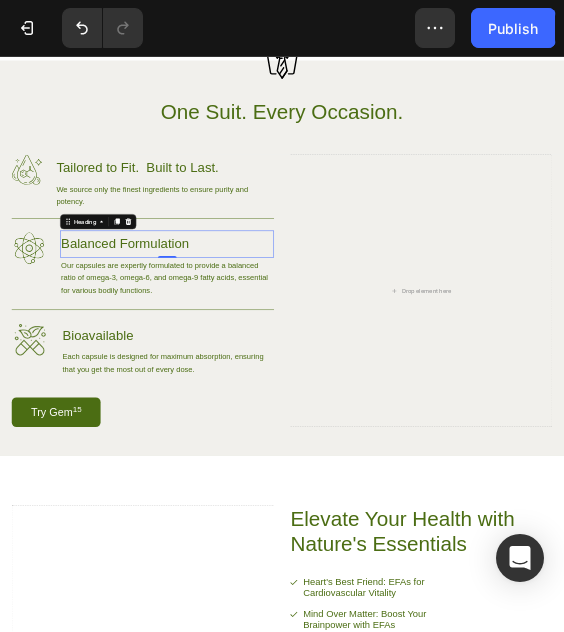 click on "Balanced Formulation" at bounding box center (355, 457) 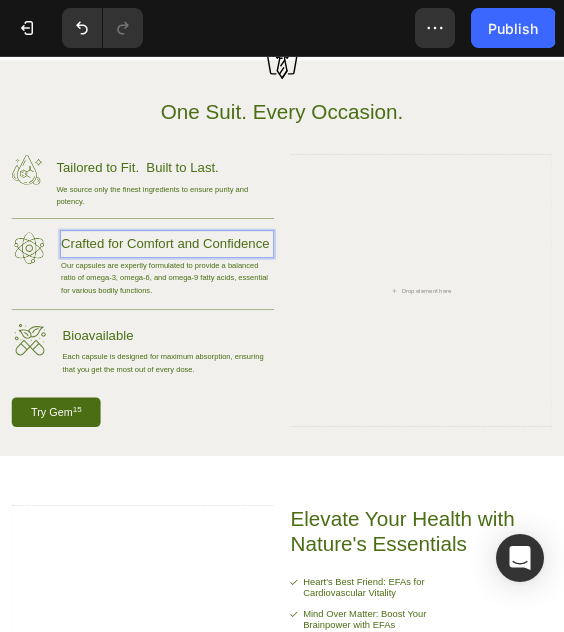scroll, scrollTop: 1496, scrollLeft: 0, axis: vertical 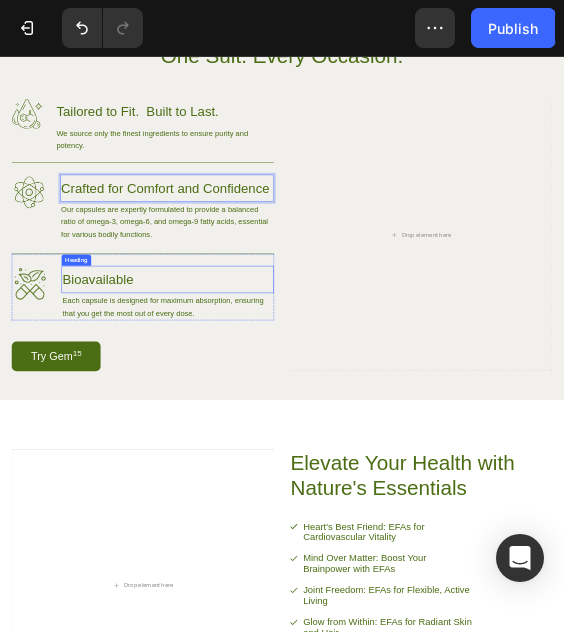 click on "Bioavailable" at bounding box center [357, 532] 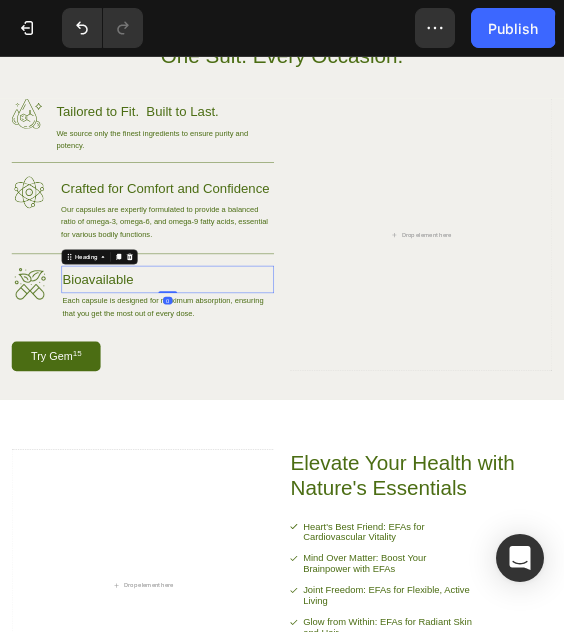 click on "Bioavailable" at bounding box center [357, 532] 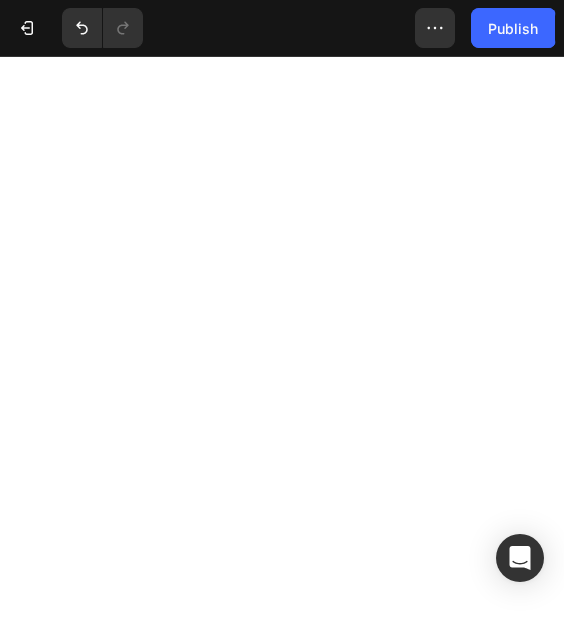 scroll, scrollTop: 0, scrollLeft: 0, axis: both 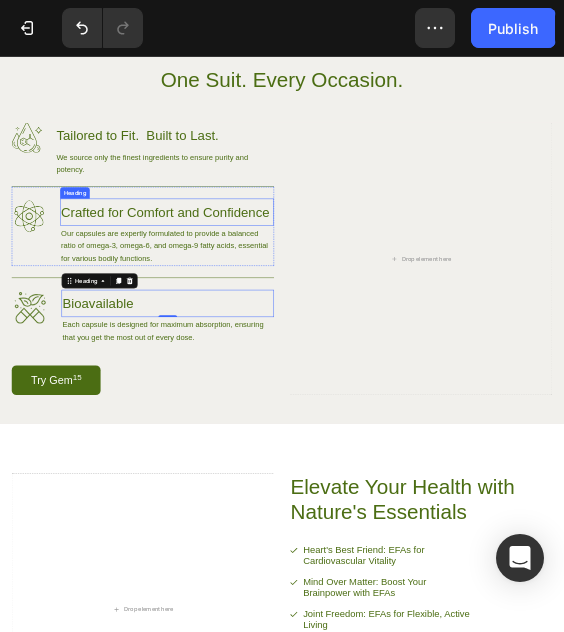 click on "Crafted for Comfort and Confidence" at bounding box center [355, 389] 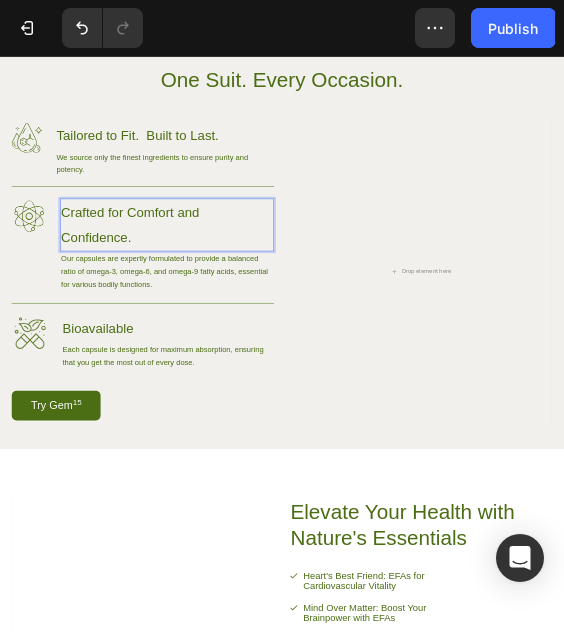 scroll, scrollTop: 1501, scrollLeft: 0, axis: vertical 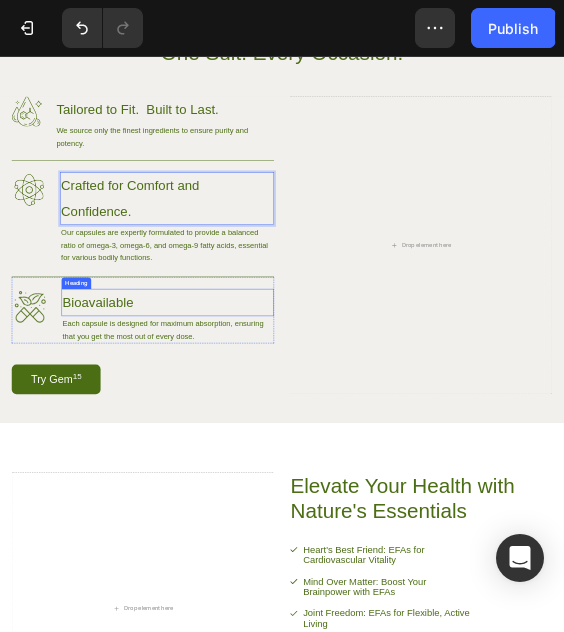 click on "Bioavailable" at bounding box center [357, 581] 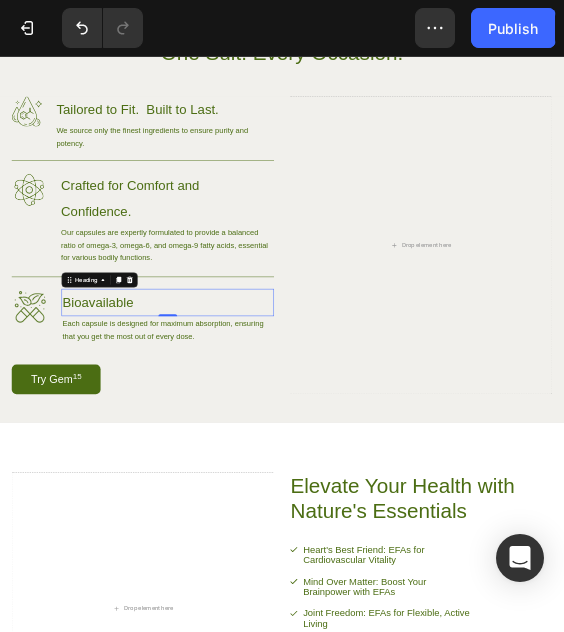 click on "Bioavailable" at bounding box center (357, 581) 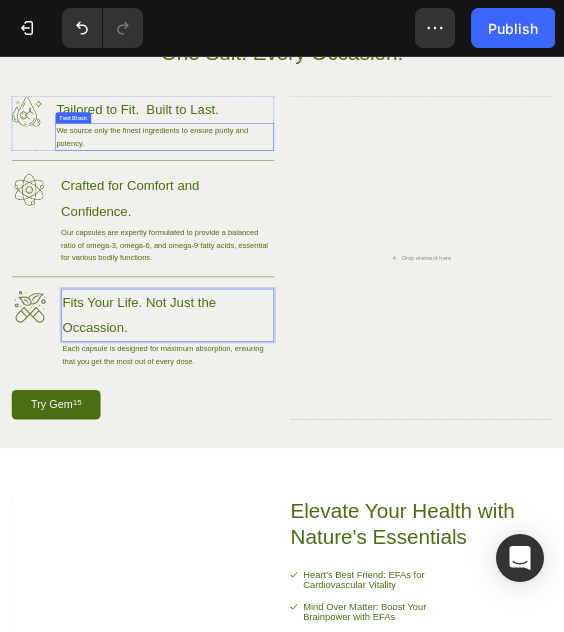 click on "We source only the finest ingredients to ensure purity and potency." at bounding box center [350, 229] 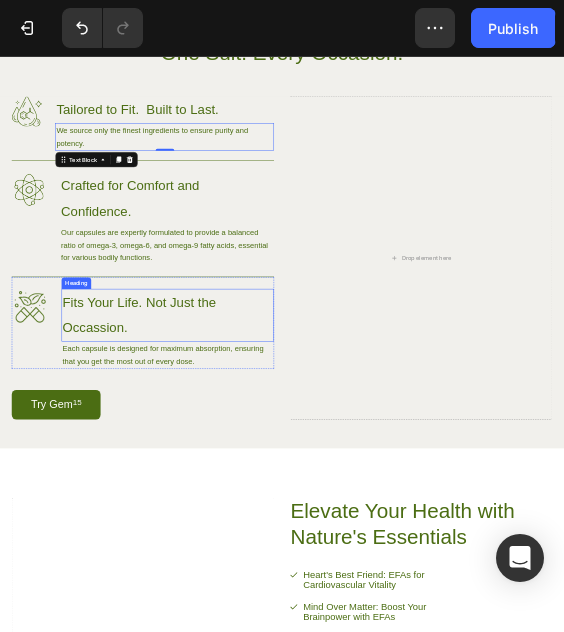 click on "Fits Your Life. Not Just the Occassion." at bounding box center [357, 608] 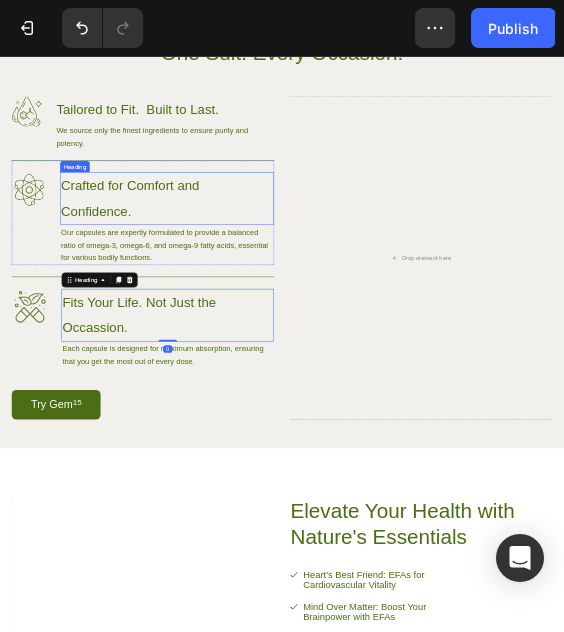 click on "Crafted for Comfort and Confidence." at bounding box center [355, 360] 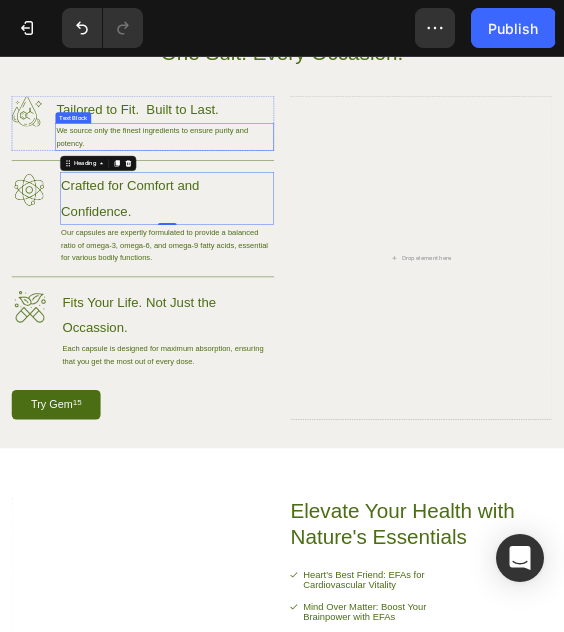 drag, startPoint x: 435, startPoint y: 247, endPoint x: 200, endPoint y: 235, distance: 235.30618 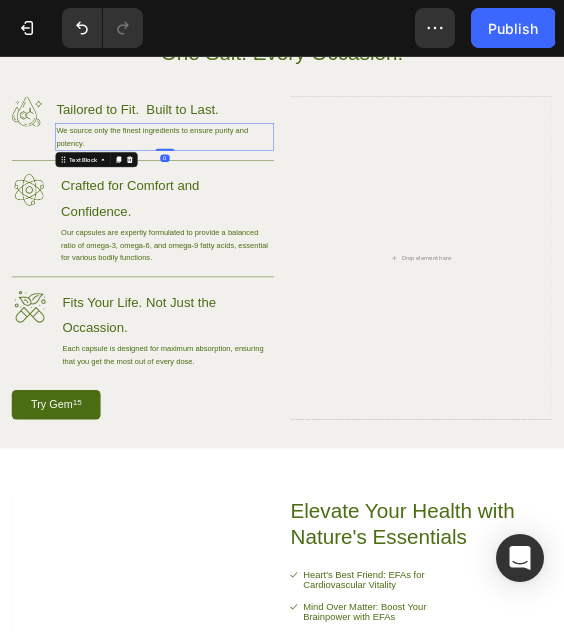 click on "We source only the finest ingredients to ensure purity and potency." at bounding box center (350, 229) 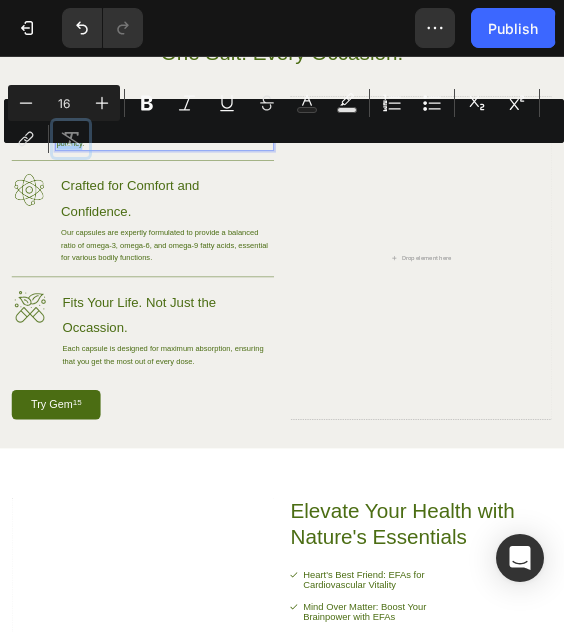 click 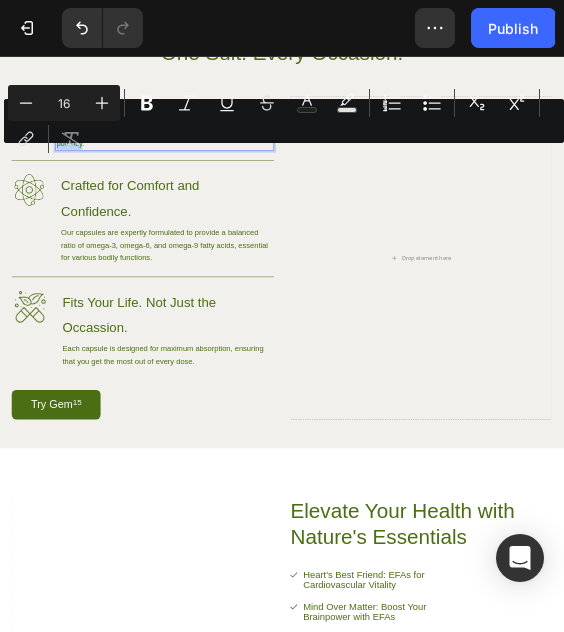 click on "Image Crafted for Comfort and Confidence. Heading Our capsules are expertly formulated to provide a balanced ratio of omega-3, omega-6, and omega-9 fatty acids, essential for various bodily functions. Text Block Row" at bounding box center [304, 389] 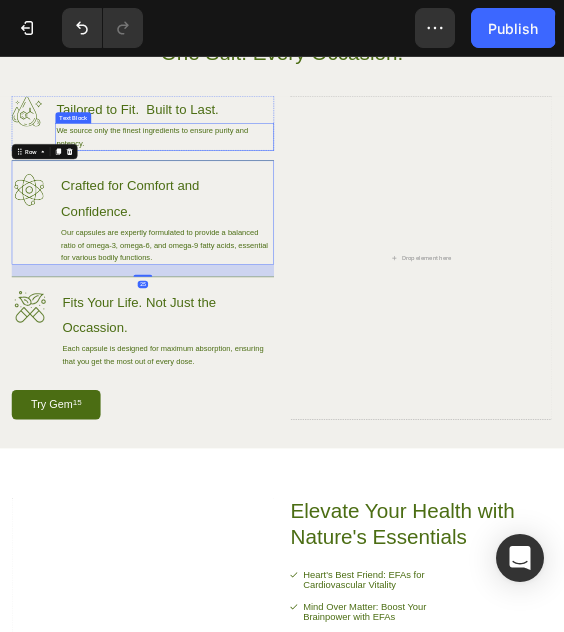 click on "We source only the finest ingredients to ensure purity and potency." at bounding box center [350, 229] 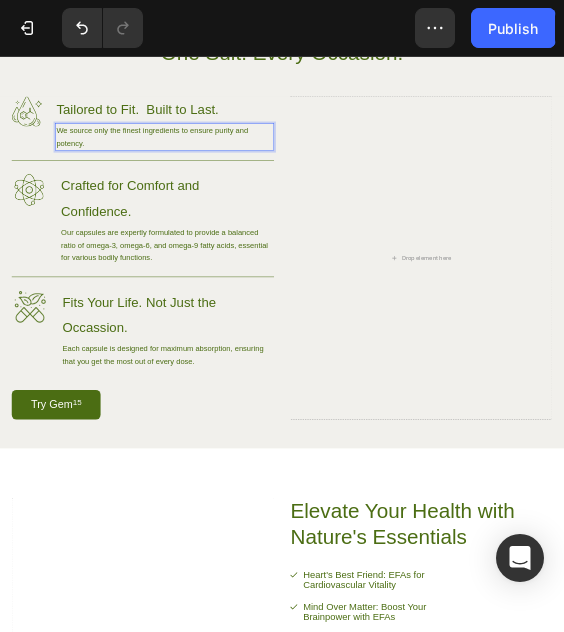 drag, startPoint x: 169, startPoint y: 237, endPoint x: 124, endPoint y: 213, distance: 51 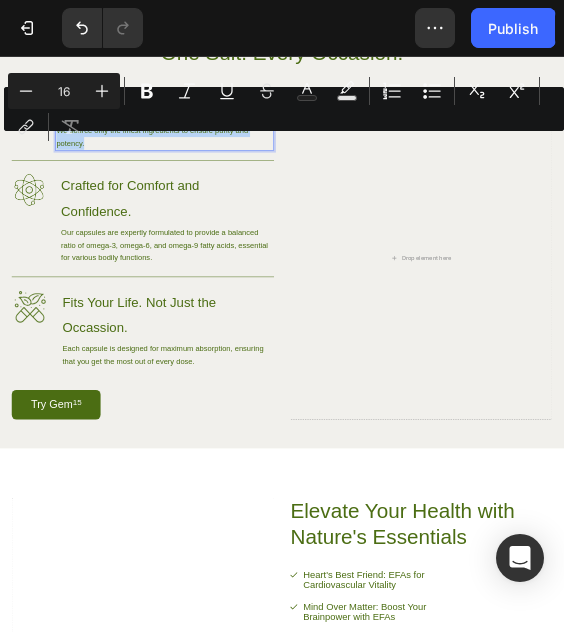 drag, startPoint x: 124, startPoint y: 213, endPoint x: 82, endPoint y: 198, distance: 44.598206 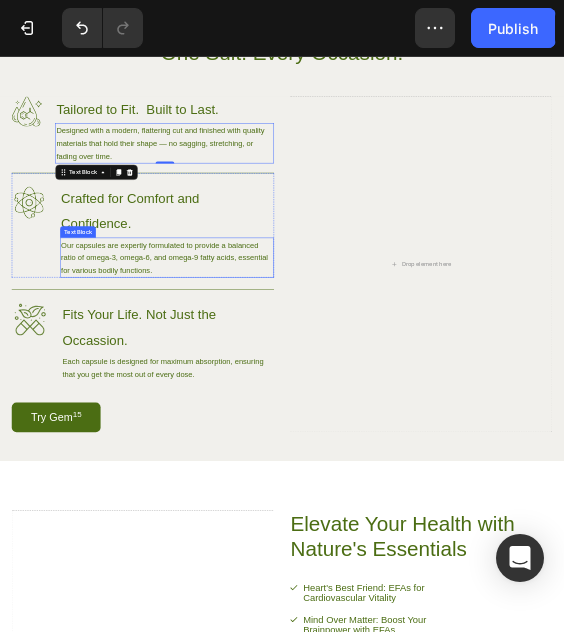 drag, startPoint x: 168, startPoint y: 481, endPoint x: 157, endPoint y: 474, distance: 13.038404 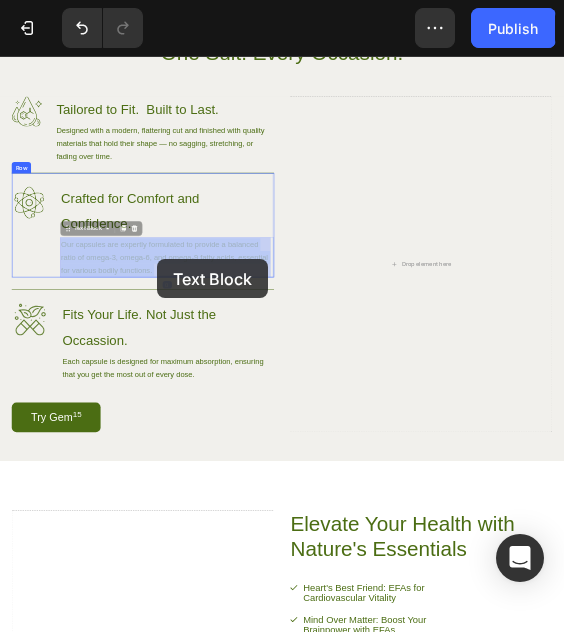 drag, startPoint x: 132, startPoint y: 460, endPoint x: 209, endPoint y: 460, distance: 77 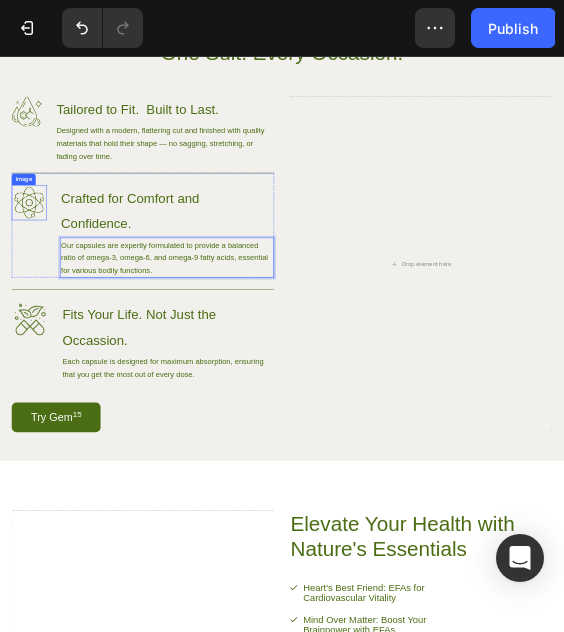 drag, startPoint x: 317, startPoint y: 519, endPoint x: 93, endPoint y: 396, distance: 255.54843 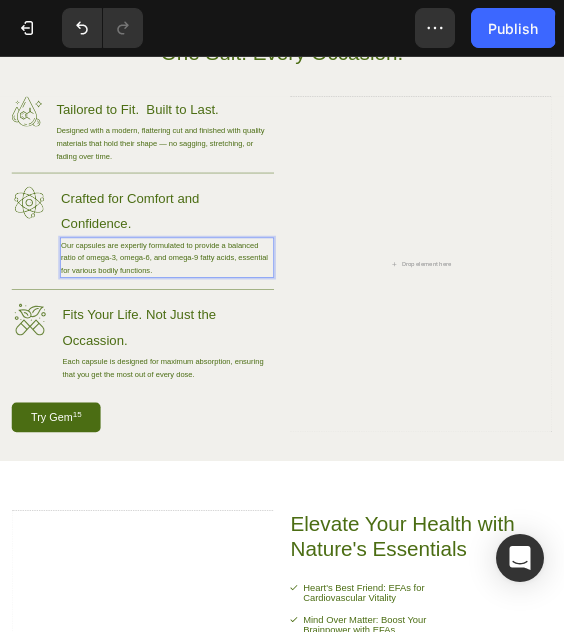 click on "Our capsules are expertly formulated to provide a balanced ratio of omega-3, omega-6, and omega-9 fatty acids, essential for various bodily functions." at bounding box center (355, 485) 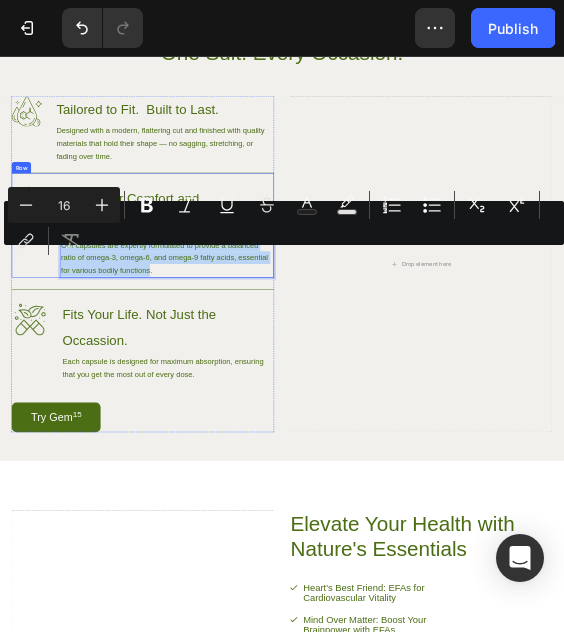 drag, startPoint x: 322, startPoint y: 509, endPoint x: 58, endPoint y: 292, distance: 341.7382 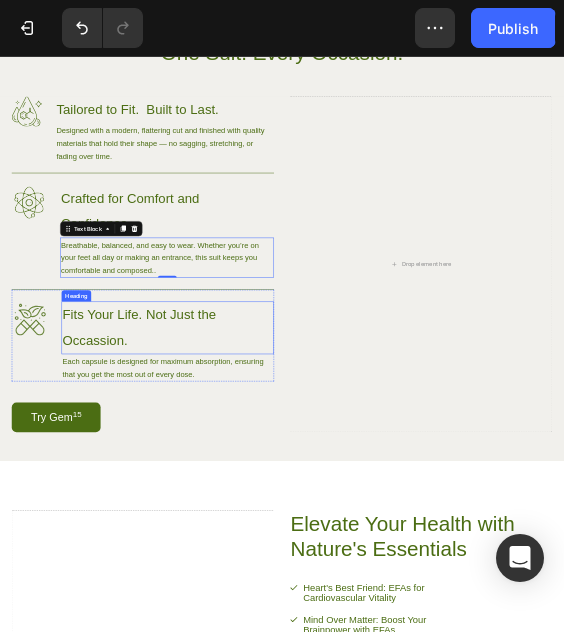 drag, startPoint x: 320, startPoint y: 615, endPoint x: 210, endPoint y: 681, distance: 128.28094 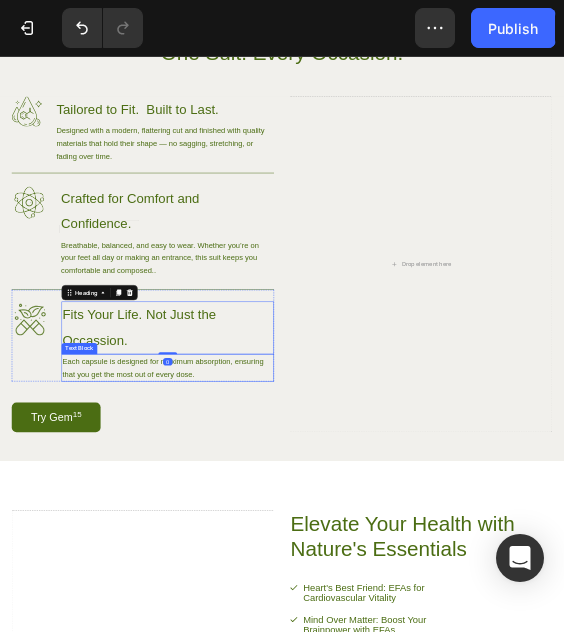 click on "Each capsule is designed for maximum absorption, ensuring that you get the most out of every dose." at bounding box center [357, 720] 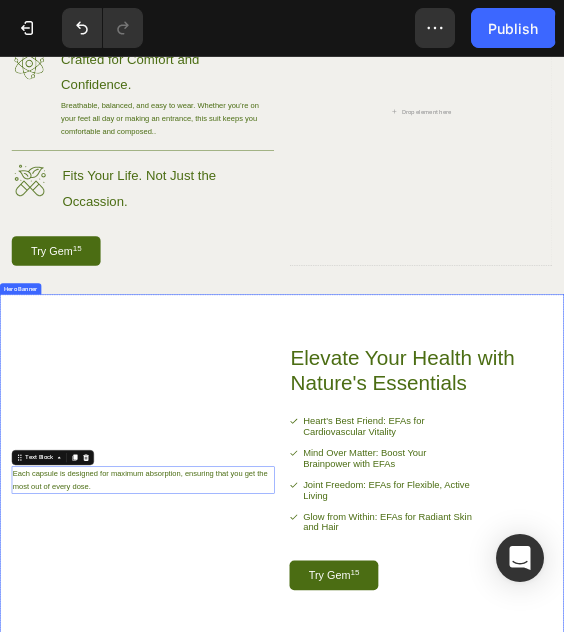scroll, scrollTop: 1839, scrollLeft: 0, axis: vertical 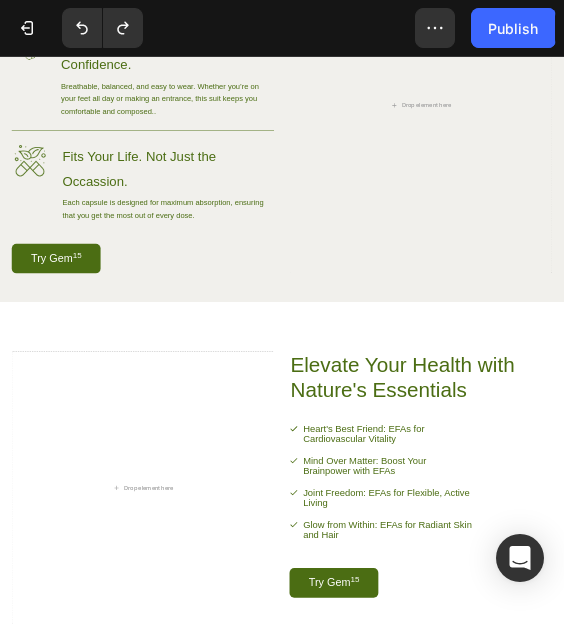 click on "Each capsule is designed for maximum absorption, ensuring that you get the most out of every dose." at bounding box center (357, 382) 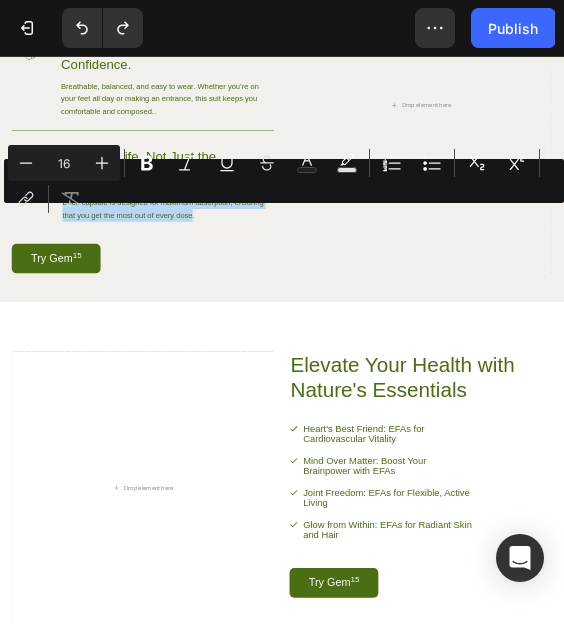 drag, startPoint x: 409, startPoint y: 388, endPoint x: 132, endPoint y: 364, distance: 278.03778 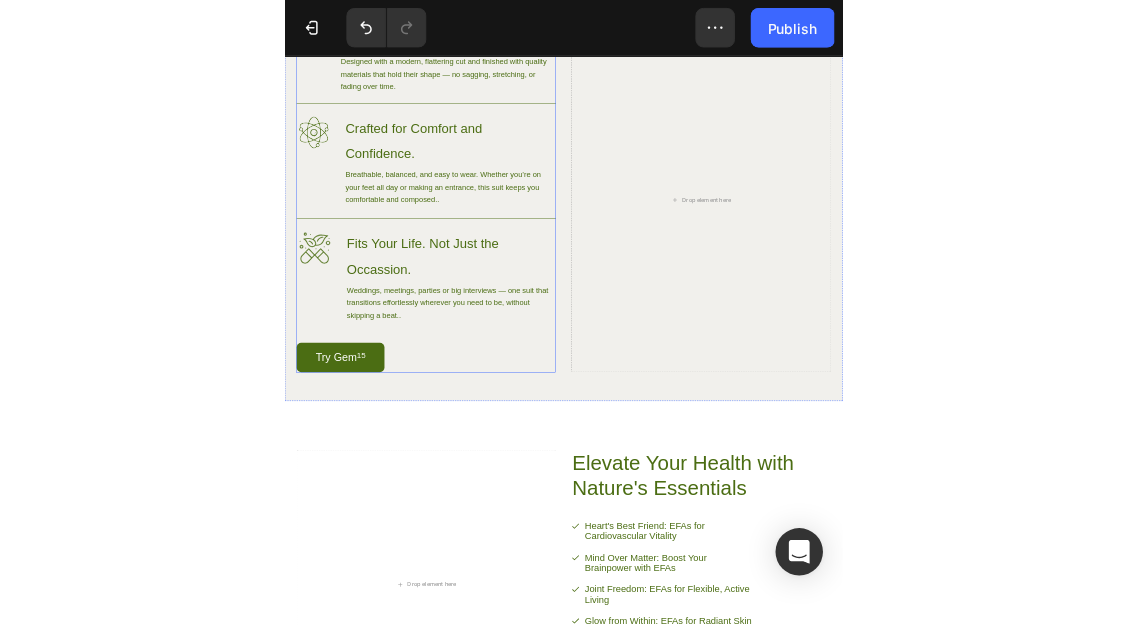 scroll, scrollTop: 1572, scrollLeft: 0, axis: vertical 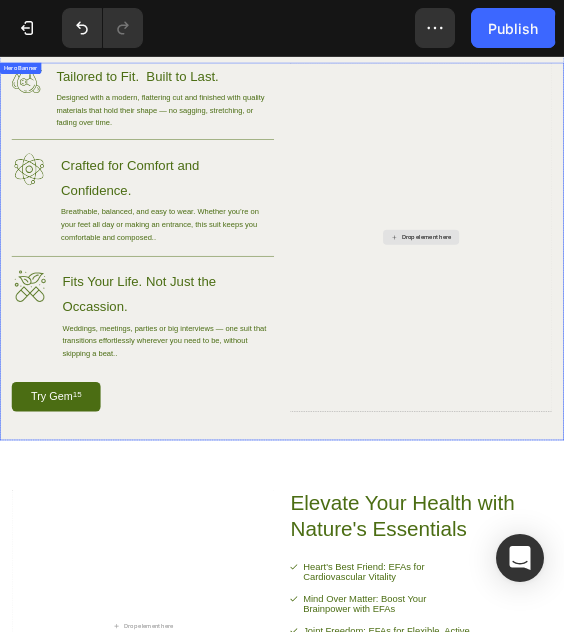 click on "Drop element here" at bounding box center (895, 442) 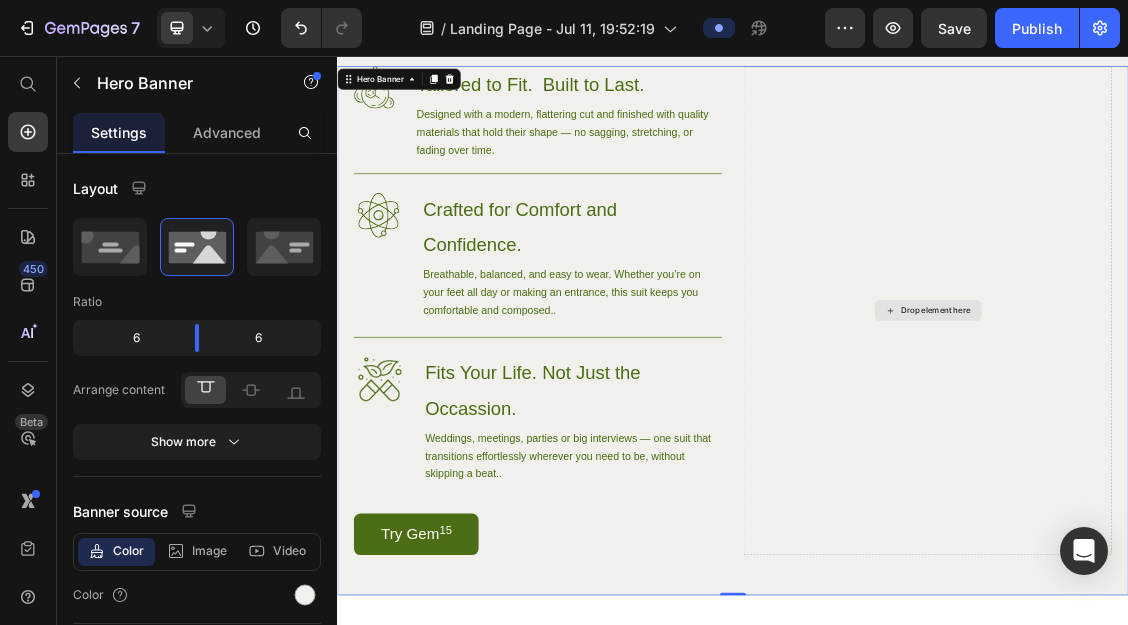 click on "Drop element here" at bounding box center (1232, 442) 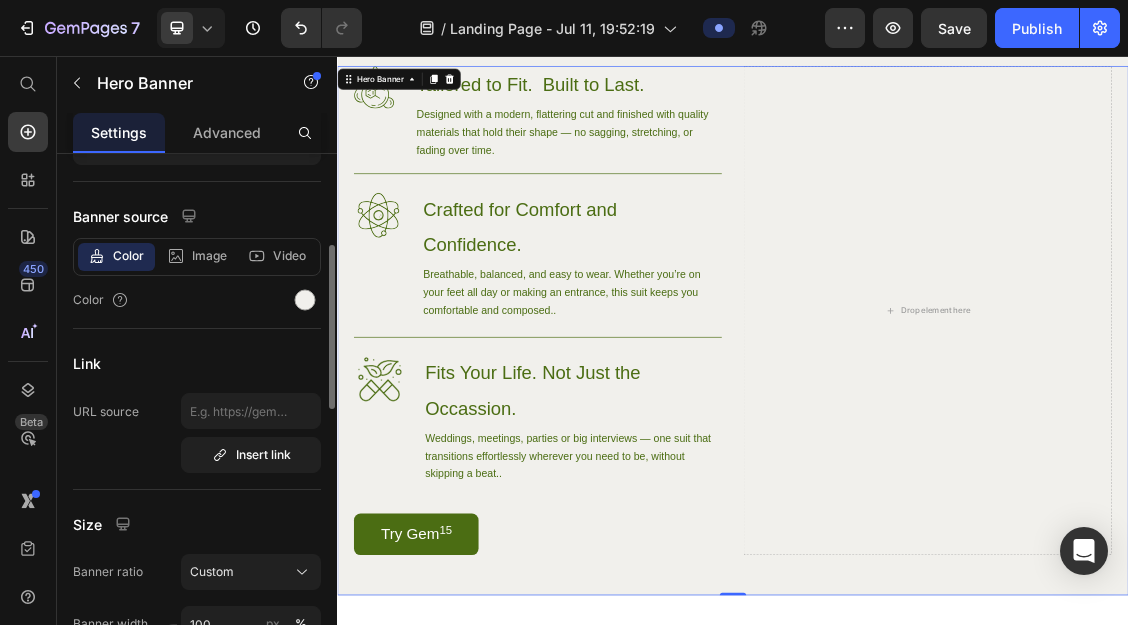 scroll, scrollTop: 0, scrollLeft: 0, axis: both 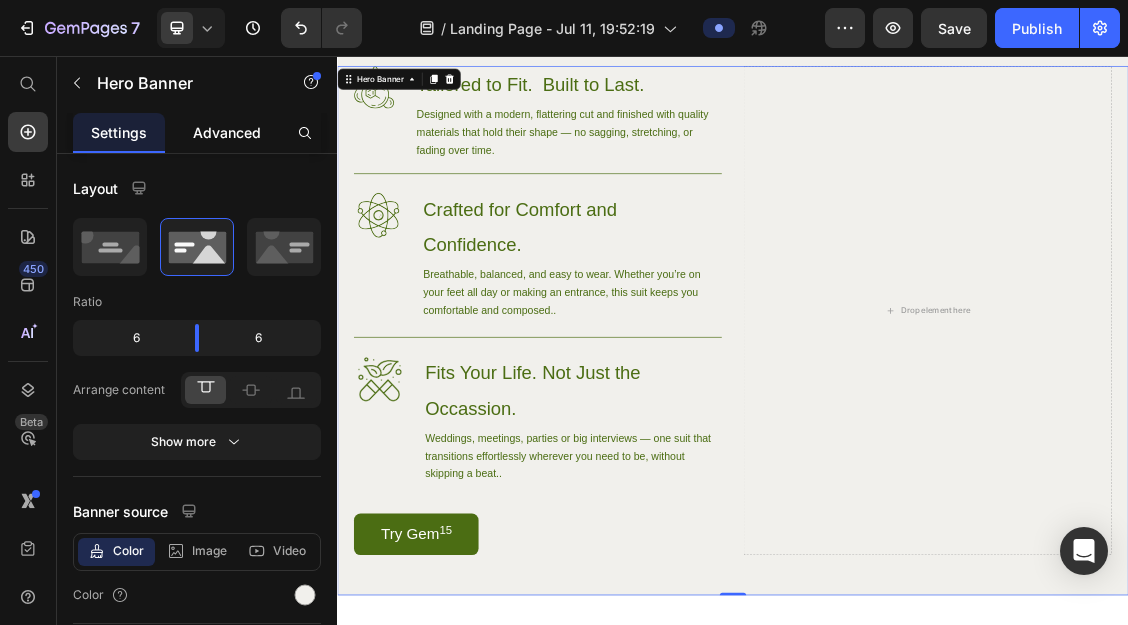 click on "Advanced" at bounding box center [227, 132] 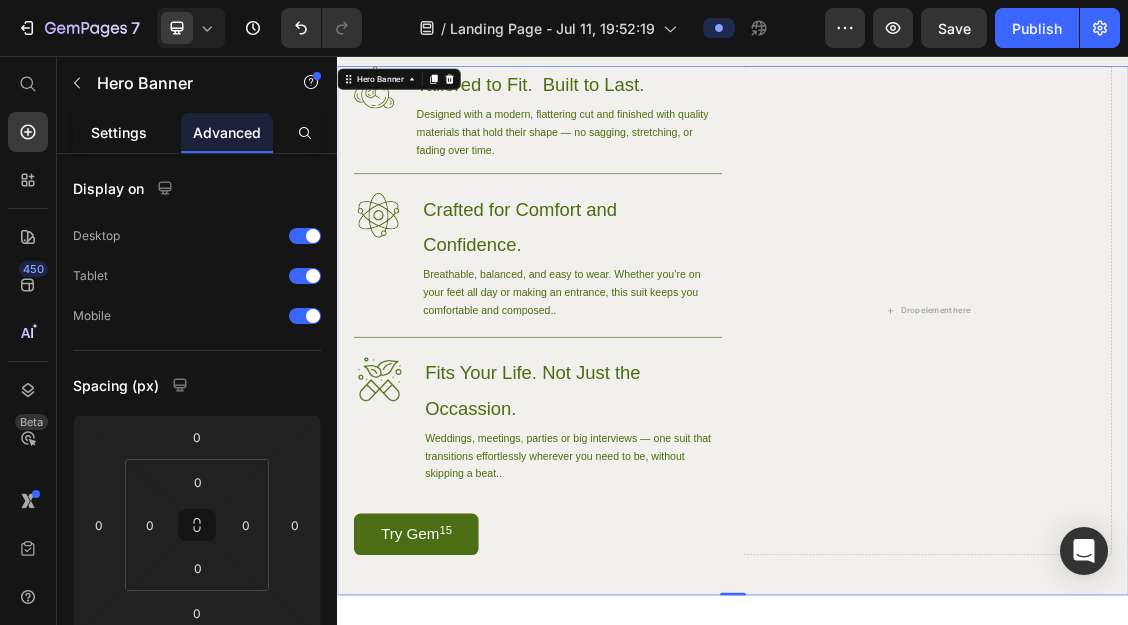 click on "Settings" 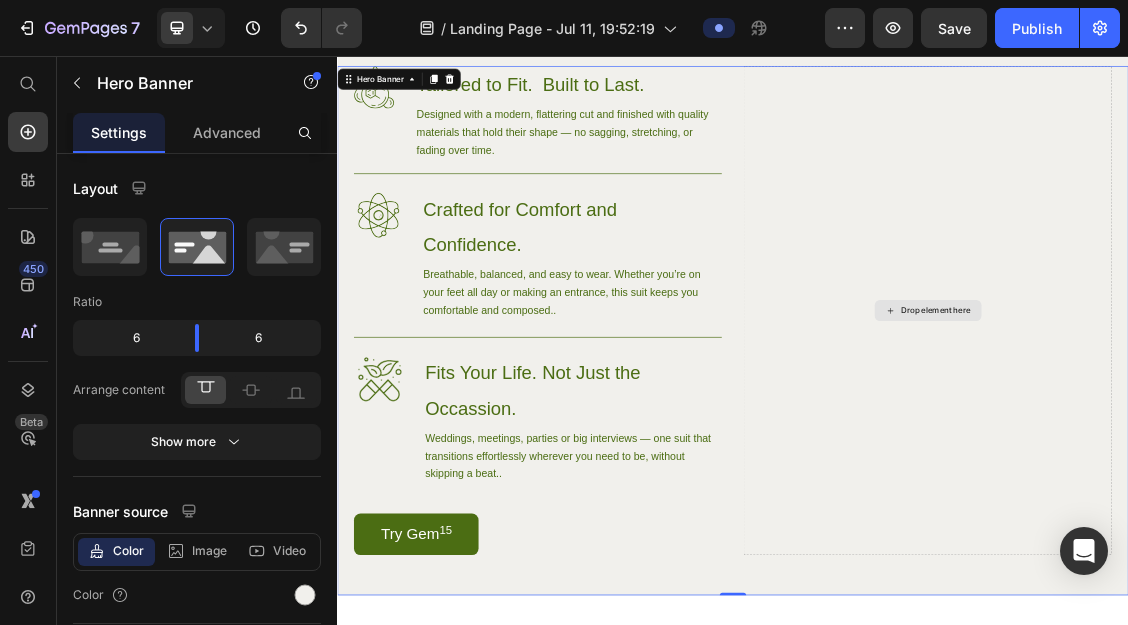 click on "Drop element here" at bounding box center [1233, 442] 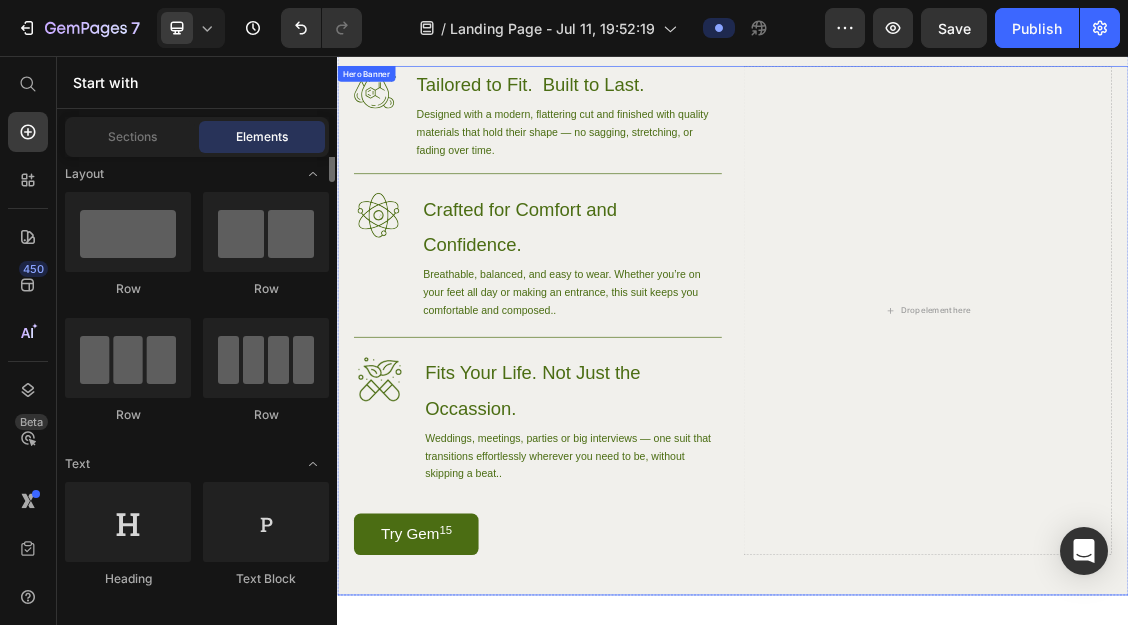 scroll, scrollTop: 0, scrollLeft: 0, axis: both 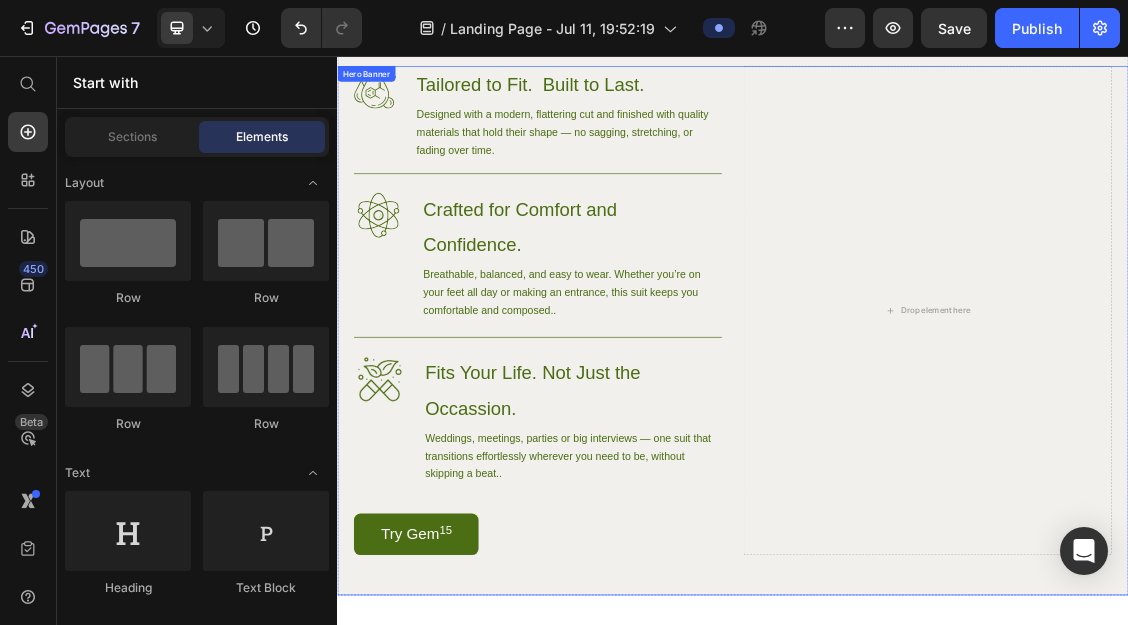 click on "Drop element here" at bounding box center (1233, 442) 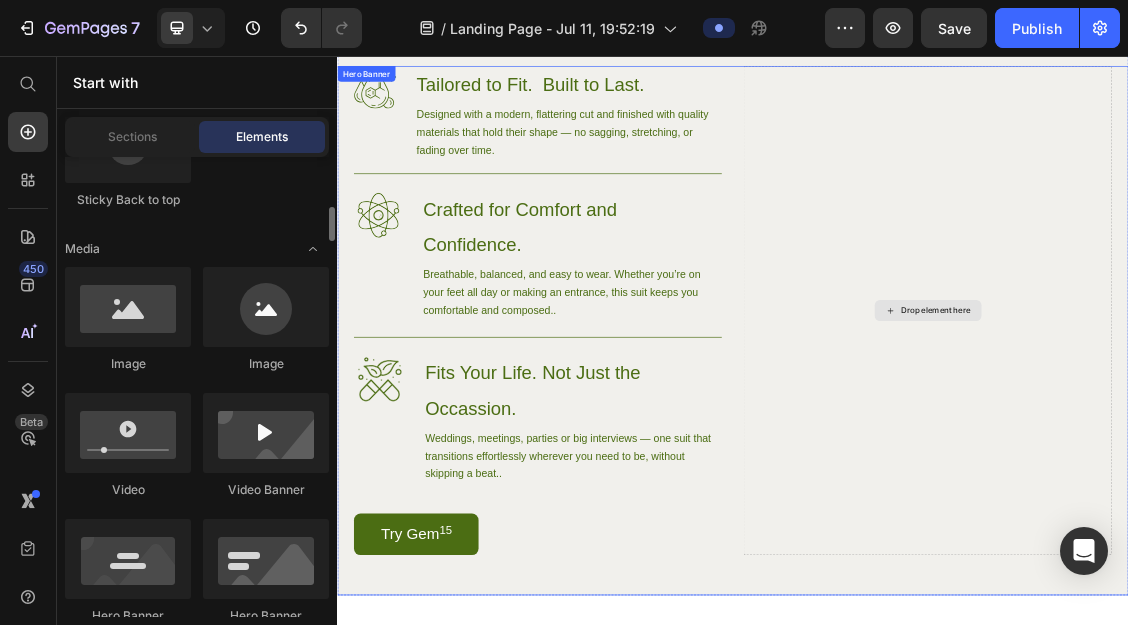 scroll, scrollTop: 679, scrollLeft: 0, axis: vertical 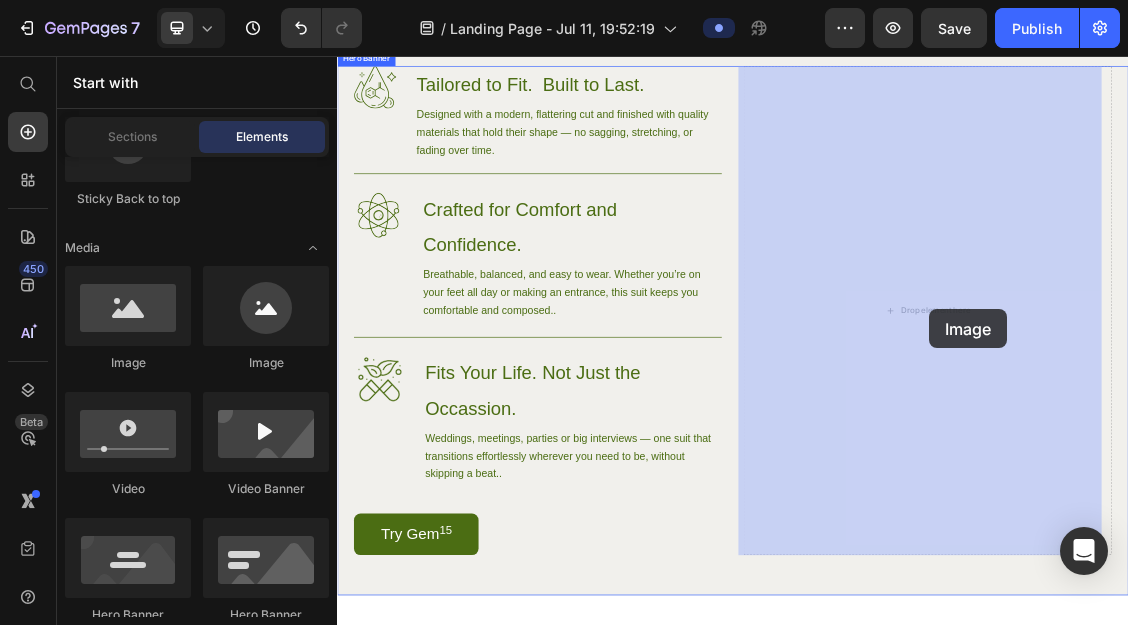 drag, startPoint x: 1134, startPoint y: 407, endPoint x: 1219, endPoint y: 439, distance: 90.824005 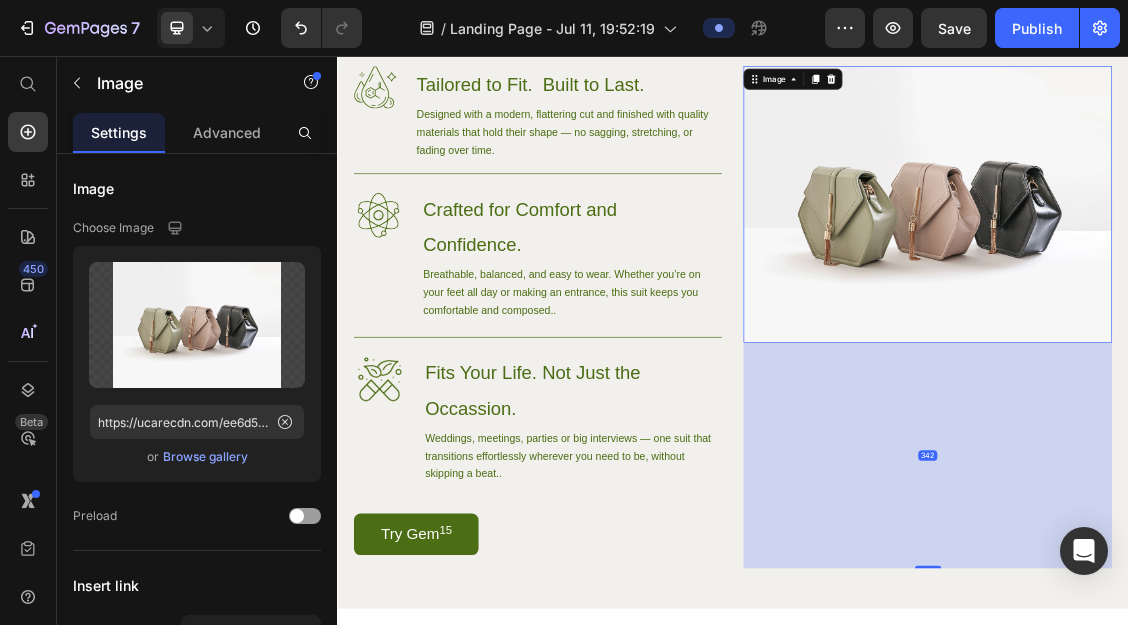 drag, startPoint x: 1219, startPoint y: 482, endPoint x: 1209, endPoint y: 825, distance: 343.14575 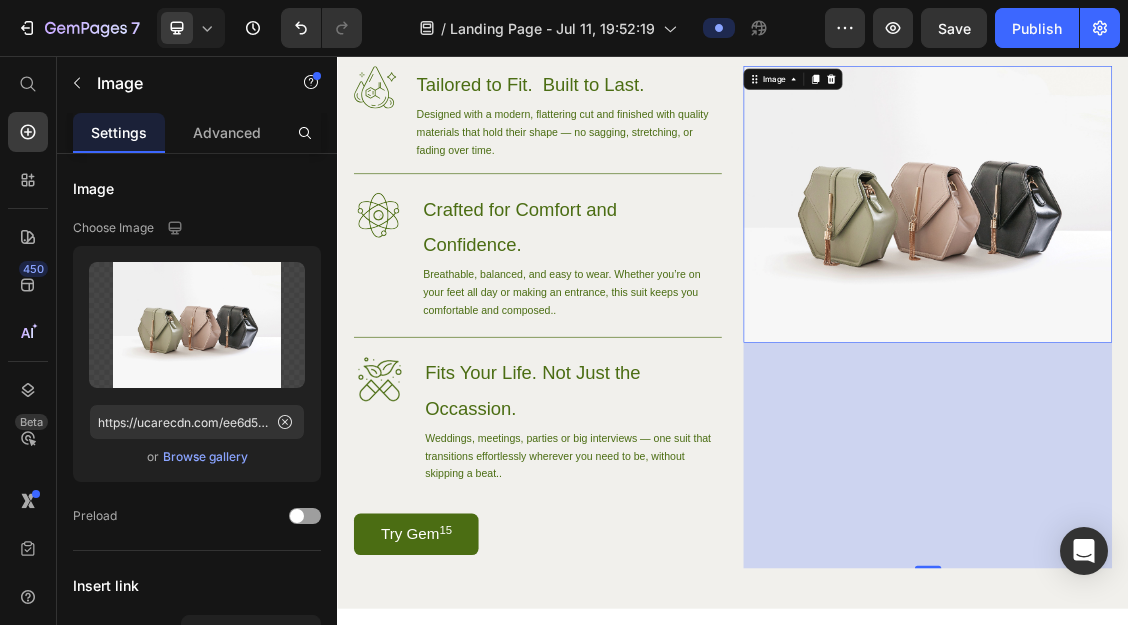 click on "342" at bounding box center [1232, 662] 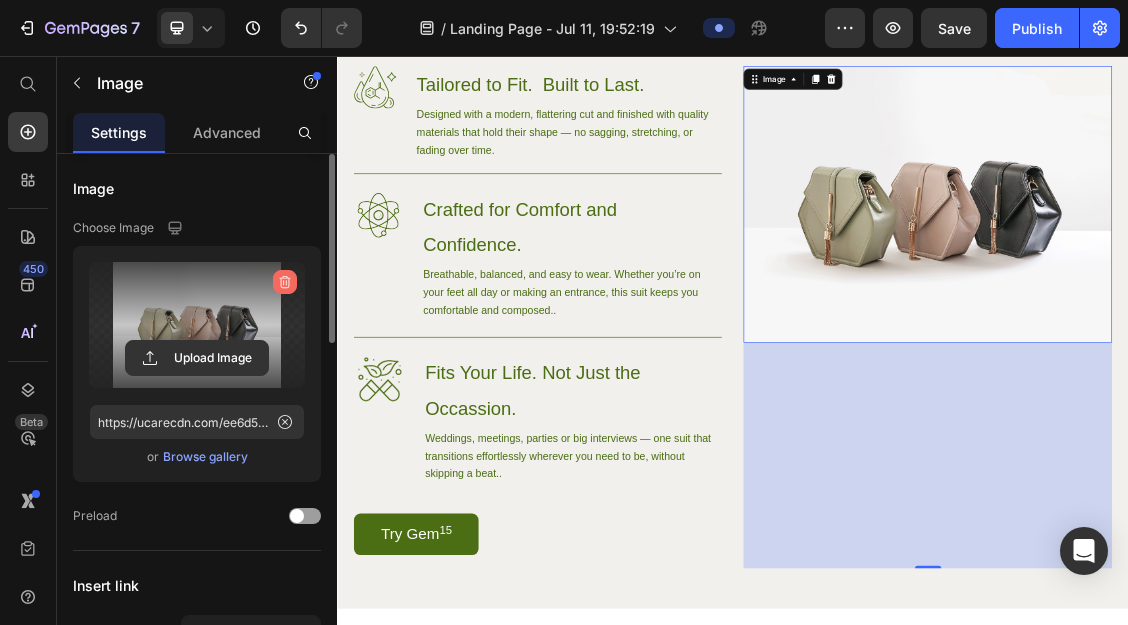 click 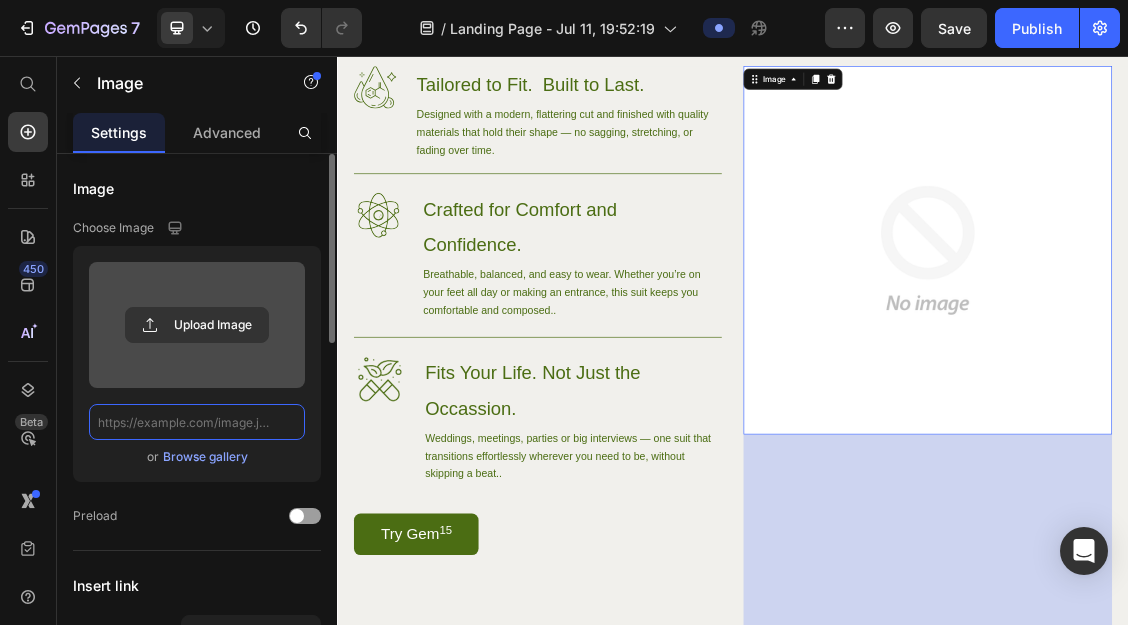 scroll, scrollTop: 0, scrollLeft: 0, axis: both 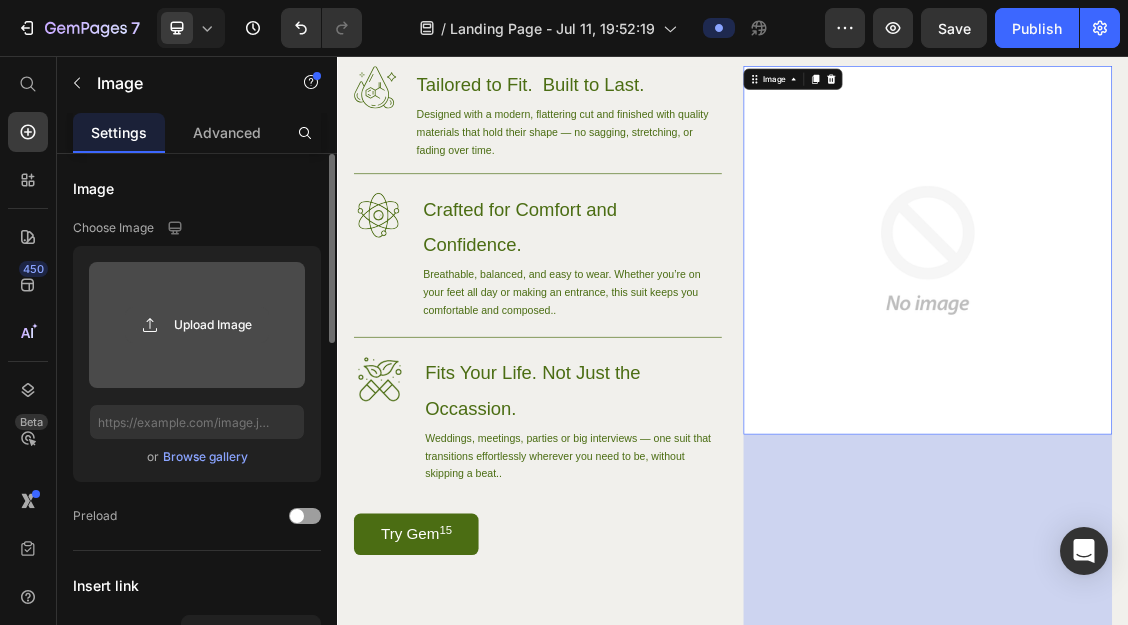 click 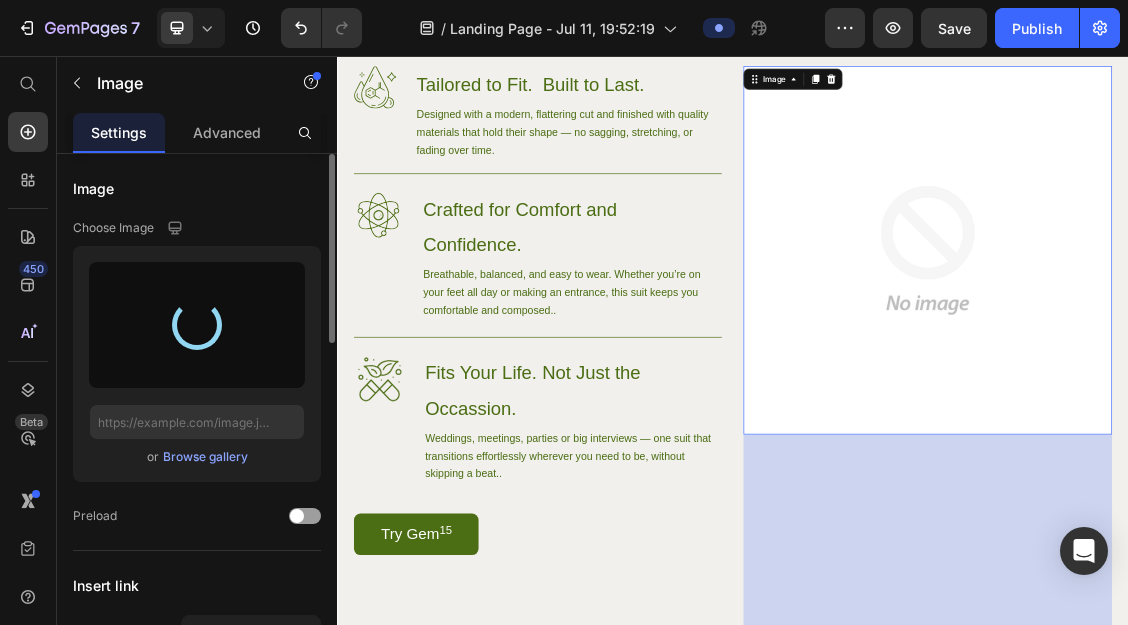 type on "https://cdn.shopify.com/s/files/1/0920/7581/9386/files/gempages_574891826889098469-5b300bdc-aa2c-427c-ad30-52535e05874e.png" 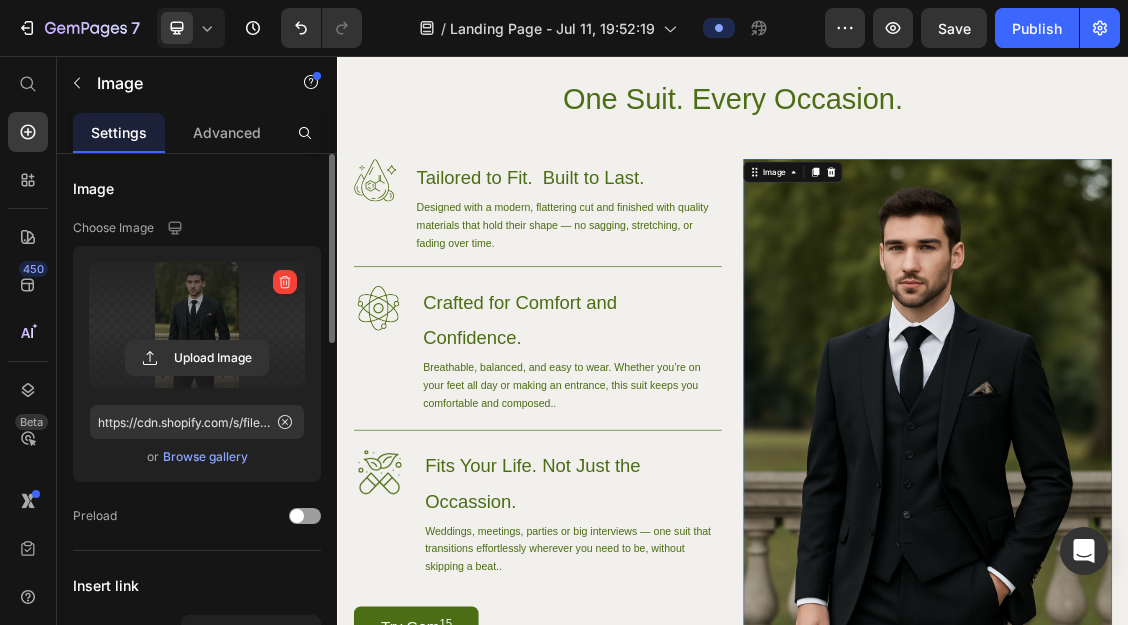 scroll, scrollTop: 1689, scrollLeft: 0, axis: vertical 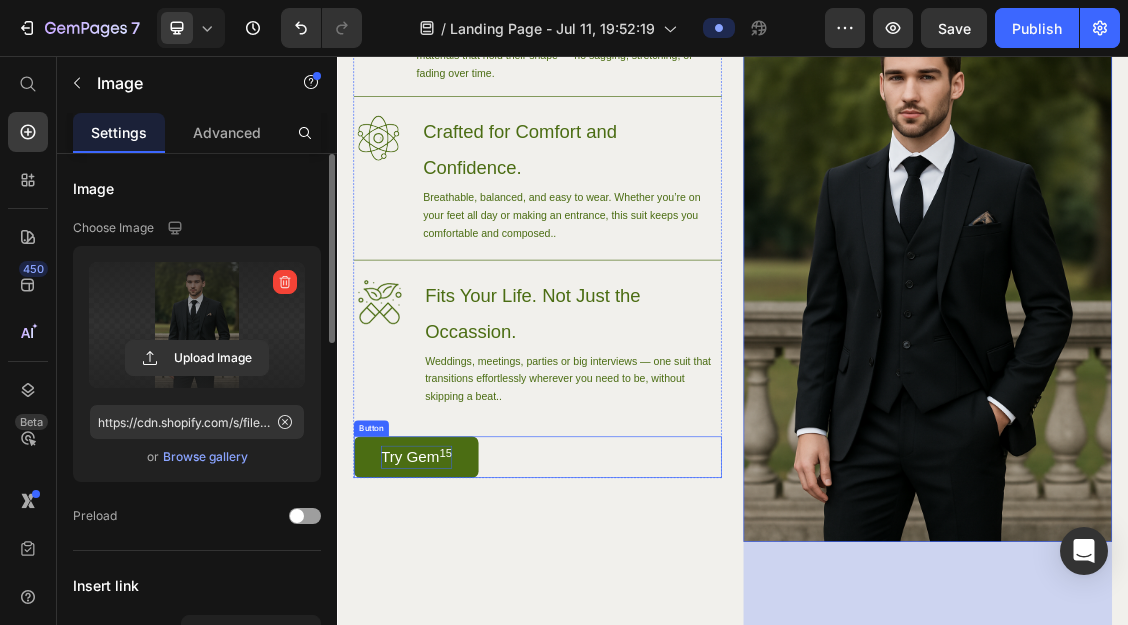 click on "Try Gem 15" at bounding box center [457, 664] 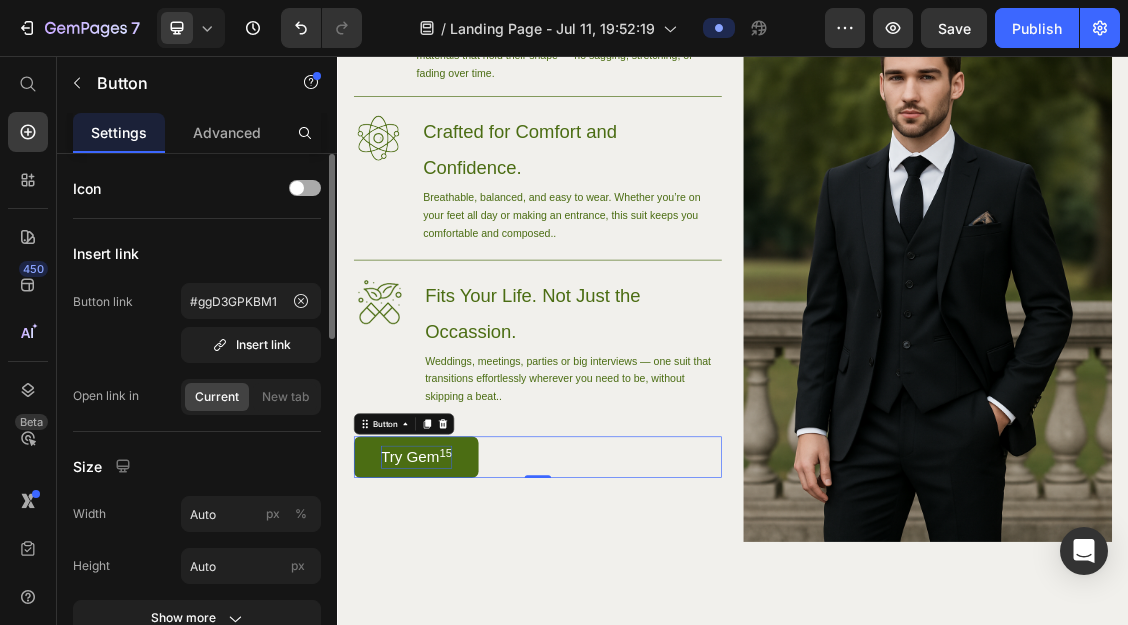click on "Try Gem 15" at bounding box center [457, 664] 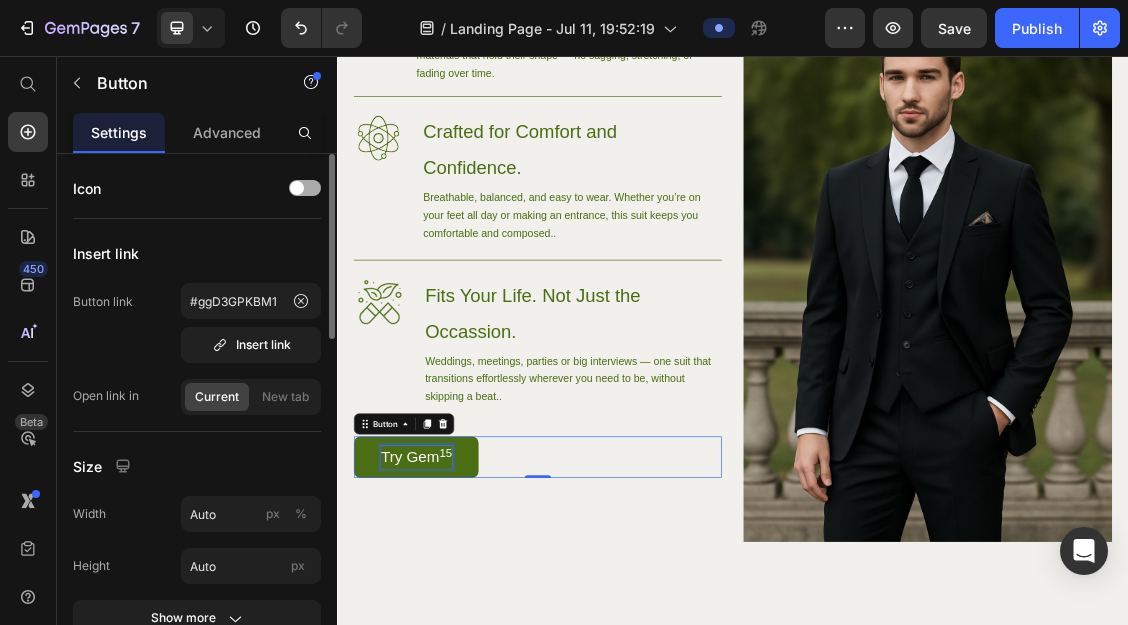 click on "Try Gem 15" at bounding box center (457, 664) 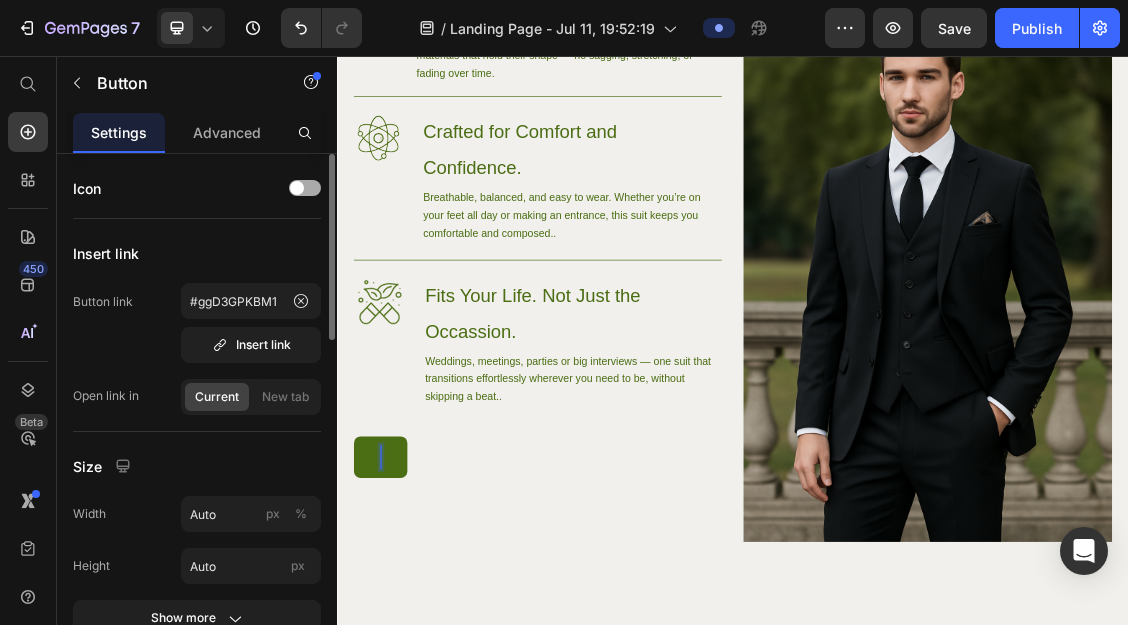 scroll, scrollTop: 369, scrollLeft: 0, axis: vertical 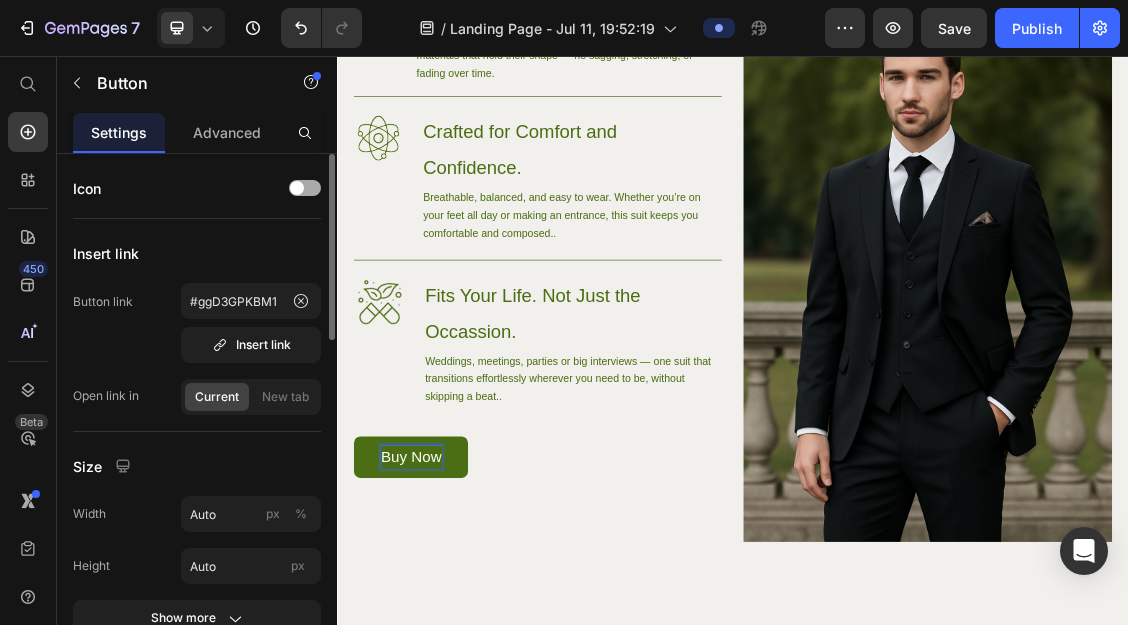 click on "Buy Now Button   0" at bounding box center (641, 664) 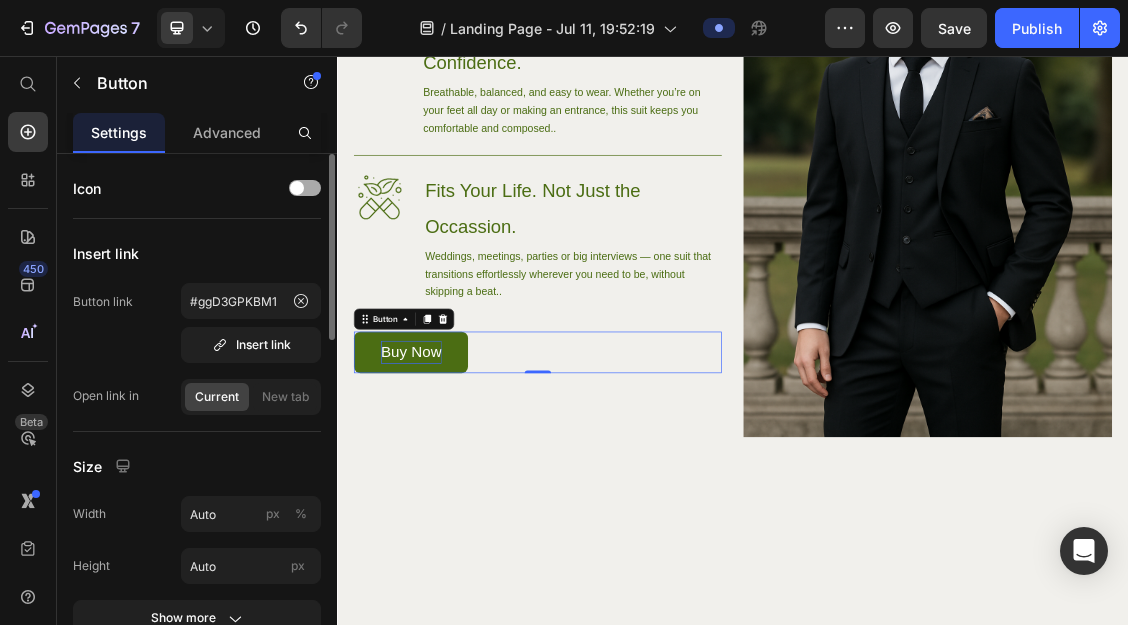 scroll, scrollTop: 2621, scrollLeft: 0, axis: vertical 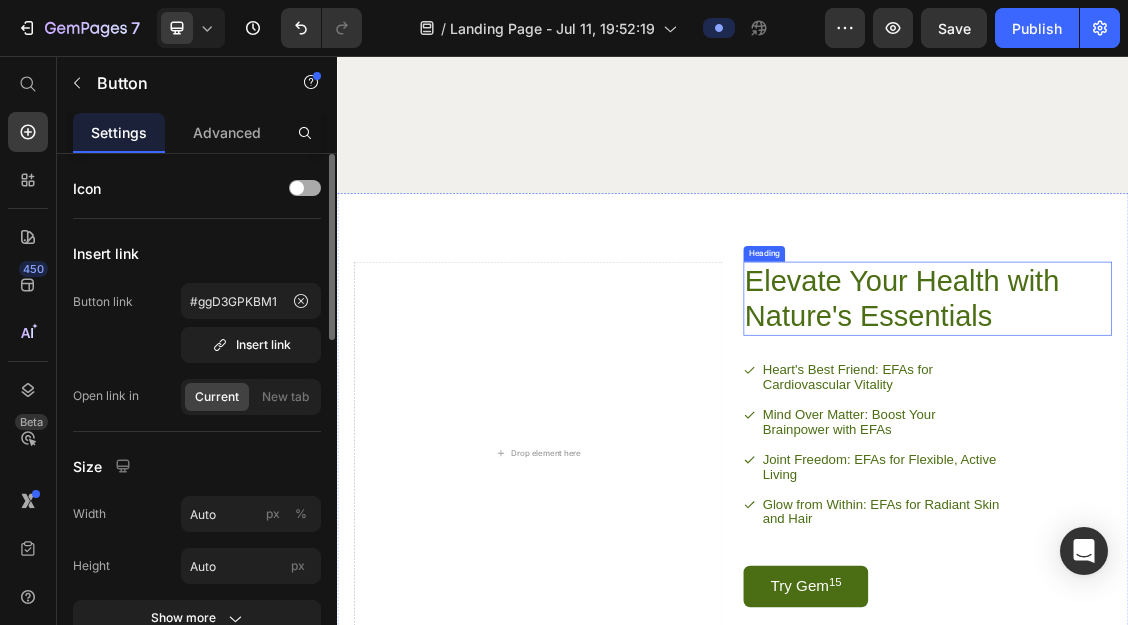 click on "Elevate Your Health with Nature's Essentials" at bounding box center [1209, 424] 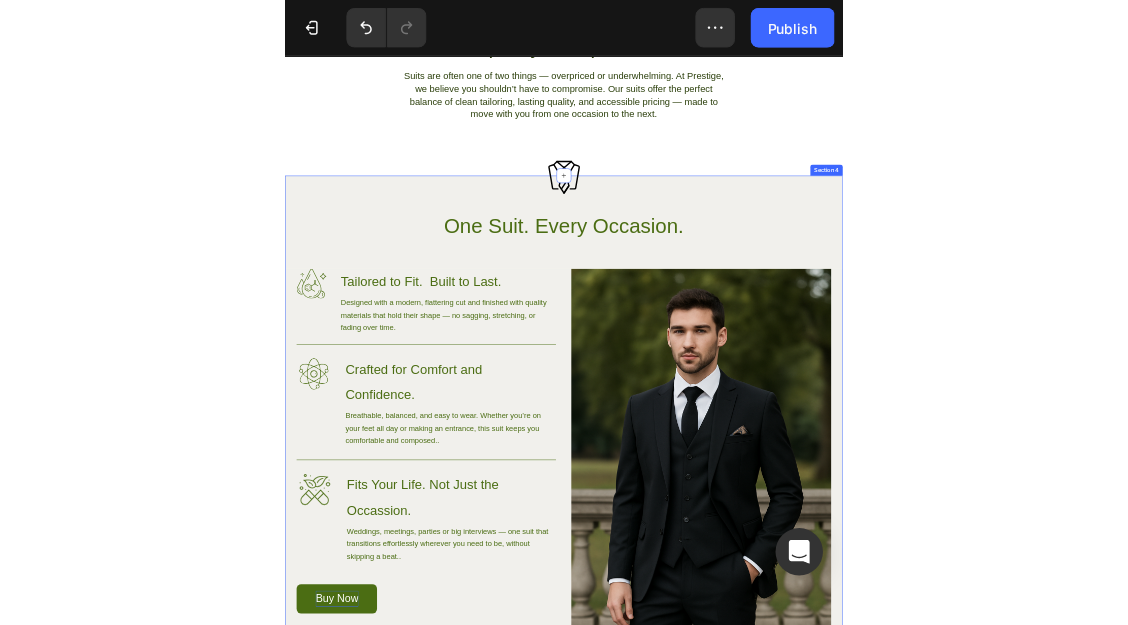 scroll, scrollTop: 656, scrollLeft: 0, axis: vertical 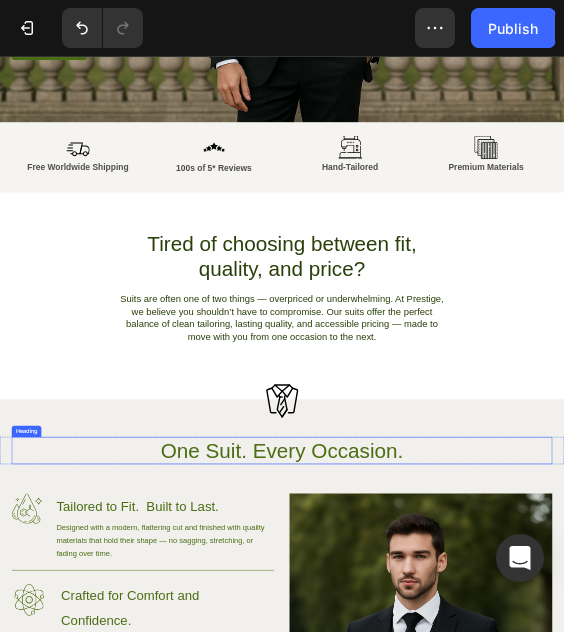 click on "One Suit. Every Occasion." at bounding box center [600, 896] 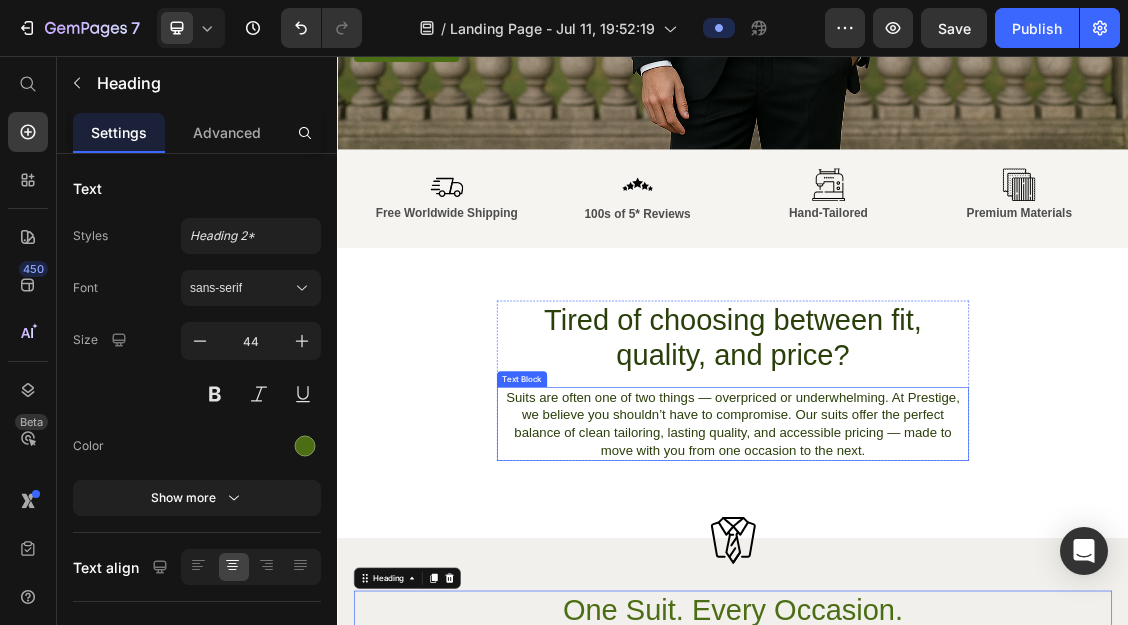 scroll, scrollTop: 706, scrollLeft: 0, axis: vertical 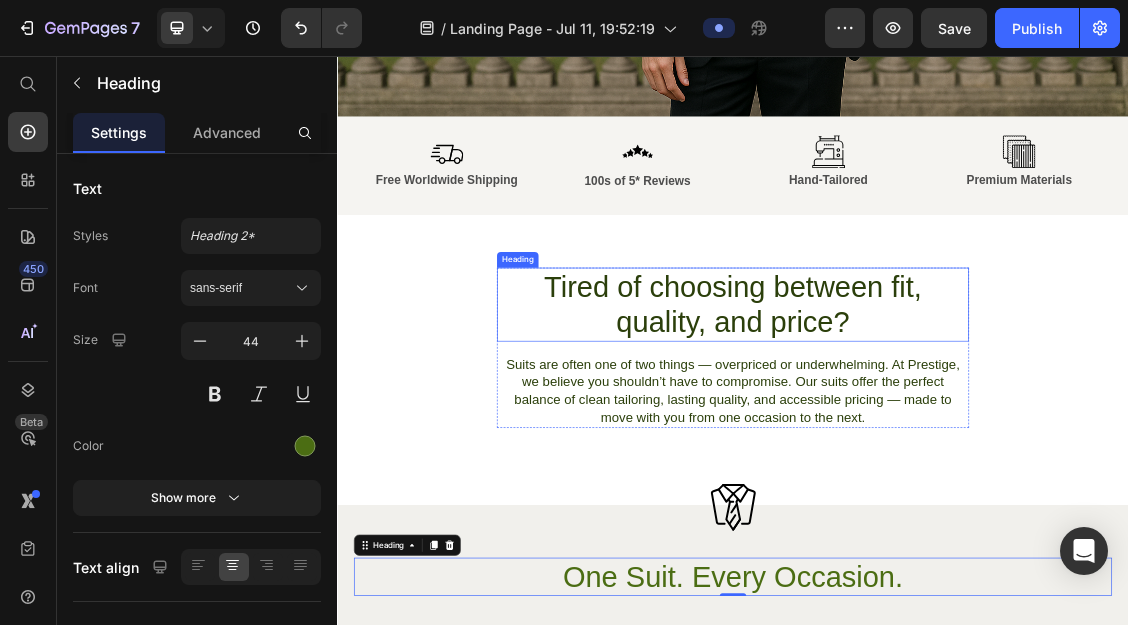 click on "Tired of choosing between fit, quality, and price?" at bounding box center [937, 433] 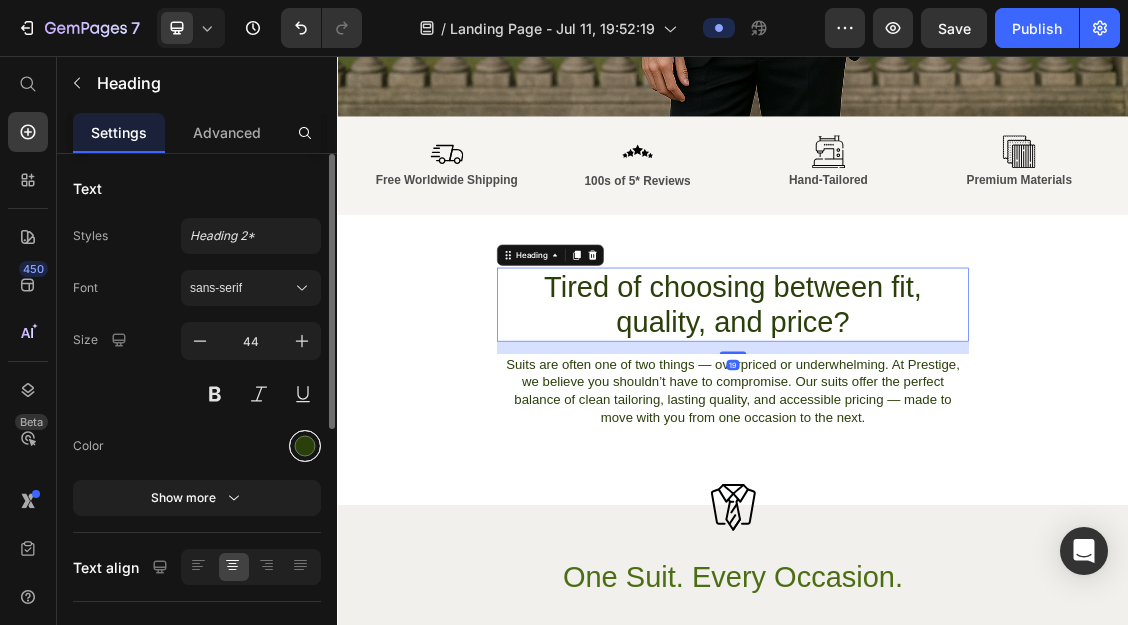 click at bounding box center (305, 446) 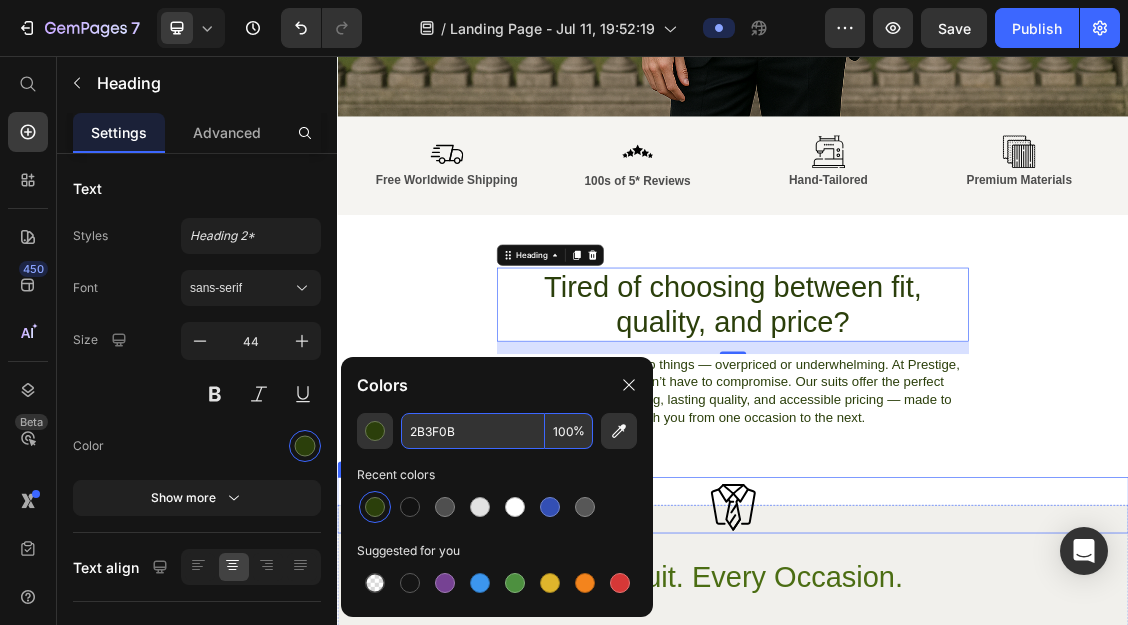 click at bounding box center (937, 737) 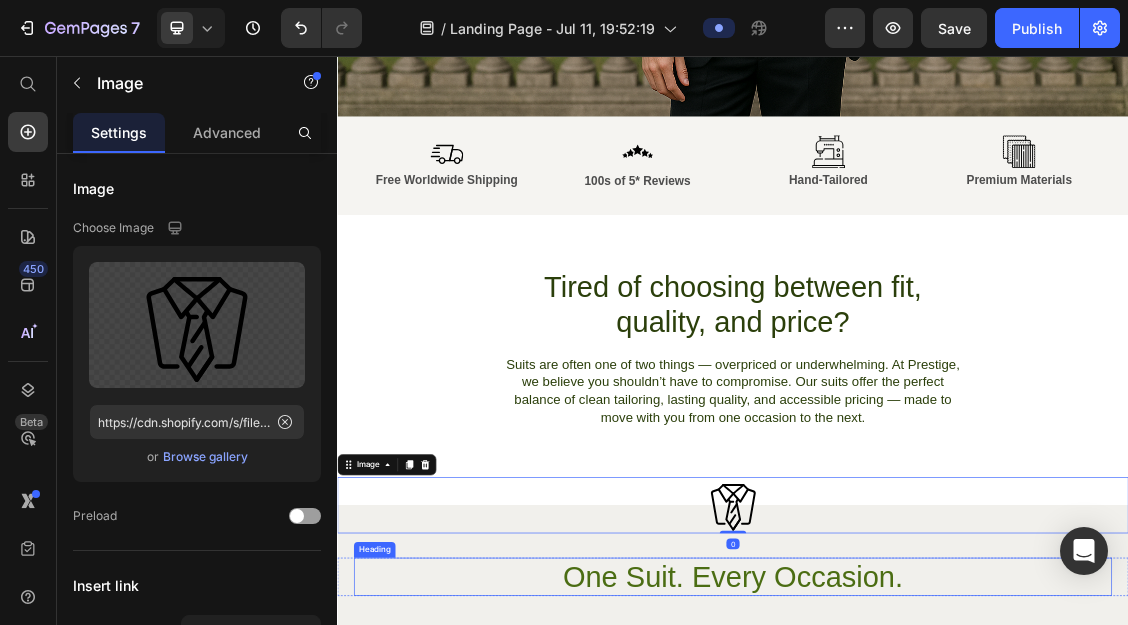 click on "One Suit. Every Occasion." at bounding box center (937, 846) 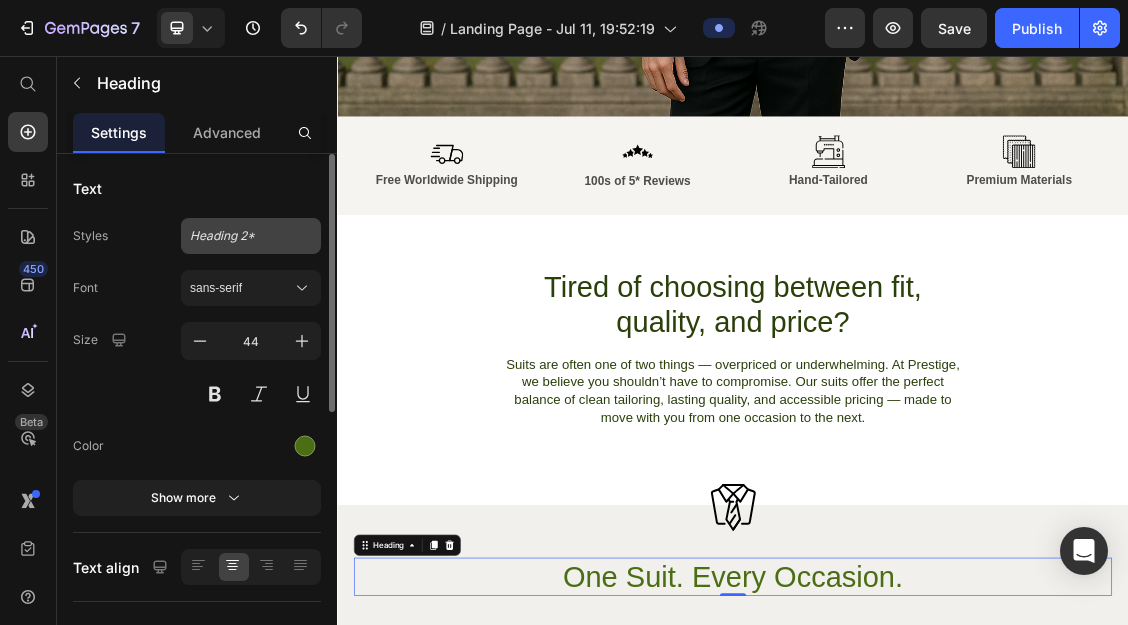 drag, startPoint x: 255, startPoint y: 233, endPoint x: 224, endPoint y: 237, distance: 31.257 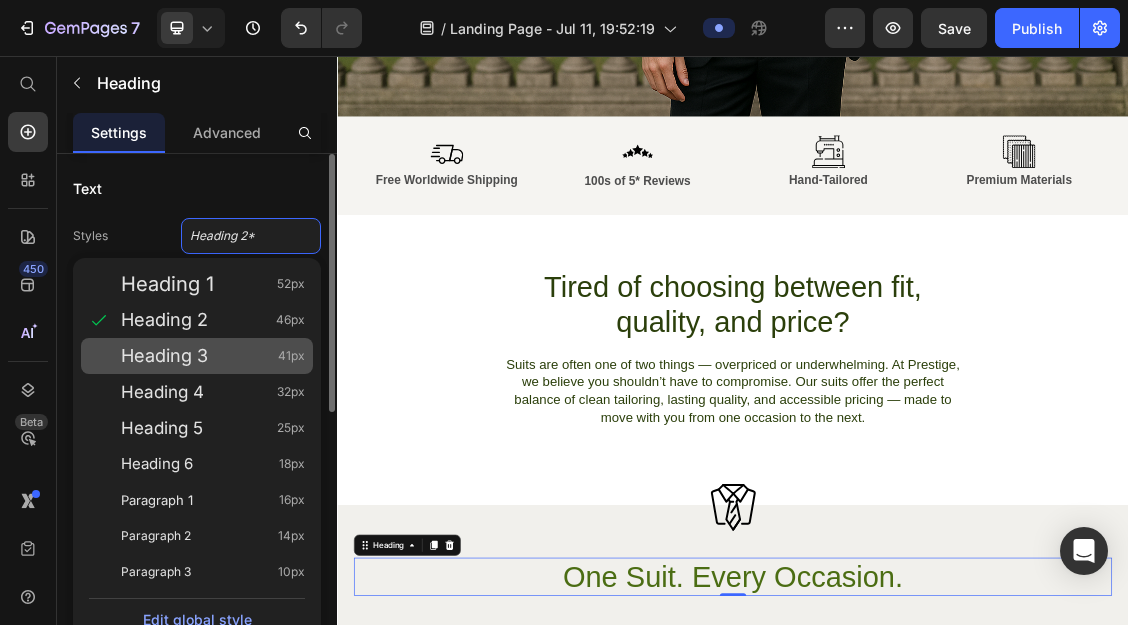 click on "Heading 3" at bounding box center (164, 356) 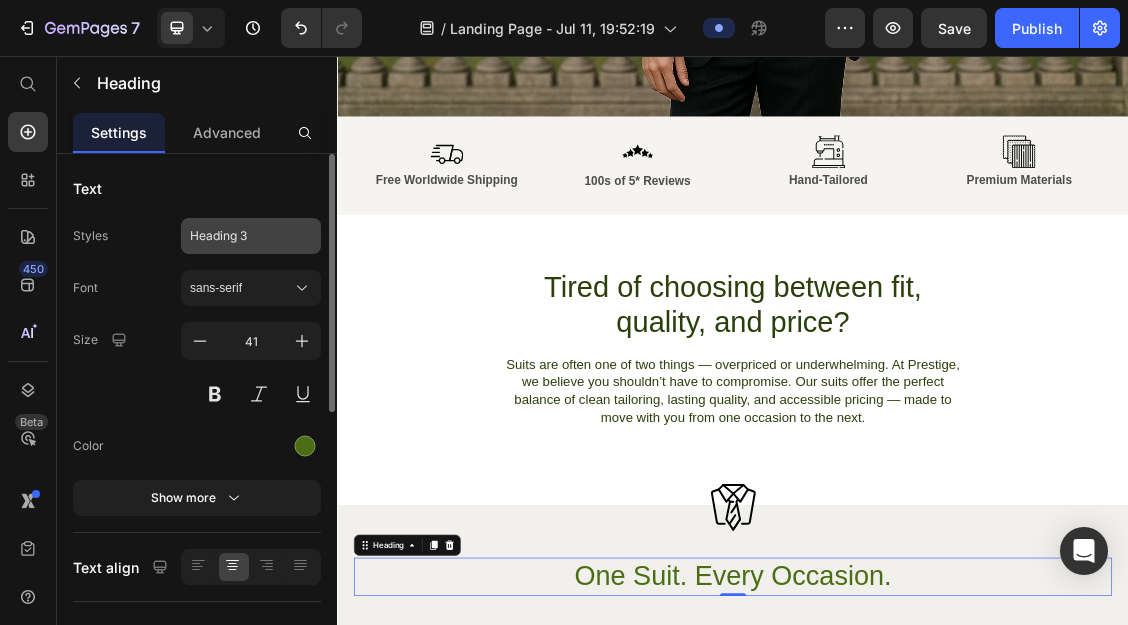click on "Heading 3" at bounding box center (251, 236) 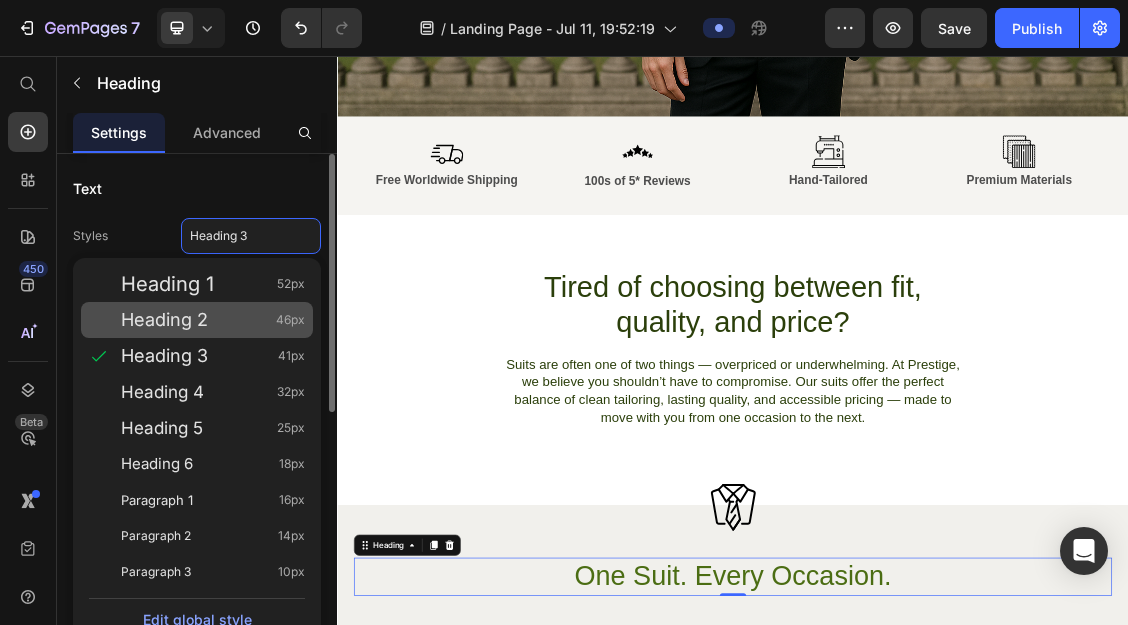 click on "Heading 2" at bounding box center [164, 320] 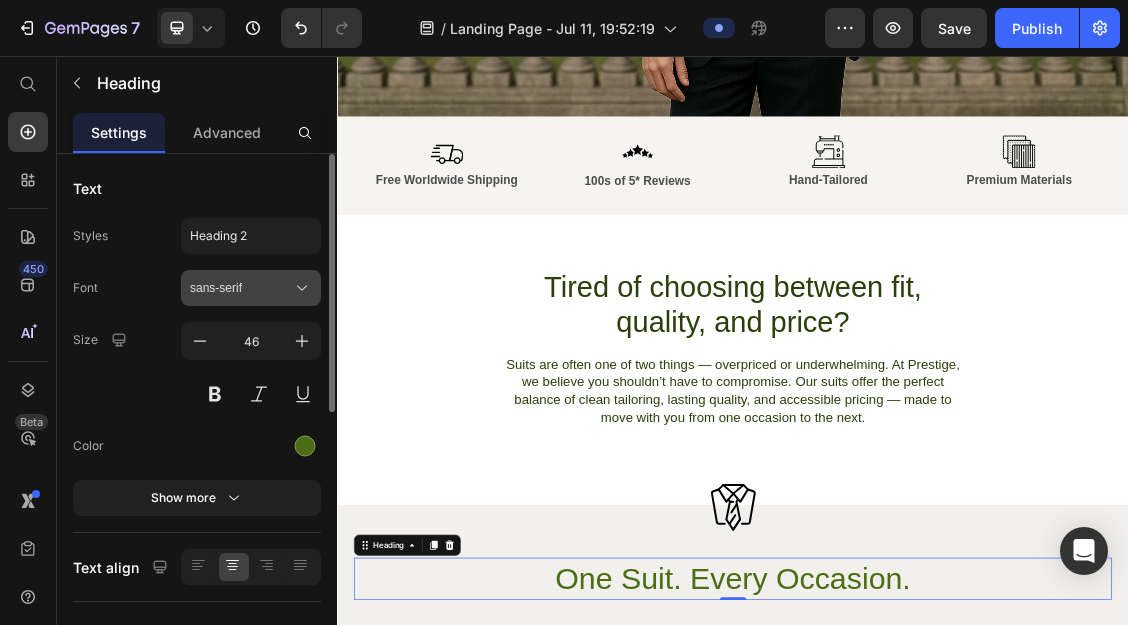 click on "sans-serif" at bounding box center [241, 288] 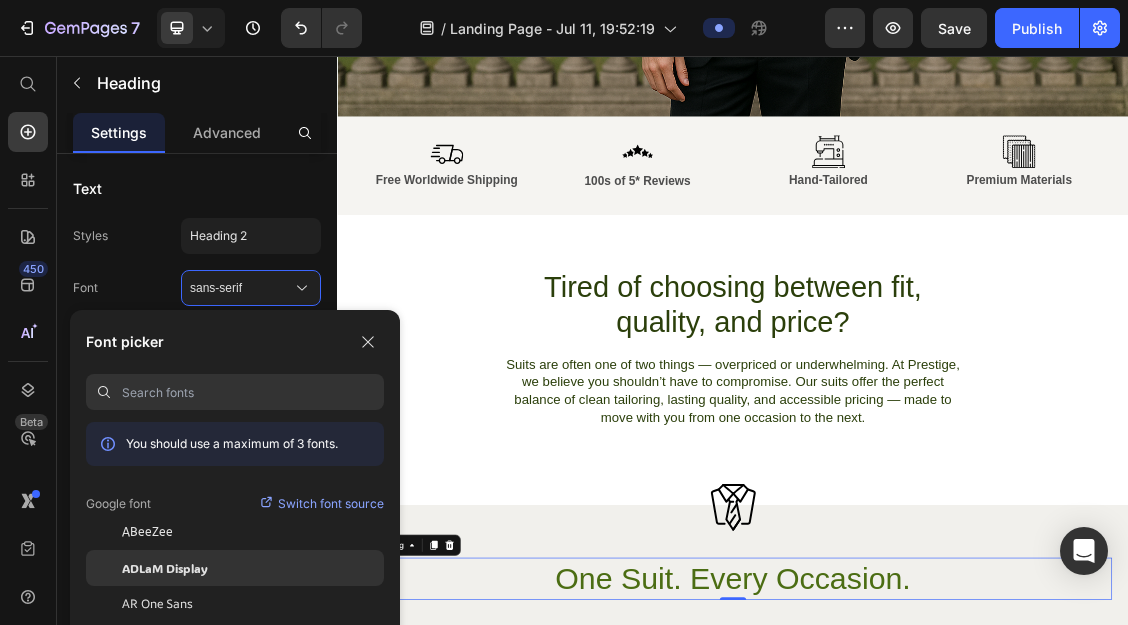 click on "ADLaM Display" at bounding box center (165, 568) 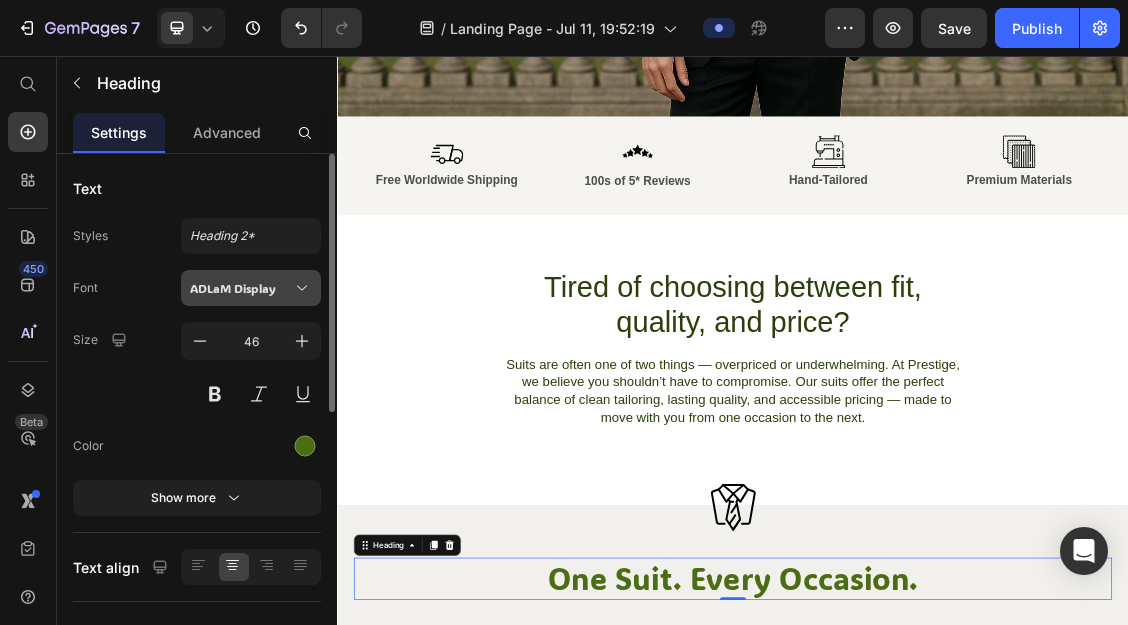 click on "ADLaM Display" at bounding box center [241, 288] 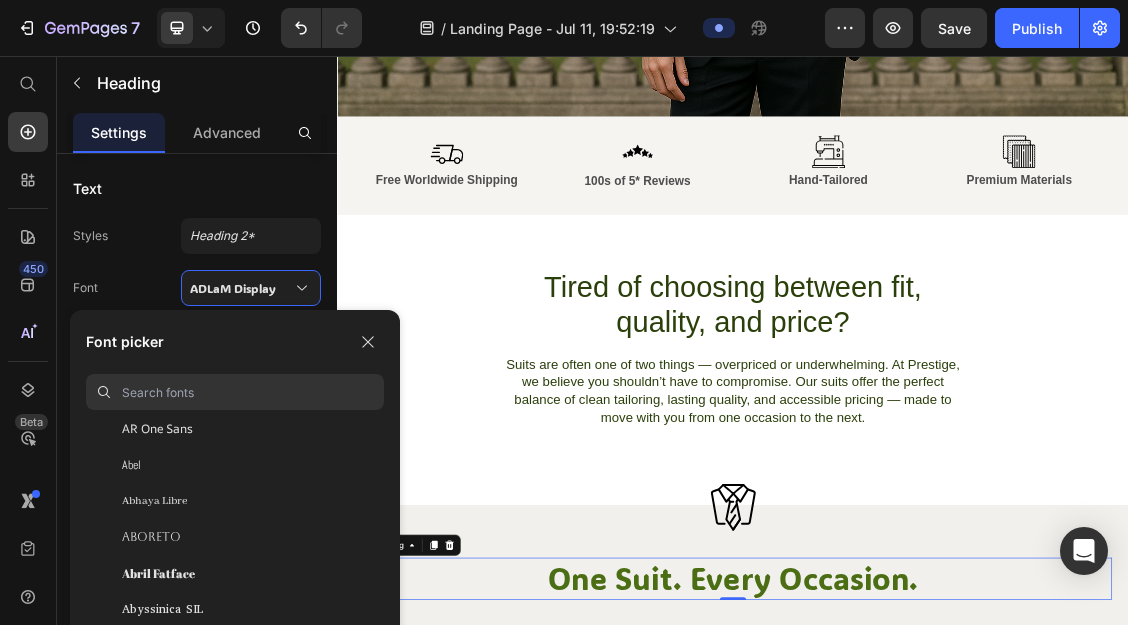 scroll, scrollTop: 249, scrollLeft: 0, axis: vertical 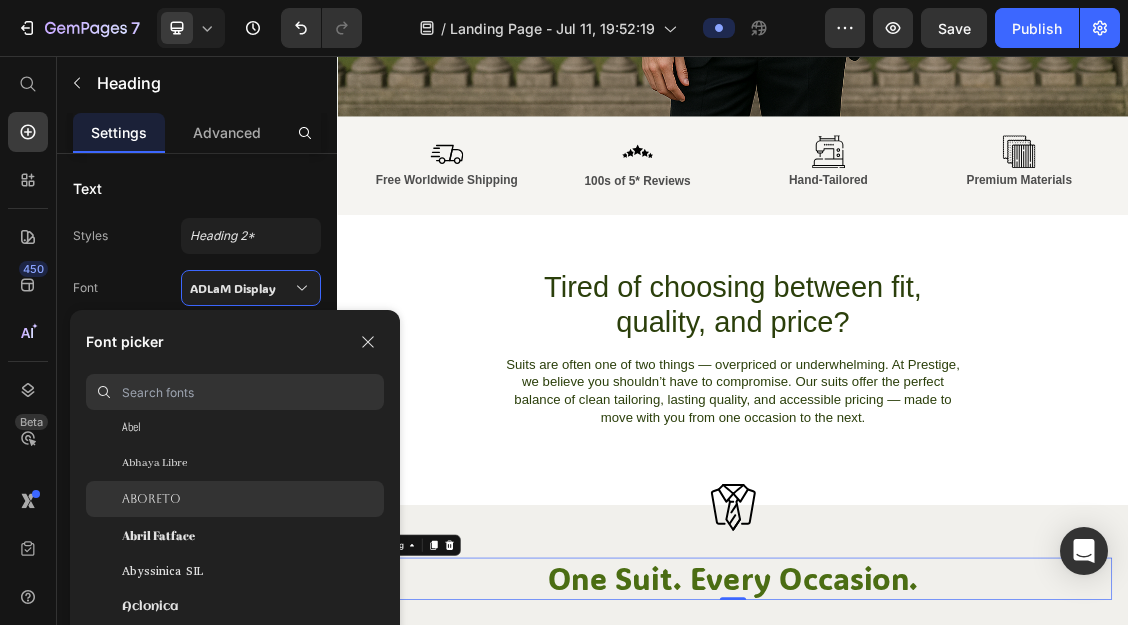 click on "Aboreto" 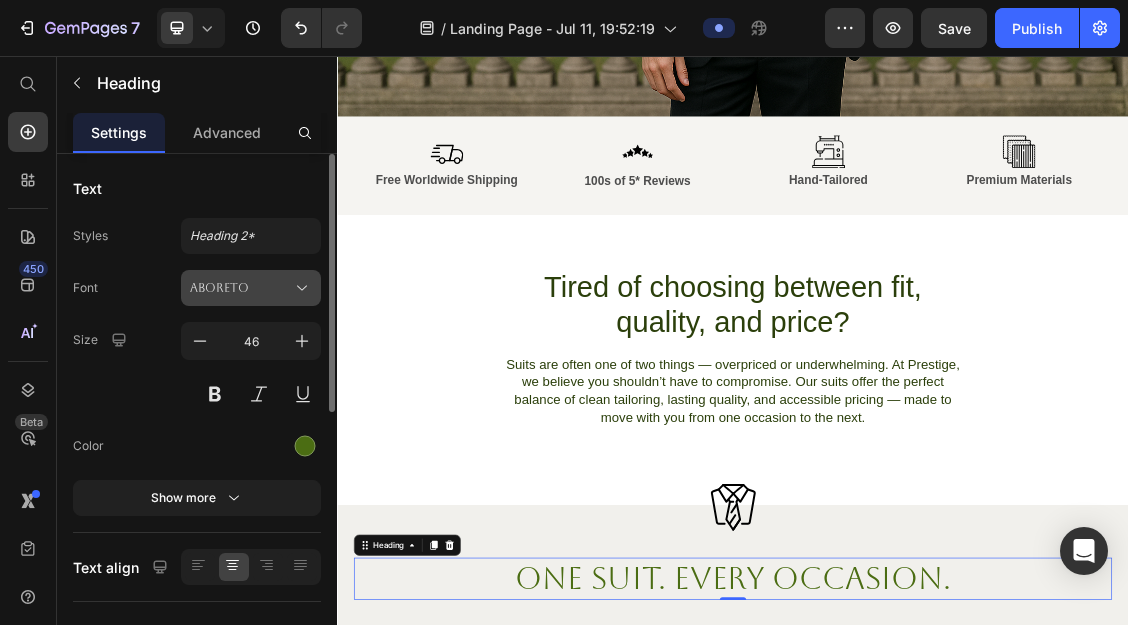 click on "Aboreto" at bounding box center (241, 288) 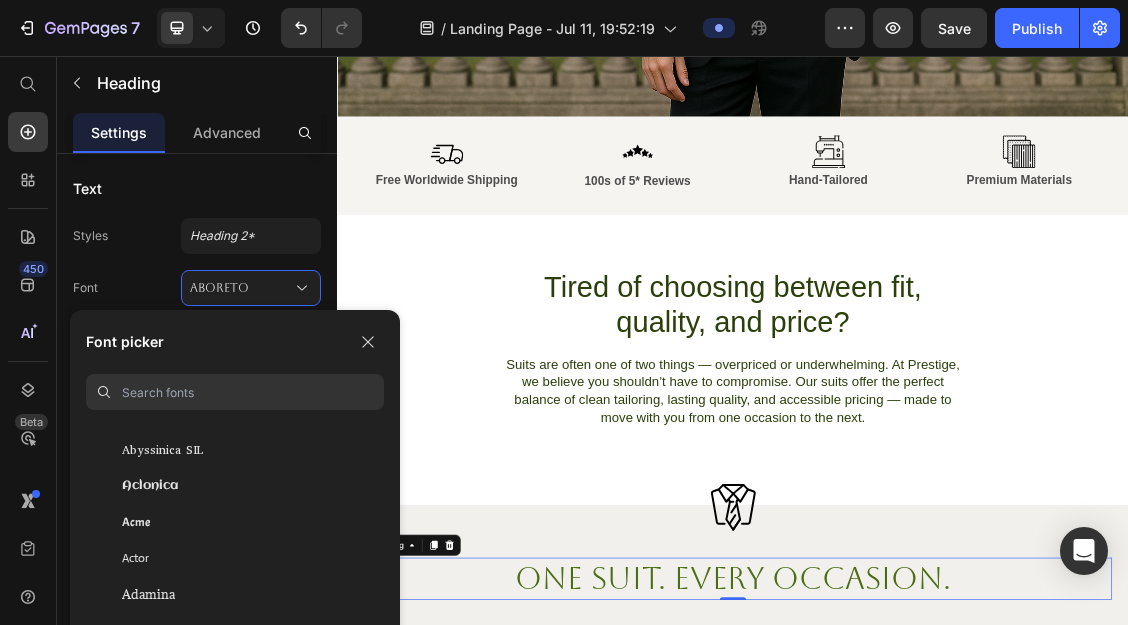 scroll, scrollTop: 392, scrollLeft: 0, axis: vertical 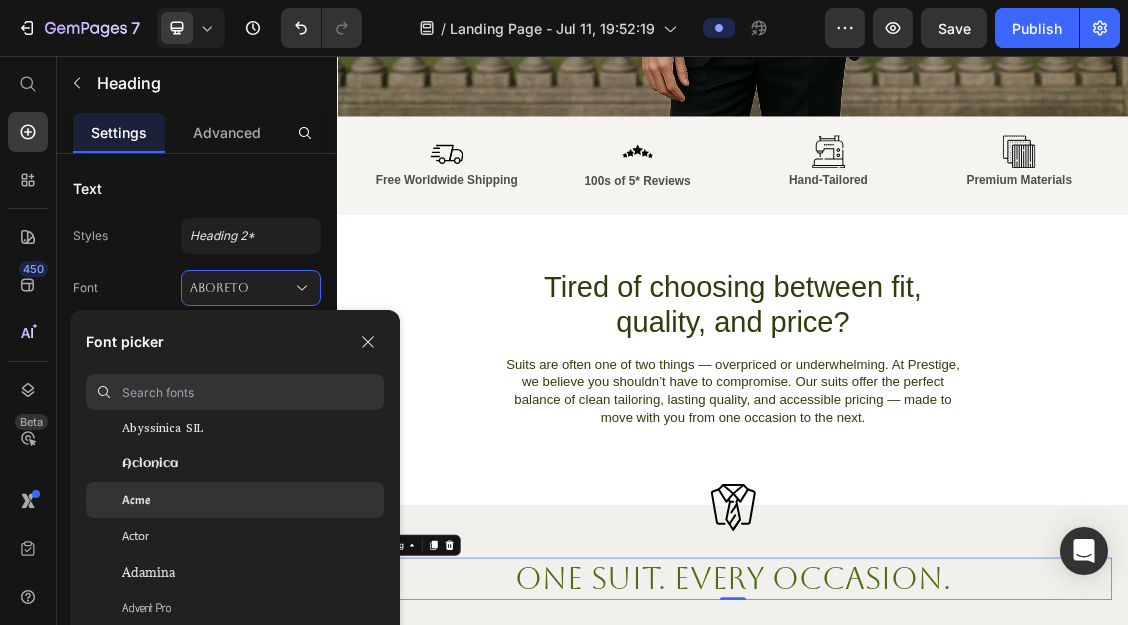 click on "Acme" 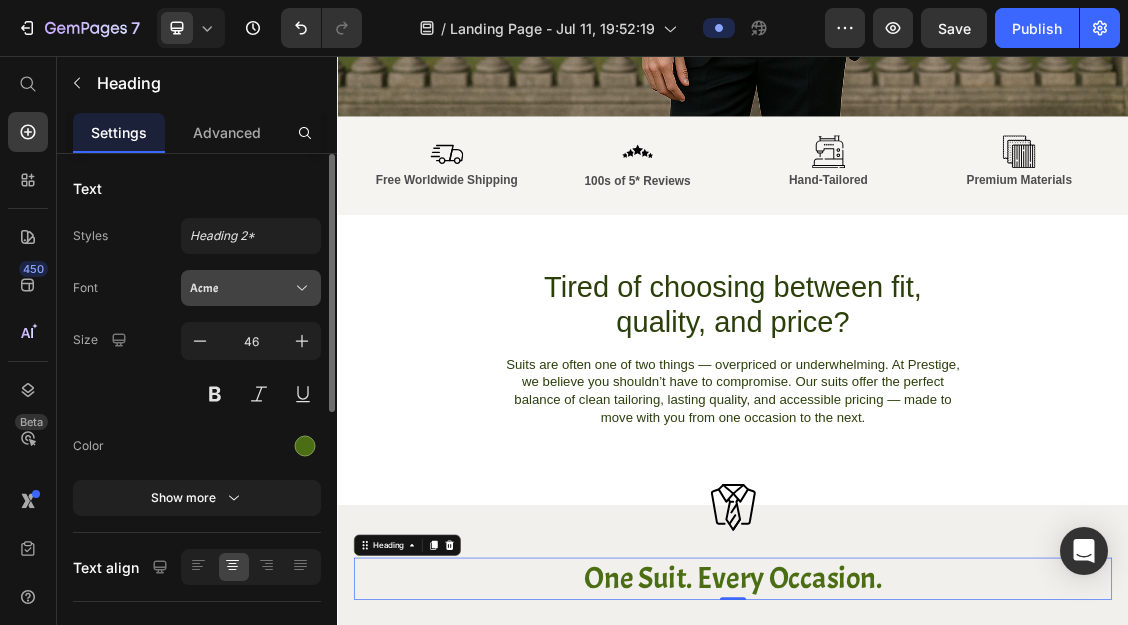 click on "Acme" at bounding box center (241, 288) 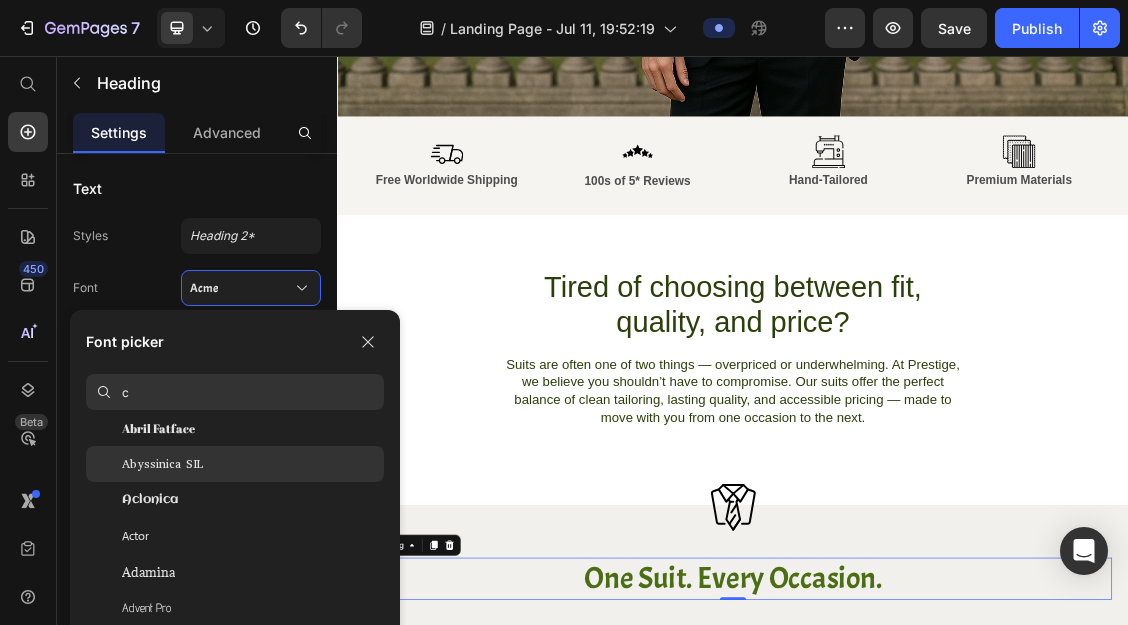 scroll, scrollTop: 0, scrollLeft: 0, axis: both 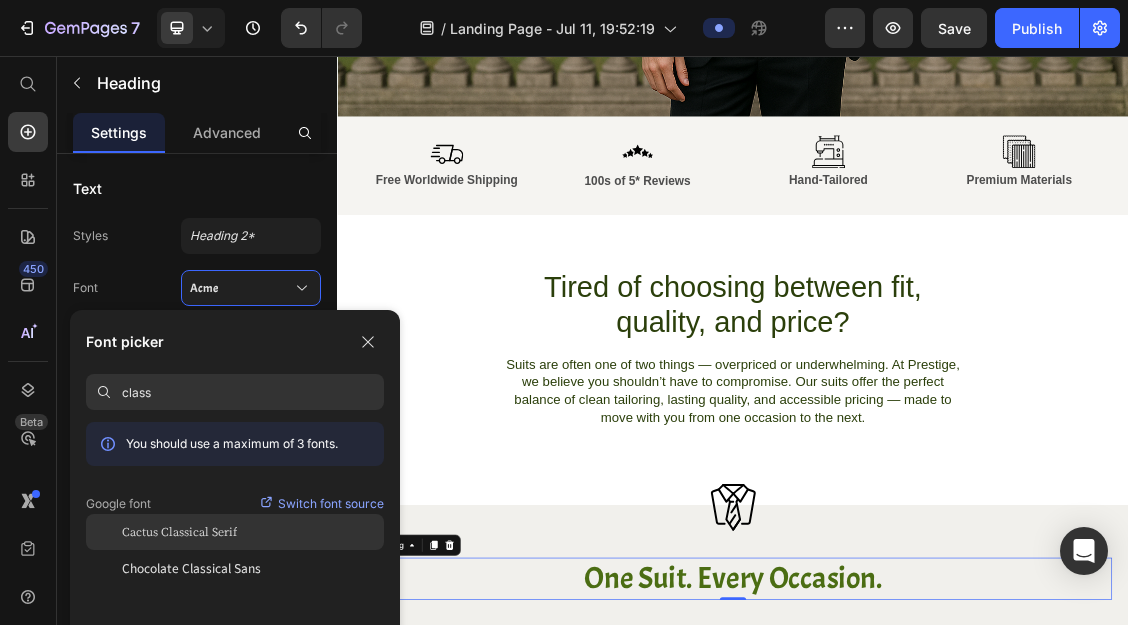 type on "class" 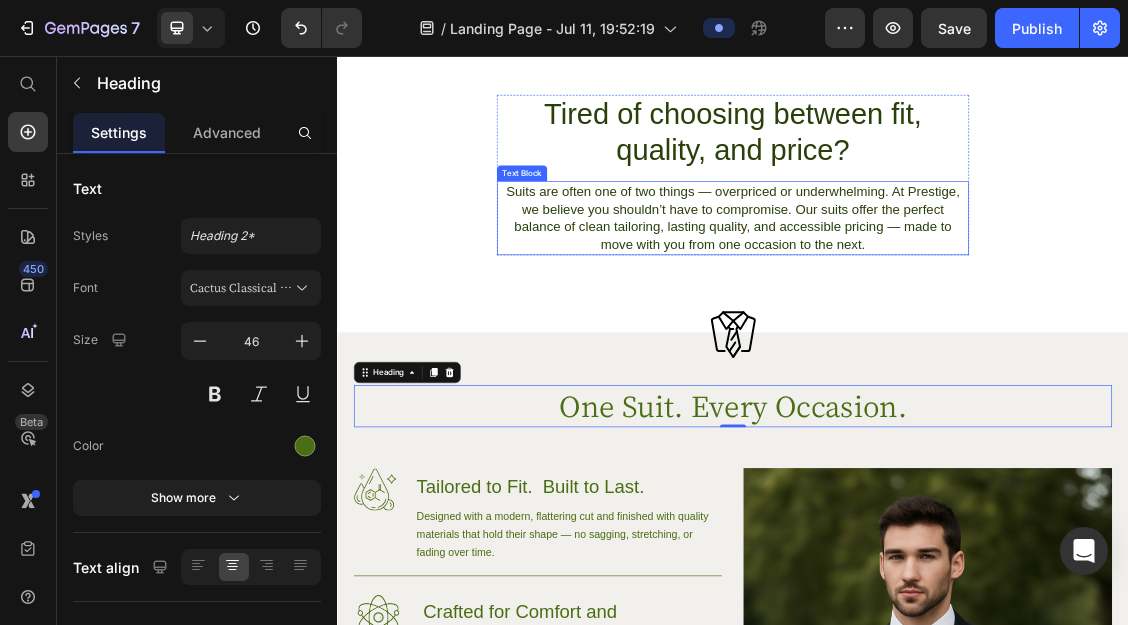 scroll, scrollTop: 979, scrollLeft: 0, axis: vertical 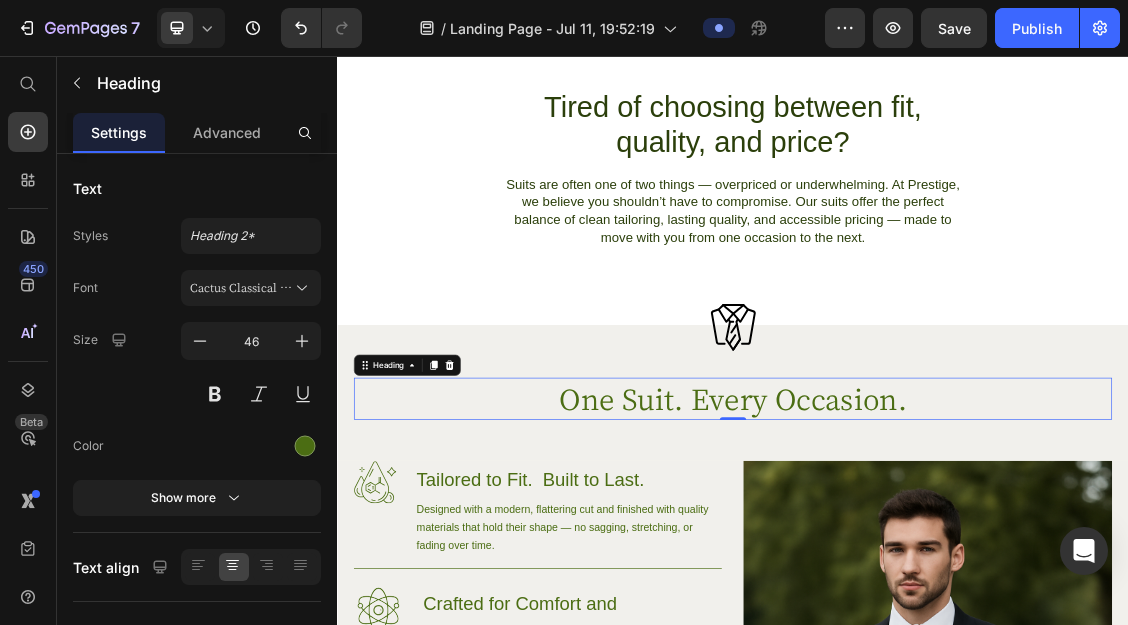 click on "One Suit. Every Occasion." at bounding box center (937, 576) 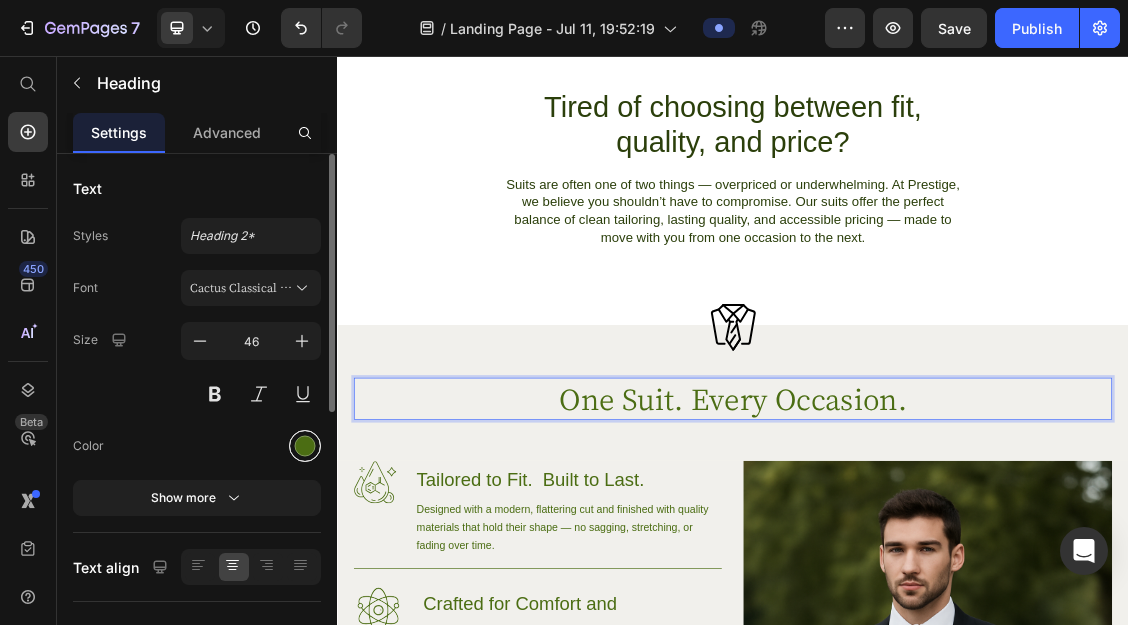click at bounding box center (305, 446) 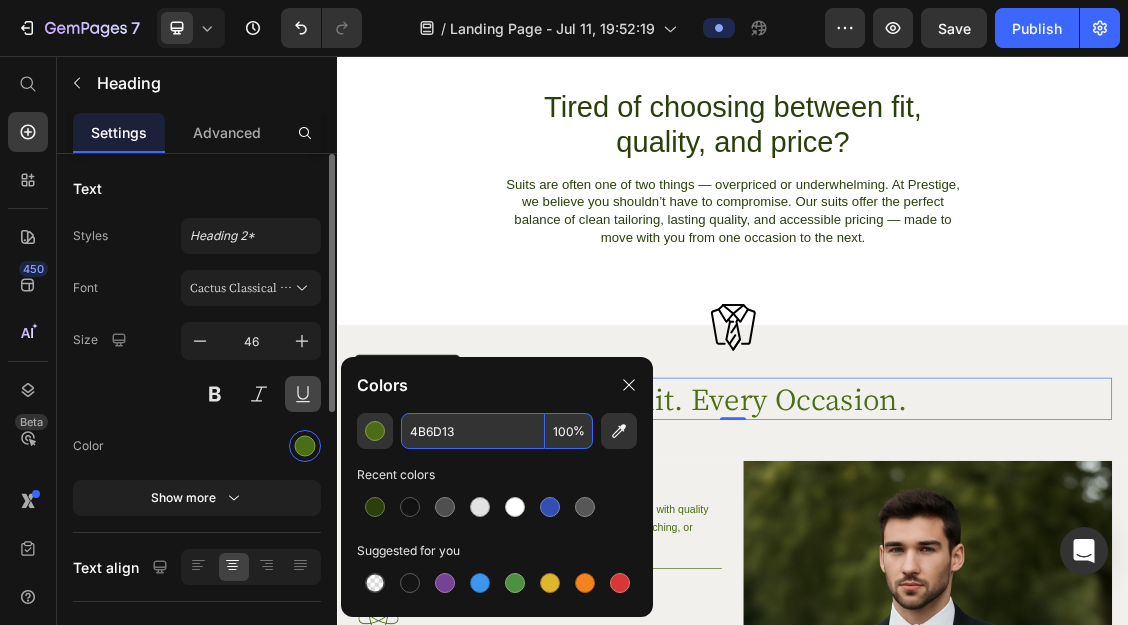paste on "2B3F0B" 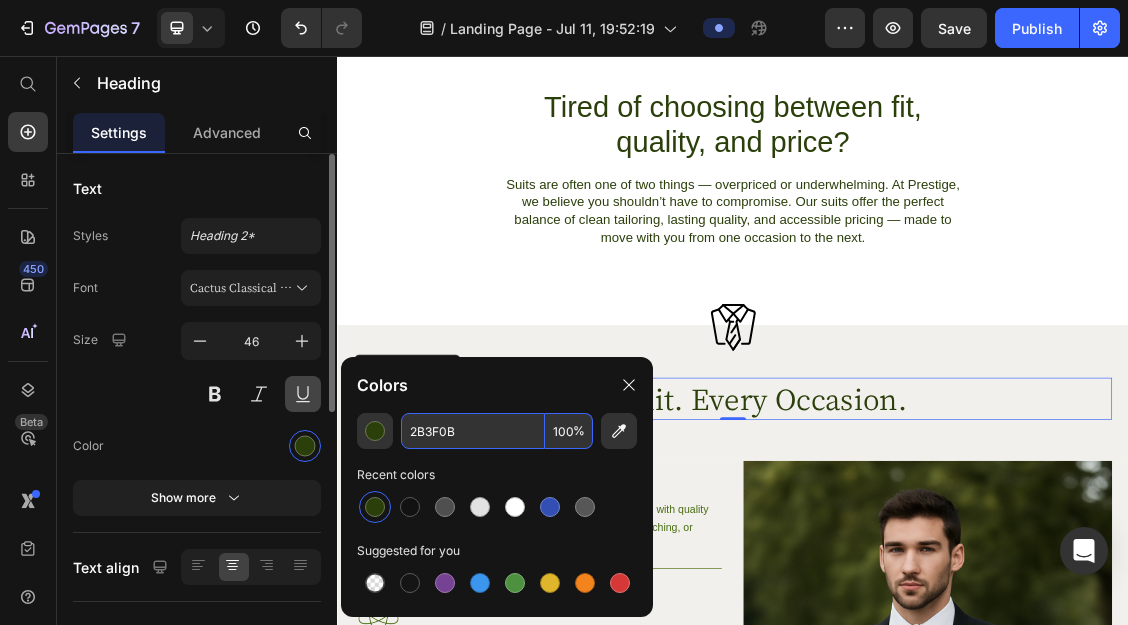 type on "2B3F0B" 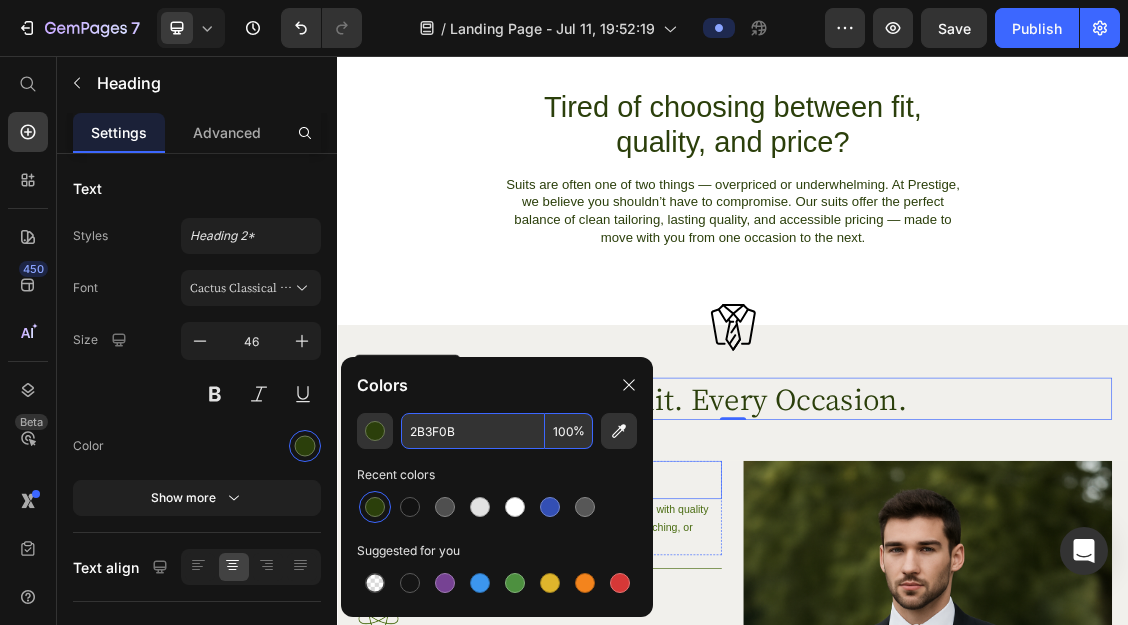click on "Tailored to Fit.  Built to Last." at bounding box center [687, 699] 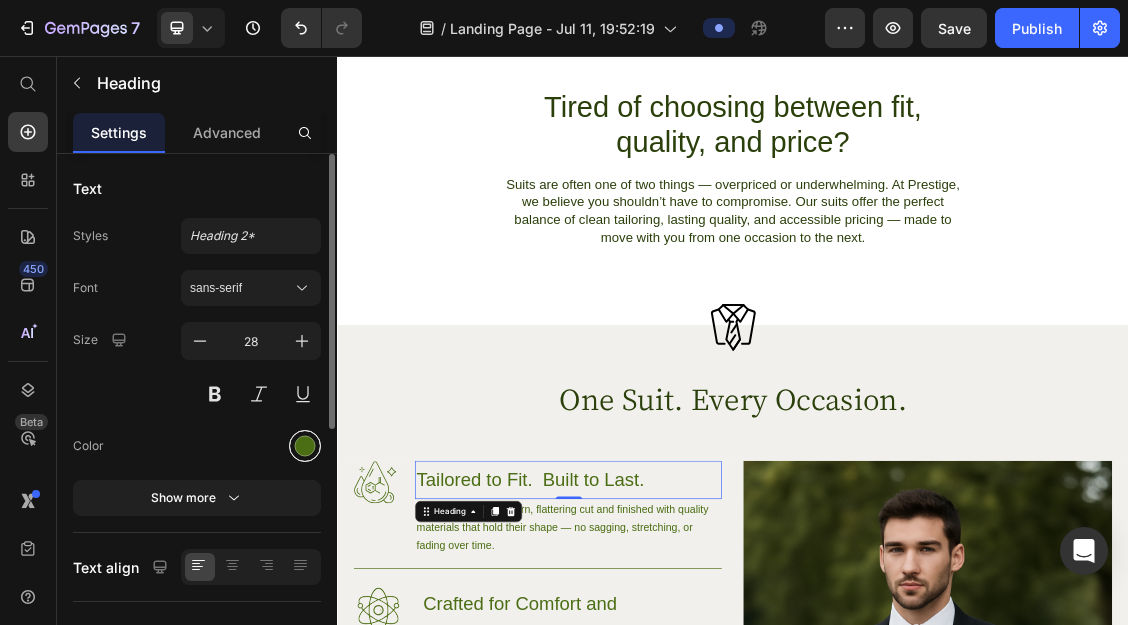 click at bounding box center (305, 446) 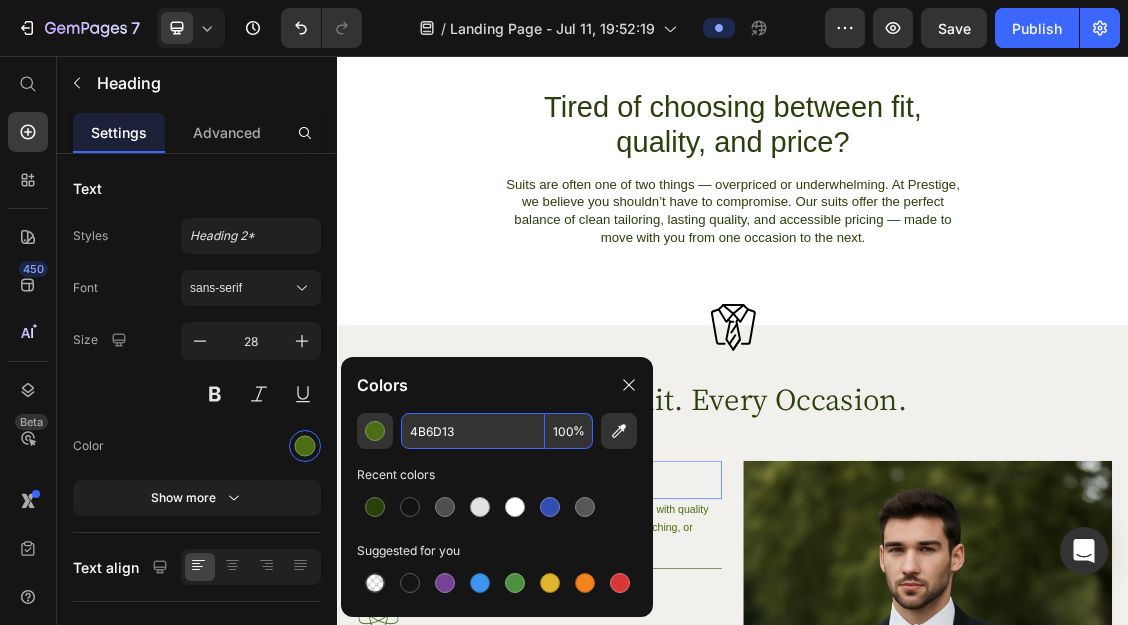 paste on "2B3F0B" 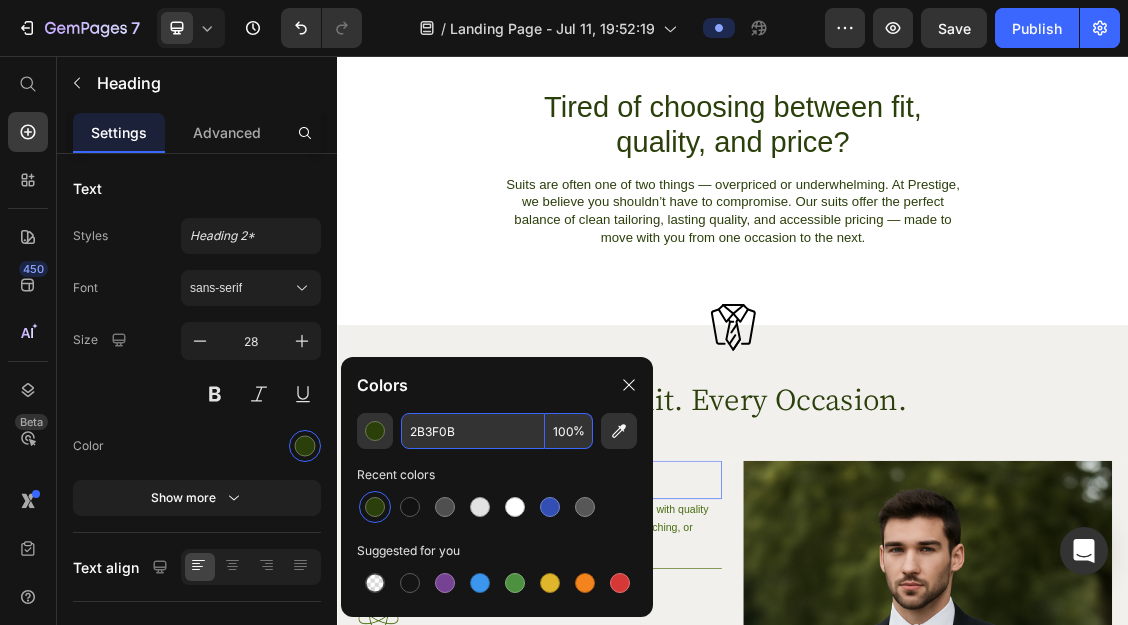 type on "2B3F0B" 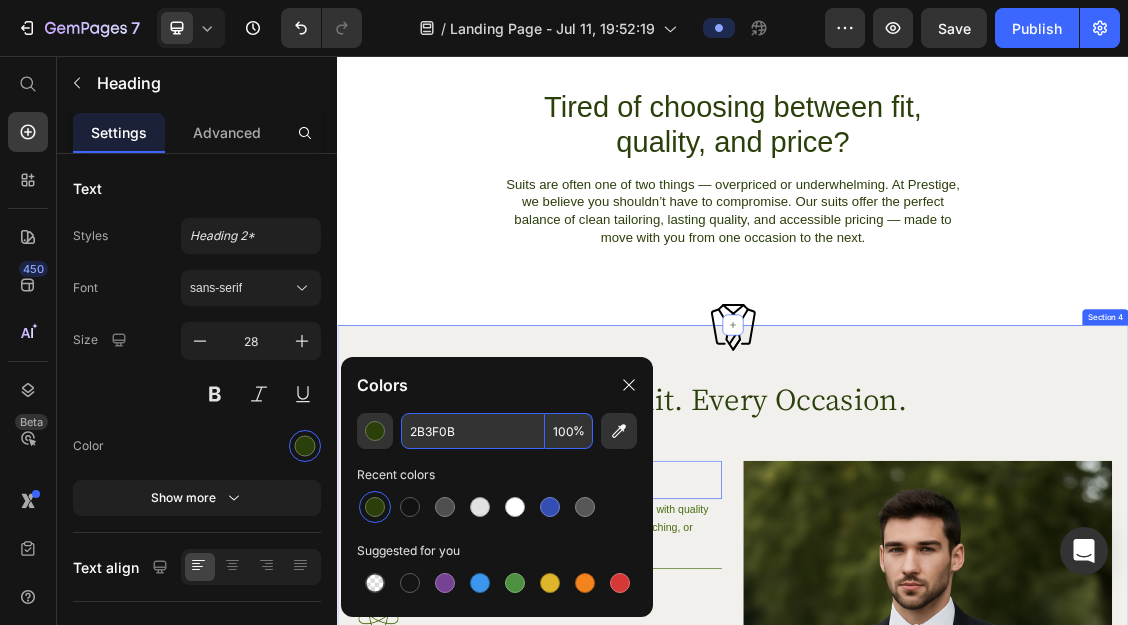 click on "Image One Suit. Every Occasion. Heading Row Image Tailored to Fit.  Built to Last. Heading   0 Designed with a modern, flattering cut and finished with quality materials that hold their shape — no sagging, stretching, or fading over time. Text Block Row Image Crafted for Comfort and Confidence. Heading Breathable, balanced, and easy to wear. Whether you’re on your feet all day or making an entrance, this suit keeps you comfortable and composed.. Text Block Row Image Fits Your Life. Not Just the Occassion. Heading Weddings, meetings, parties or big interviews — one suit that transitions effortlessly wherever you need to be, without skipping a beat.. Text Block Row Buy Now Button Row Image Hero Banner" at bounding box center (937, 1227) 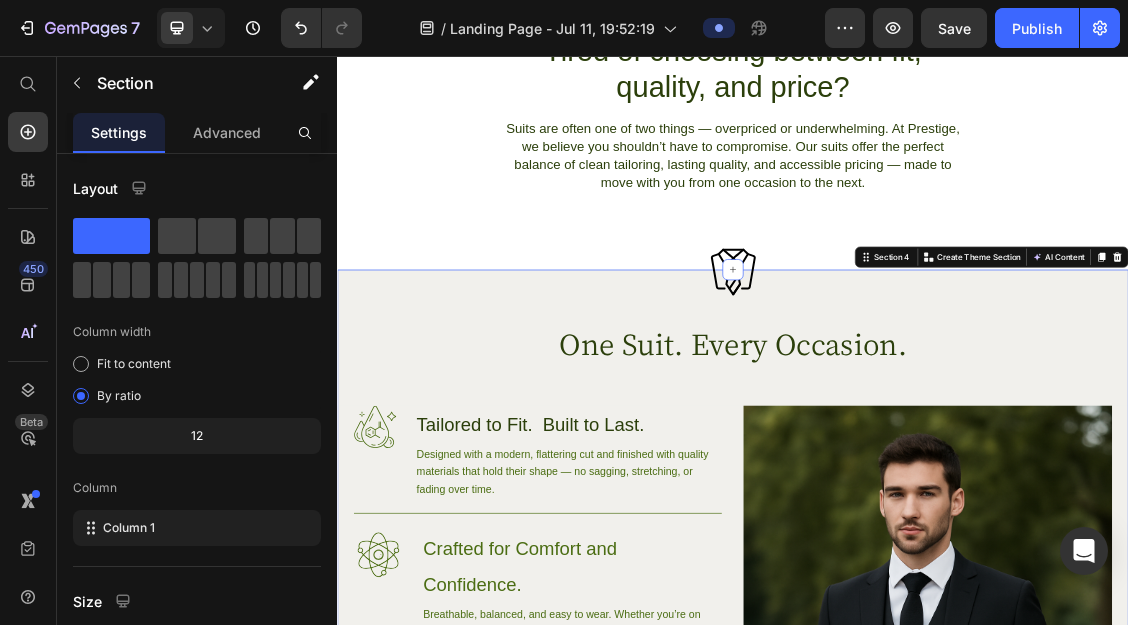 scroll, scrollTop: 1091, scrollLeft: 0, axis: vertical 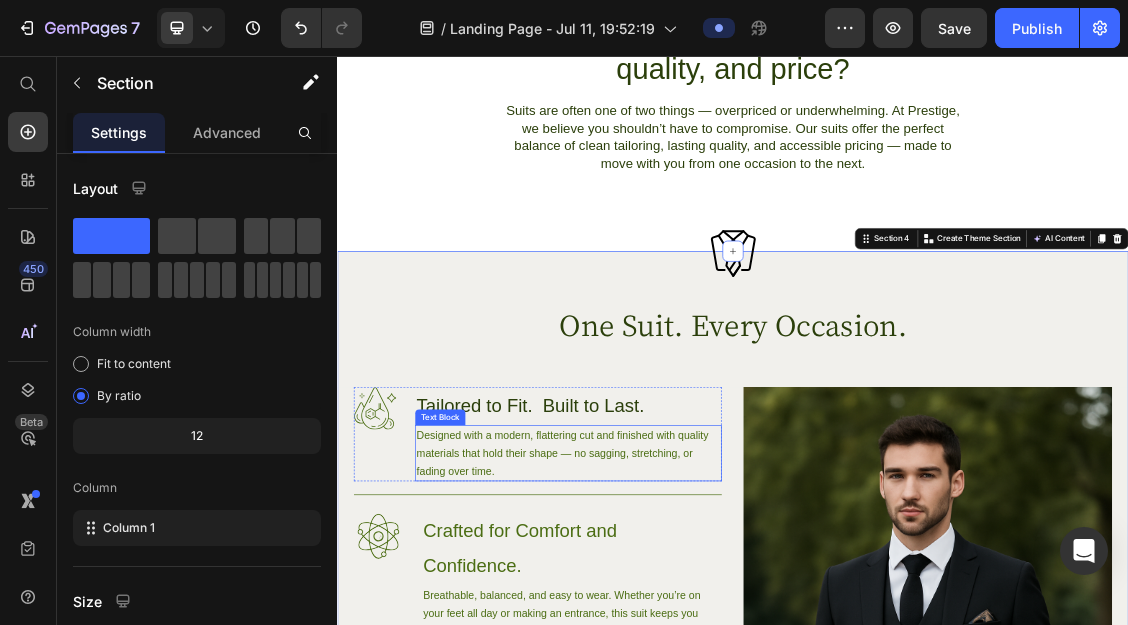 click on "Designed with a modern, flattering cut and finished with quality materials that hold their shape — no sagging, stretching, or fading over time." at bounding box center (687, 658) 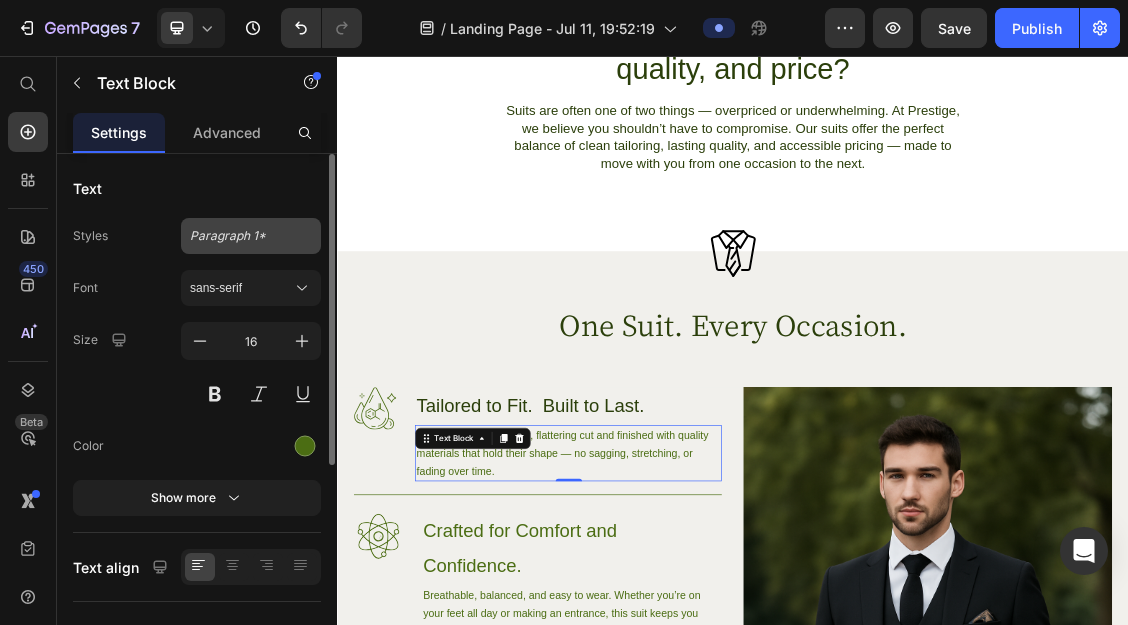 click on "Paragraph 1*" at bounding box center [239, 236] 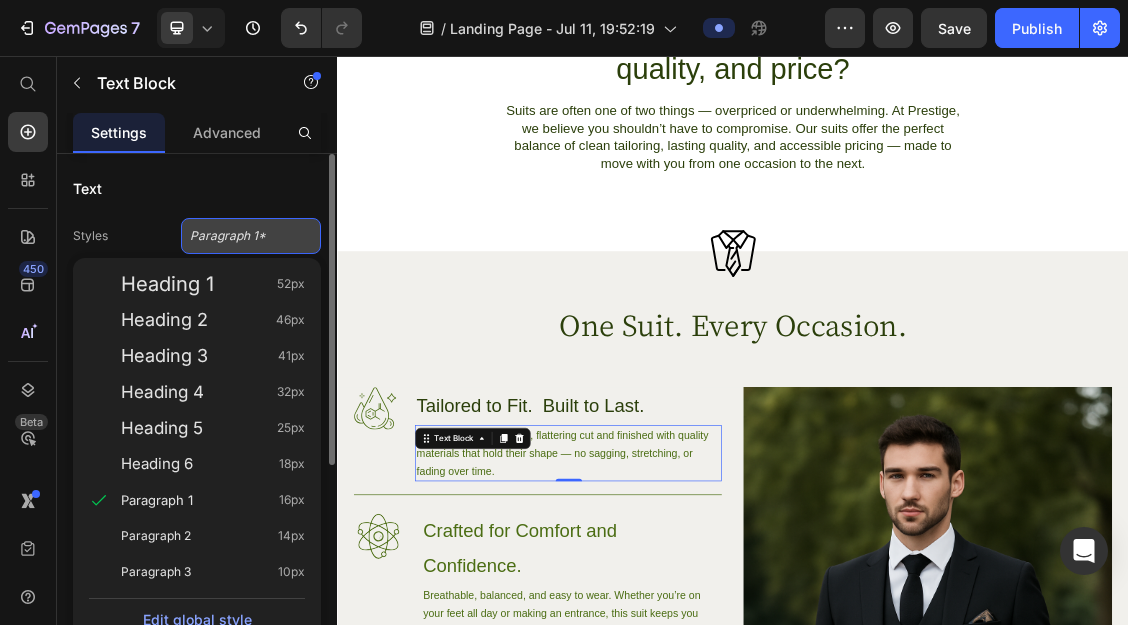 click on "Paragraph 1*" at bounding box center (251, 236) 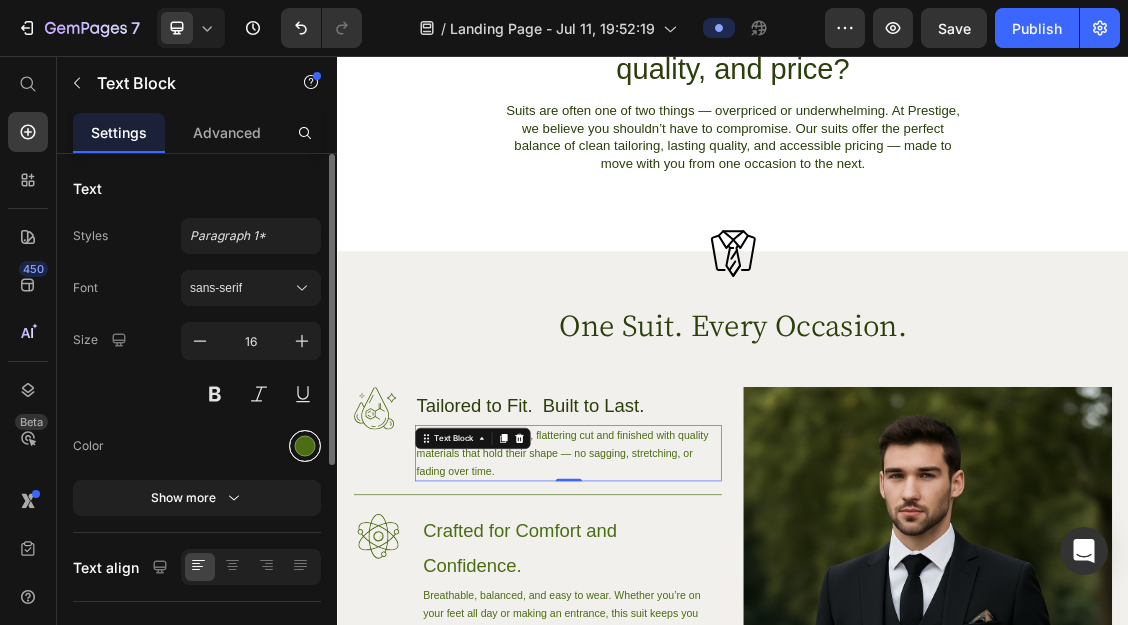 click at bounding box center (305, 446) 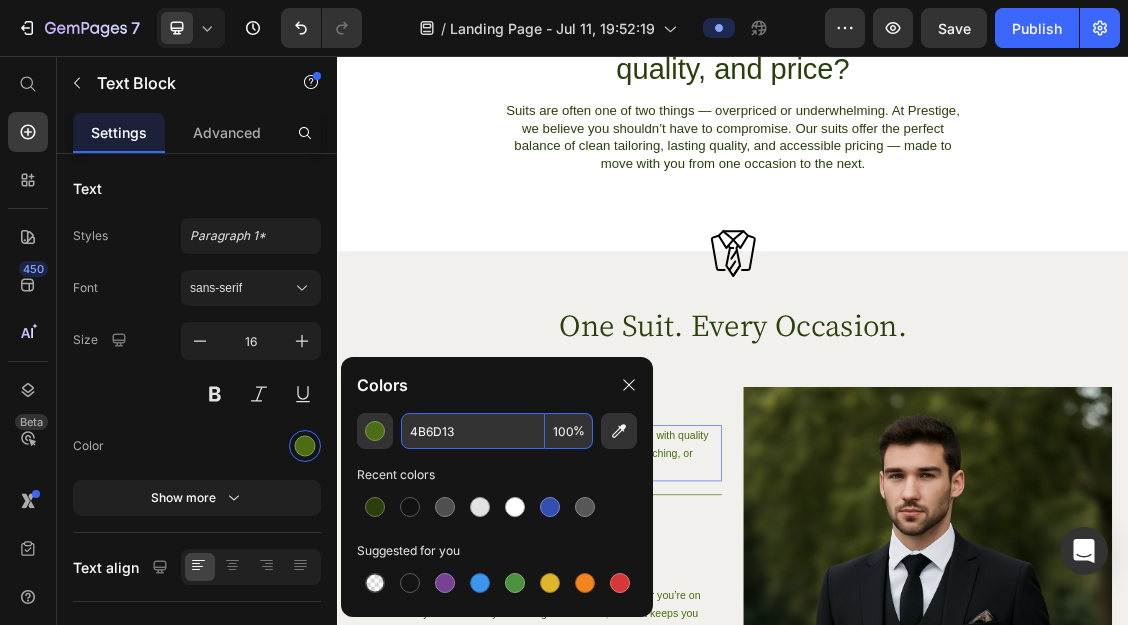 paste on "2B3F0B" 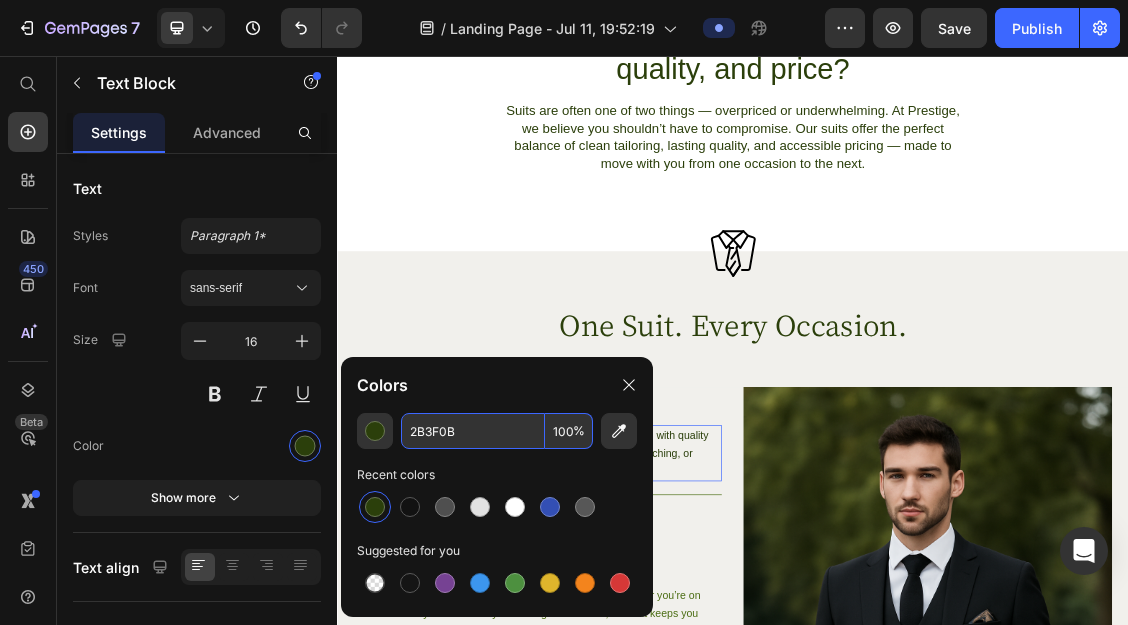 type on "2B3F0B" 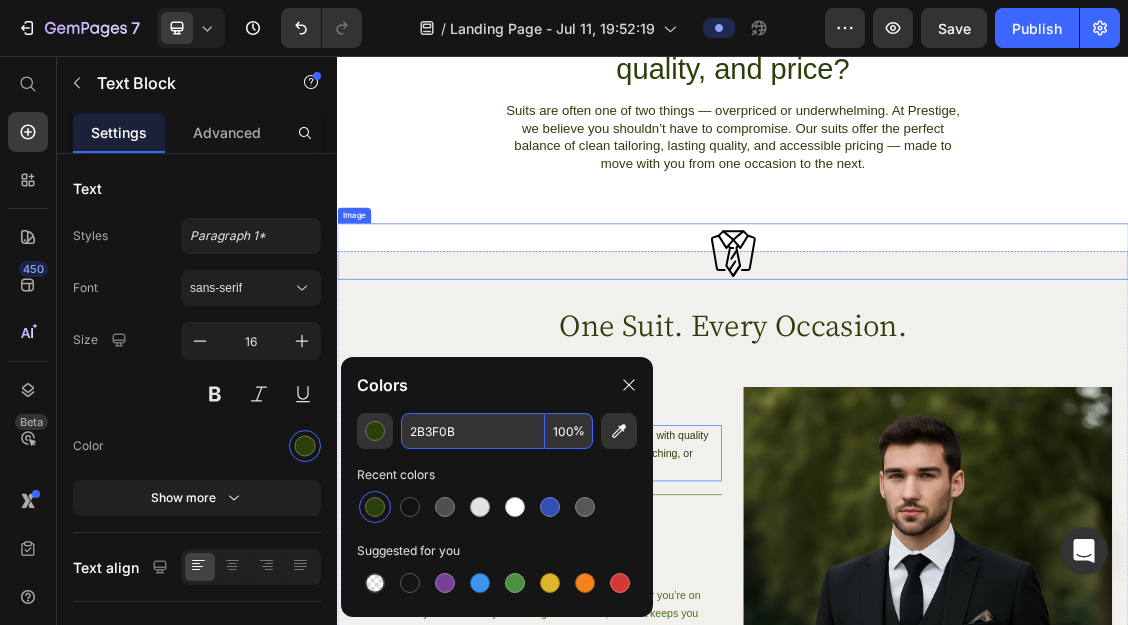 click at bounding box center (937, 352) 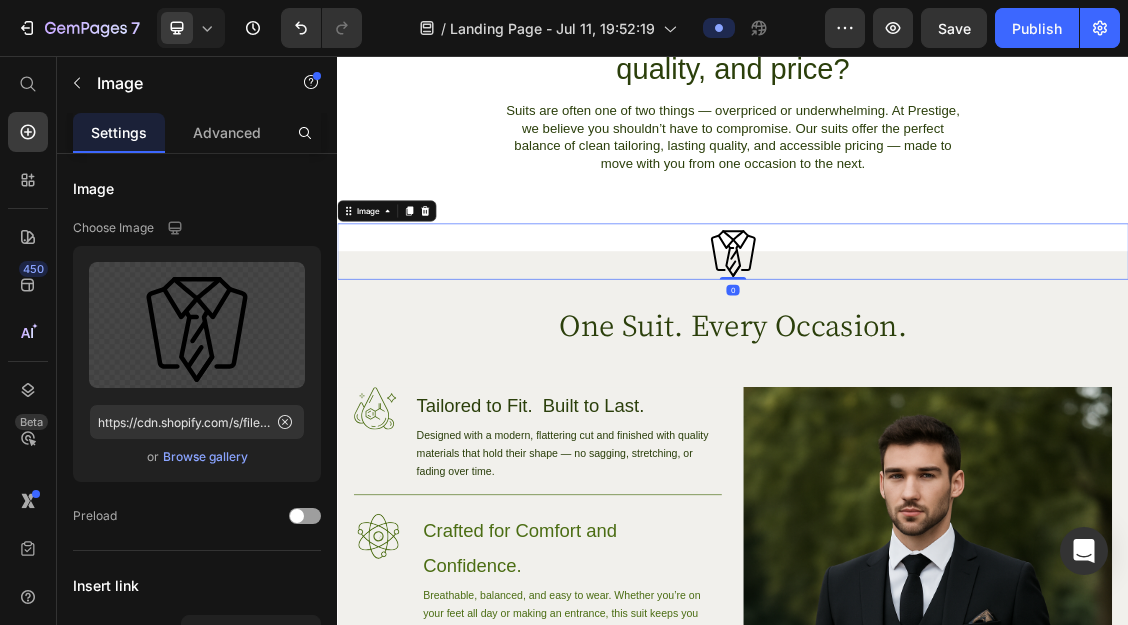 scroll, scrollTop: 1265, scrollLeft: 0, axis: vertical 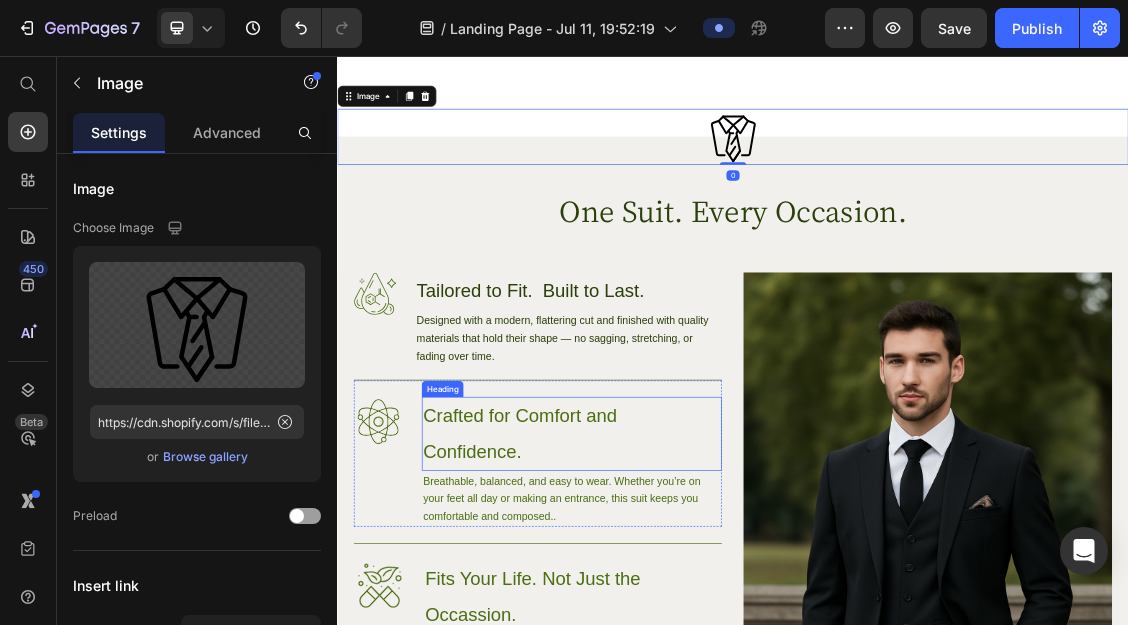 click on "Crafted for Comfort and Confidence." at bounding box center [692, 629] 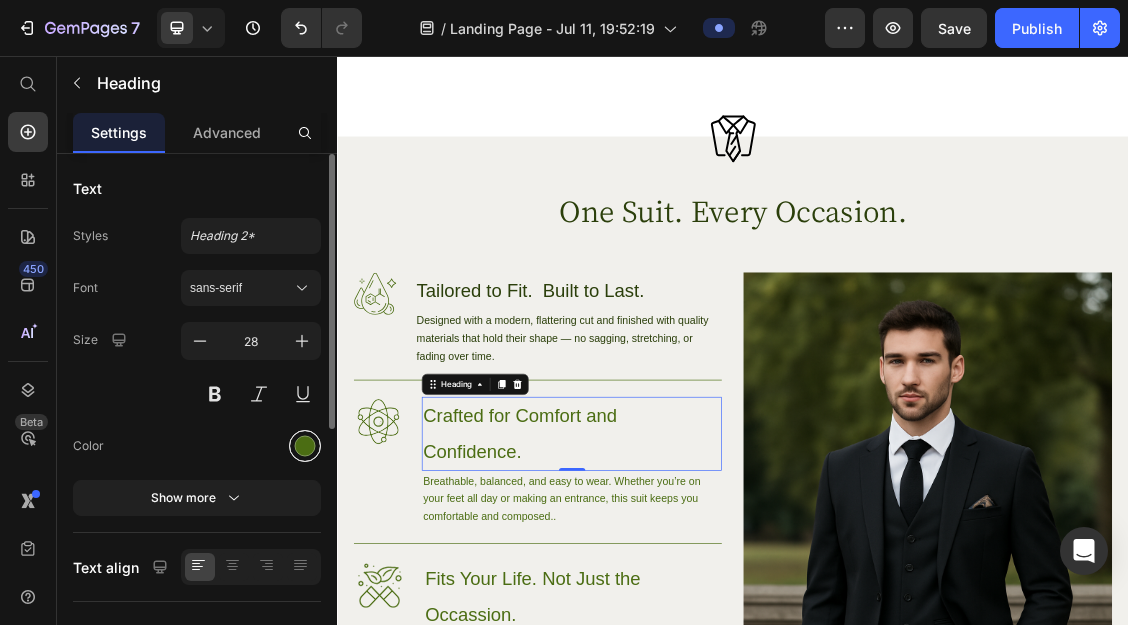 click at bounding box center (305, 446) 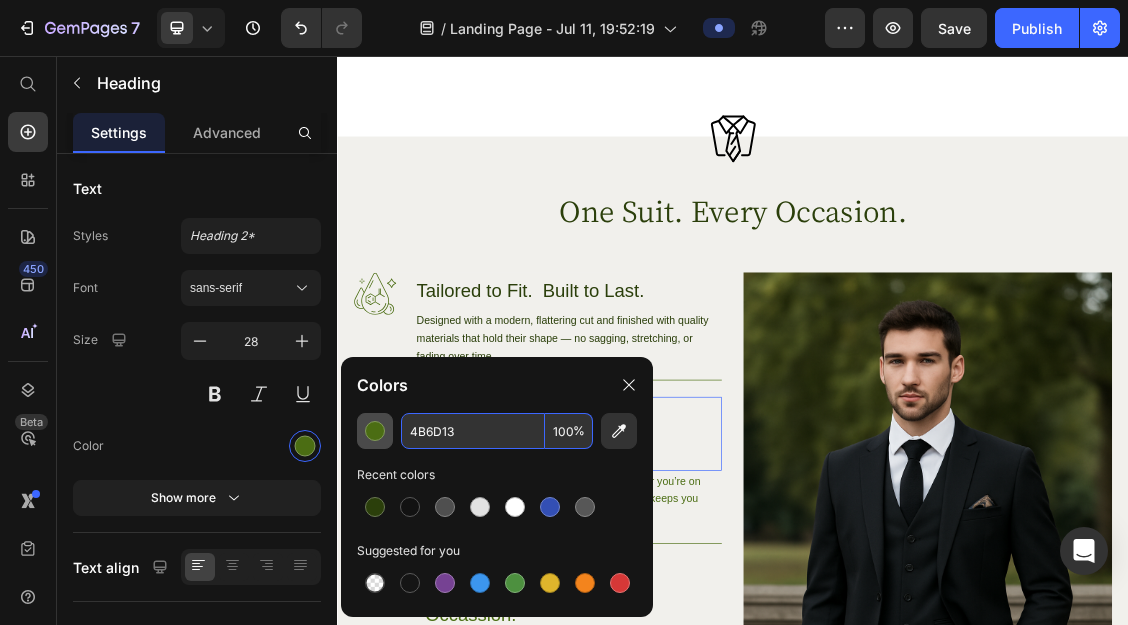 paste on "2B3F0B" 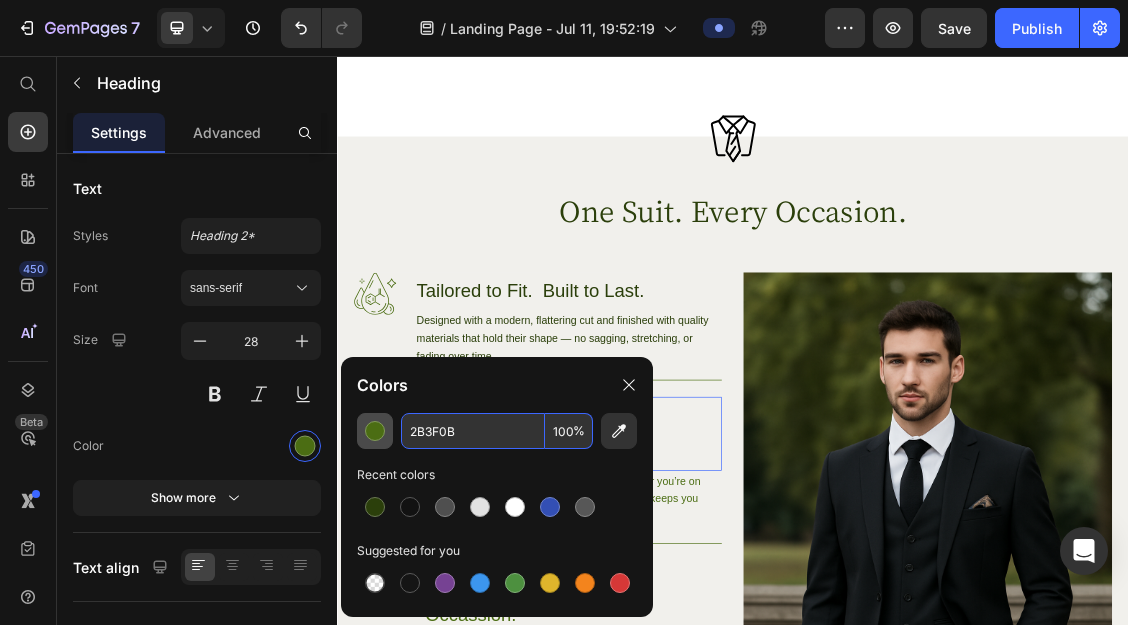 type on "2B3F0B" 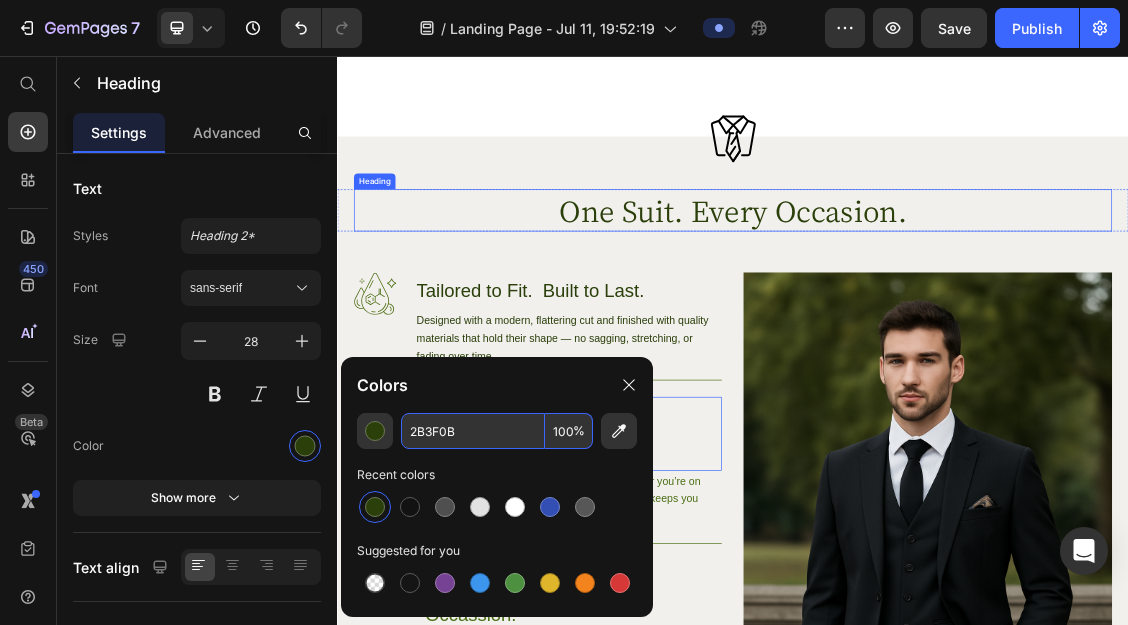 click on "One Suit. Every Occasion." at bounding box center (937, 290) 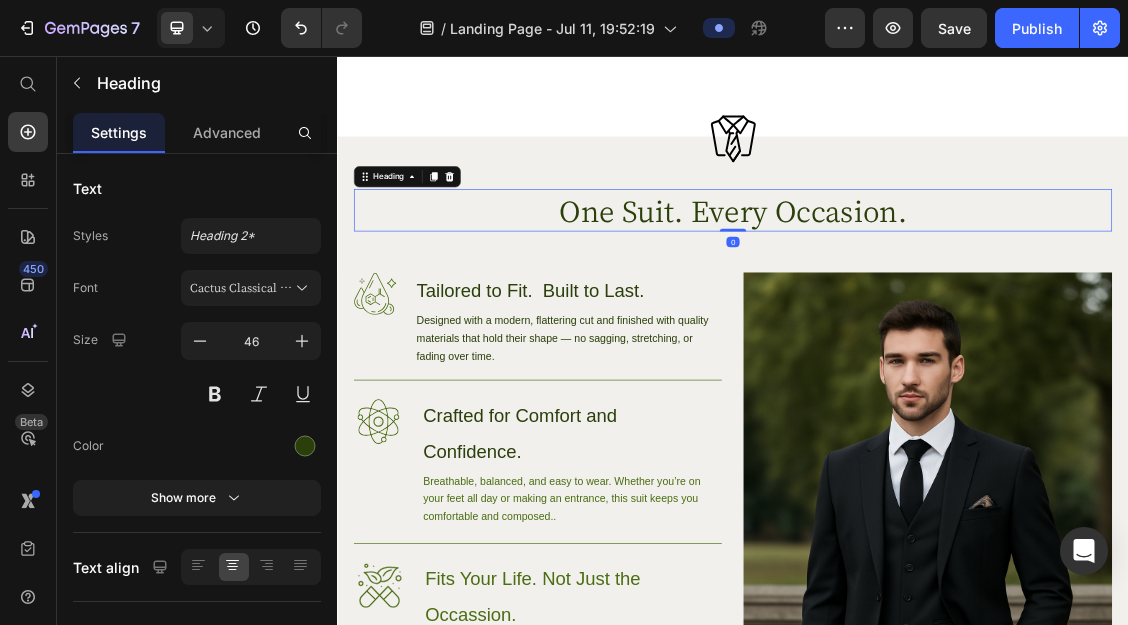 scroll, scrollTop: 1564, scrollLeft: 0, axis: vertical 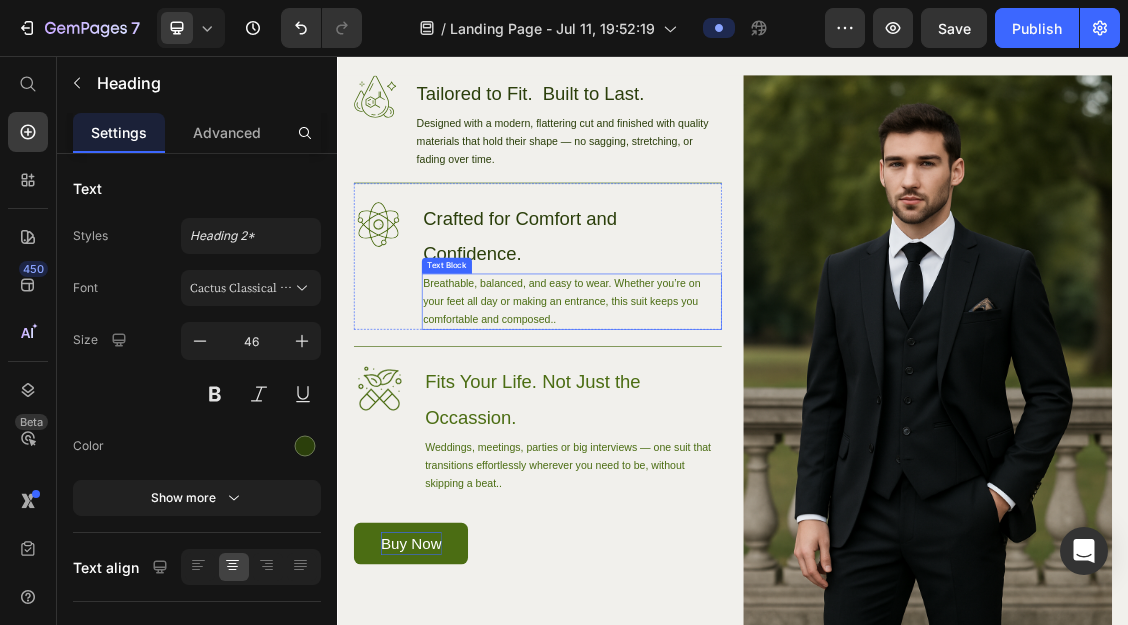 click on "Breathable, balanced, and easy to wear. Whether you’re on your feet all day or making an entrance, this suit keeps you comfortable and composed.." at bounding box center (692, 428) 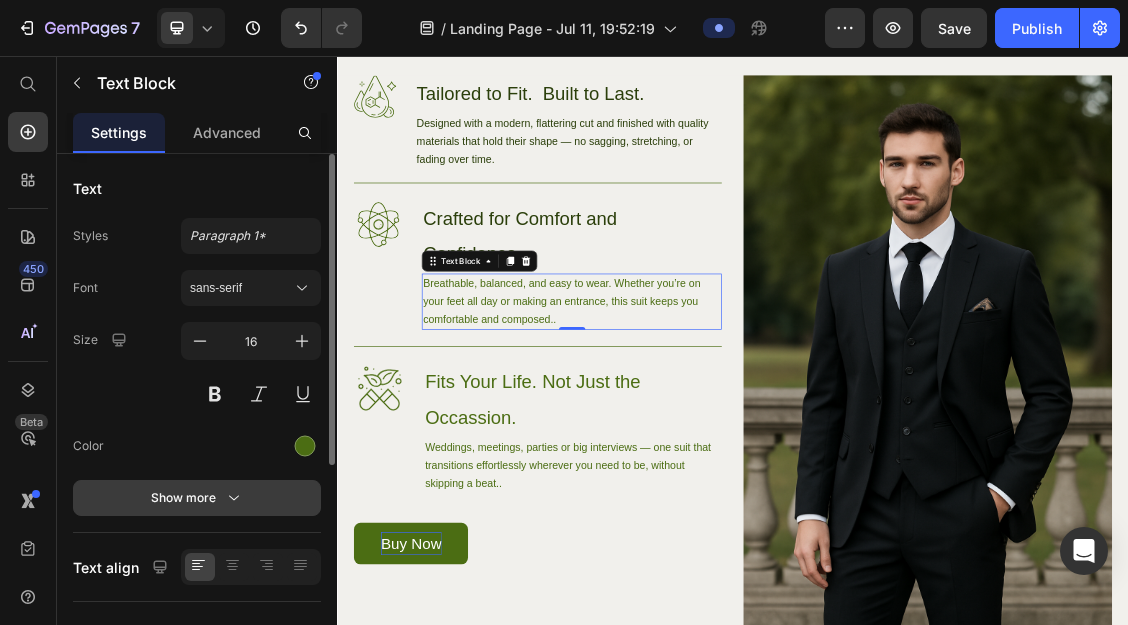 click on "Show more" at bounding box center (197, 498) 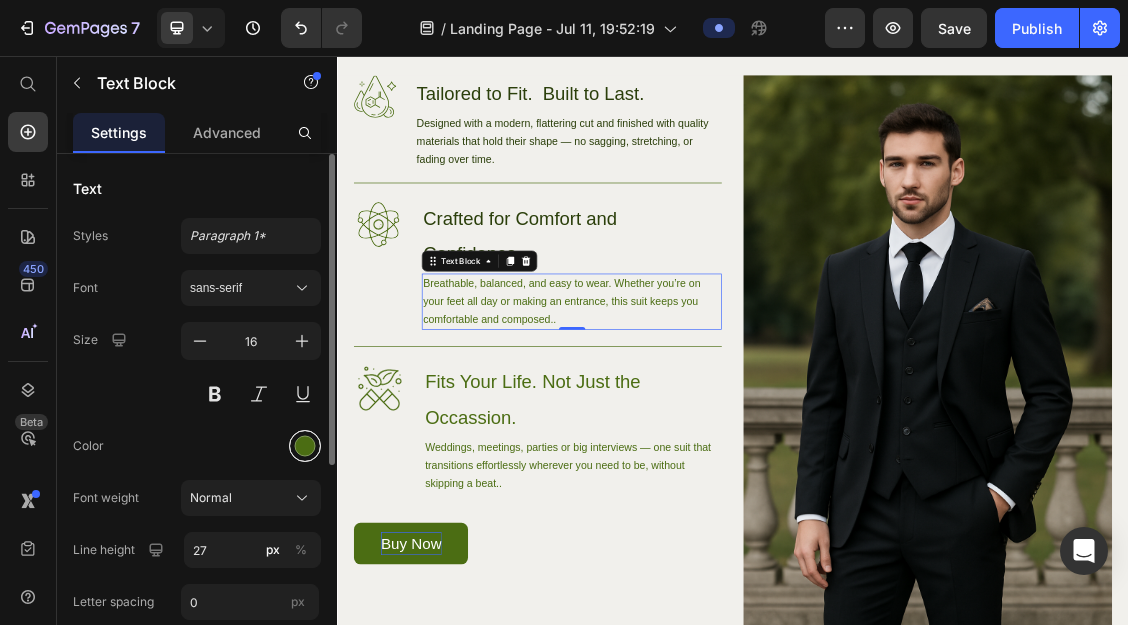 click at bounding box center (305, 446) 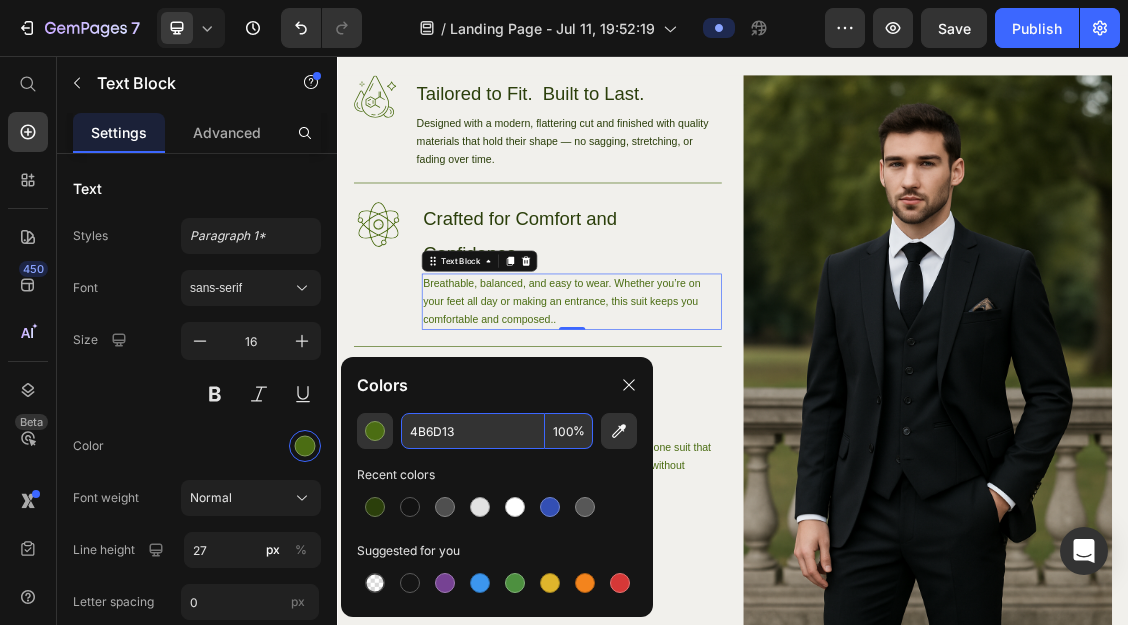 paste on "2B3F0B" 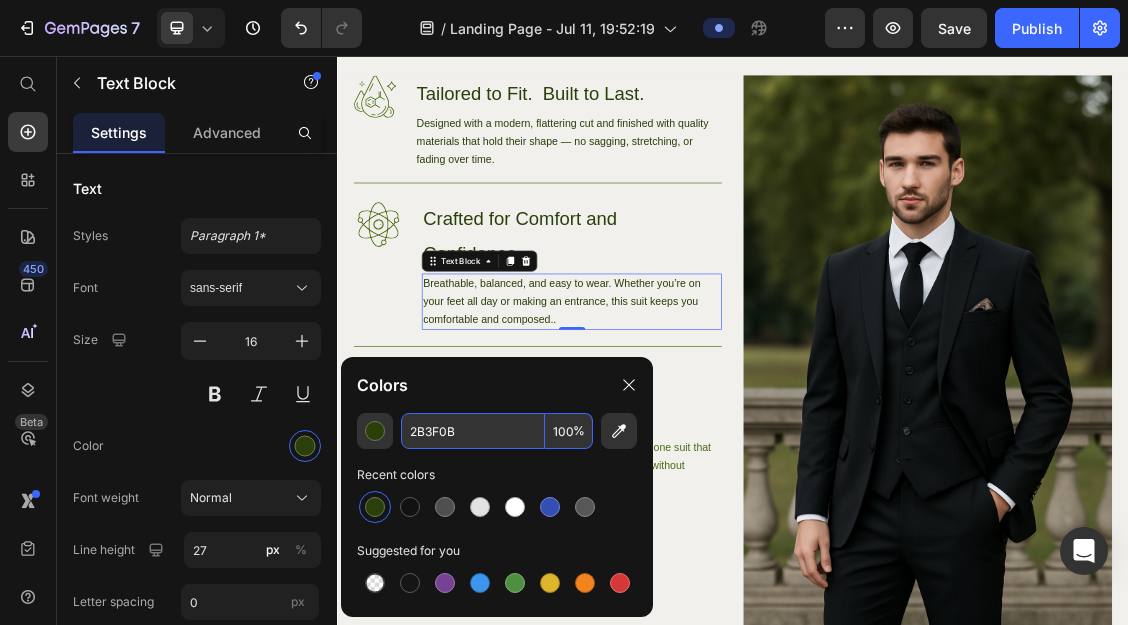 type on "2B3F0B" 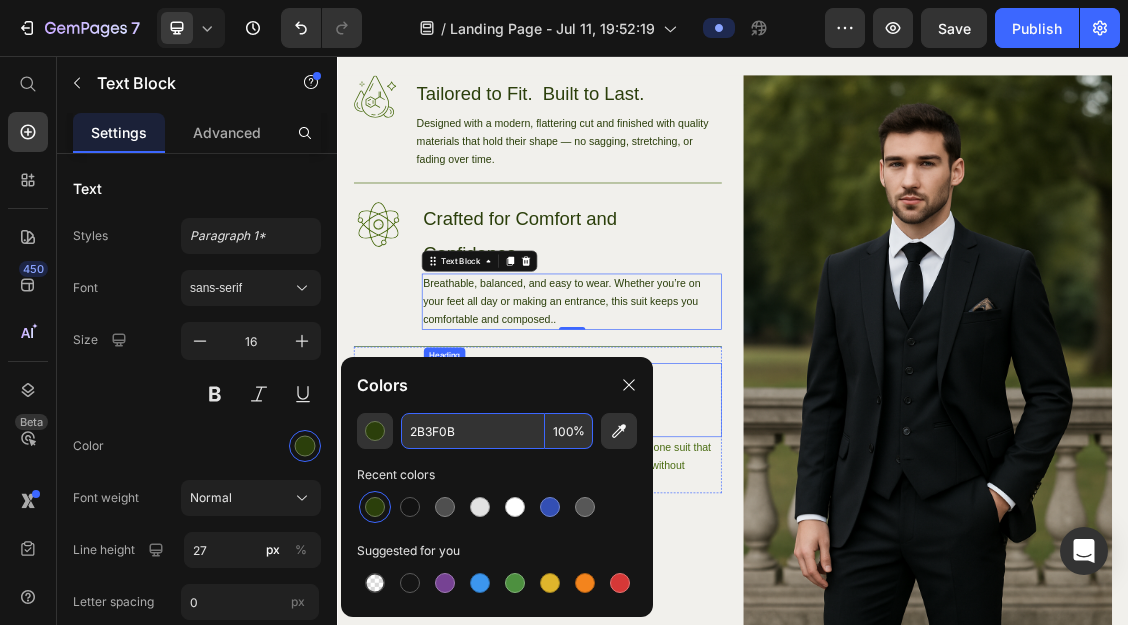 click on "Fits Your Life. Not Just the Occassion." at bounding box center [694, 578] 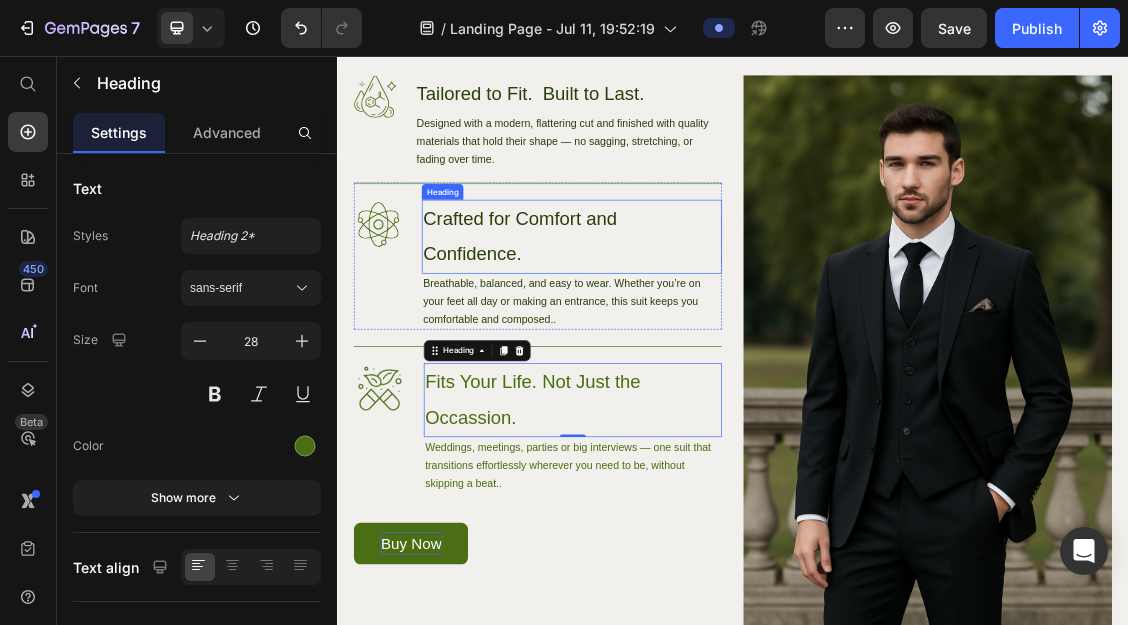 click on "Crafted for Comfort and Confidence." at bounding box center [692, 330] 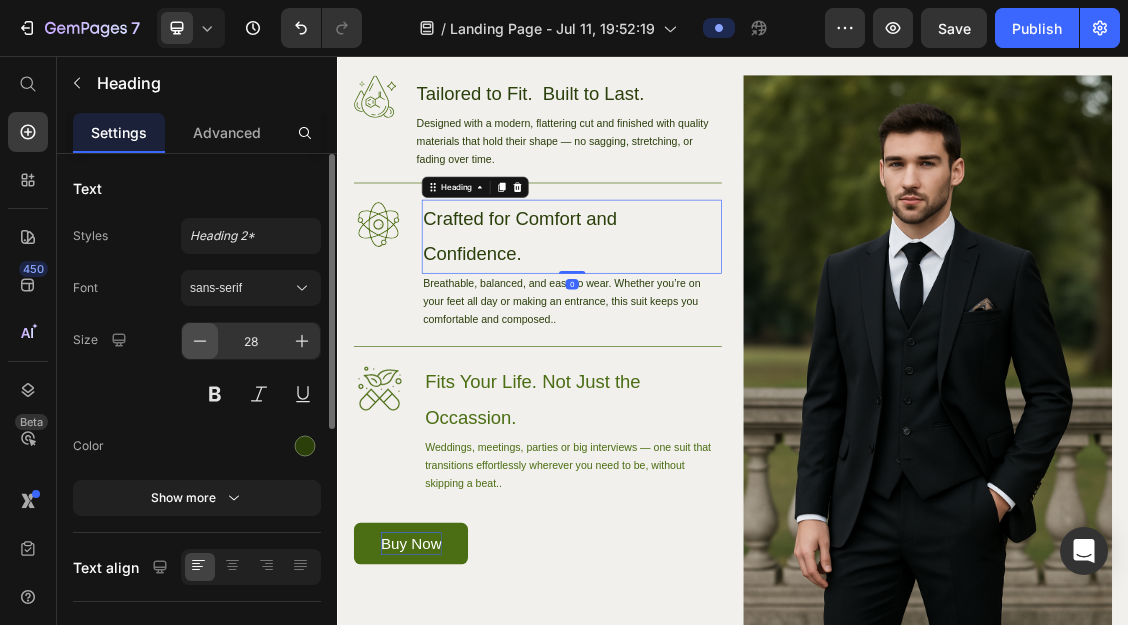 click 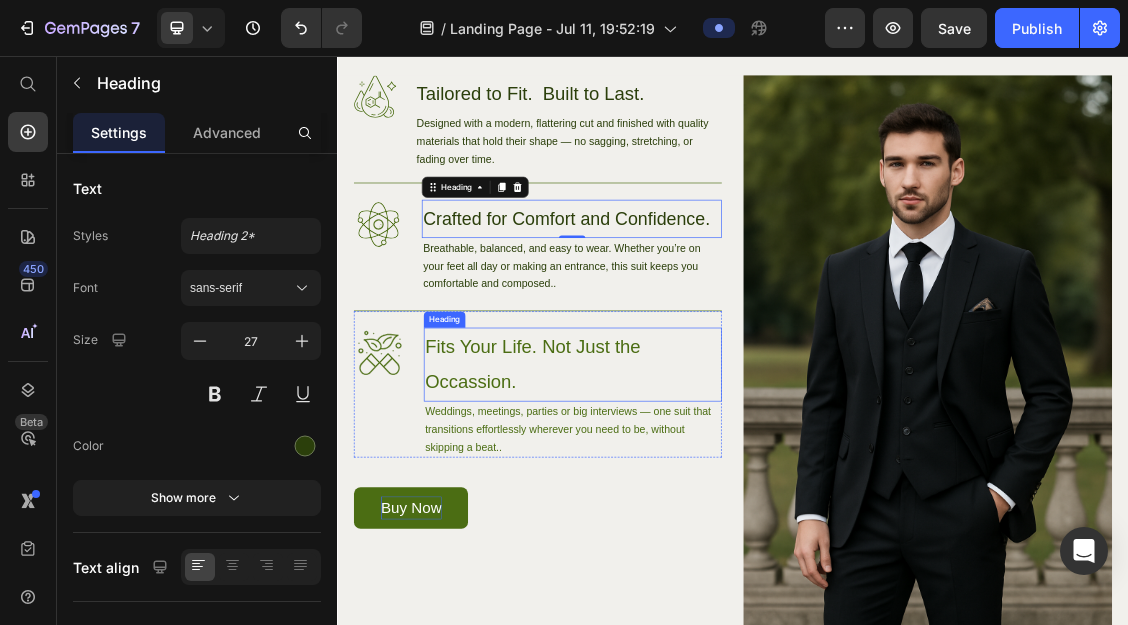click on "Fits Your Life. Not Just the Occassion." at bounding box center [694, 524] 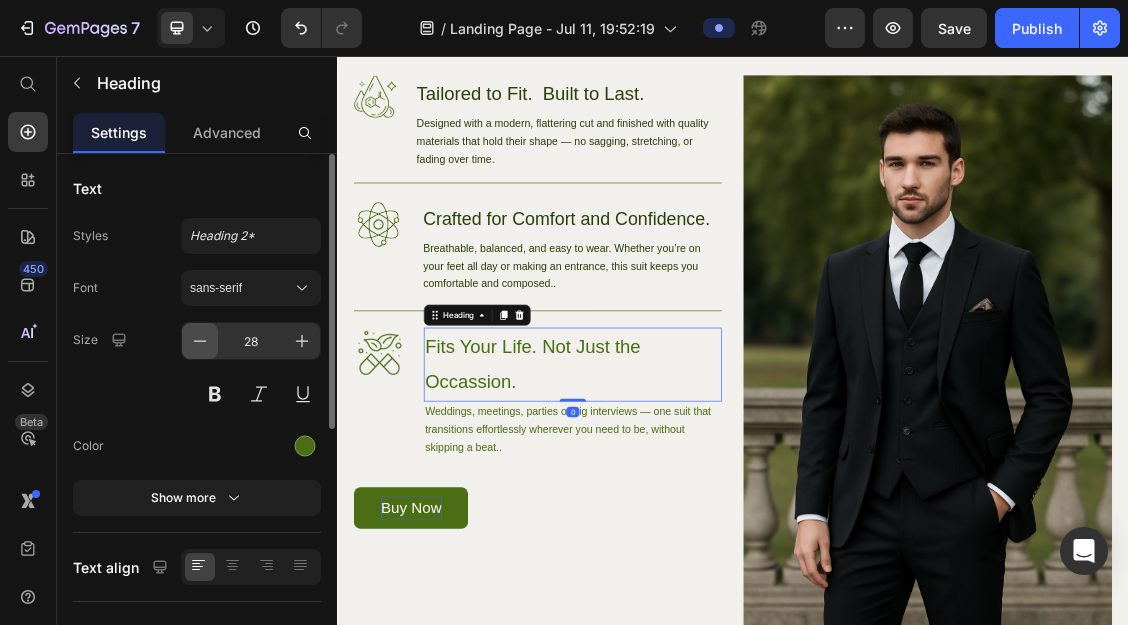 click 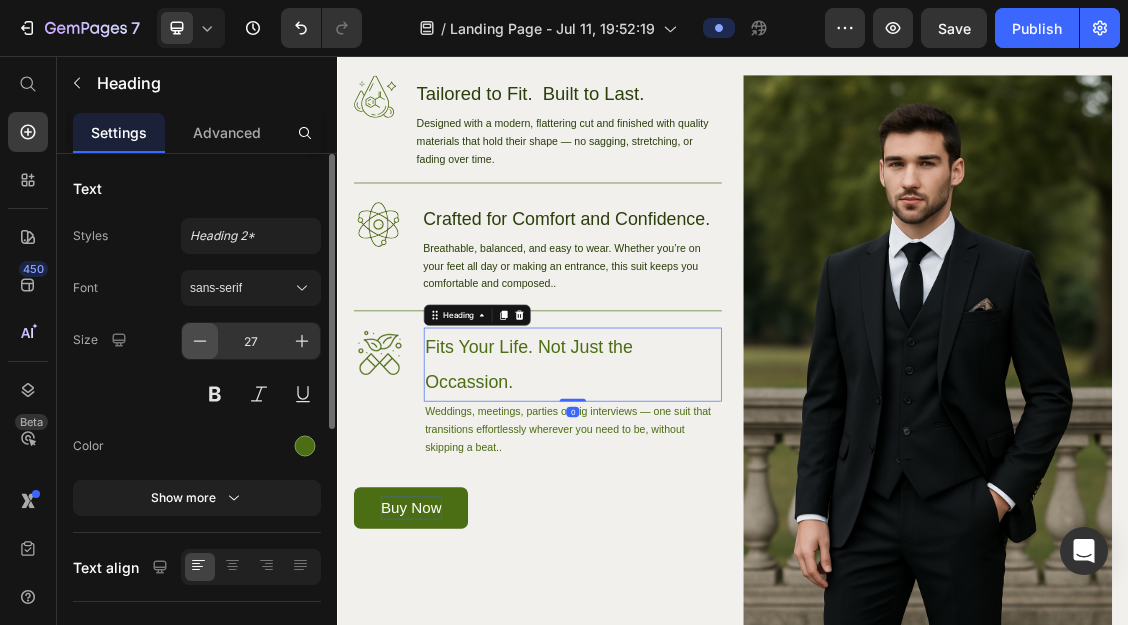 click 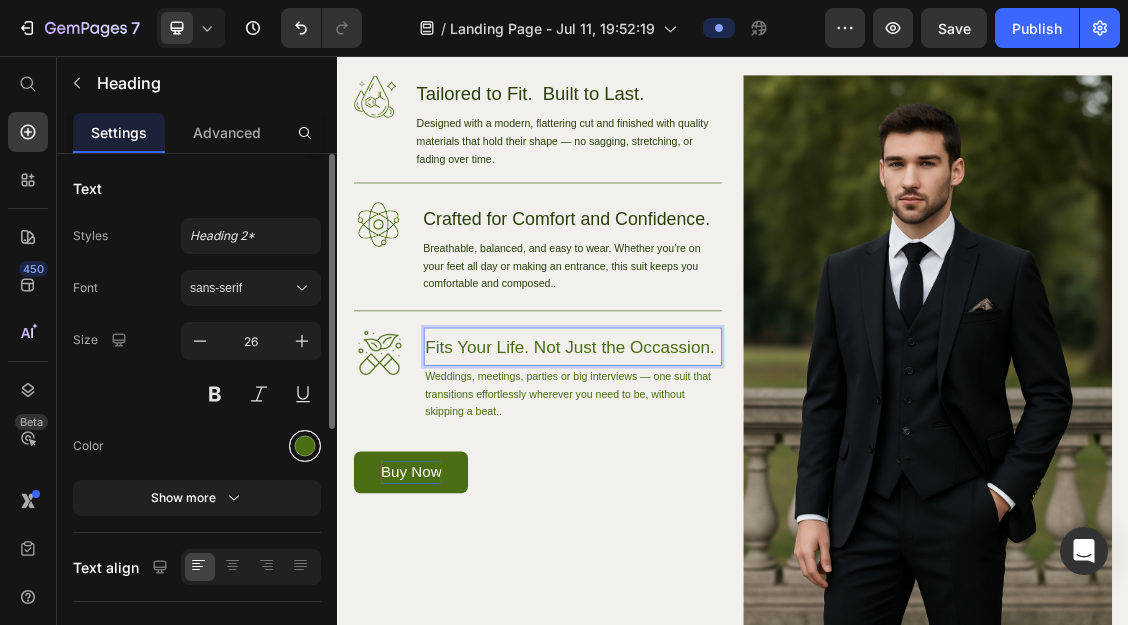 click at bounding box center [305, 446] 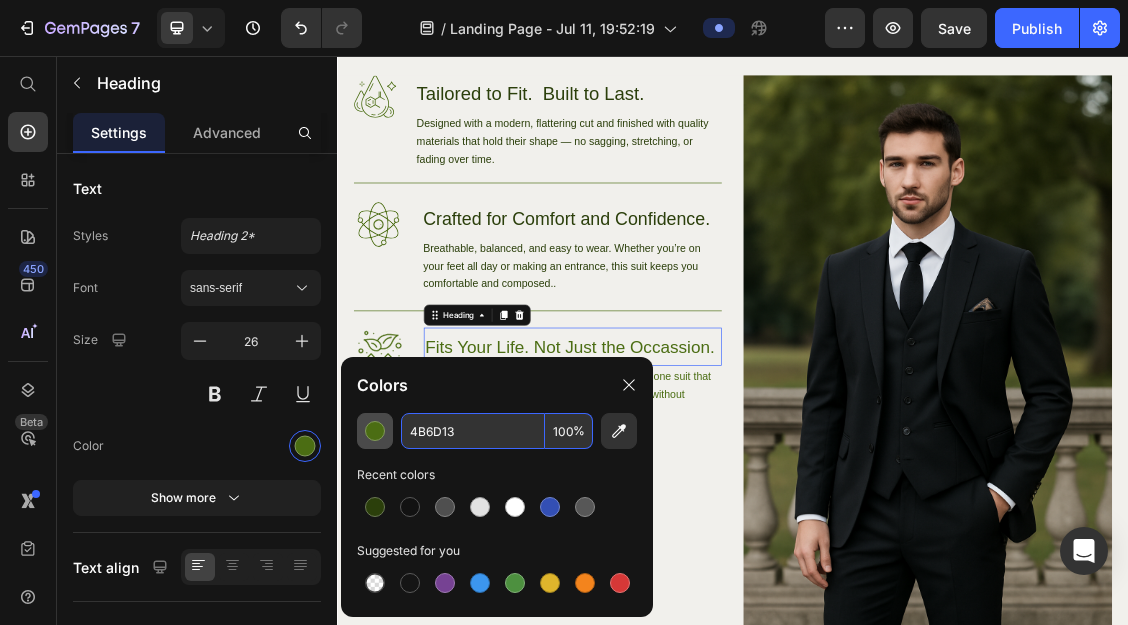 paste on "2B3F0B" 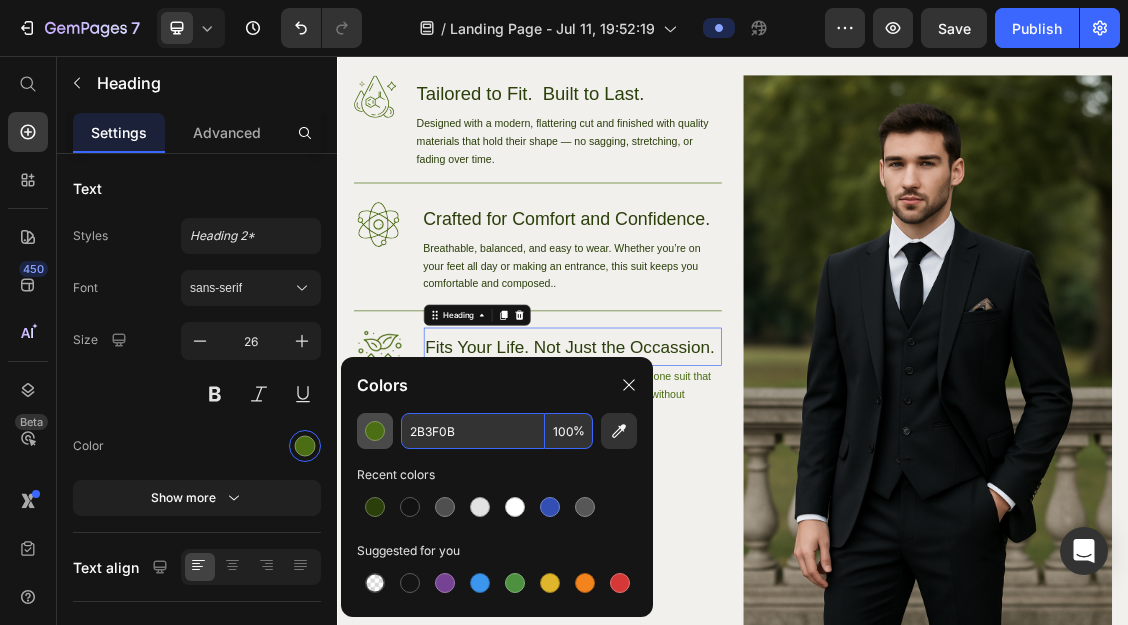 type on "2B3F0B" 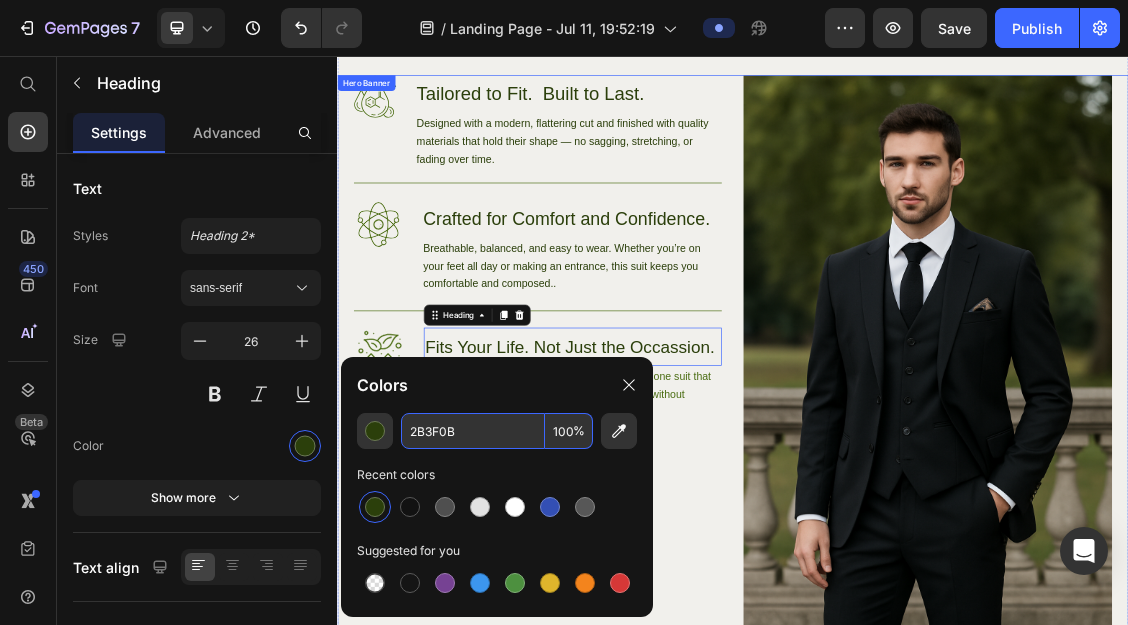click on "Image Tailored to Fit.  Built to Last. Heading Designed with a modern, flattering cut and finished with quality materials that hold their shape — no sagging, stretching, or fading over time. Text Block Row Image Crafted for Comfort and Confidence. Heading Breathable, balanced, and easy to wear. Whether you’re on your feet all day or making an entrance, this suit keeps you comfortable and composed.. Text Block Row Image Fits Your Life. Not Just the Occassion. Heading   0 Weddings, meetings, parties or big interviews — one suit that transitions effortlessly wherever you need to be, without skipping a beat.. Text Block Row Buy Now Button Row" at bounding box center [641, 675] 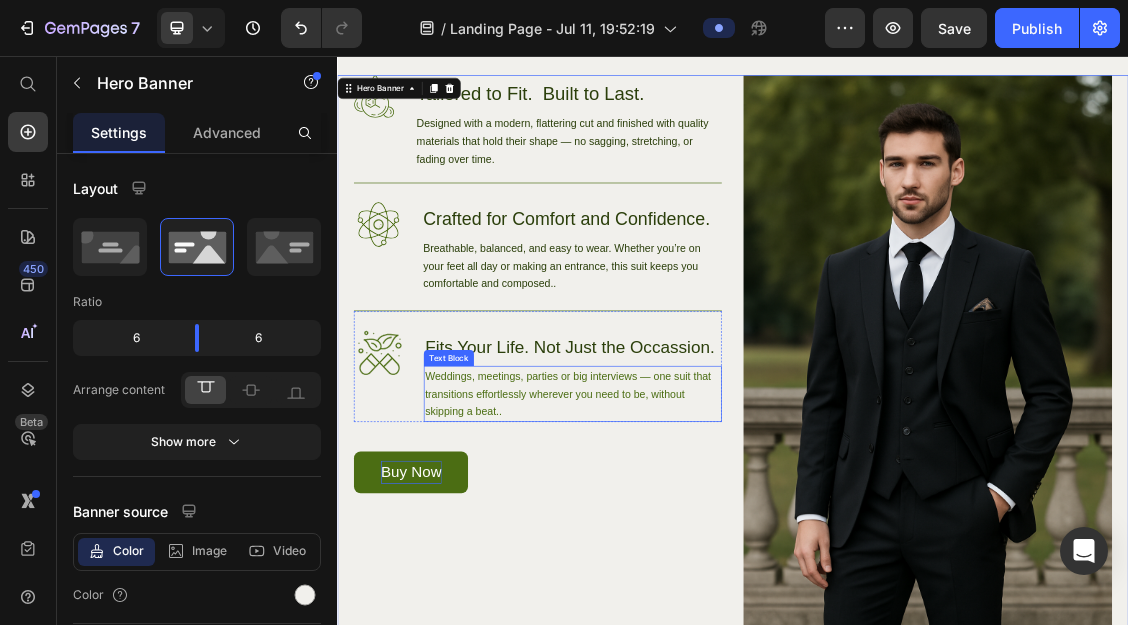 click on "Weddings, meetings, parties or big interviews — one suit that transitions effortlessly wherever you need to be, without skipping a beat.." at bounding box center (694, 568) 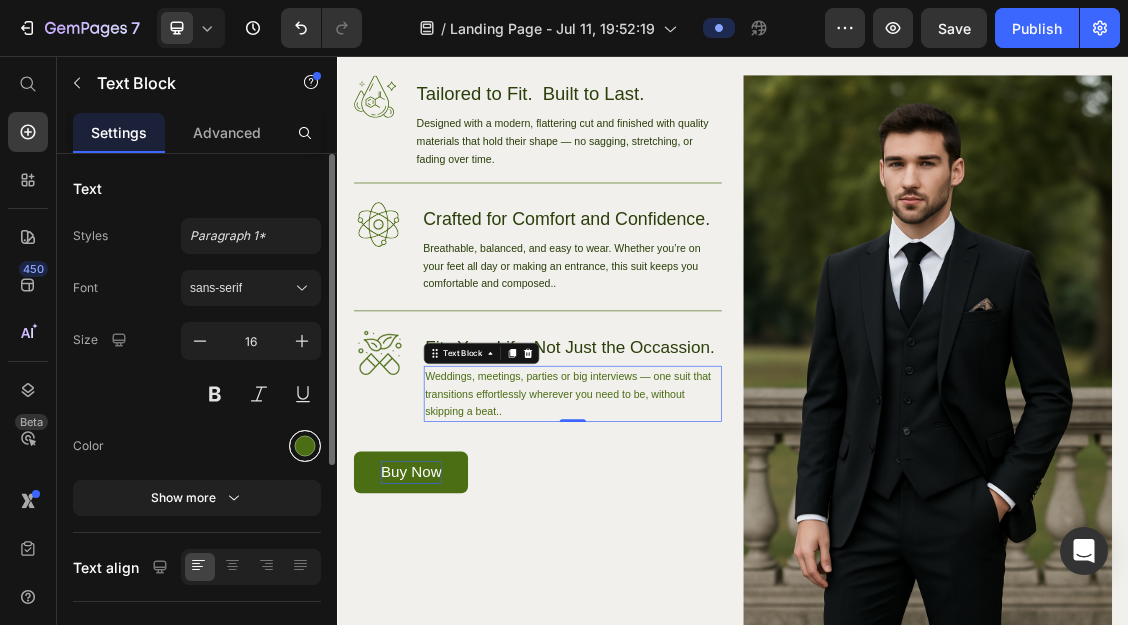 click at bounding box center (305, 446) 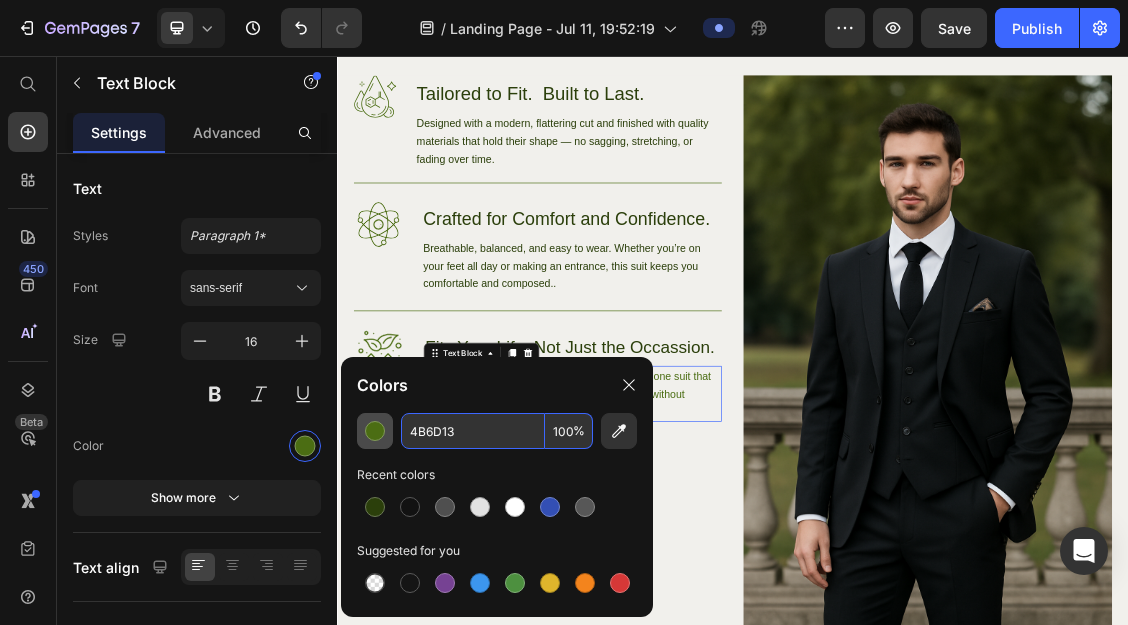 type 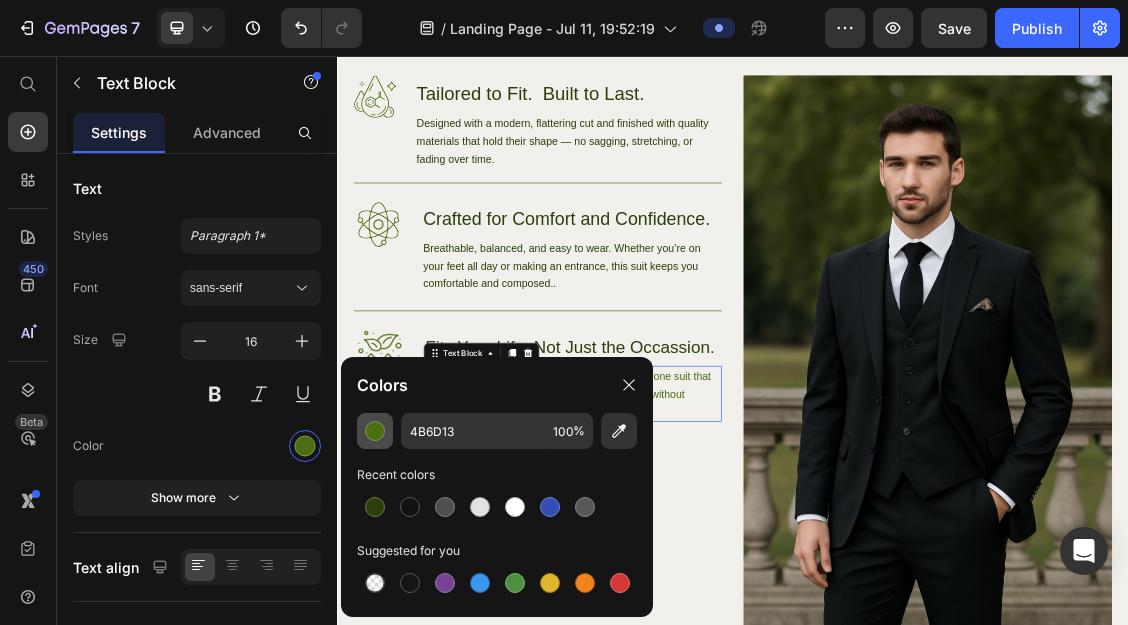click at bounding box center (375, 431) 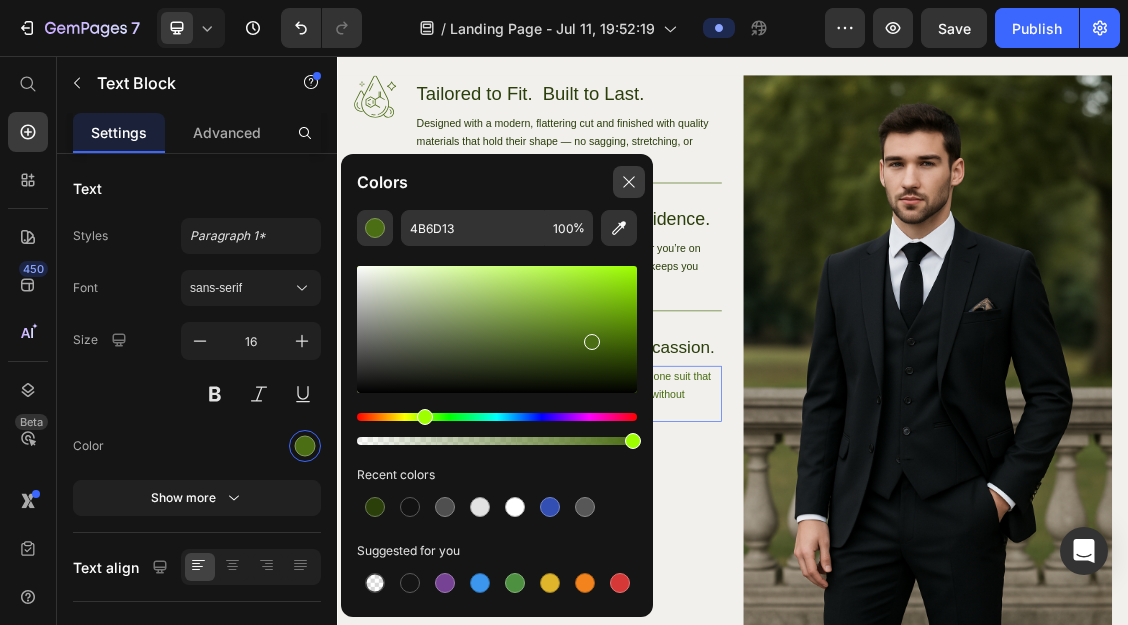 click at bounding box center (629, 182) 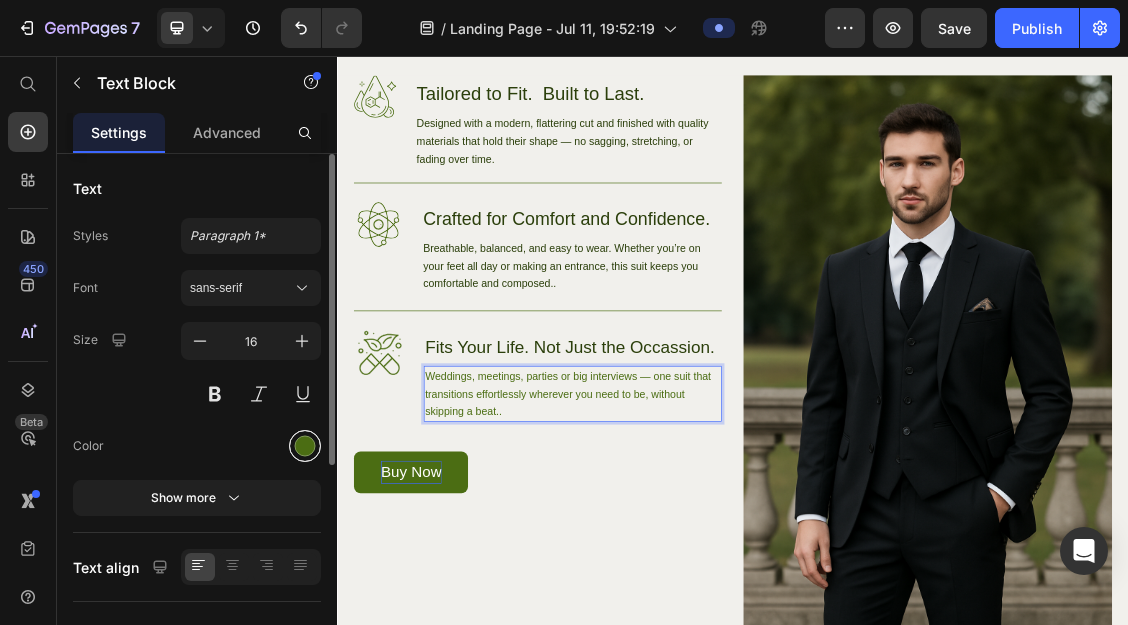 click at bounding box center (305, 446) 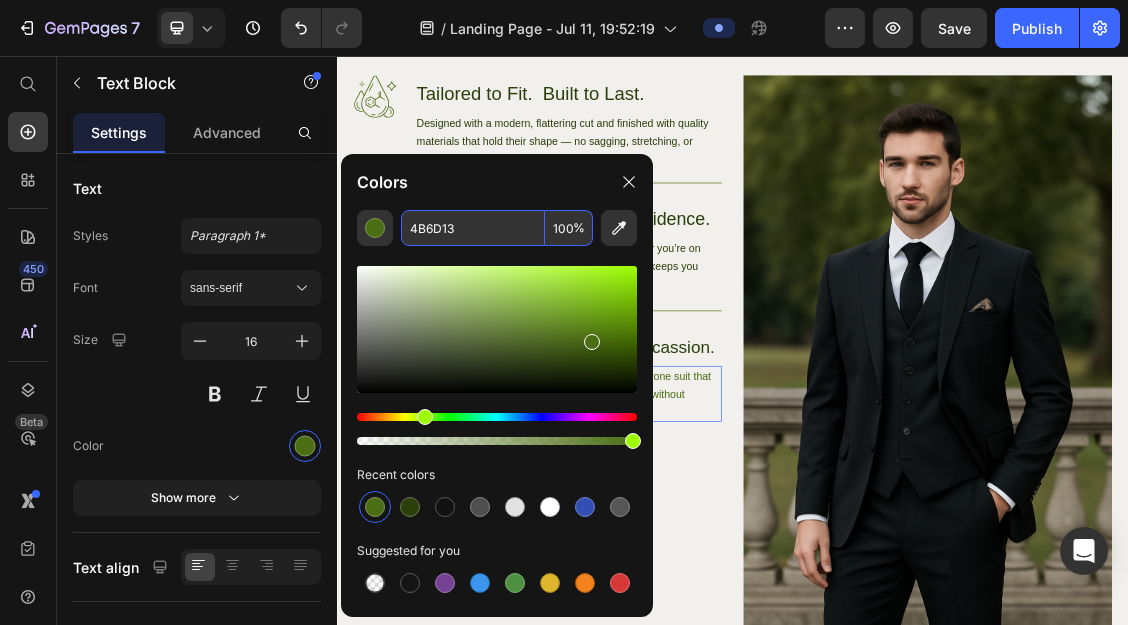 click on "4B6D13" at bounding box center [473, 228] 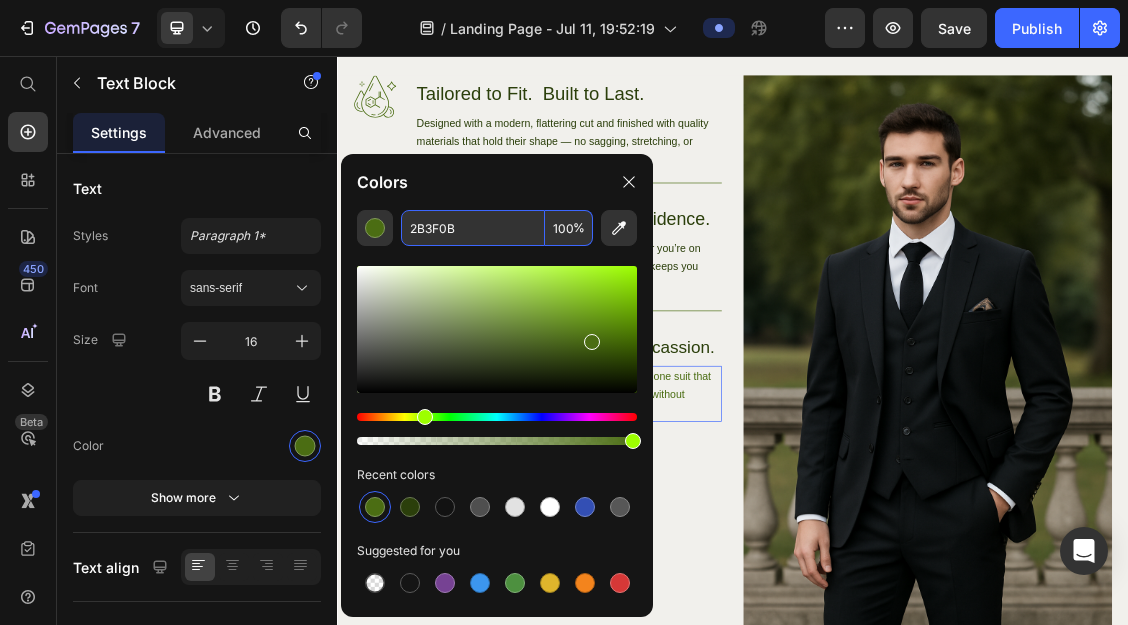 type on "2B3F0B" 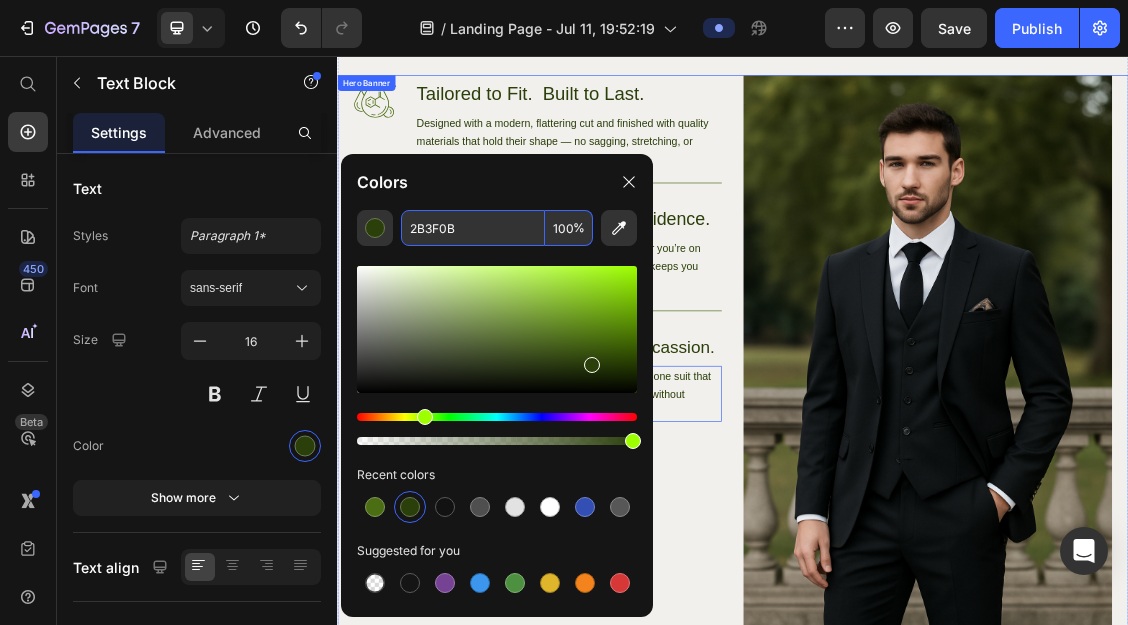 click on "Image Tailored to Fit.  Built to Last. Heading Designed with a modern, flattering cut and finished with quality materials that hold their shape — no sagging, stretching, or fading over time. Text Block Row Image Crafted for Comfort and Confidence. Heading Breathable, balanced, and easy to wear. Whether you’re on your feet all day or making an entrance, this suit keeps you comfortable and composed.. Text Block Row Image Fits Your Life. Not Just the Occassion. Heading Weddings, meetings, parties or big interviews — one suit that transitions effortlessly wherever you need to be, without skipping a beat.. Text Block   0 Row Buy Now Button Row Image" at bounding box center [937, 706] 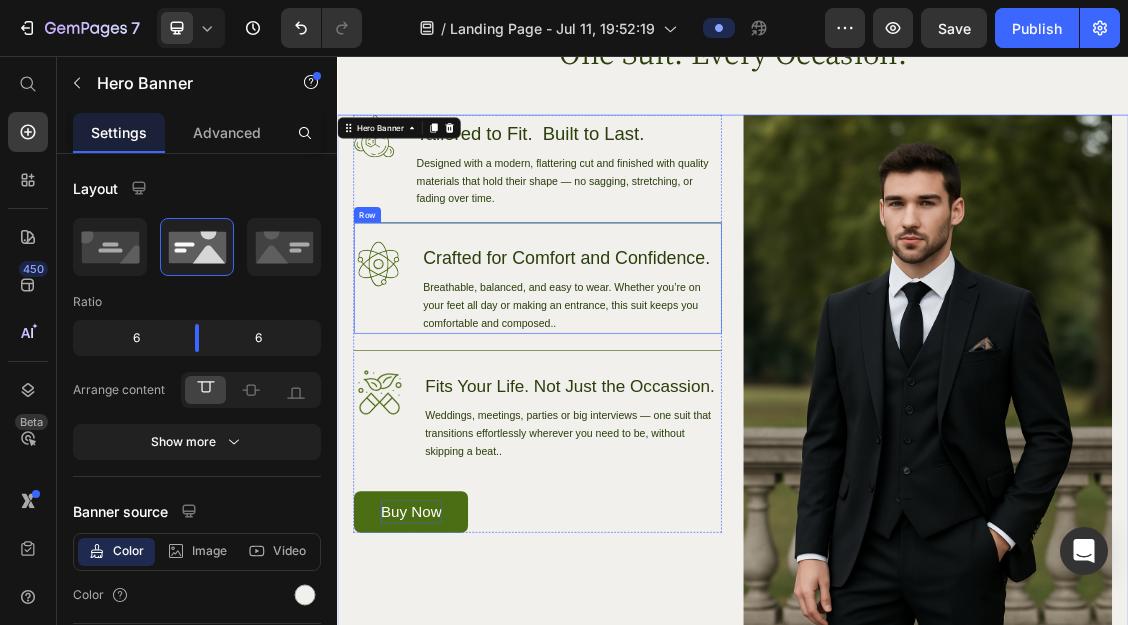 scroll, scrollTop: 1406, scrollLeft: 0, axis: vertical 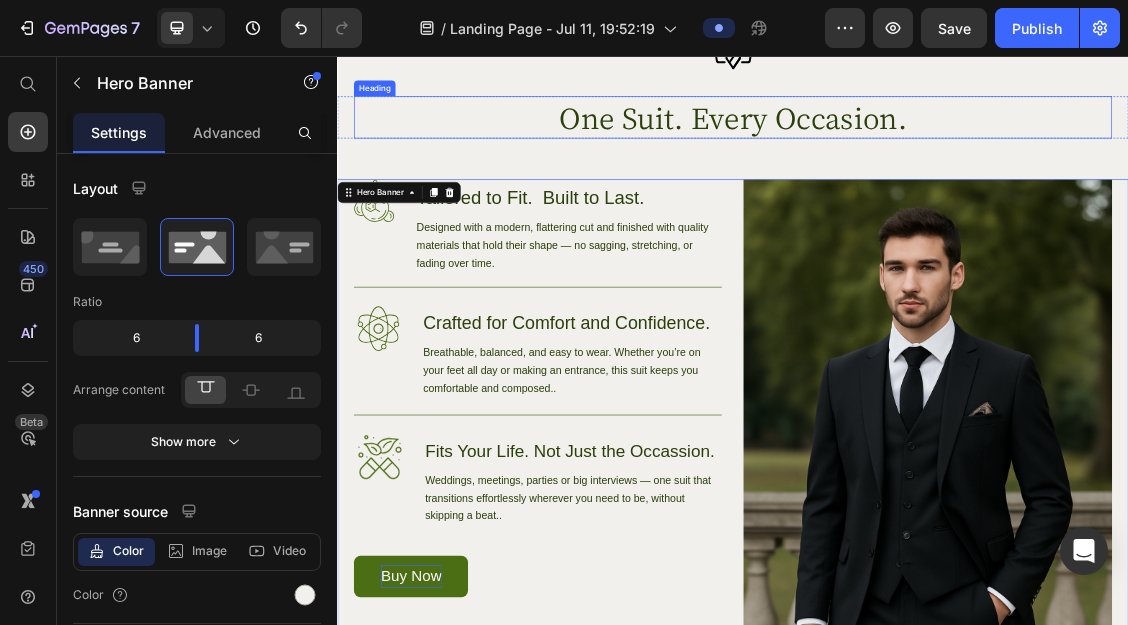 click on "One Suit. Every Occasion." at bounding box center (937, 149) 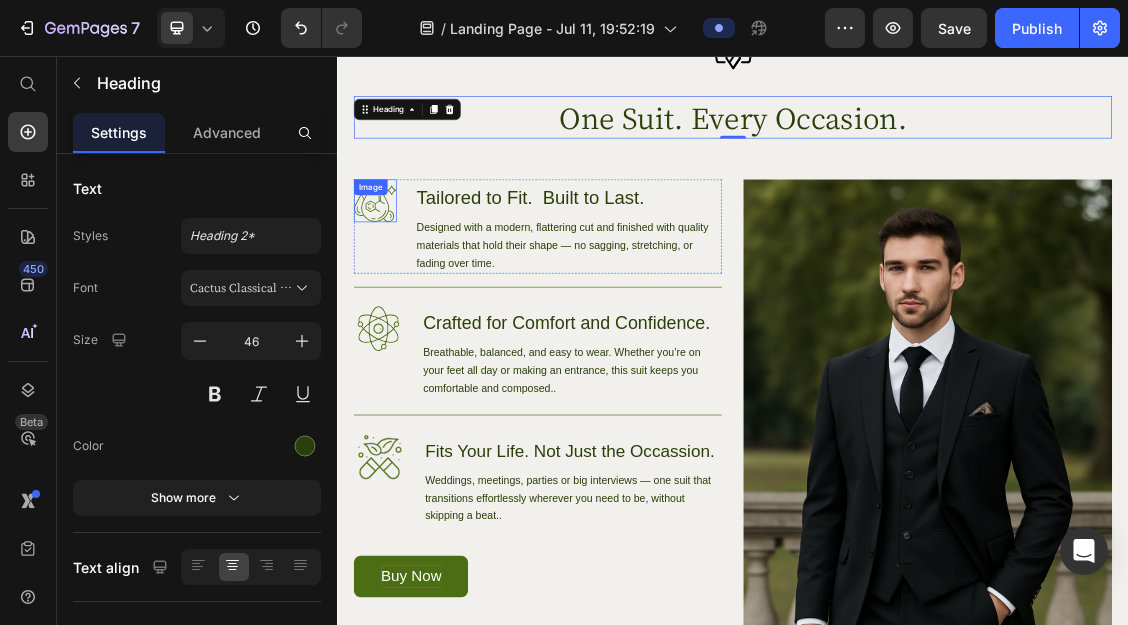 click at bounding box center [394, 275] 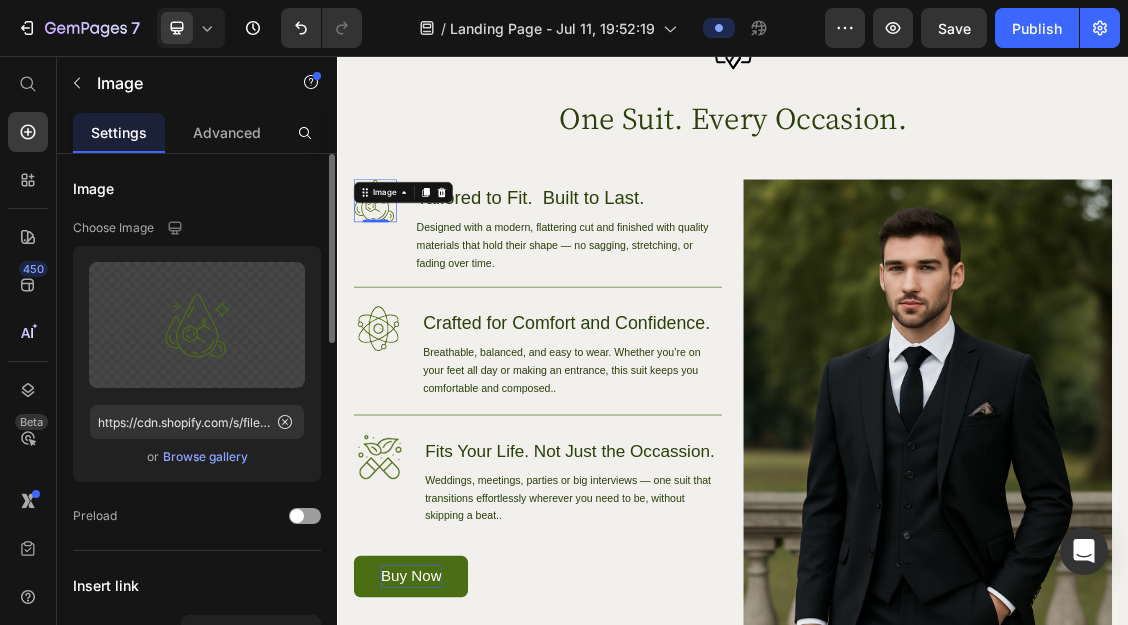 click on "Browse gallery" at bounding box center [205, 457] 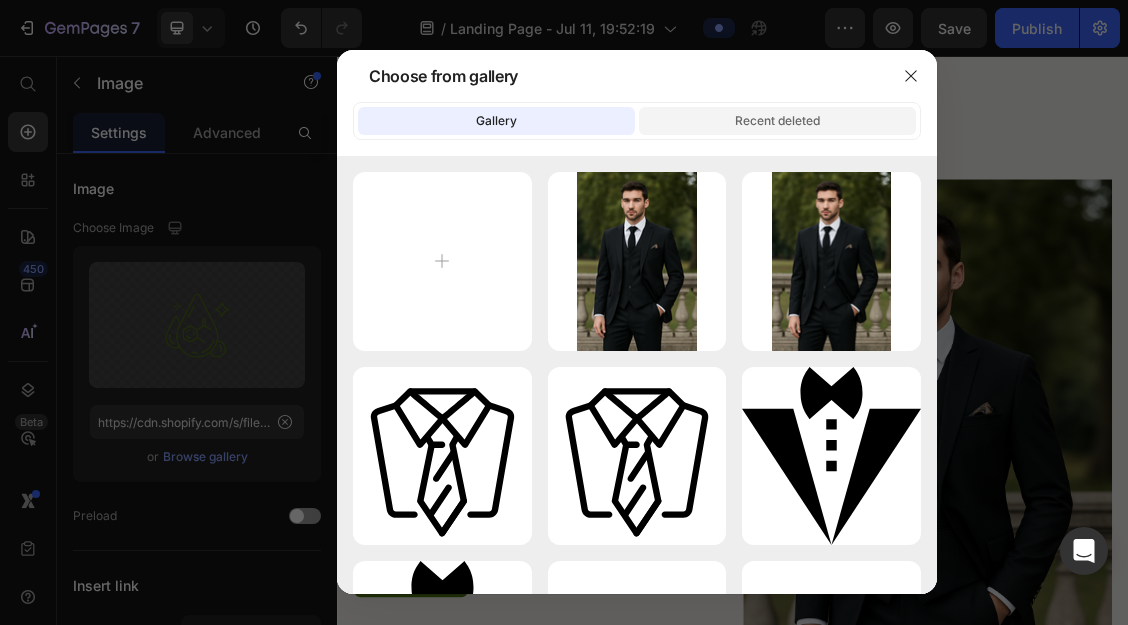 click on "Recent deleted" 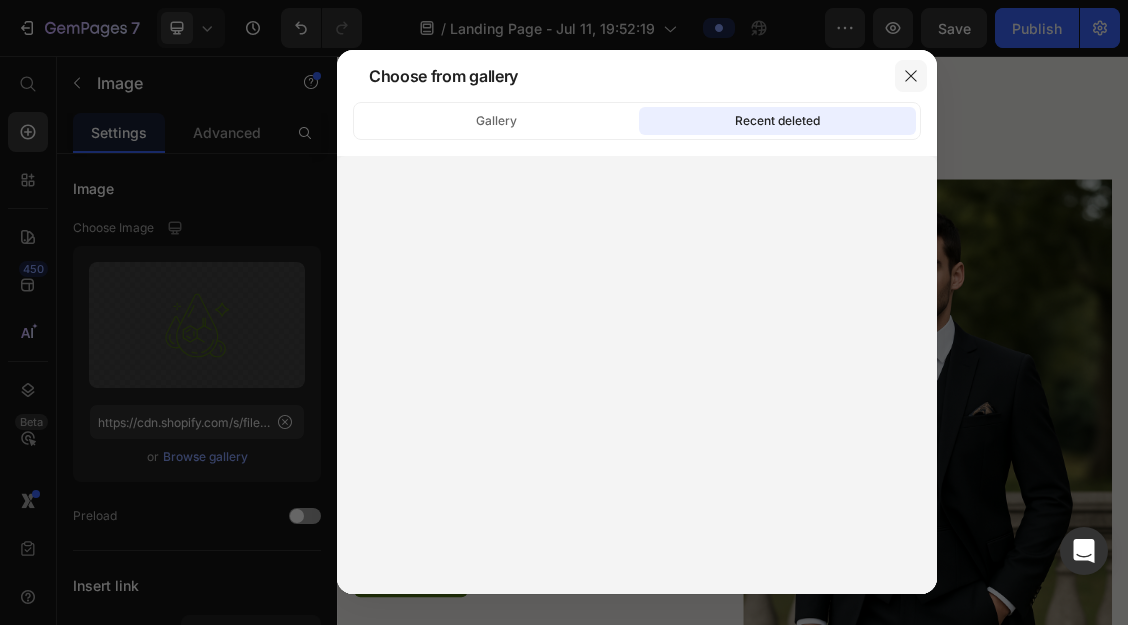 click 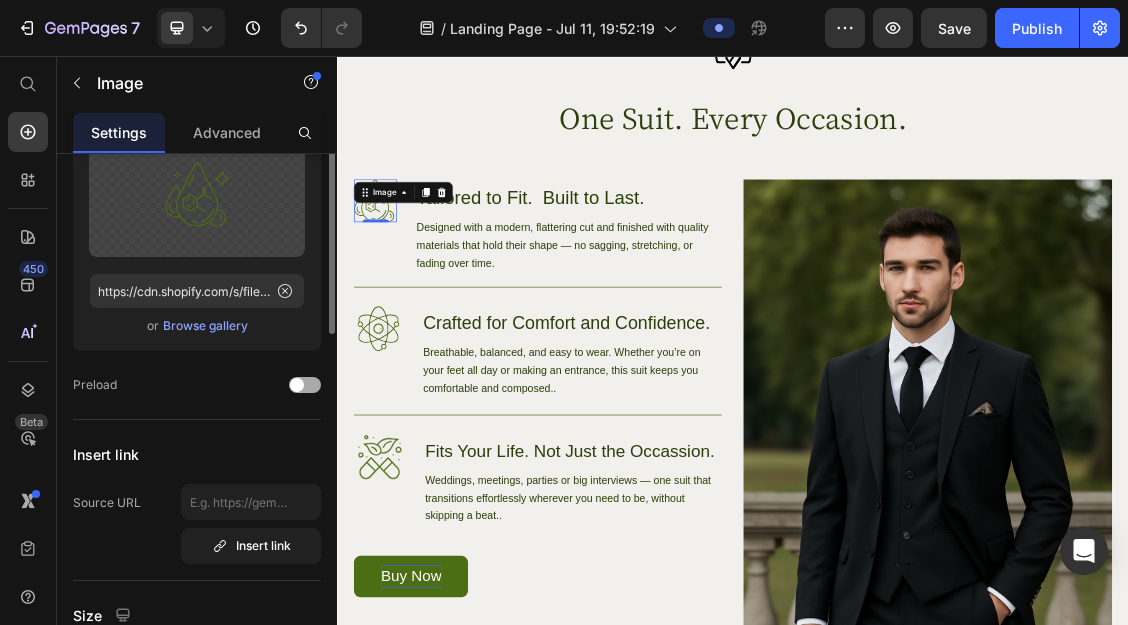scroll, scrollTop: 0, scrollLeft: 0, axis: both 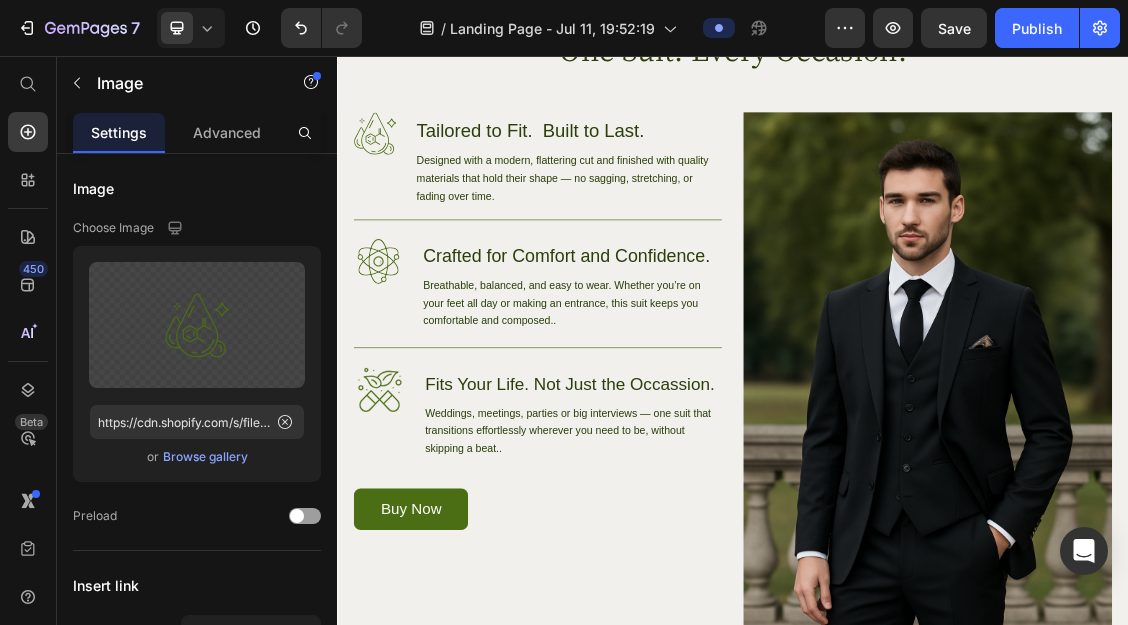 click at bounding box center [394, 173] 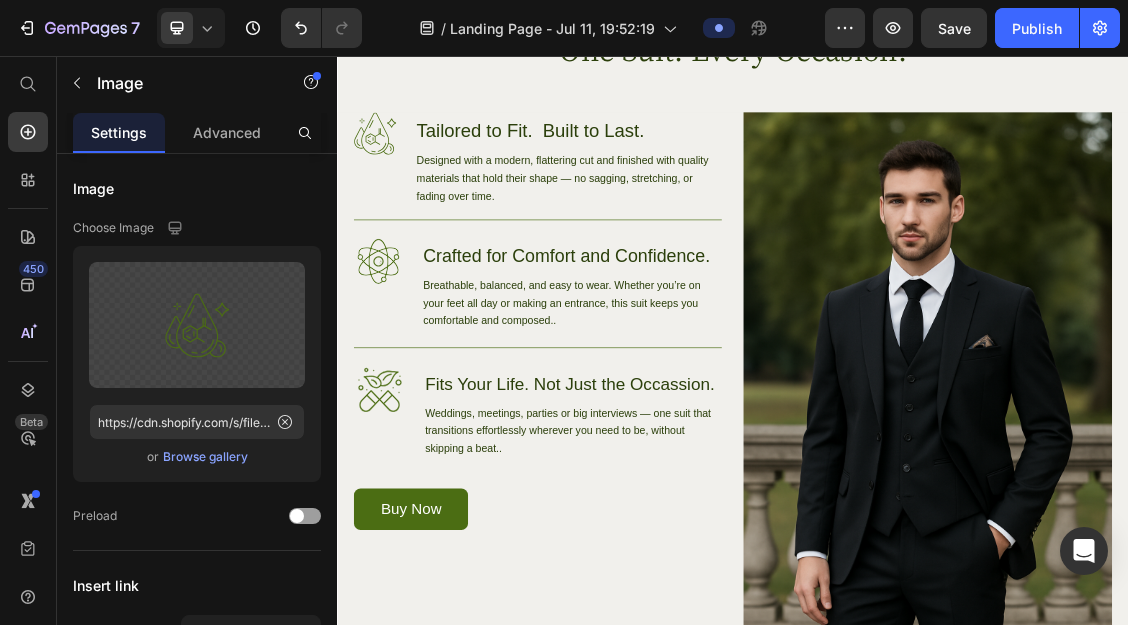 click at bounding box center (394, 173) 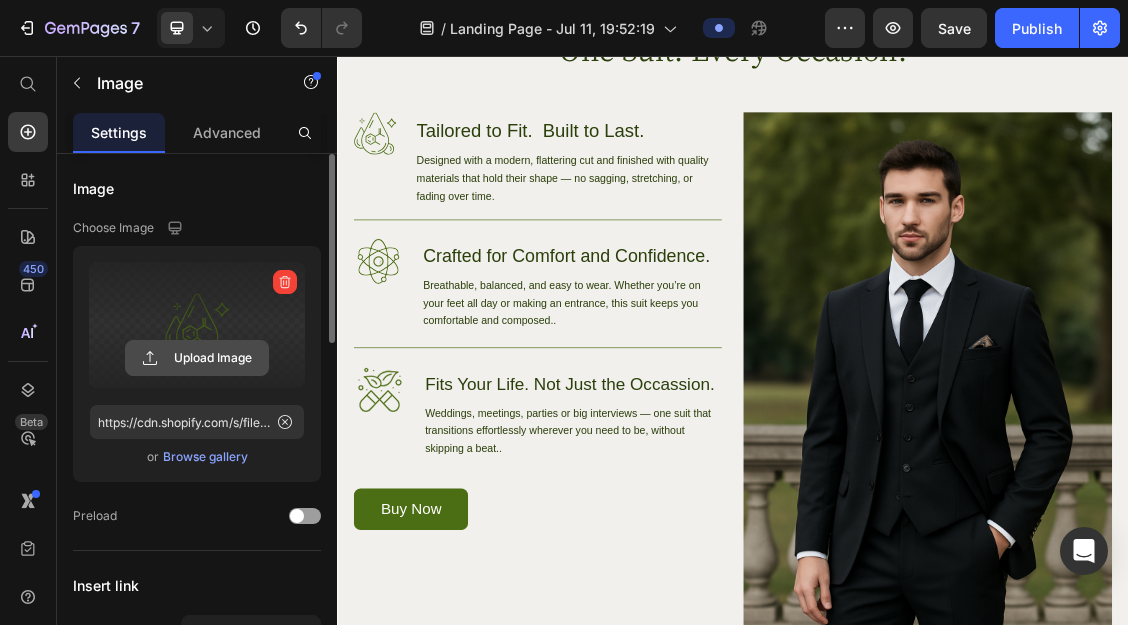 click 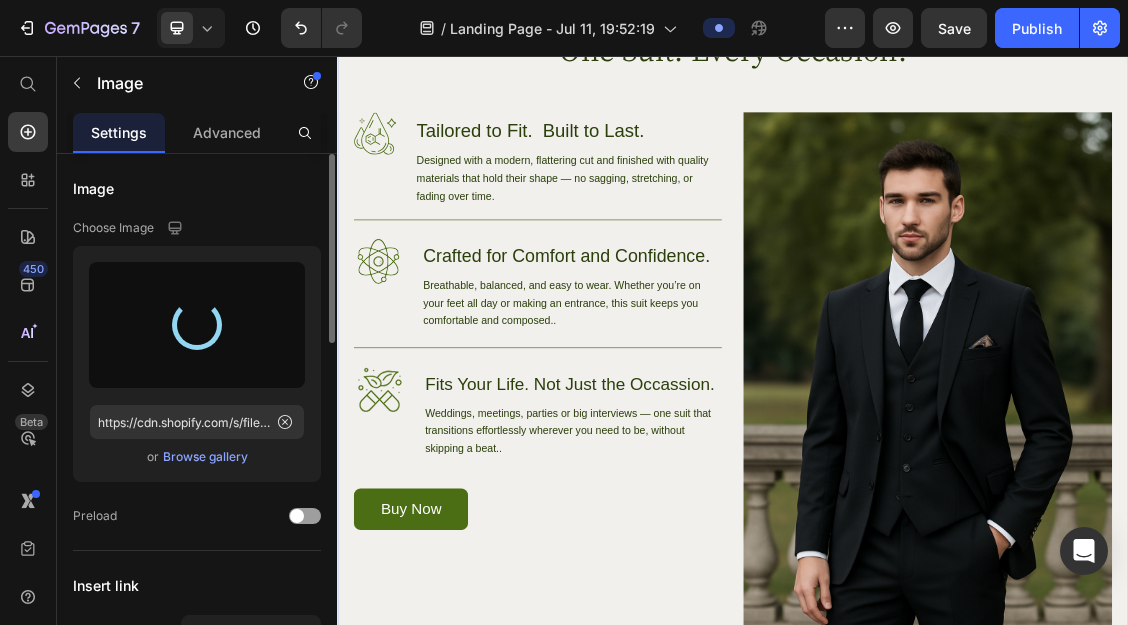 type on "https://cdn.shopify.com/s/files/1/0920/7581/9386/files/gempages_574891826889098469-025a8fd2-367f-4eee-a077-52dcbf284daf.svg" 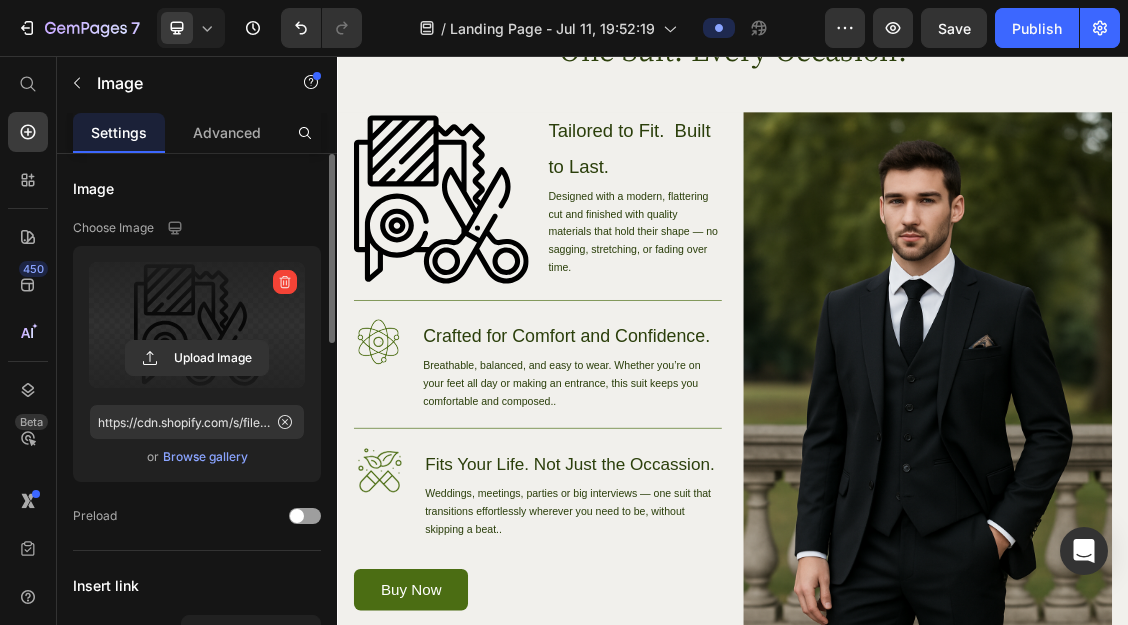 click at bounding box center (494, 273) 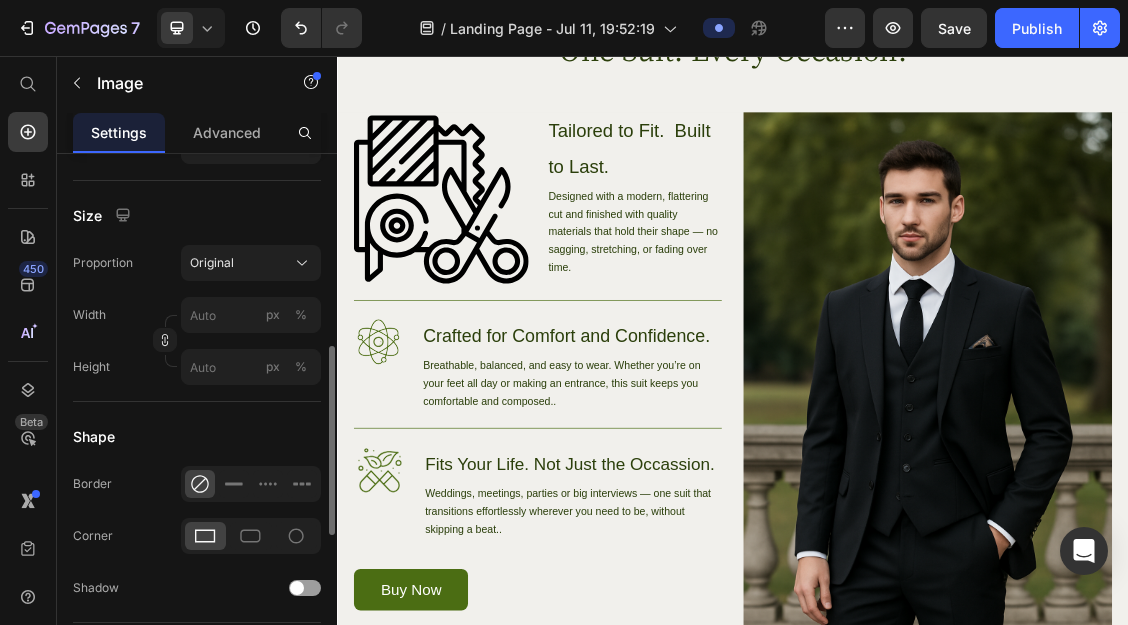 scroll, scrollTop: 532, scrollLeft: 0, axis: vertical 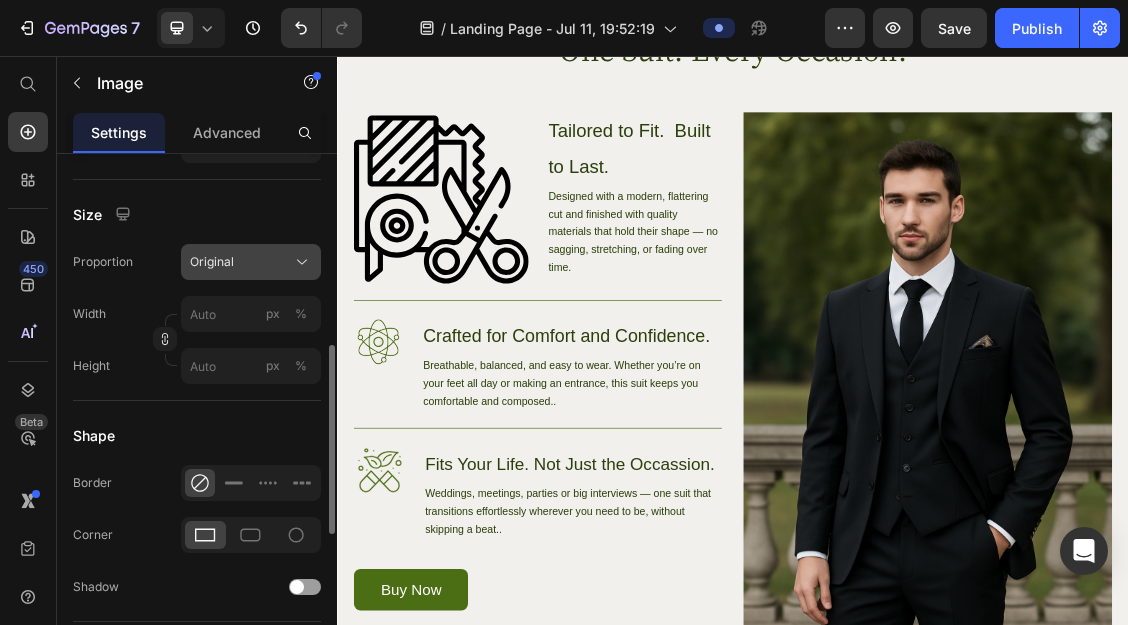 click on "Original" 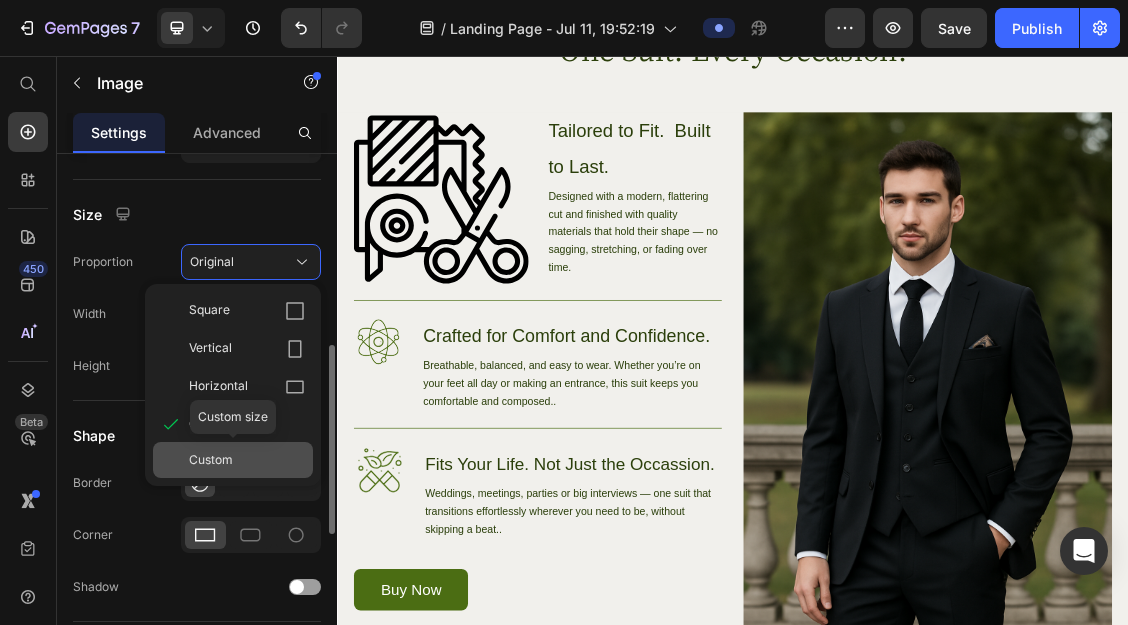 click on "Custom" at bounding box center [211, 460] 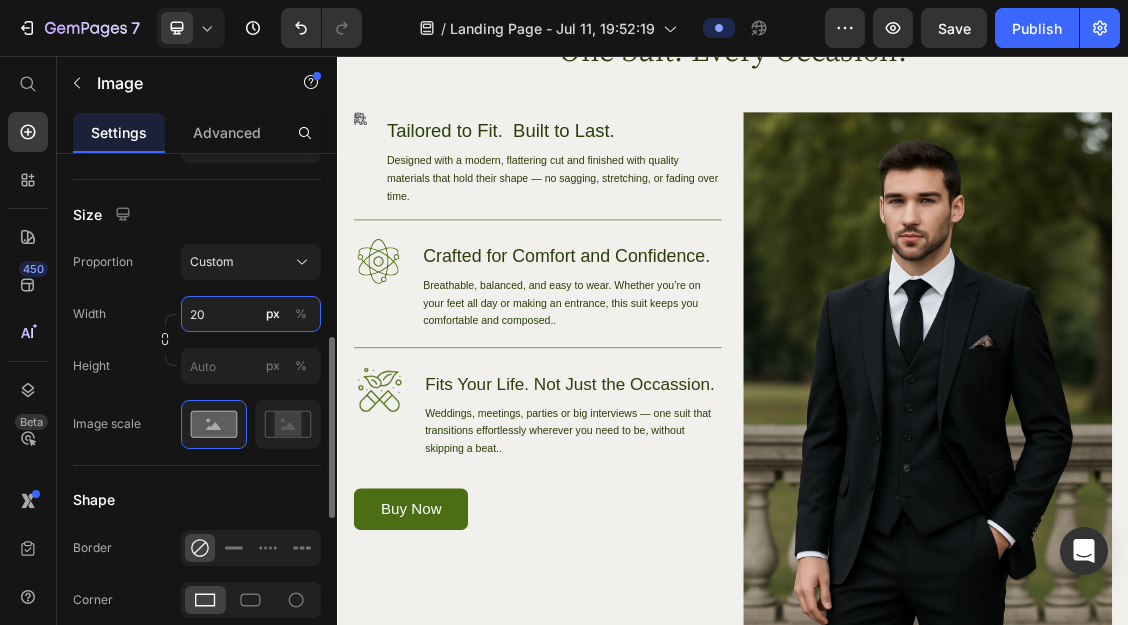 type on "2" 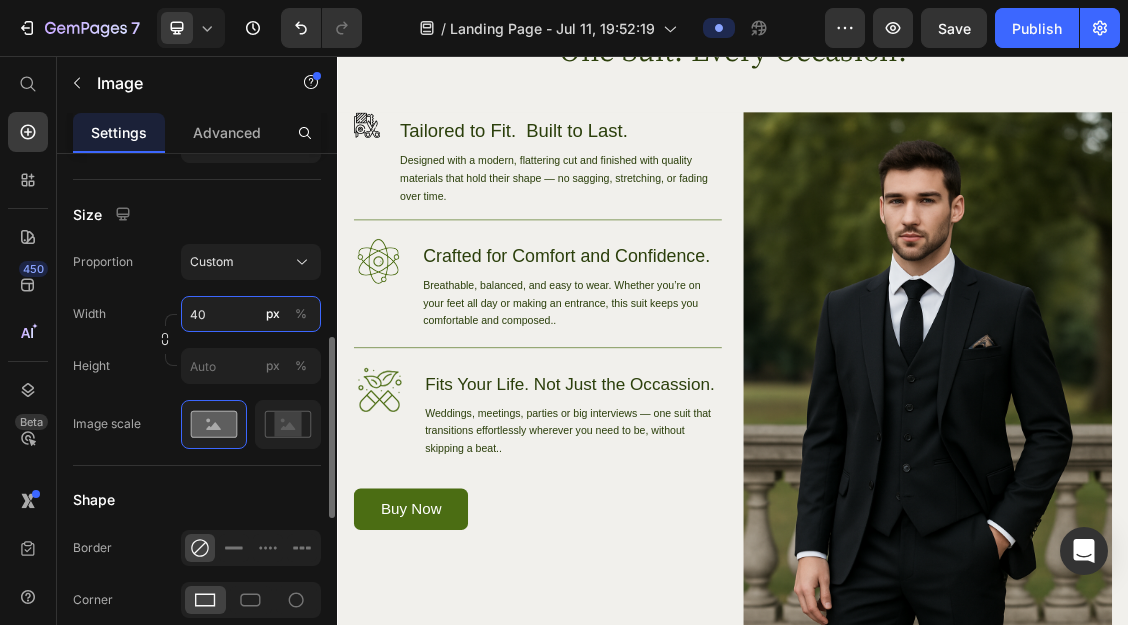 type on "4" 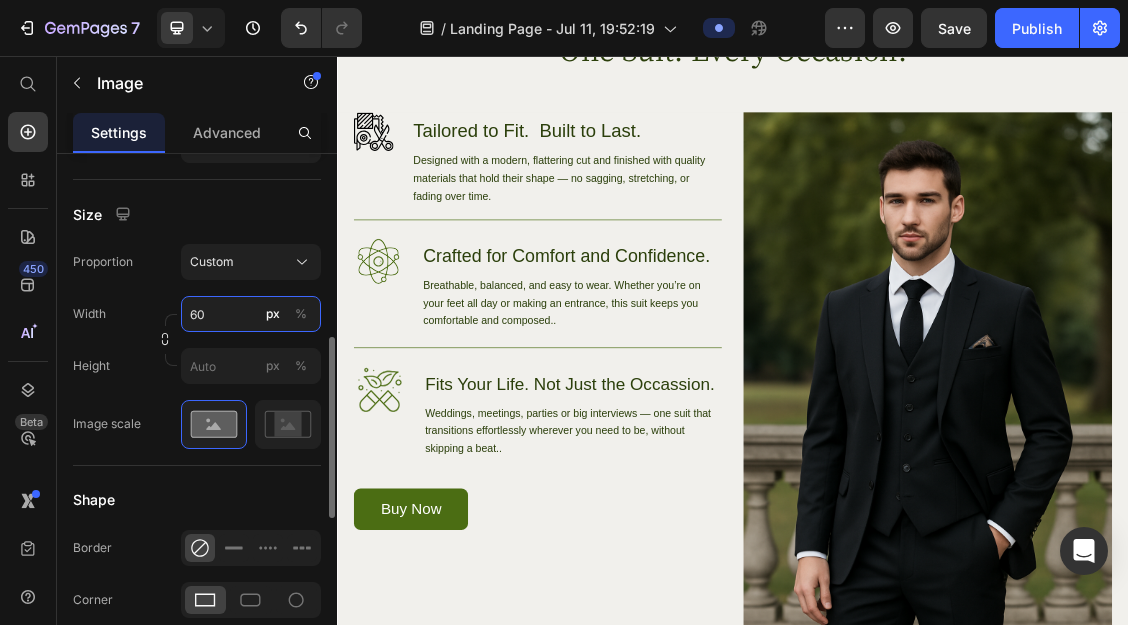 type on "6" 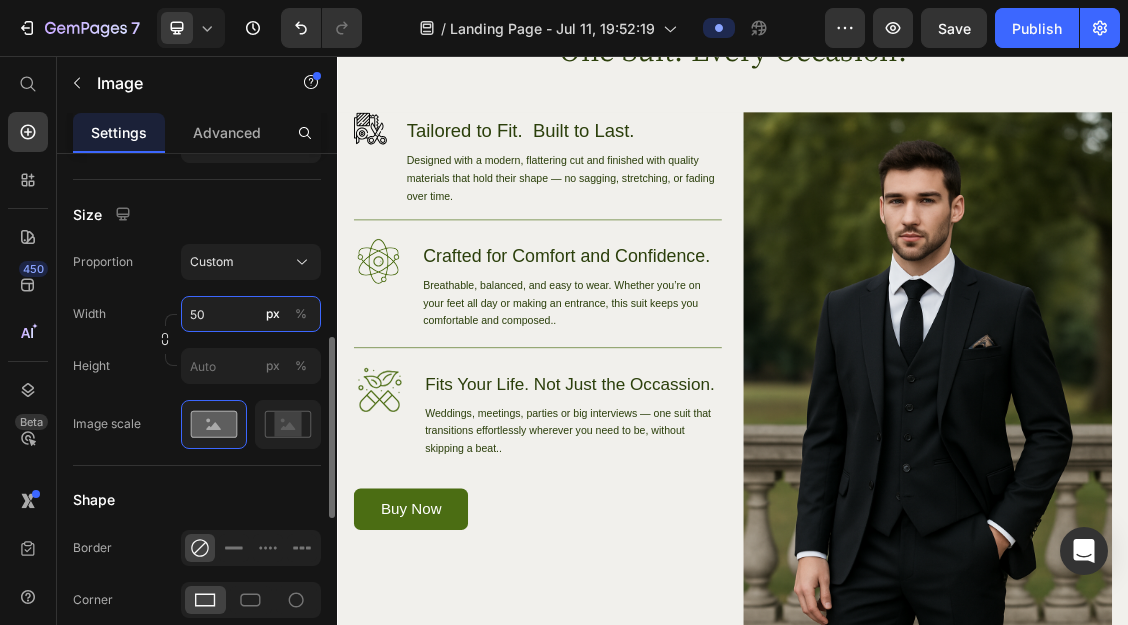 type on "5" 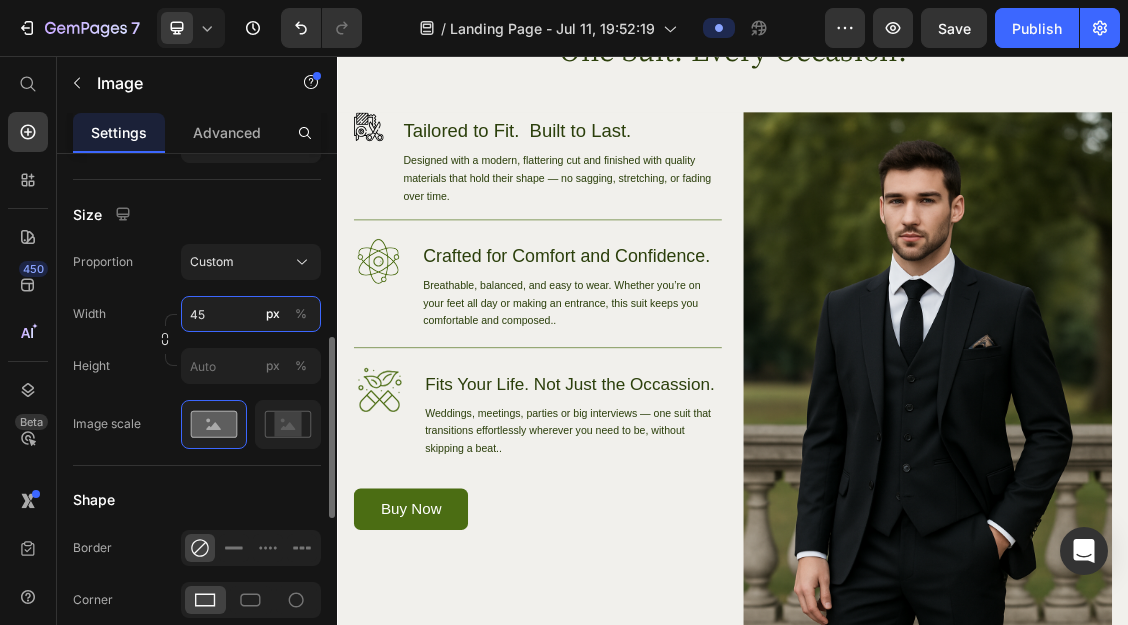 type on "4" 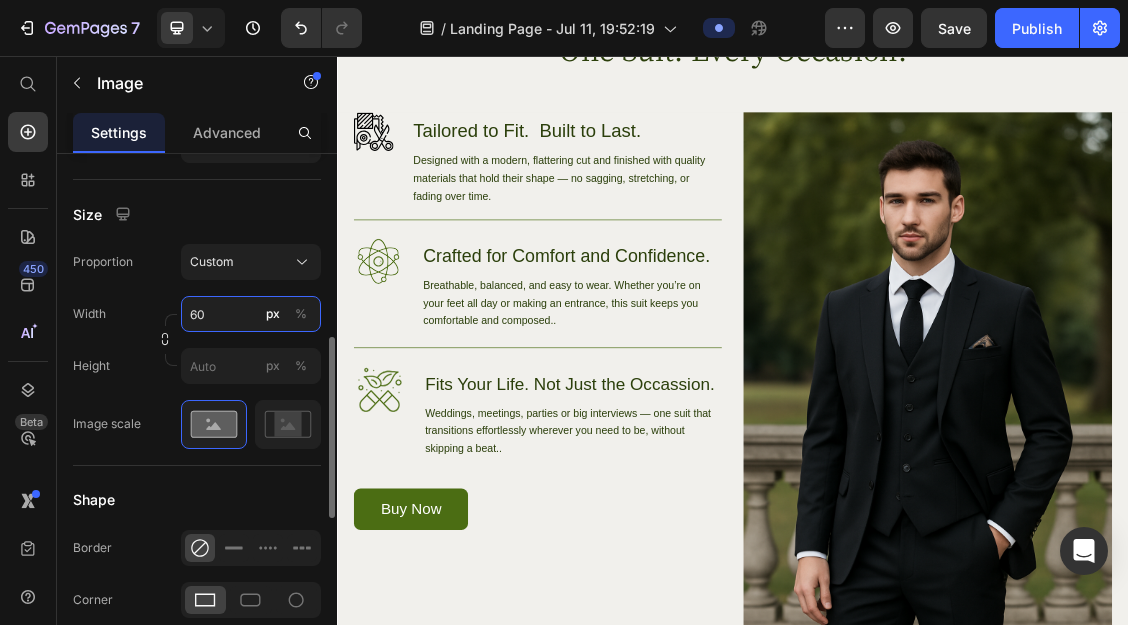 type on "60" 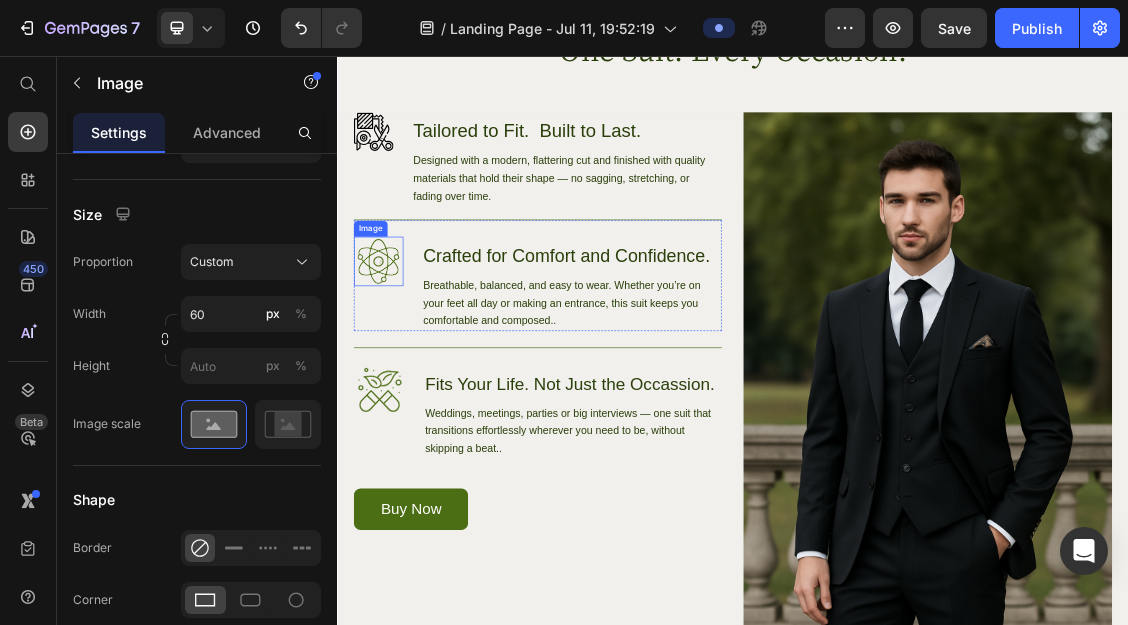 click at bounding box center (399, 367) 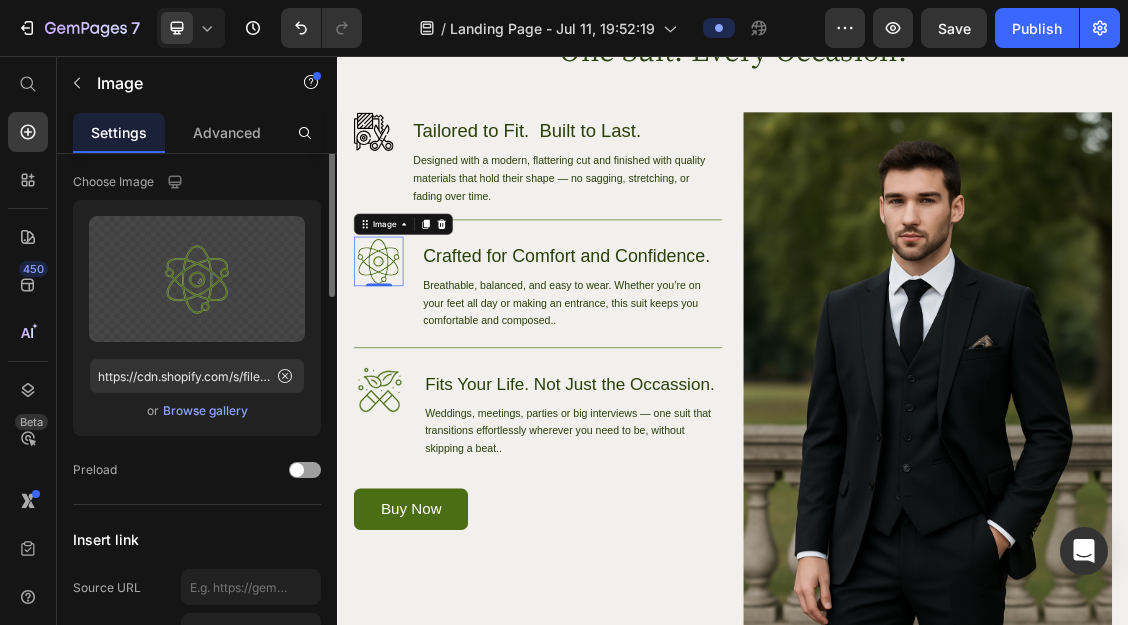 scroll, scrollTop: 0, scrollLeft: 0, axis: both 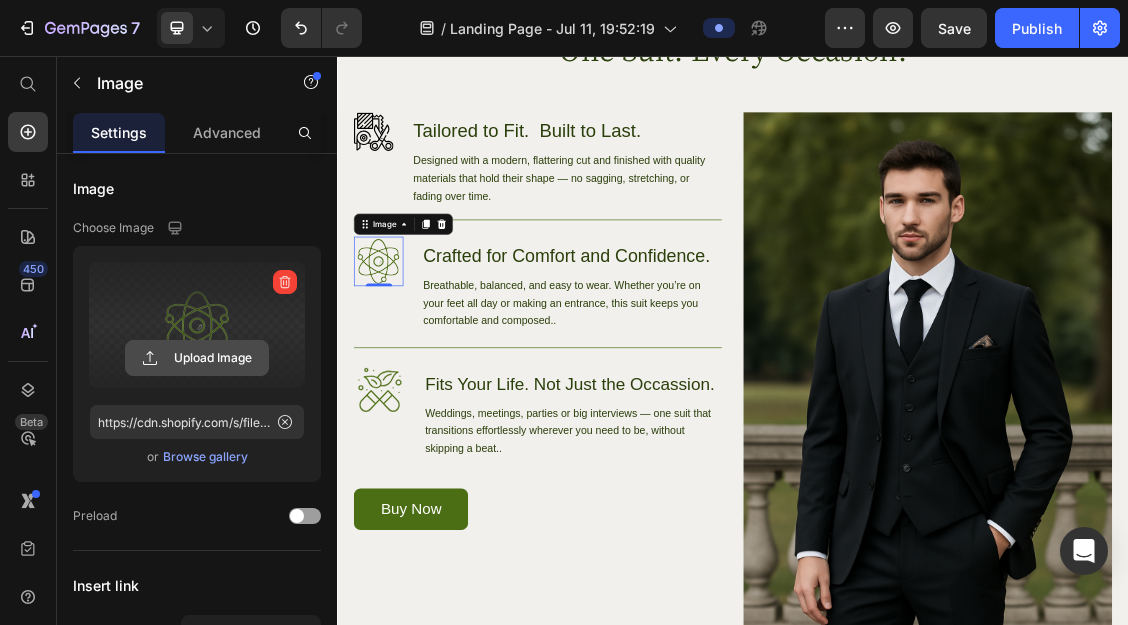 click 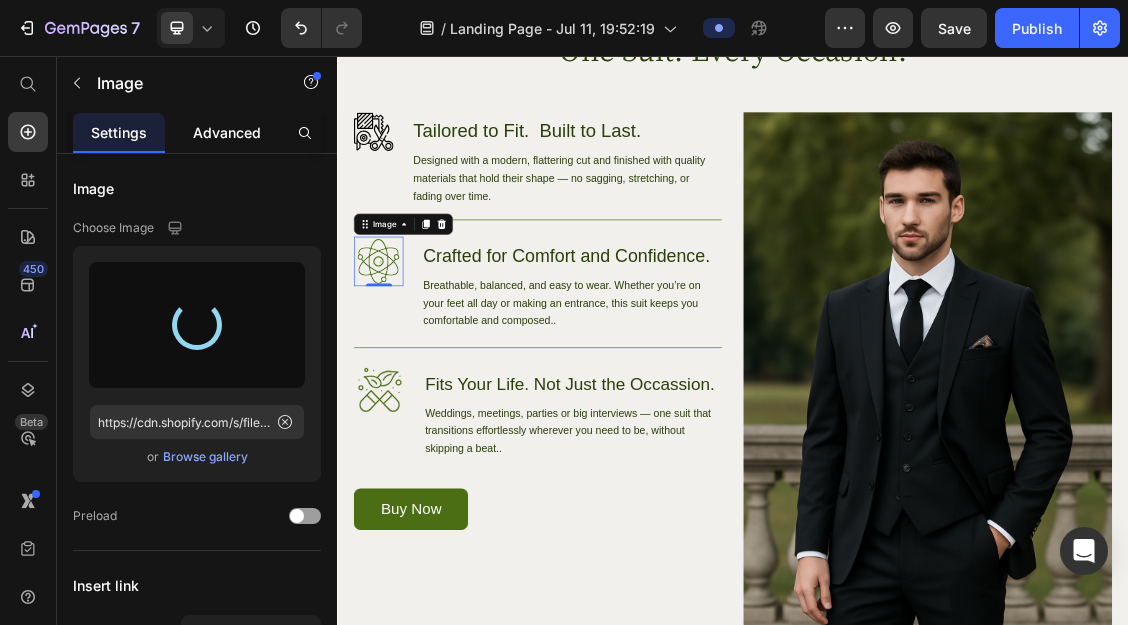 type on "https://cdn.shopify.com/s/files/1/0920/7581/9386/files/gempages_574891826889098469-901c25da-d2af-47db-9a6c-eef504b3635f.svg" 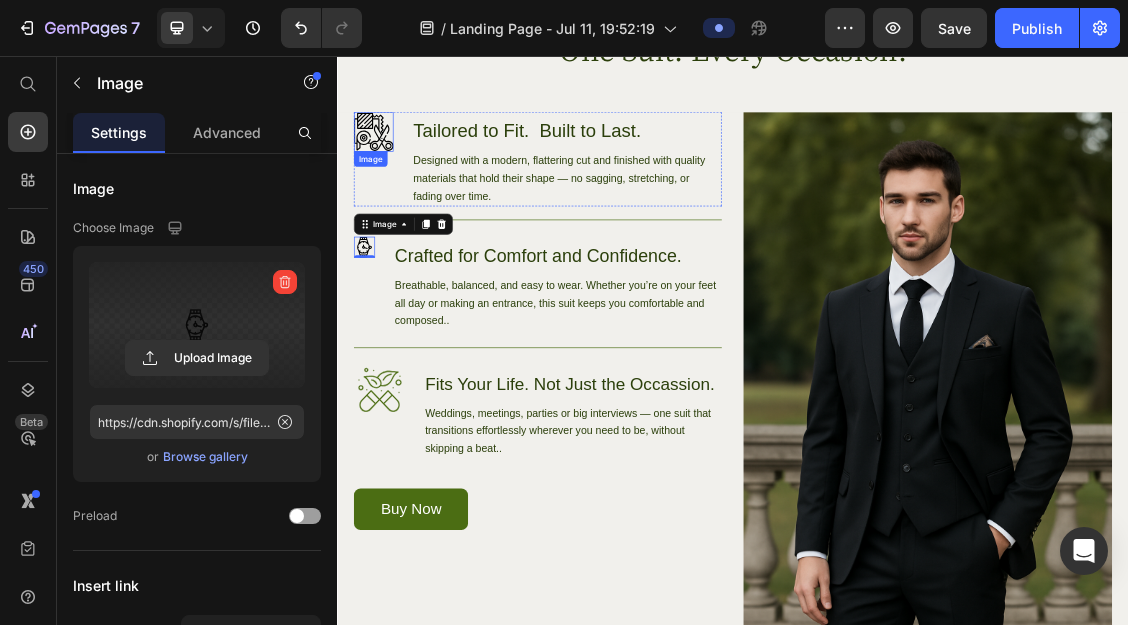 click at bounding box center [392, 171] 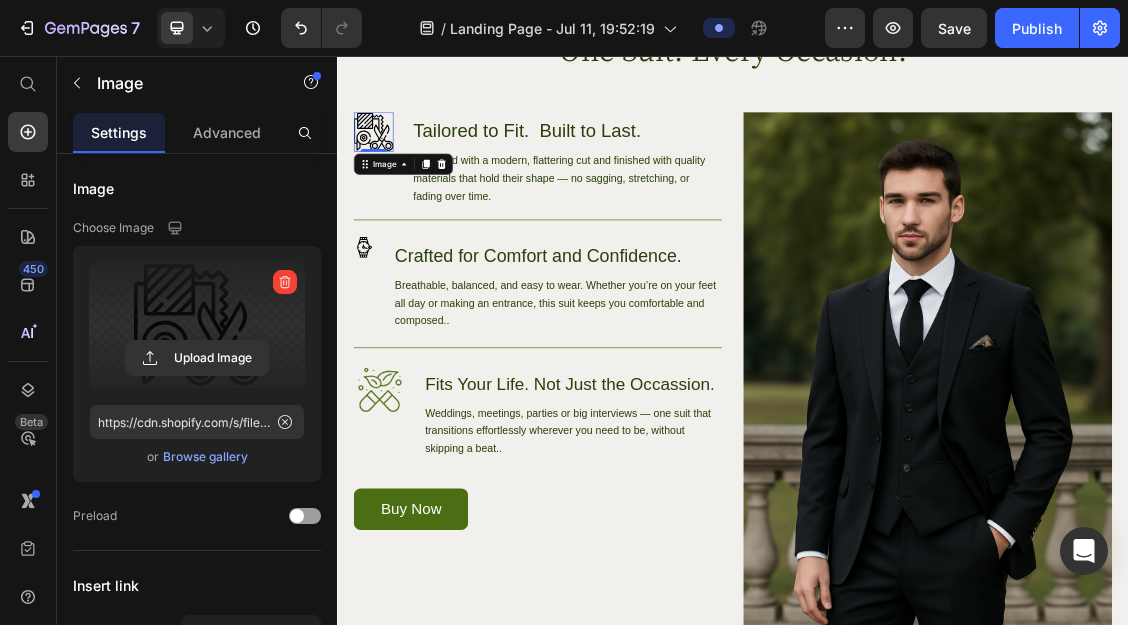 click at bounding box center (285, 282) 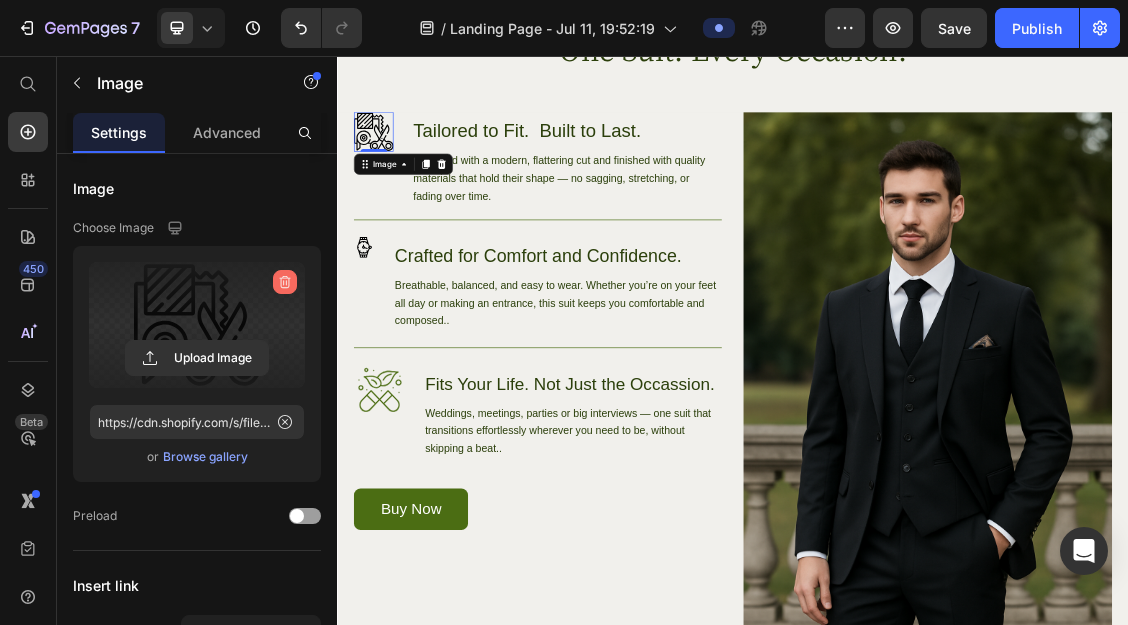 click at bounding box center [285, 282] 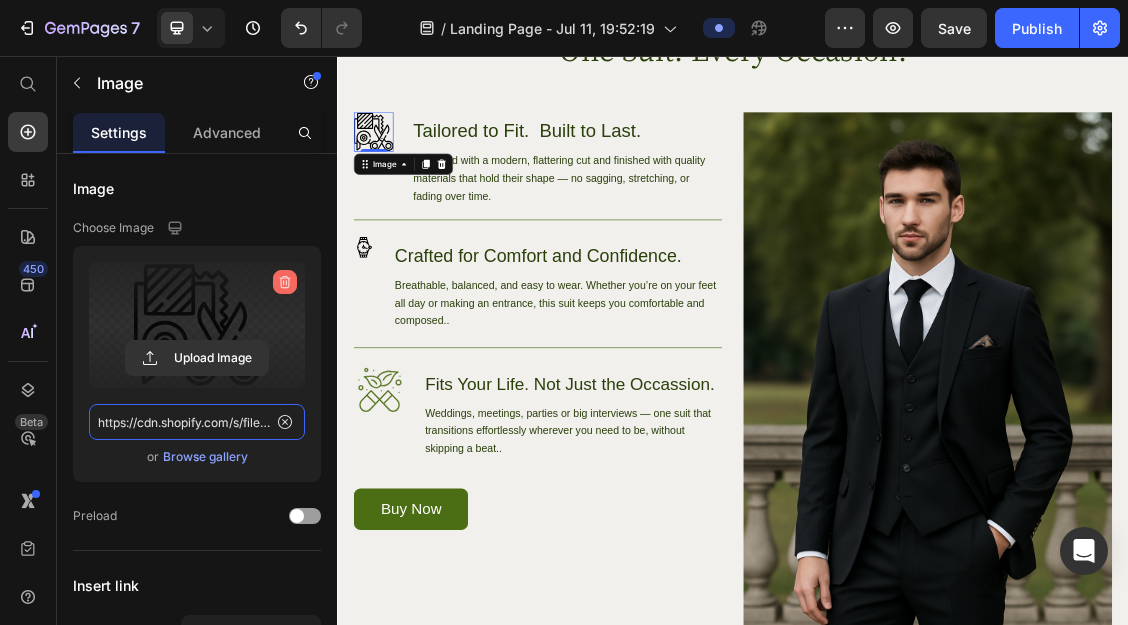 type 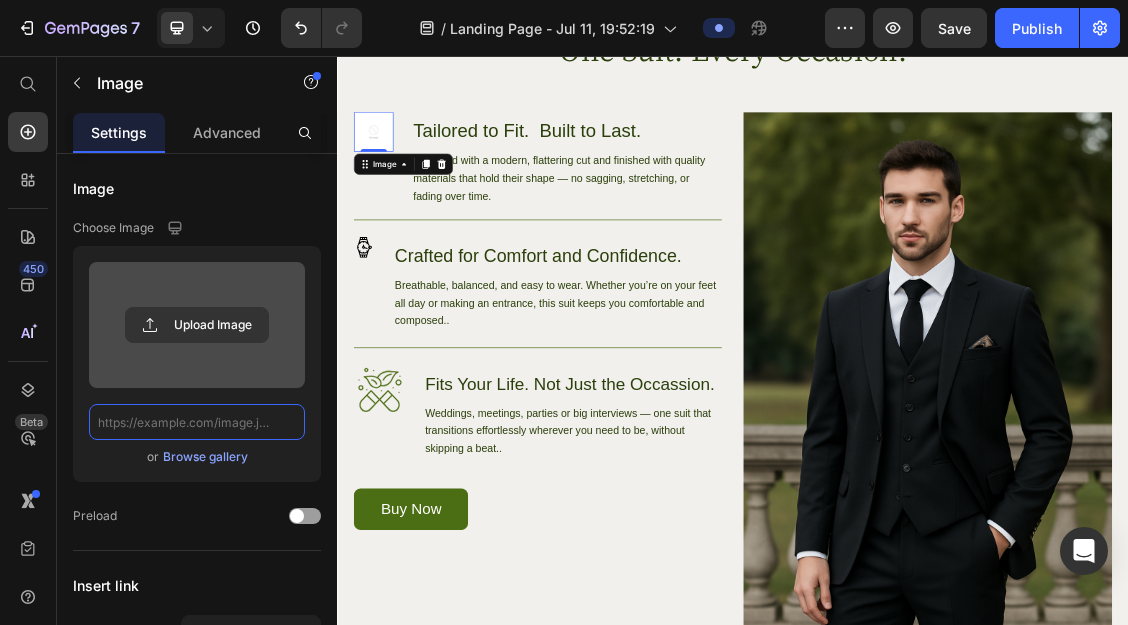 scroll, scrollTop: 0, scrollLeft: 0, axis: both 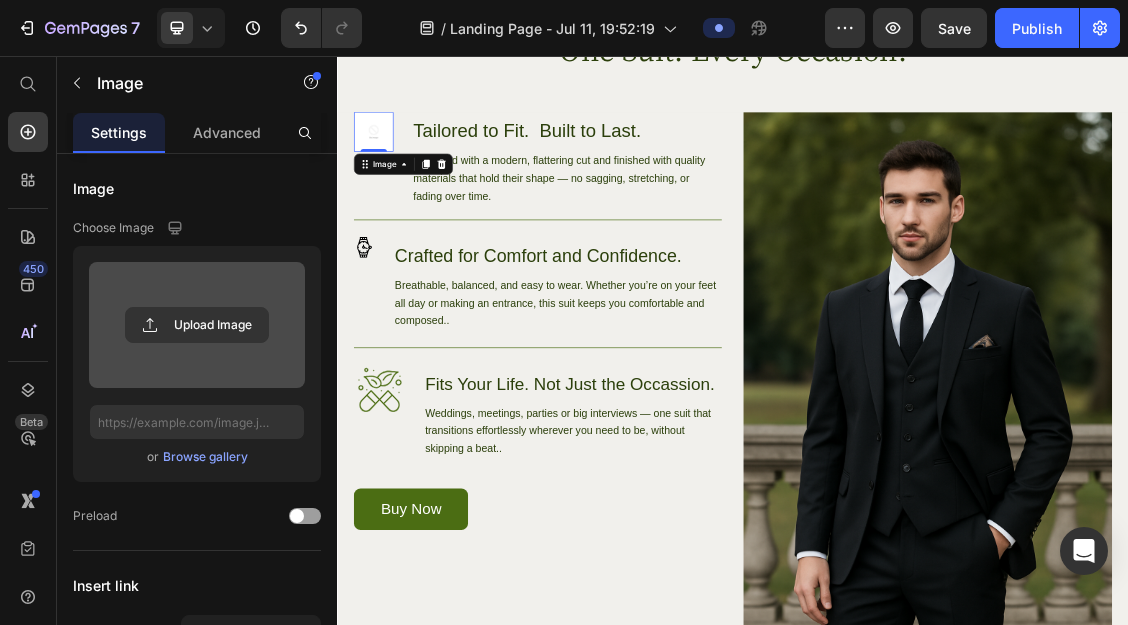 click at bounding box center (392, 171) 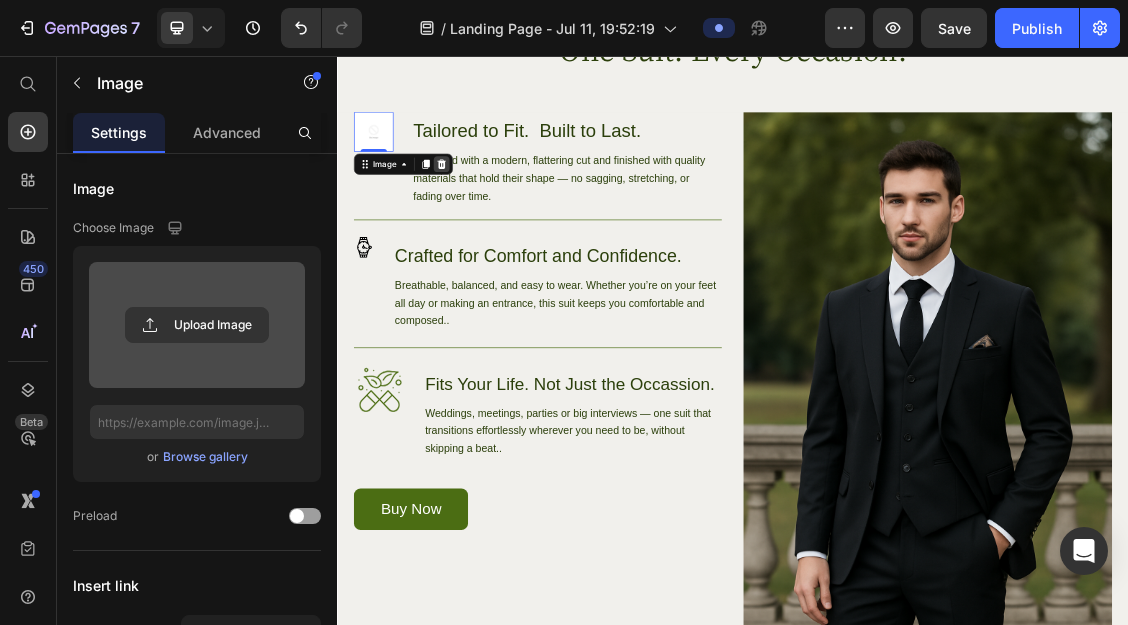 click 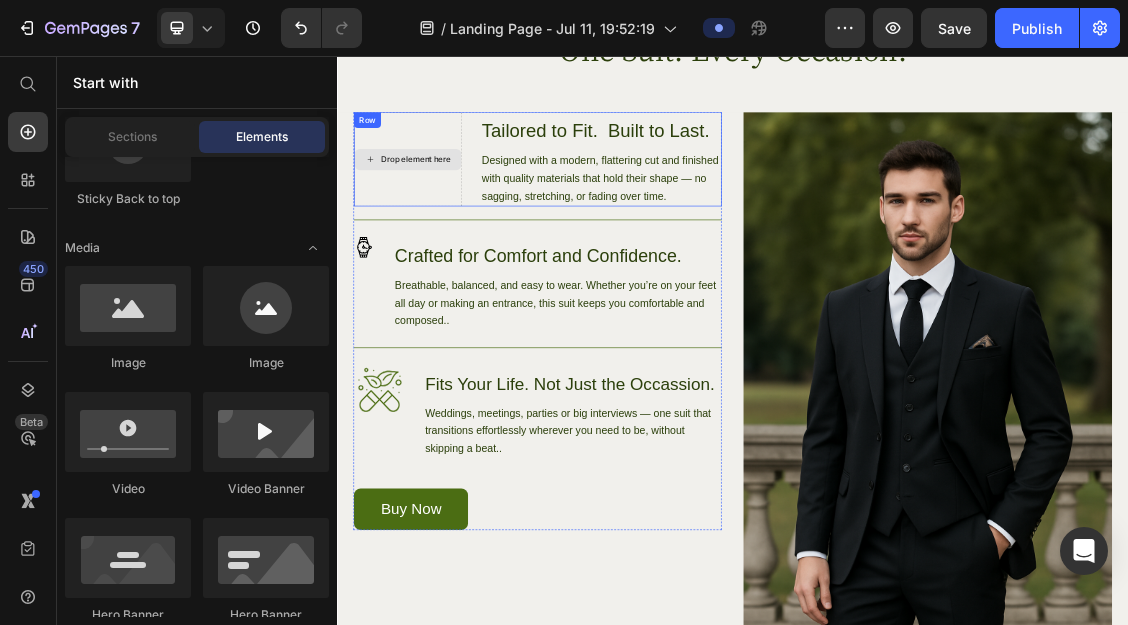 click on "Drop element here" at bounding box center [444, 212] 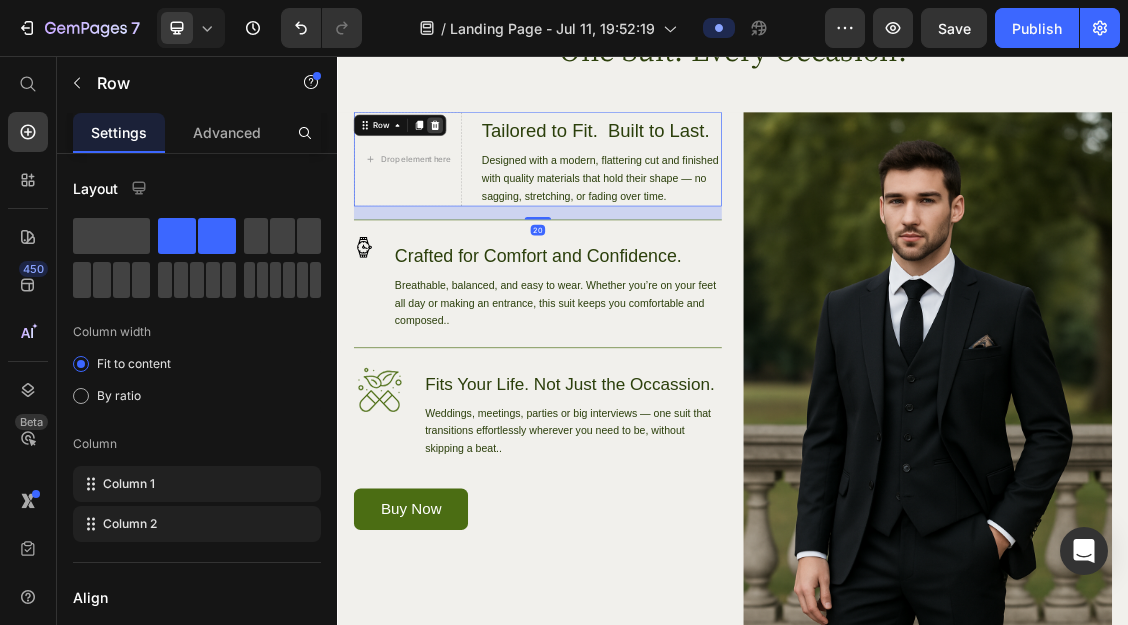 click 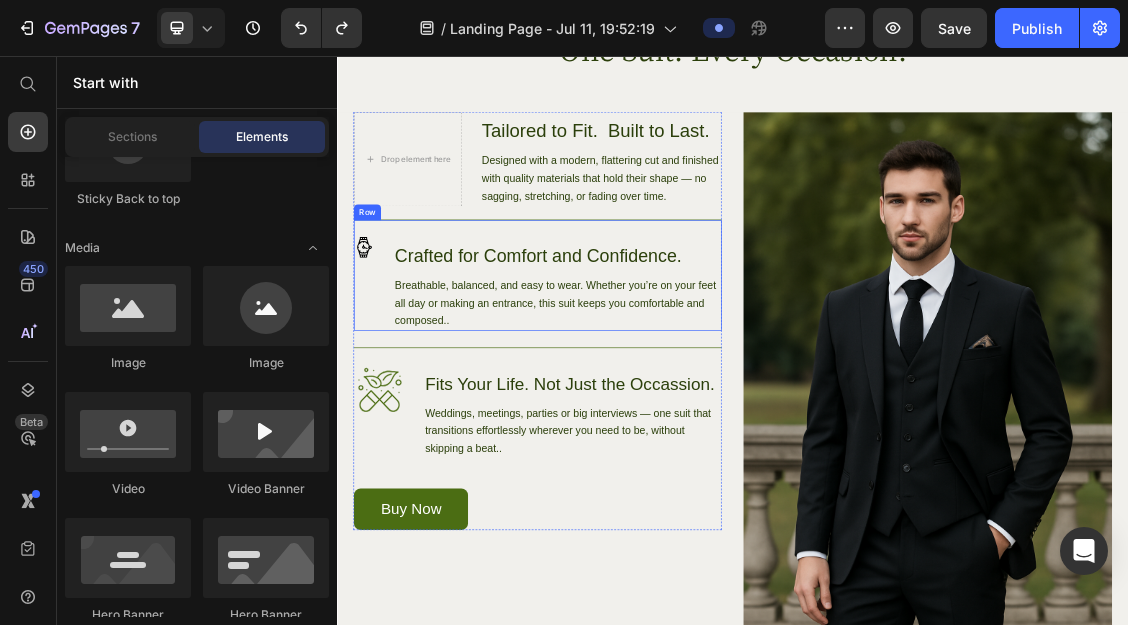 click on "Image Crafted for Comfort and Confidence. Heading Breathable, balanced, and easy to wear. Whether you’re on your feet all day or making an entrance, this suit keeps you comfortable and composed.. Text Block Row" at bounding box center [641, 388] 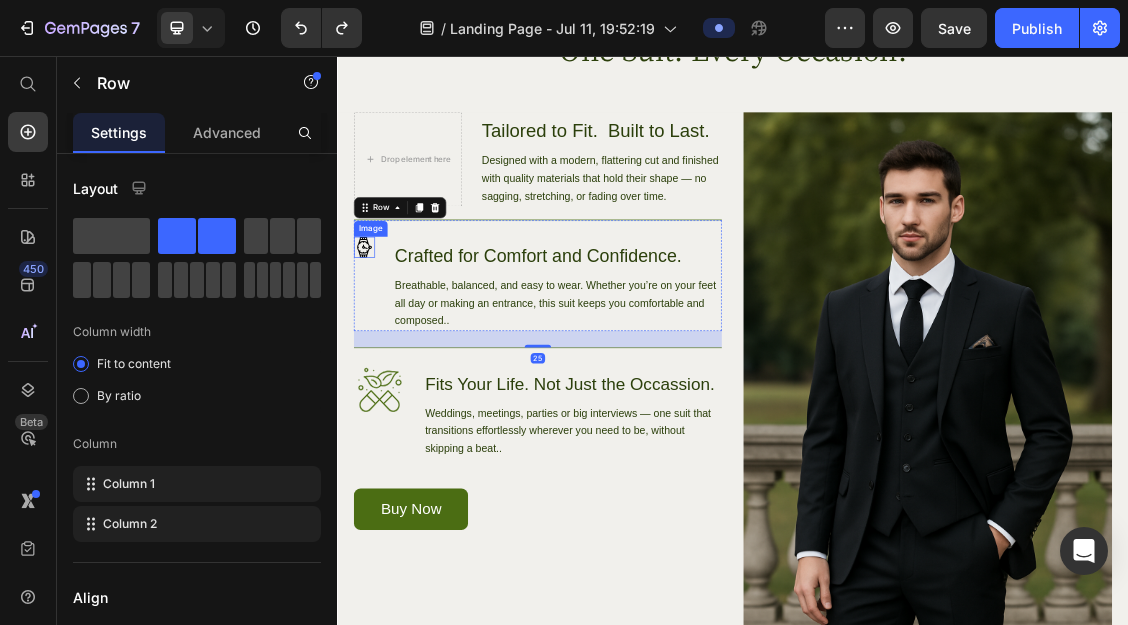 click at bounding box center (378, 346) 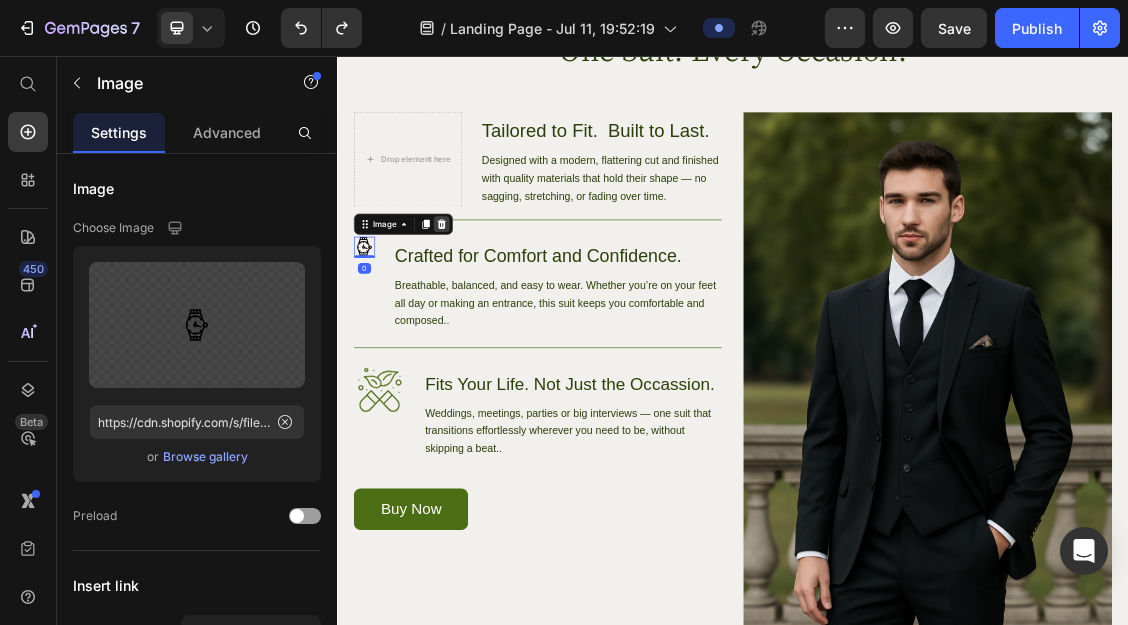 click 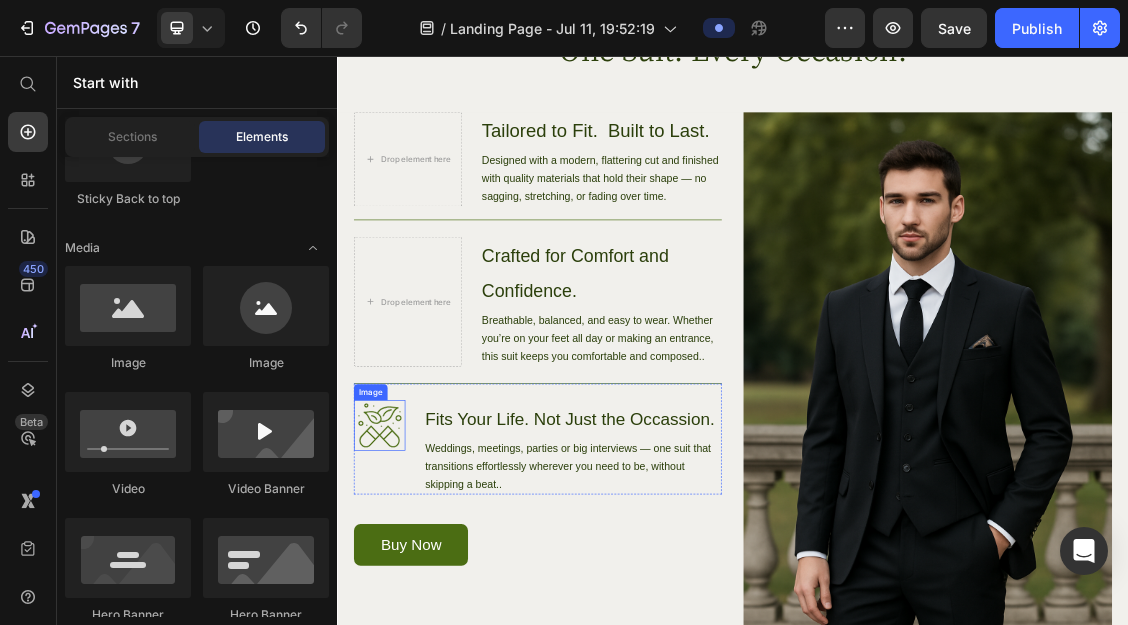click at bounding box center [401, 616] 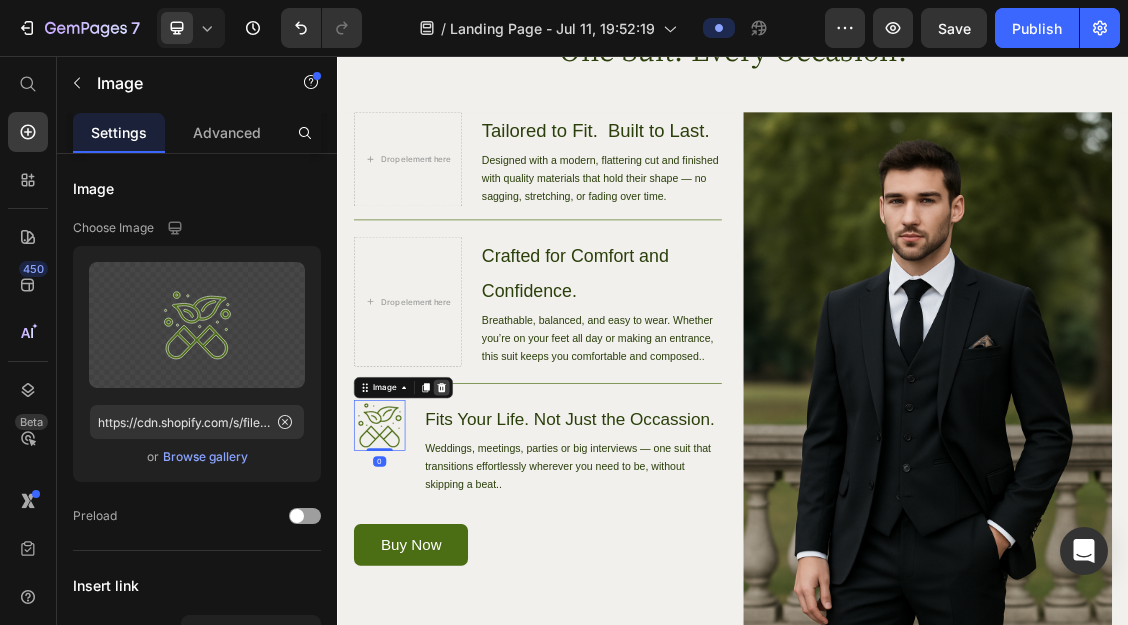 click 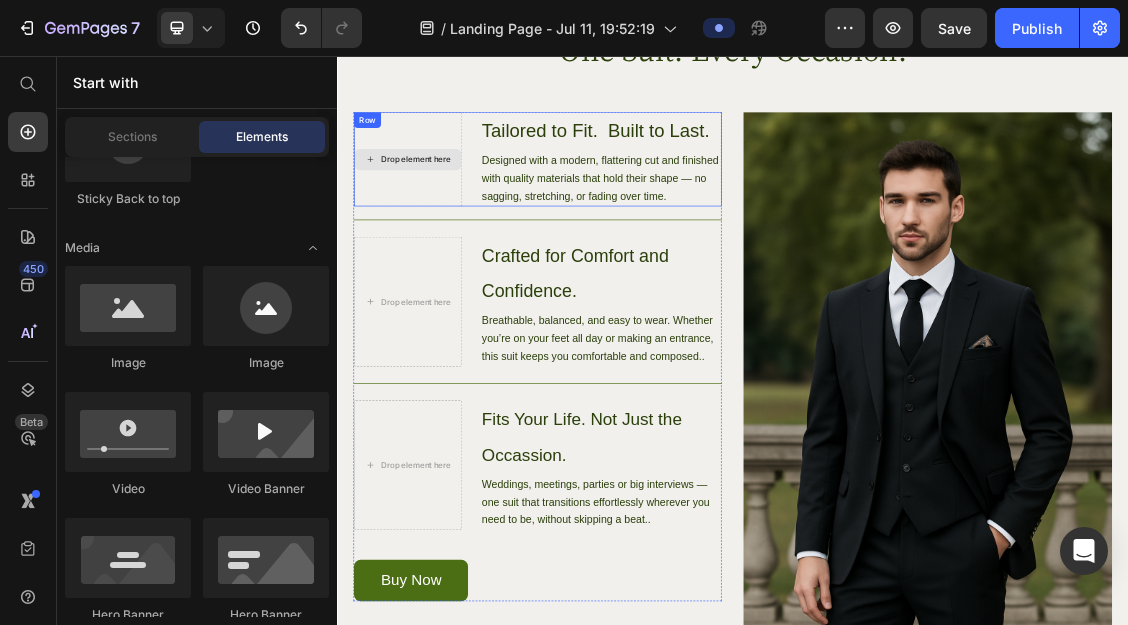 scroll, scrollTop: 1433, scrollLeft: 0, axis: vertical 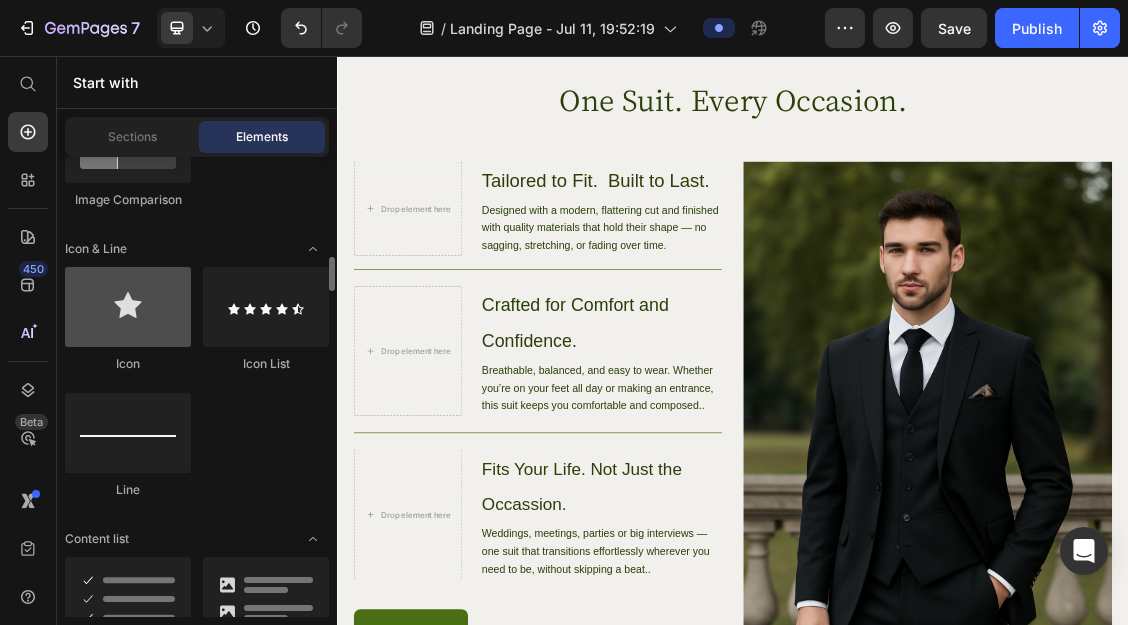 click at bounding box center (128, 307) 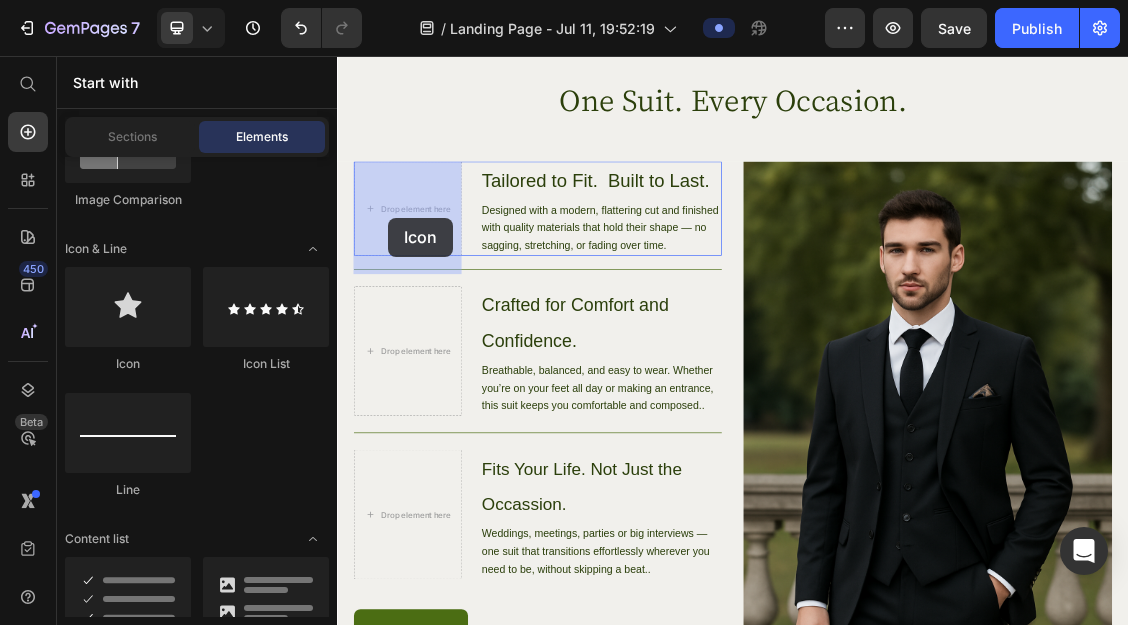 drag, startPoint x: 433, startPoint y: 381, endPoint x: 409, endPoint y: 291, distance: 93.14505 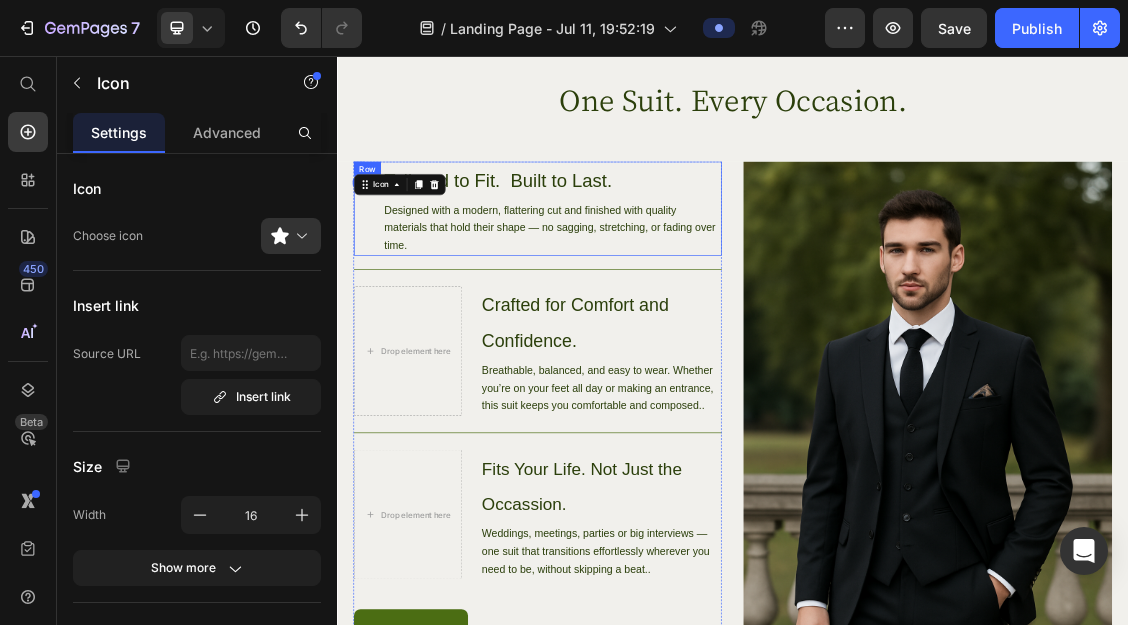 click on "Icon   0 Tailored to Fit.  Built to Last. Heading Designed with a modern, flattering cut and finished with quality materials that hold their shape — no sagging, stretching, or fading over time. Text Block Row" at bounding box center [641, 287] 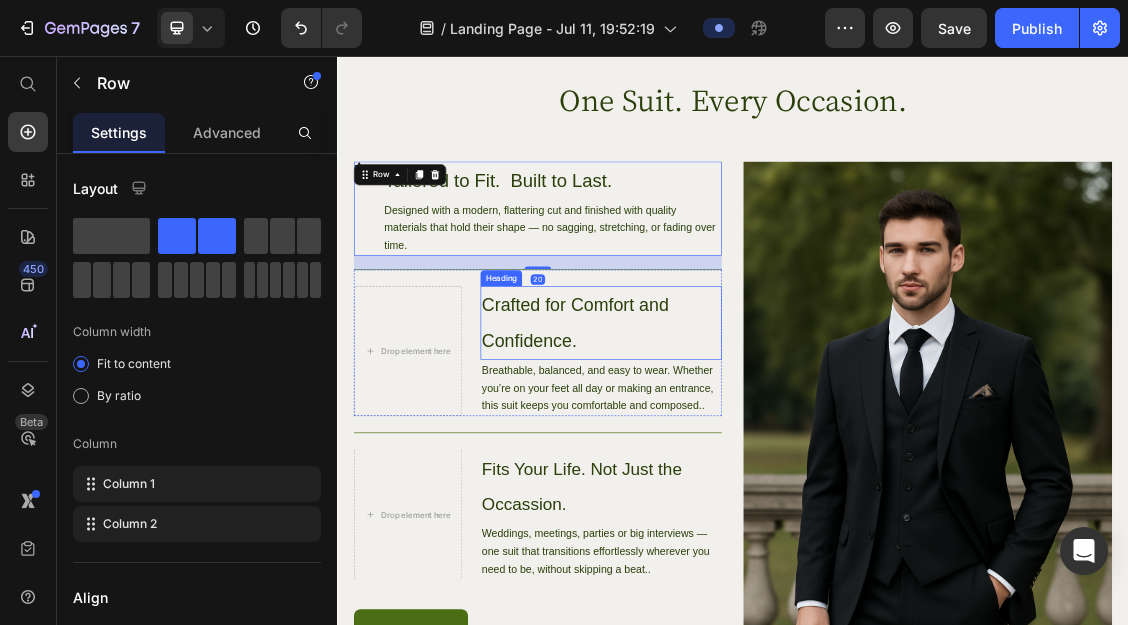 click on "Crafted for Comfort and Confidence." at bounding box center [737, 461] 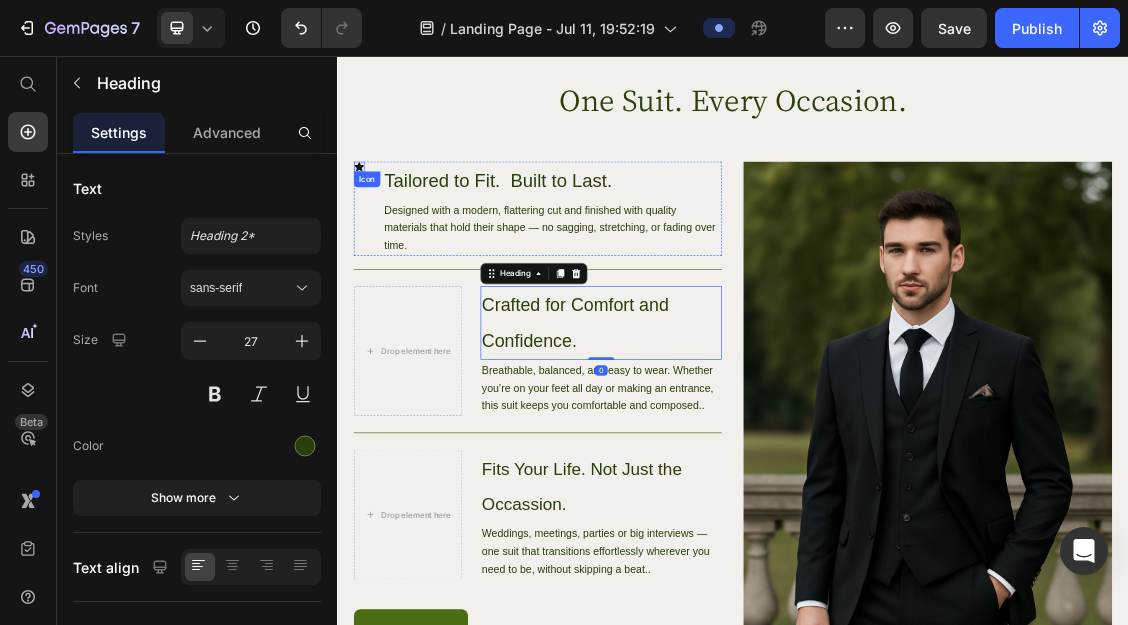 click 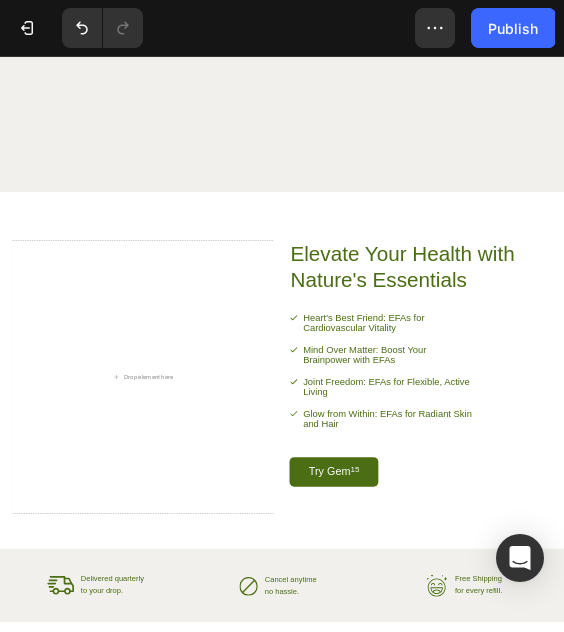 scroll, scrollTop: 2547, scrollLeft: 0, axis: vertical 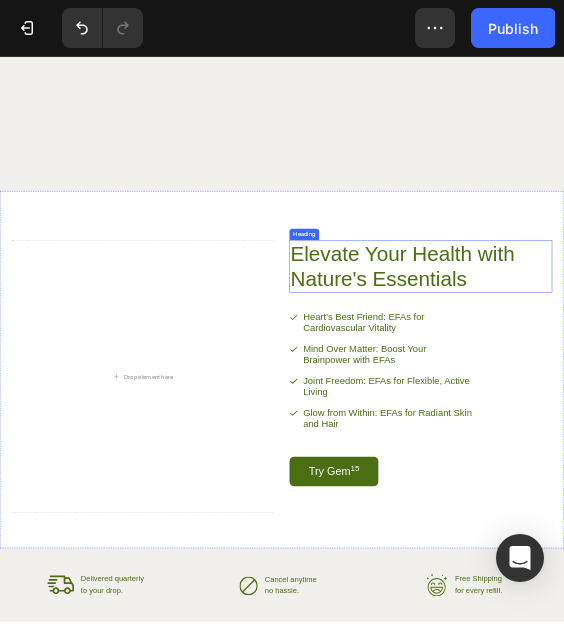 click on "Elevate Your Health with Nature's Essentials" at bounding box center [872, 504] 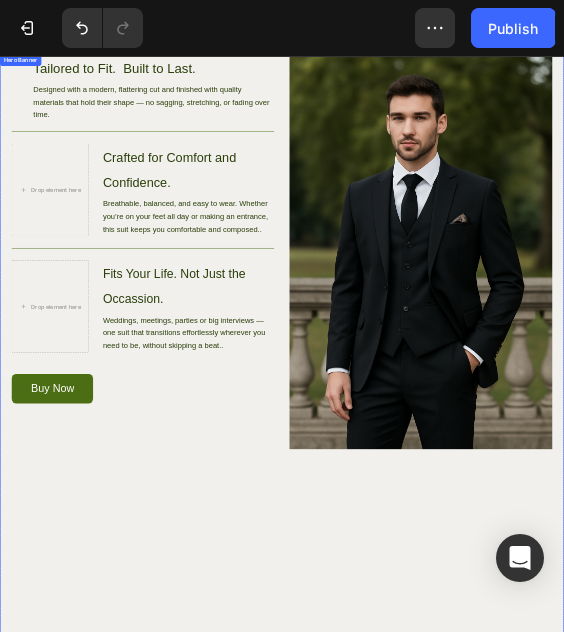 scroll, scrollTop: 1533, scrollLeft: 0, axis: vertical 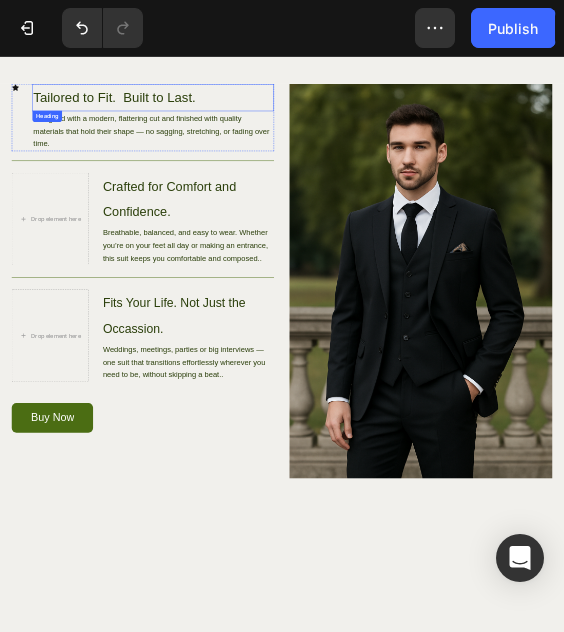 click on "Tailored to Fit.  Built to Last. Heading Designed with a modern, flattering cut and finished with quality materials that hold their shape — no sagging, stretching, or fading over time. Text Block" at bounding box center [326, 187] 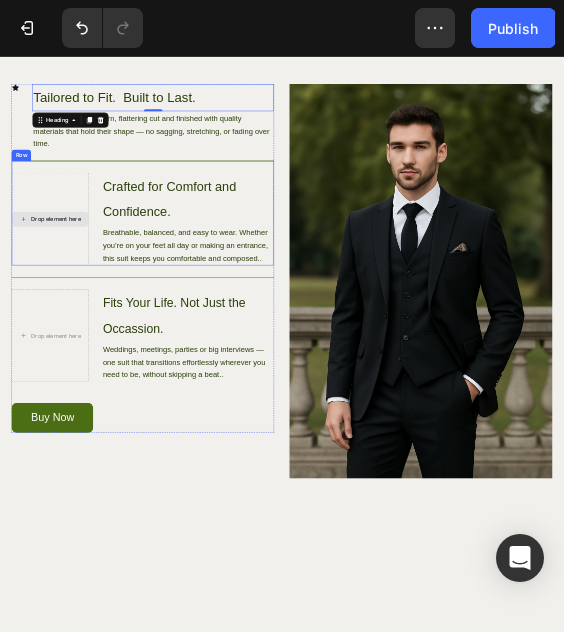 click on "Drop element here" at bounding box center [107, 404] 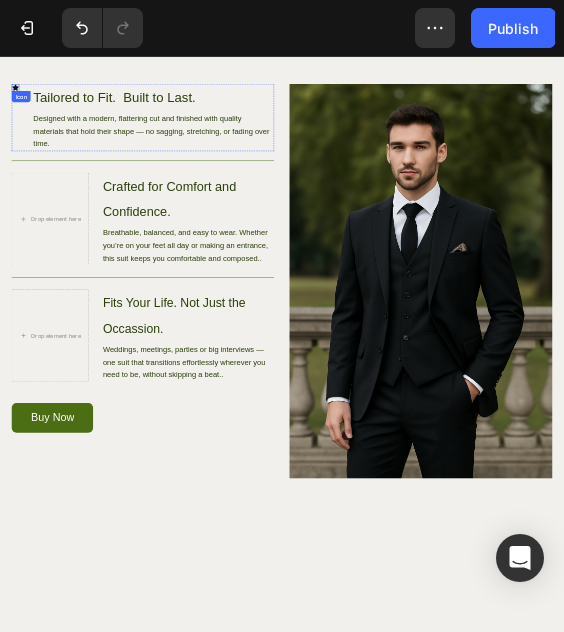 click 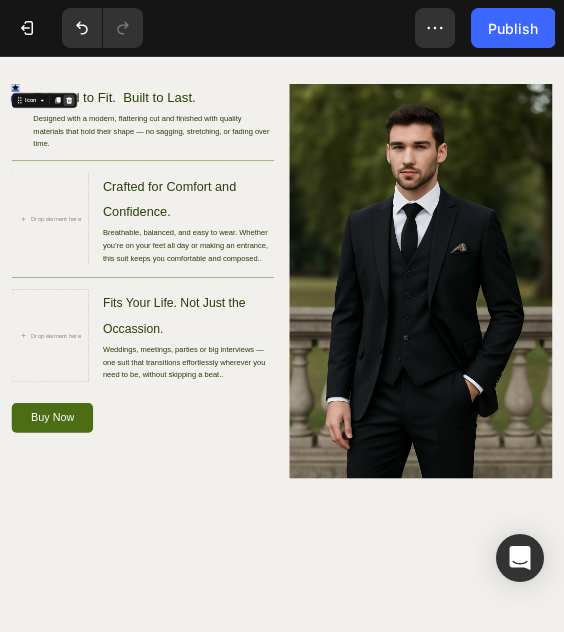 click 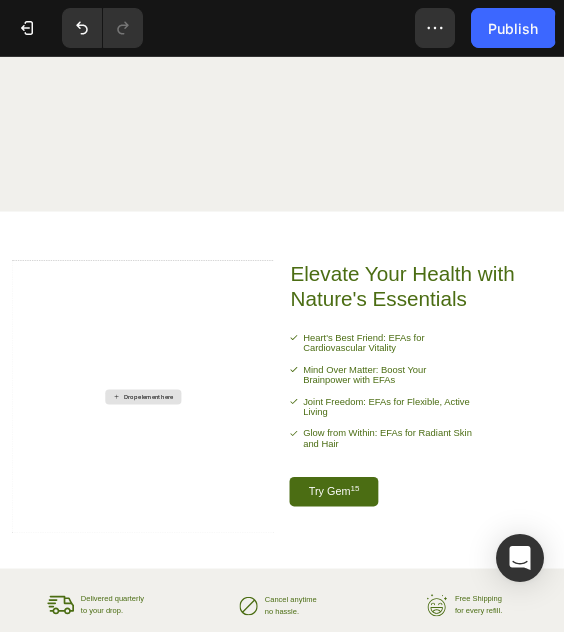 scroll, scrollTop: 2505, scrollLeft: 0, axis: vertical 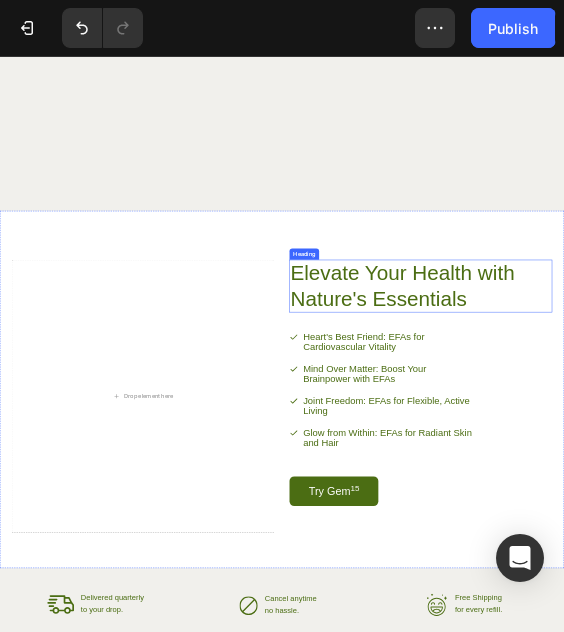 click on "Elevate Your Health with Nature's Essentials" at bounding box center (872, 546) 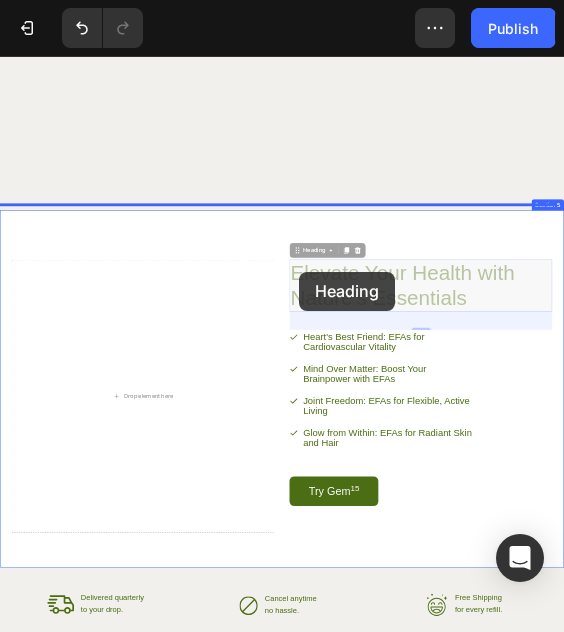 scroll, scrollTop: 2430, scrollLeft: 0, axis: vertical 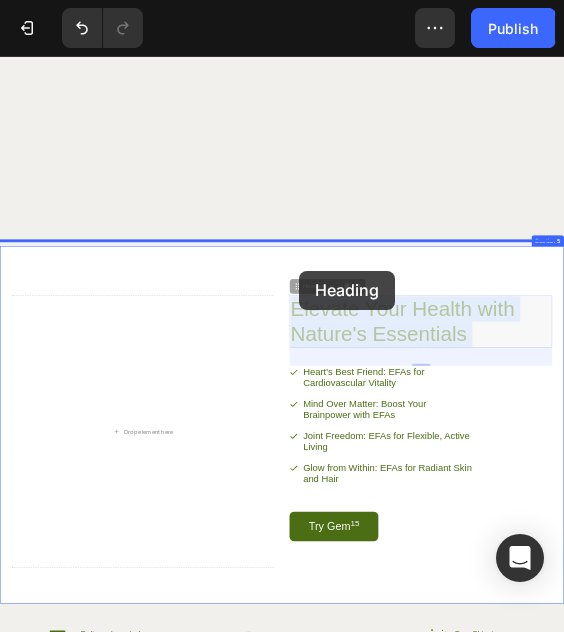 drag, startPoint x: 981, startPoint y: 545, endPoint x: 637, endPoint y: 513, distance: 345.48517 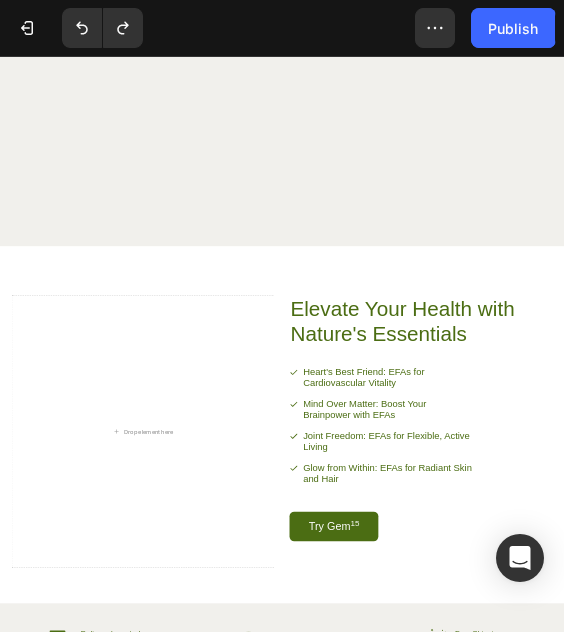 click on "Elevate Your Health with Nature's Essentials" at bounding box center [872, 621] 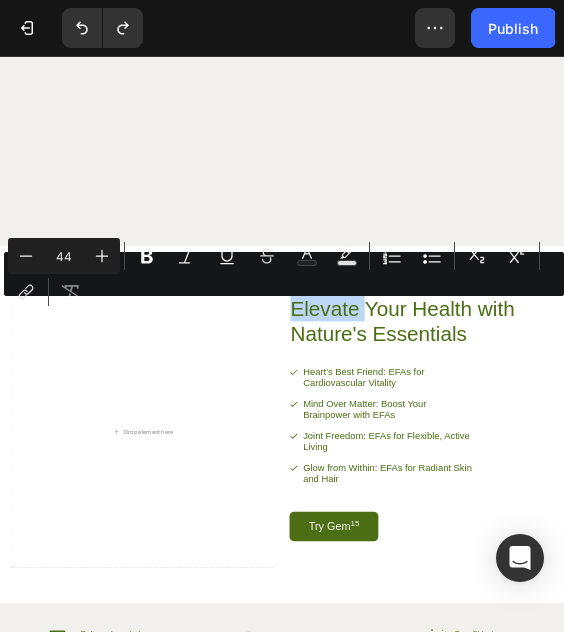click on "Elevate Your Health with Nature's Essentials" at bounding box center [872, 621] 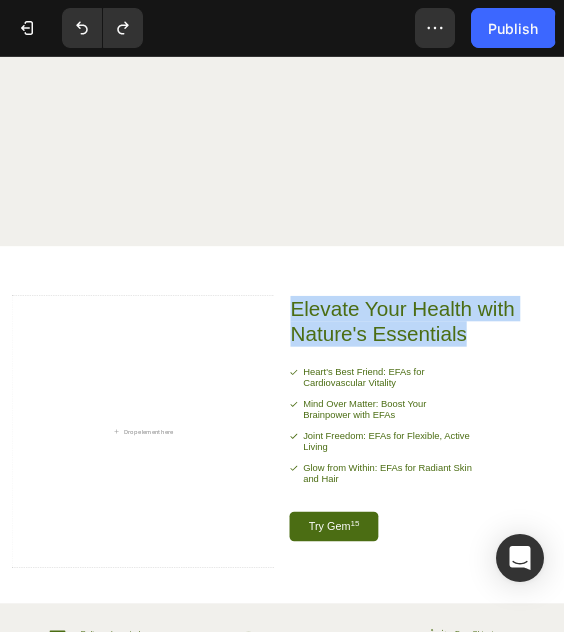 drag, startPoint x: 977, startPoint y: 637, endPoint x: 612, endPoint y: 577, distance: 369.89862 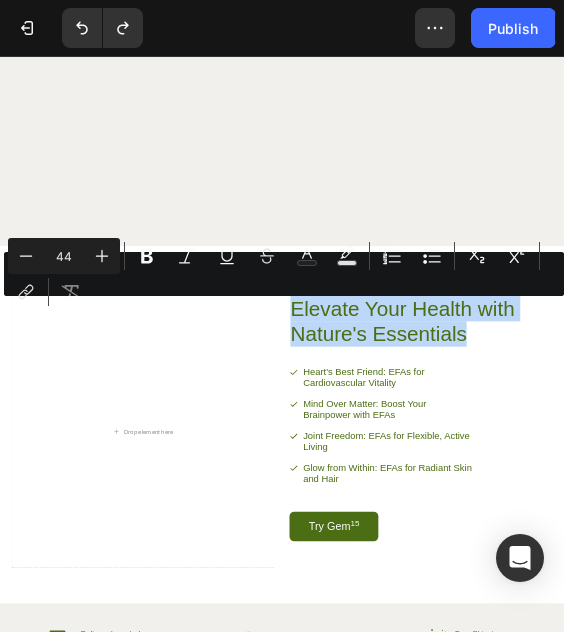 scroll, scrollTop: 2457, scrollLeft: 0, axis: vertical 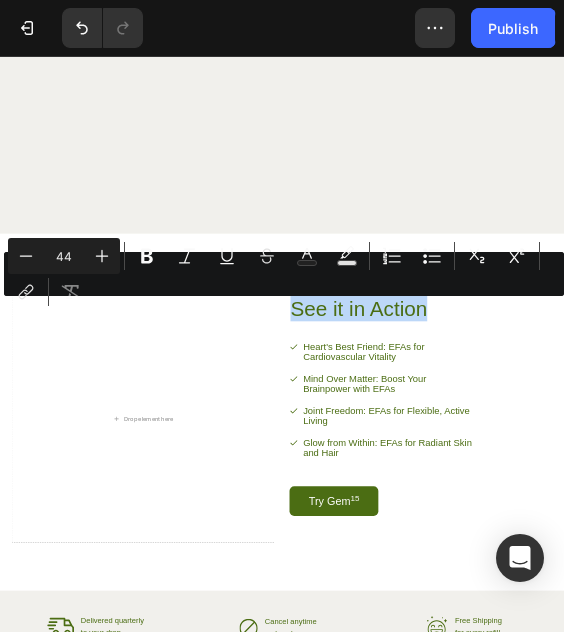 drag, startPoint x: 889, startPoint y: 576, endPoint x: 615, endPoint y: 604, distance: 275.42694 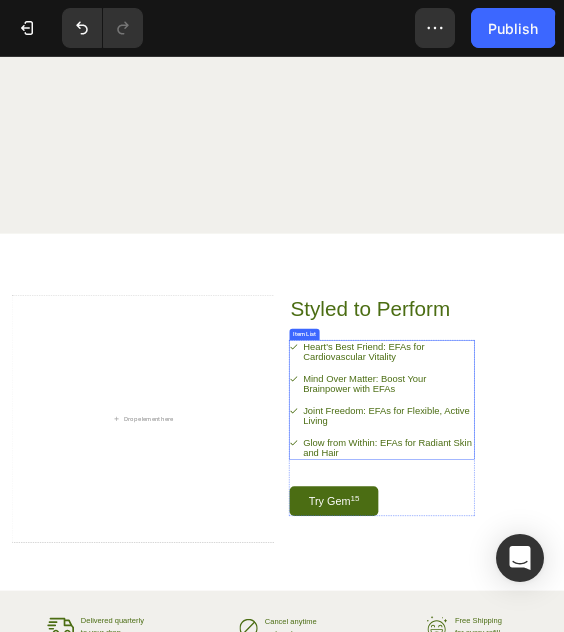 click on "Heart's Best Friend: EFAs for Cardiovascular Vitality" at bounding box center (826, 686) 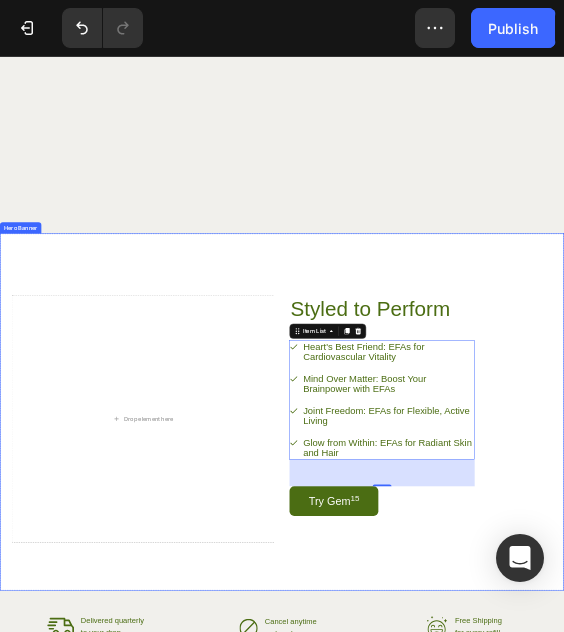 click on "Styled to Perform Heading
Heart's Best Friend: EFAs for Cardiovascular Vitality
Mind Over Matter: Boost Your Brainpower with EFAs
Joint Freedom: EFAs for Flexible, Active Living
Glow from Within: EFAs for Radiant Skin and Hair Item List   57 Try Gem 15 Button Row" at bounding box center (895, 828) 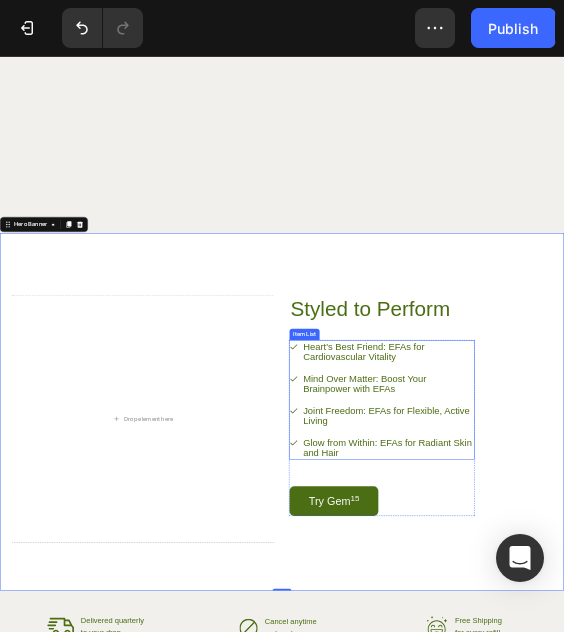 click on "Heart's Best Friend: EFAs for Cardiovascular Vitality" at bounding box center (826, 686) 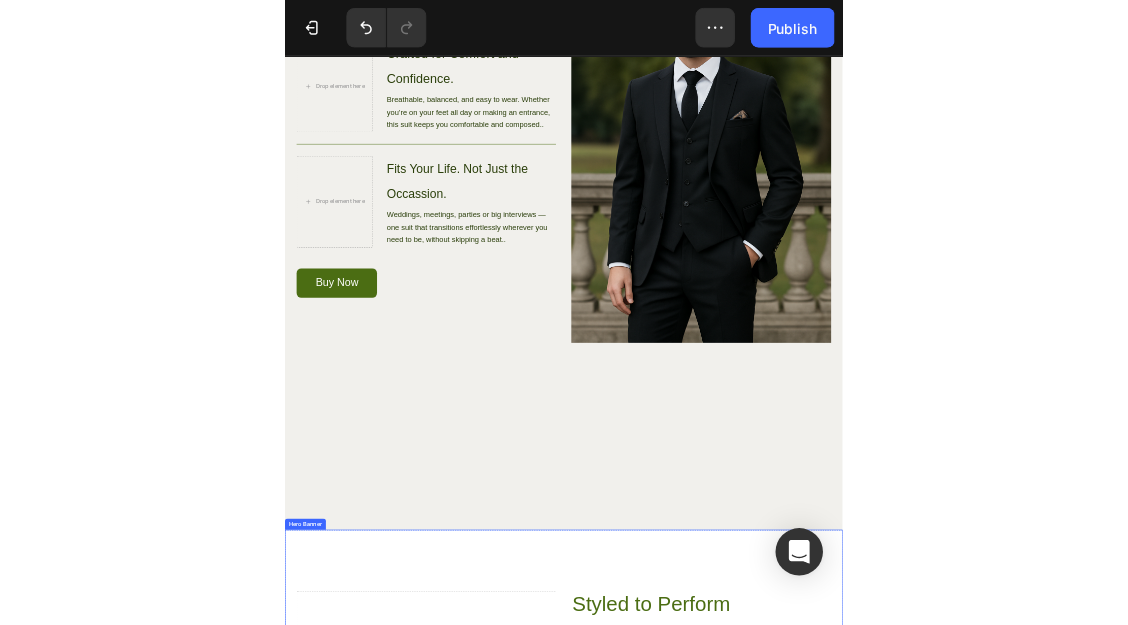 scroll, scrollTop: 2462, scrollLeft: 0, axis: vertical 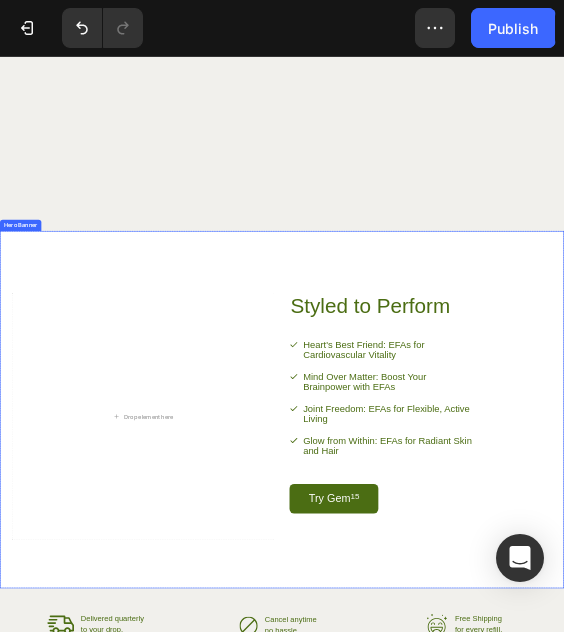 click on "Drop element here" at bounding box center [317, 824] 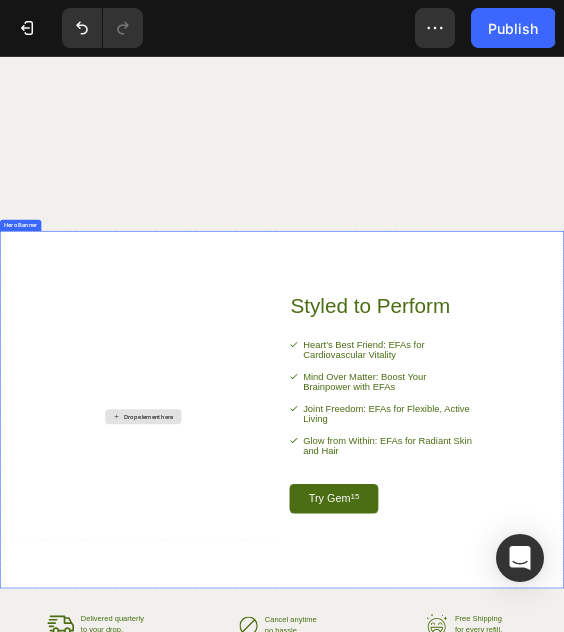 click on "Drop element here" at bounding box center [317, 824] 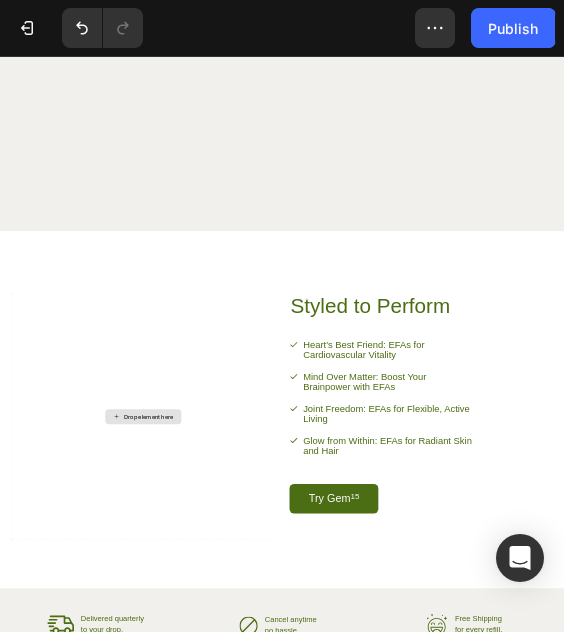 click on "Drop element here" at bounding box center [317, 824] 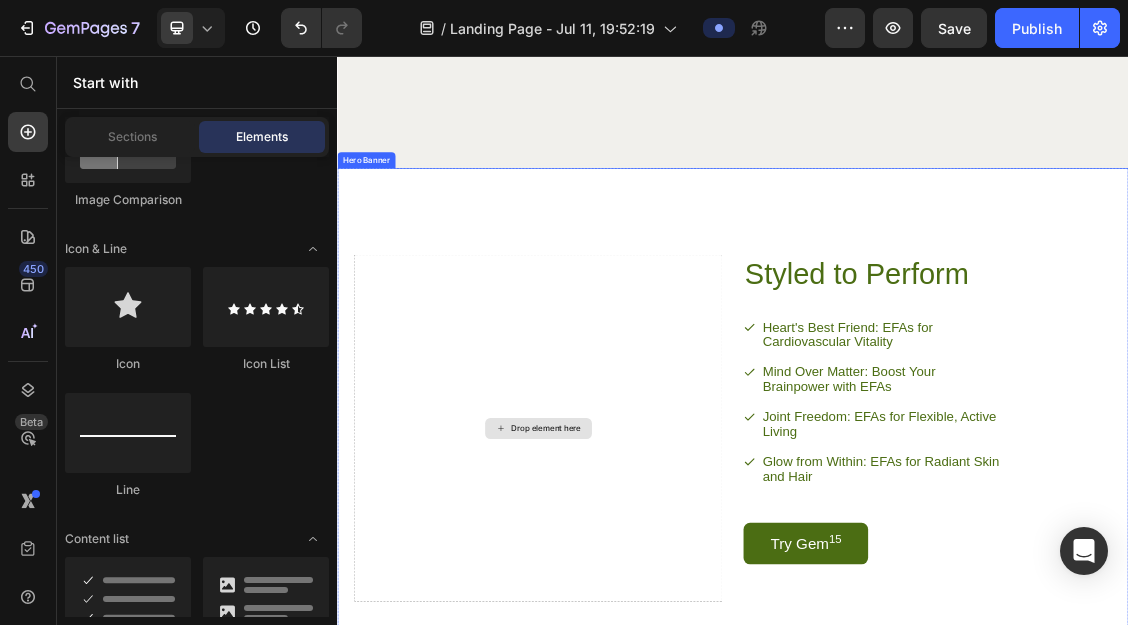 scroll, scrollTop: 2682, scrollLeft: 0, axis: vertical 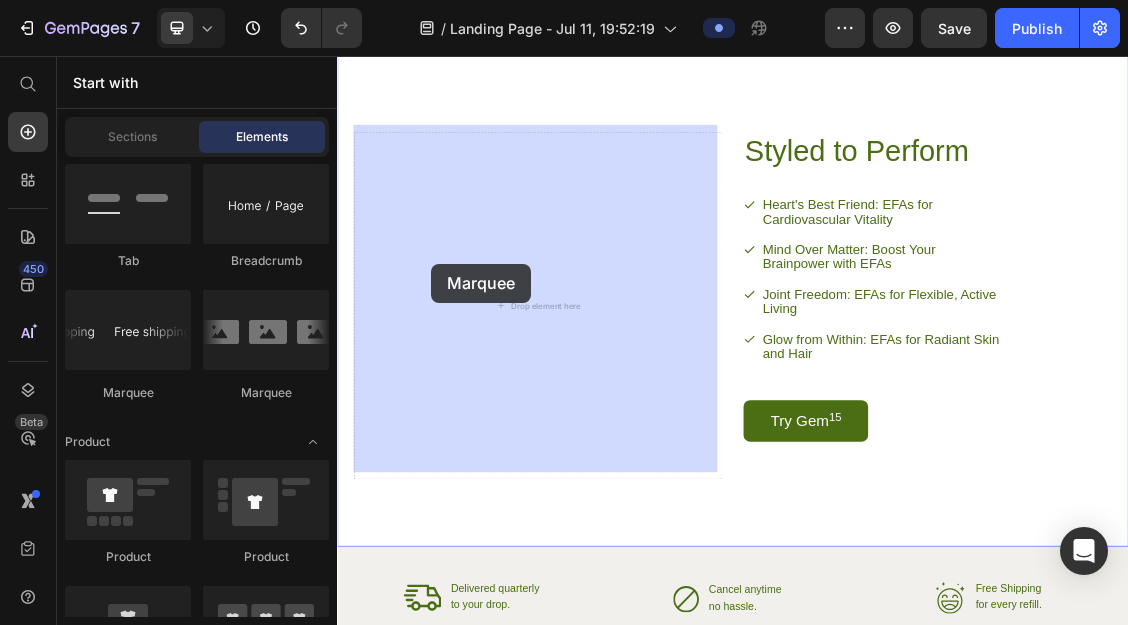 drag, startPoint x: 604, startPoint y: 391, endPoint x: 487, endPoint y: 379, distance: 117.61378 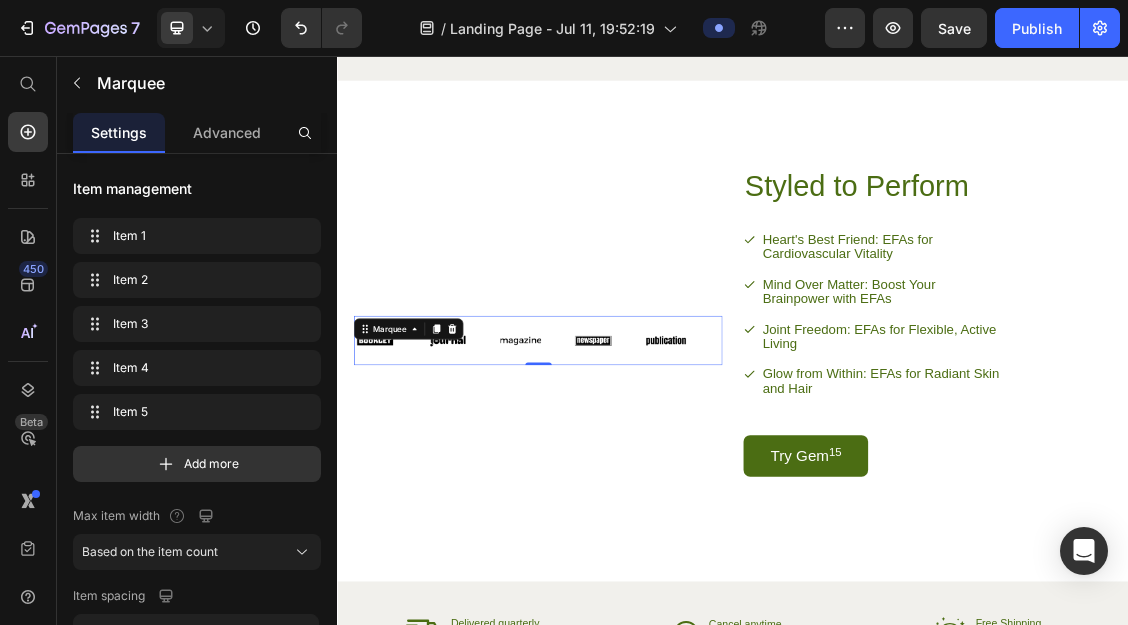 scroll, scrollTop: 2776, scrollLeft: 0, axis: vertical 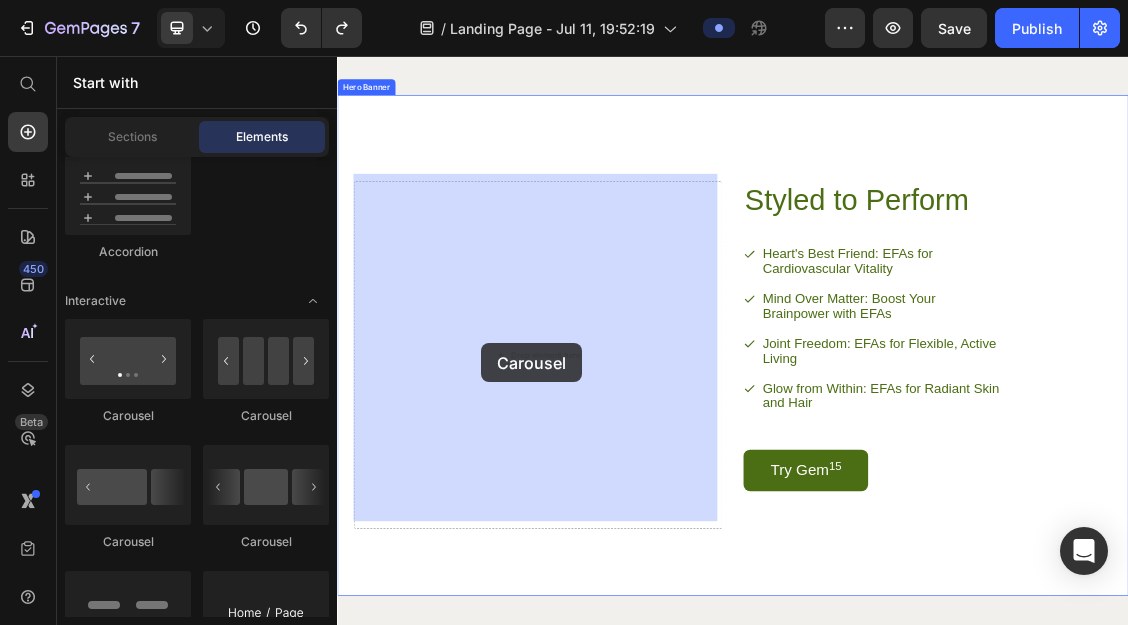 drag, startPoint x: 619, startPoint y: 402, endPoint x: 557, endPoint y: 492, distance: 109.28861 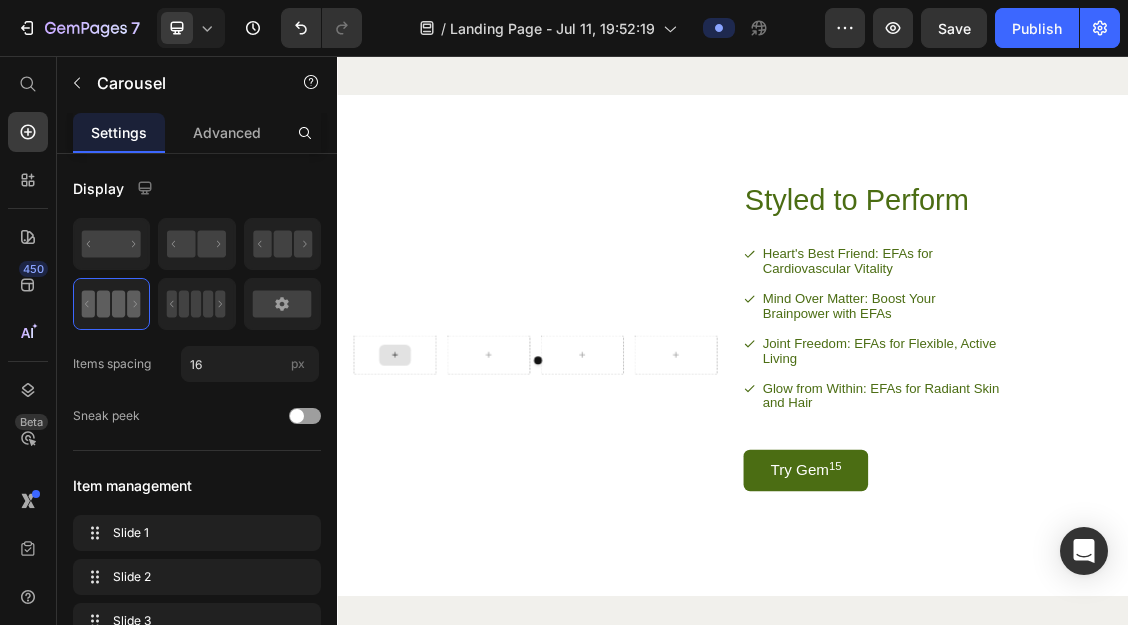 click 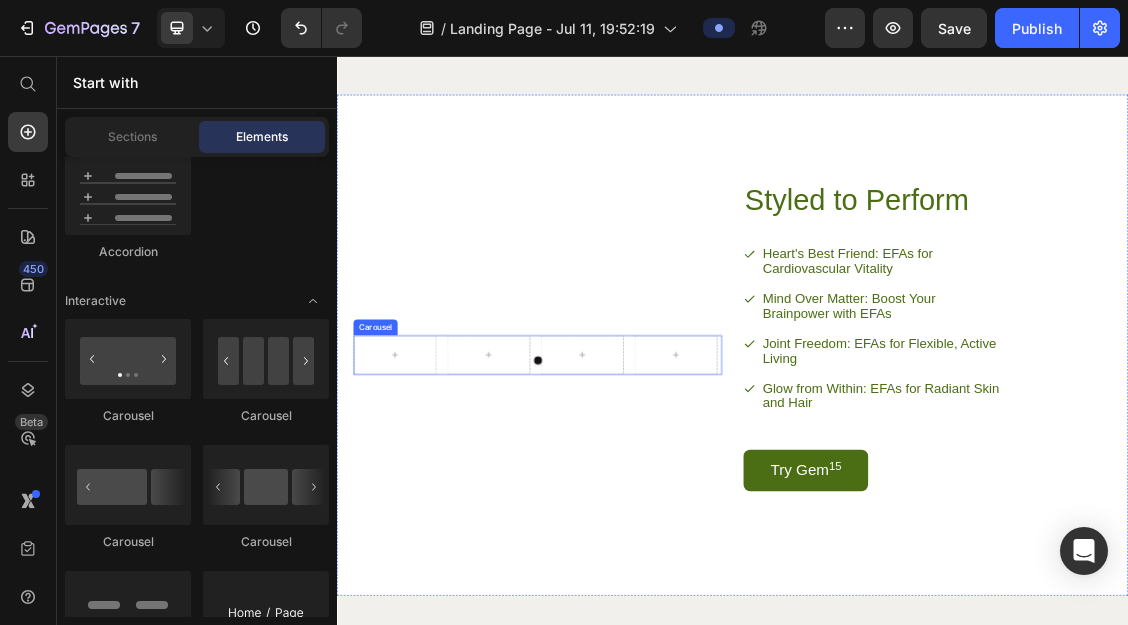 click at bounding box center (641, 518) 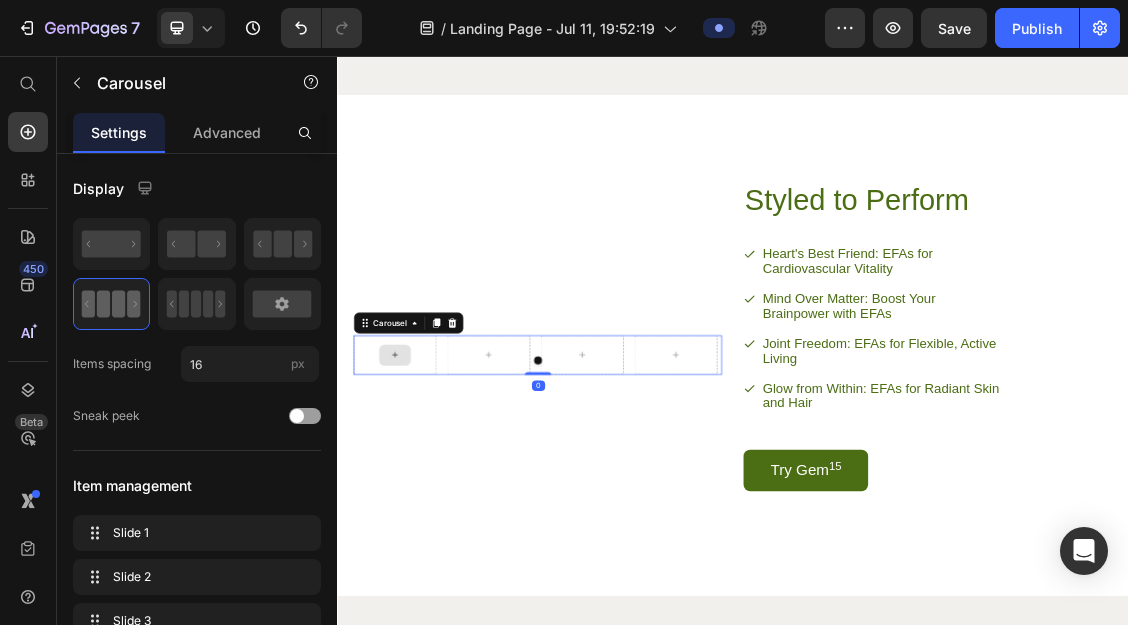 click at bounding box center [425, 510] 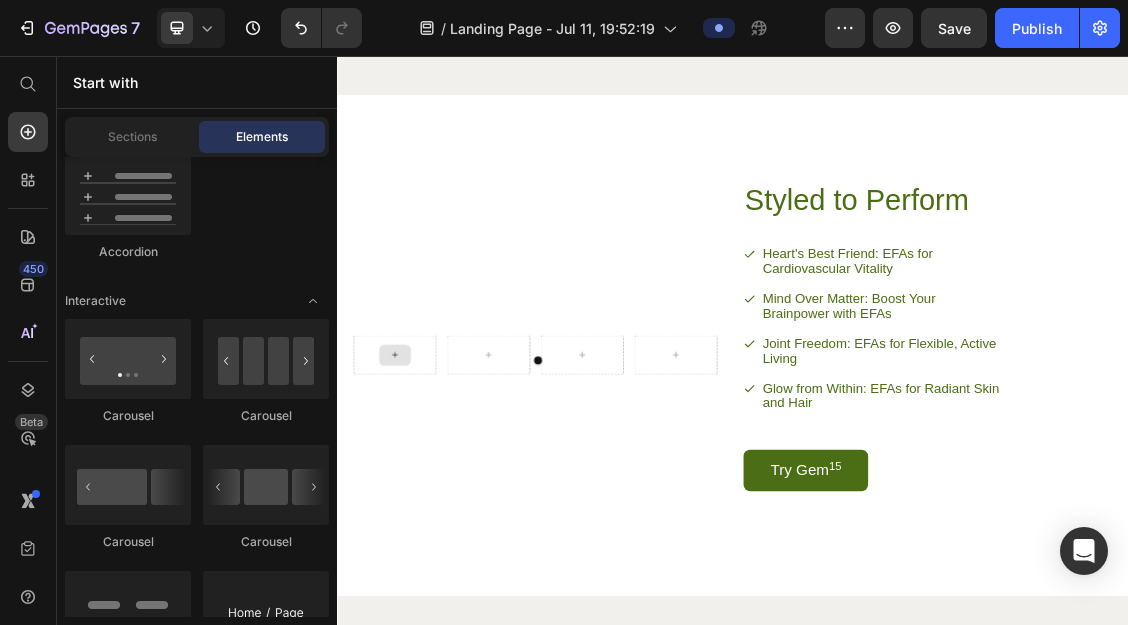 click at bounding box center (425, 510) 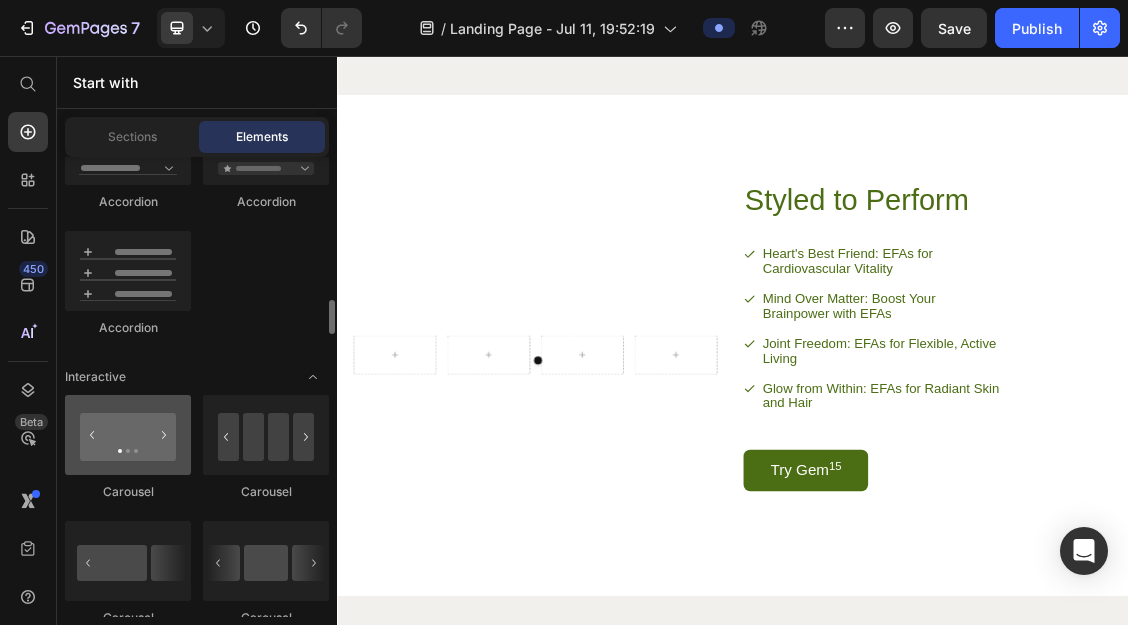 scroll, scrollTop: 1937, scrollLeft: 0, axis: vertical 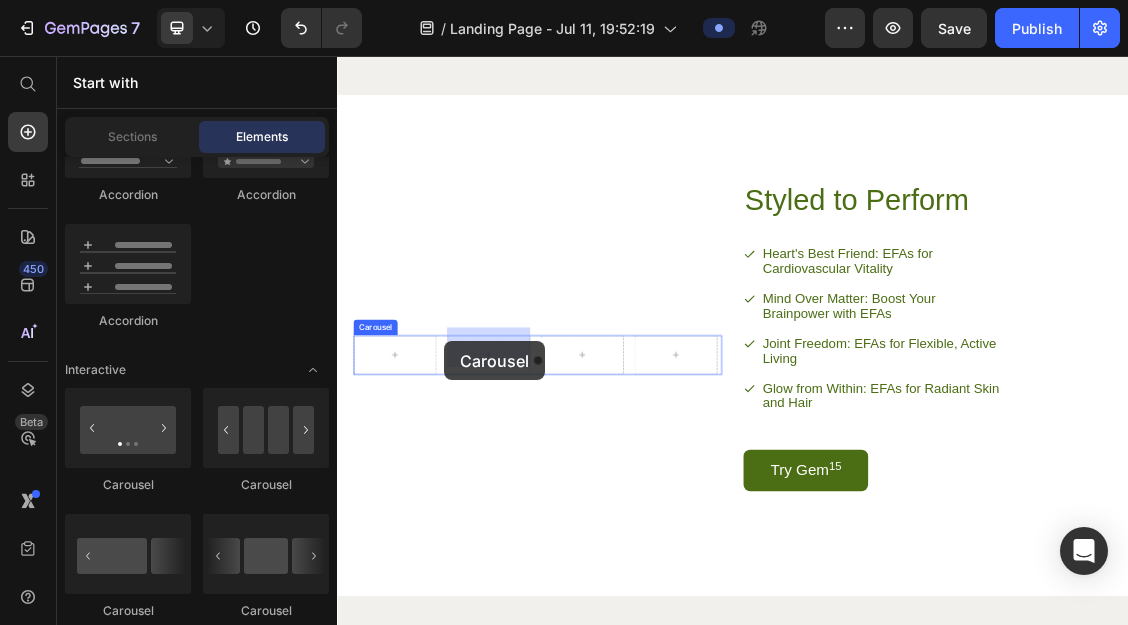 drag, startPoint x: 481, startPoint y: 497, endPoint x: 500, endPoint y: 489, distance: 20.615528 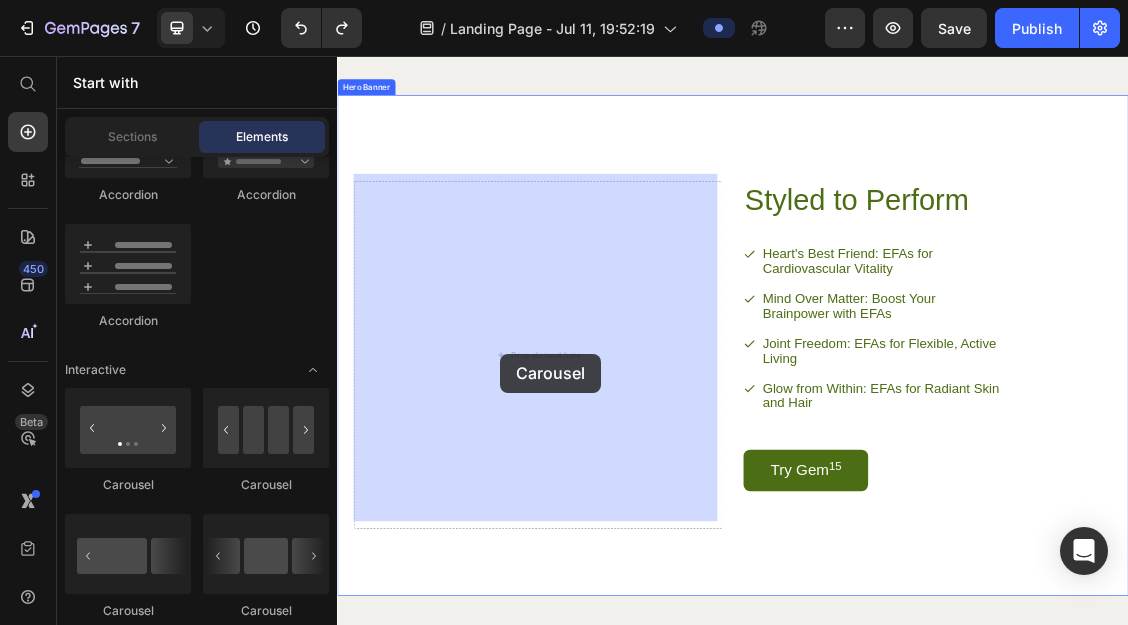 drag, startPoint x: 472, startPoint y: 575, endPoint x: 587, endPoint y: 486, distance: 145.41664 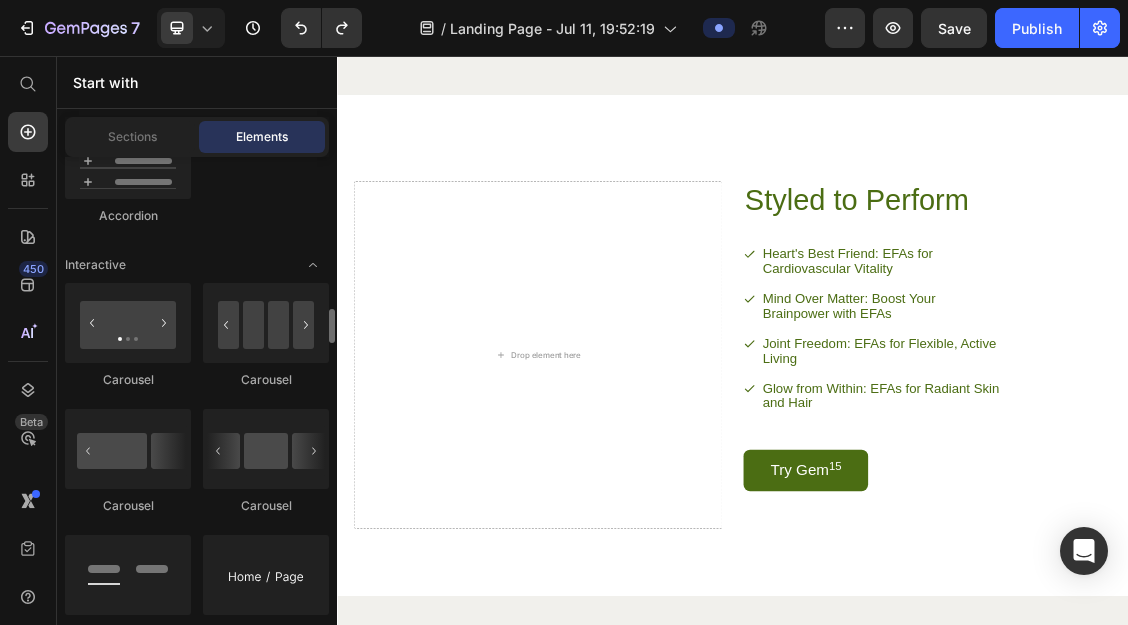 scroll, scrollTop: 2043, scrollLeft: 0, axis: vertical 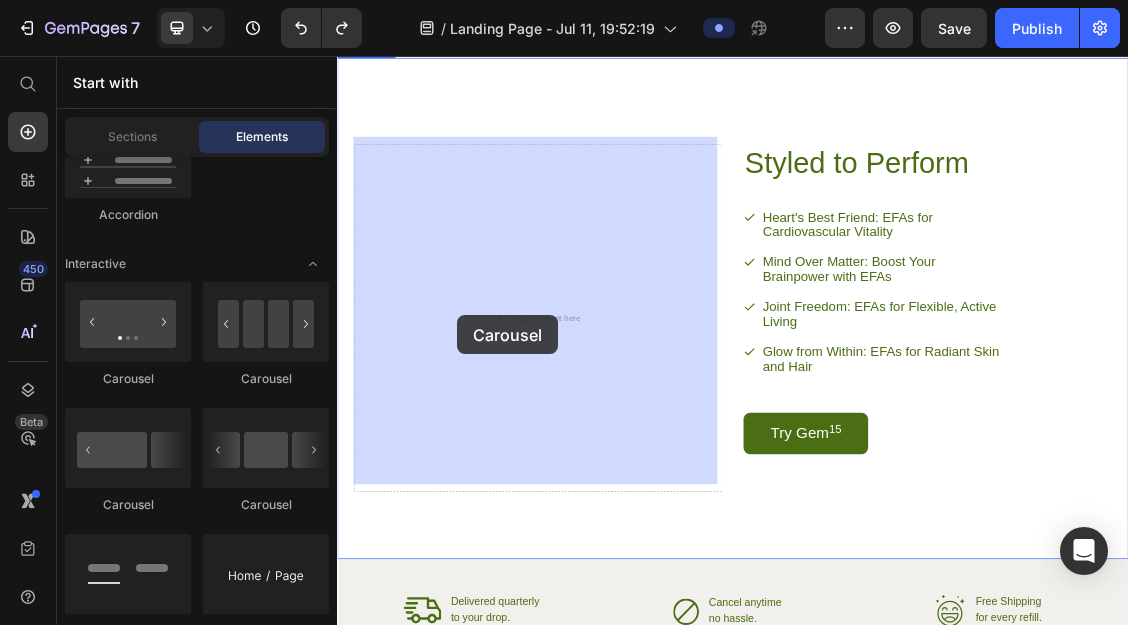 drag, startPoint x: 580, startPoint y: 415, endPoint x: 518, endPoint y: 449, distance: 70.71068 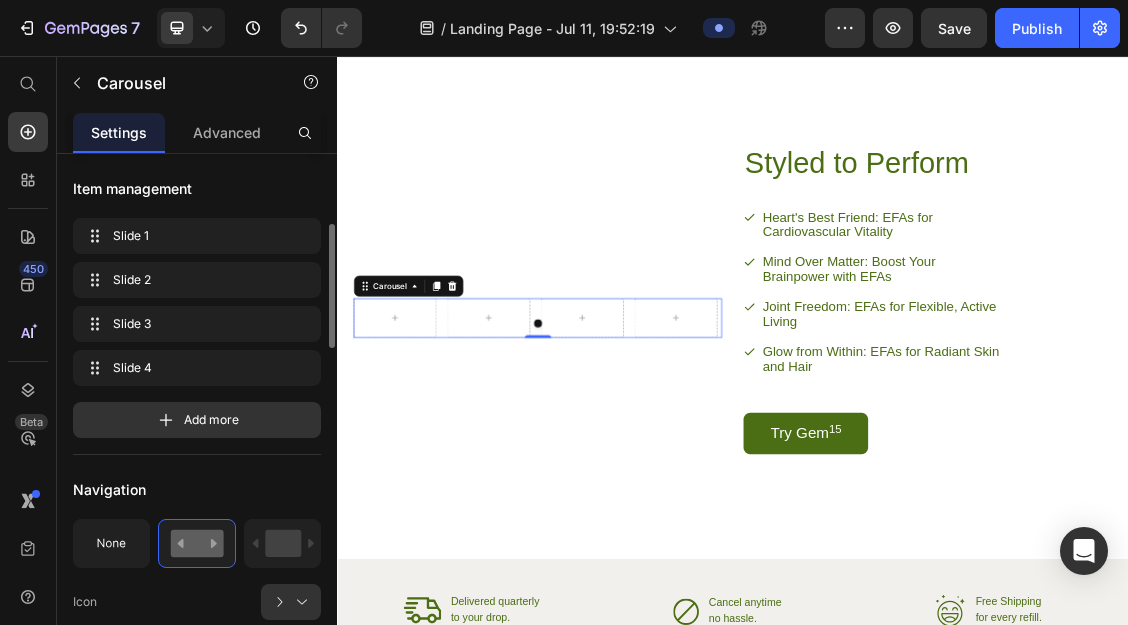 scroll, scrollTop: 296, scrollLeft: 0, axis: vertical 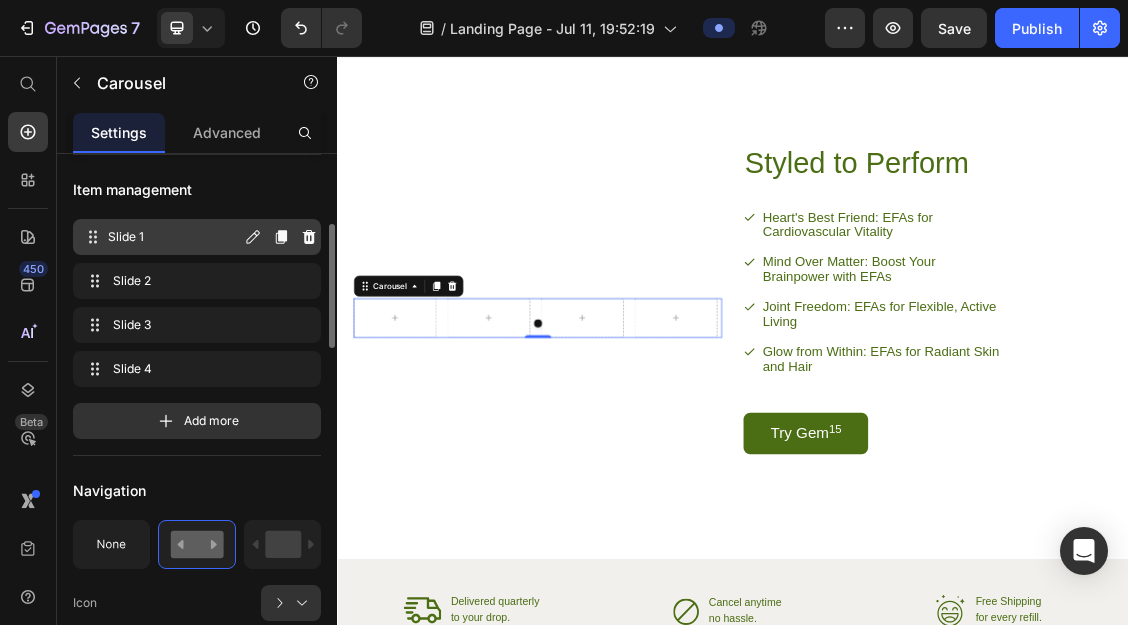 click on "Slide 1" at bounding box center [174, 237] 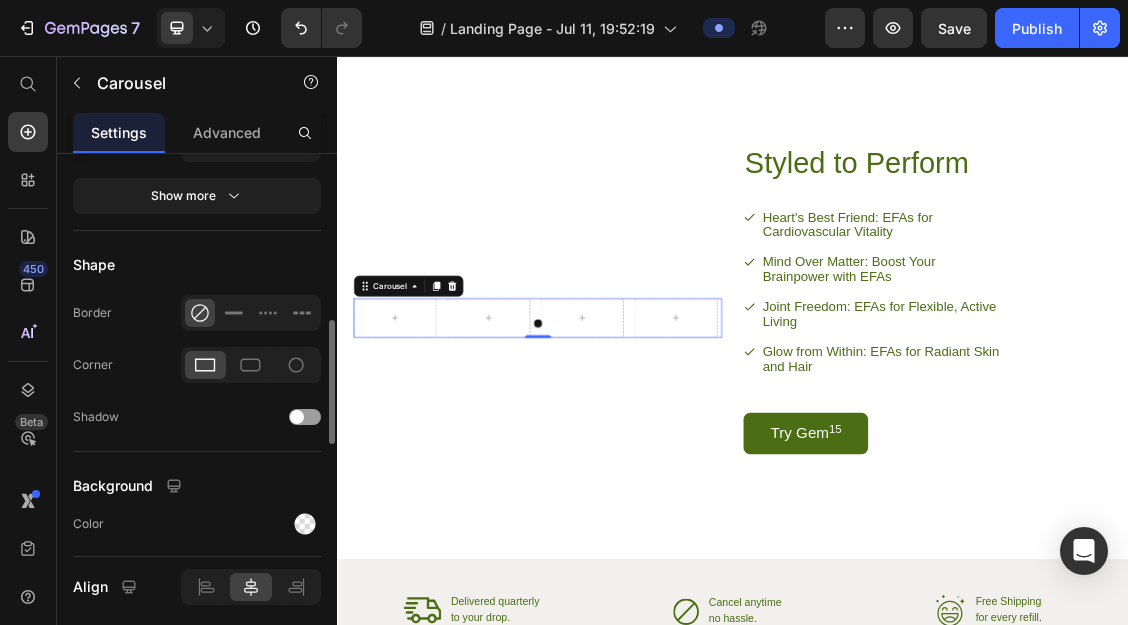 scroll, scrollTop: 1708, scrollLeft: 0, axis: vertical 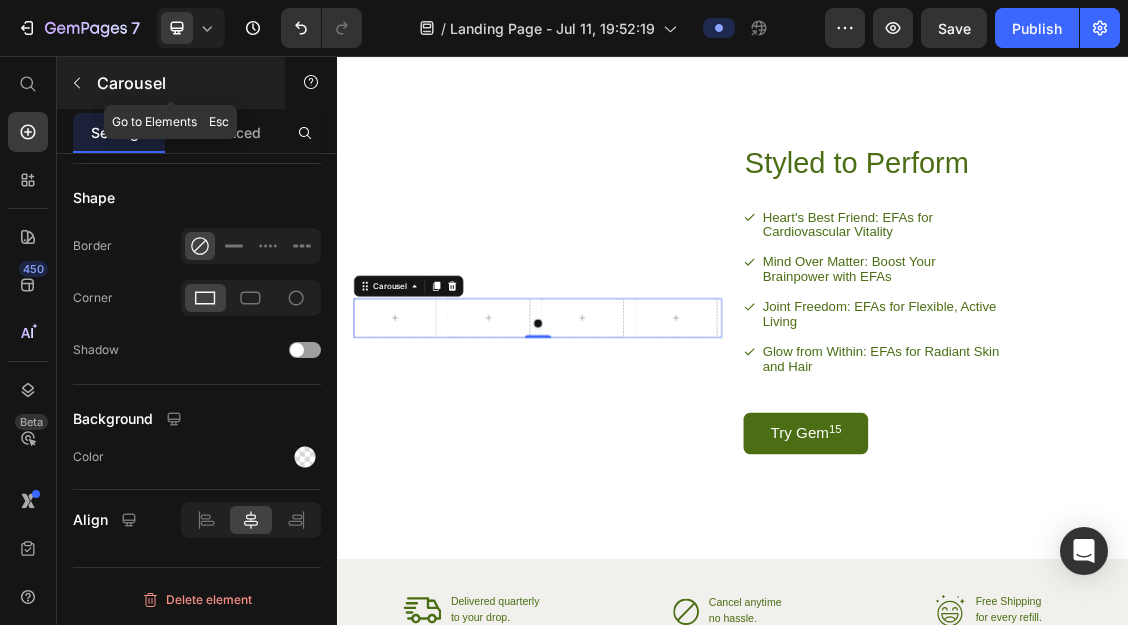 click 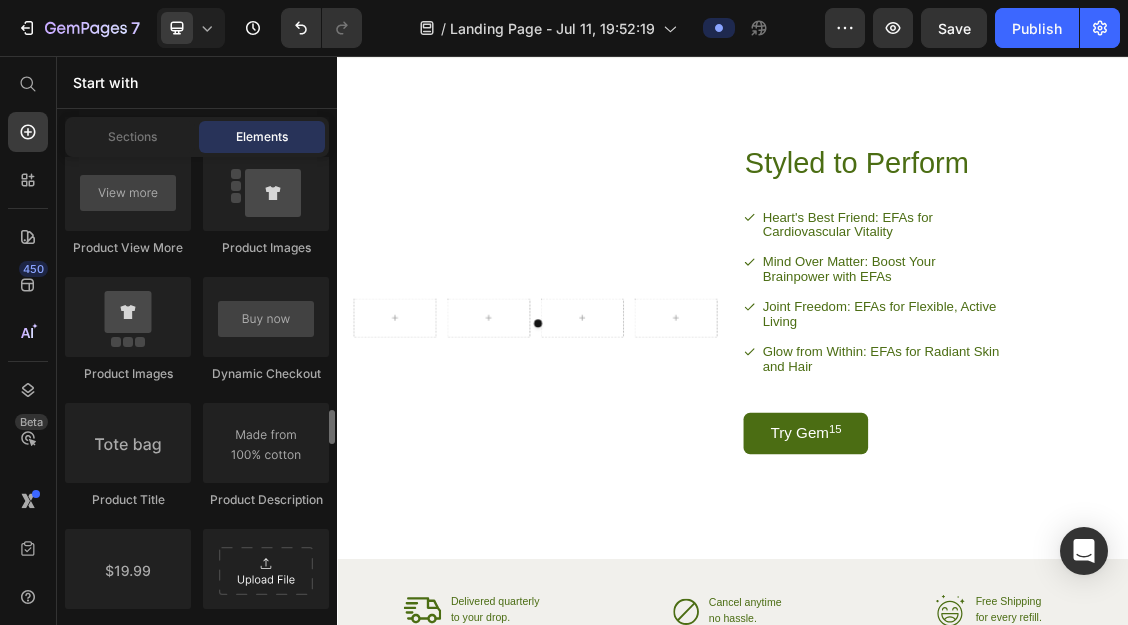 scroll, scrollTop: 3121, scrollLeft: 0, axis: vertical 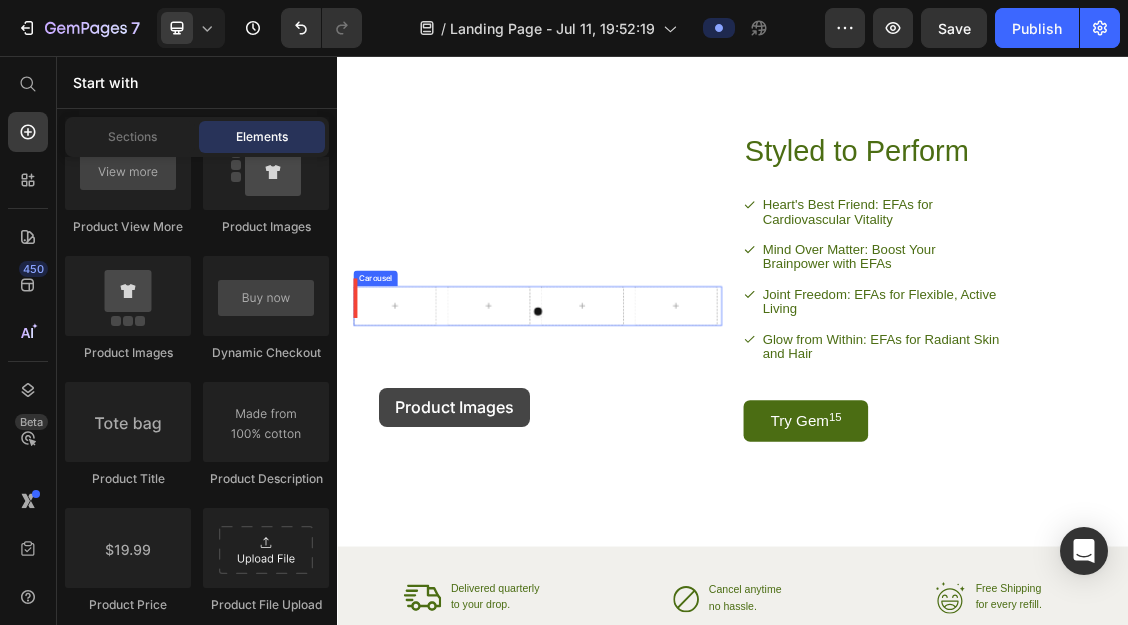 drag, startPoint x: 600, startPoint y: 255, endPoint x: 400, endPoint y: 555, distance: 360.5551 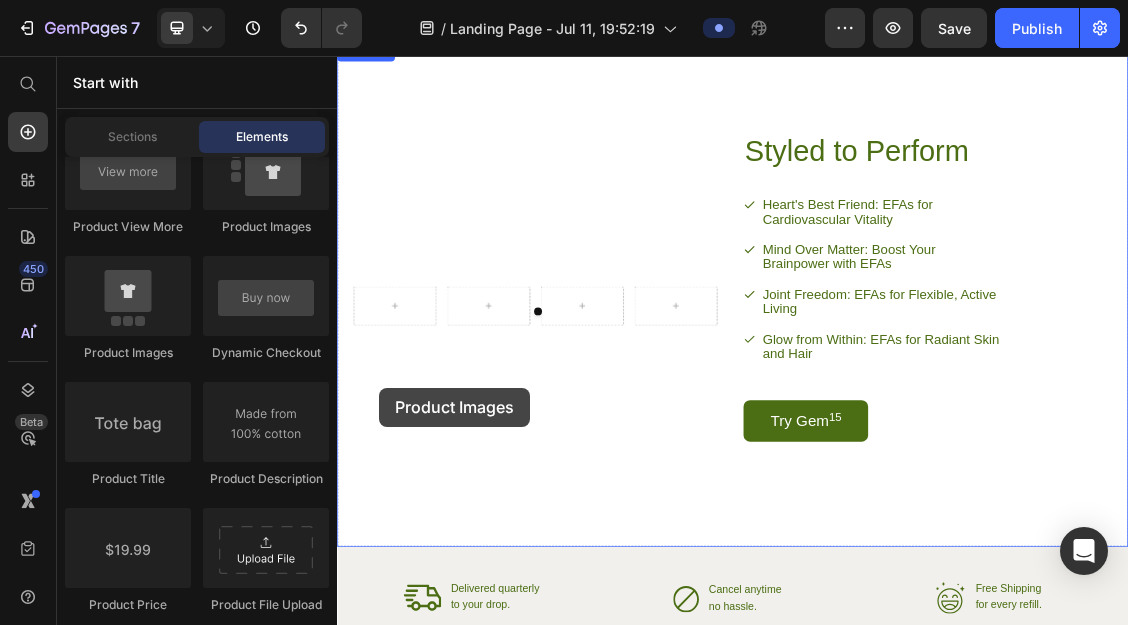 scroll, scrollTop: 2861, scrollLeft: 0, axis: vertical 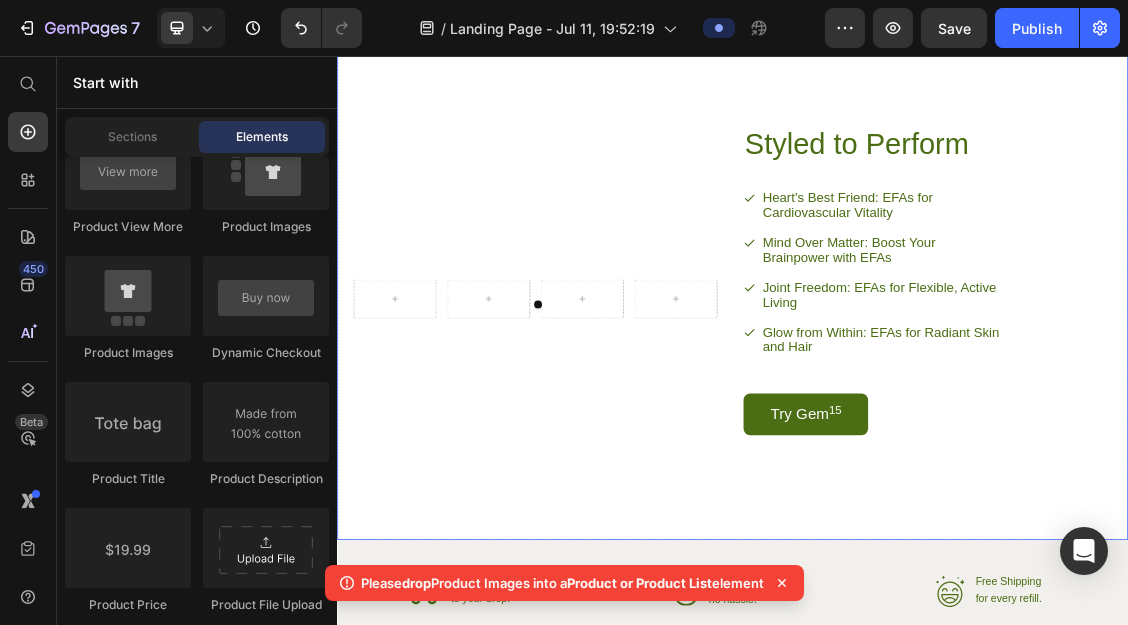 click on "Carousel" at bounding box center [641, 424] 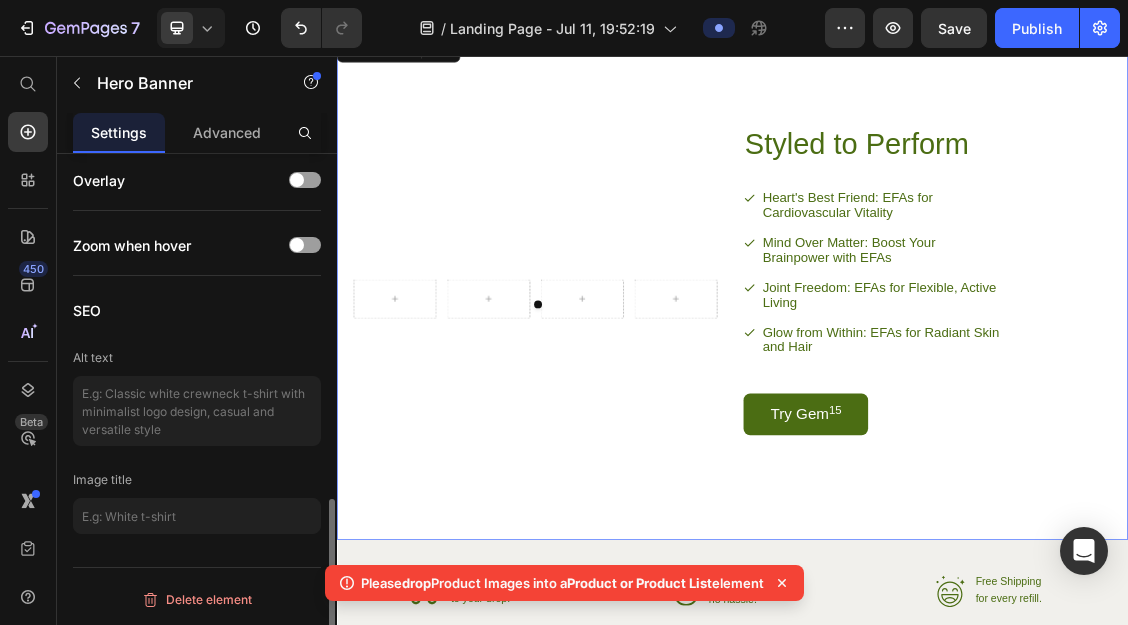 scroll, scrollTop: 0, scrollLeft: 0, axis: both 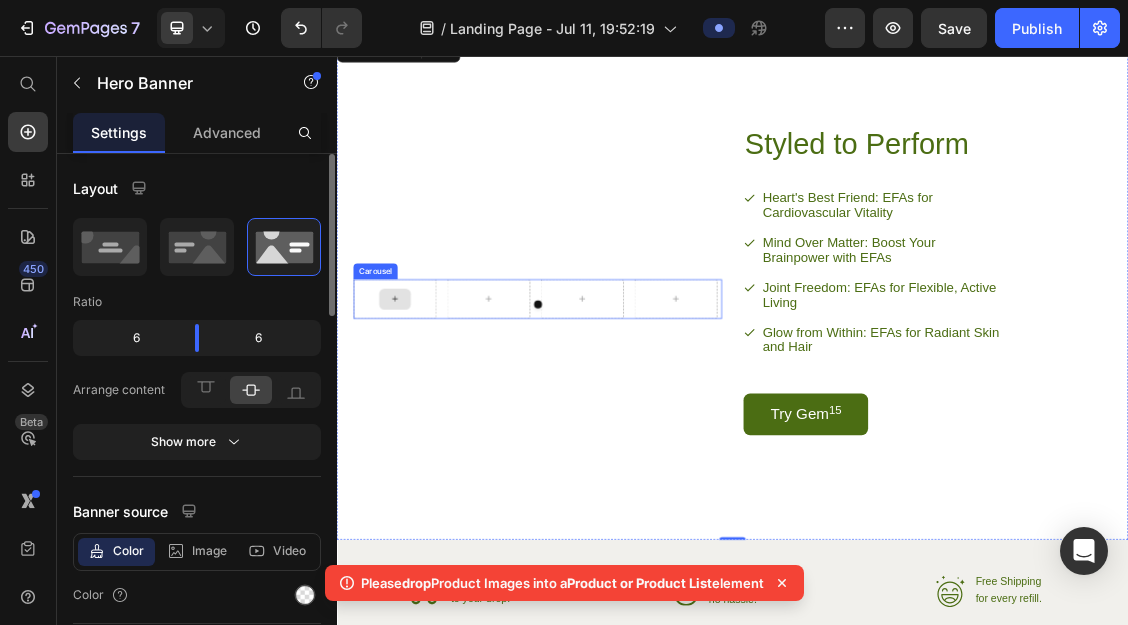 click at bounding box center [425, 425] 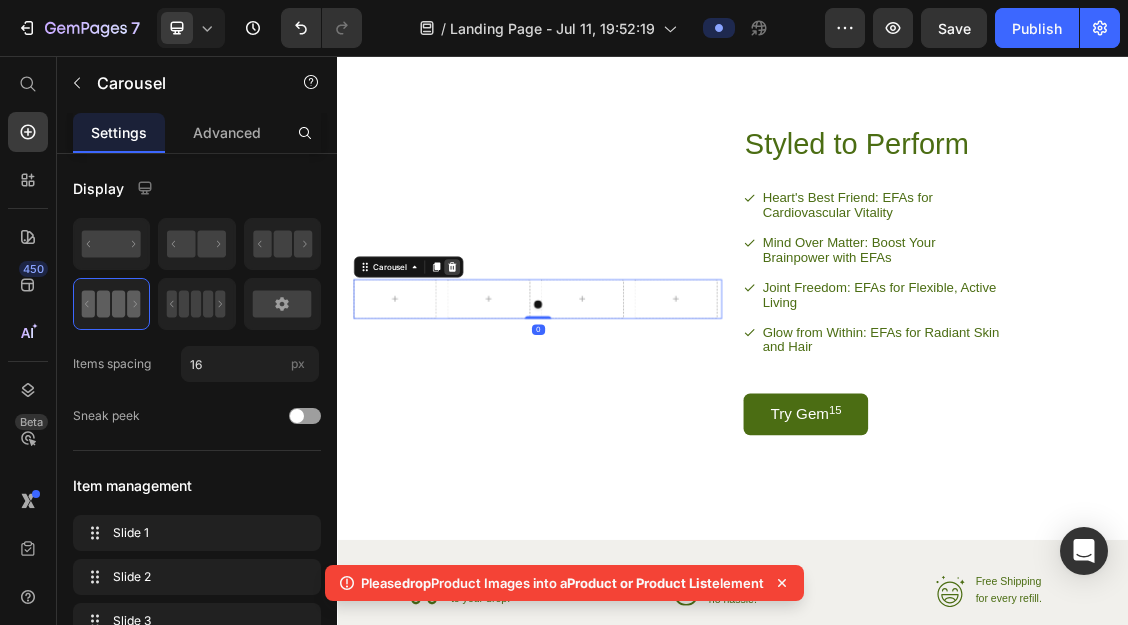 click 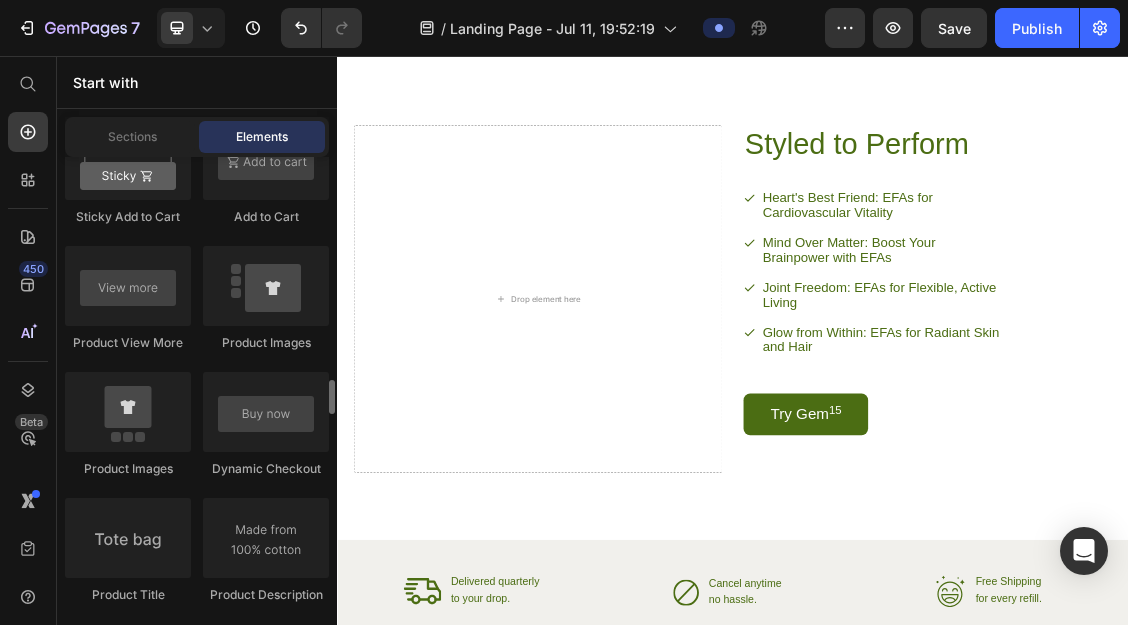 scroll, scrollTop: 3004, scrollLeft: 0, axis: vertical 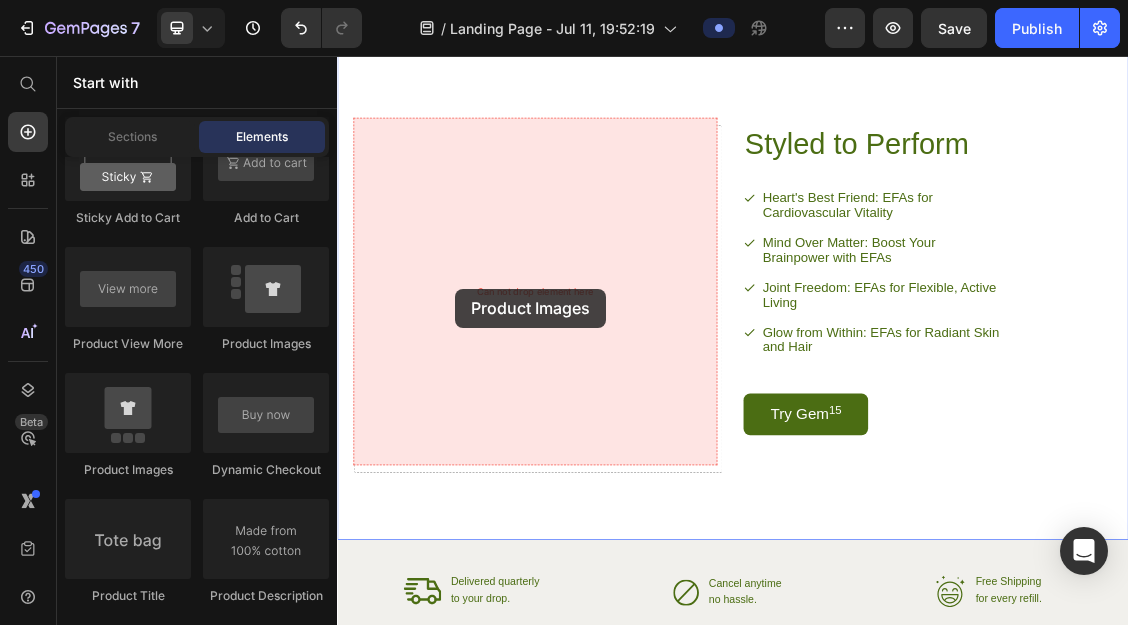 drag, startPoint x: 464, startPoint y: 468, endPoint x: 519, endPoint y: 408, distance: 81.394104 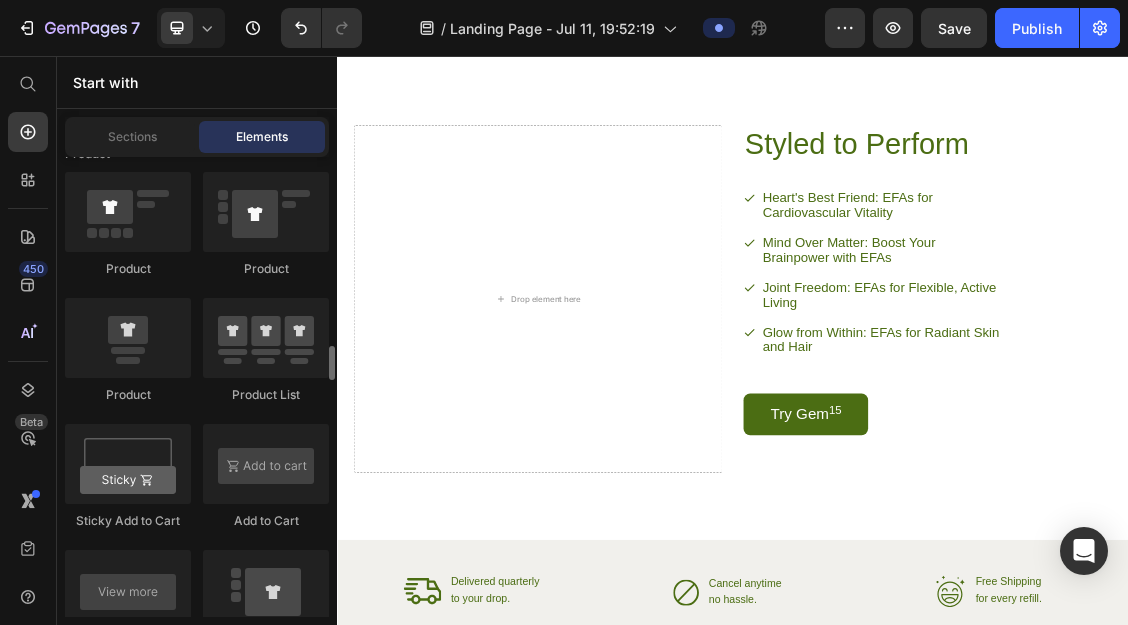 scroll, scrollTop: 2685, scrollLeft: 0, axis: vertical 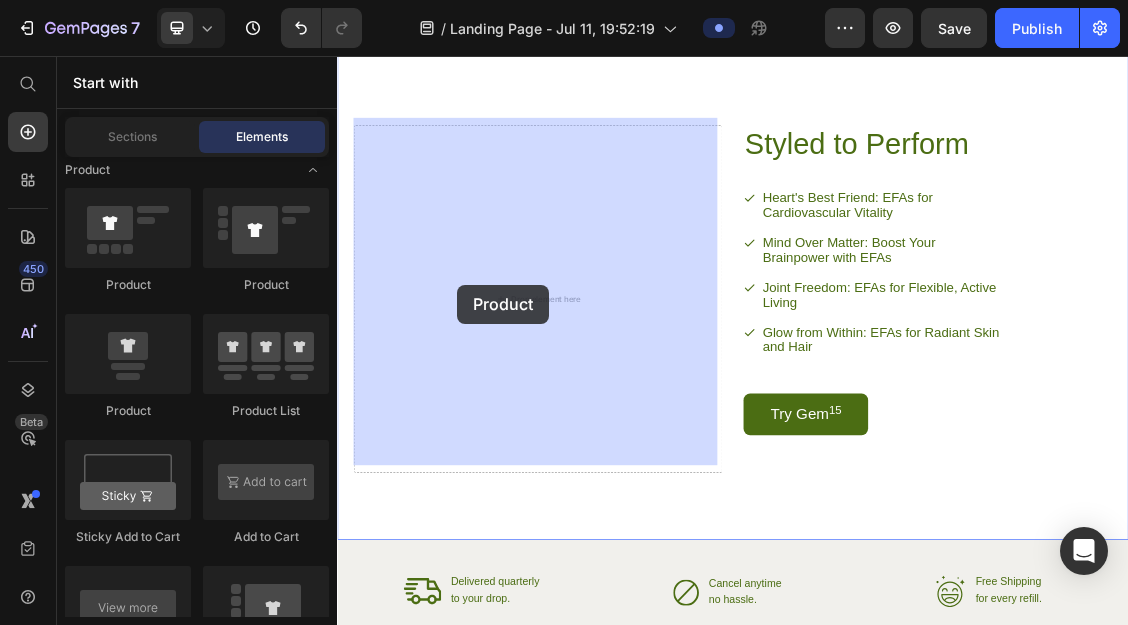 drag, startPoint x: 475, startPoint y: 414, endPoint x: 520, endPoint y: 403, distance: 46.32494 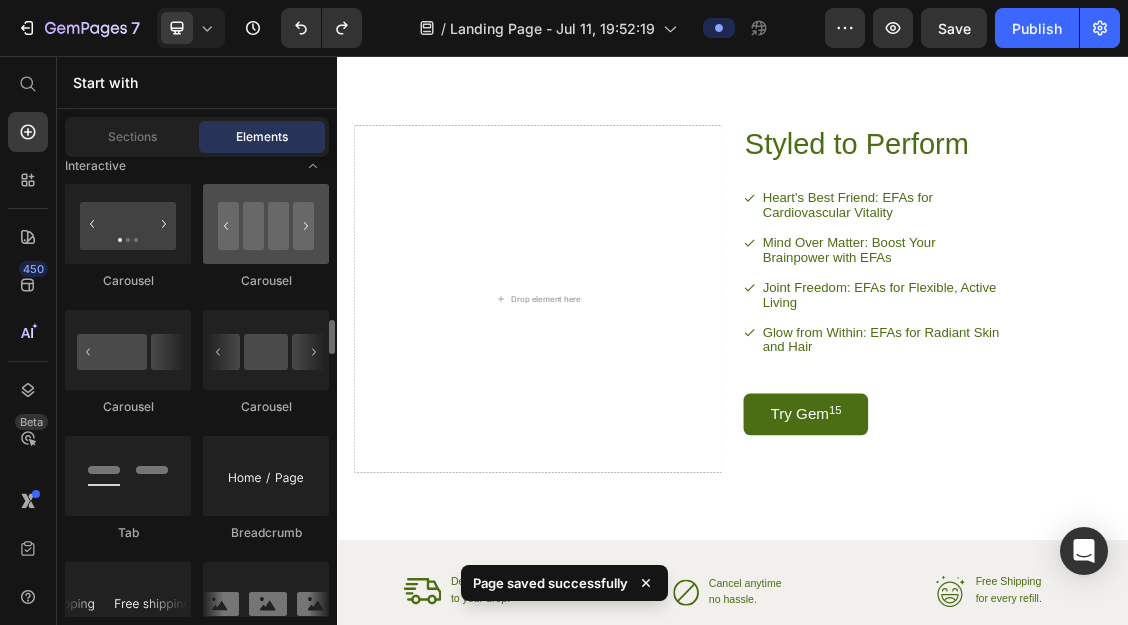 scroll, scrollTop: 2140, scrollLeft: 0, axis: vertical 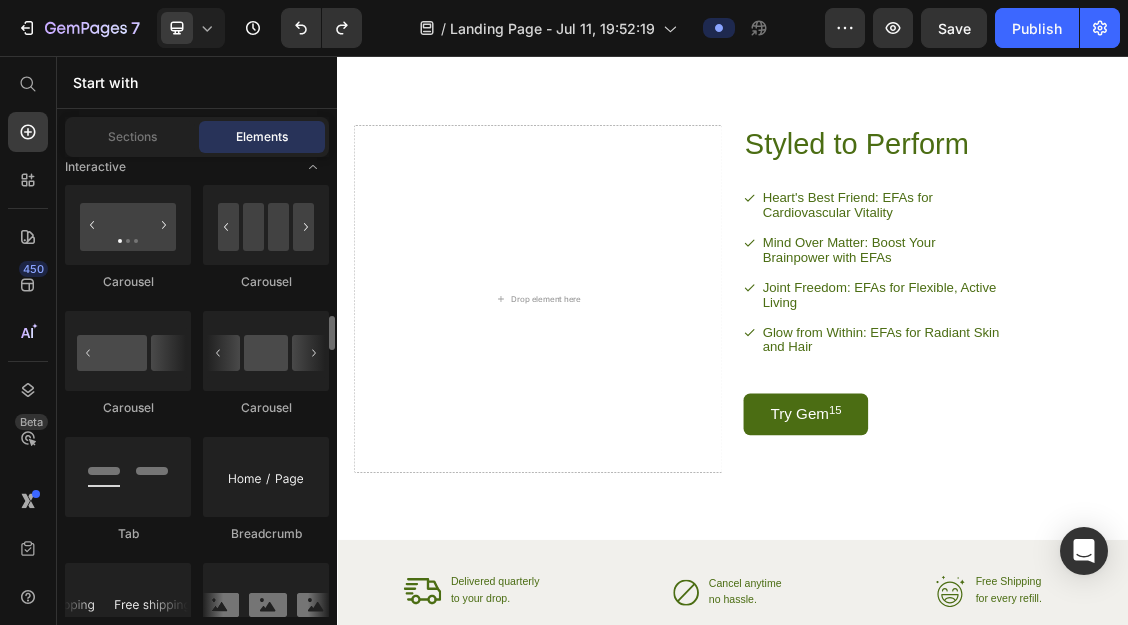 click on "Sections Elements" at bounding box center [197, 137] 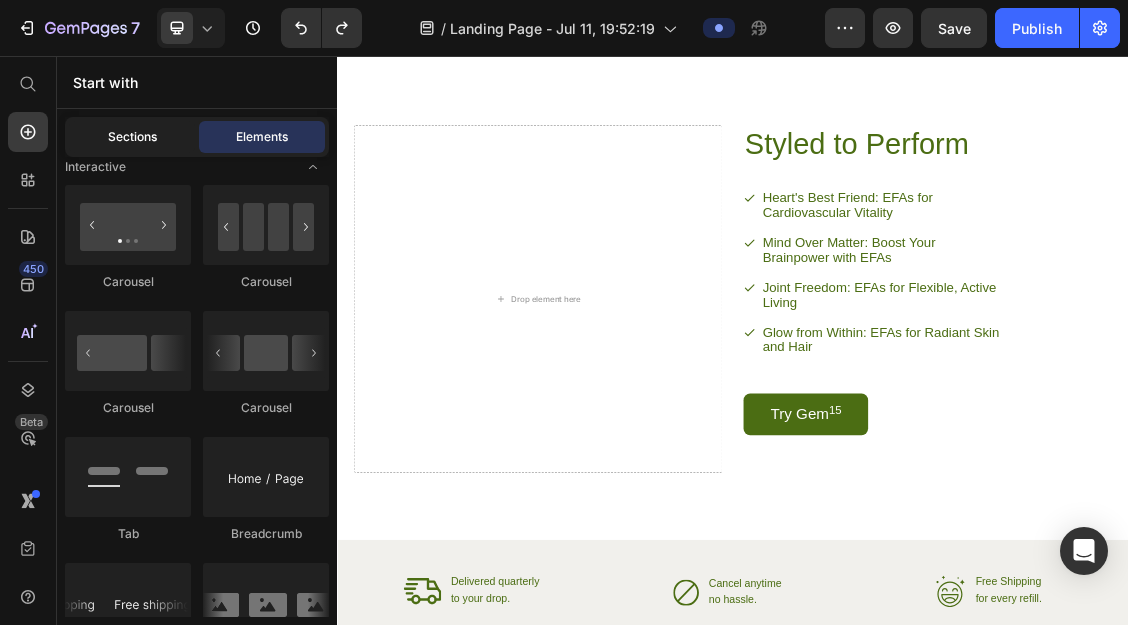 click on "Sections" 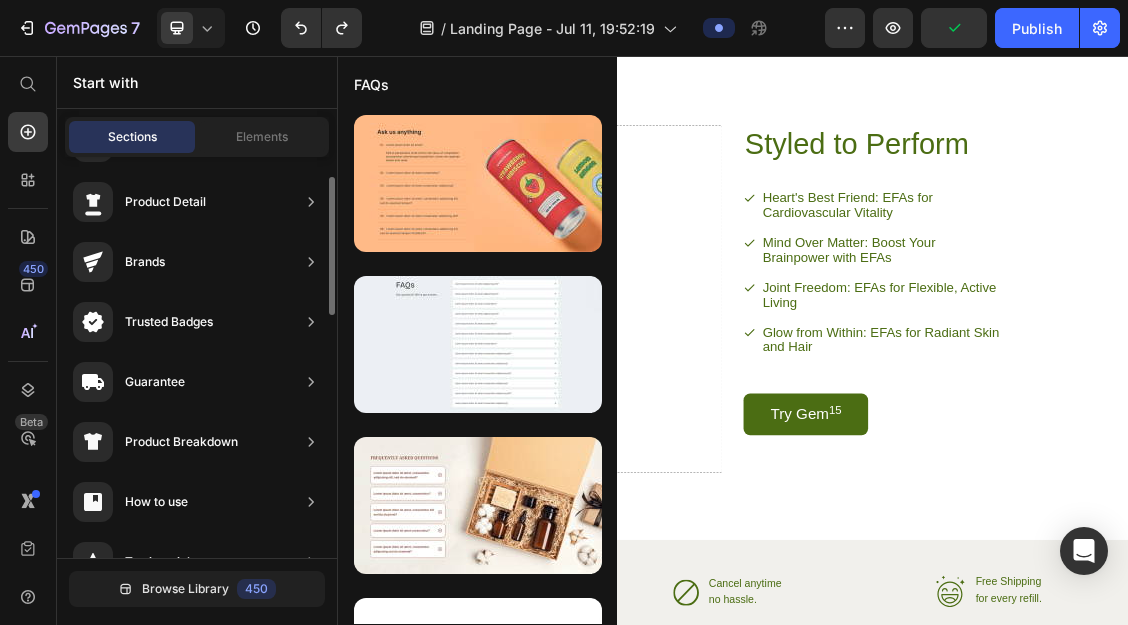 scroll, scrollTop: 0, scrollLeft: 0, axis: both 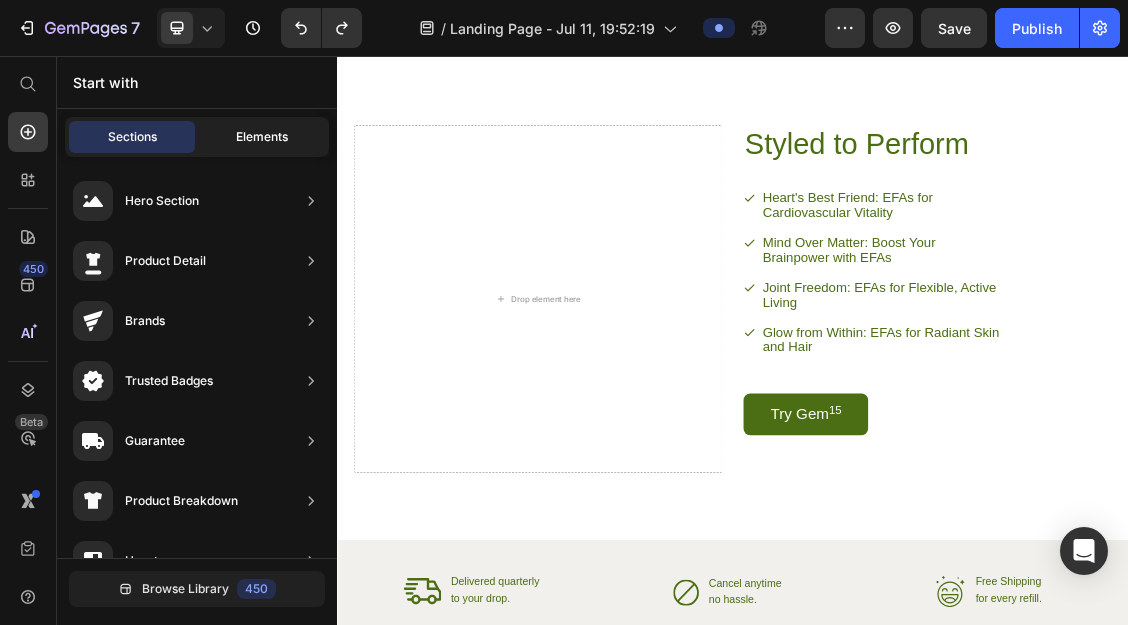 click on "Elements" at bounding box center [262, 137] 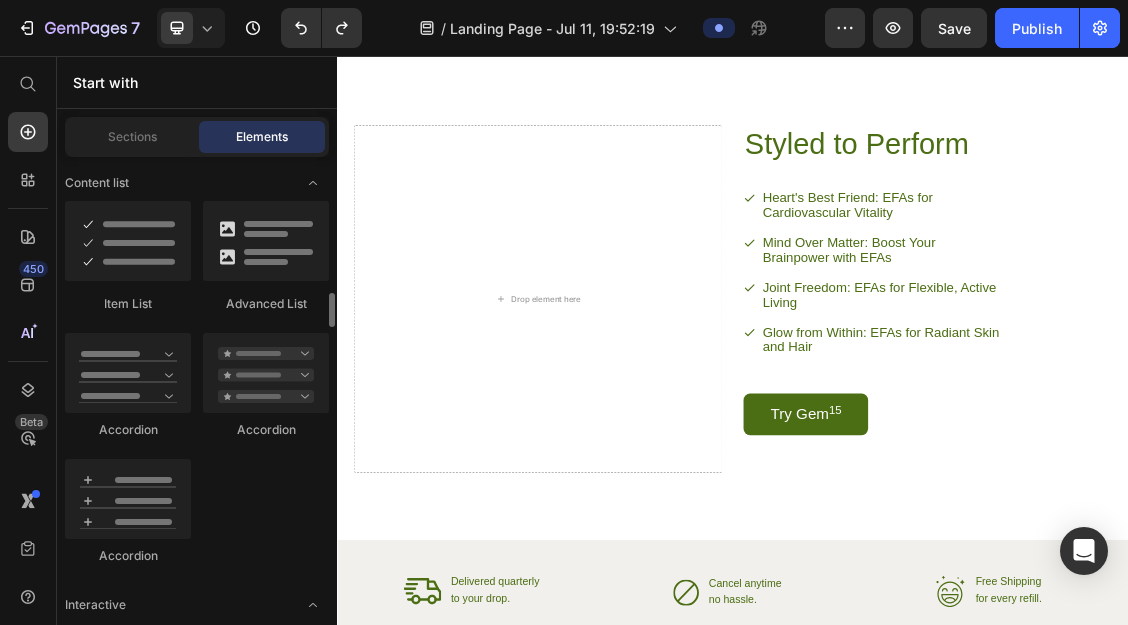 scroll, scrollTop: 1711, scrollLeft: 0, axis: vertical 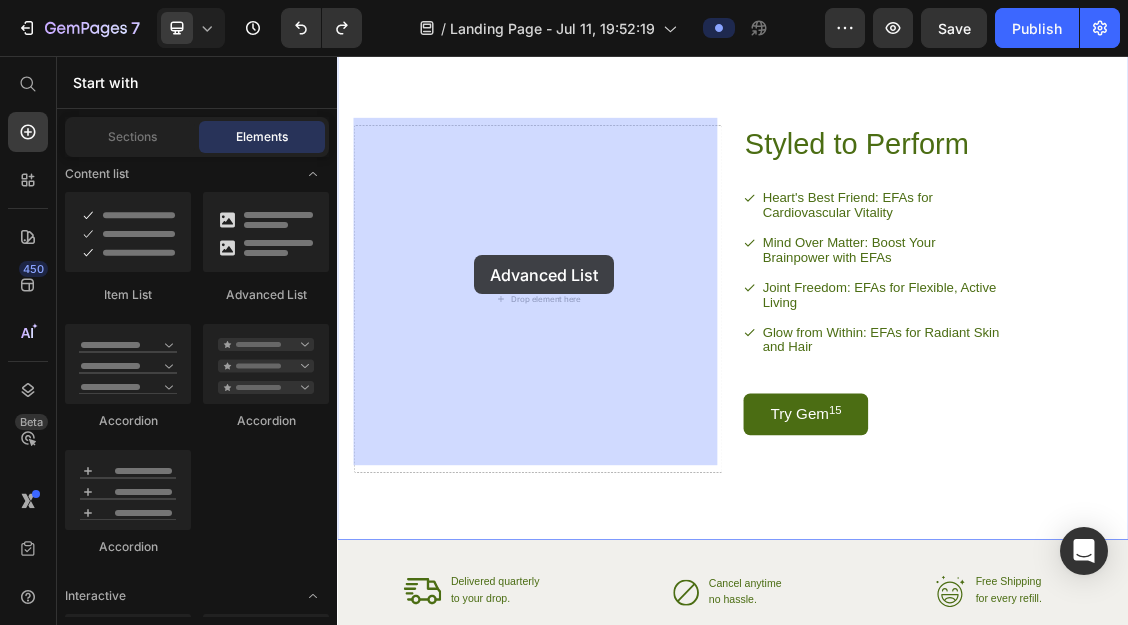 drag, startPoint x: 585, startPoint y: 302, endPoint x: 545, endPoint y: 358, distance: 68.8186 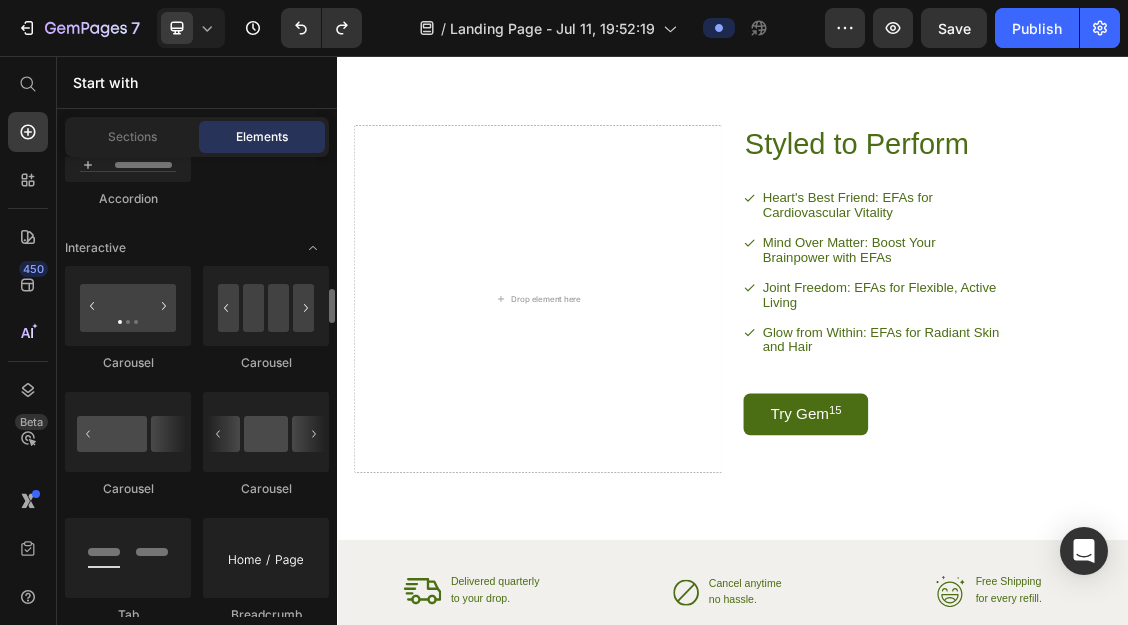 scroll, scrollTop: 2061, scrollLeft: 0, axis: vertical 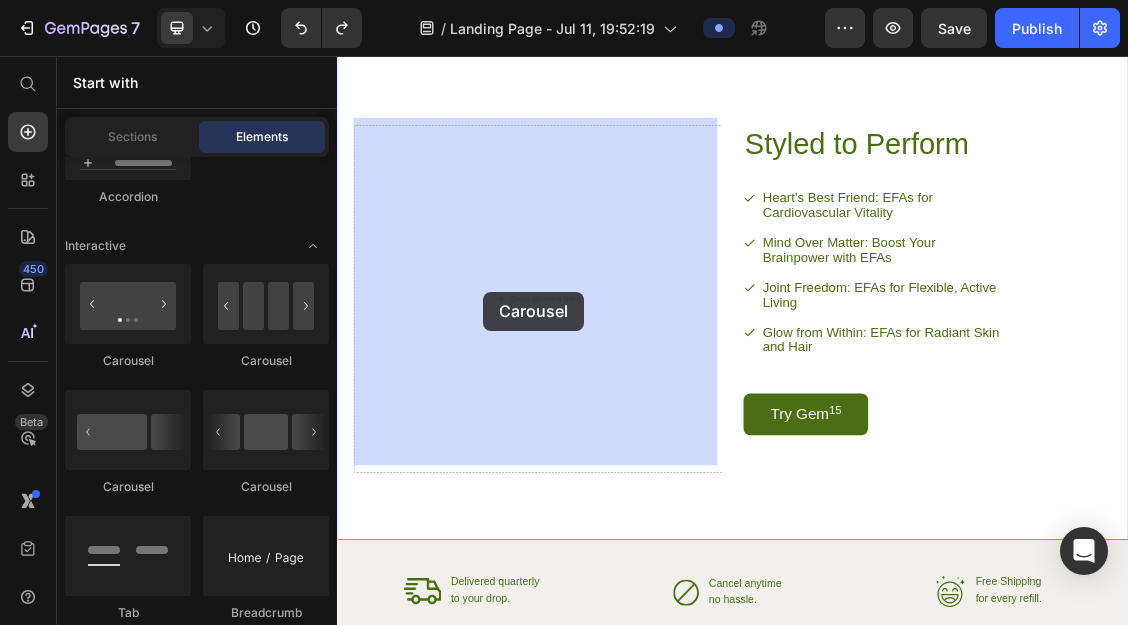drag, startPoint x: 509, startPoint y: 386, endPoint x: 560, endPoint y: 414, distance: 58.18075 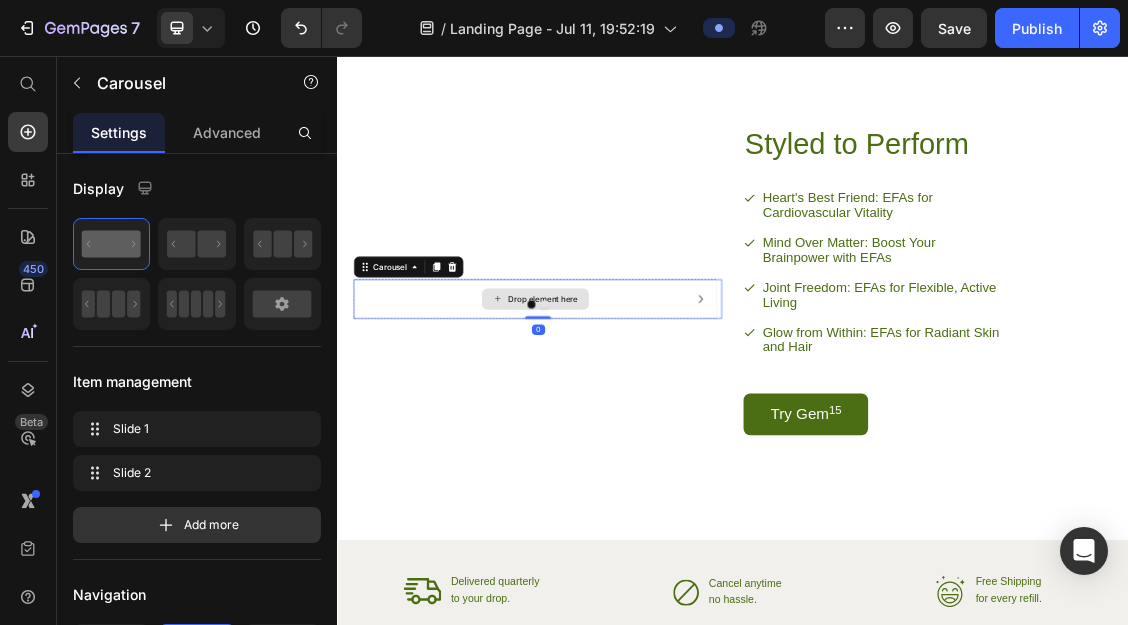 click on "Drop element here" at bounding box center [638, 425] 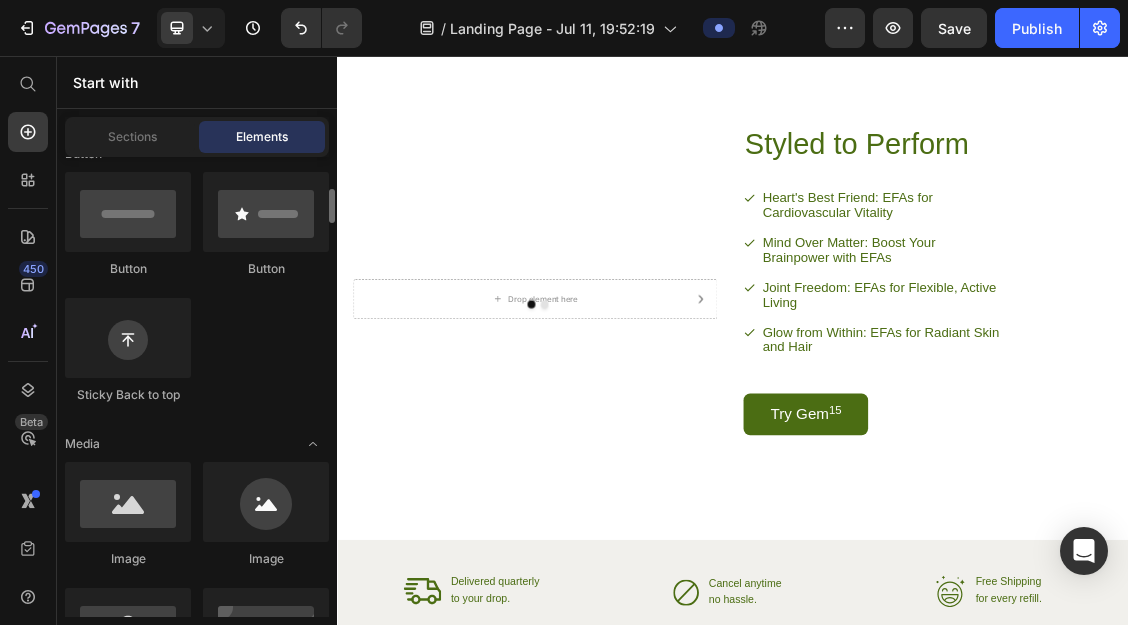scroll, scrollTop: 480, scrollLeft: 0, axis: vertical 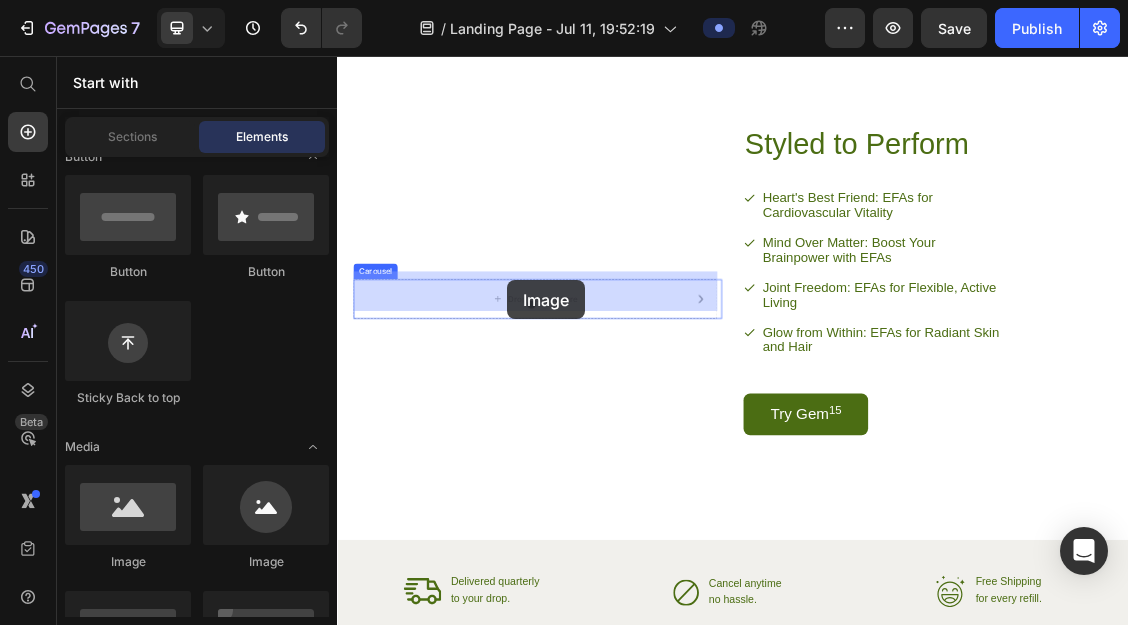 drag, startPoint x: 475, startPoint y: 554, endPoint x: 595, endPoint y: 396, distance: 198.40363 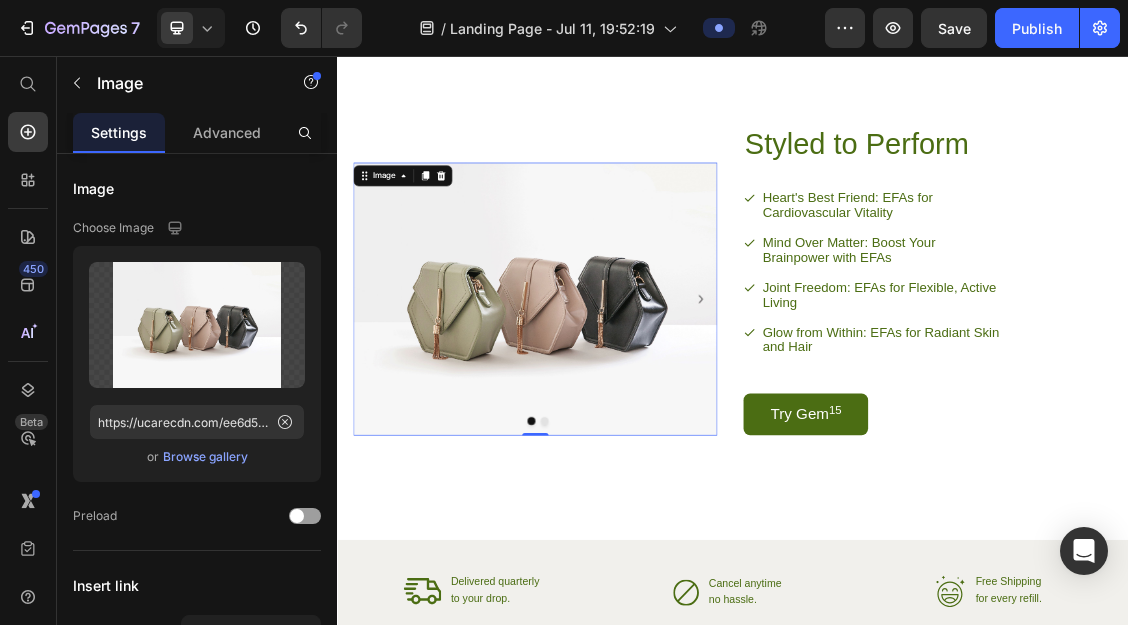click at bounding box center (638, 425) 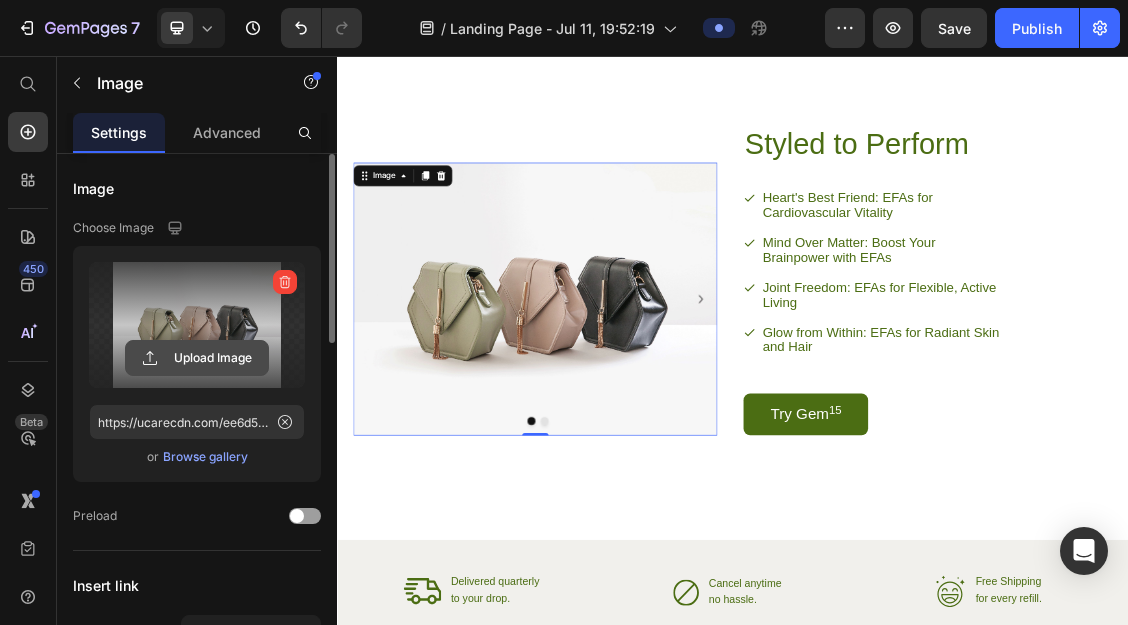 click 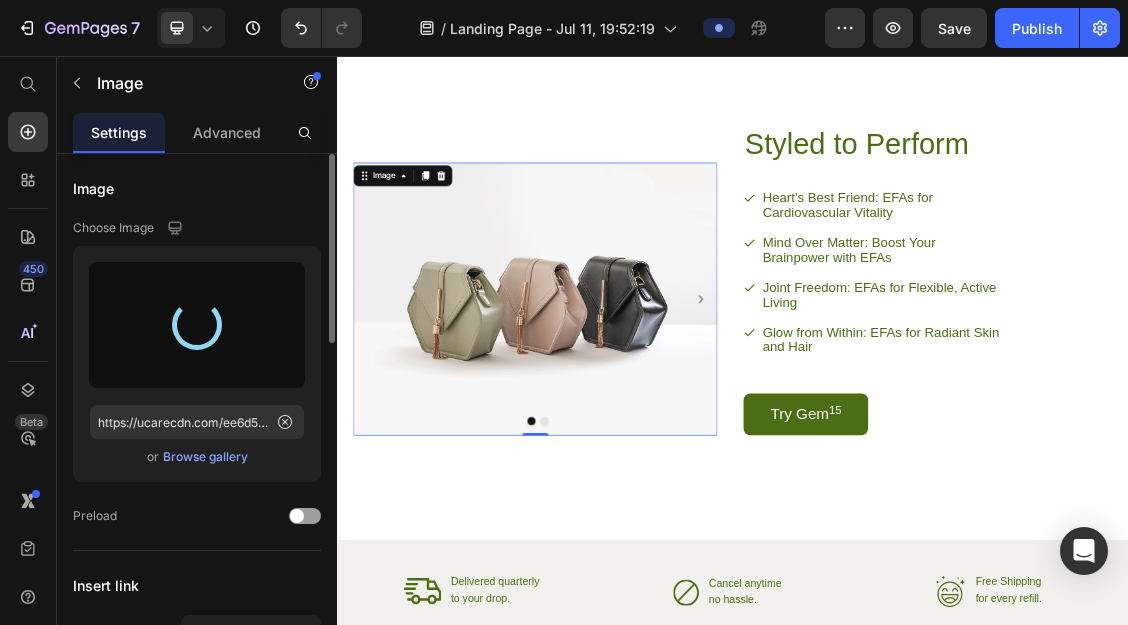 type on "https://cdn.shopify.com/s/files/1/0920/7581/9386/files/gempages_574891826889098469-73185897-bae8-4665-881c-a1b58b275453.png" 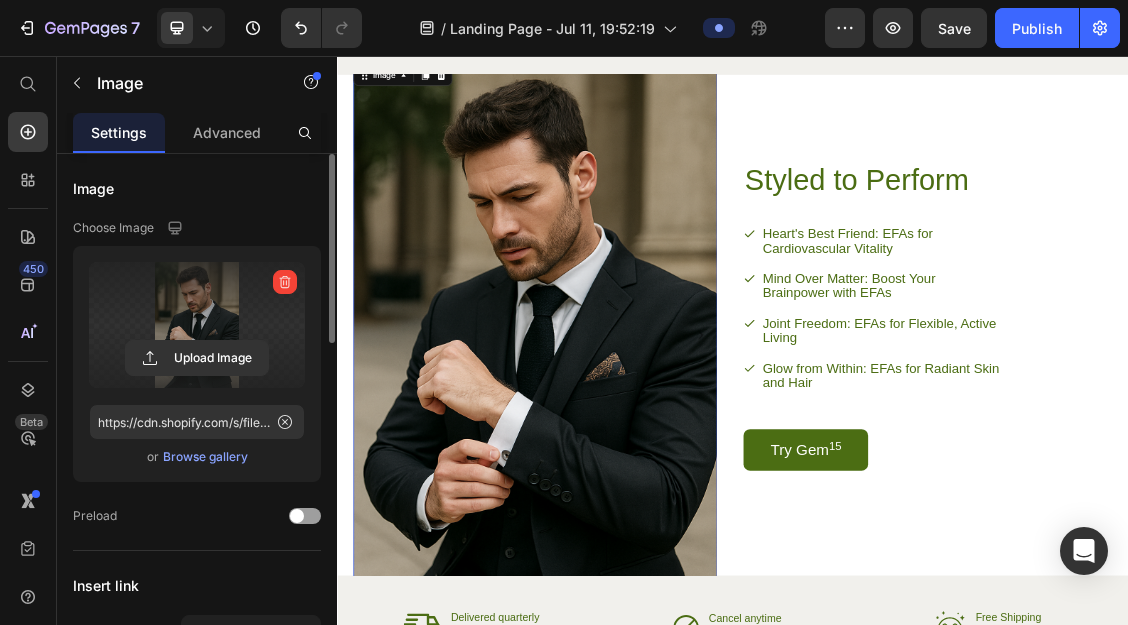scroll, scrollTop: 2822, scrollLeft: 0, axis: vertical 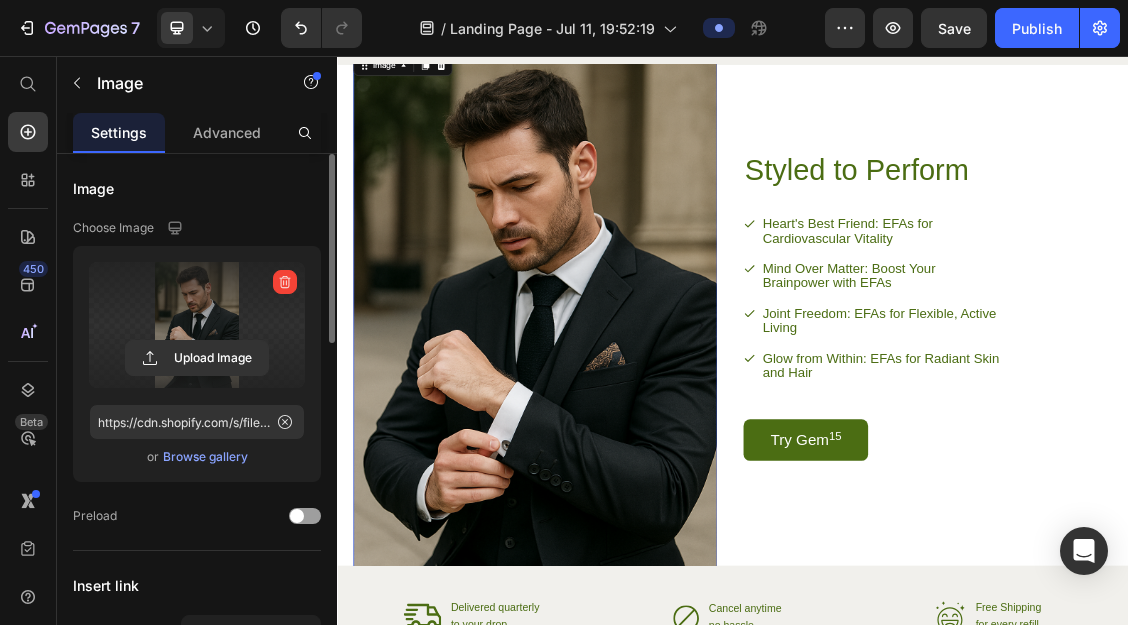 click at bounding box center [638, 463] 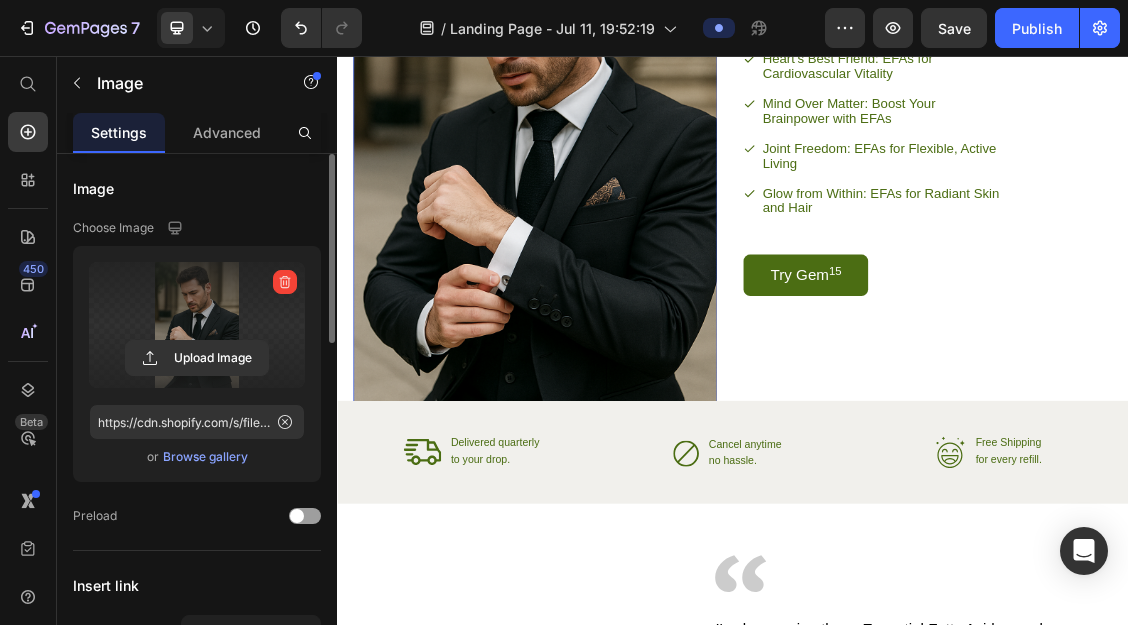 scroll, scrollTop: 3208, scrollLeft: 0, axis: vertical 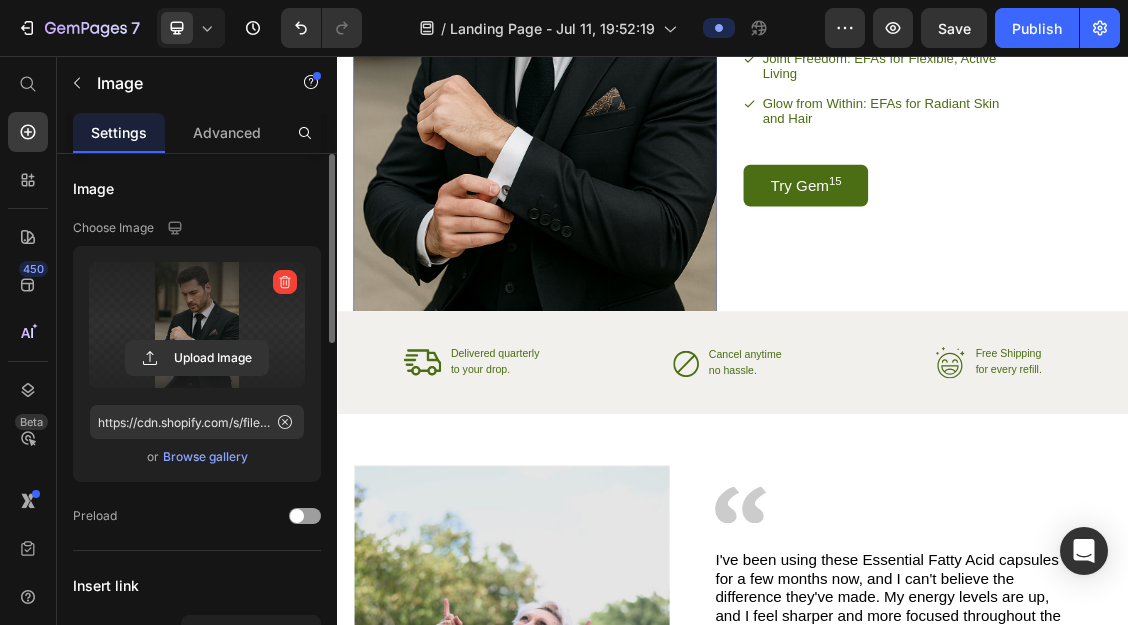 click at bounding box center (638, 77) 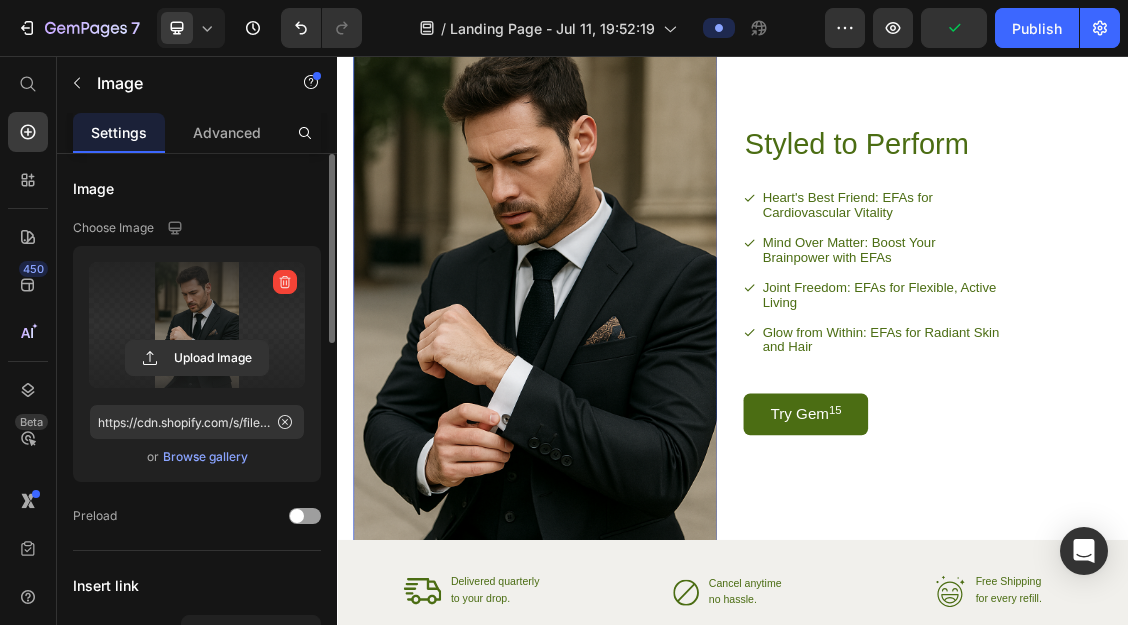click at bounding box center (638, 424) 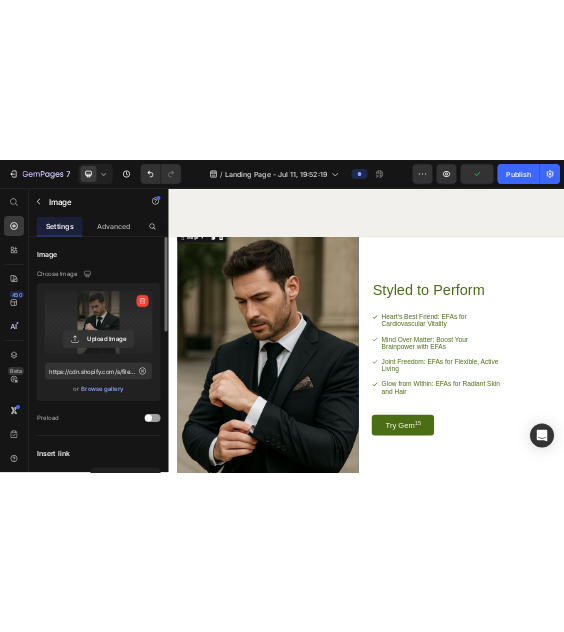 scroll, scrollTop: 2684, scrollLeft: 0, axis: vertical 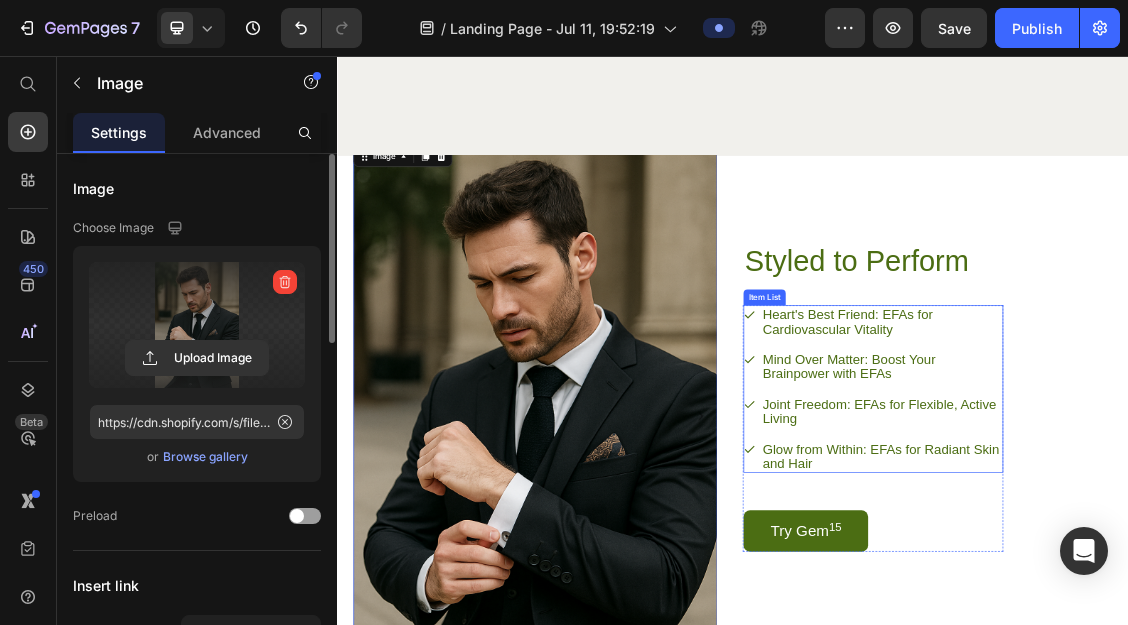 click on "Glow from Within: EFAs for Radiant Skin and Hair" at bounding box center [1163, 663] 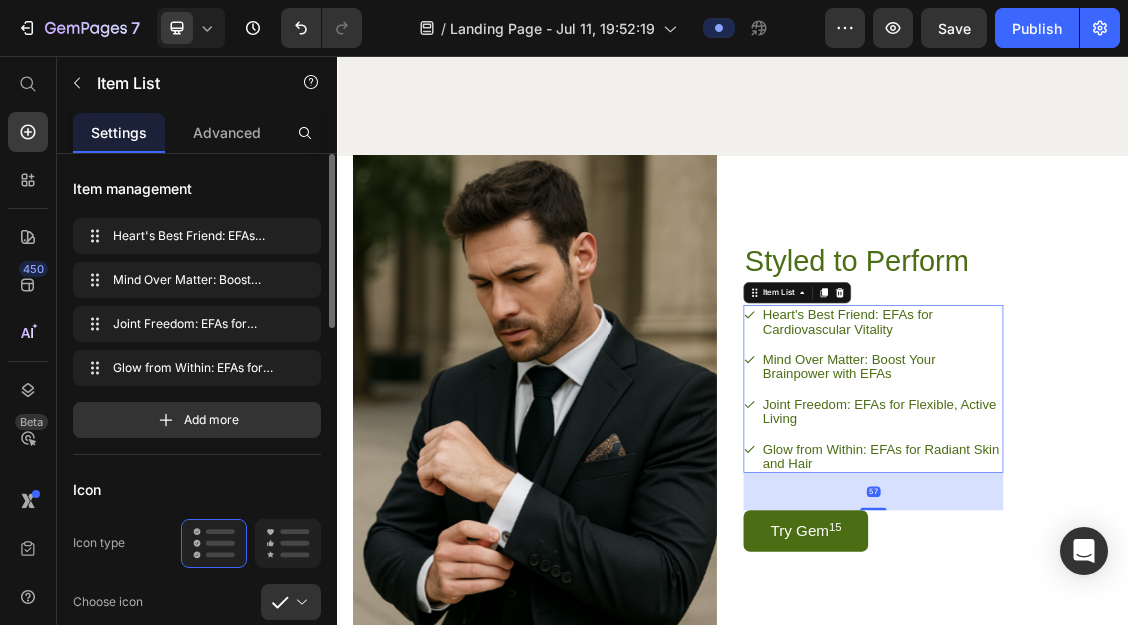 click on "Heart's Best Friend: EFAs for Cardiovascular Vitality" at bounding box center (1163, 459) 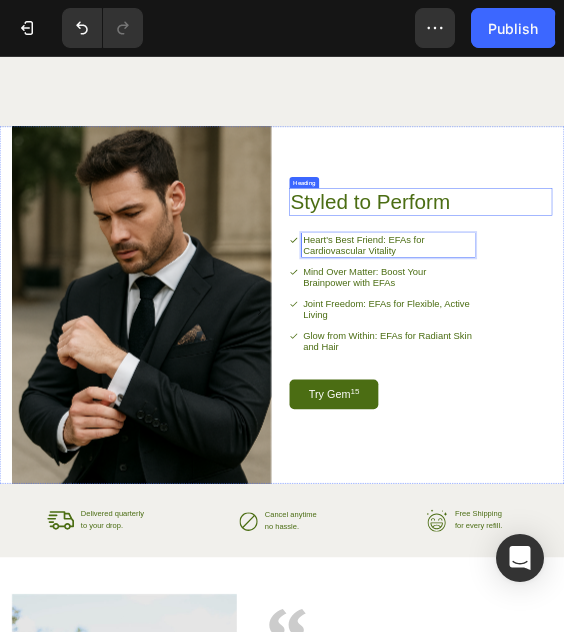 click on "Styled to Perform" at bounding box center (872, 367) 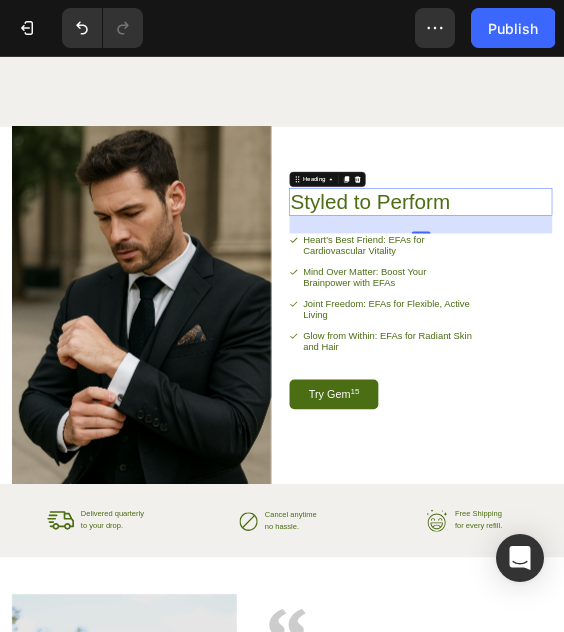 click on "Styled to Perform" at bounding box center [872, 367] 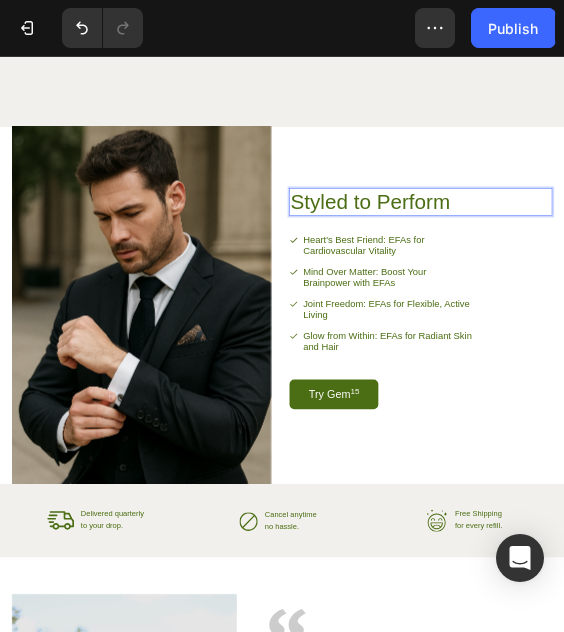 click on "Styled to Perform" at bounding box center (872, 367) 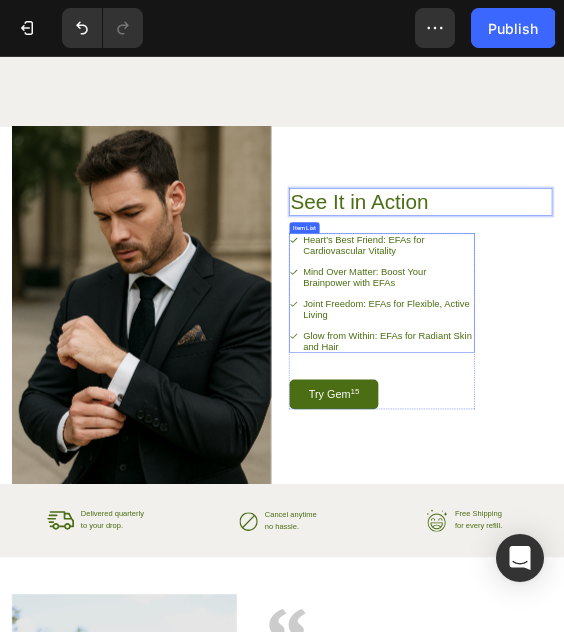click on "Heart's Best Friend: EFAs for Cardiovascular Vitality" at bounding box center [826, 459] 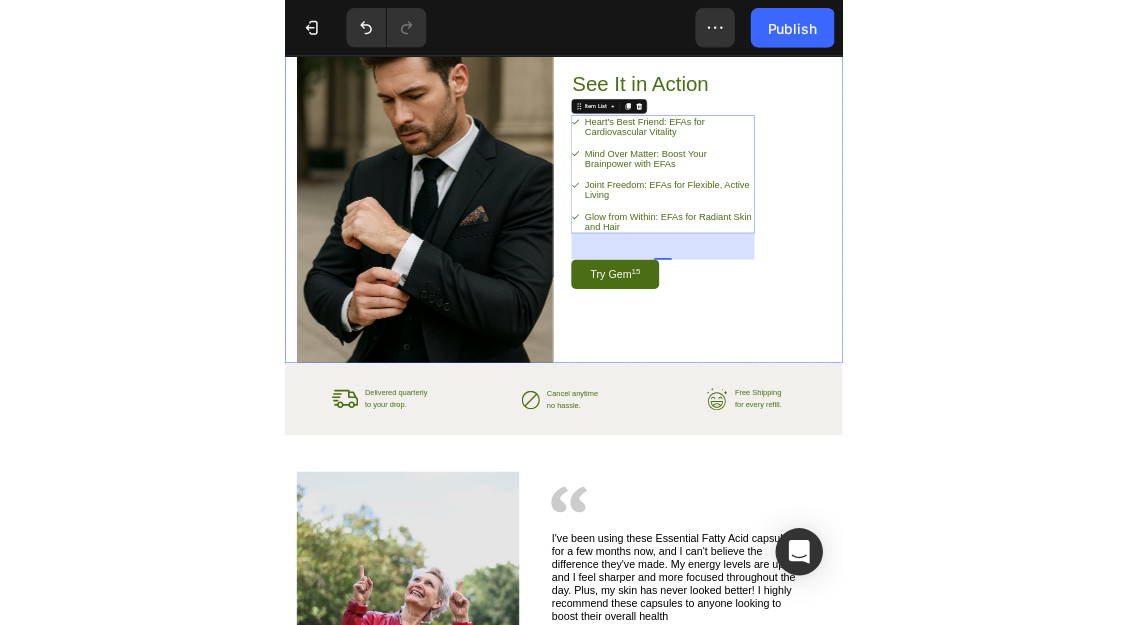 scroll, scrollTop: 2642, scrollLeft: 0, axis: vertical 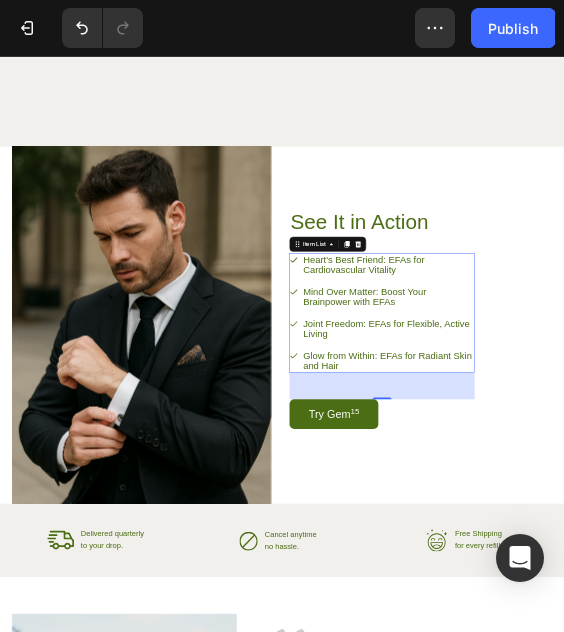 drag, startPoint x: 684, startPoint y: 532, endPoint x: 851, endPoint y: 464, distance: 180.31361 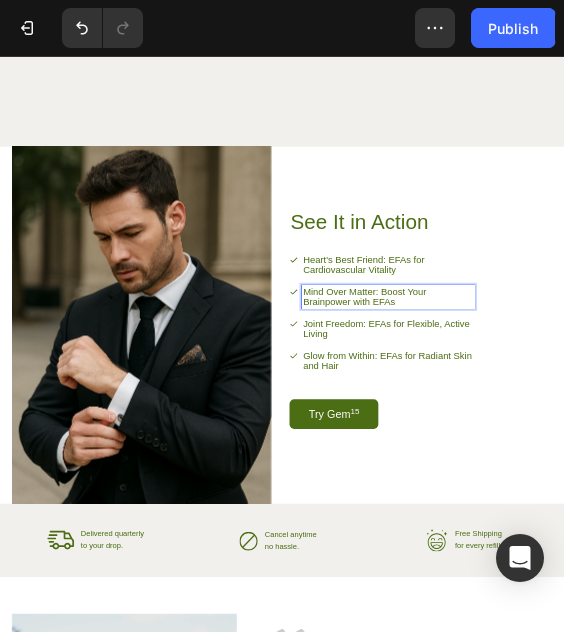 click on "Heart's Best Friend: EFAs for Cardiovascular Vitality
Mind Over Matter: Boost Your Brainpower with EFAs
Joint Freedom: EFAs for Flexible, Active Living
Glow from Within: EFAs for Radiant Skin and Hair" at bounding box center [813, 603] 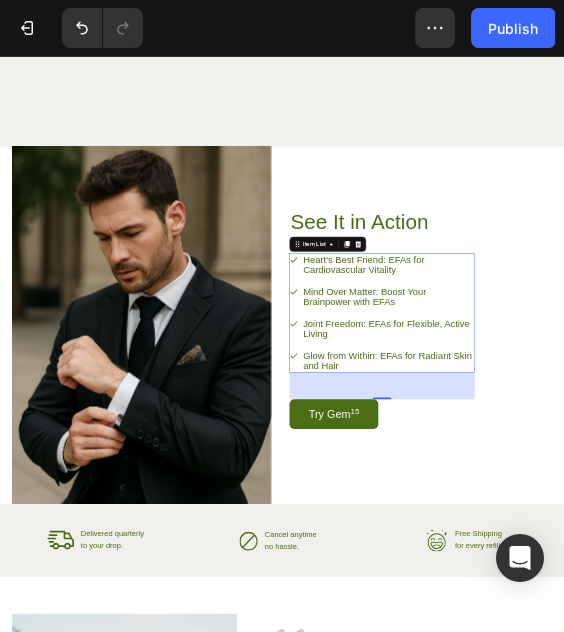 click on "Heart's Best Friend: EFAs for Cardiovascular Vitality" at bounding box center [826, 501] 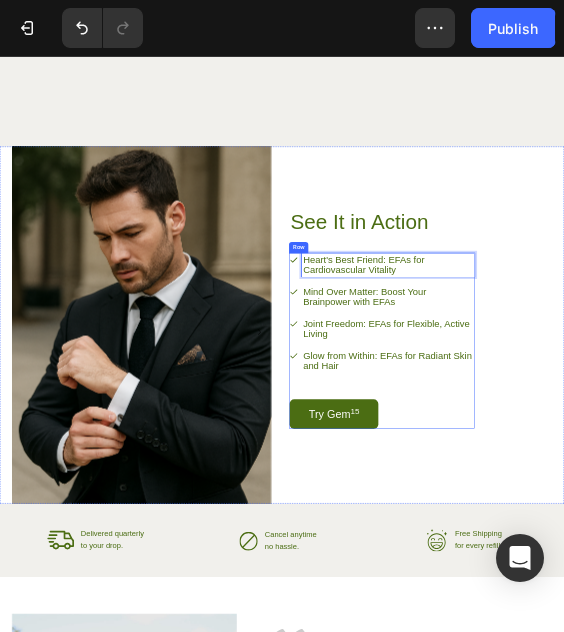 click on "Try Gem 15 Button" at bounding box center [813, 818] 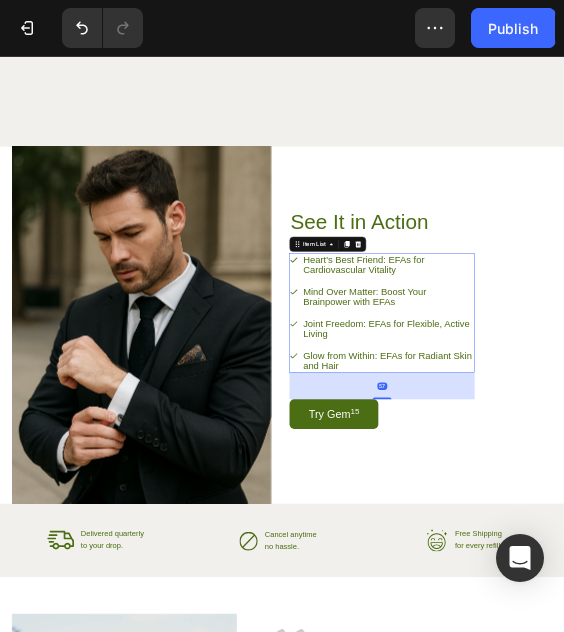 click on "Heart's Best Friend: EFAs for Cardiovascular Vitality
Mind Over Matter: Boost Your Brainpower with EFAs
Joint Freedom: EFAs for Flexible, Active Living
Glow from Within: EFAs for Radiant Skin and Hair" at bounding box center [813, 603] 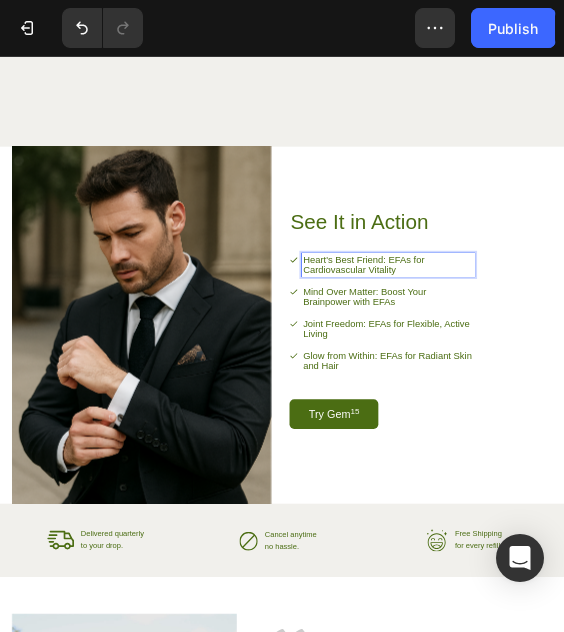 click on "Heart's Best Friend: EFAs for Cardiovascular Vitality" at bounding box center [826, 501] 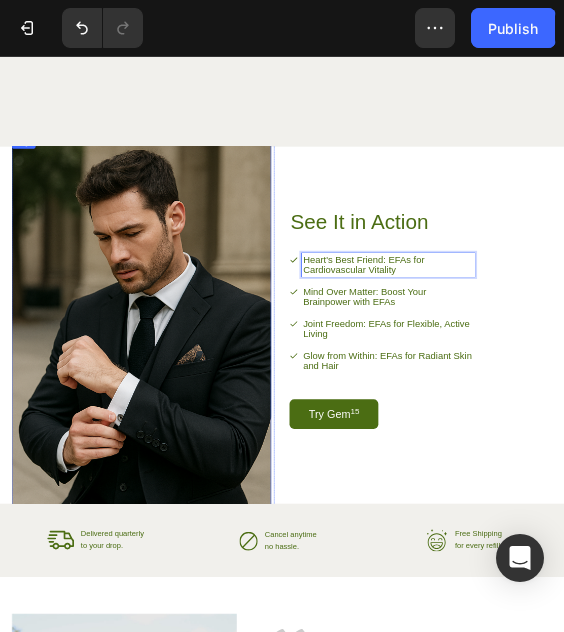click at bounding box center (301, 643) 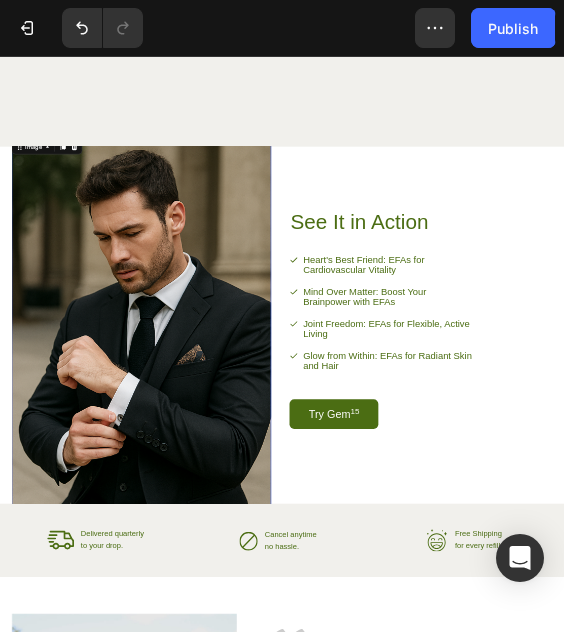 click at bounding box center (301, 643) 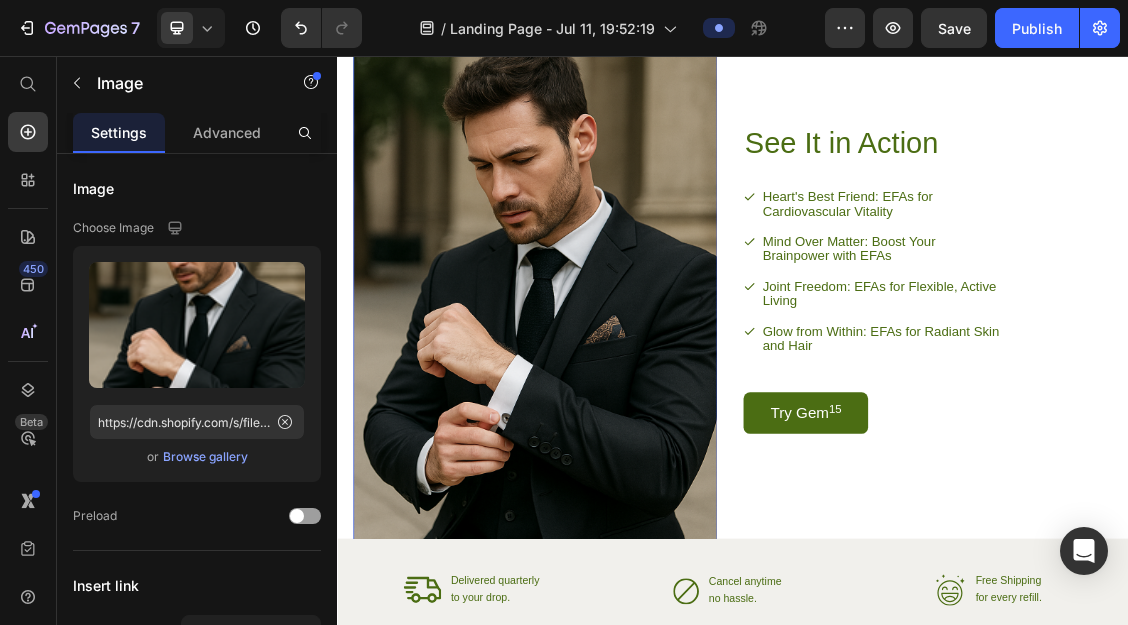 scroll, scrollTop: 2867, scrollLeft: 0, axis: vertical 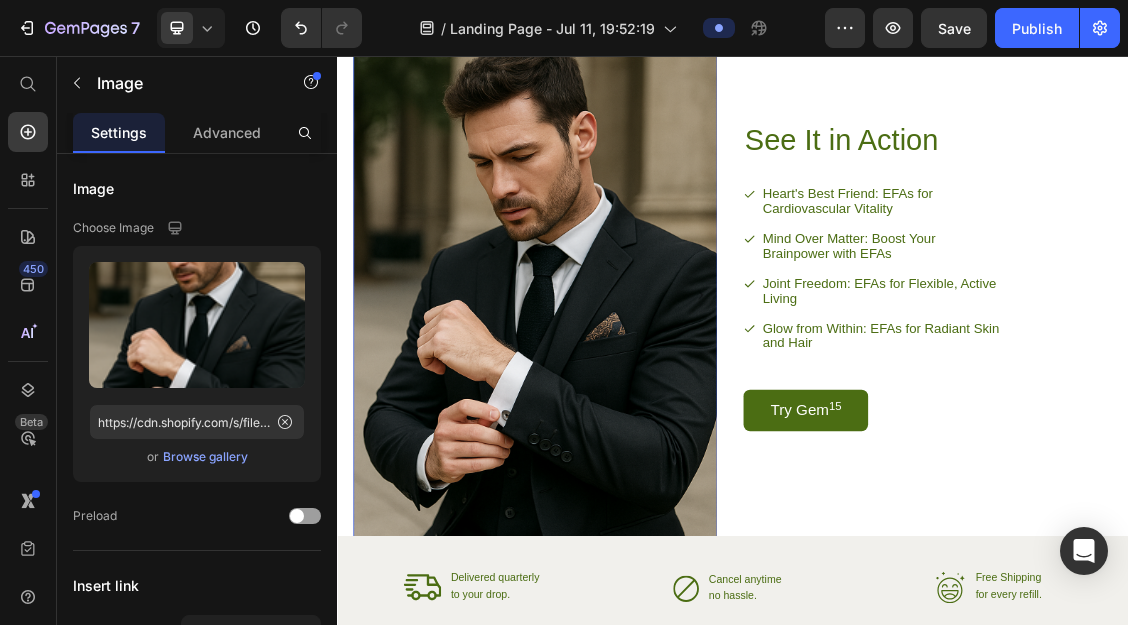 click at bounding box center (638, 418) 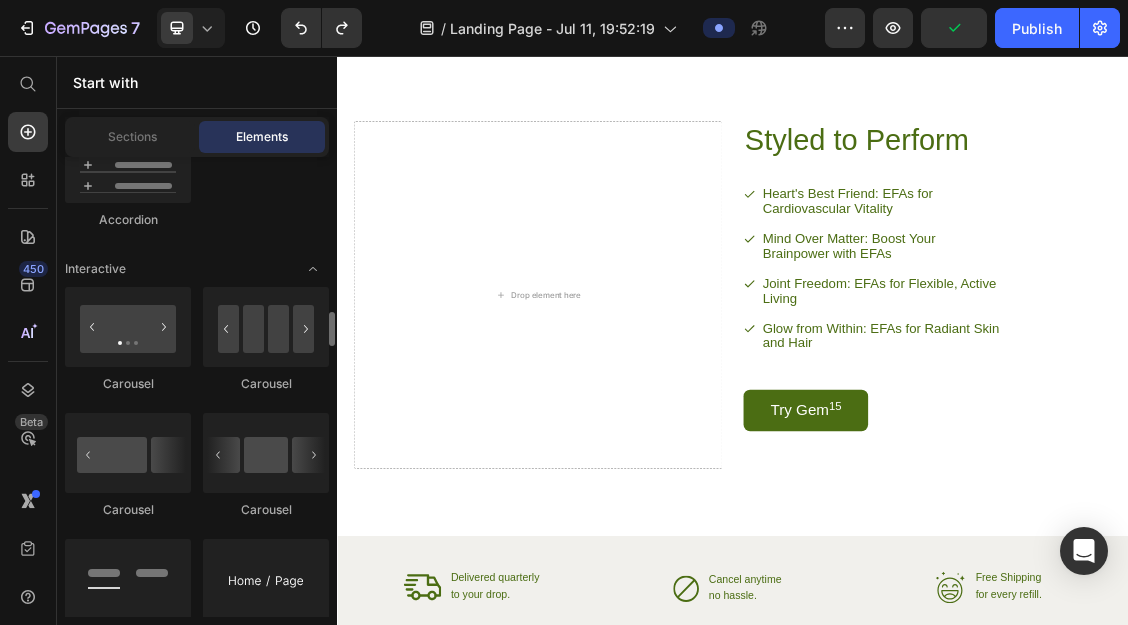 scroll, scrollTop: 2041, scrollLeft: 0, axis: vertical 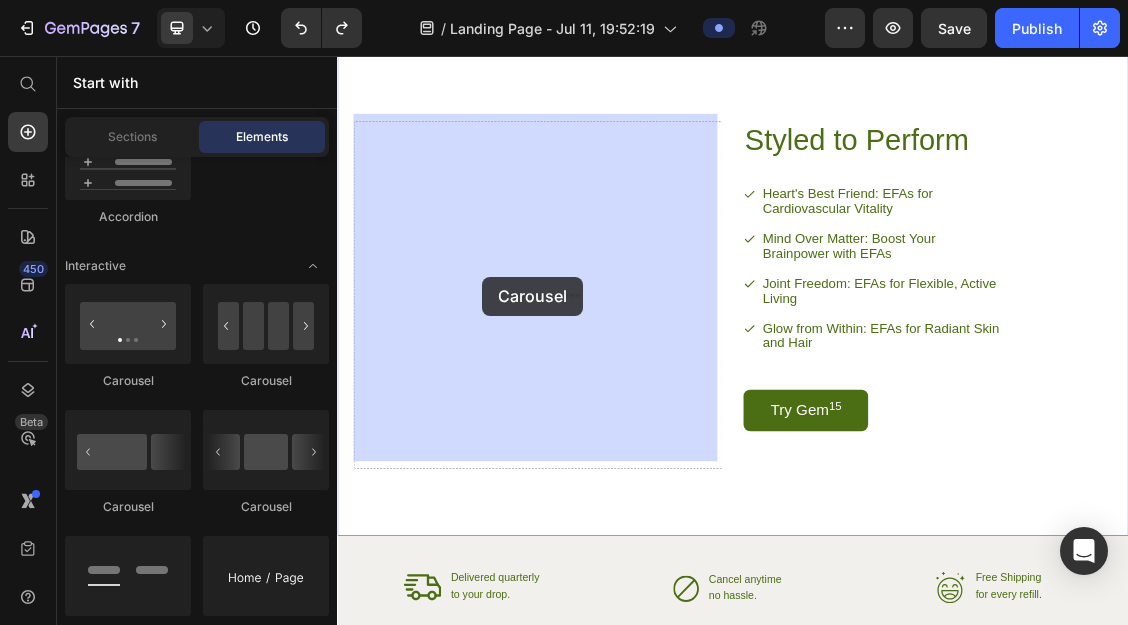 drag, startPoint x: 588, startPoint y: 390, endPoint x: 557, endPoint y: 391, distance: 31.016125 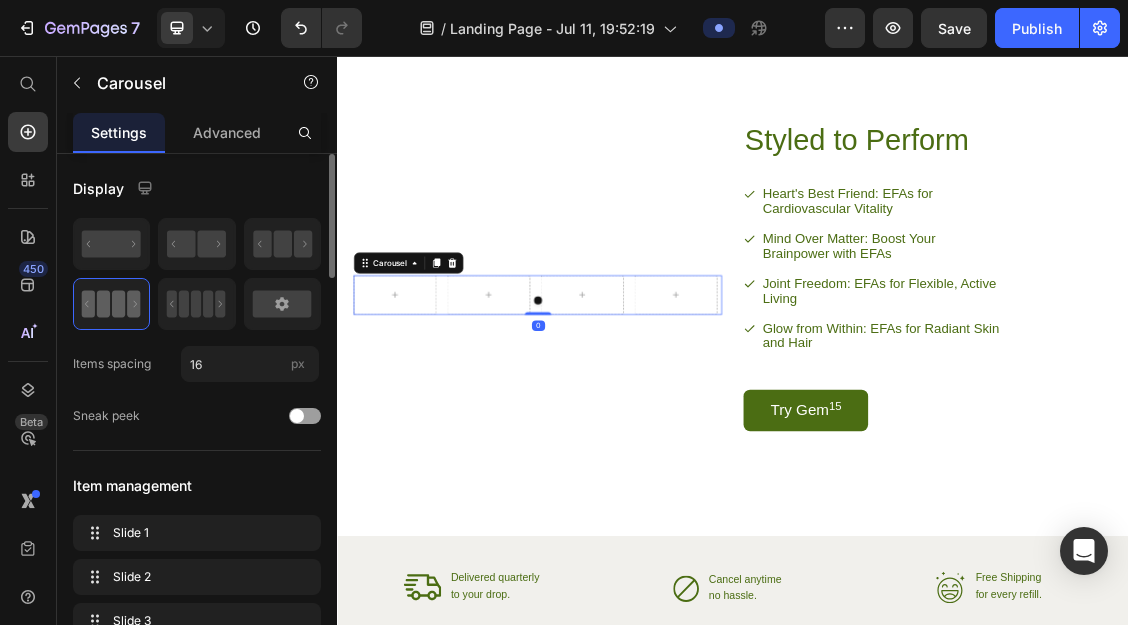 click at bounding box center [641, 427] 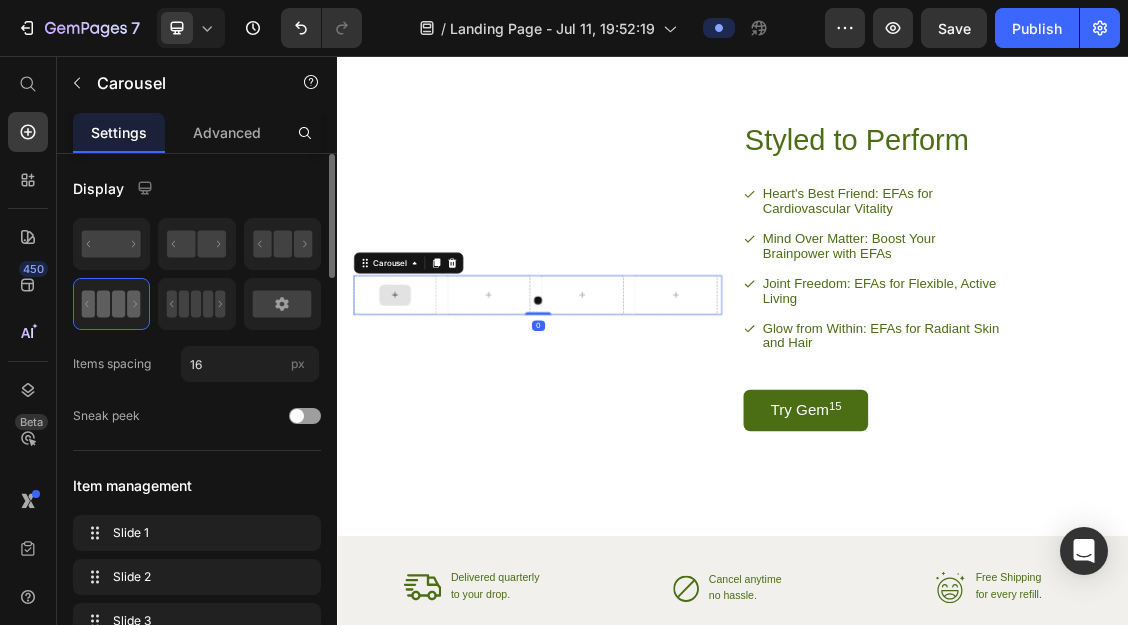 click 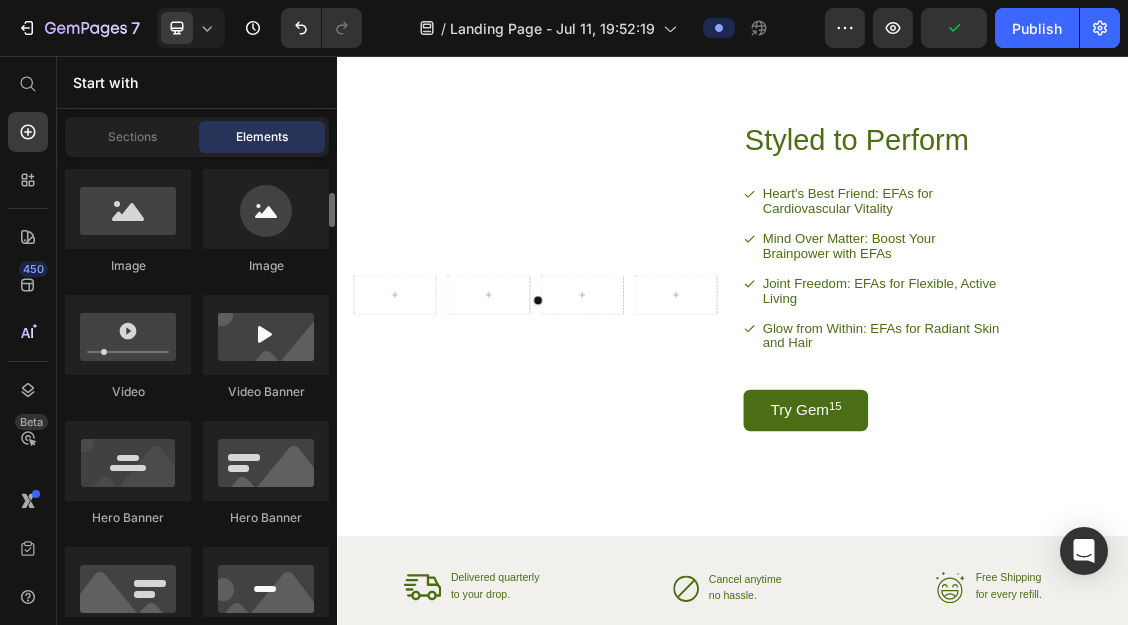 scroll, scrollTop: 756, scrollLeft: 0, axis: vertical 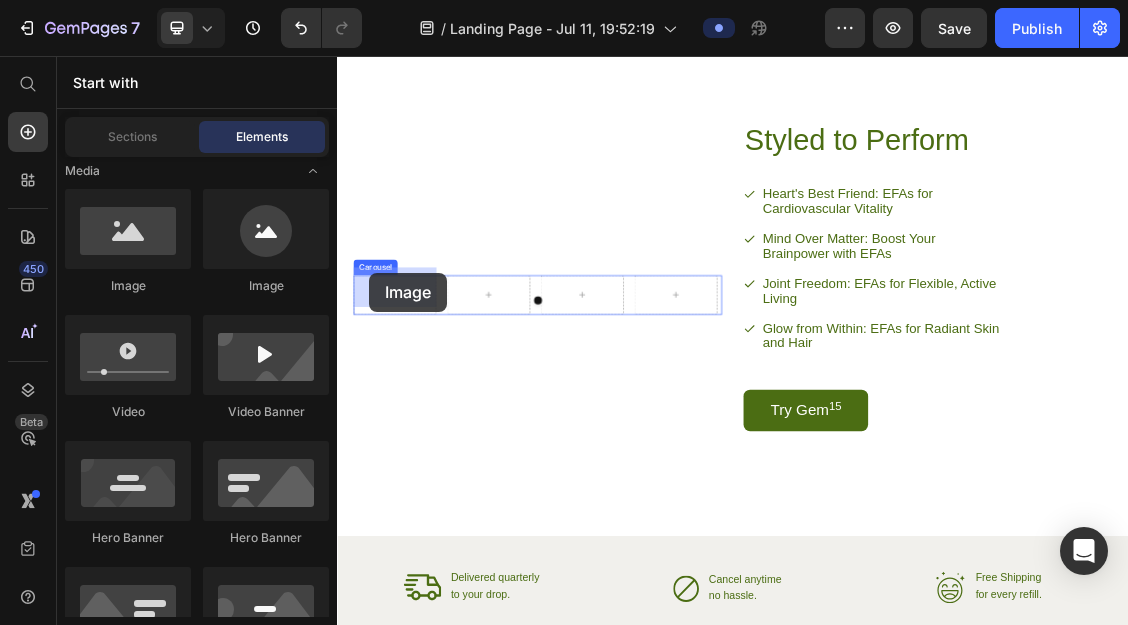 drag, startPoint x: 463, startPoint y: 290, endPoint x: 385, endPoint y: 385, distance: 122.91867 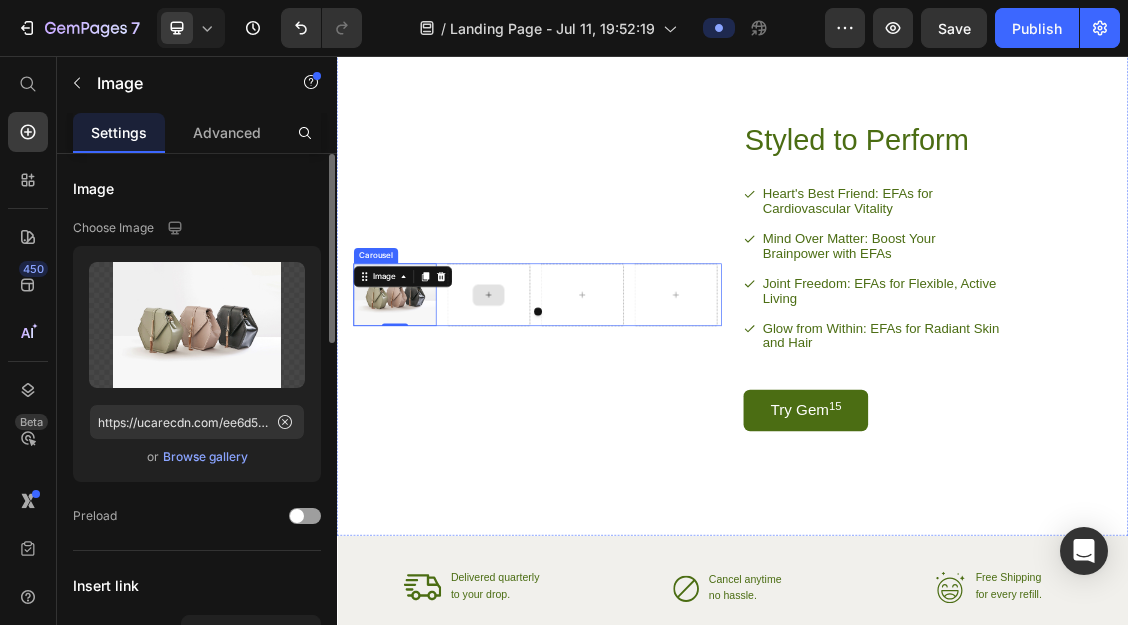 click at bounding box center [567, 418] 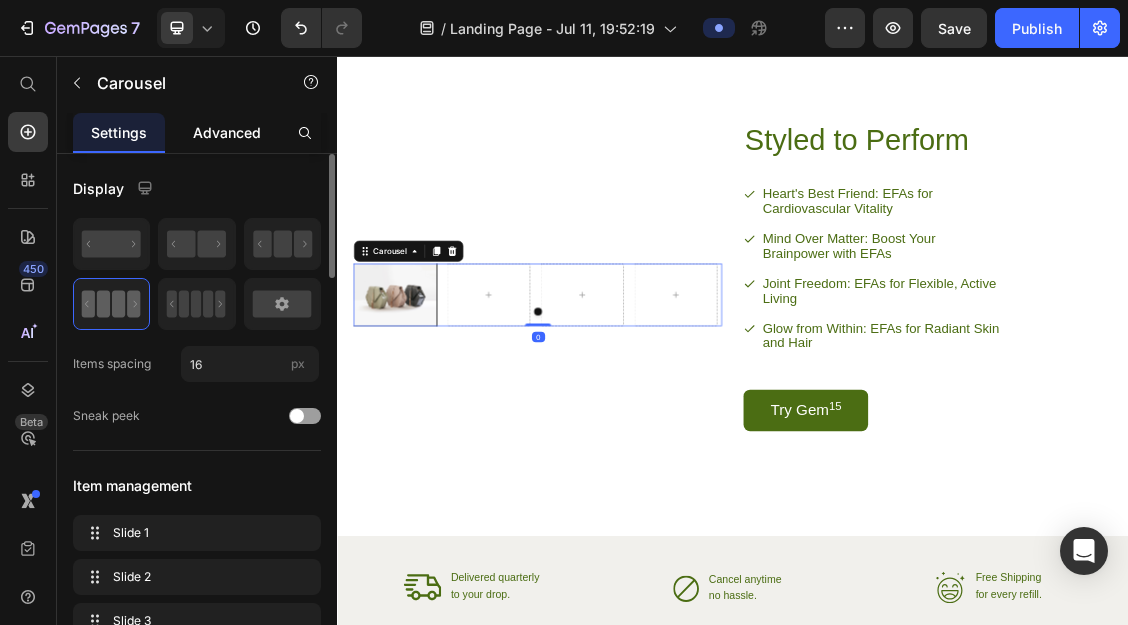 click on "Advanced" at bounding box center (227, 132) 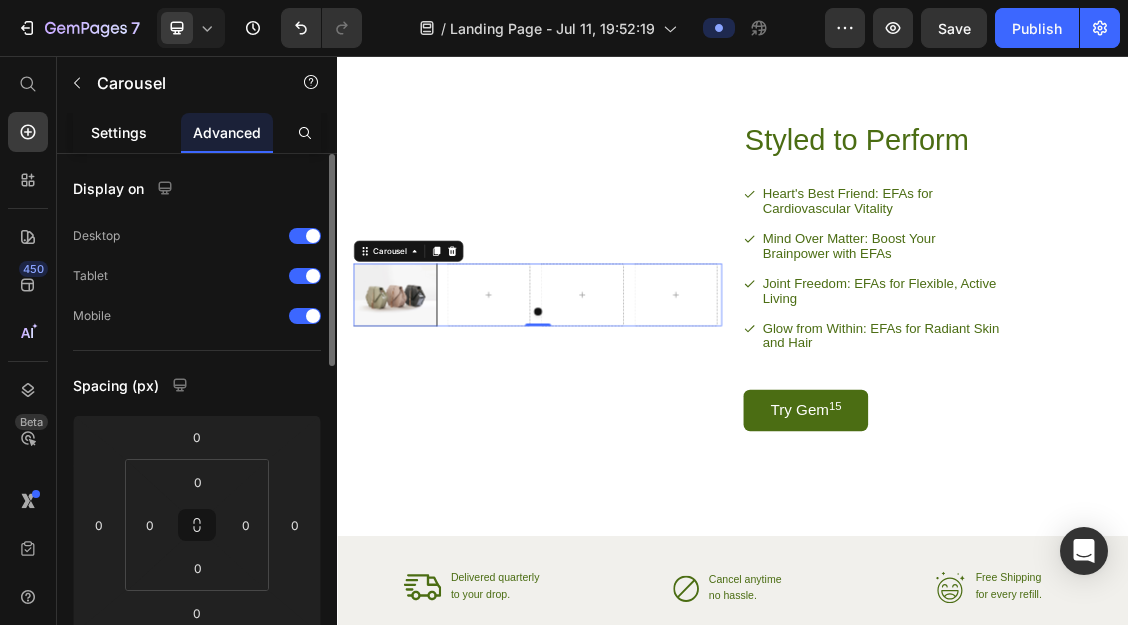 click on "Settings" at bounding box center [119, 132] 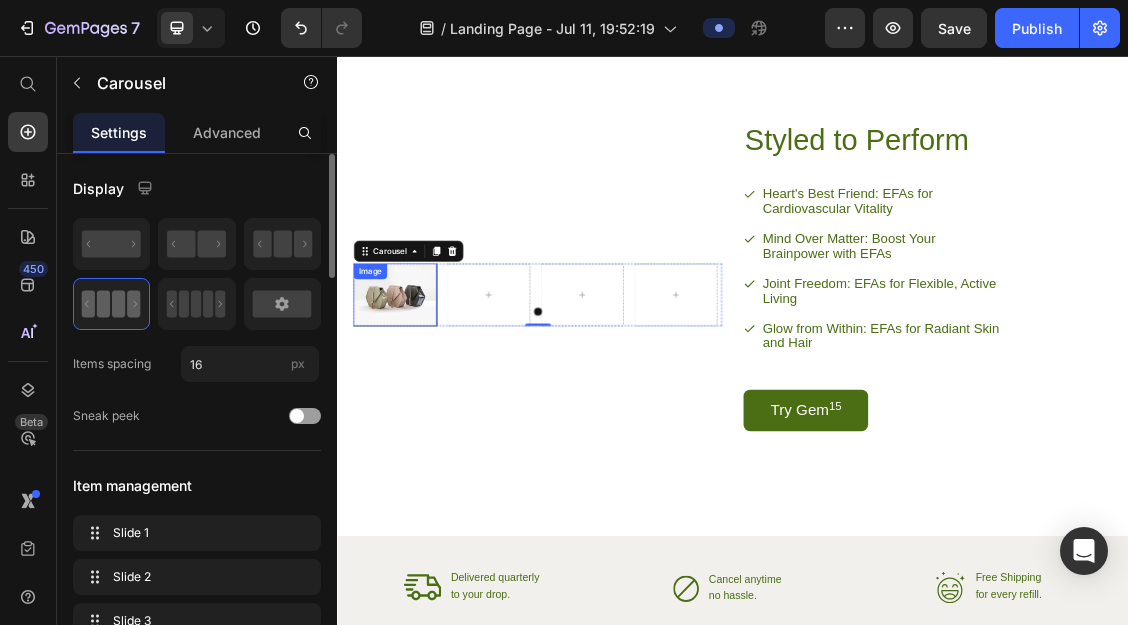 click at bounding box center [425, 418] 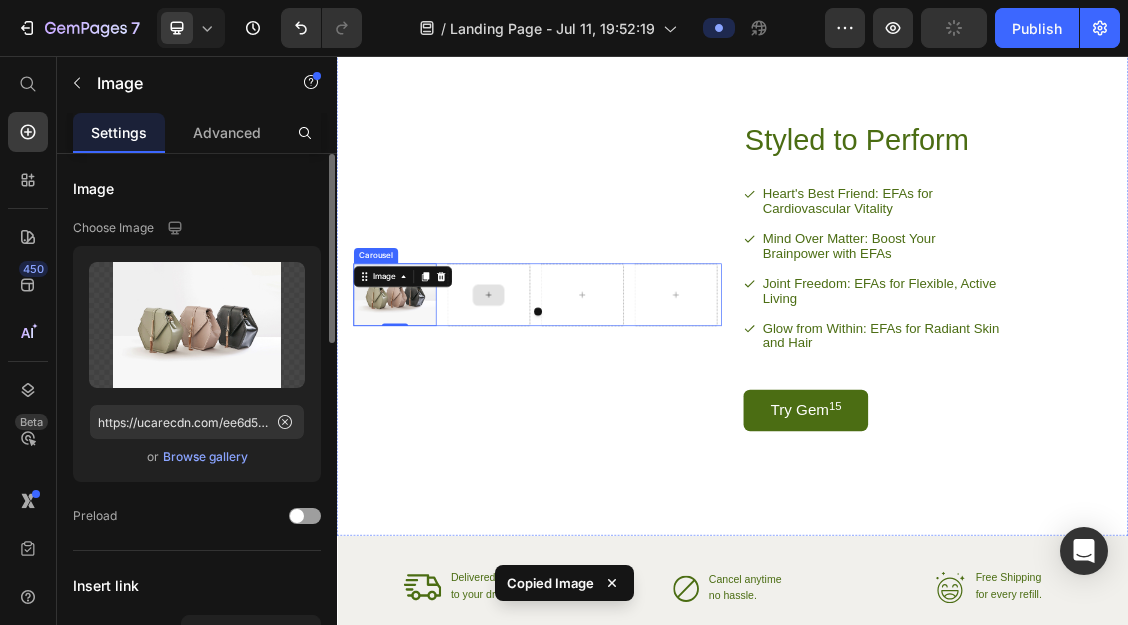 click at bounding box center [567, 418] 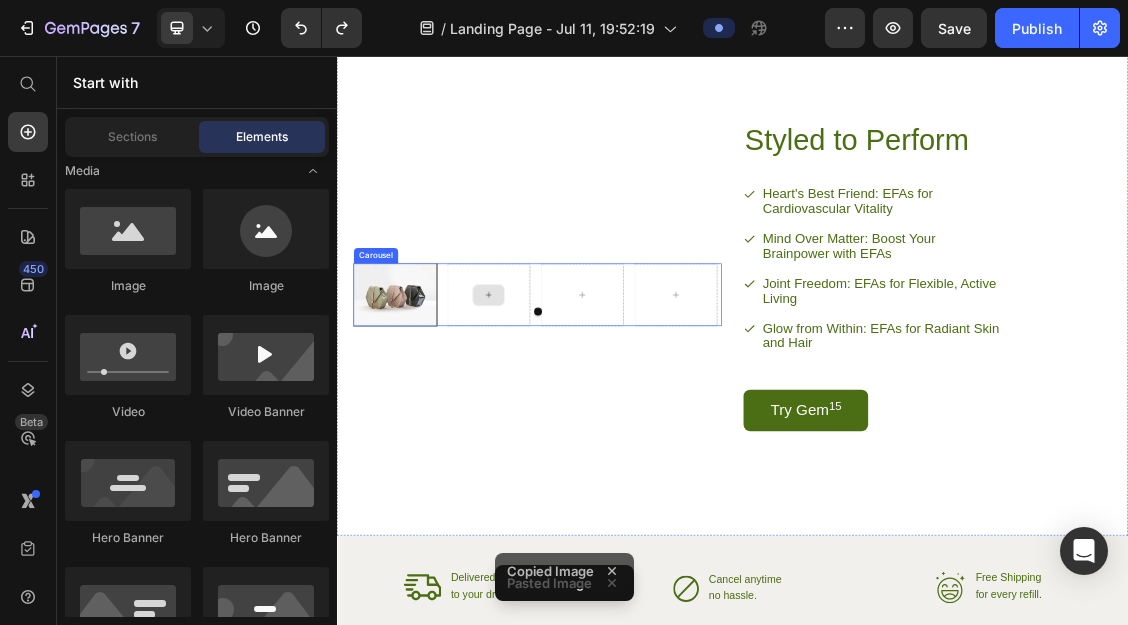 click 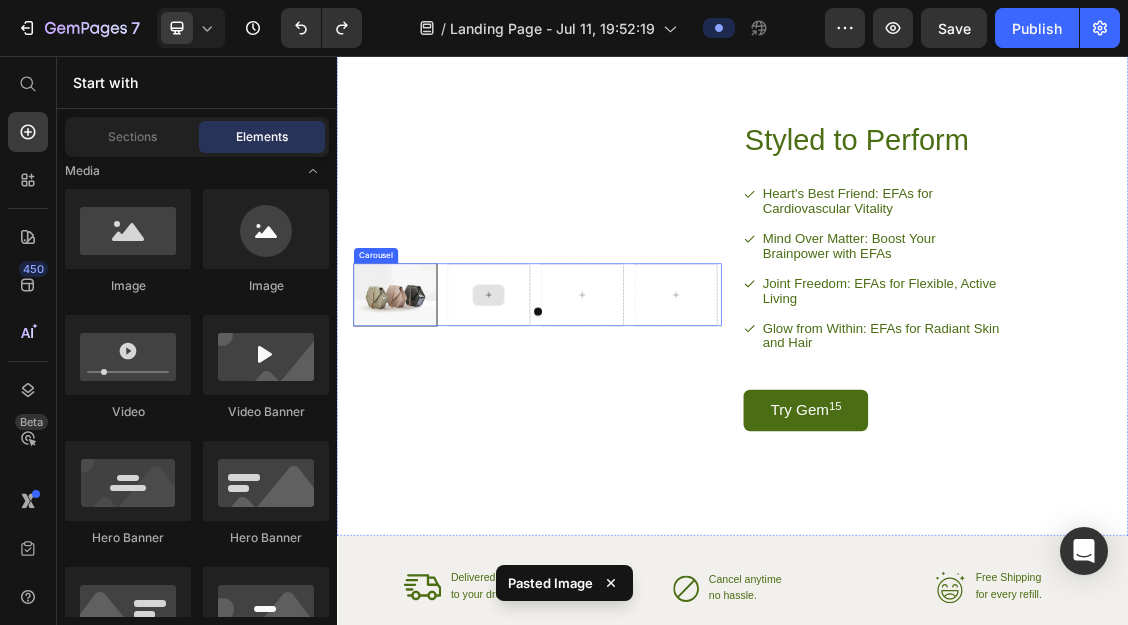 click 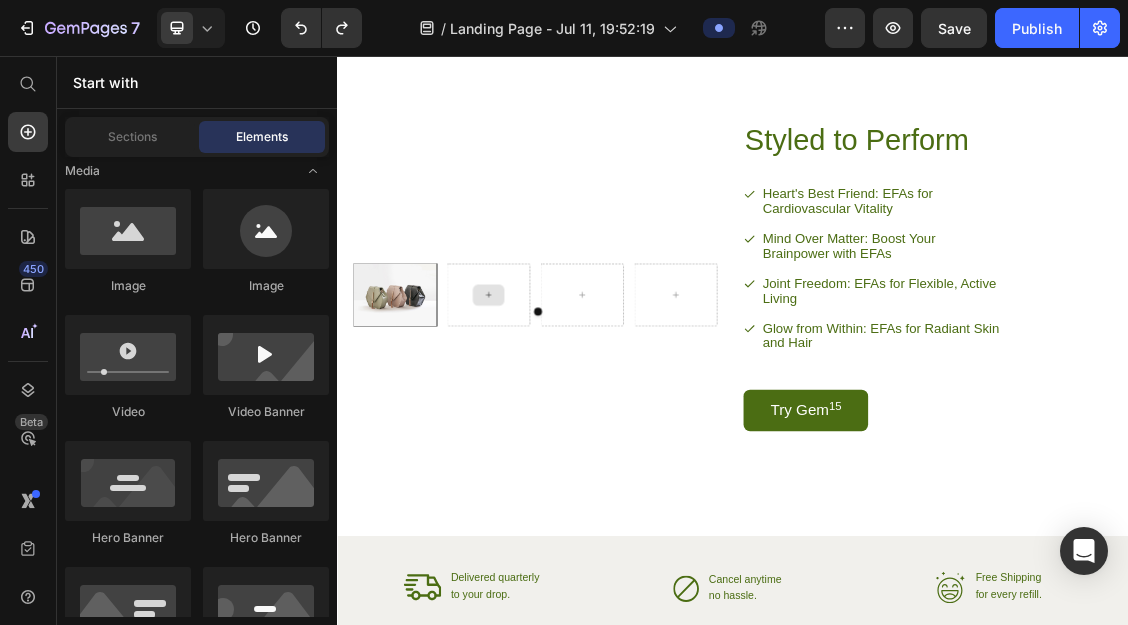 click 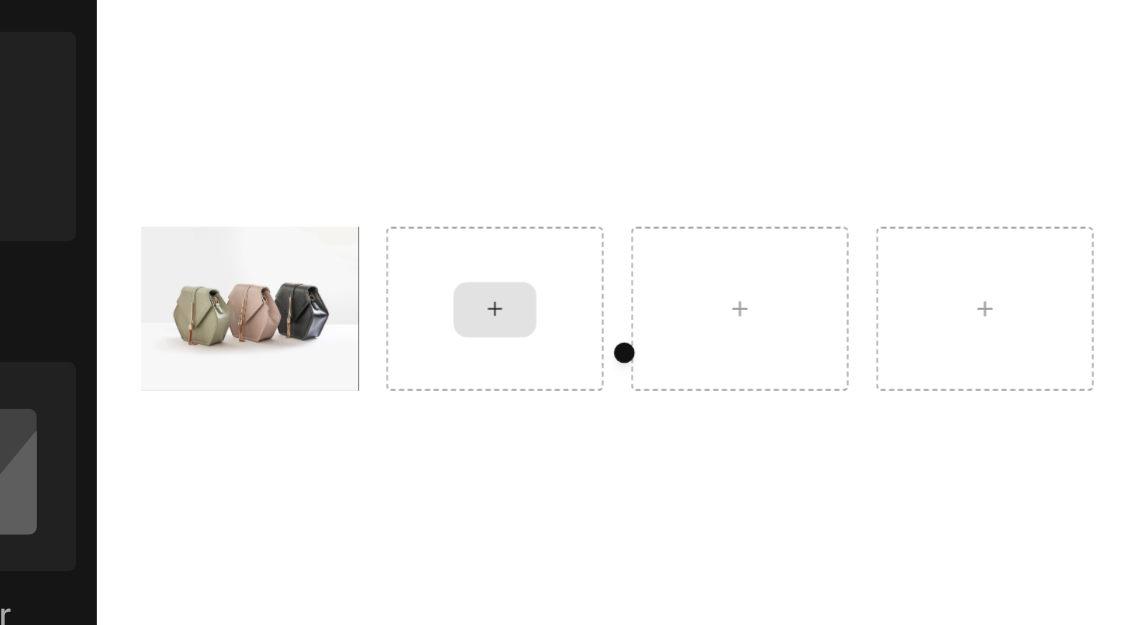 click 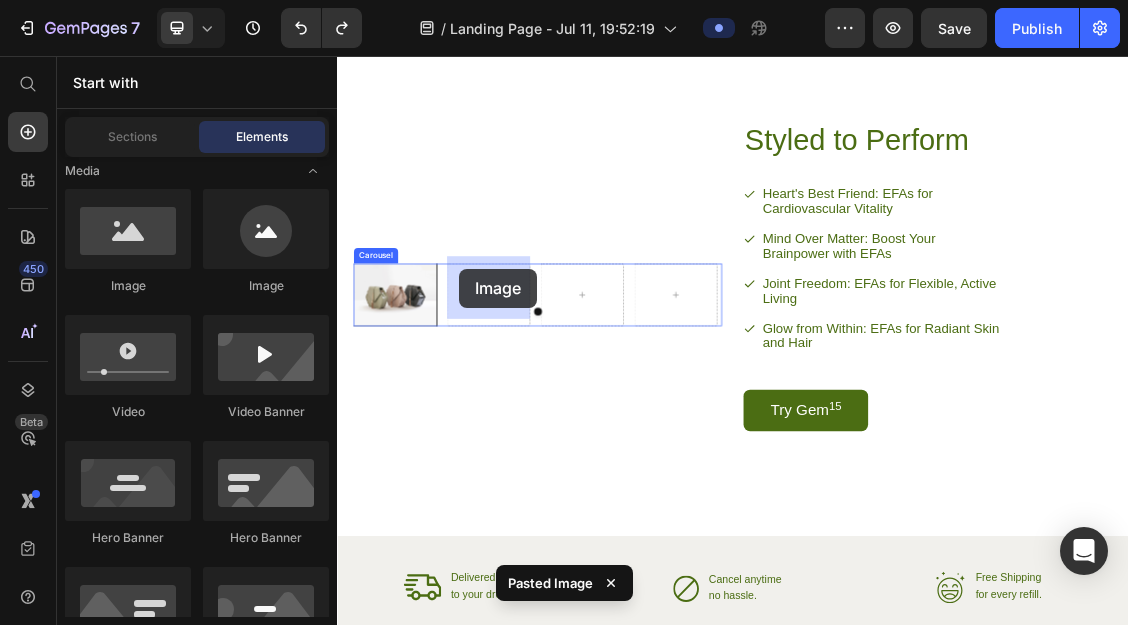 drag, startPoint x: 474, startPoint y: 302, endPoint x: 522, endPoint y: 379, distance: 90.73588 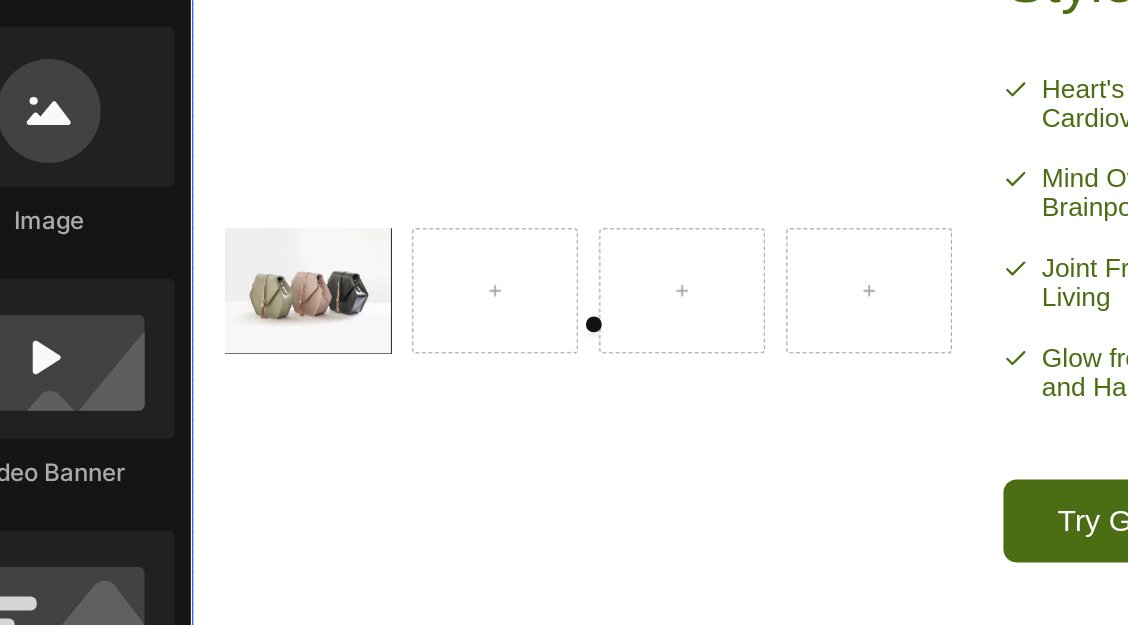 scroll, scrollTop: 2825, scrollLeft: 0, axis: vertical 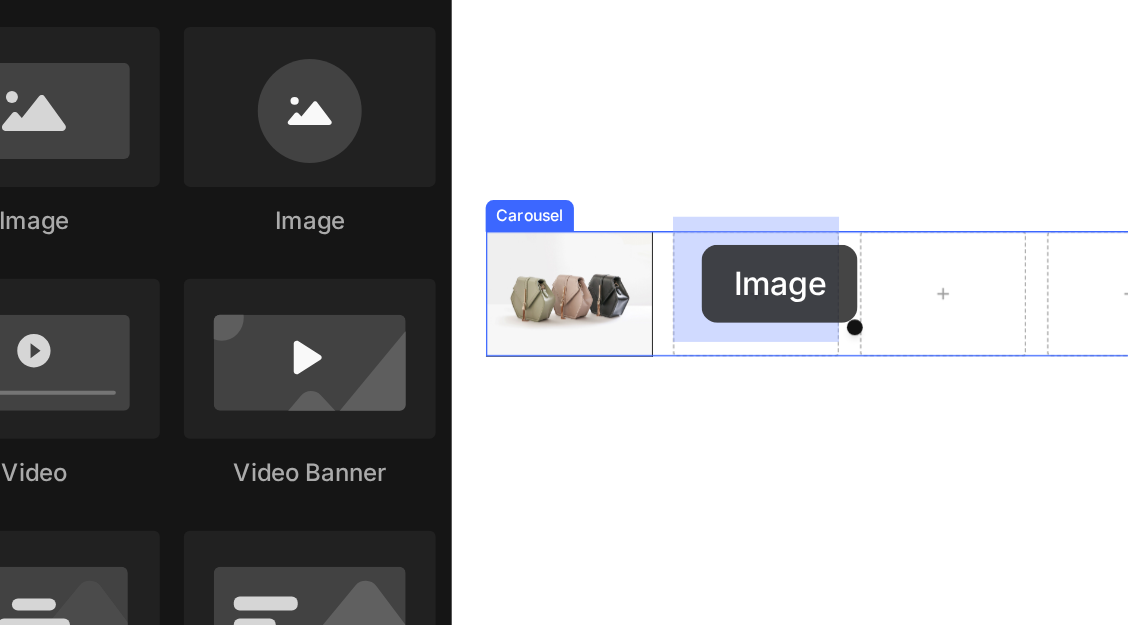 drag, startPoint x: 604, startPoint y: 2, endPoint x: 641, endPoint y: 128, distance: 131.32022 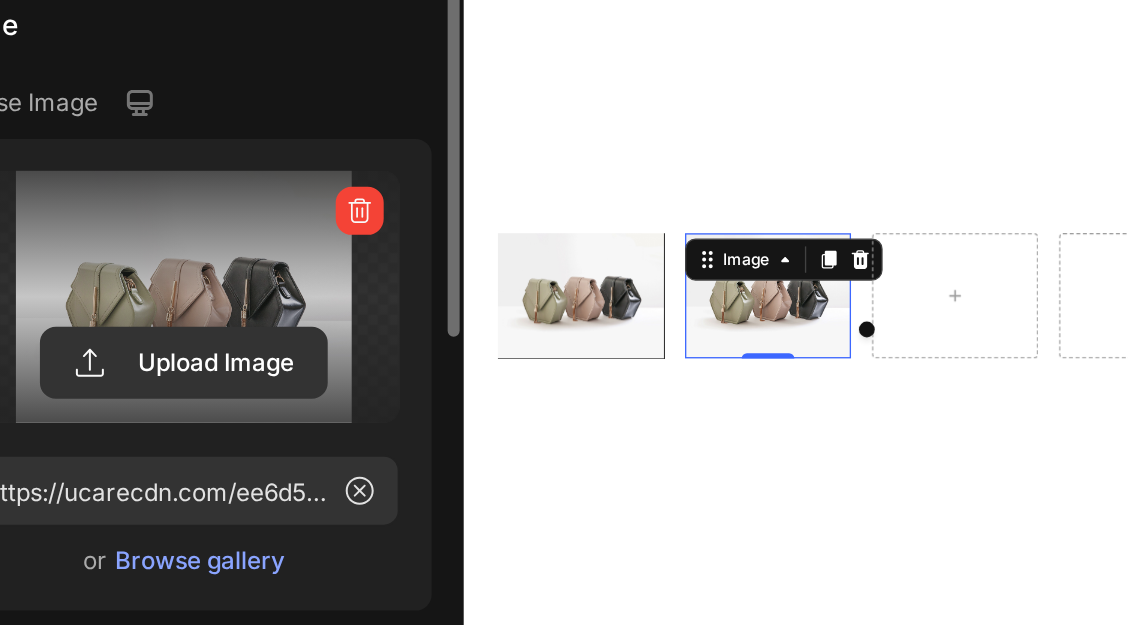 scroll, scrollTop: 15, scrollLeft: 0, axis: vertical 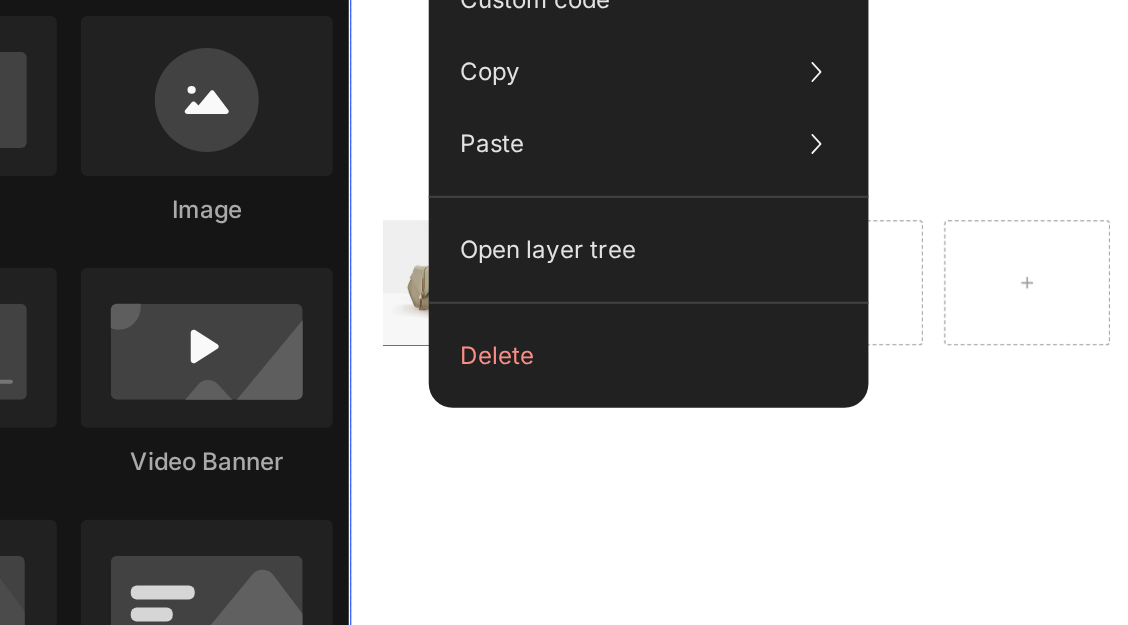click on "Image Image
Carousel" at bounding box center (652, 155) 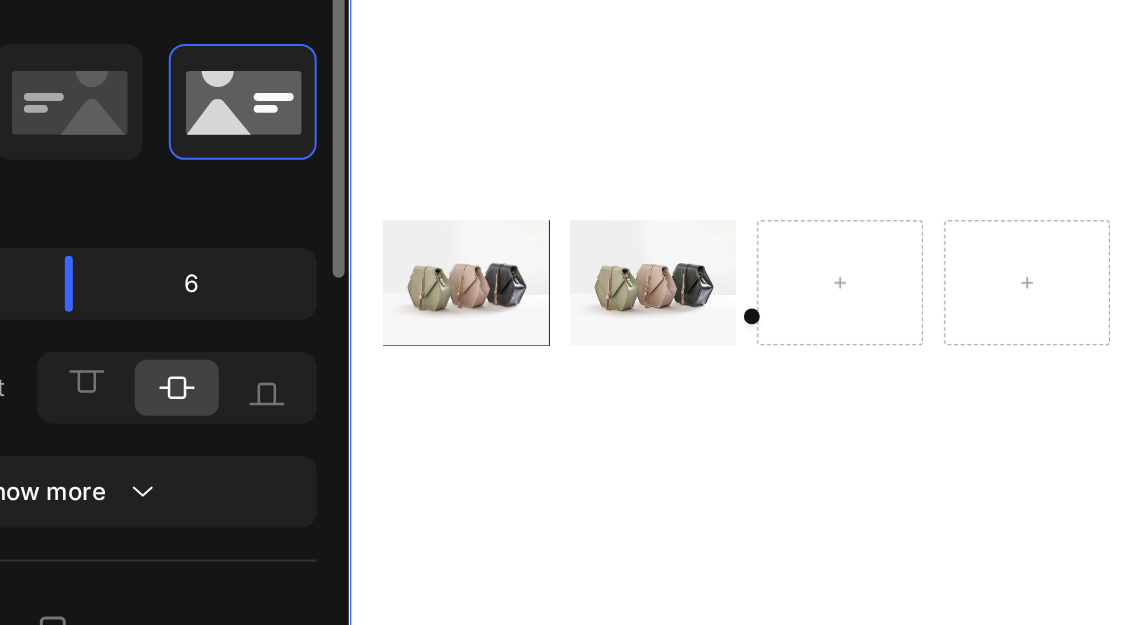 scroll, scrollTop: 0, scrollLeft: 0, axis: both 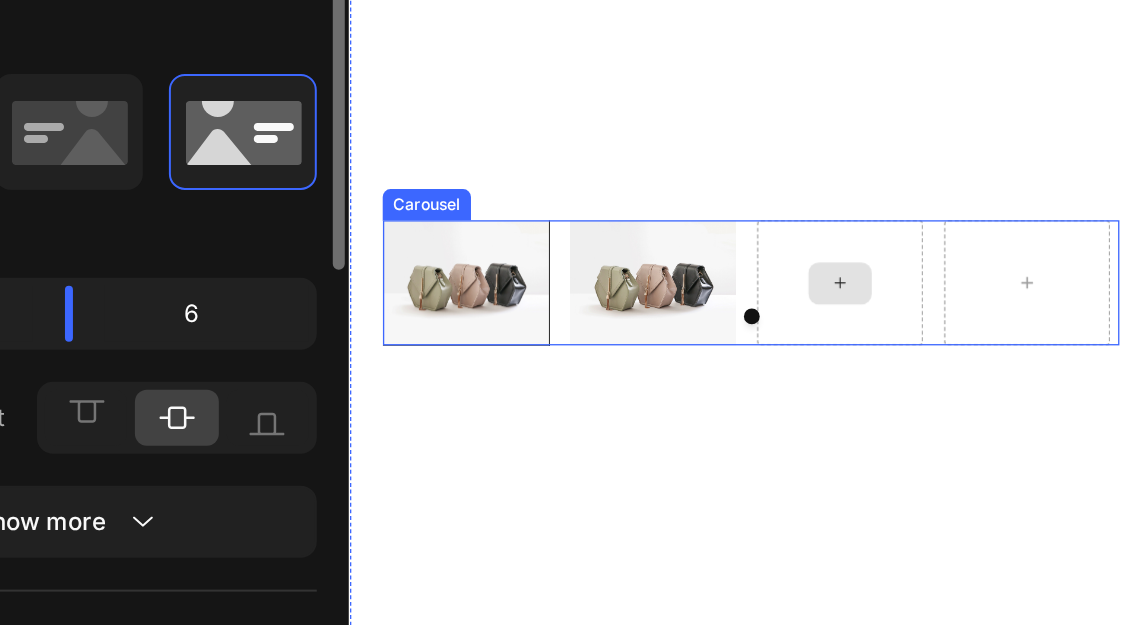 click 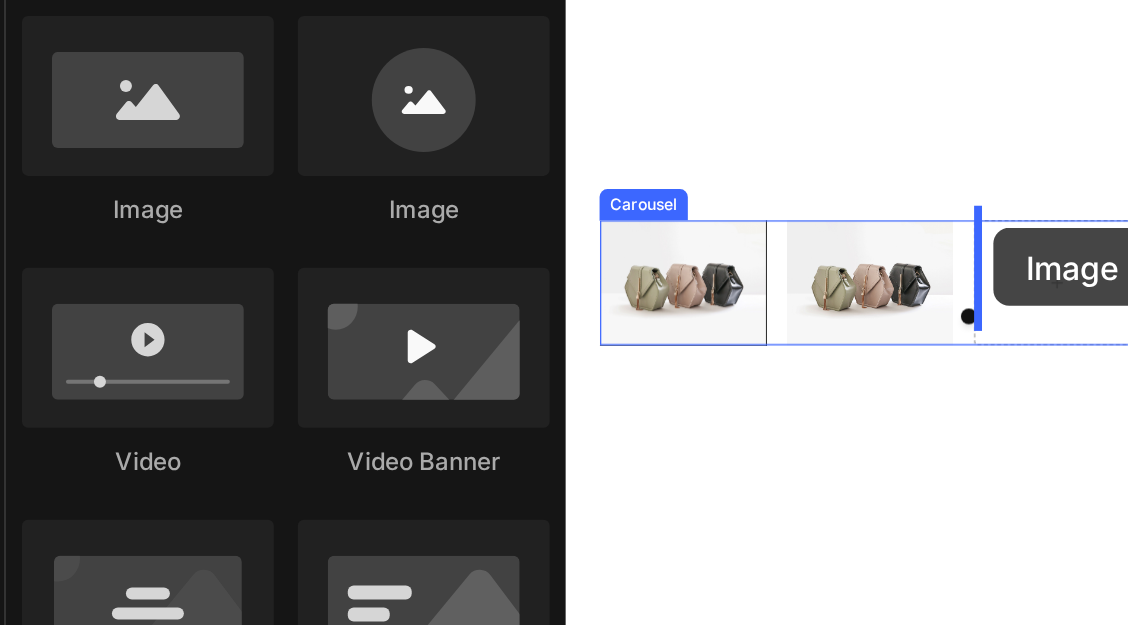 drag, startPoint x: 695, startPoint y: -2, endPoint x: 888, endPoint y: 114, distance: 225.1777 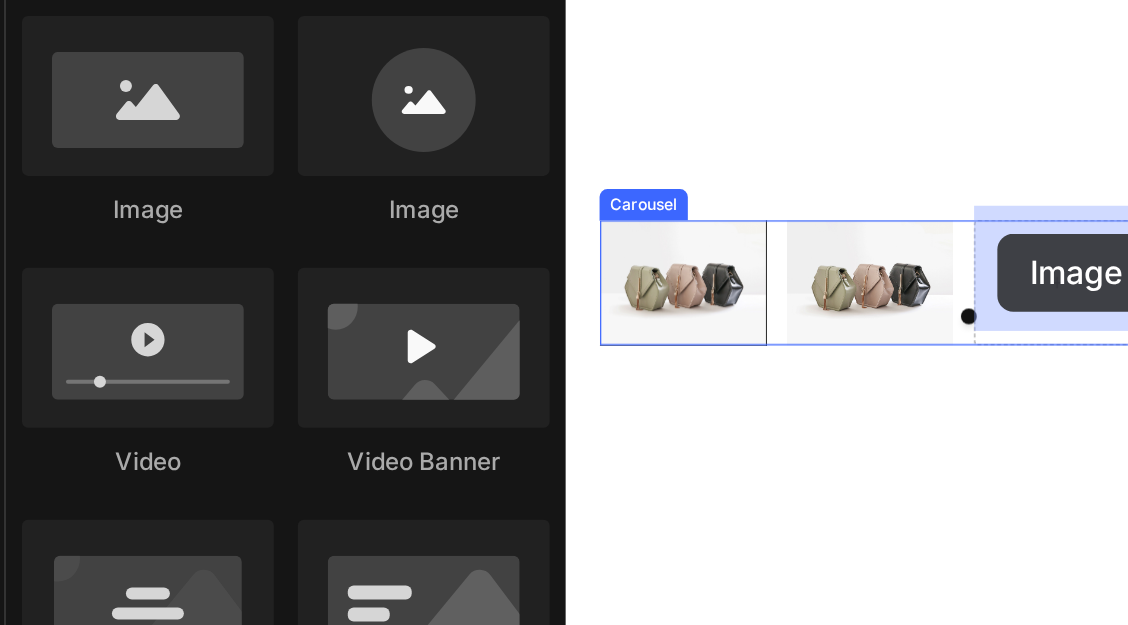 drag, startPoint x: 703, startPoint y: 8, endPoint x: 893, endPoint y: 118, distance: 219.54498 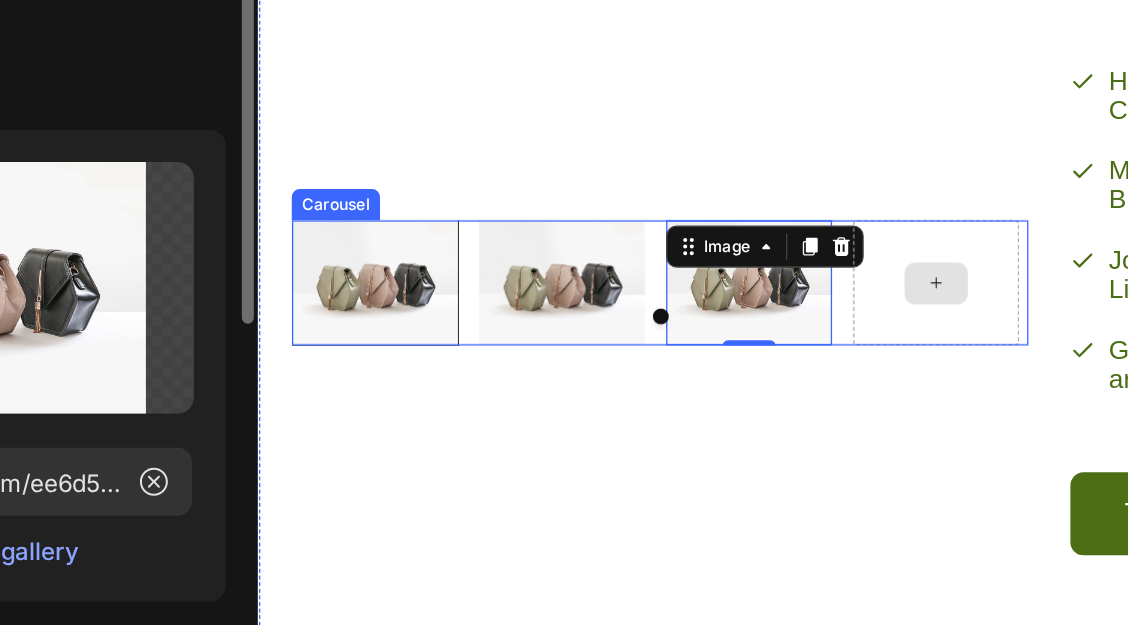 click at bounding box center [771, 156] 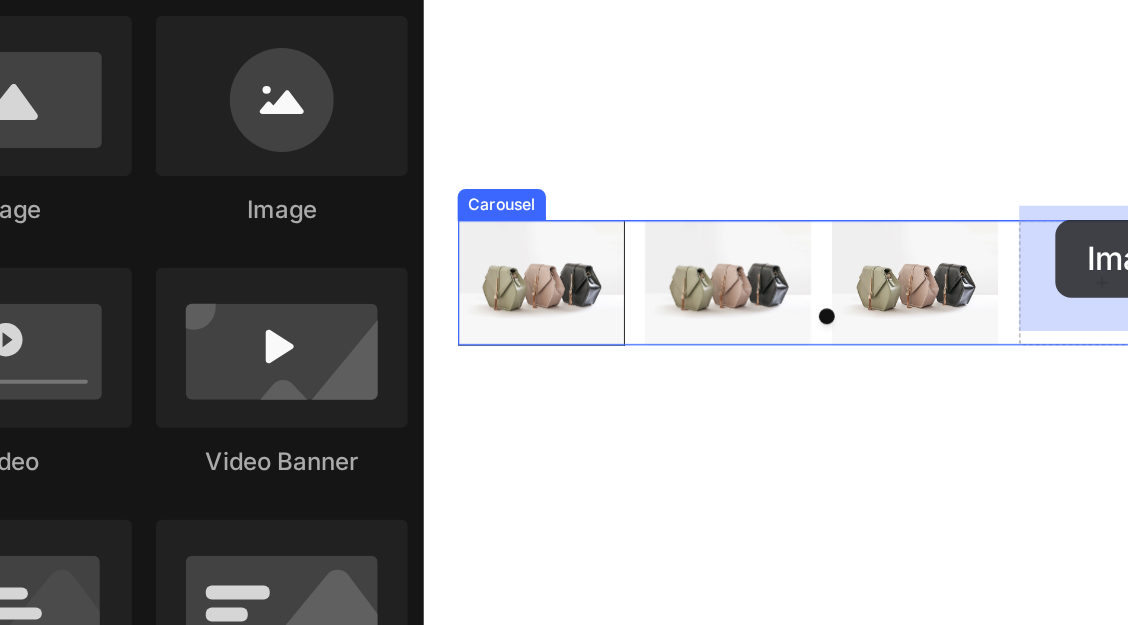 drag, startPoint x: 552, startPoint y: -23, endPoint x: 902, endPoint y: 107, distance: 373.3631 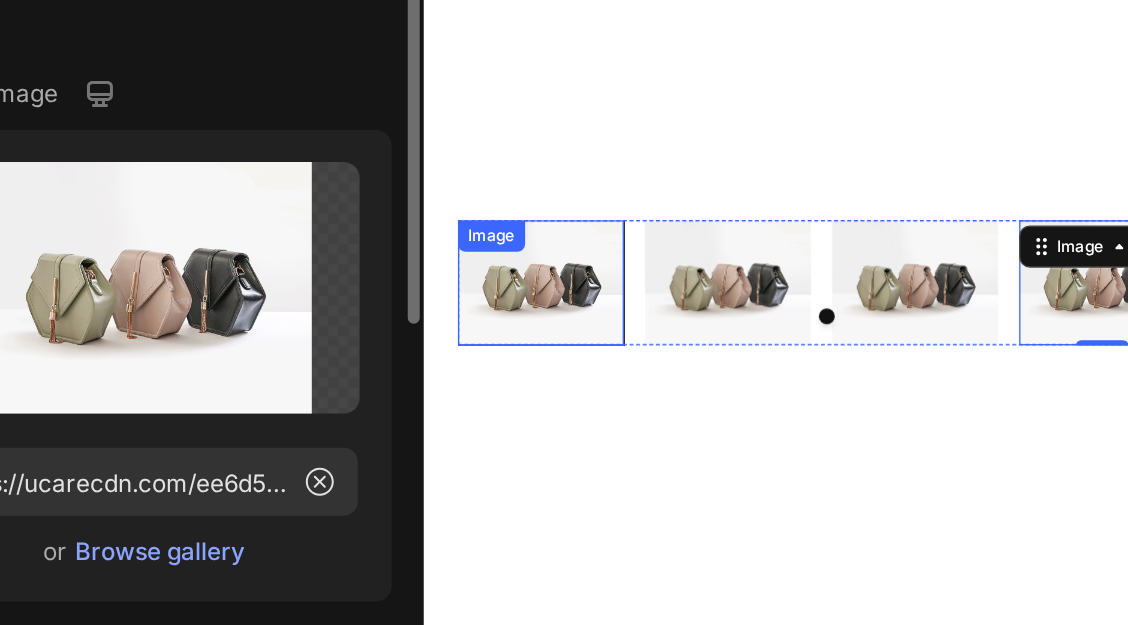 click at bounding box center (511, 155) 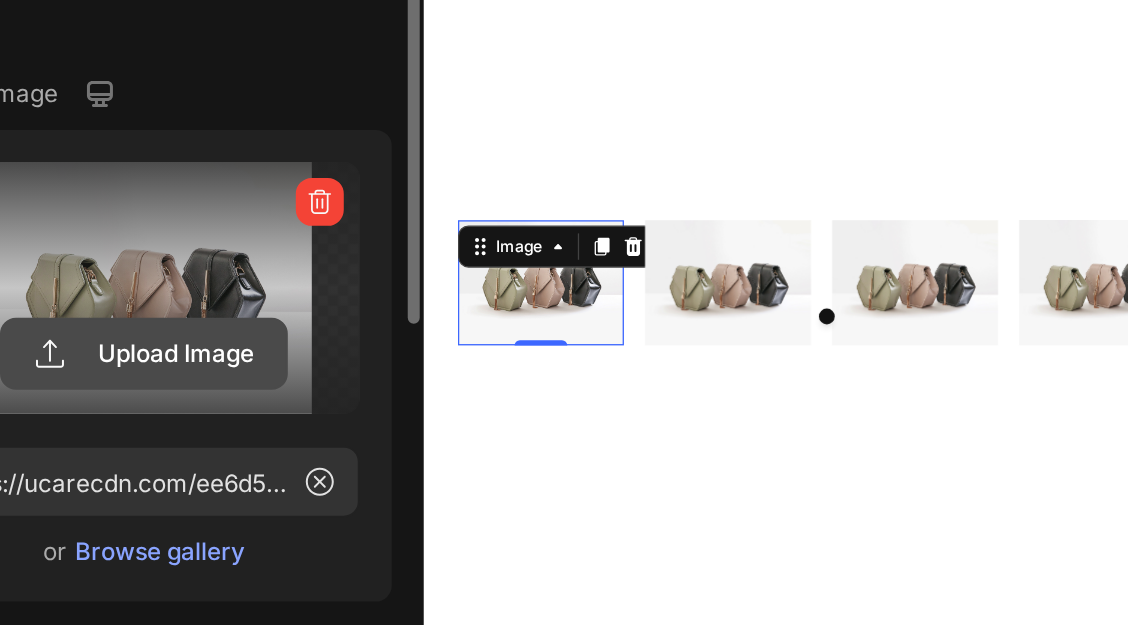 click 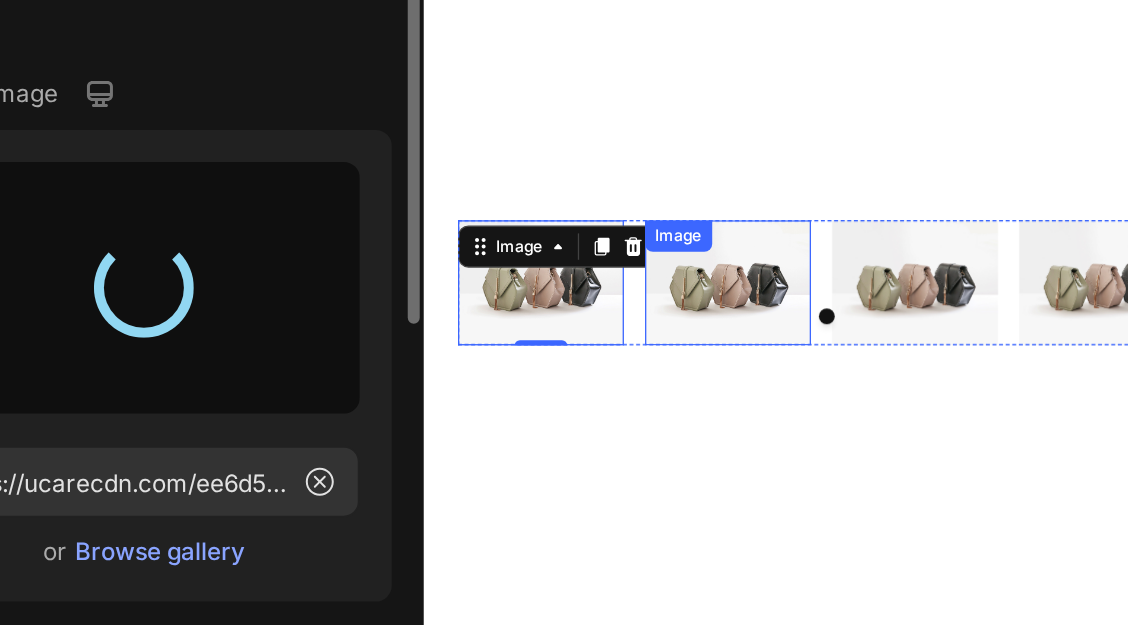 type on "https://cdn.shopify.com/s/files/1/0920/7581/9386/files/gempages_574891826889098469-73185897-bae8-4665-881c-a1b58b275453.png" 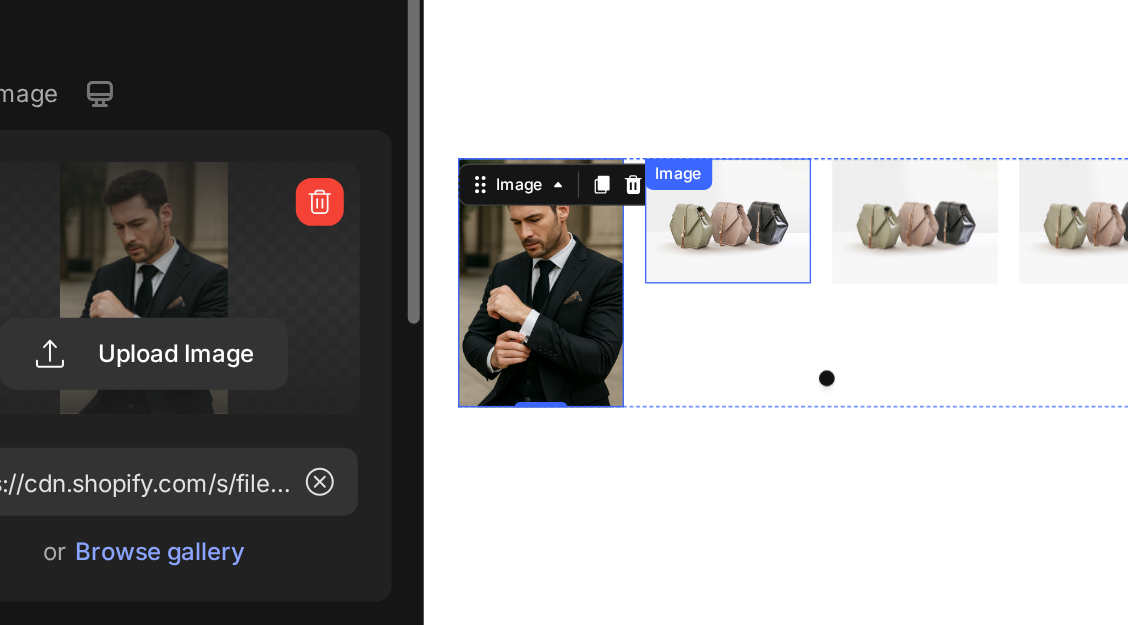 click at bounding box center (653, 108) 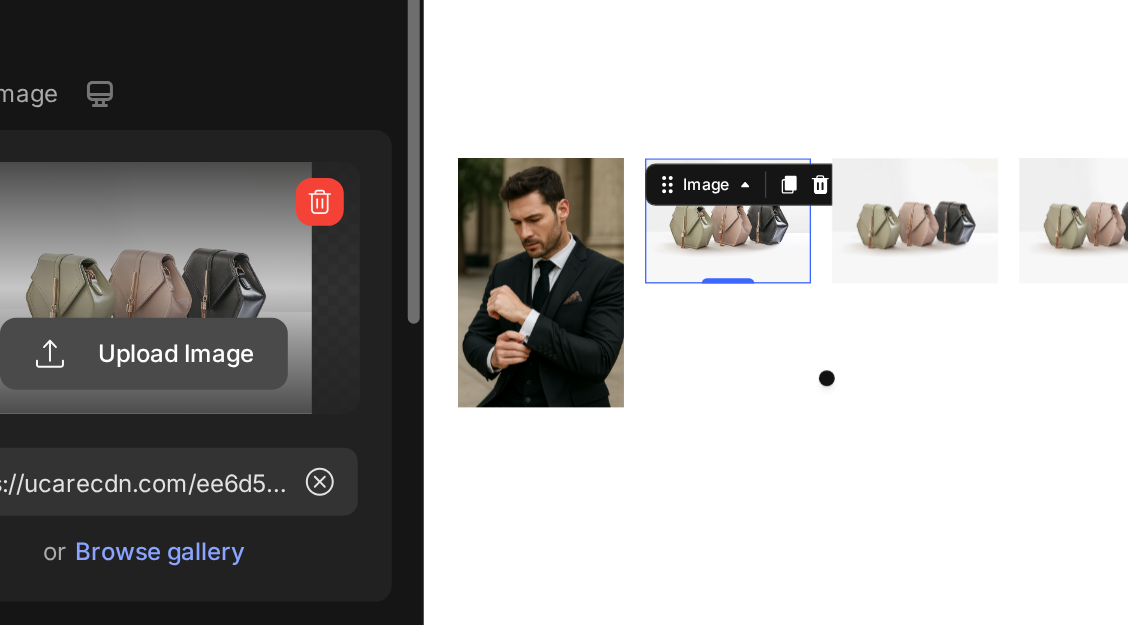 click 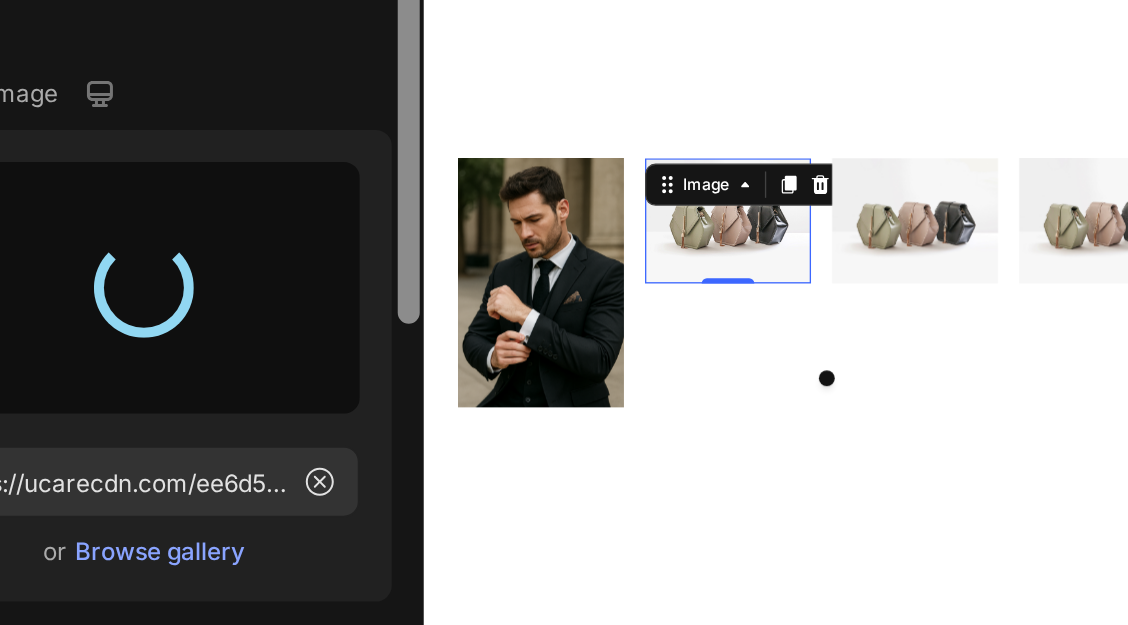 type on "https://cdn.shopify.com/s/files/1/0920/7581/9386/files/gempages_574891826889098469-70d0a78b-b0f2-4400-838e-afb217809a88.png" 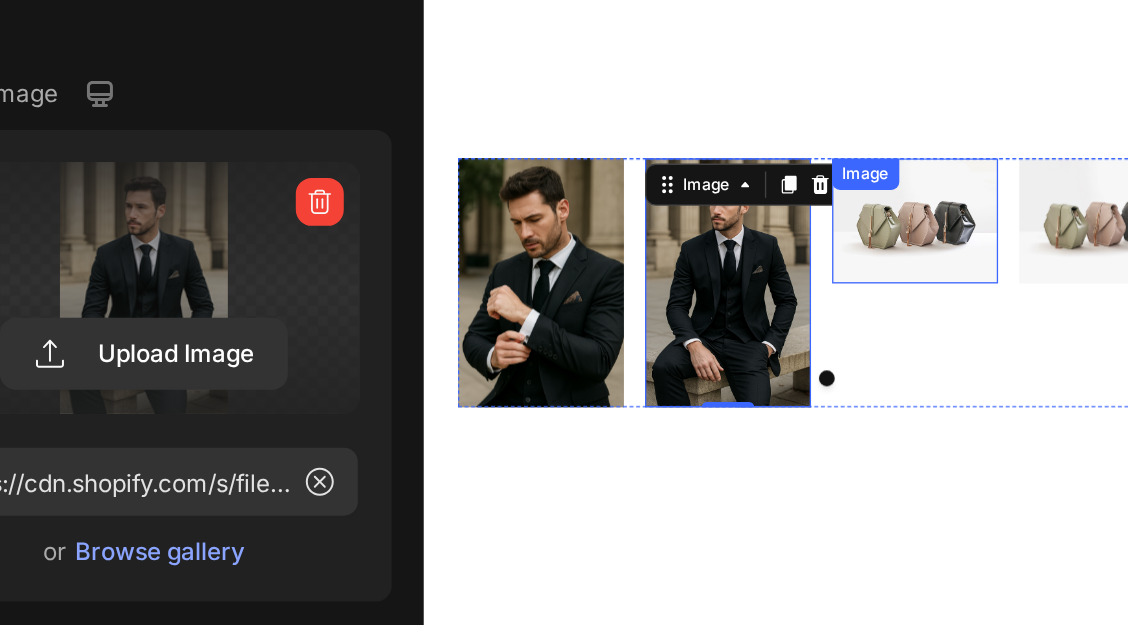 click at bounding box center (795, 108) 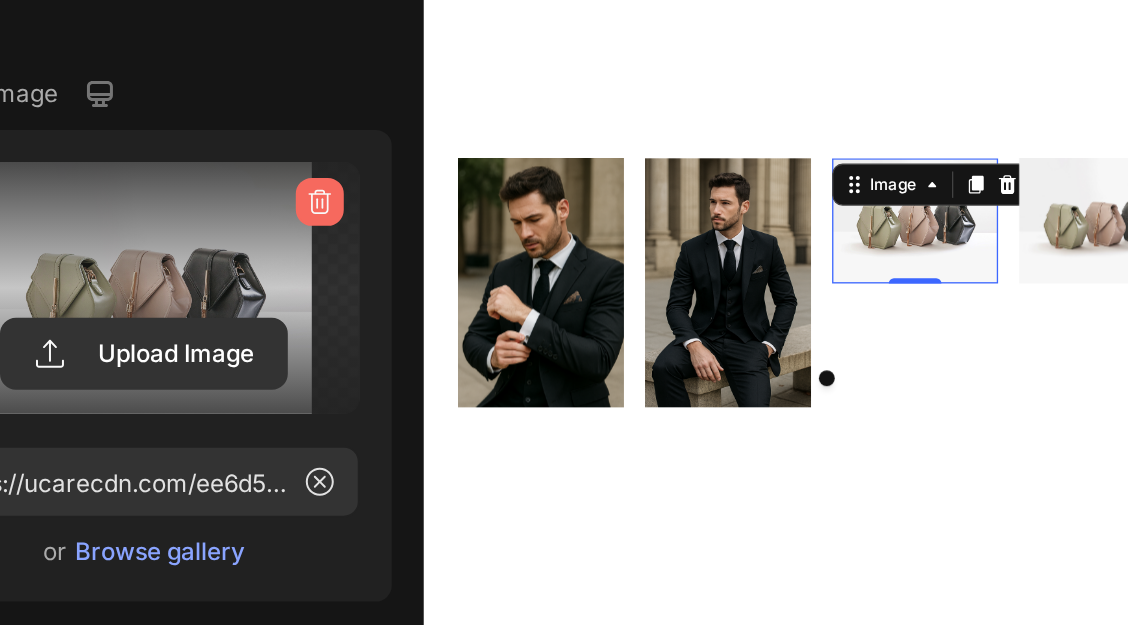 click 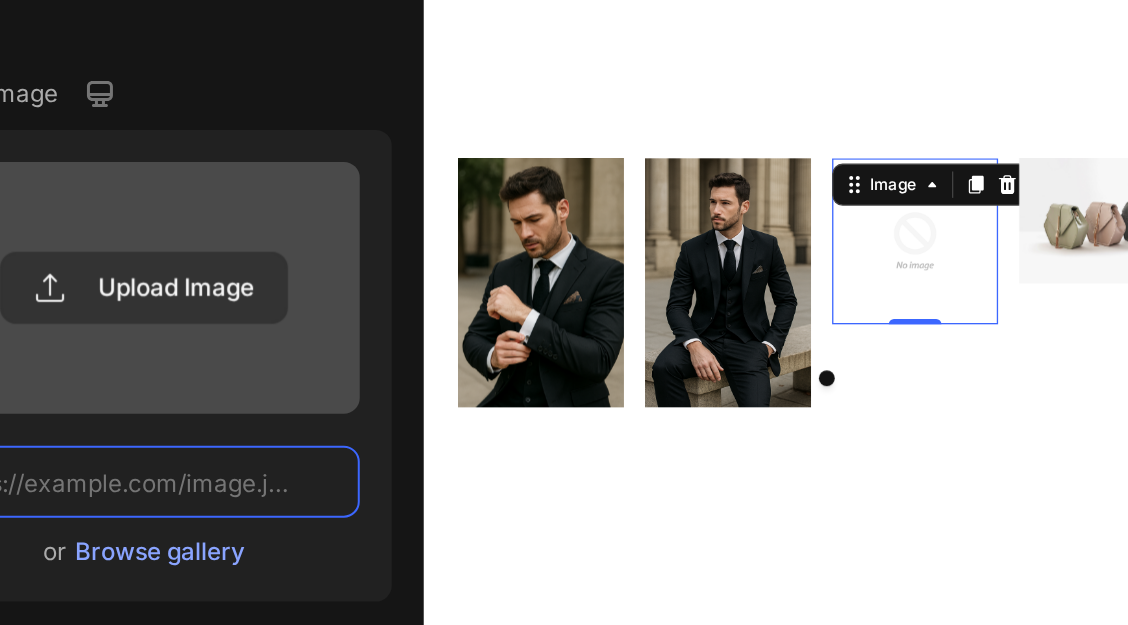scroll, scrollTop: 0, scrollLeft: 0, axis: both 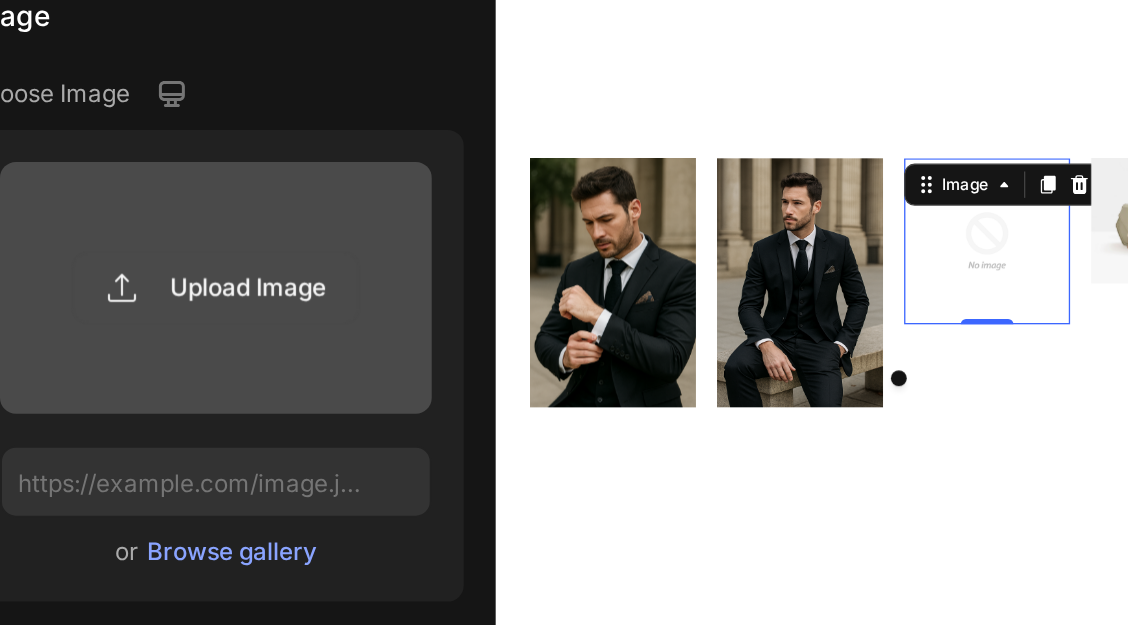 click 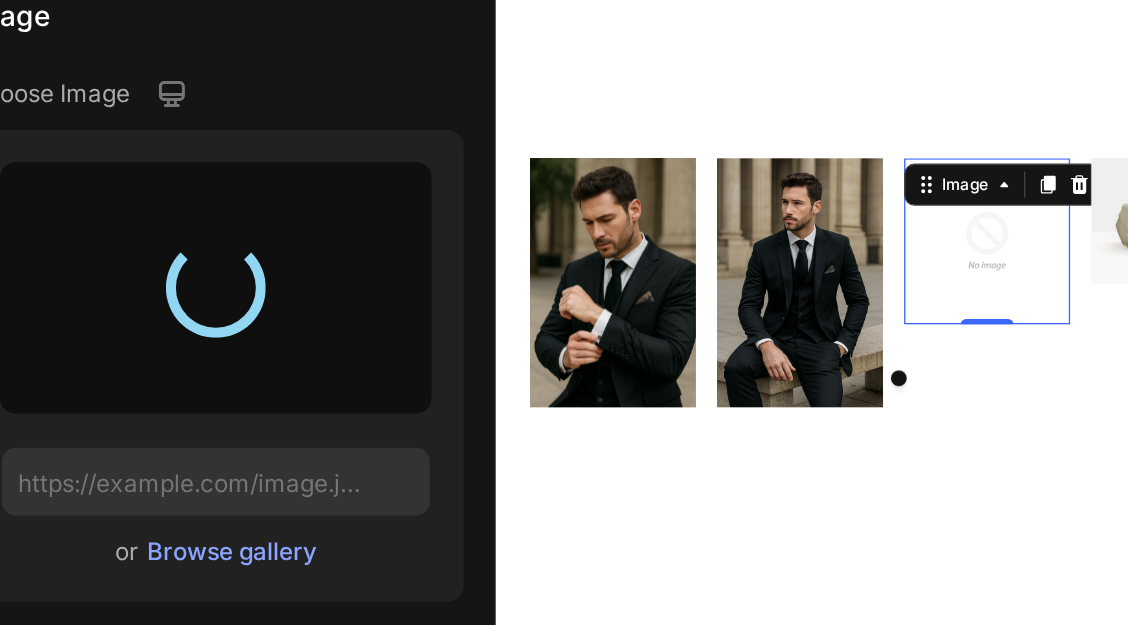 type on "https://cdn.shopify.com/s/files/1/0920/7581/9386/files/gempages_574891826889098469-ccd1aefd-01ad-466f-ae5d-6139886d3792.png" 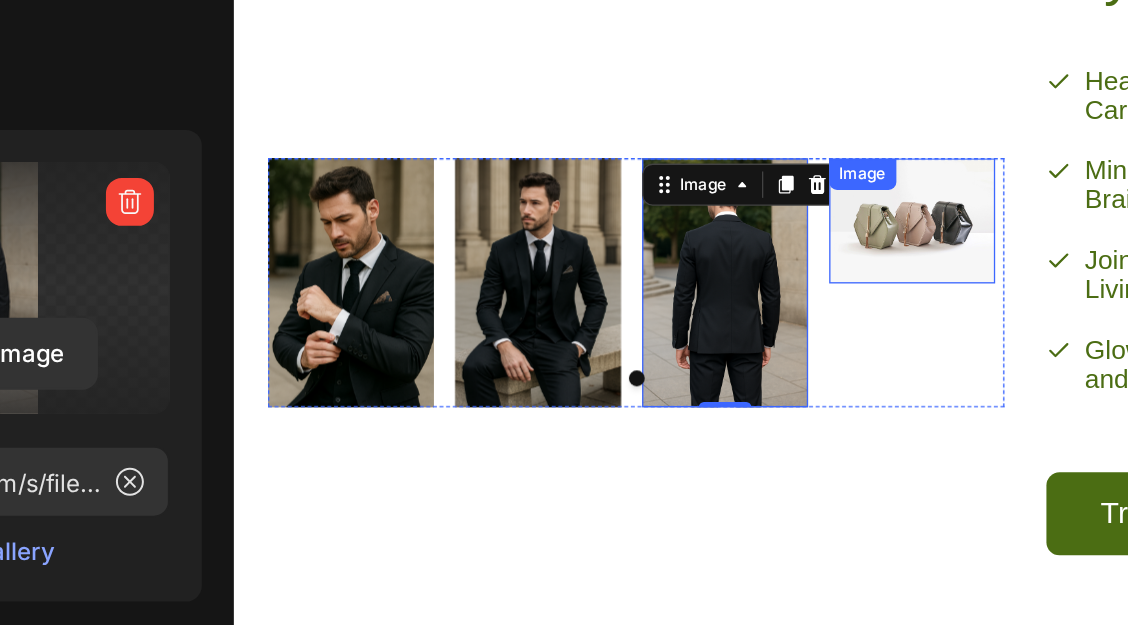 click at bounding box center (747, 108) 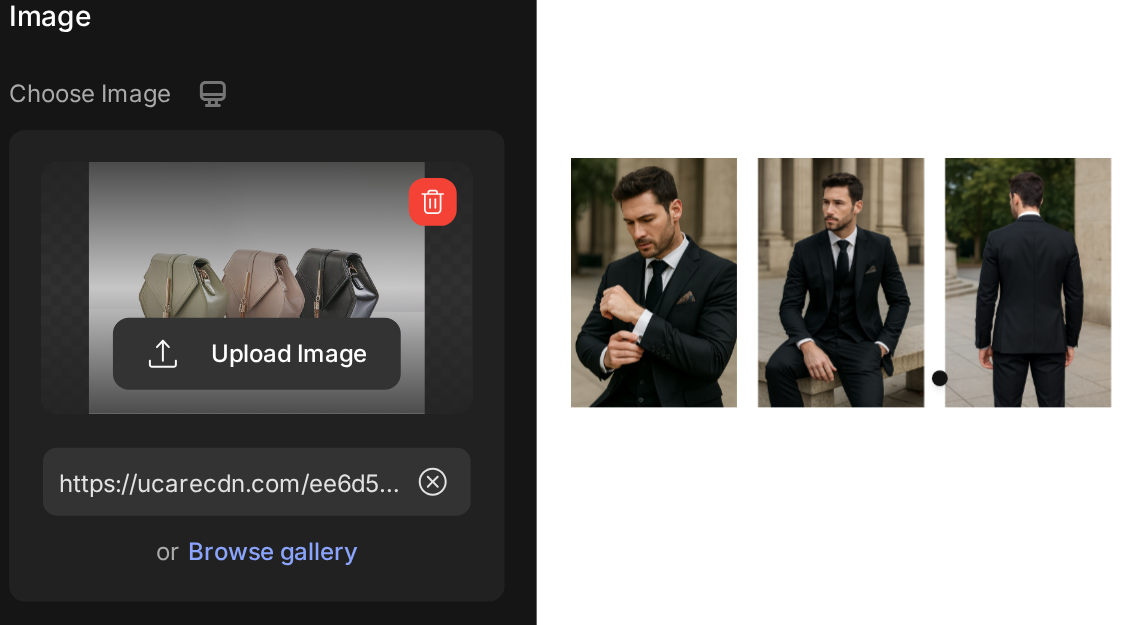 click at bounding box center (197, 325) 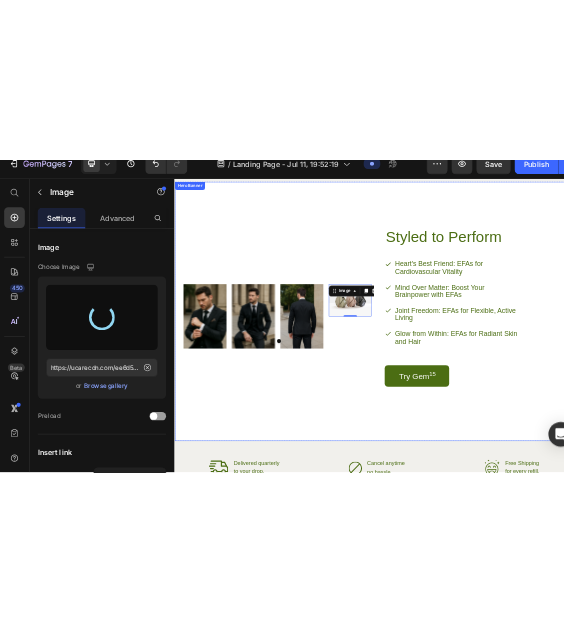 scroll, scrollTop: 0, scrollLeft: 0, axis: both 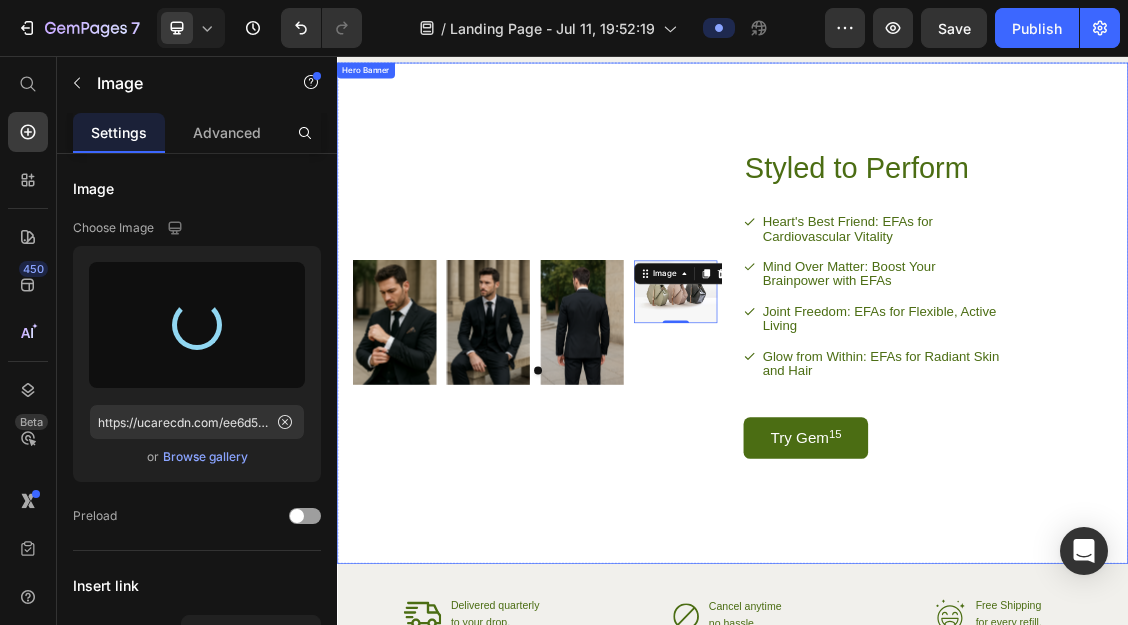 type on "https://cdn.shopify.com/s/files/1/0920/7581/9386/files/gempages_574891826889098469-5a2b40db-46cb-4b3b-8496-b4a99ea68c85.png" 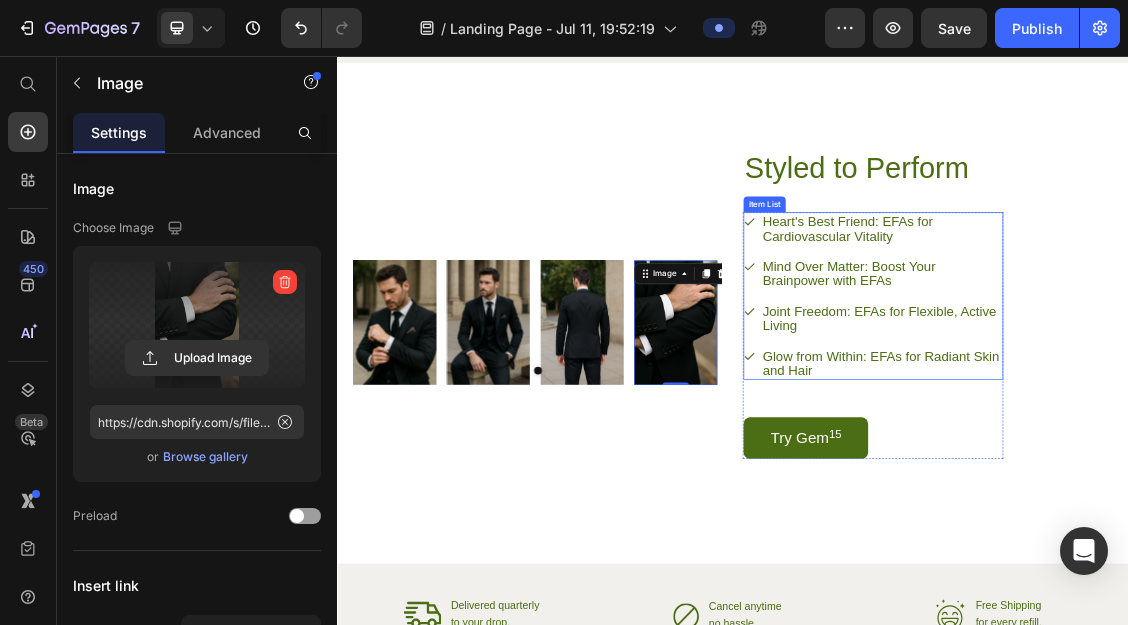 click on "Heart's Best Friend: EFAs for Cardiovascular Vitality" at bounding box center (1163, 318) 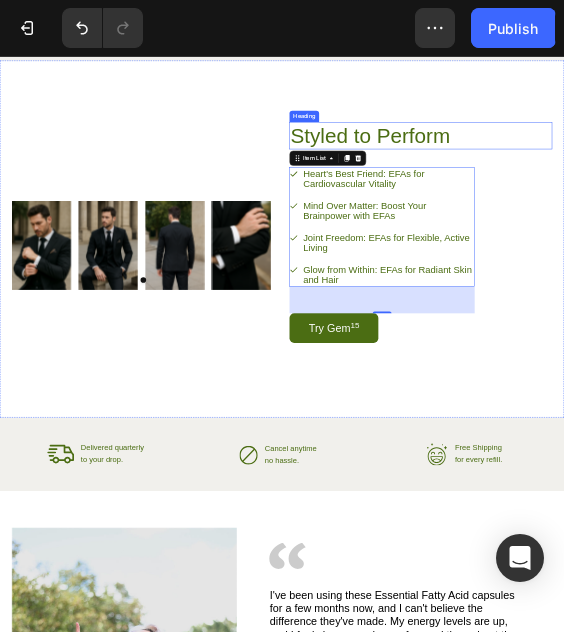 click on "Styled to Perform" at bounding box center [872, 226] 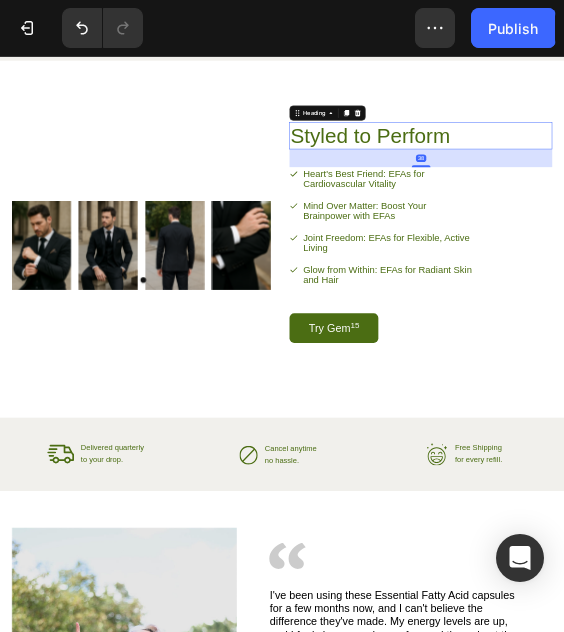 click on "Styled to Perform" at bounding box center [872, 226] 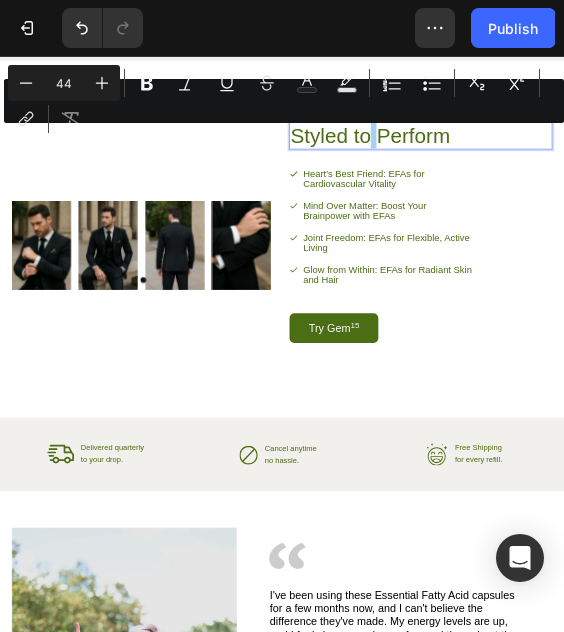 click on "Minus 44 Plus Bold Italic Underline       Strikethrough
Text Color
Text Background Color Numbered List Bulleted List Subscript Superscript       link Remove Format" at bounding box center [284, 101] 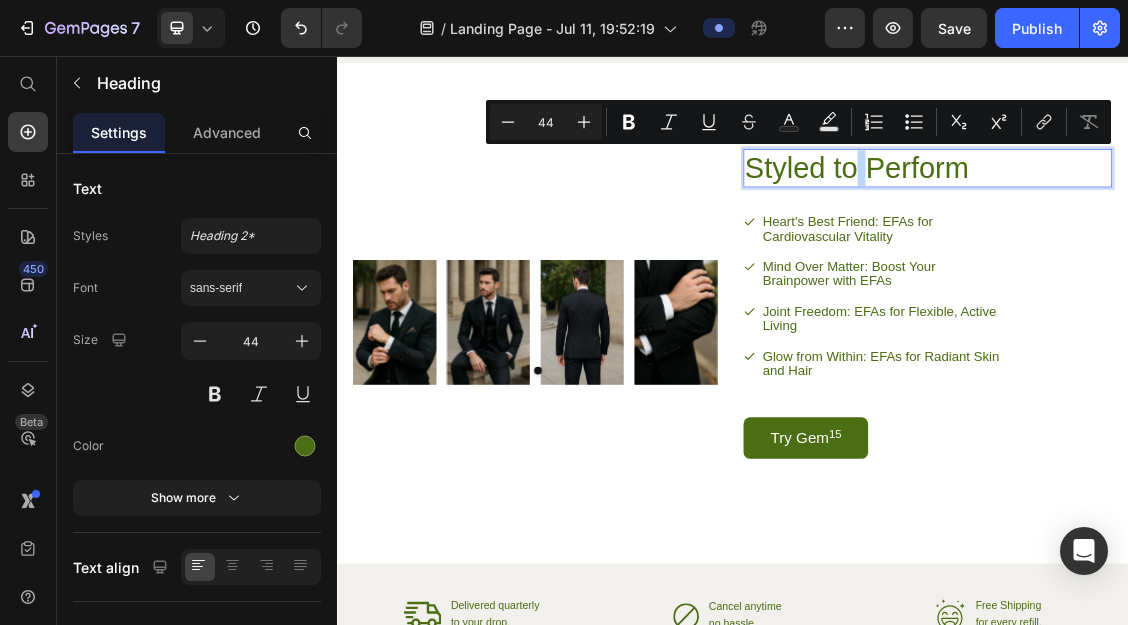 click on "Styled to Perform" at bounding box center [1209, 226] 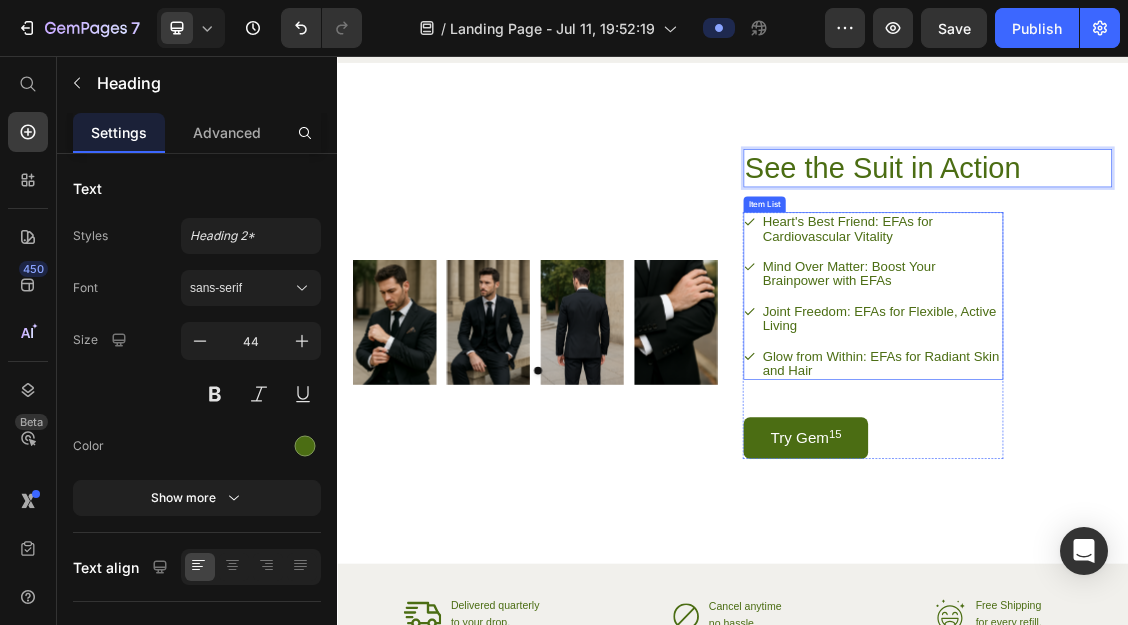 click on "Heart's Best Friend: EFAs for Cardiovascular Vitality" at bounding box center (1163, 318) 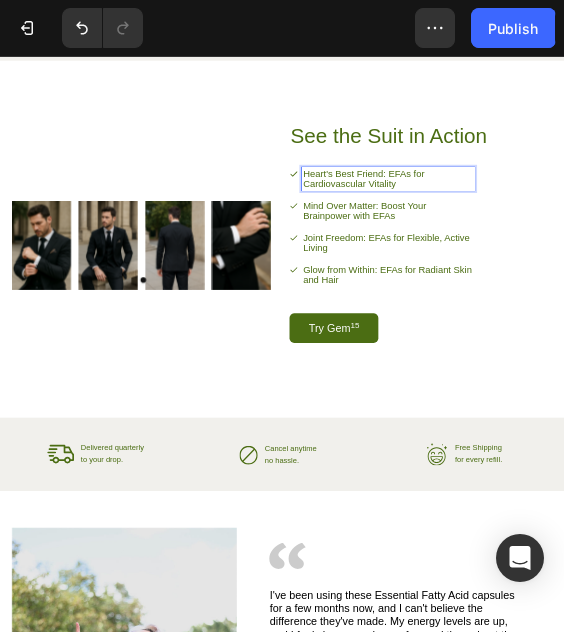 drag, startPoint x: 830, startPoint y: 307, endPoint x: 698, endPoint y: 299, distance: 132.2422 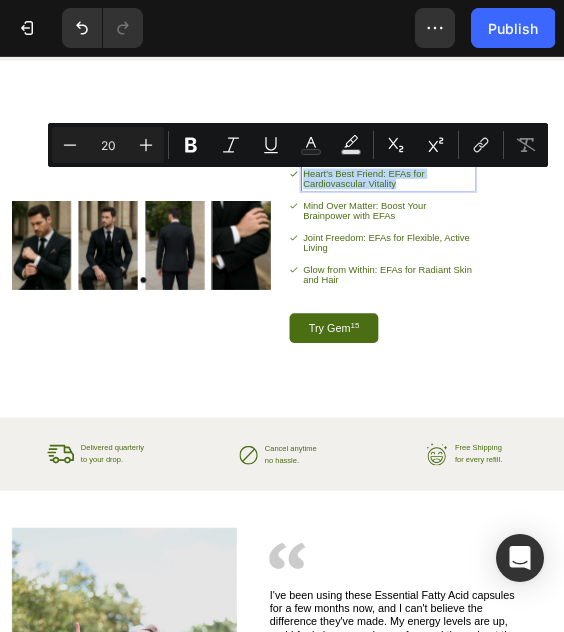 drag, startPoint x: 838, startPoint y: 312, endPoint x: 637, endPoint y: 297, distance: 201.55893 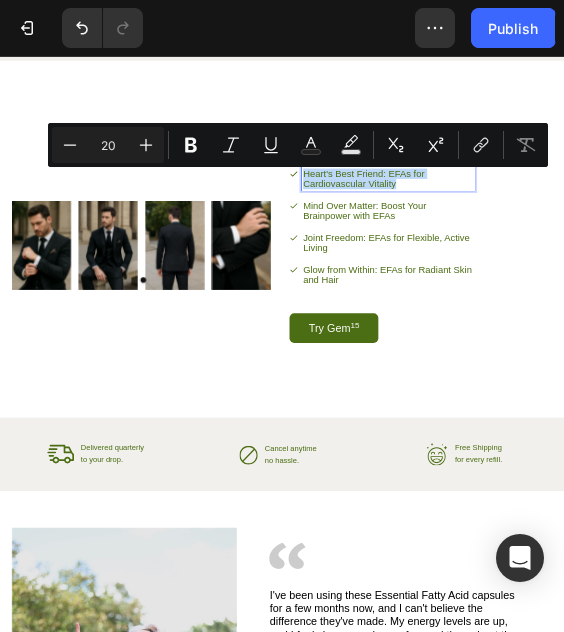 click on "Heart's Best Friend: EFAs for Cardiovascular Vitality" at bounding box center [826, 318] 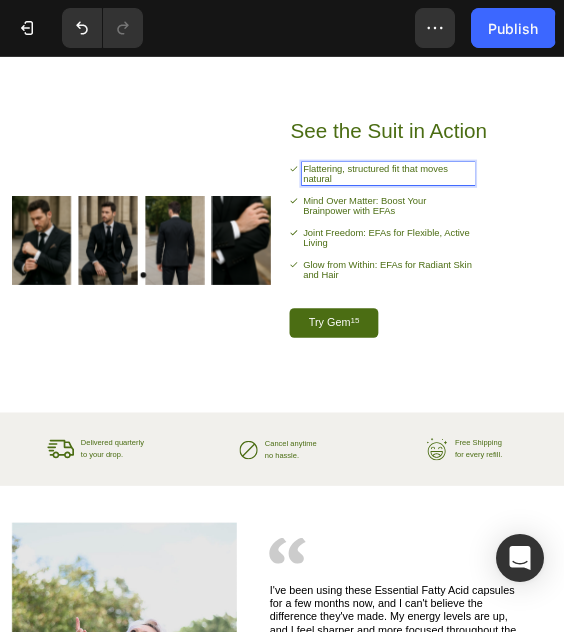 scroll, scrollTop: 2825, scrollLeft: 0, axis: vertical 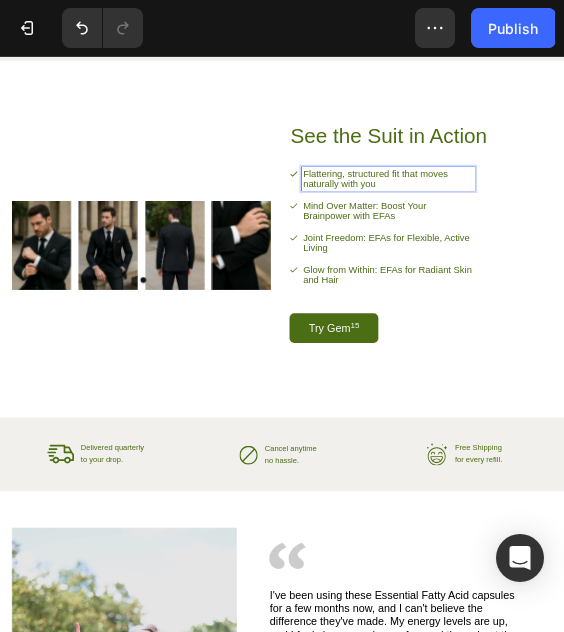 click on "Mind Over Matter: Boost Your Brainpower with EFAs" at bounding box center (826, 386) 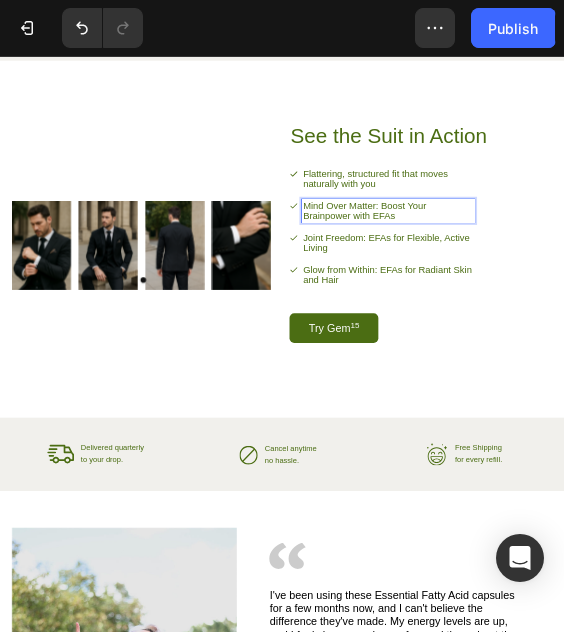 click on "Mind Over Matter: Boost Your Brainpower with EFAs" at bounding box center [826, 386] 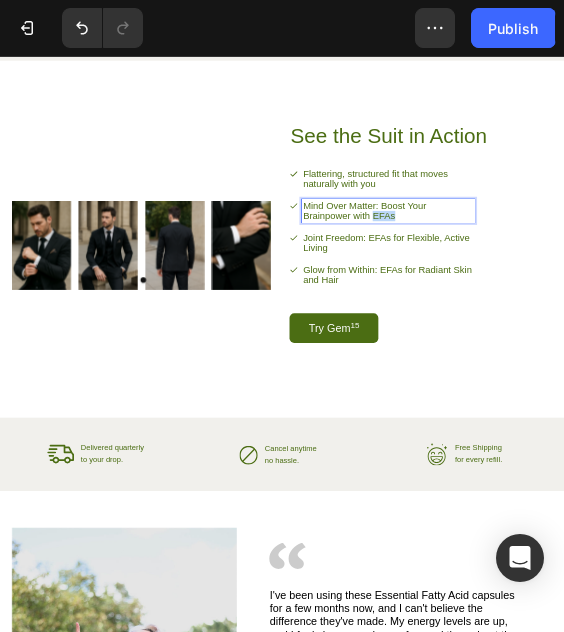 click on "Mind Over Matter: Boost Your Brainpower with EFAs" at bounding box center (826, 386) 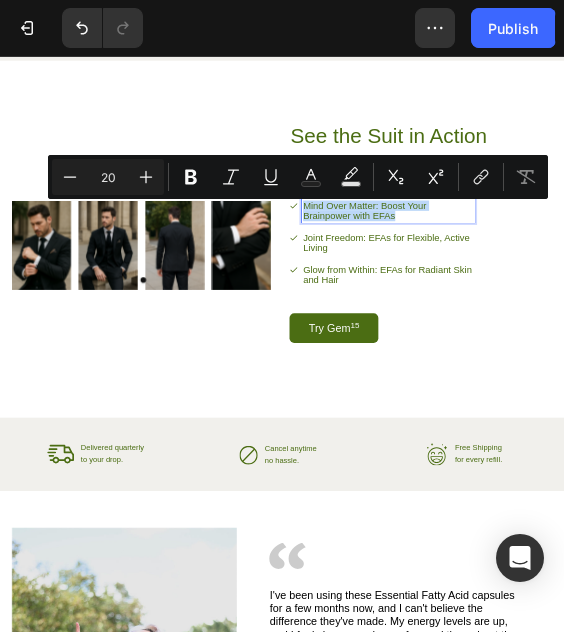 click on "Mind Over Matter: Boost Your Brainpower with EFAs" at bounding box center (826, 386) 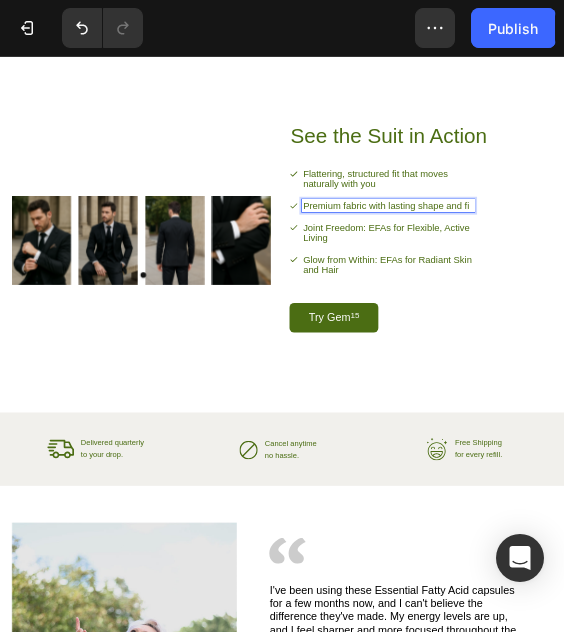 scroll, scrollTop: 2825, scrollLeft: 0, axis: vertical 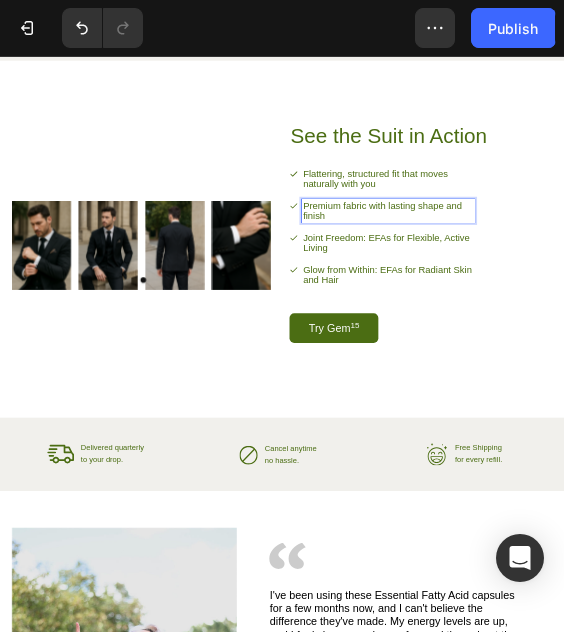 click on "Joint Freedom: EFAs for Flexible, Active Living" at bounding box center [826, 454] 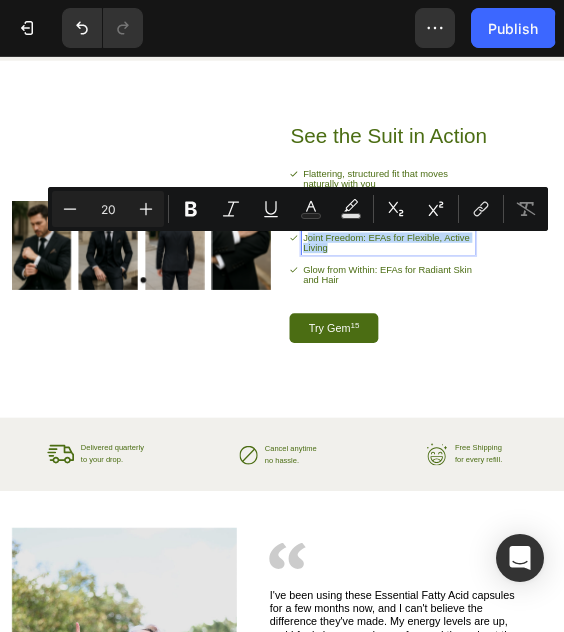 drag, startPoint x: 689, startPoint y: 450, endPoint x: 650, endPoint y: 423, distance: 47.434166 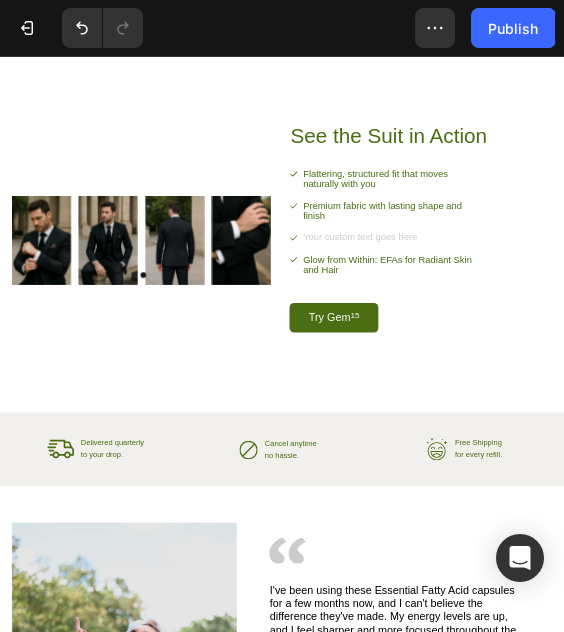 scroll, scrollTop: 2831, scrollLeft: 0, axis: vertical 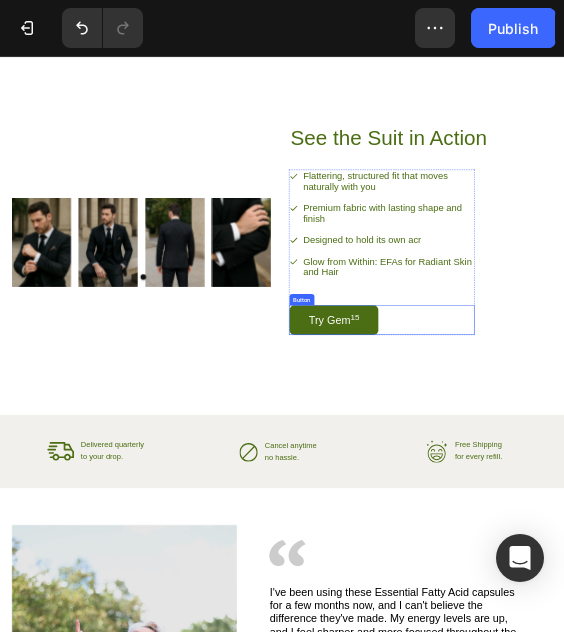 click on "Try Gem 15 Button" at bounding box center (813, 618) 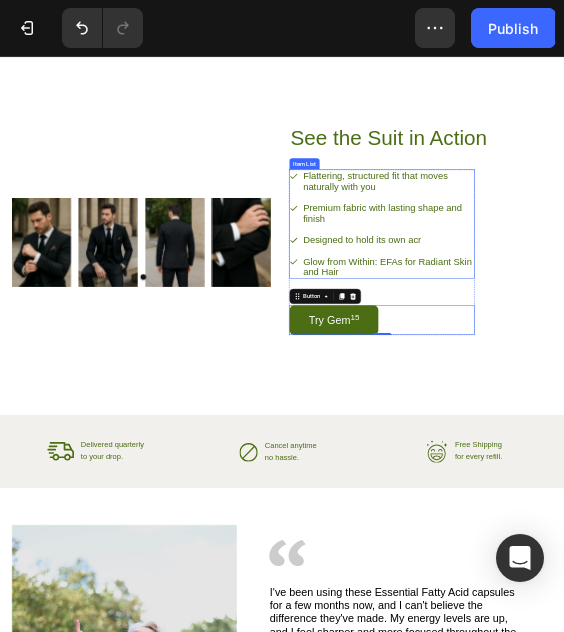 drag, startPoint x: 797, startPoint y: 514, endPoint x: 767, endPoint y: 501, distance: 32.695564 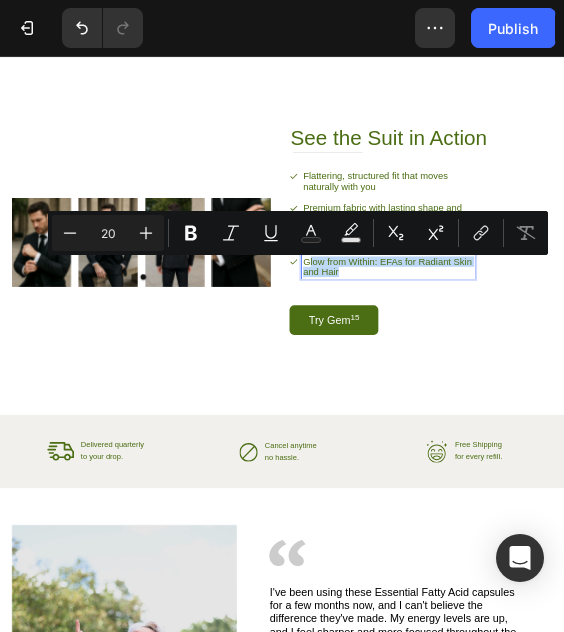 drag, startPoint x: 715, startPoint y: 498, endPoint x: 651, endPoint y: 480, distance: 66.48308 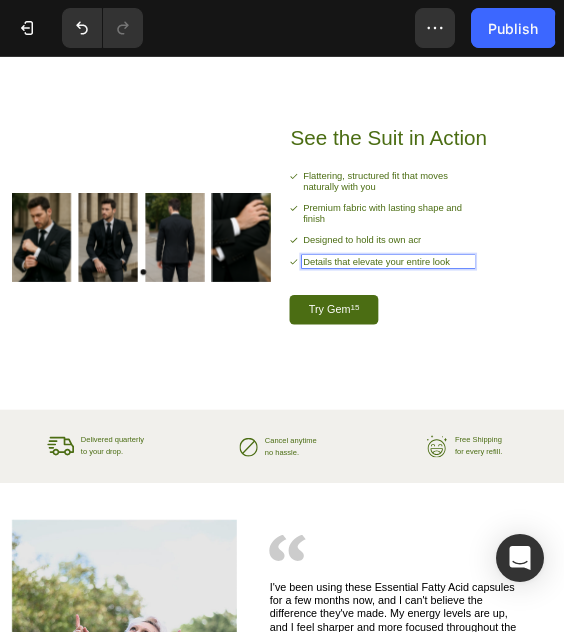 click on "Designed to hold its own acr" at bounding box center [826, 448] 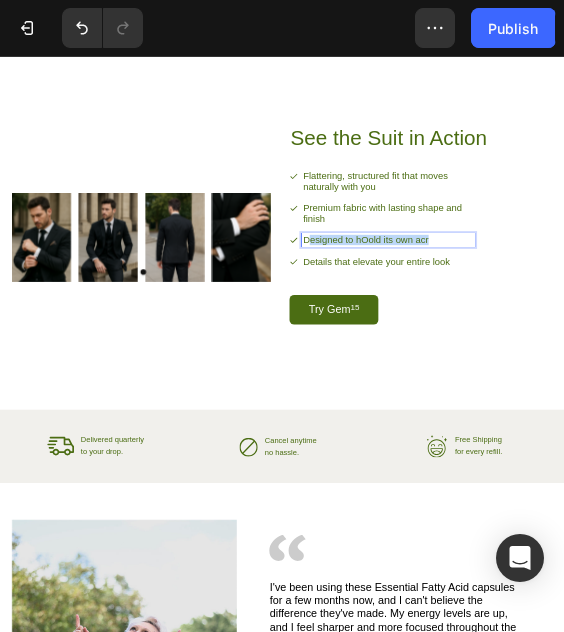 drag, startPoint x: 912, startPoint y: 428, endPoint x: 647, endPoint y: 438, distance: 265.1886 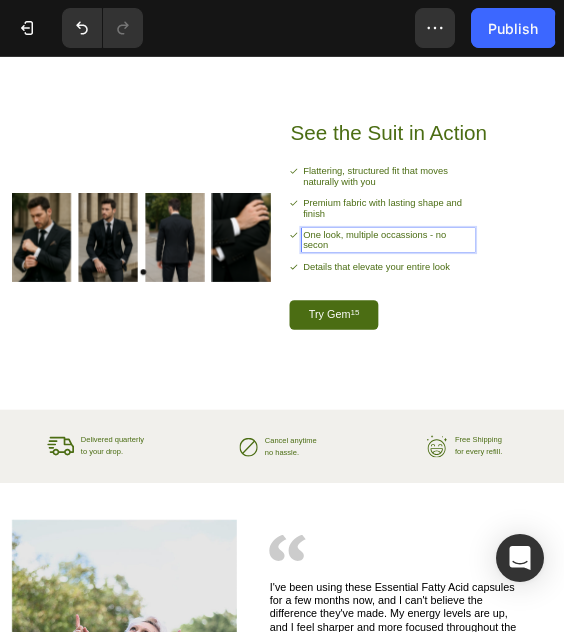 scroll, scrollTop: 2831, scrollLeft: 0, axis: vertical 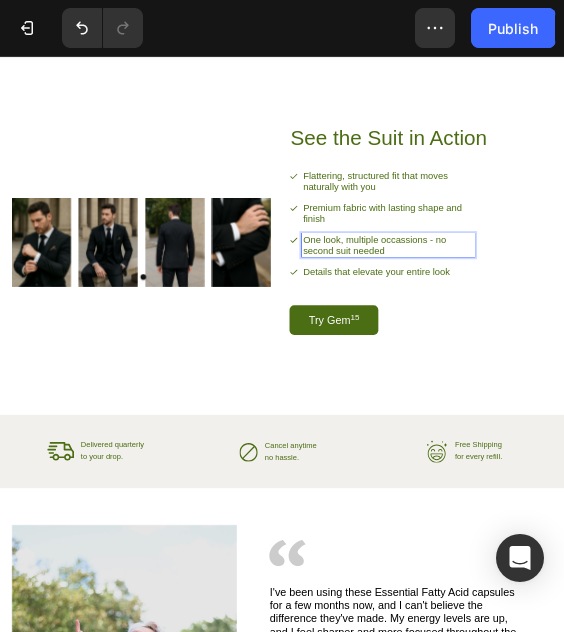 click on "Premium fabric with lasting shape and finish" at bounding box center [826, 391] 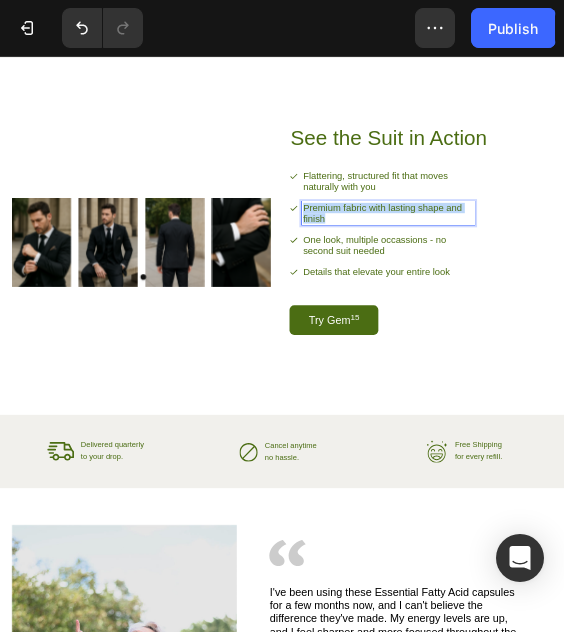 drag, startPoint x: 682, startPoint y: 388, endPoint x: 643, endPoint y: 370, distance: 42.953465 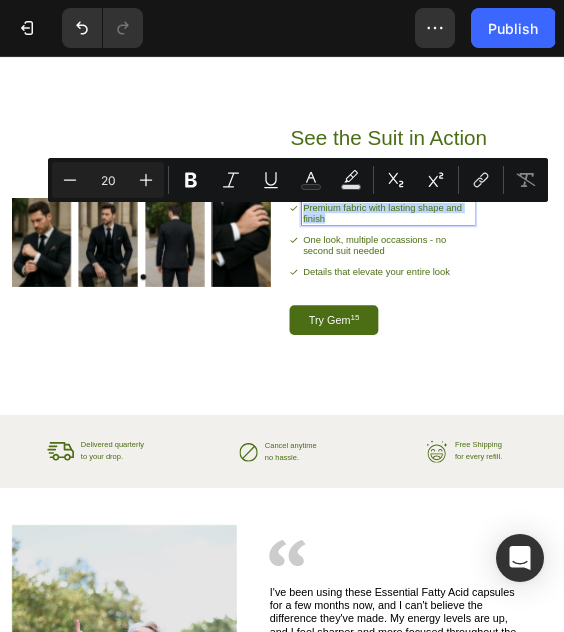 copy on "Premium fabric with lasting shape and finish" 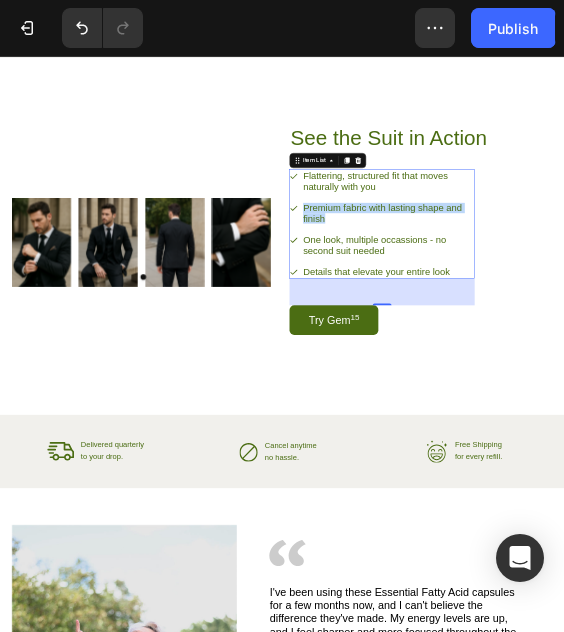 click on "Premium fabric with lasting shape and finish" at bounding box center (826, 391) 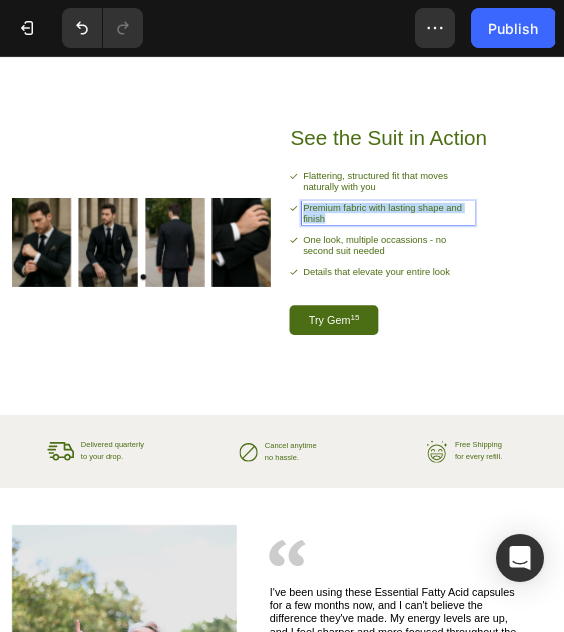 drag, startPoint x: 688, startPoint y: 388, endPoint x: 631, endPoint y: 366, distance: 61.09828 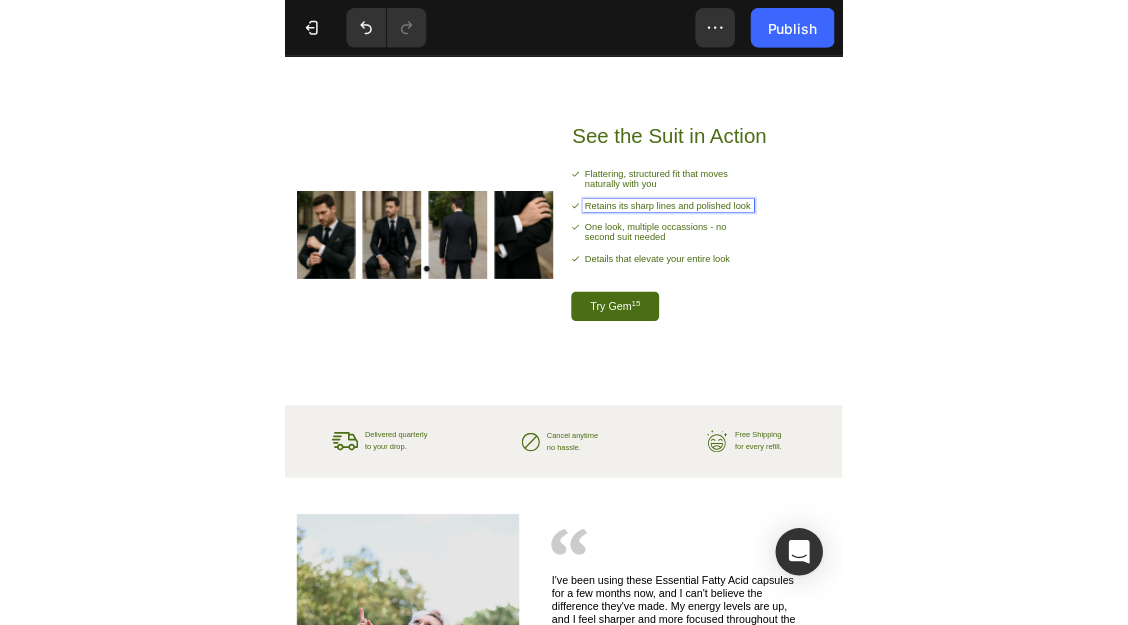 scroll, scrollTop: 2831, scrollLeft: 0, axis: vertical 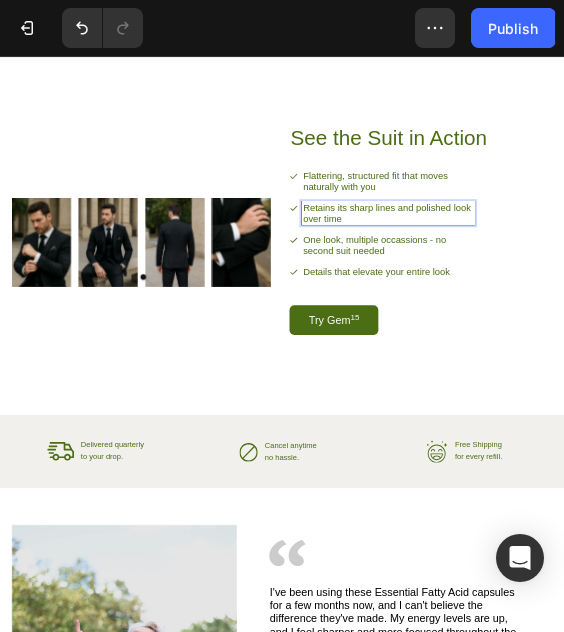 click on "One look, multiple occassions - no second suit needed" at bounding box center (826, 459) 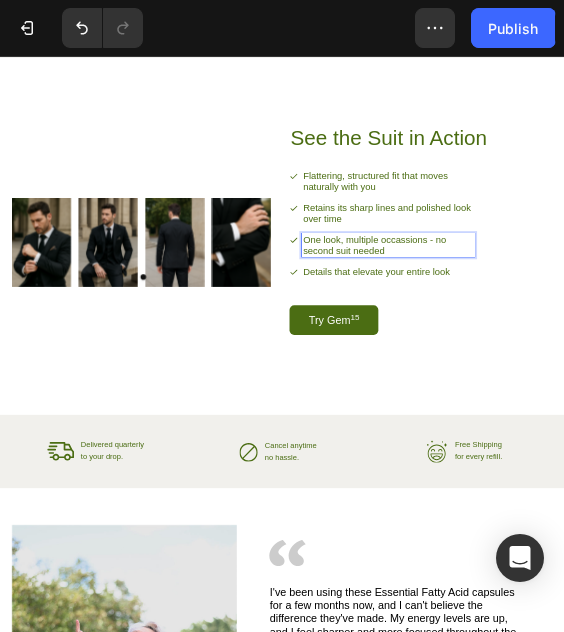 click on "One look, multiple occassions - no second suit needed" at bounding box center (826, 459) 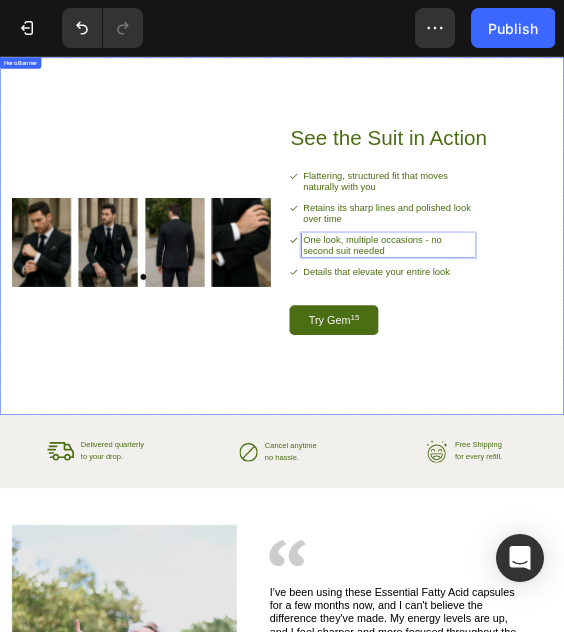 click on "See the Suit in Action Heading
Flattering, structured fit that moves naturally with you
Retains its sharp lines and polished look over time
One look, multiple occasions - no second suit needed
Details that elevate your entire look Item List   57 Try Gem 15 Button Row" at bounding box center (895, 454) 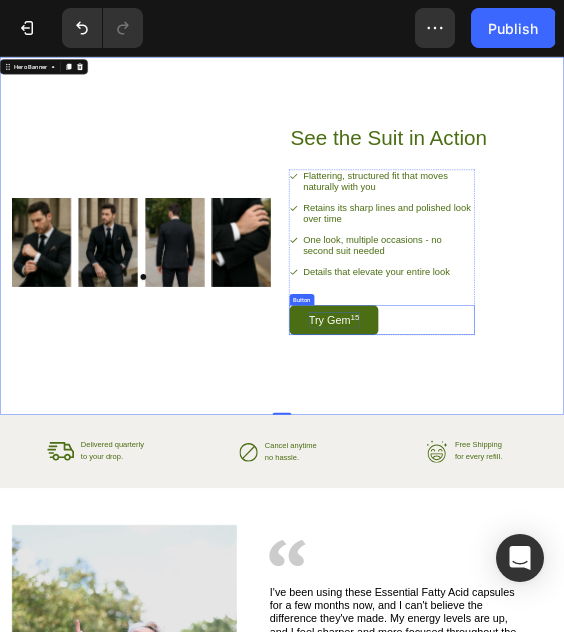 click on "Try Gem 15" at bounding box center [711, 618] 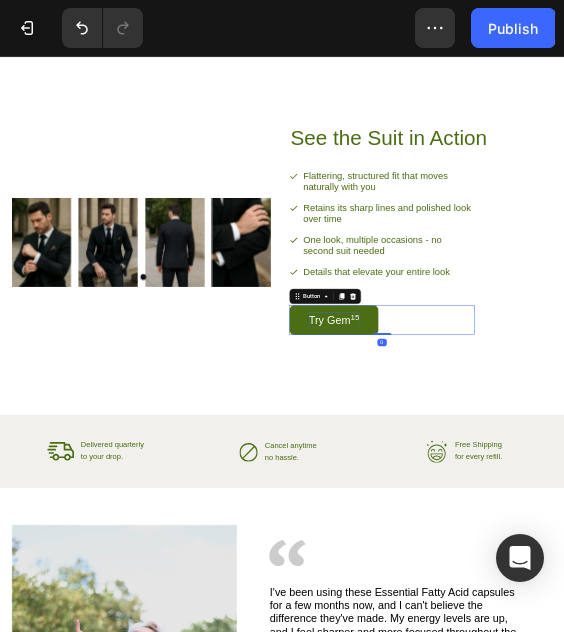 click on "Try Gem 15" at bounding box center (711, 618) 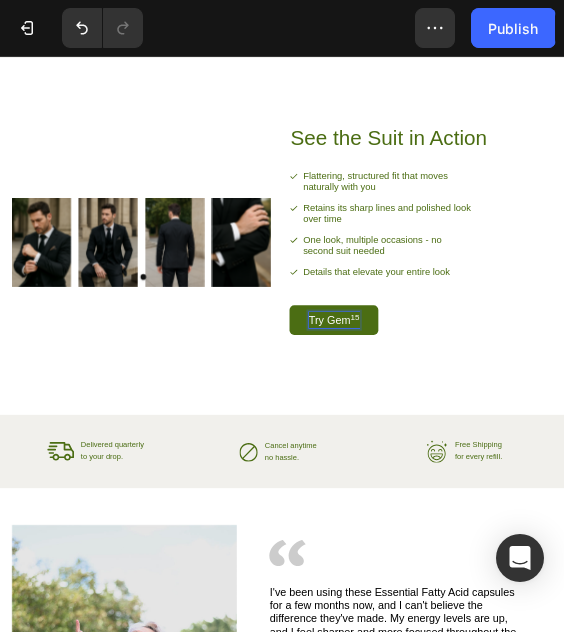 click on "Try Gem 15" at bounding box center (711, 618) 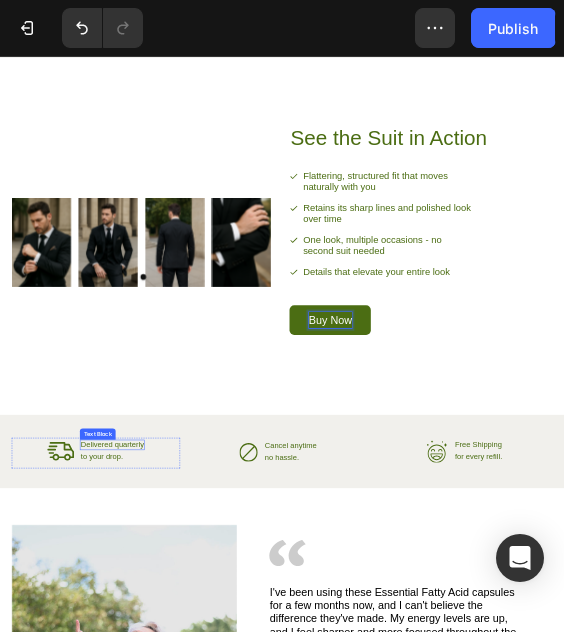 click on "Delivered quarterly" at bounding box center (239, 884) 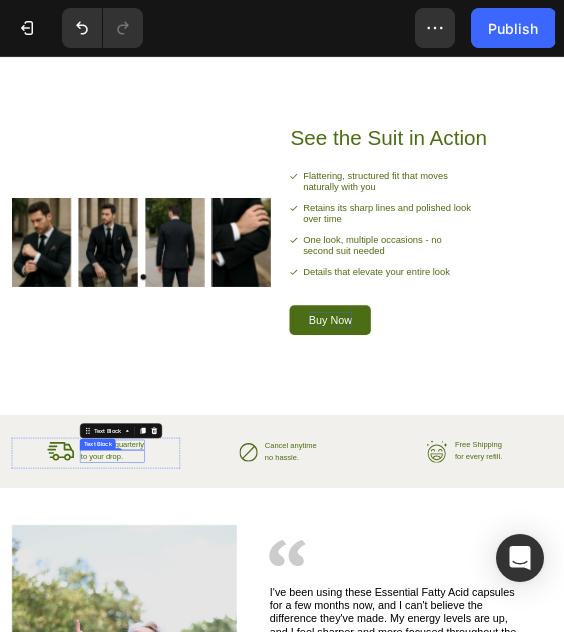 click on "to your drop." at bounding box center (239, 908) 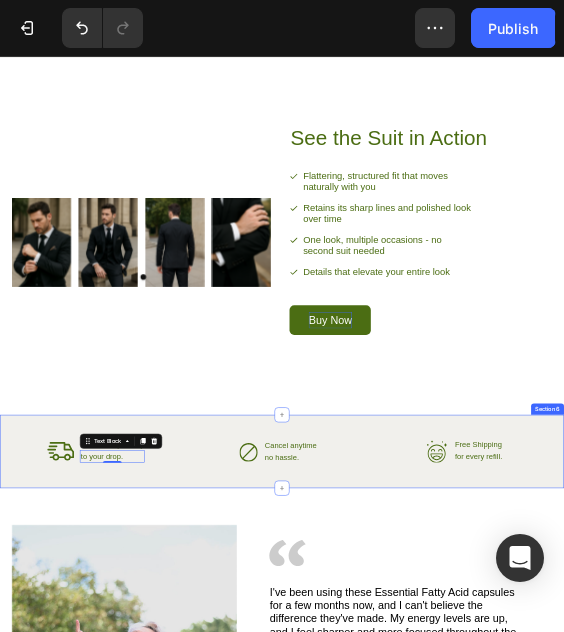 click on "Icon Delivered quarterly Text Block to your drop. Text Block   0 Advanced List
Icon Cancel anytime Text Block no hassle. Text Block Advanced List Row
Icon Free Shipping Text Block for every refill. Text Block Advanced List Row Section 6" at bounding box center (600, 898) 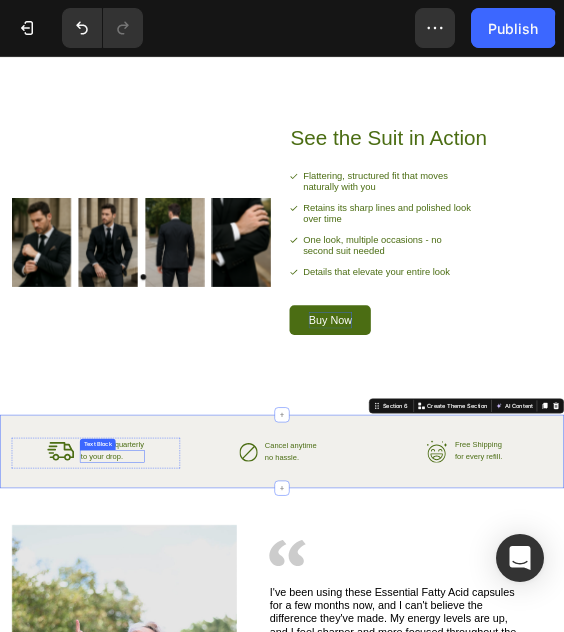 click on "Text Block" at bounding box center [208, 883] 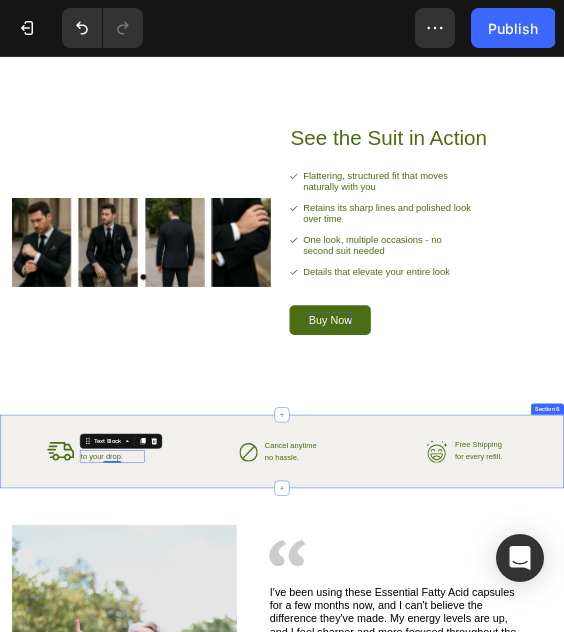 click on "Icon Delivered quarterly Text Block to your drop. Text Block   0 Advanced List
Icon Cancel anytime Text Block no hassle. Text Block Advanced List Row
Icon Free Shipping Text Block for every refill. Text Block Advanced List Row Section 6" at bounding box center [600, 898] 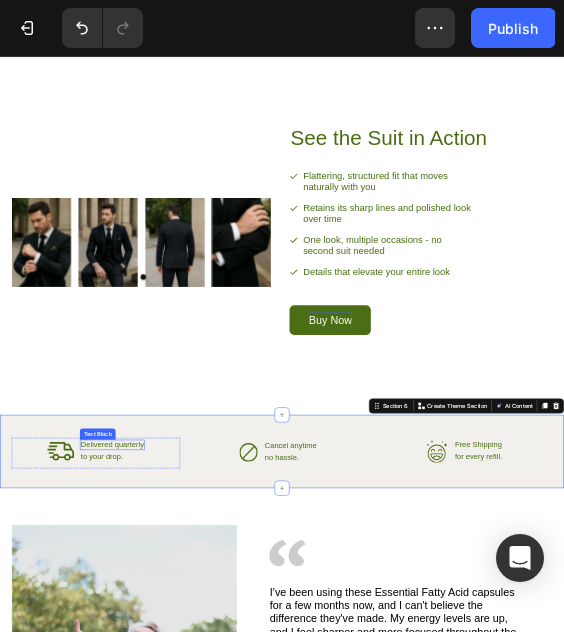 click on "Delivered quarterly" at bounding box center (239, 884) 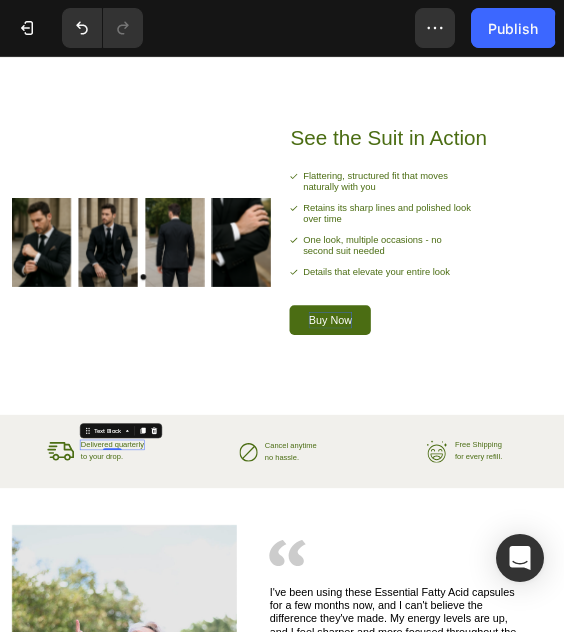 click on "Delivered quarterly" at bounding box center [239, 884] 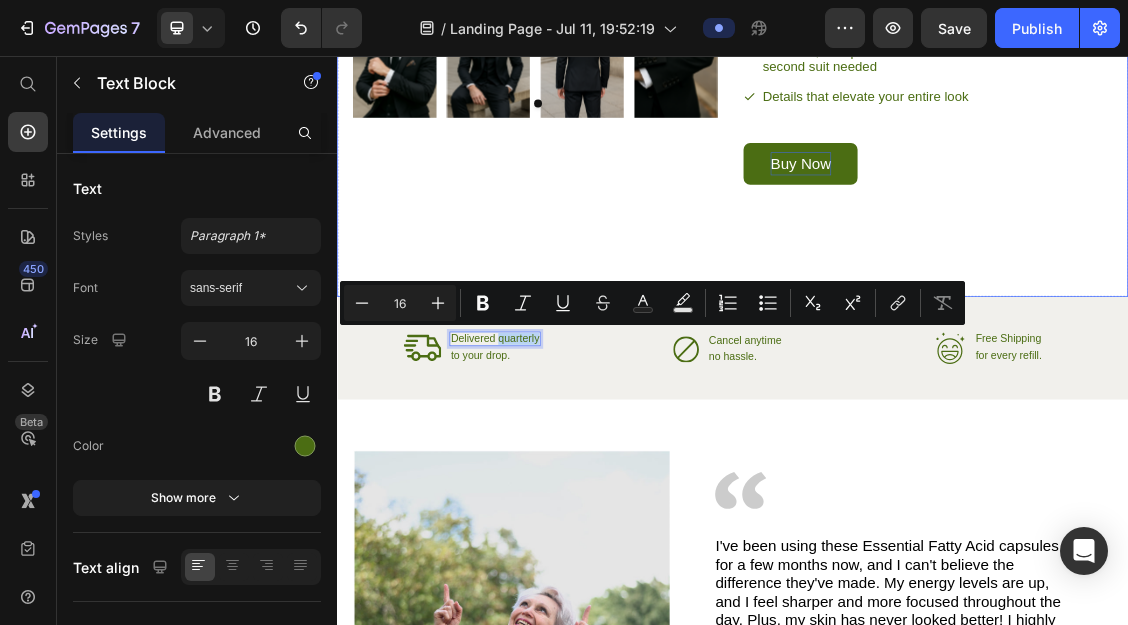scroll, scrollTop: 3318, scrollLeft: 0, axis: vertical 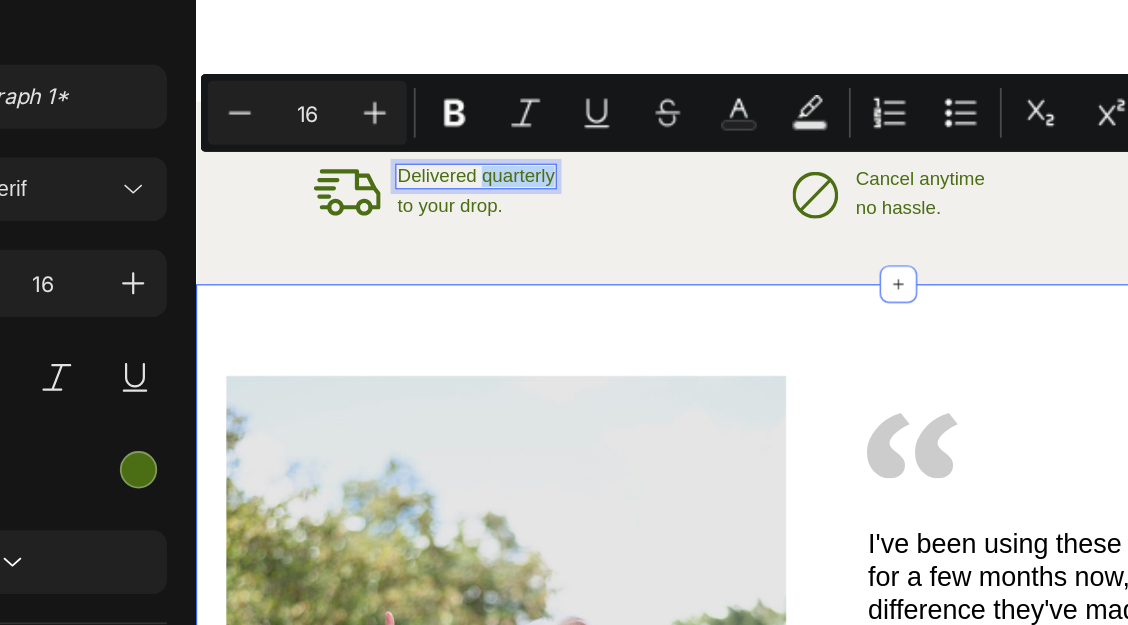 click on "Image Image I've been using these Essential Fatty Acid capsules for a few months now, and I can't believe the difference they've made. My energy levels are up, and I feel sharper and more focused throughout the day. Plus, my skin has never looked better! I highly recommend these capsules to anyone looking to boost their overall health Text Block Marrira Text Block I've been using these Essential Fatty Acid capsules for a few months now, and I can't believe the difference they've made. My energy levels are up, and I feel sharper and more focused throughout the day. Plus, my skin has never looked better! I highly recommend these capsules to anyone looking to boost their overall health Text Block Marrira Text Block Text Block Marrira Text Block Carousel Row Row Section 7" at bounding box center (795, 557) 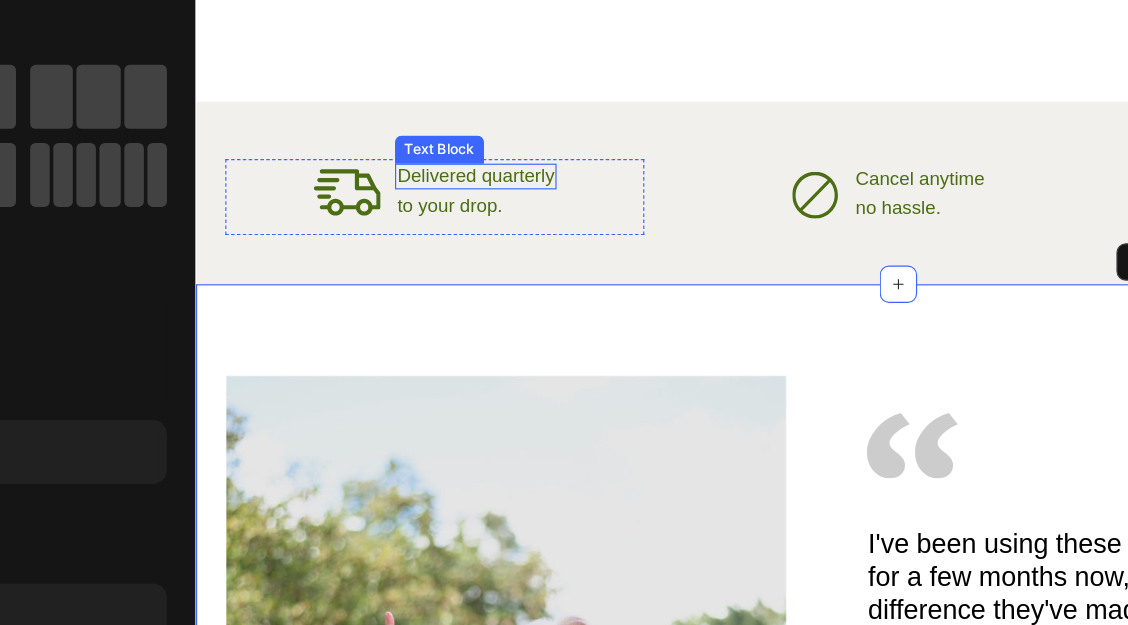 click on "Delivered quarterly" at bounding box center [434, 119] 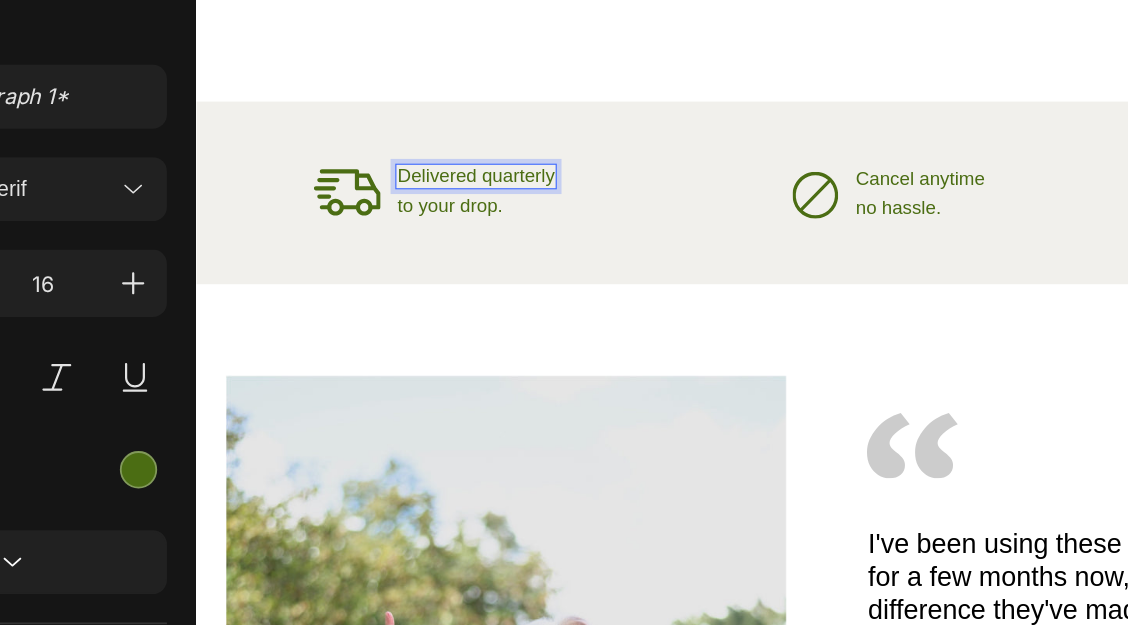 drag, startPoint x: 379, startPoint y: 104, endPoint x: 497, endPoint y: 104, distance: 118 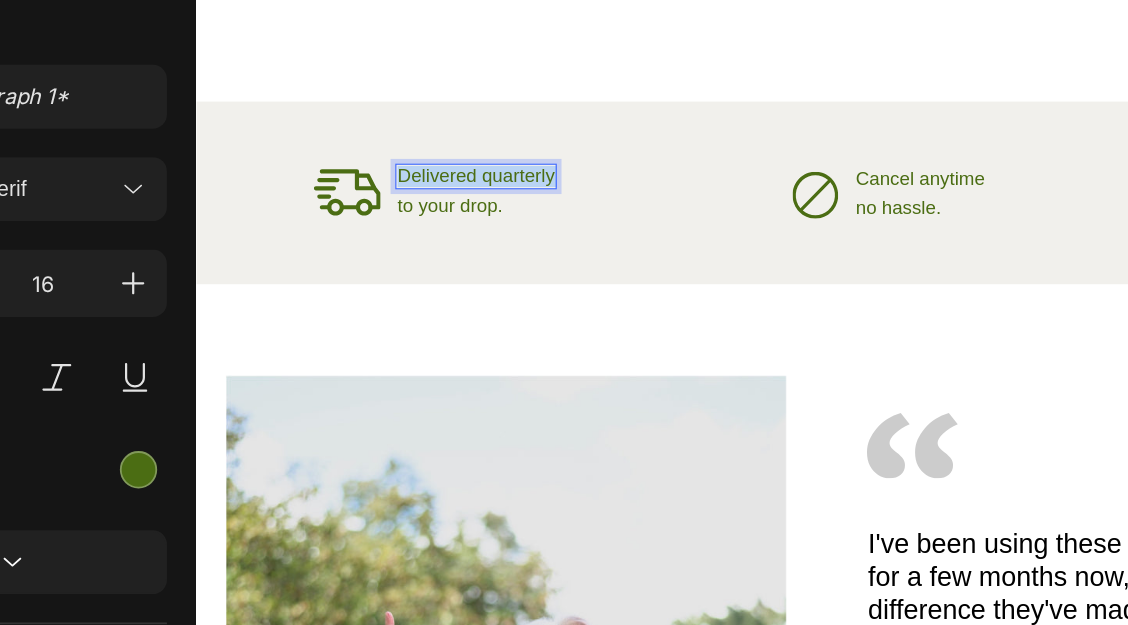 drag, startPoint x: 497, startPoint y: 104, endPoint x: 398, endPoint y: 102, distance: 99.0202 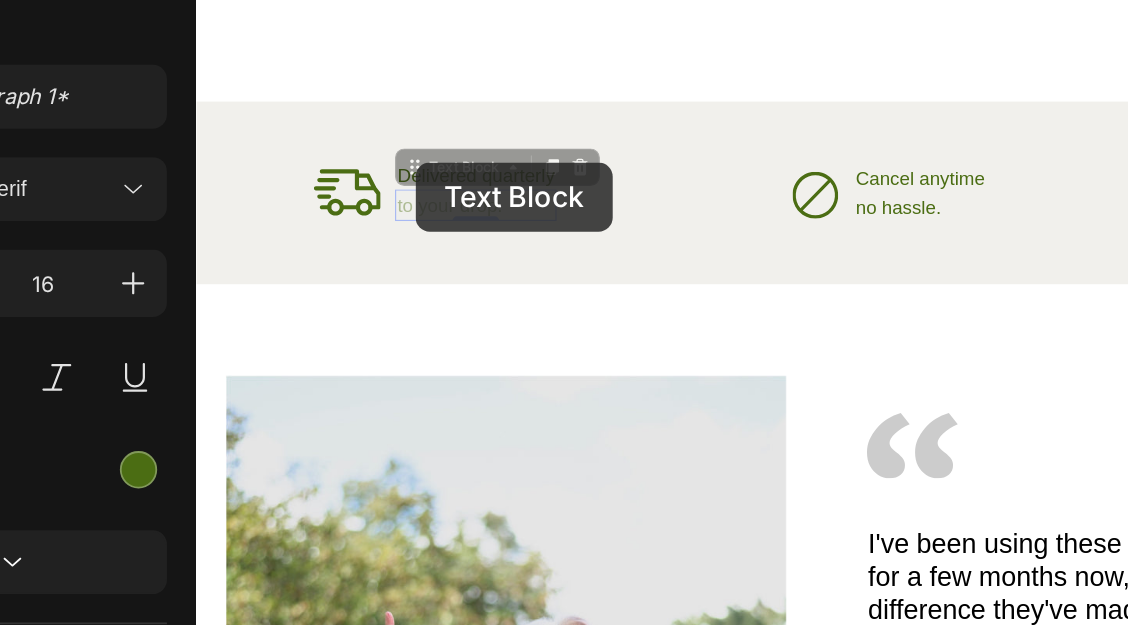drag, startPoint x: 453, startPoint y: 133, endPoint x: 399, endPoint y: 110, distance: 58.694122 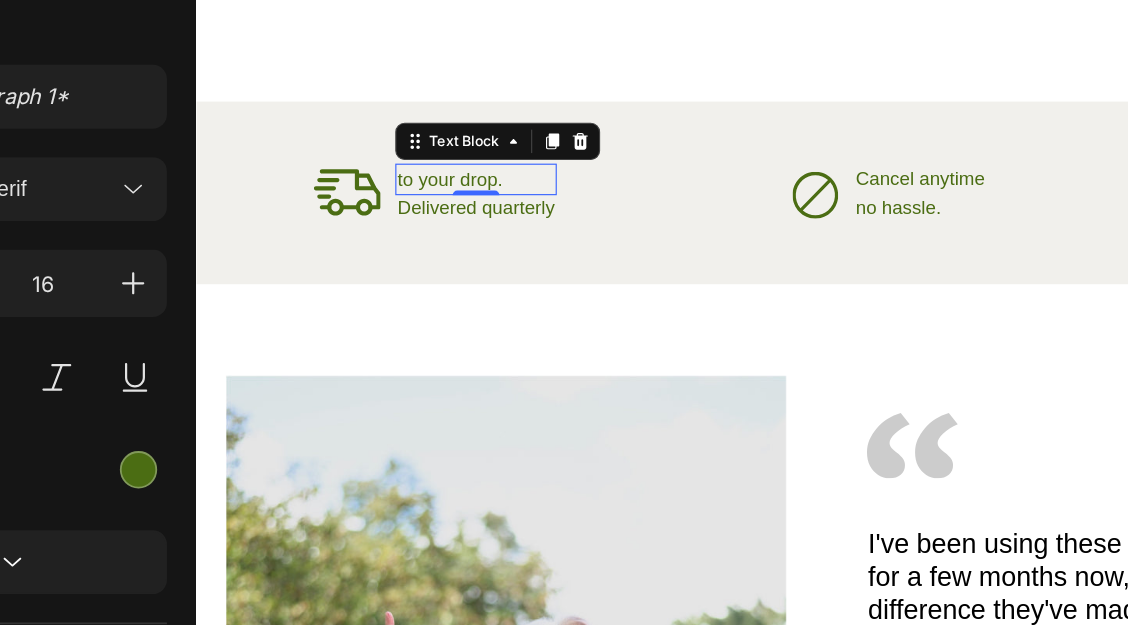 click on "to your drop." at bounding box center [434, 121] 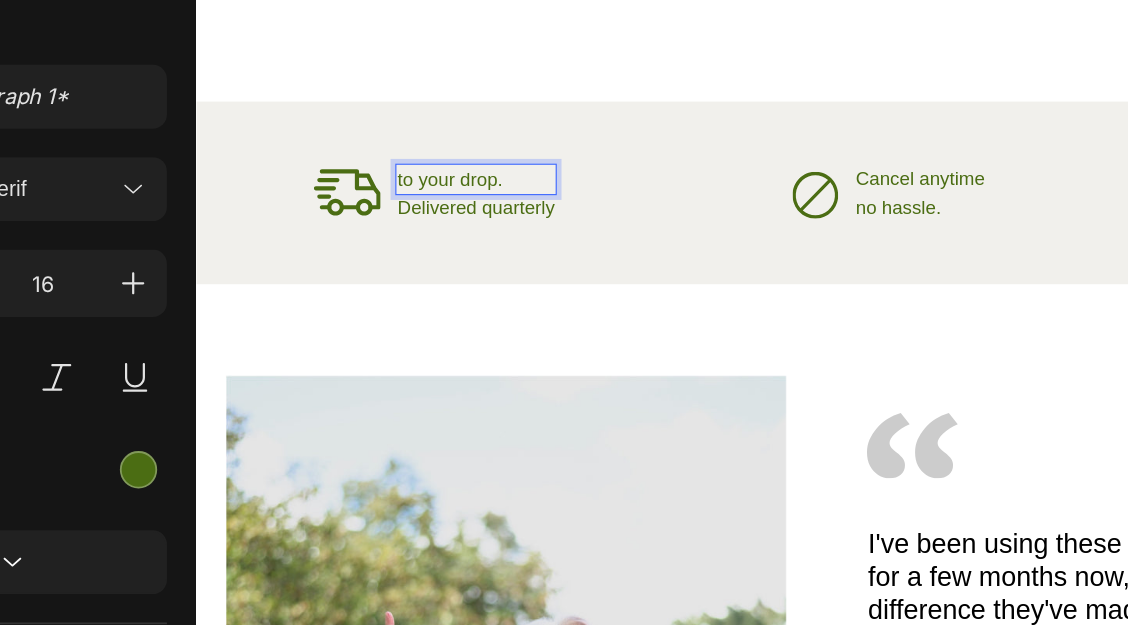 click on "to your drop." at bounding box center (434, 121) 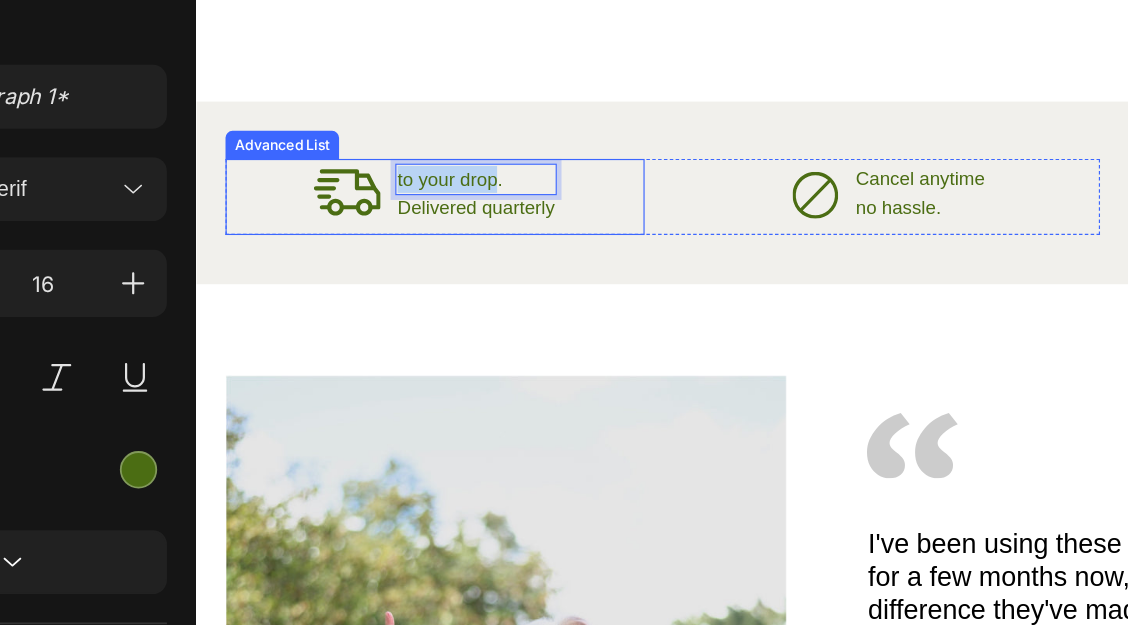 drag, startPoint x: 451, startPoint y: 111, endPoint x: 360, endPoint y: 108, distance: 91.04944 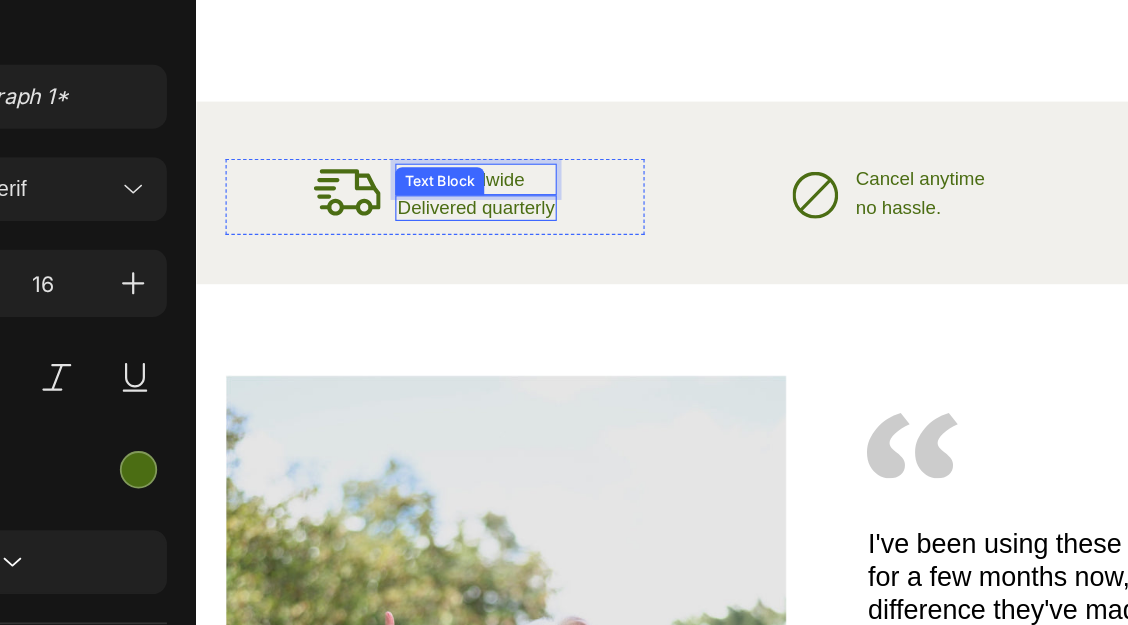click on "Delivered quarterly" at bounding box center [434, 146] 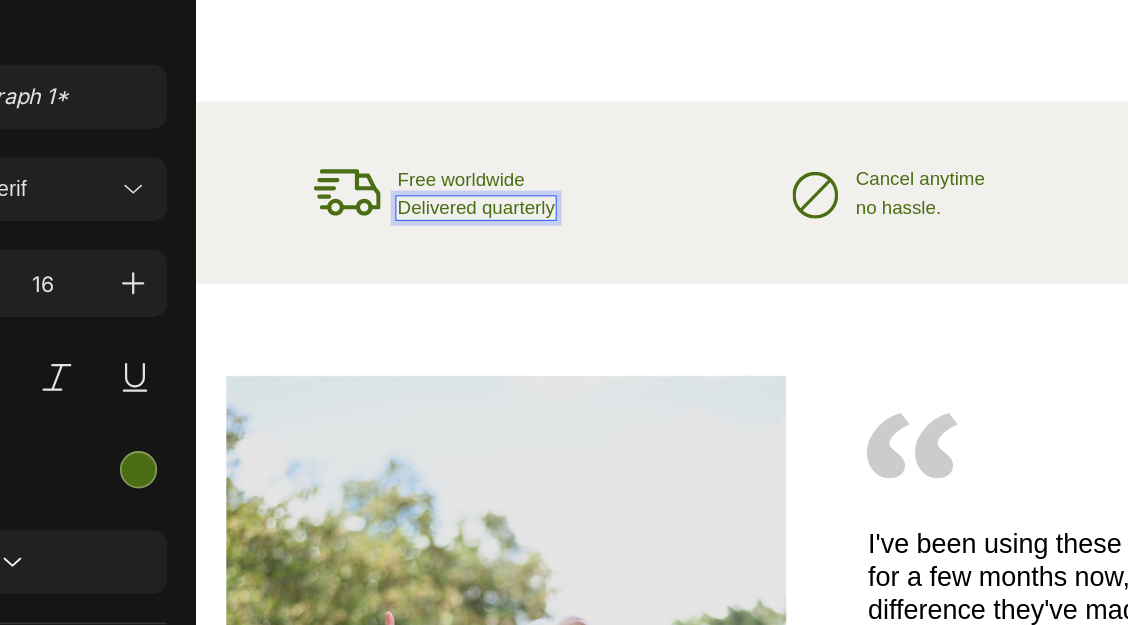 drag, startPoint x: 495, startPoint y: 135, endPoint x: 497, endPoint y: 145, distance: 10.198039 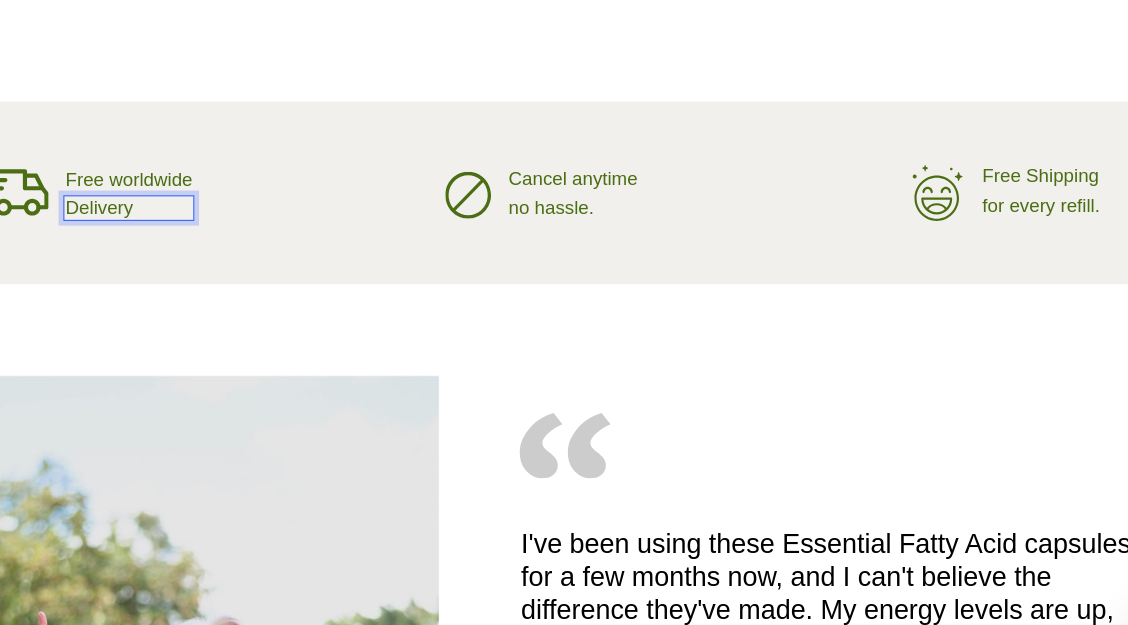 click on "Delivery" at bounding box center (88, 146) 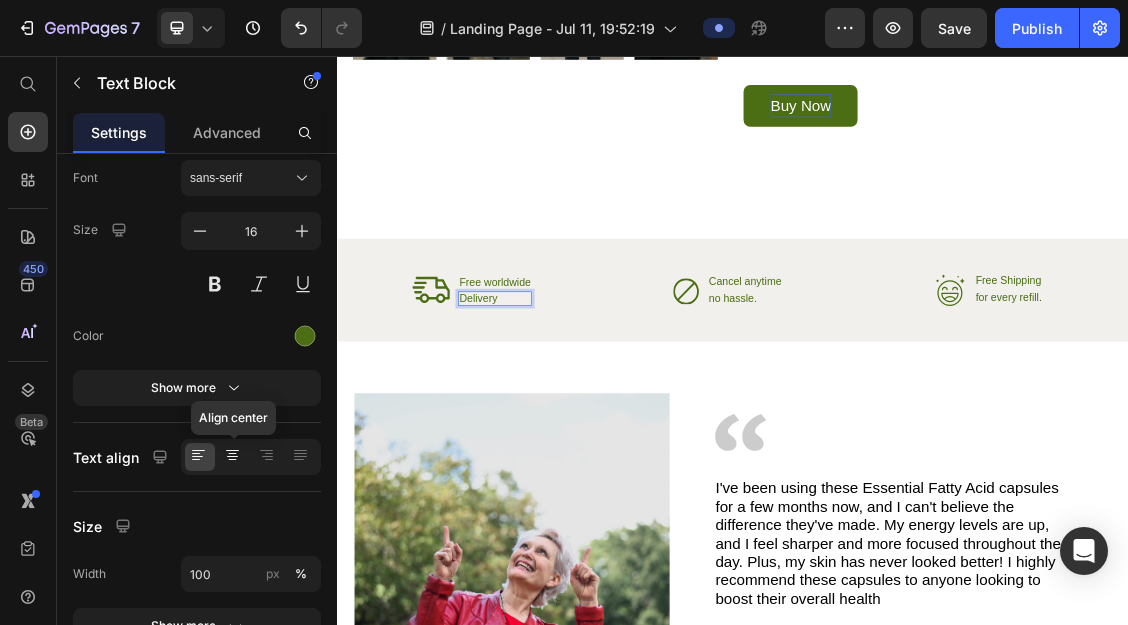 click 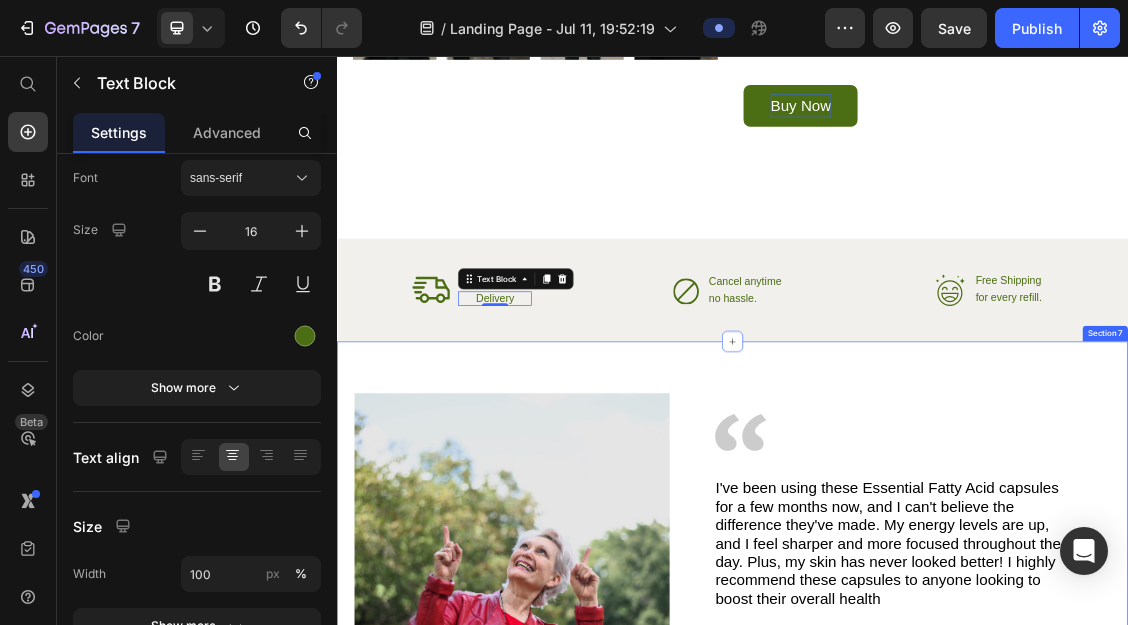 click on "Image Image I've been using these Essential Fatty Acid capsules for a few months now, and I can't believe the difference they've made. My energy levels are up, and I feel sharper and more focused throughout the day. Plus, my skin has never looked better! I highly recommend these capsules to anyone looking to boost their overall health Text Block Marrira Text Block I've been using these Essential Fatty Acid capsules for a few months now, and I can't believe the difference they've made. My energy levels are up, and I feel sharper and more focused throughout the day. Plus, my skin has never looked better! I highly recommend these capsules to anyone looking to boost their overall health Text Block Marrira Text Block Text Block Marrira Text Block Carousel Row Row Section 7" at bounding box center (937, 835) 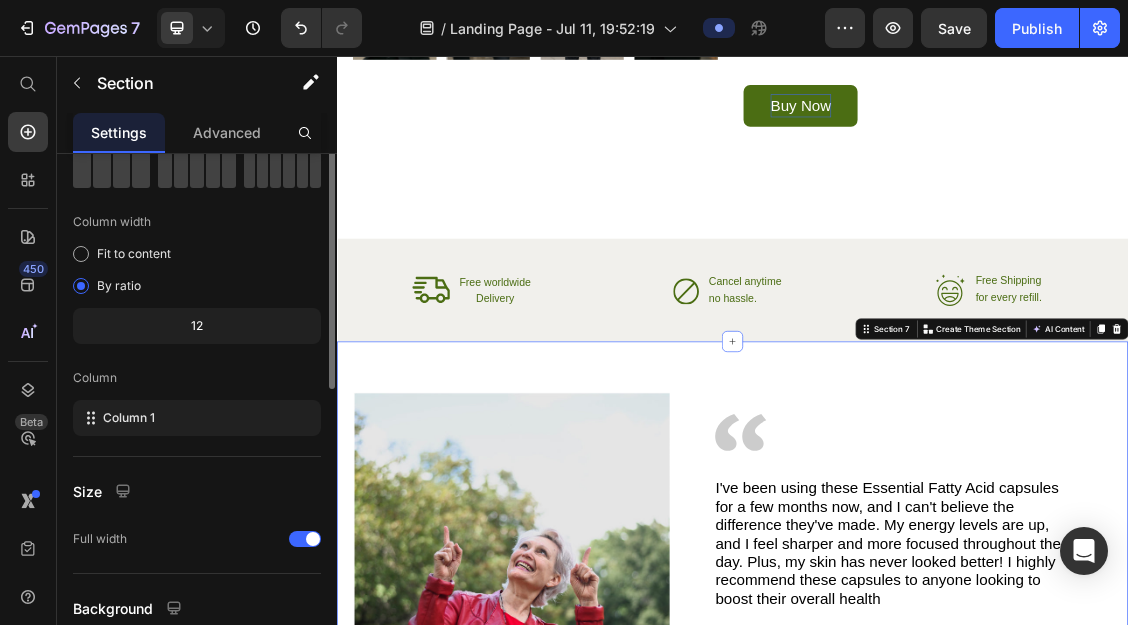 scroll, scrollTop: 0, scrollLeft: 0, axis: both 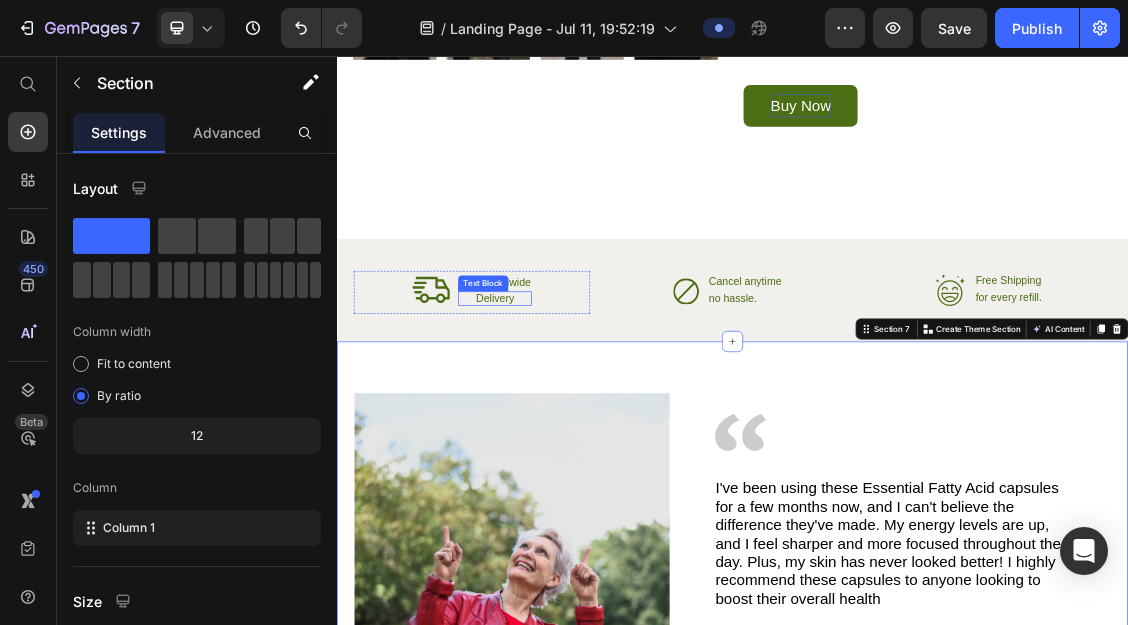 click on "Delivery" at bounding box center [576, 424] 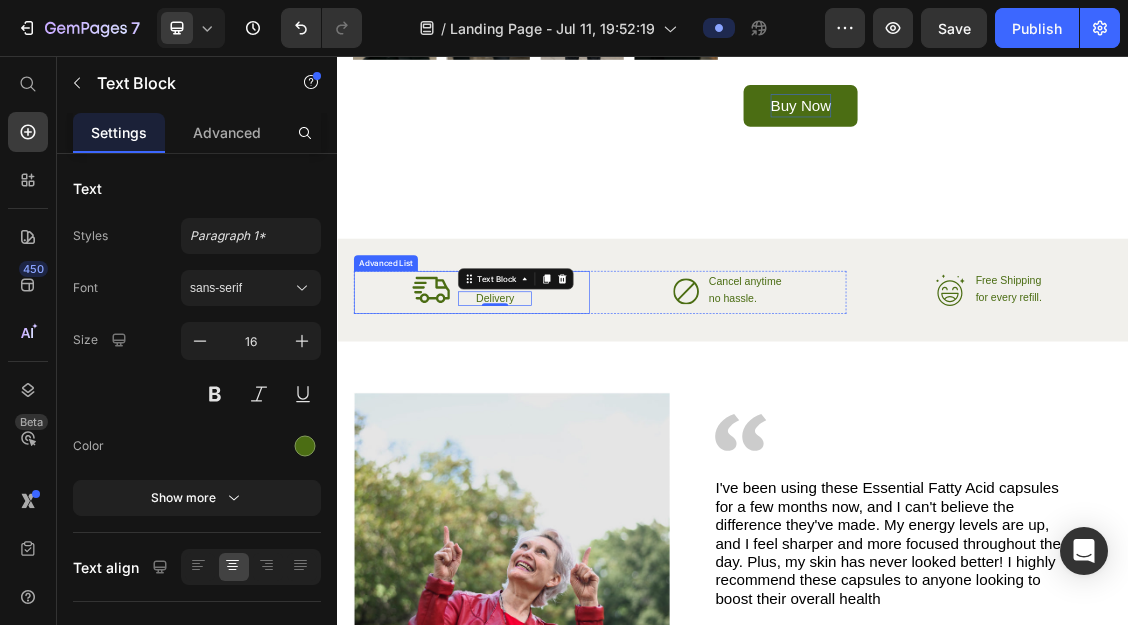 click on "Icon Free worldwide Text Block Delivery Text Block   0" at bounding box center (541, 414) 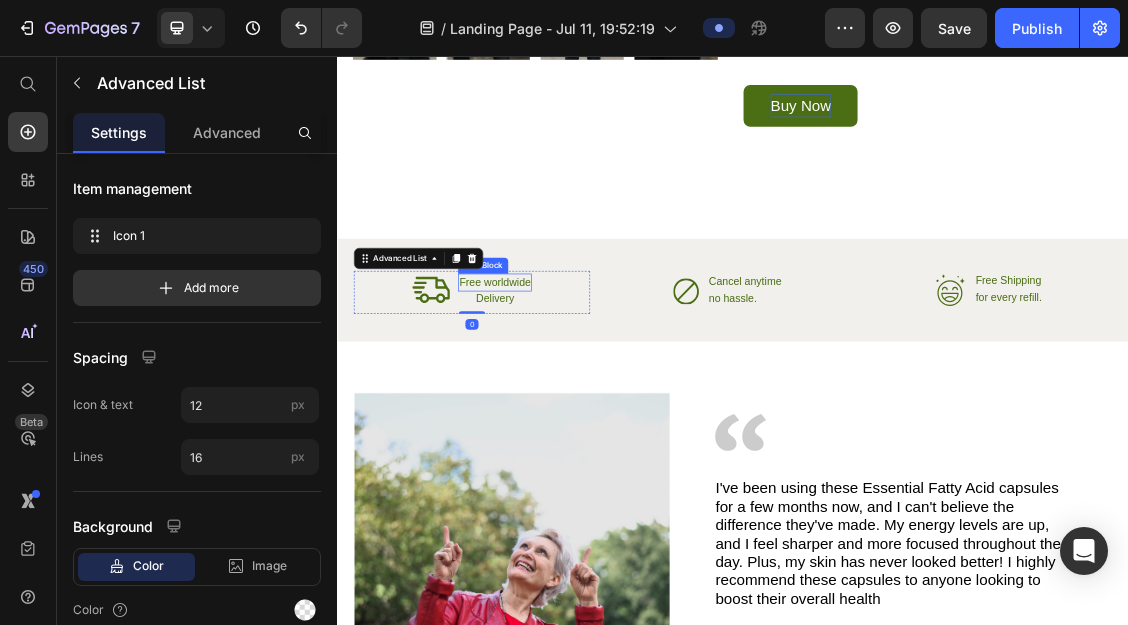 click on "Free worldwide" at bounding box center [576, 399] 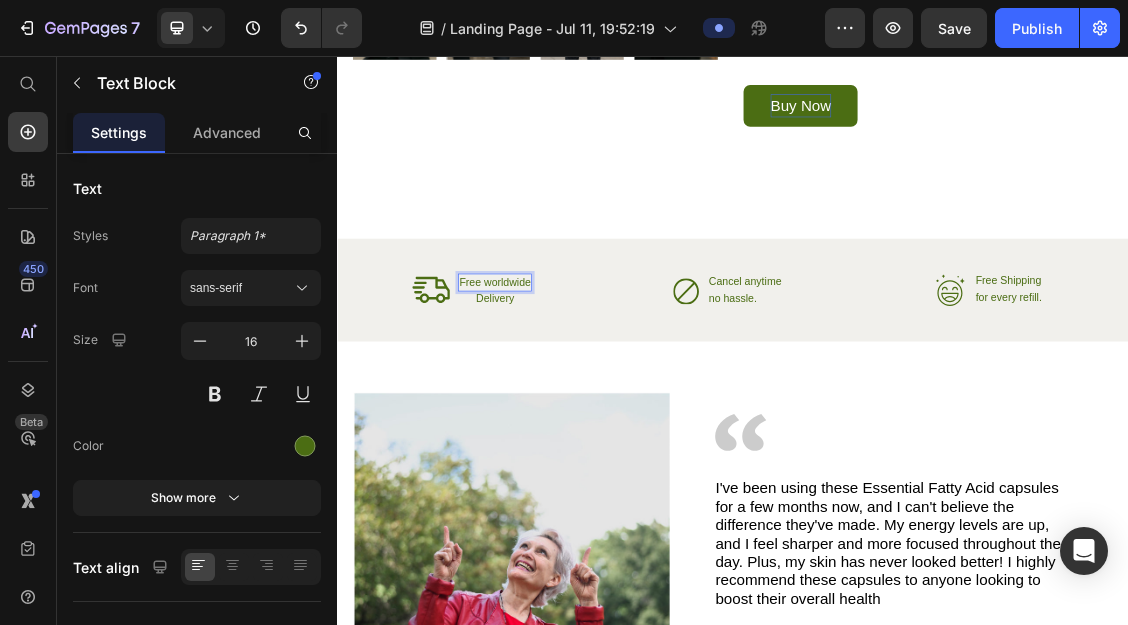 click on "Free worldwide" at bounding box center [576, 399] 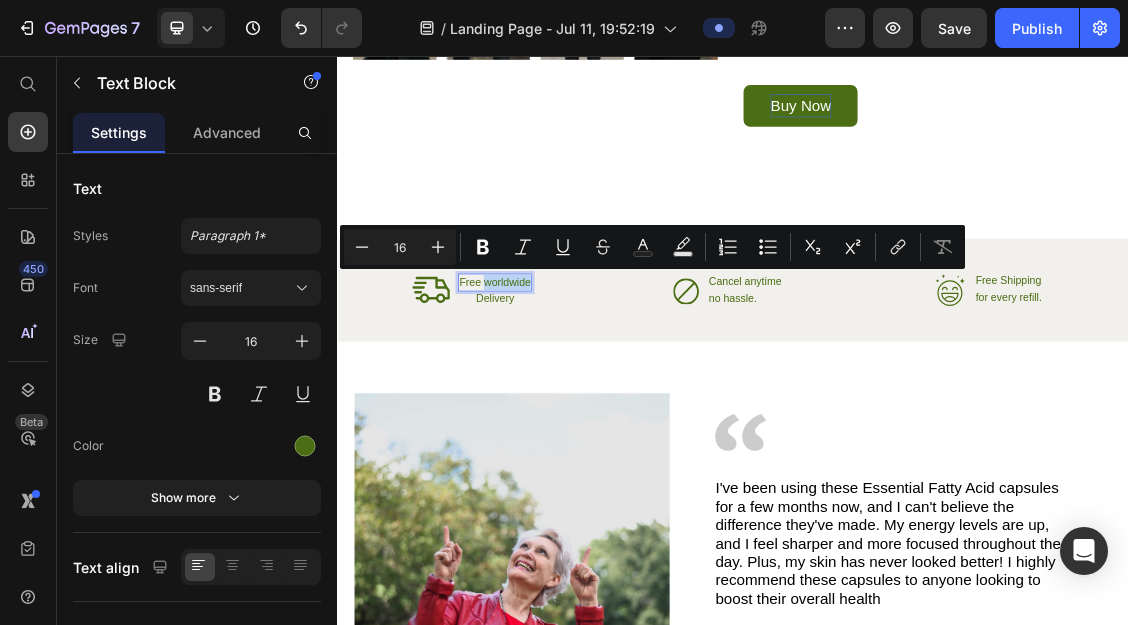 click on "Free worldwide" at bounding box center [576, 399] 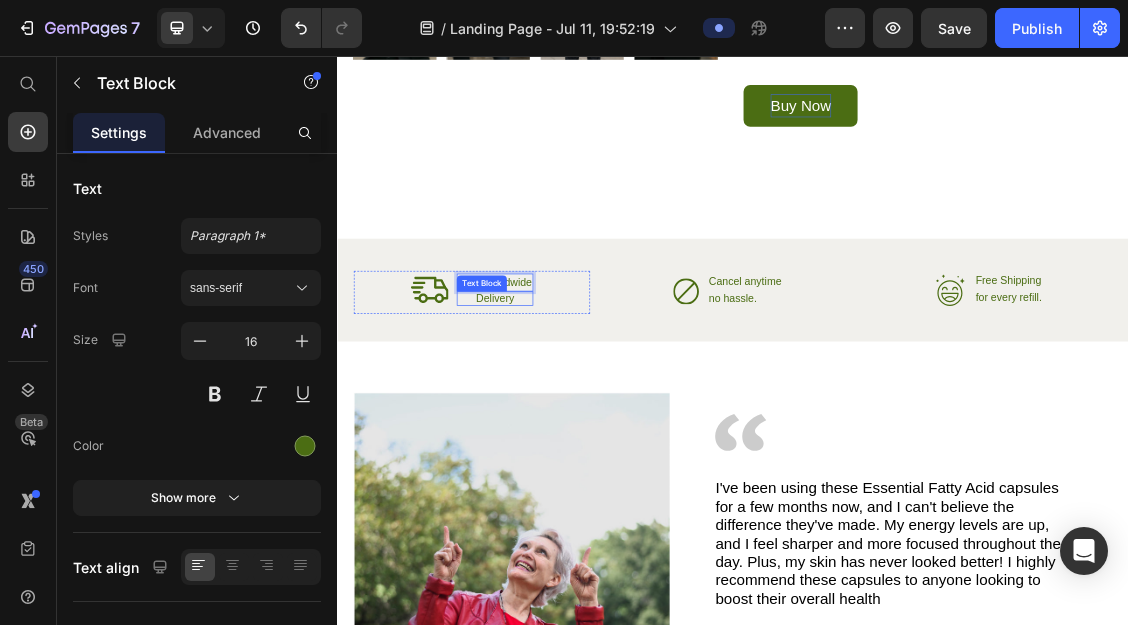 click on "Delivery" at bounding box center [576, 424] 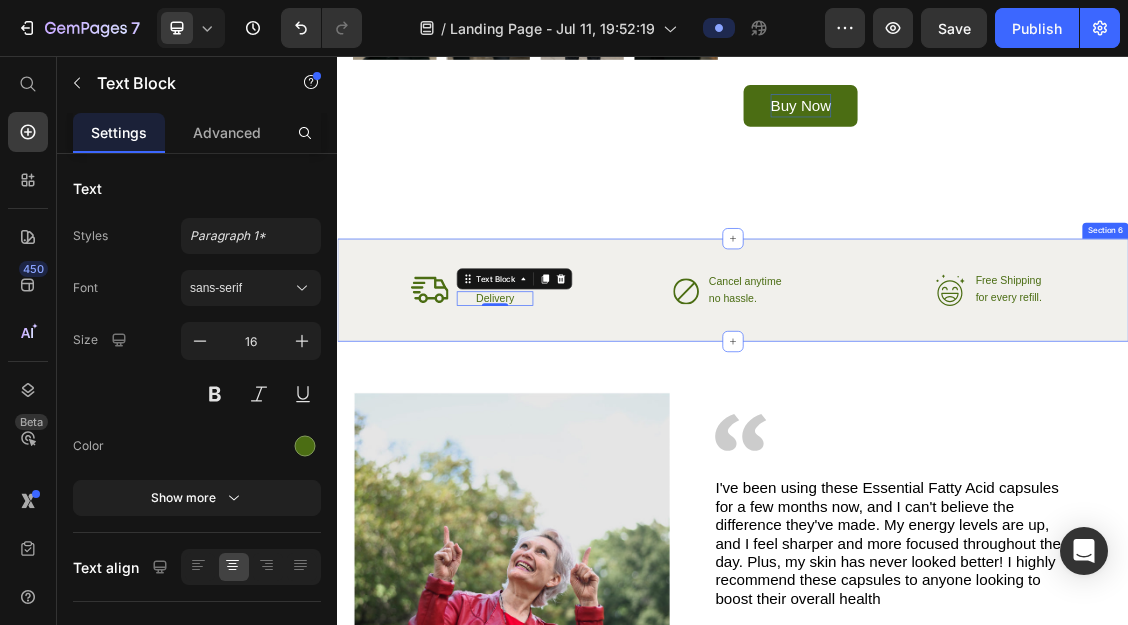 click on "Icon Free Worldwide Text Block Delivery Text Block   0 Advanced List
Icon Cancel anytime Text Block no hassle. Text Block Advanced List Row
Icon Free Shipping Text Block for every refill. Text Block Advanced List Row Section 6" at bounding box center [937, 411] 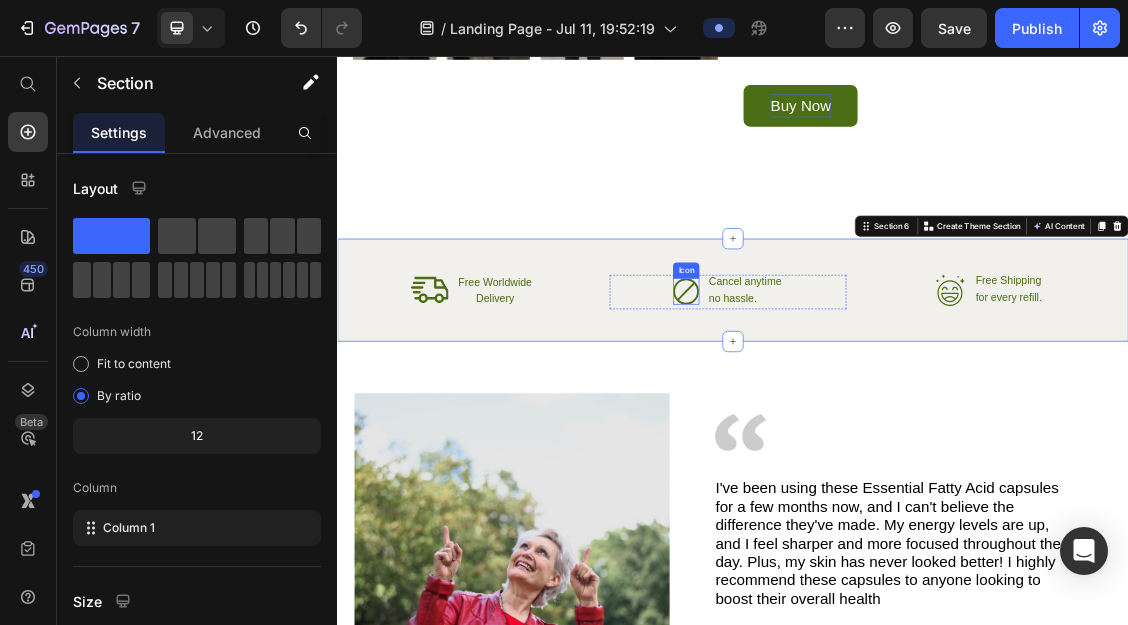 click 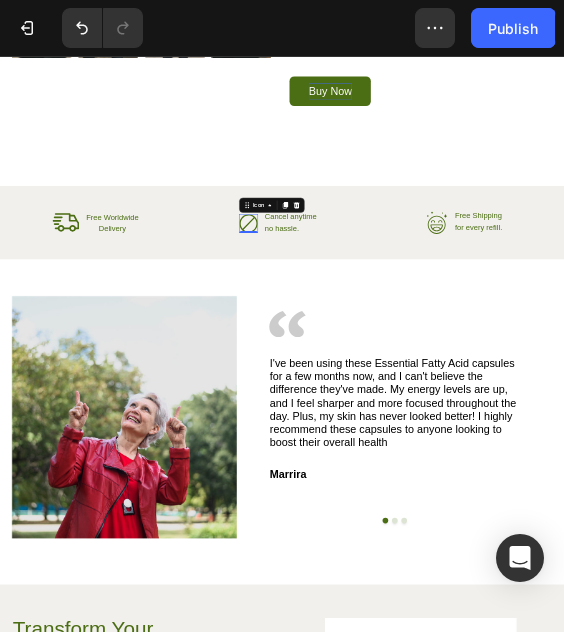 click 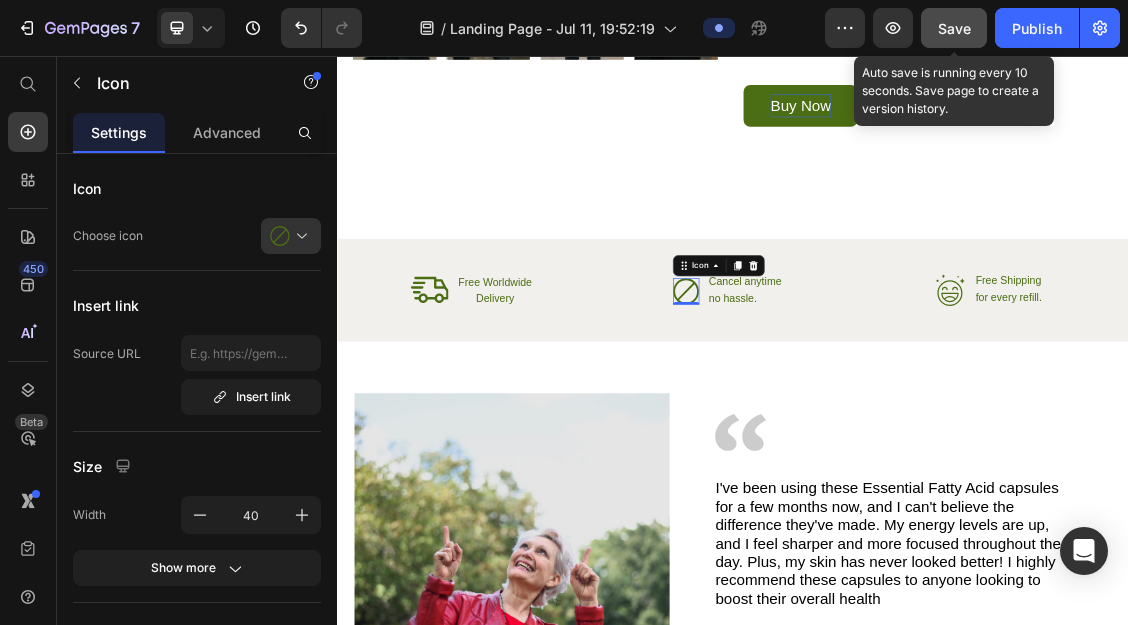 click on "Save" at bounding box center (954, 28) 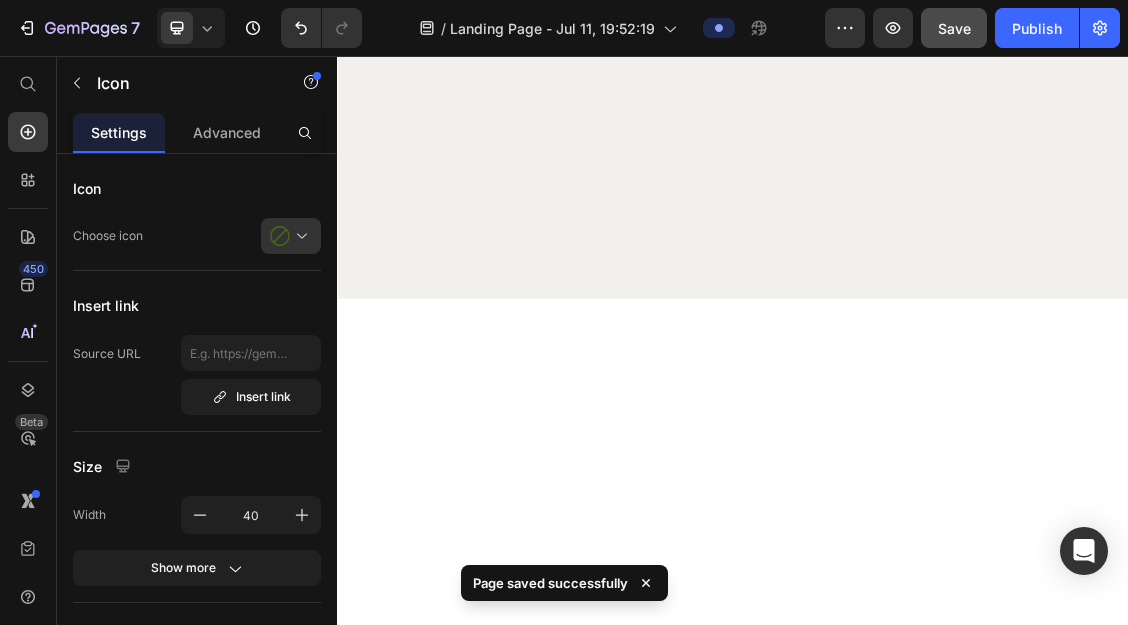scroll, scrollTop: 0, scrollLeft: 0, axis: both 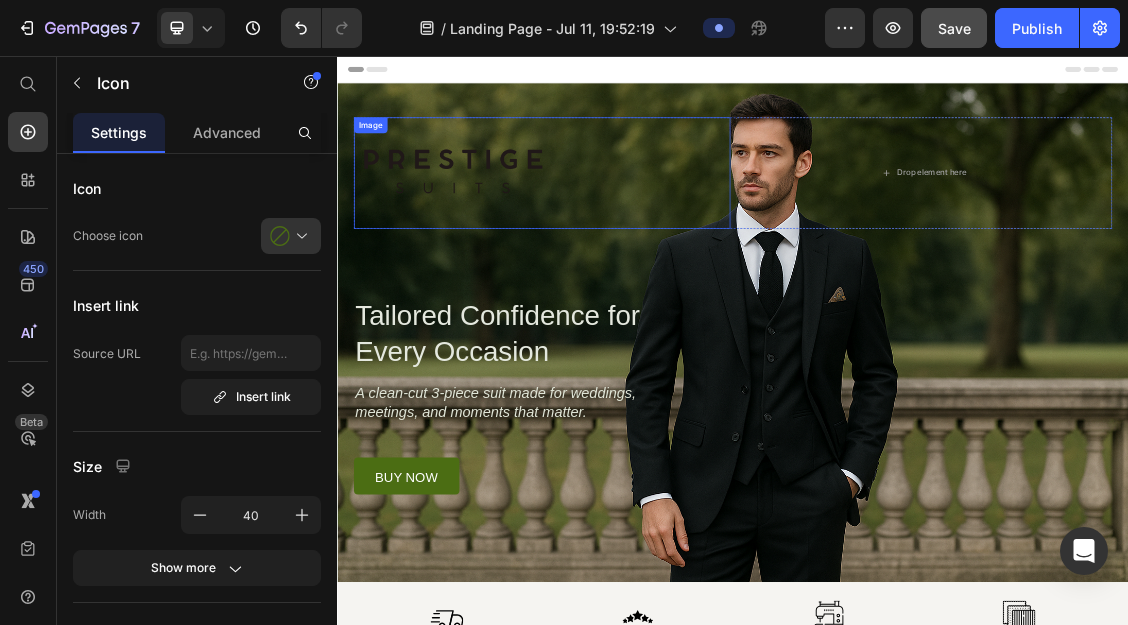 click at bounding box center (647, 233) 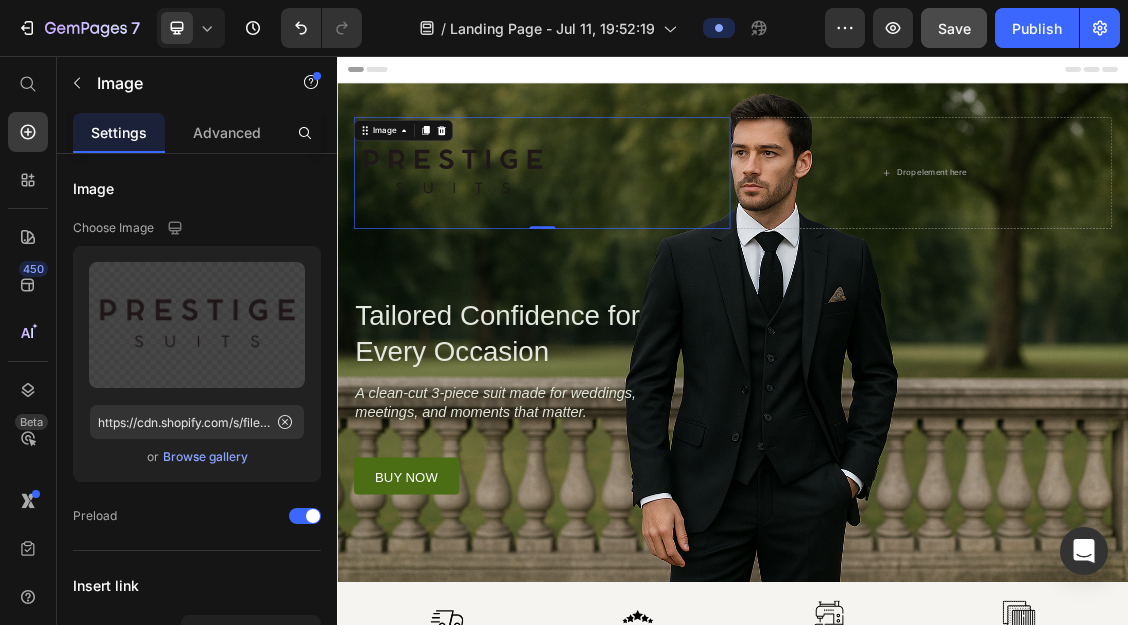 click at bounding box center (647, 233) 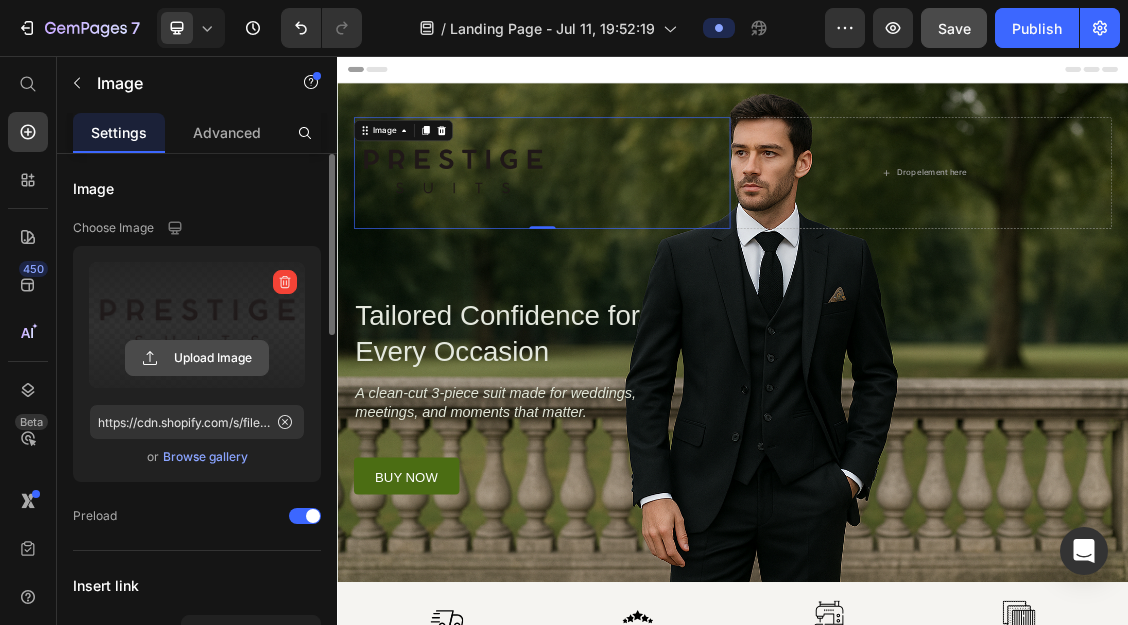 click 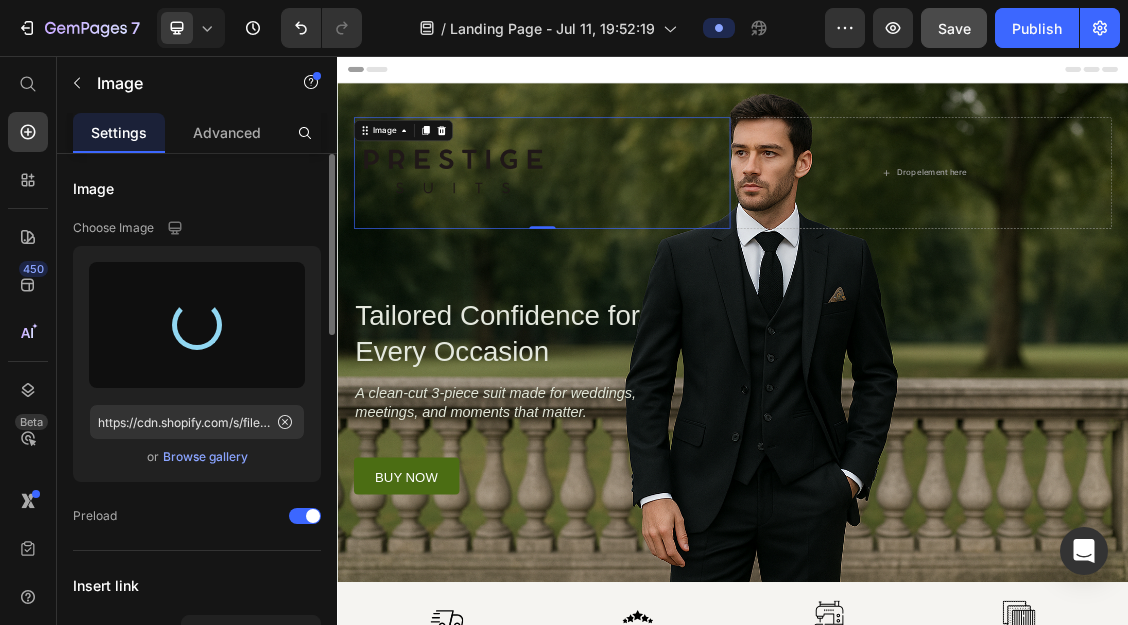 type on "https://cdn.shopify.com/s/files/1/0920/7581/9386/files/gempages_574891826889098469-f58ae513-6921-4c14-8759-d60671654fbf.png" 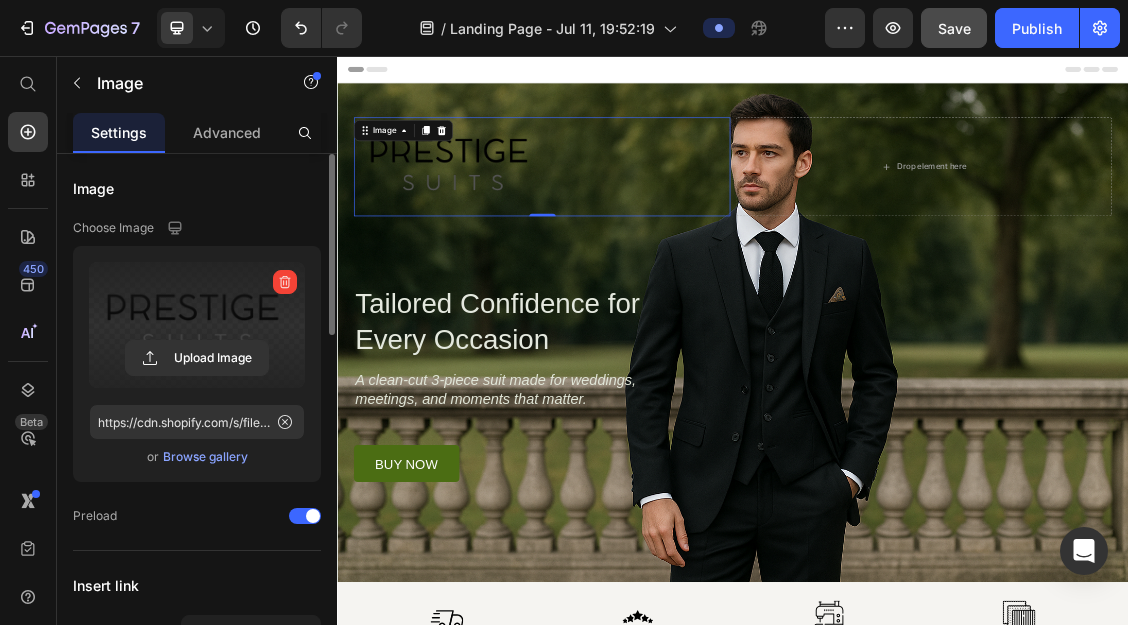 click at bounding box center (647, 224) 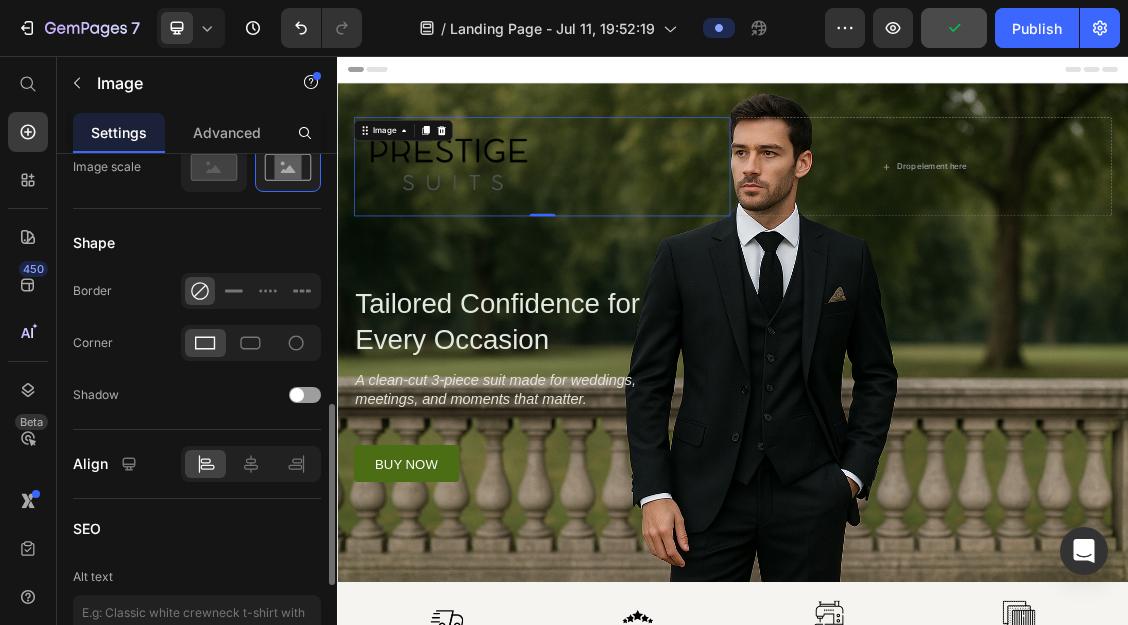 scroll, scrollTop: 790, scrollLeft: 0, axis: vertical 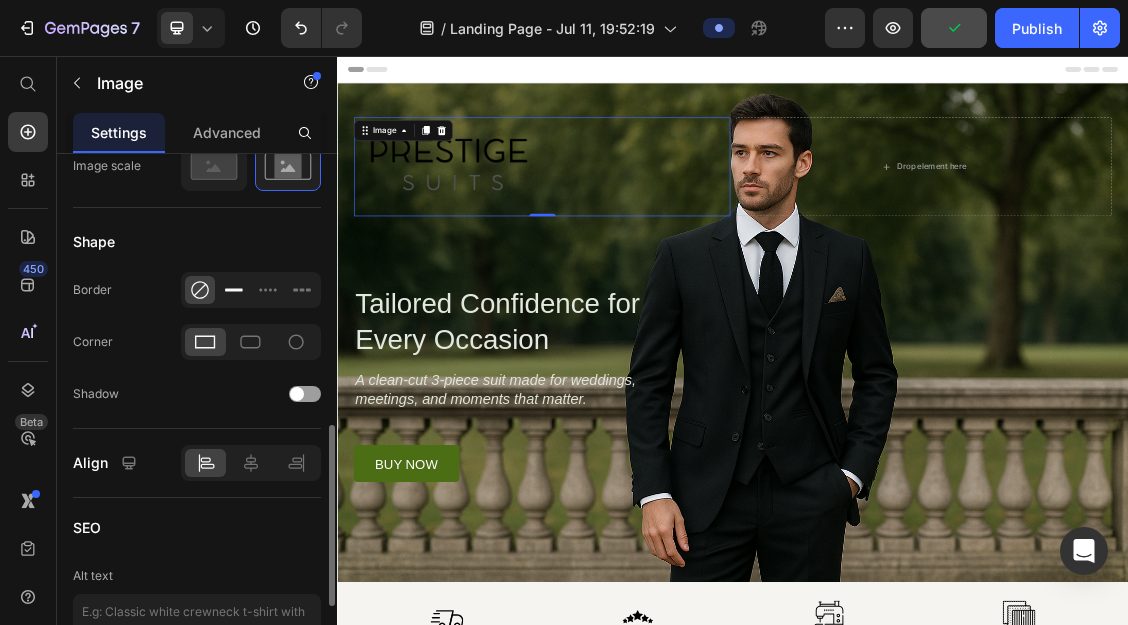 click 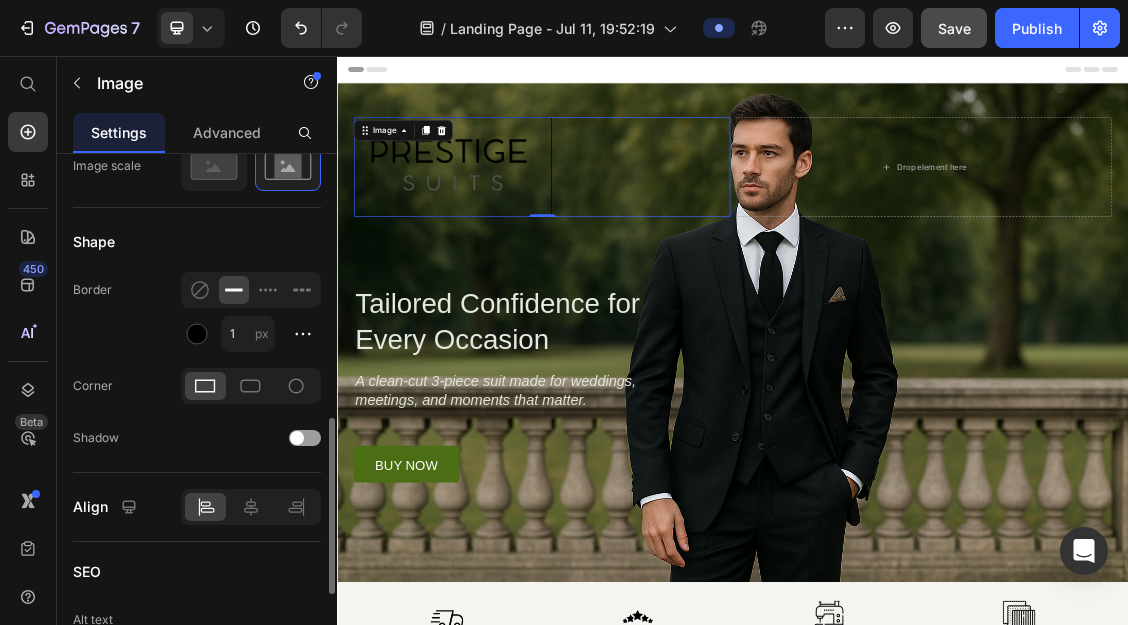 click 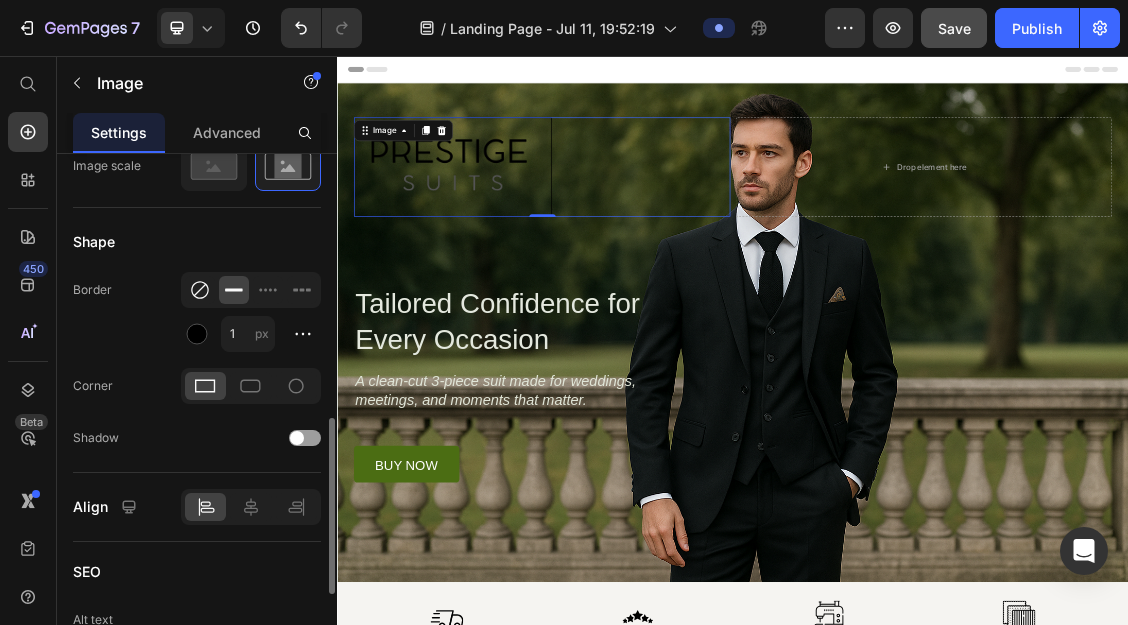 click 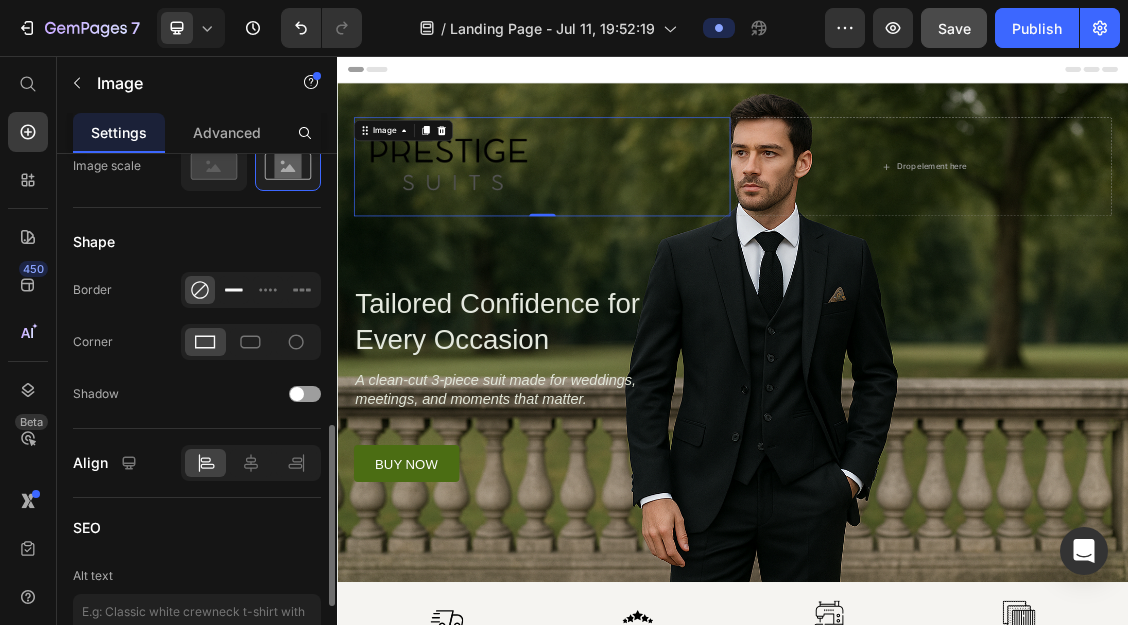 click 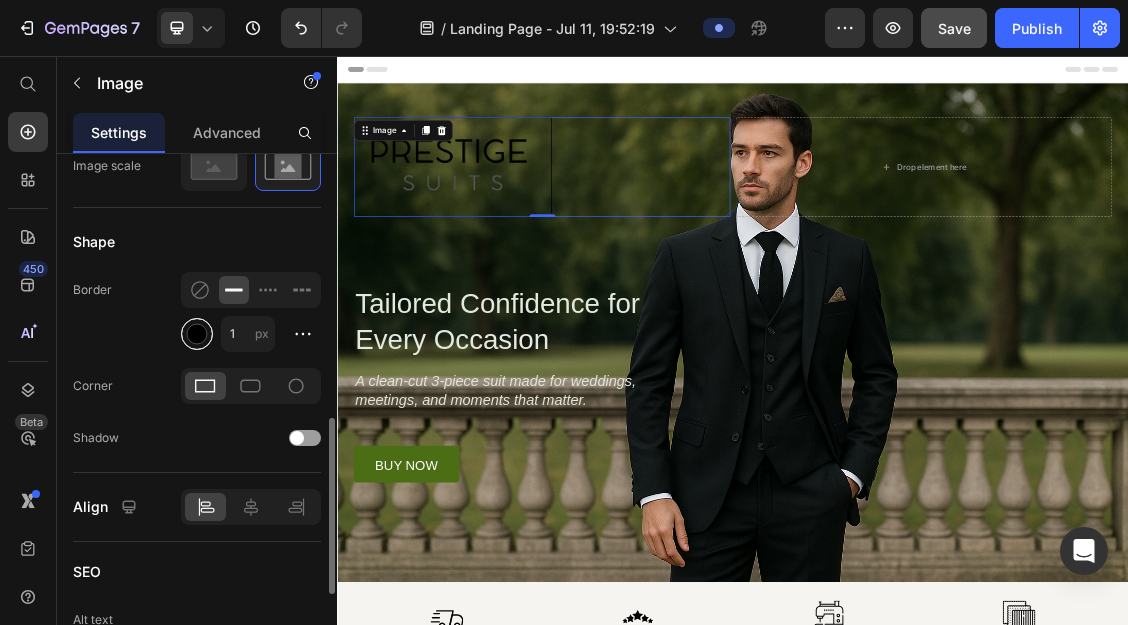 click at bounding box center (197, 333) 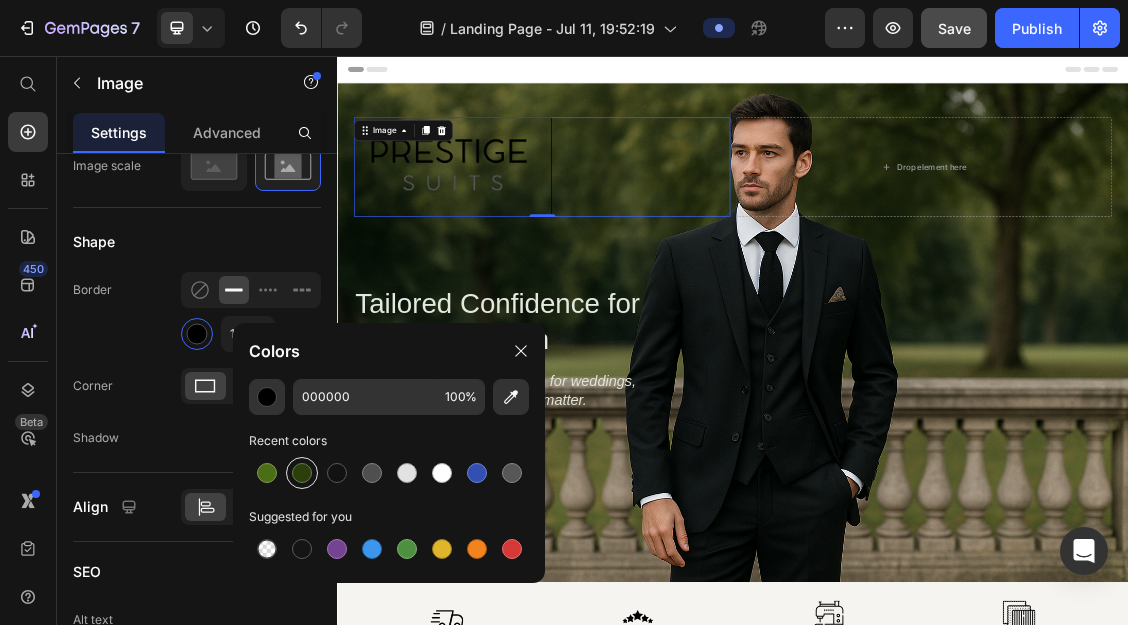 click at bounding box center (302, 473) 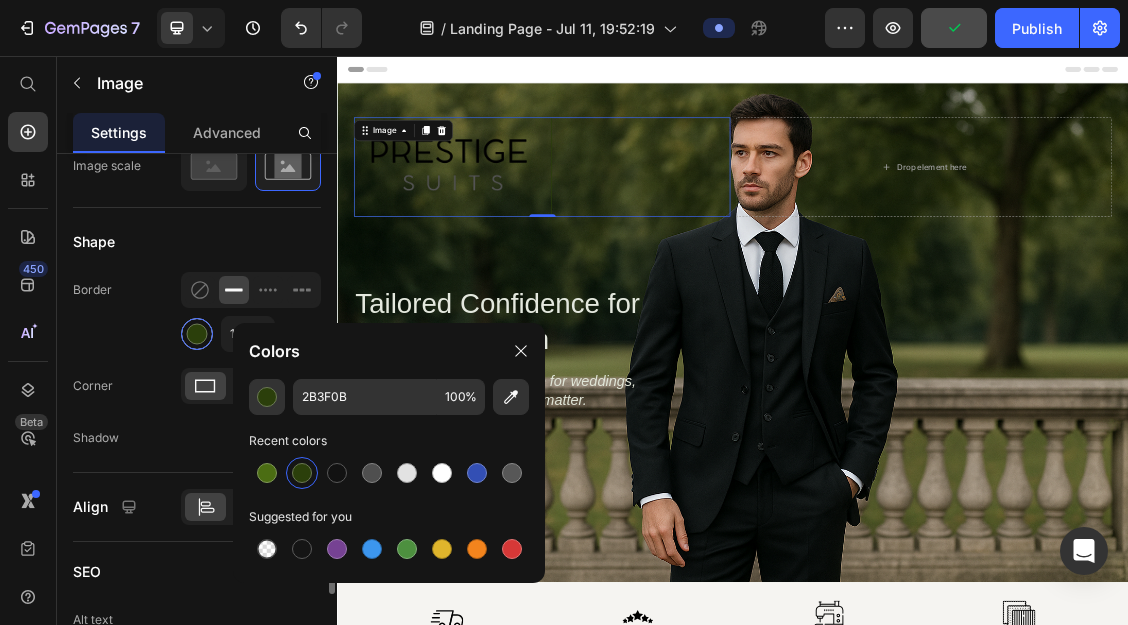 click at bounding box center [197, 334] 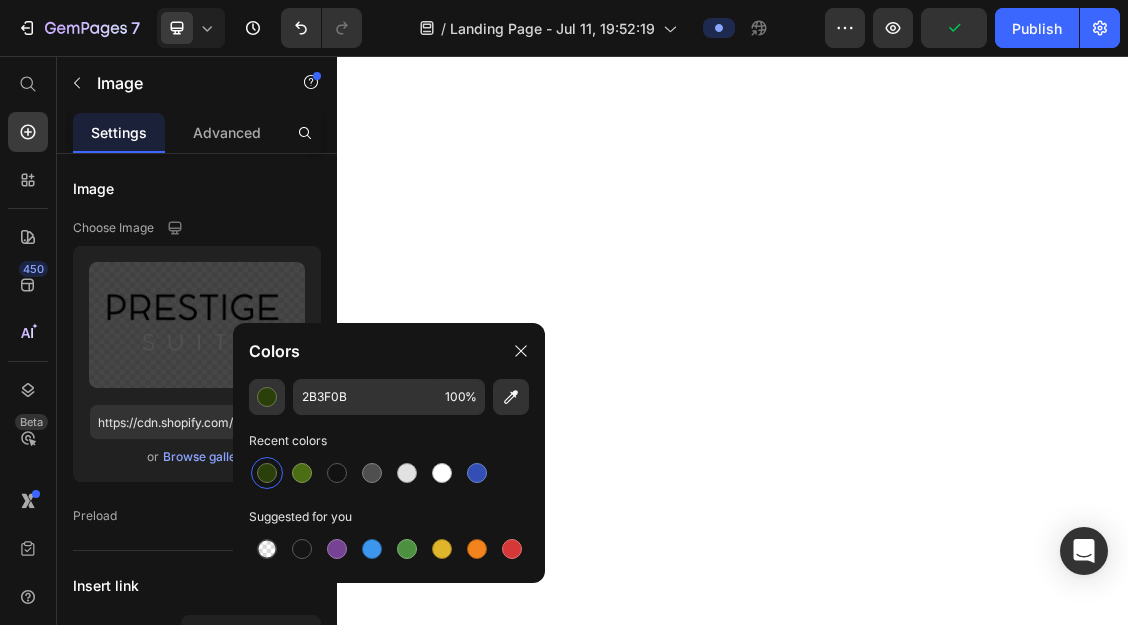 scroll, scrollTop: 0, scrollLeft: 0, axis: both 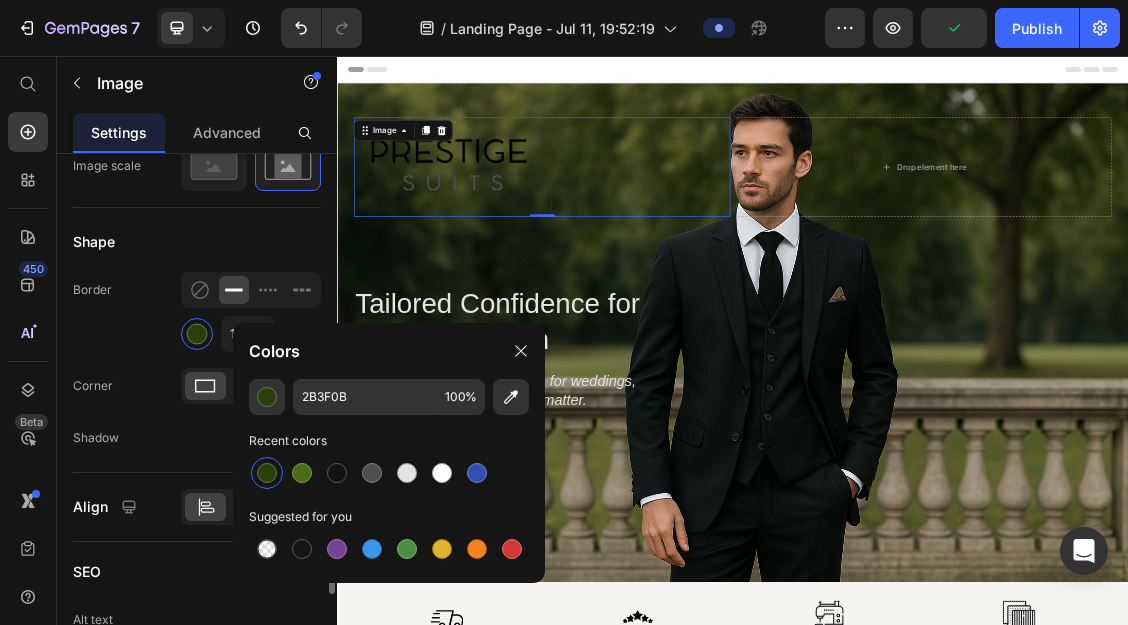 click on "Border 1 px" 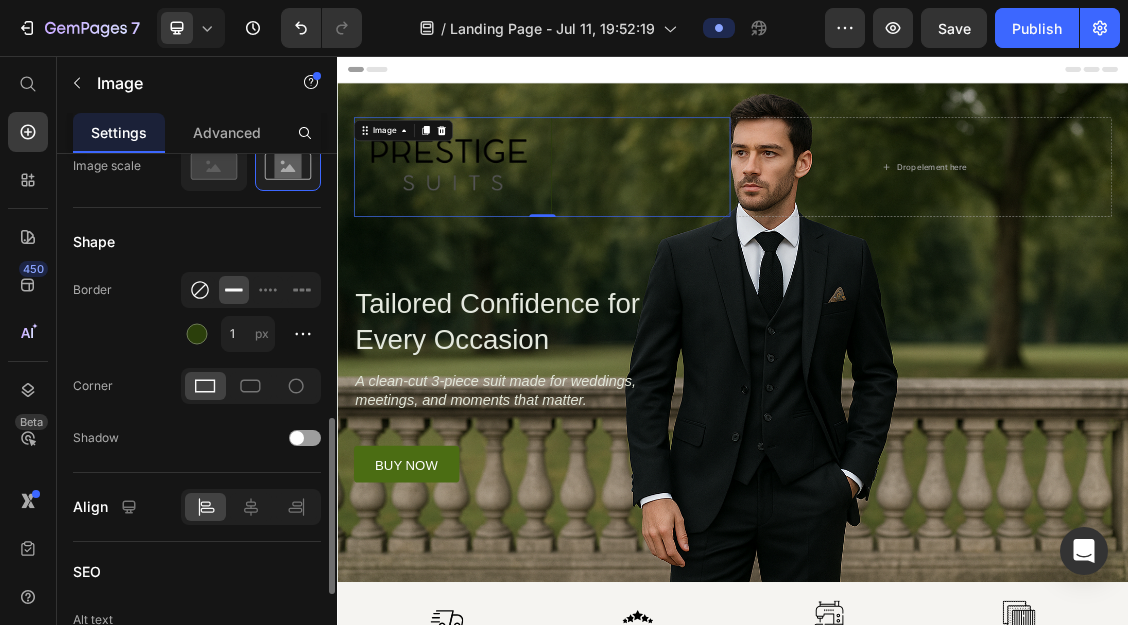 click 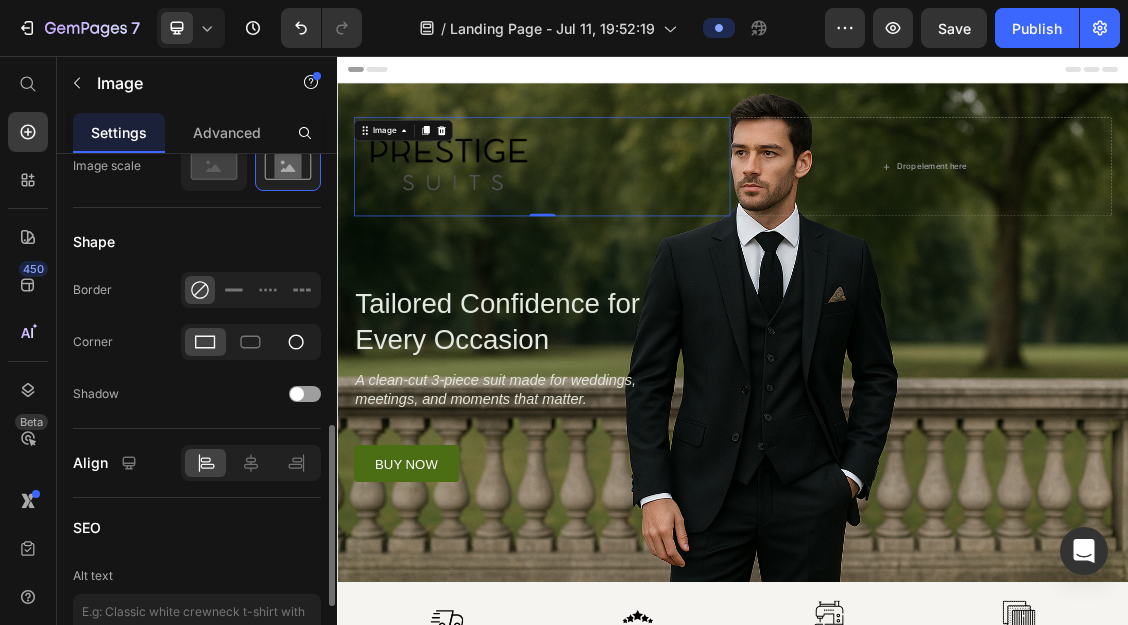 click 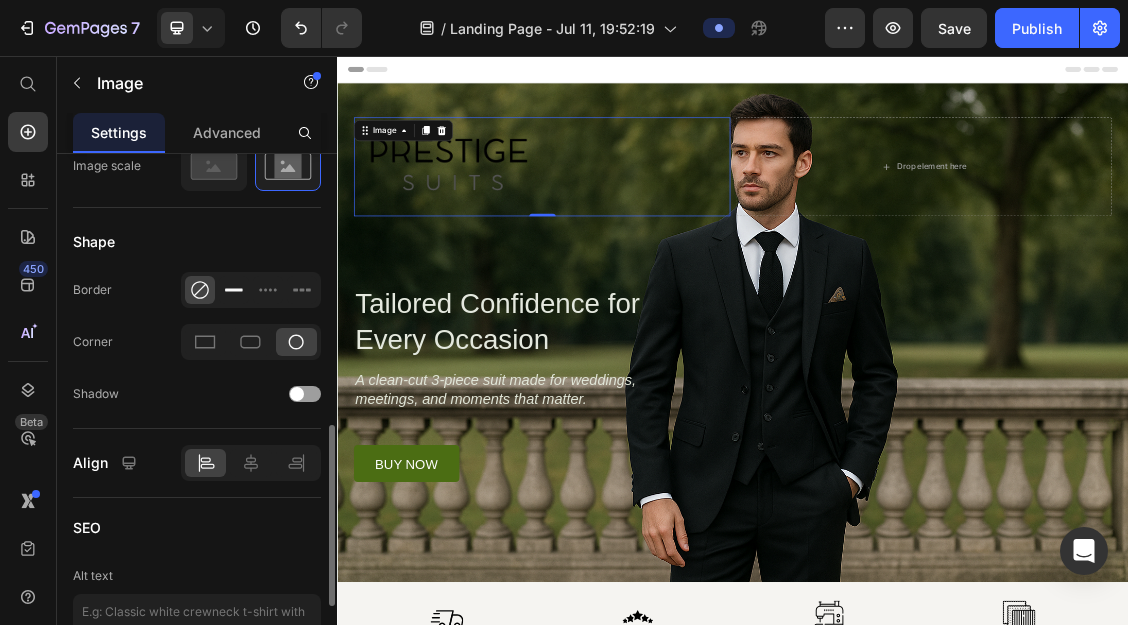 click 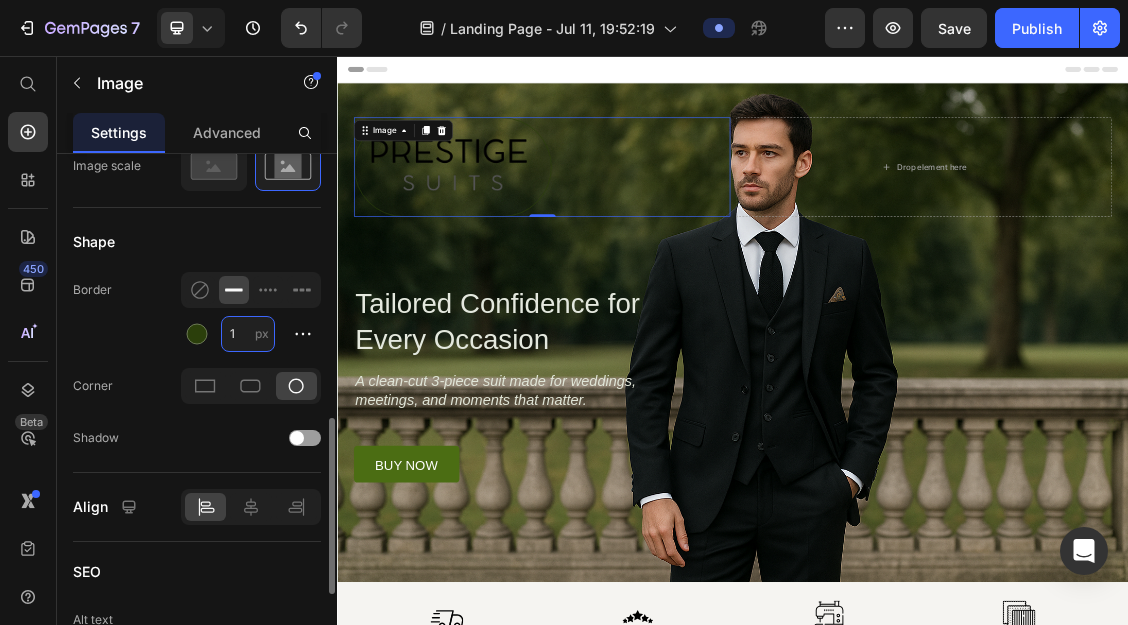 click on "1" at bounding box center [248, 334] 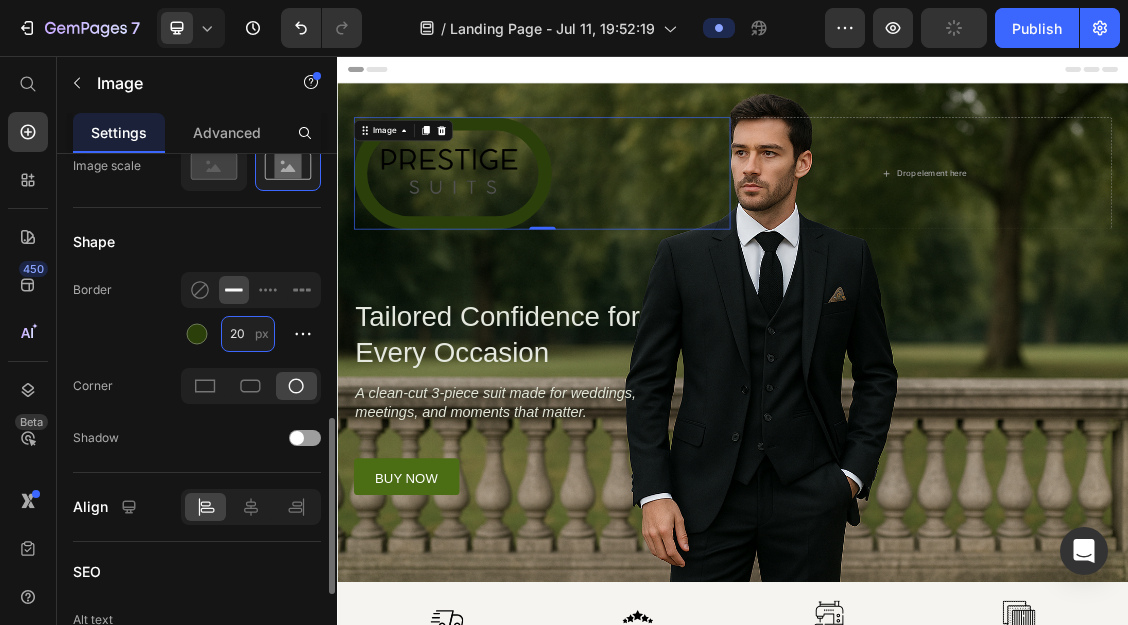 type on "1" 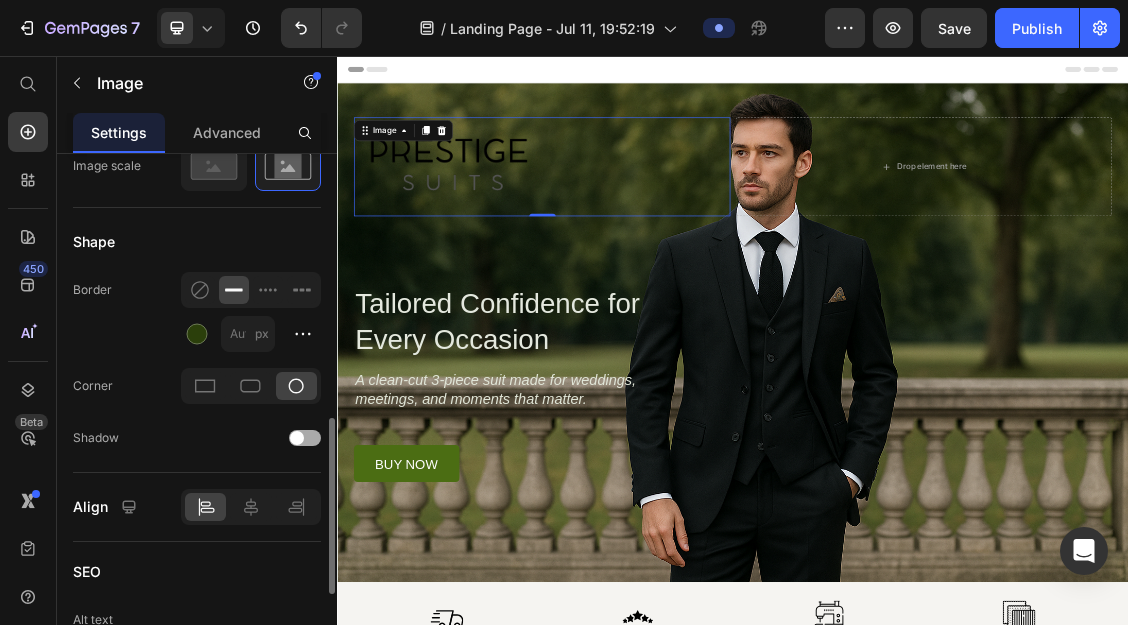 click at bounding box center [297, 438] 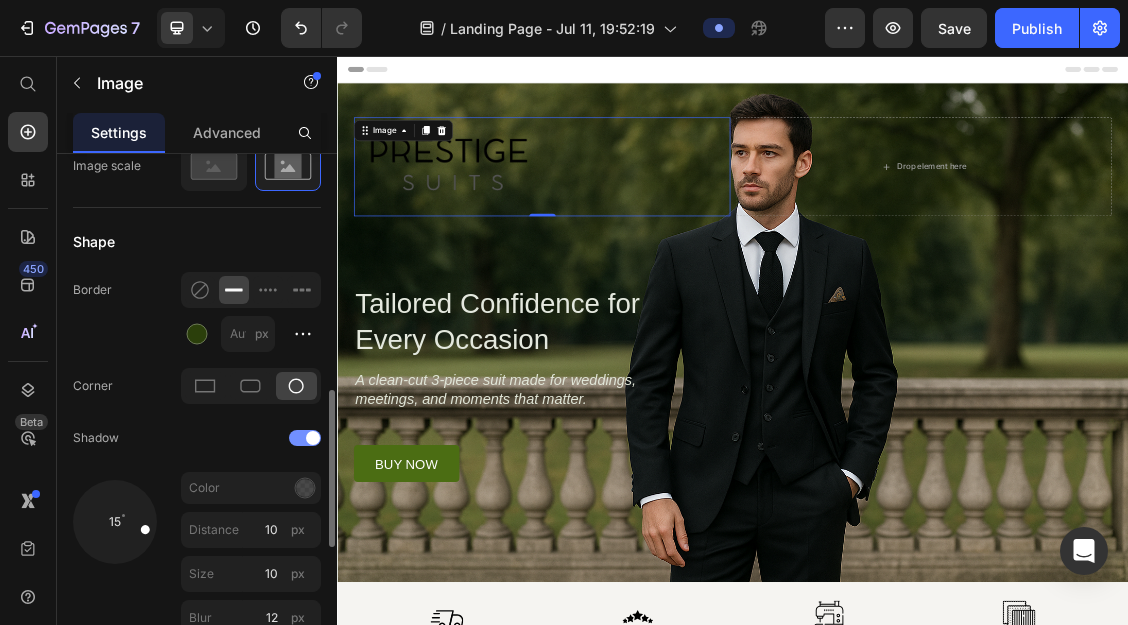 type on "1" 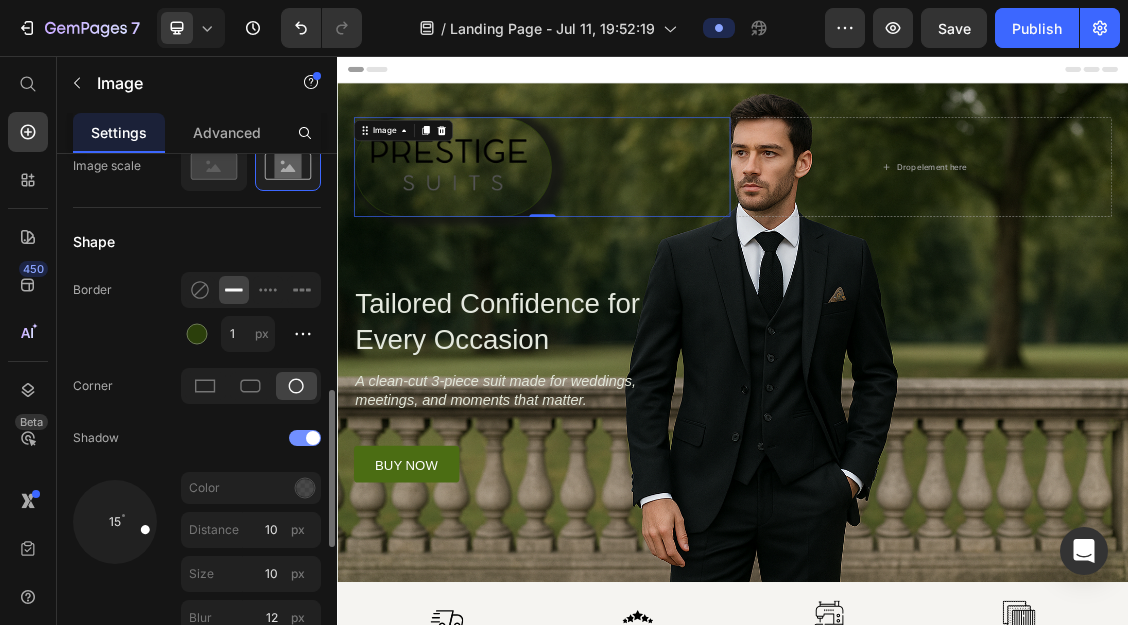 click on "Shadow" 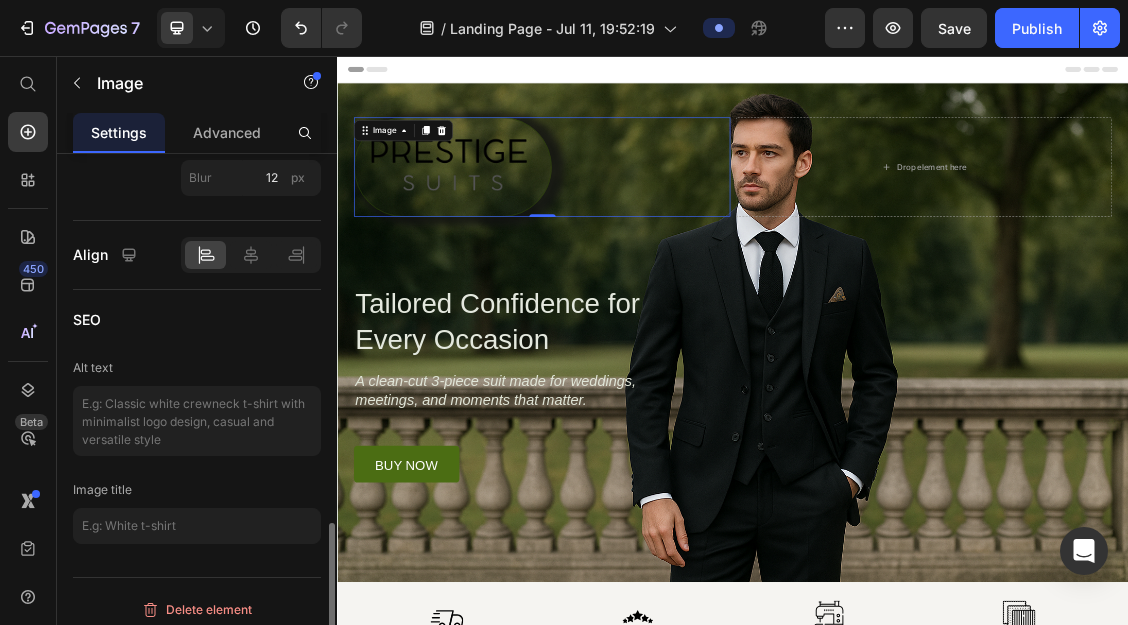 scroll, scrollTop: 1231, scrollLeft: 0, axis: vertical 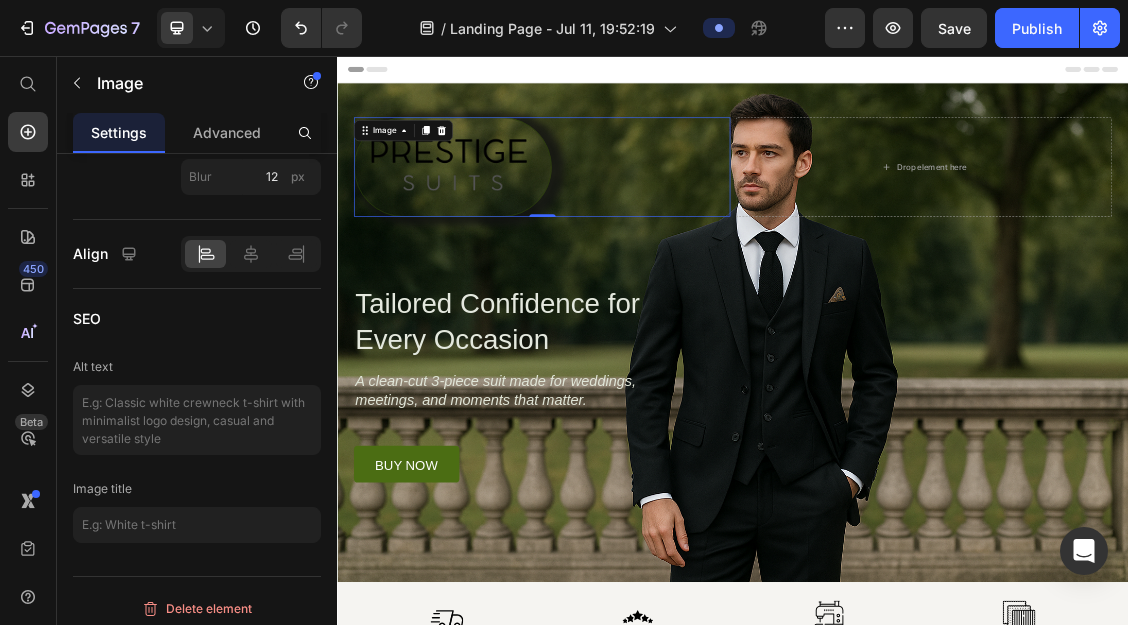 click at bounding box center [647, 224] 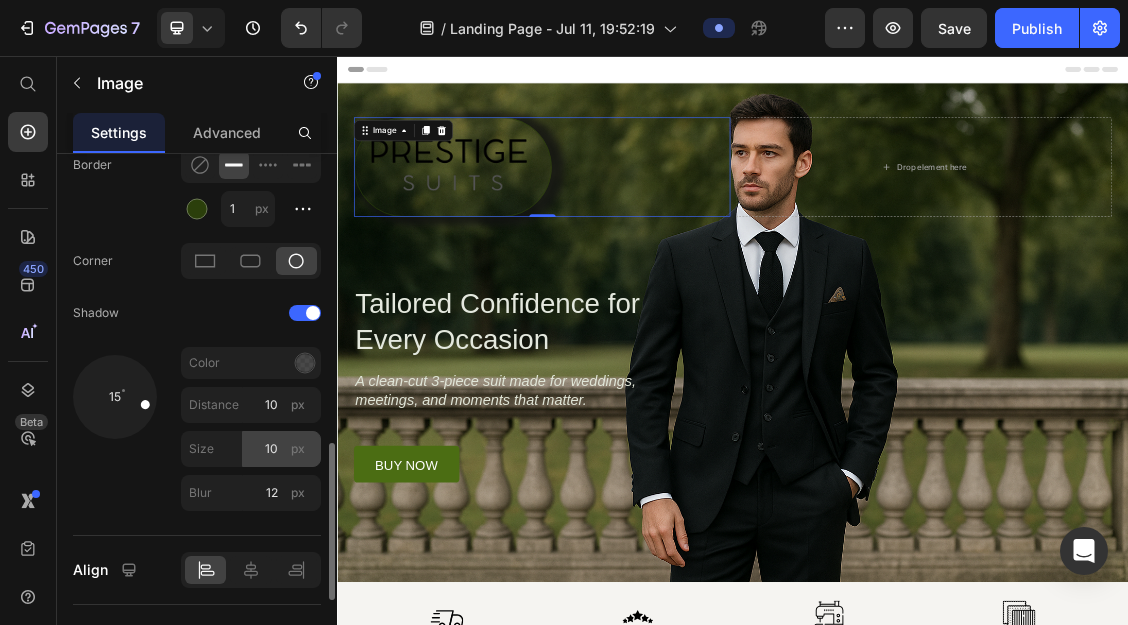 scroll, scrollTop: 907, scrollLeft: 0, axis: vertical 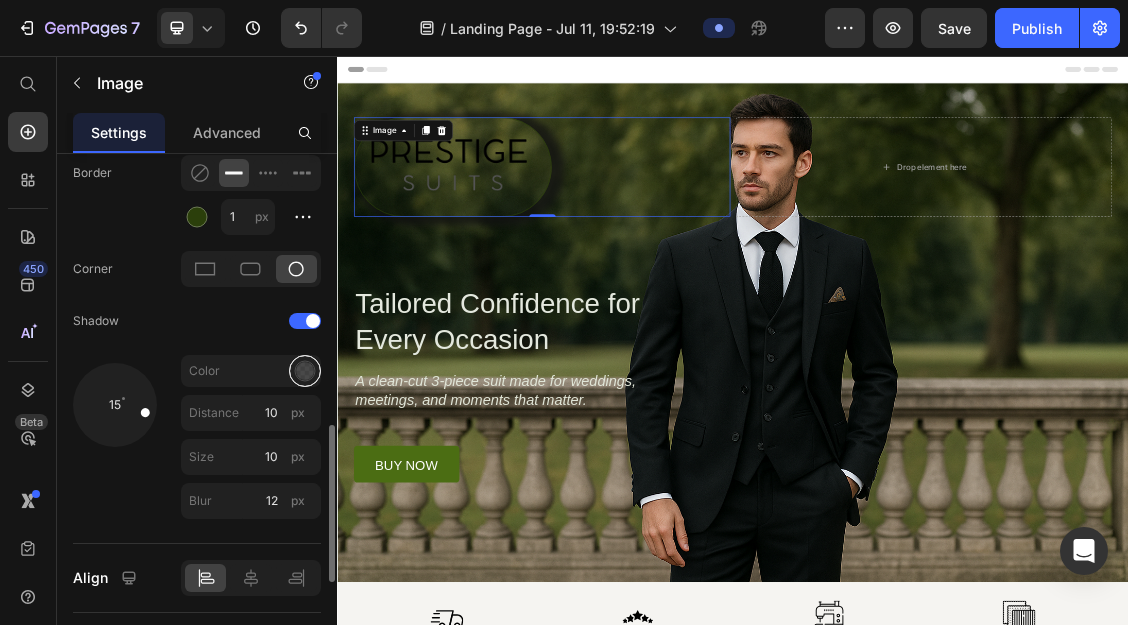 click at bounding box center (305, 370) 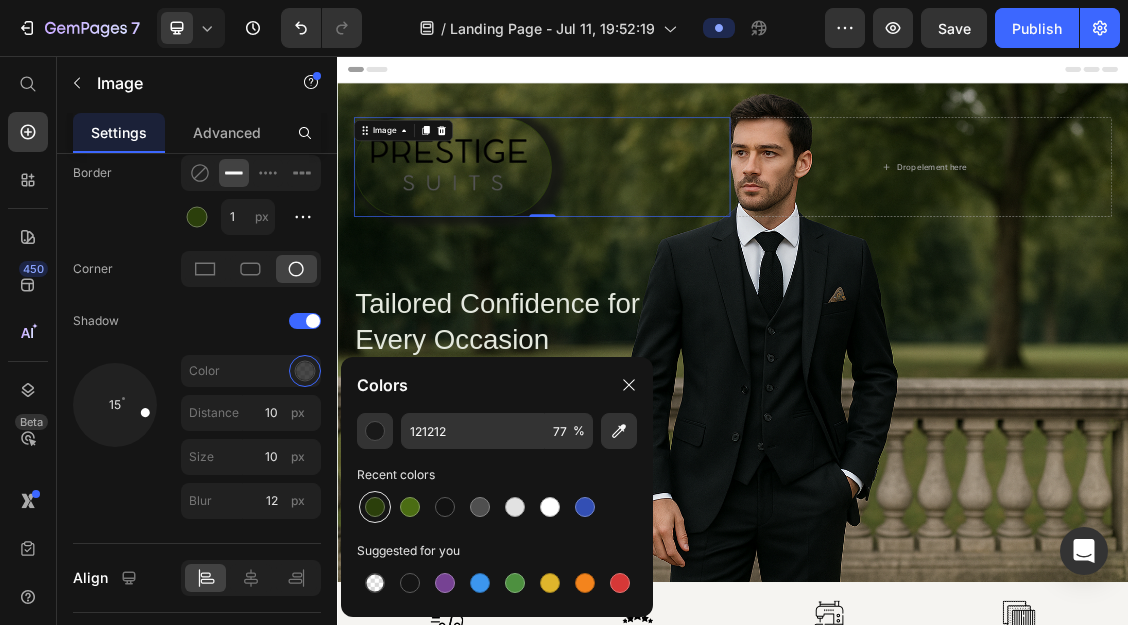 click at bounding box center [375, 507] 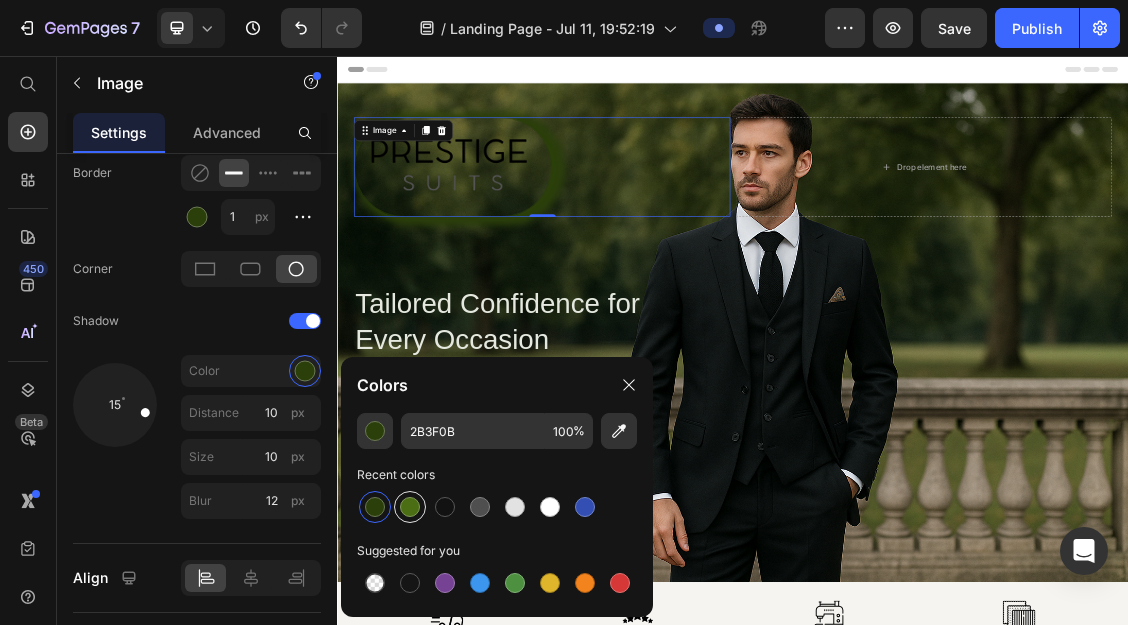 click at bounding box center (410, 507) 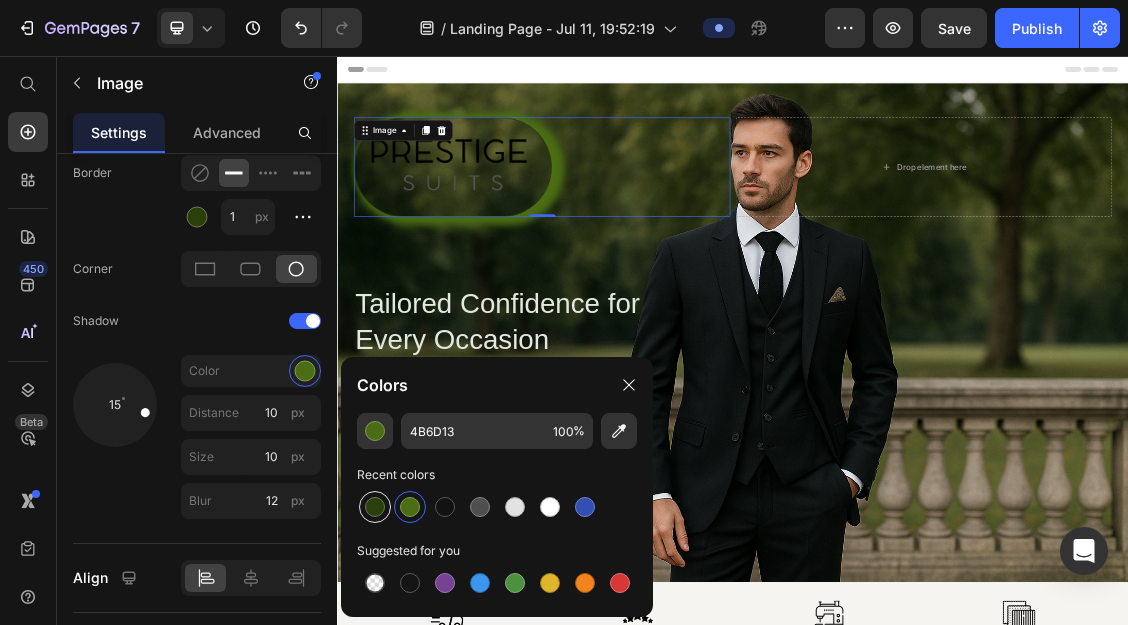 click at bounding box center [375, 507] 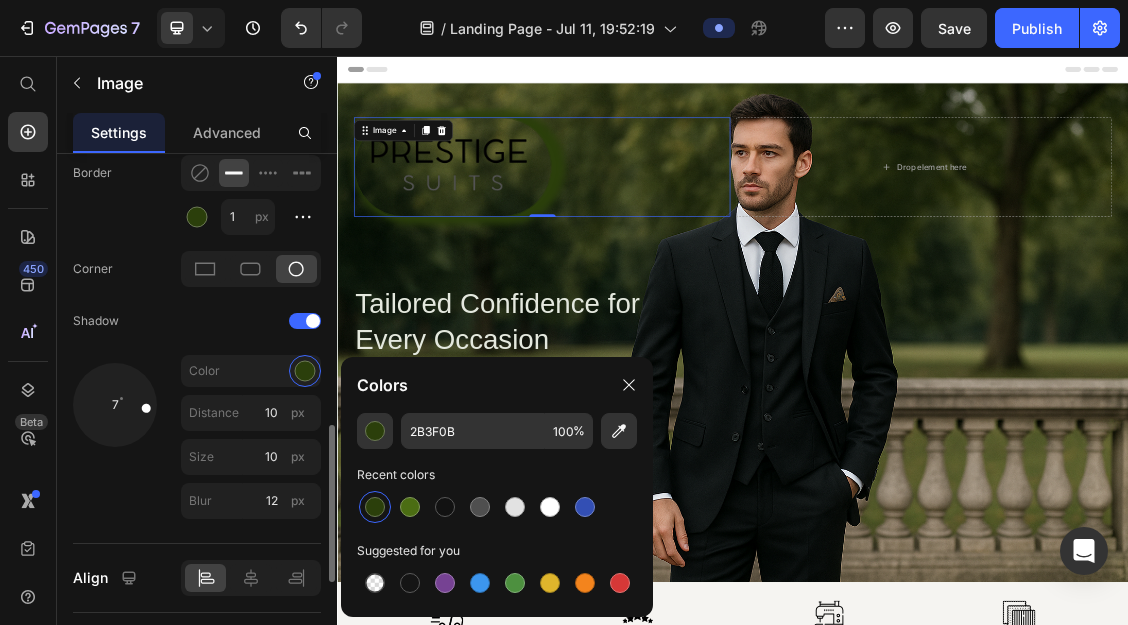 drag, startPoint x: 142, startPoint y: 410, endPoint x: 152, endPoint y: 406, distance: 10.770329 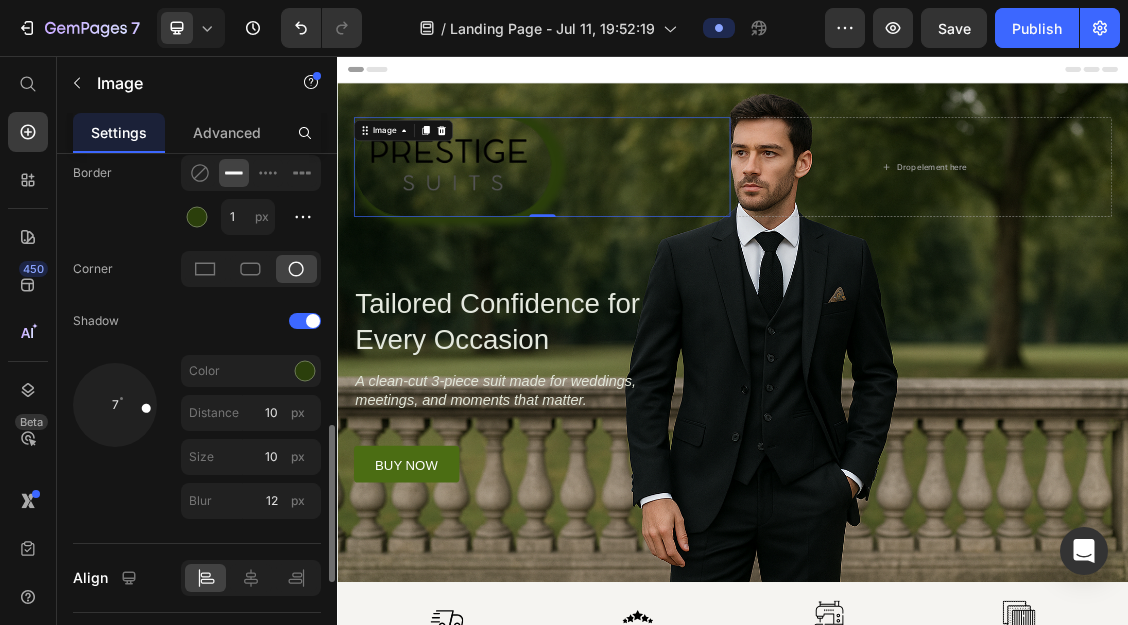 click on "7 Color Distance 10 px Size 10 px Blur 12 px" 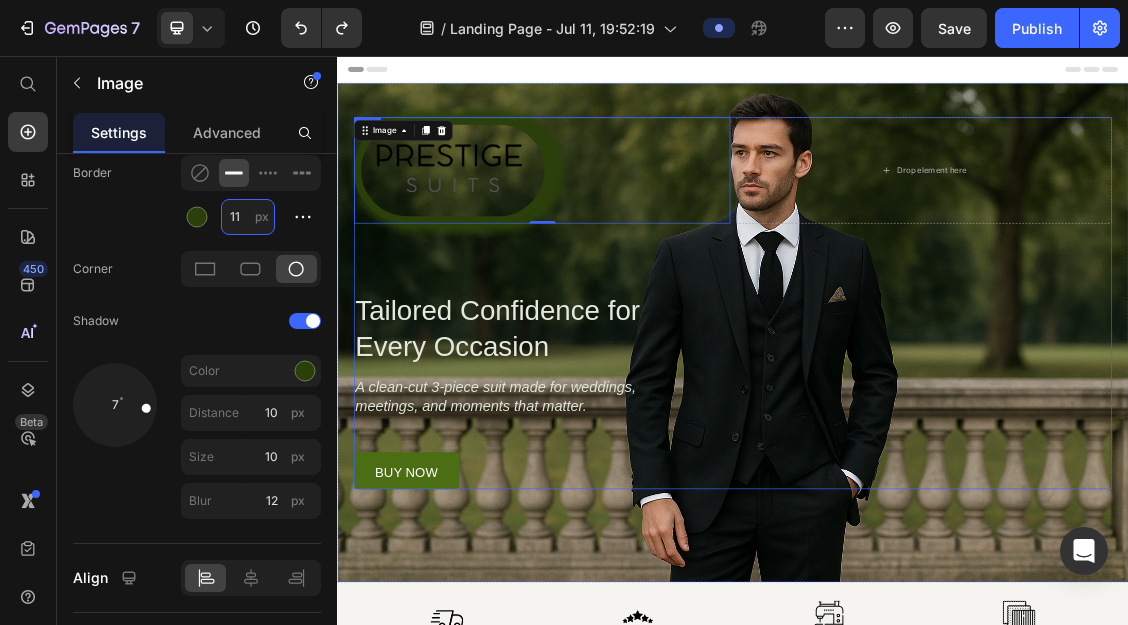 type on "1" 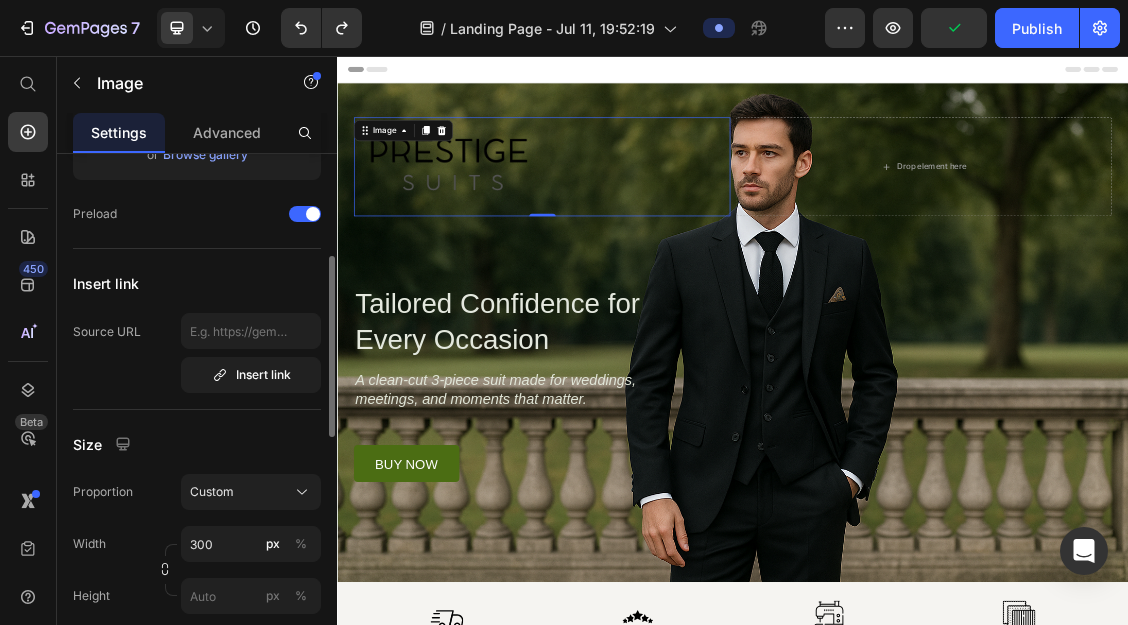 scroll, scrollTop: 301, scrollLeft: 0, axis: vertical 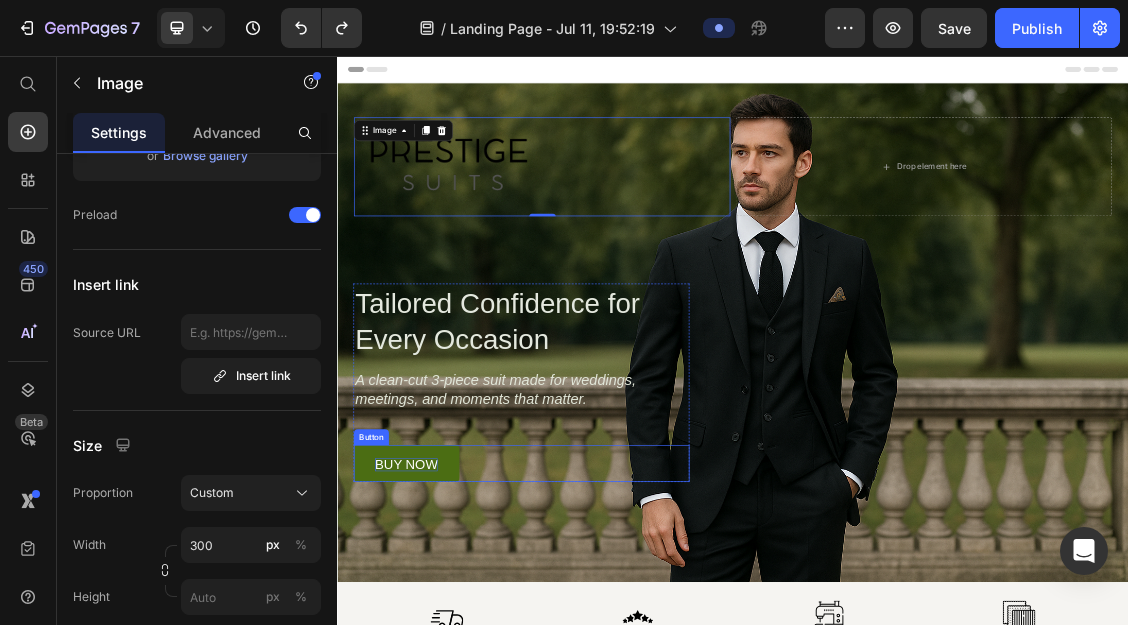 click on "buy now" at bounding box center [441, 676] 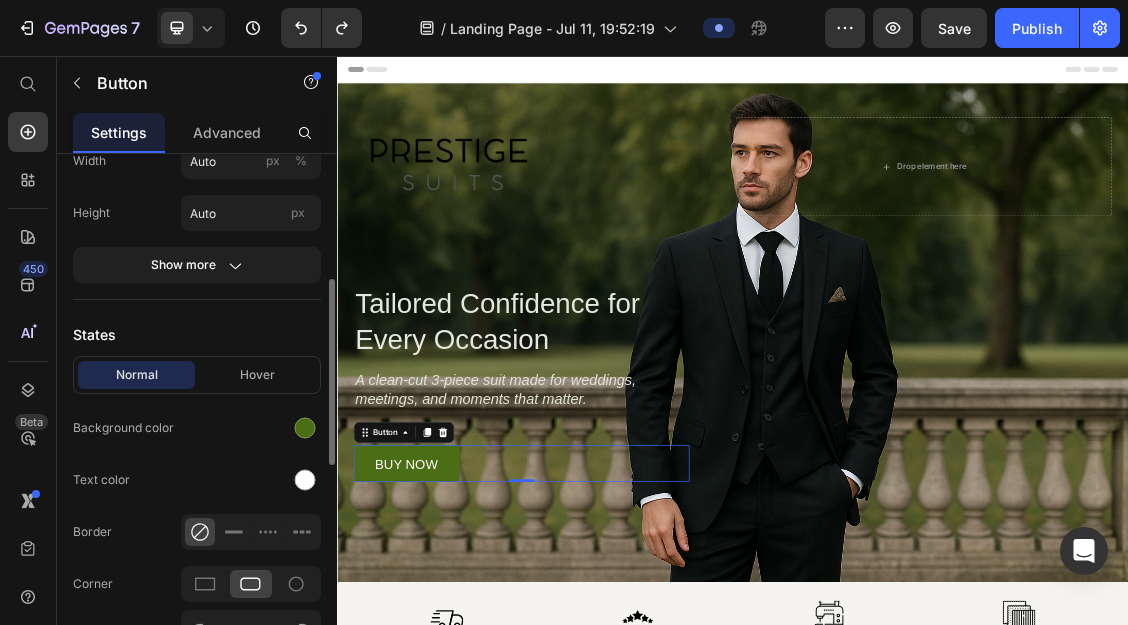scroll, scrollTop: 354, scrollLeft: 0, axis: vertical 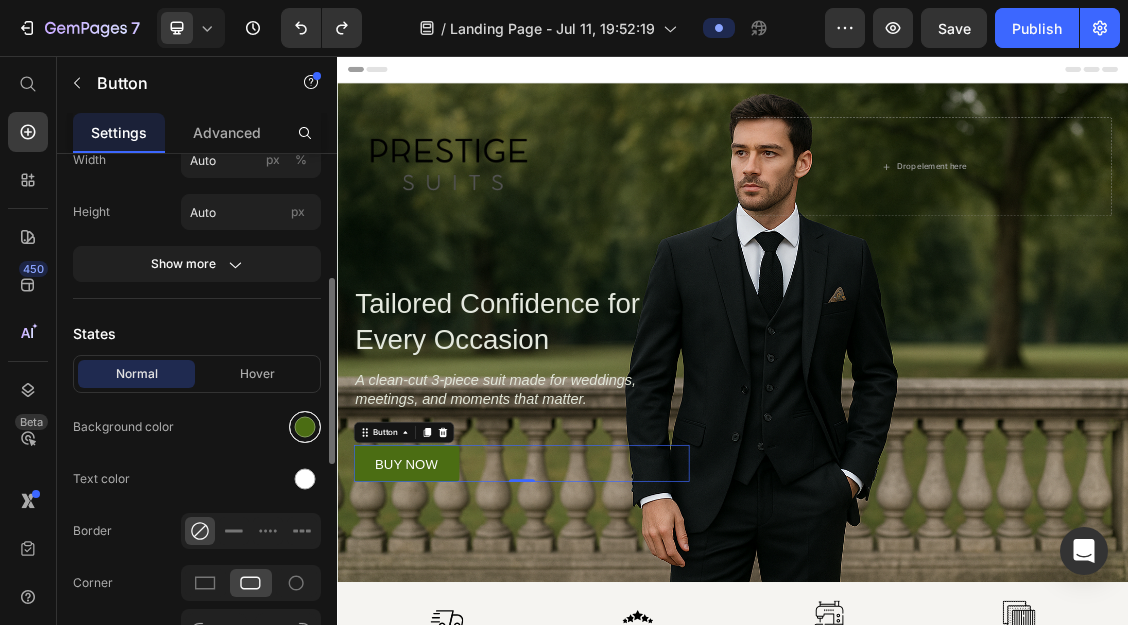 click at bounding box center (305, 427) 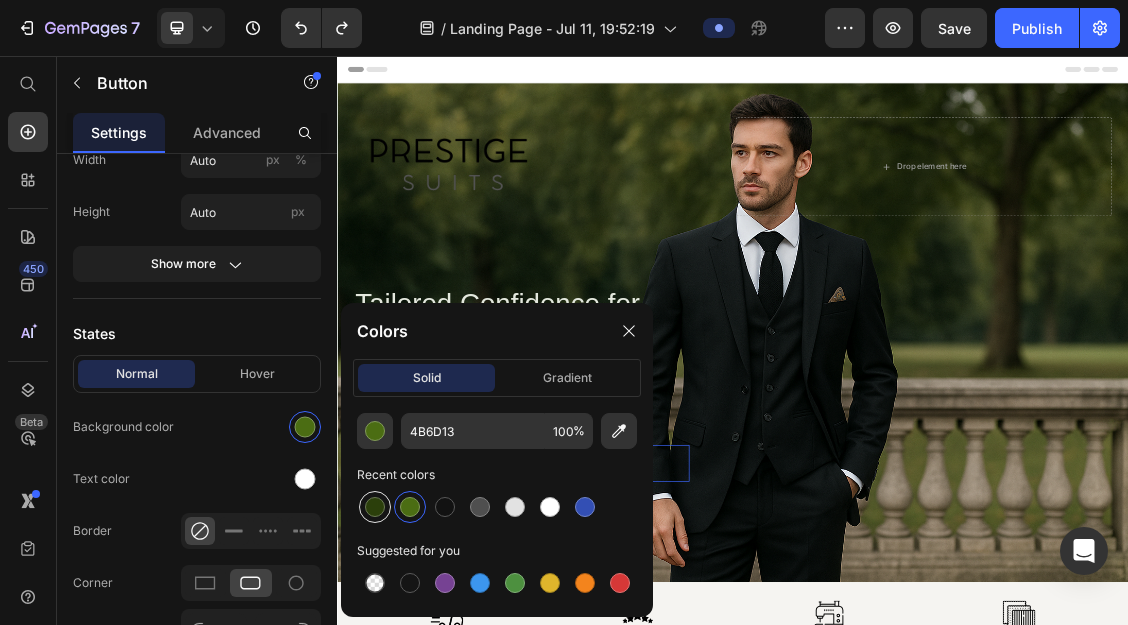 click at bounding box center [375, 507] 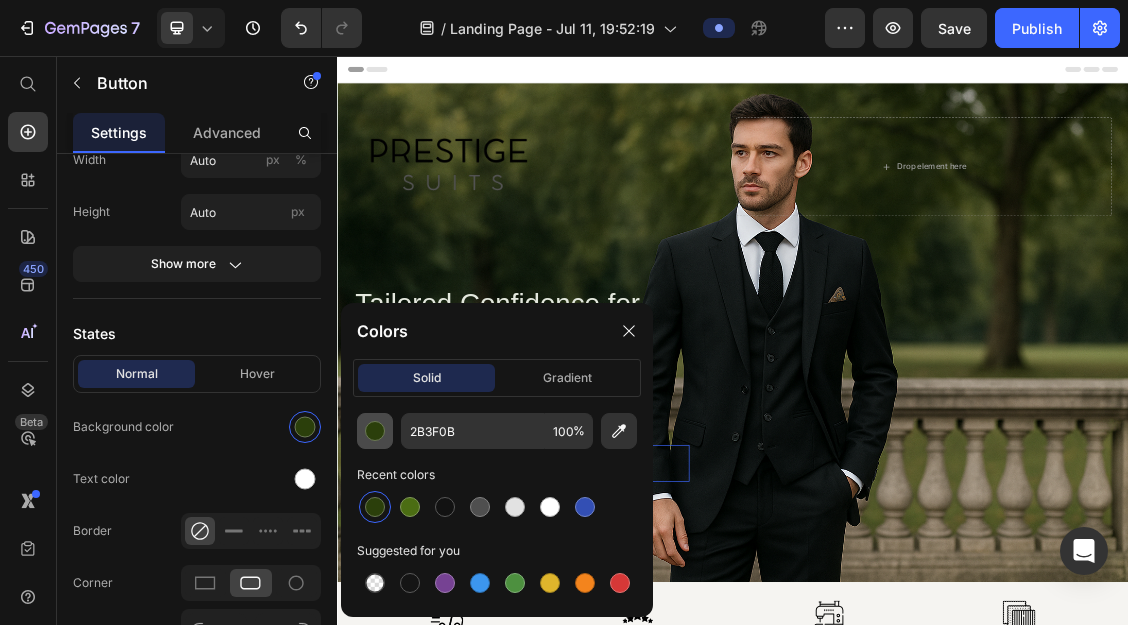 click at bounding box center (375, 431) 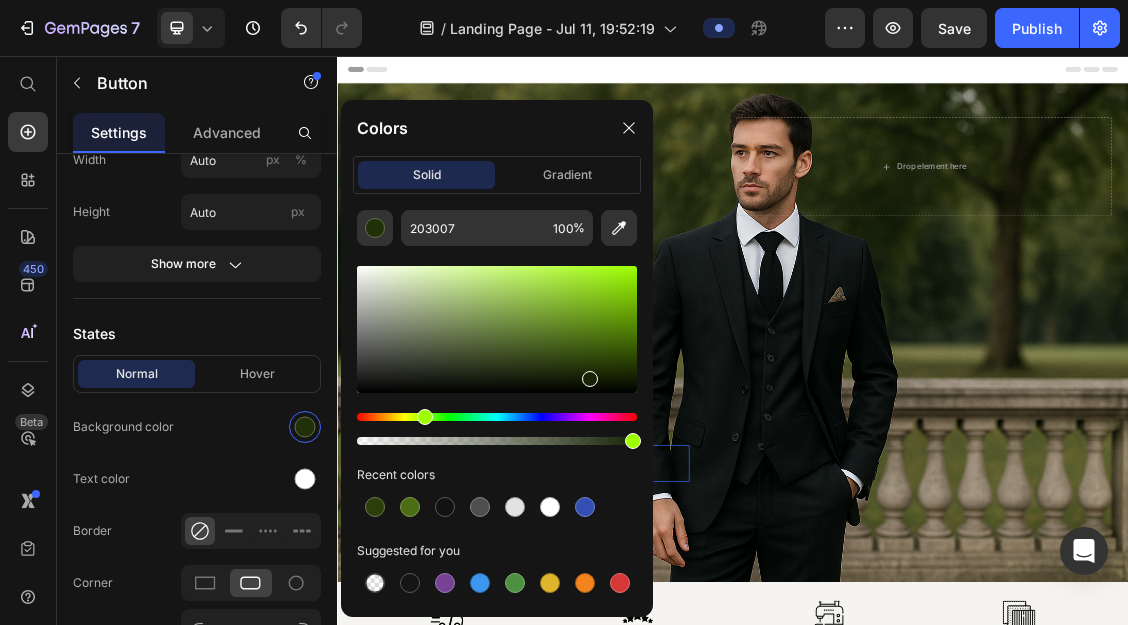 type on "182306" 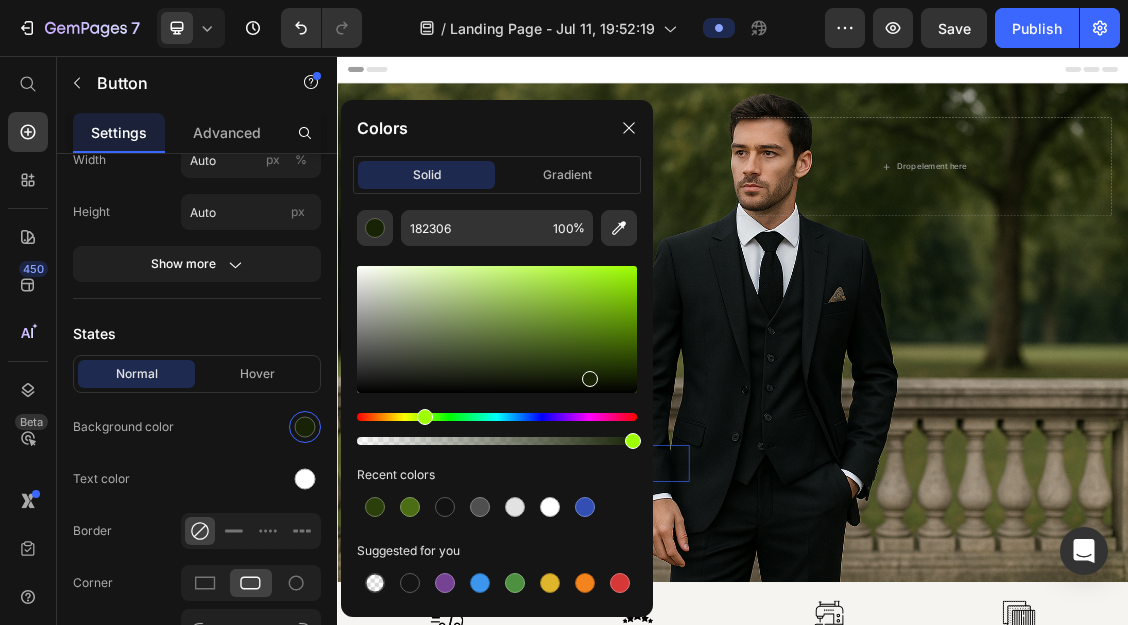 drag, startPoint x: 595, startPoint y: 368, endPoint x: 587, endPoint y: 375, distance: 10.630146 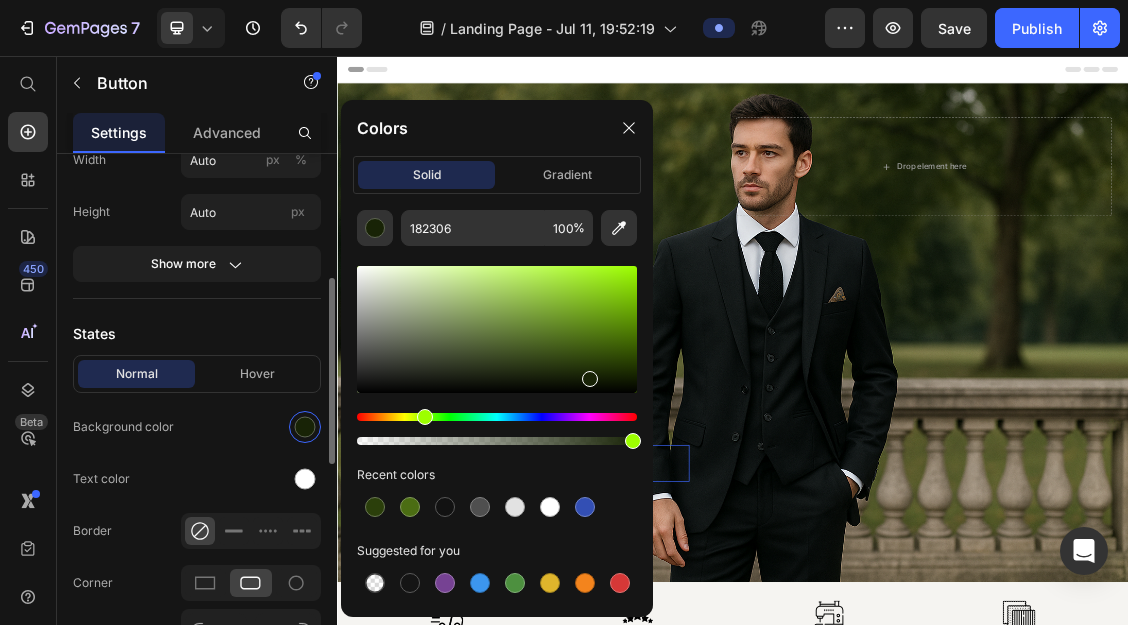 click on "Icon Insert link Button link #ggD3GPKBM1  Insert link   Open link in  Current New tab Size Width Auto px % Height Auto px Show more States Normal Hover Background color Text color Border Corner 6 6 6 6 Shadow Text Styles Paragraph 1* Font sans-serif Size 20 Show more Align" at bounding box center (197, 499) 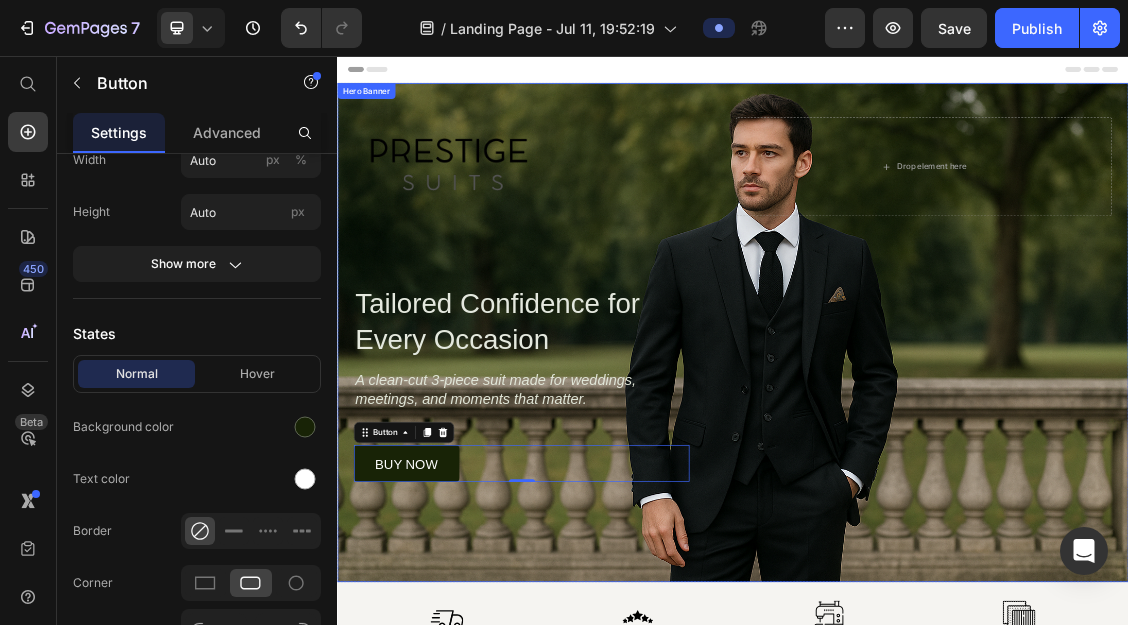 click at bounding box center (937, 475) 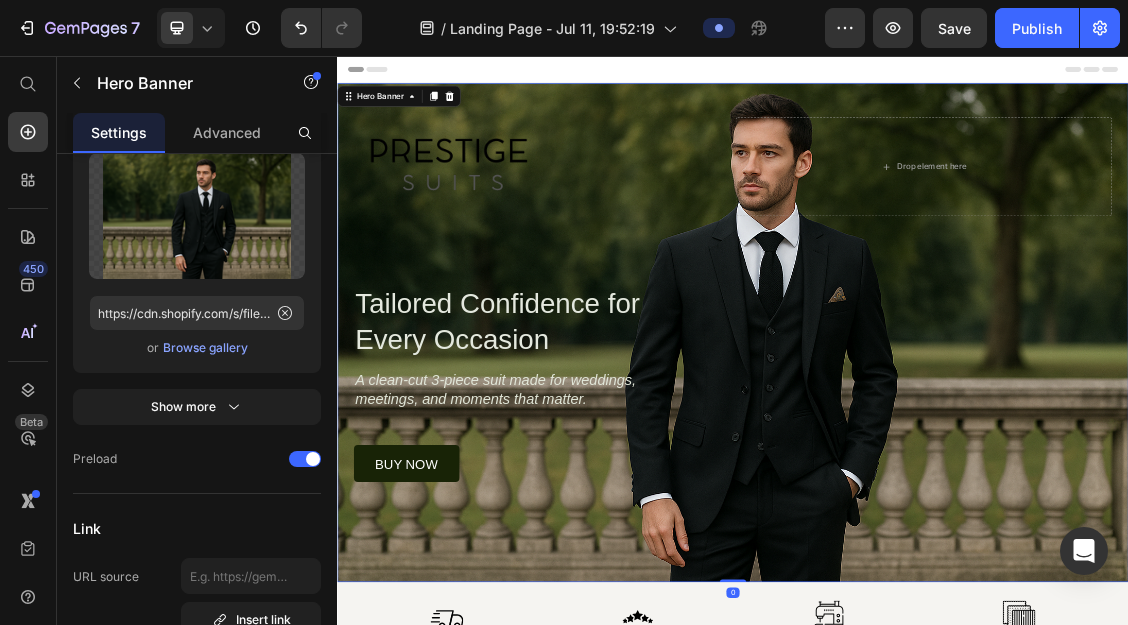 scroll, scrollTop: 0, scrollLeft: 0, axis: both 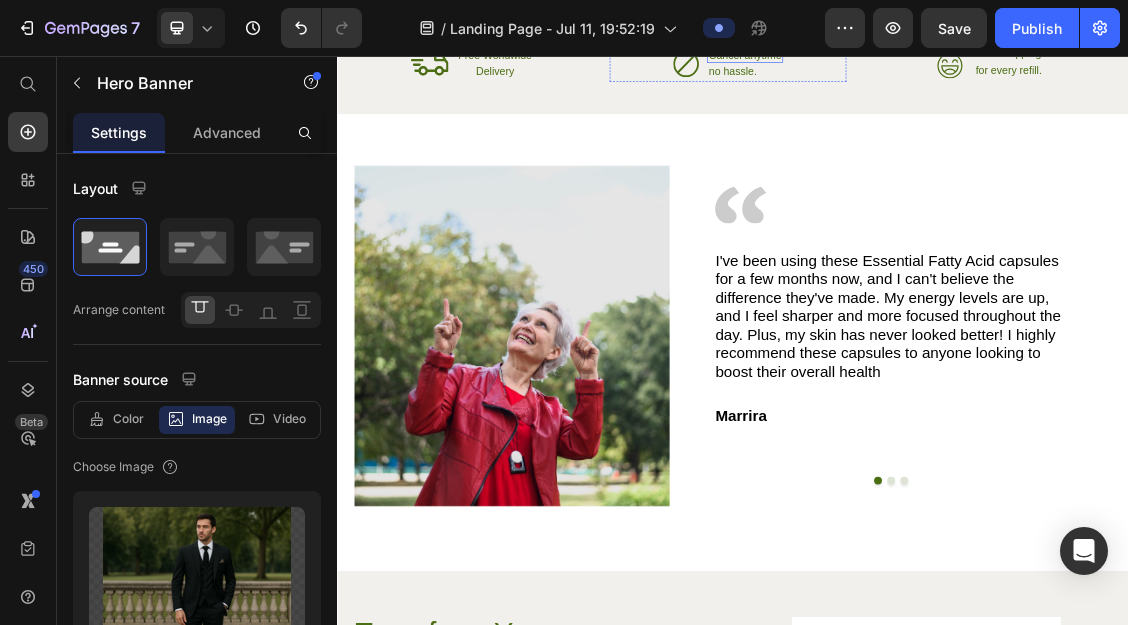 click on "Text Block" at bounding box center (936, 32) 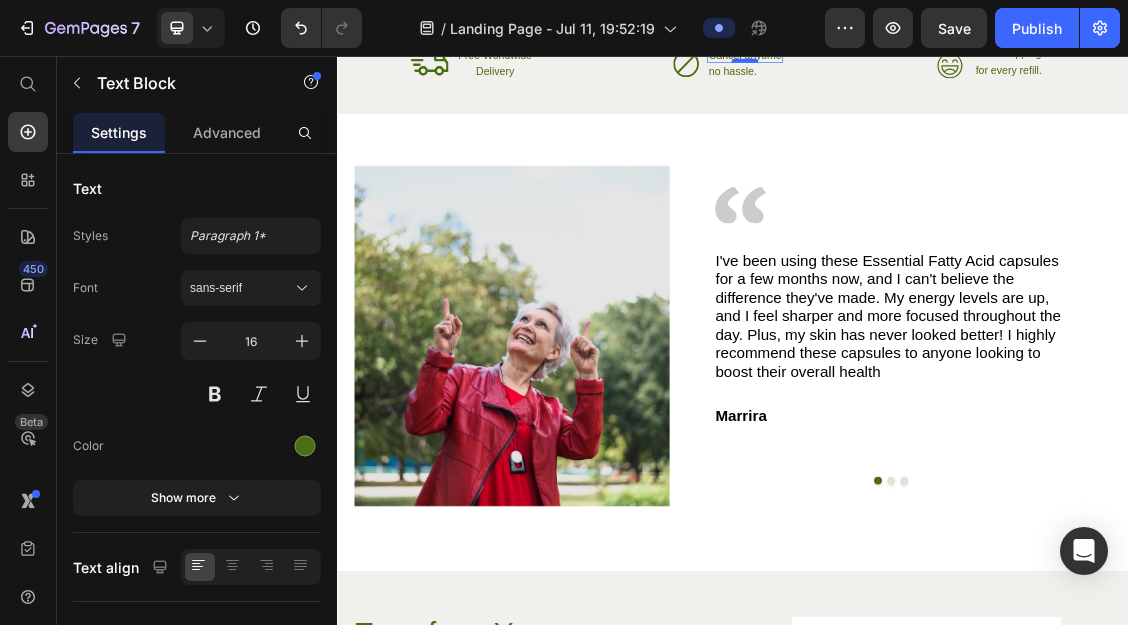 click on "0" at bounding box center (955, 66) 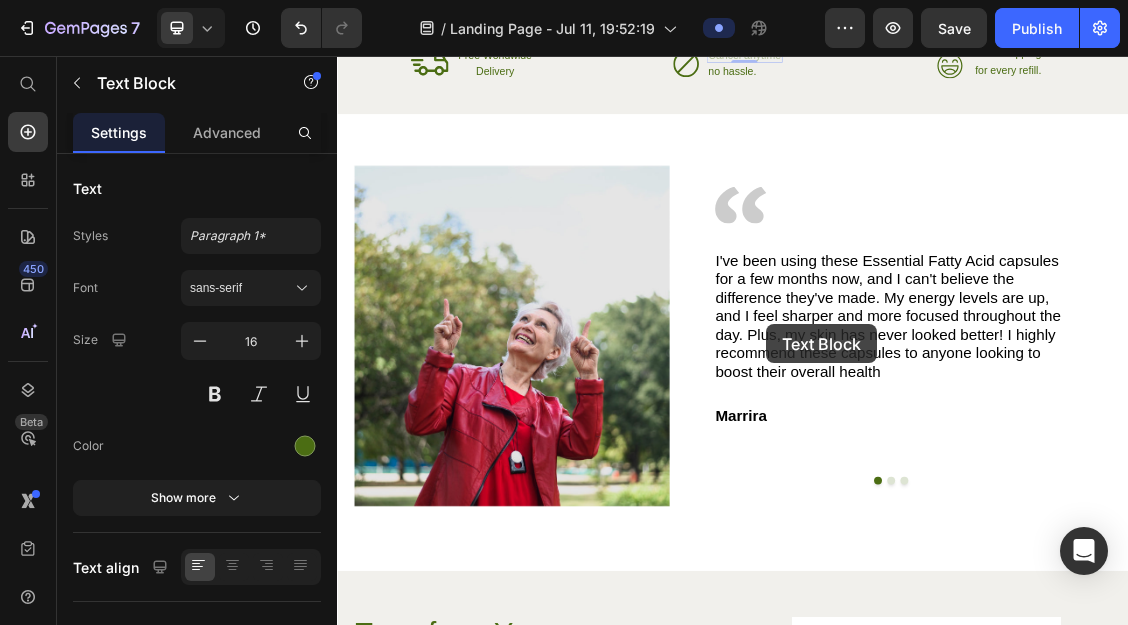 scroll, scrollTop: 3217, scrollLeft: 0, axis: vertical 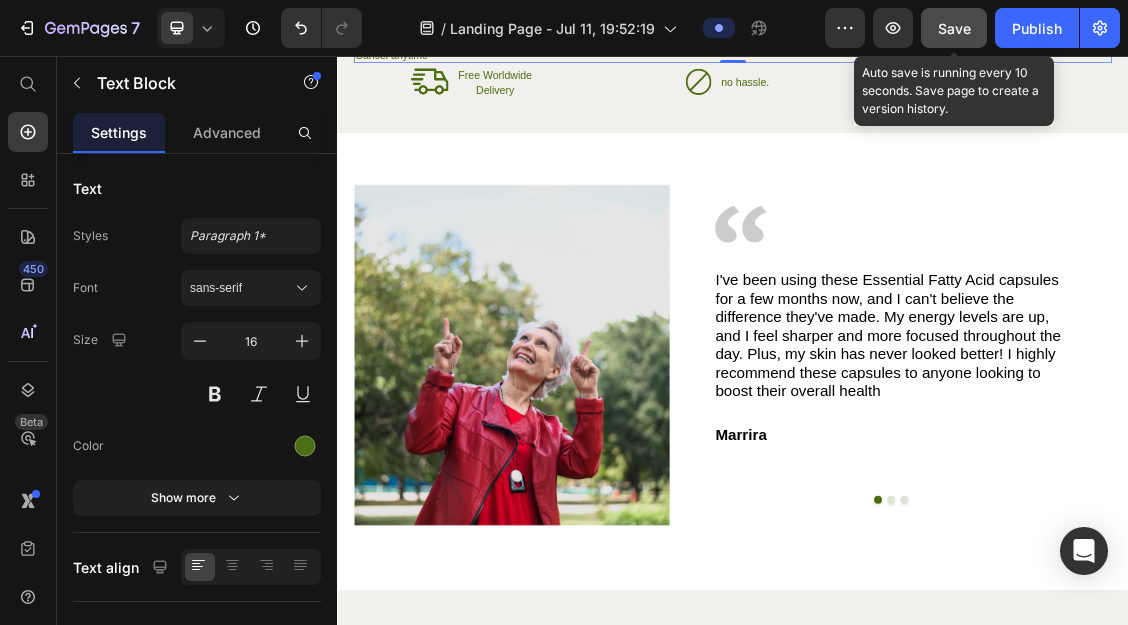 click on "Save" at bounding box center (954, 28) 